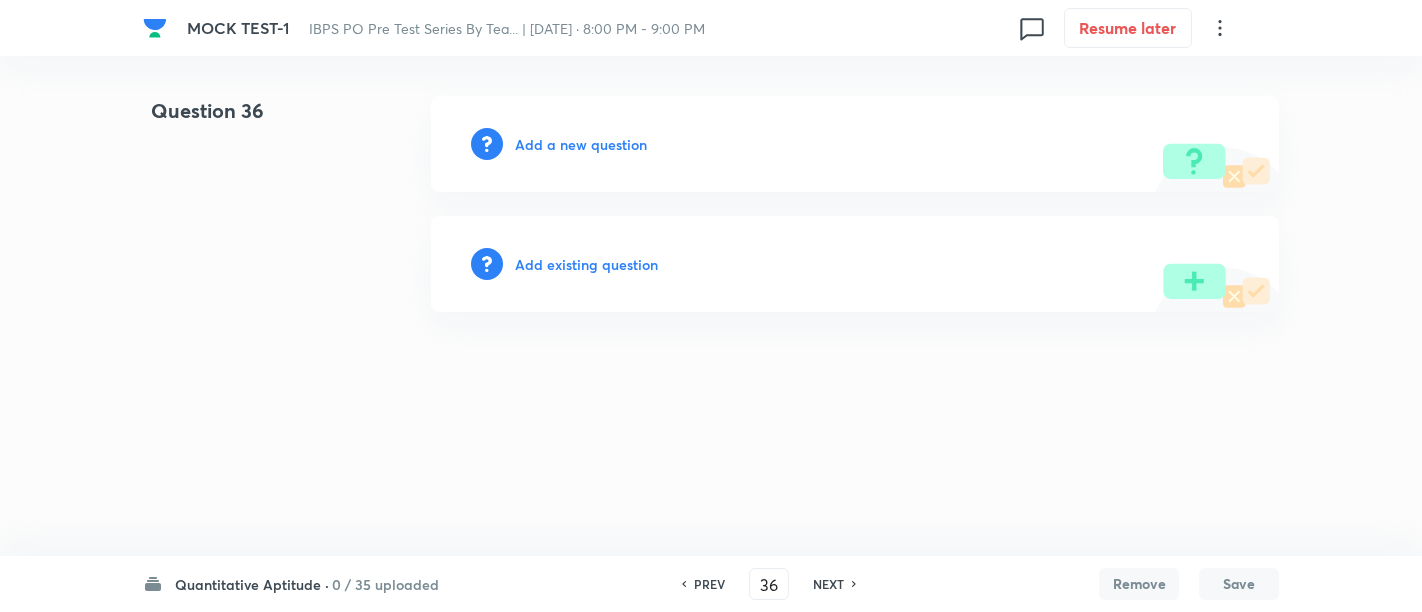 scroll, scrollTop: 0, scrollLeft: 0, axis: both 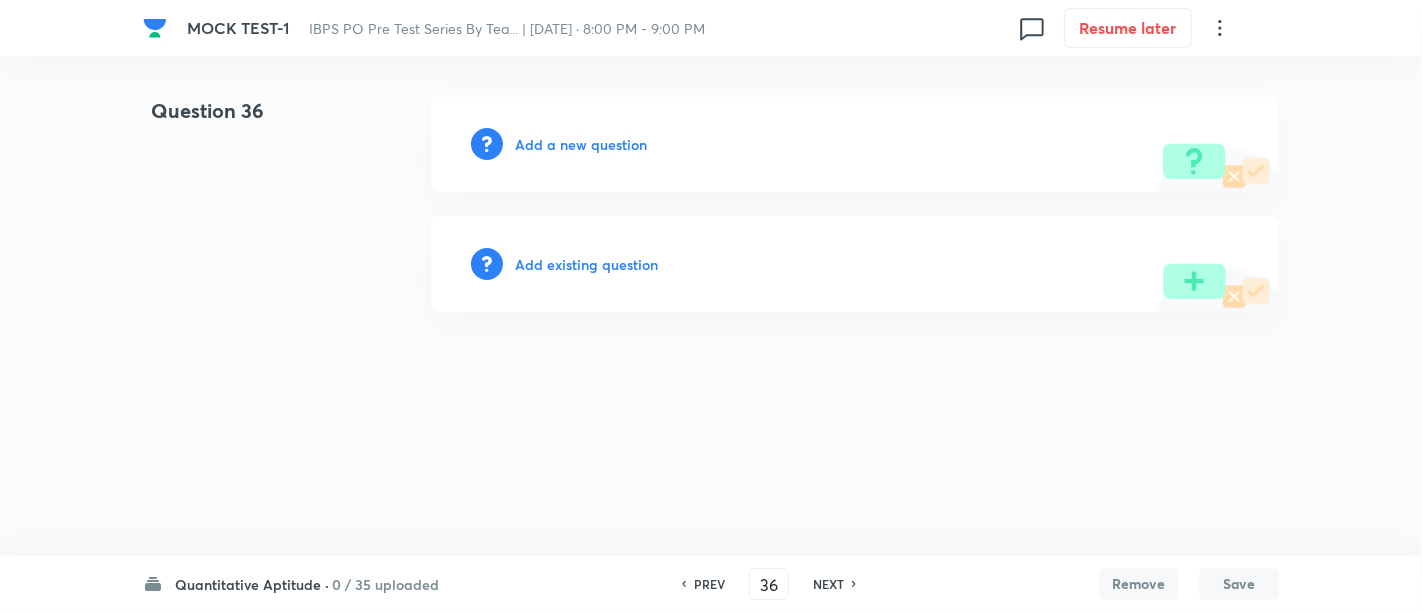 click on "Add a new question" at bounding box center [581, 144] 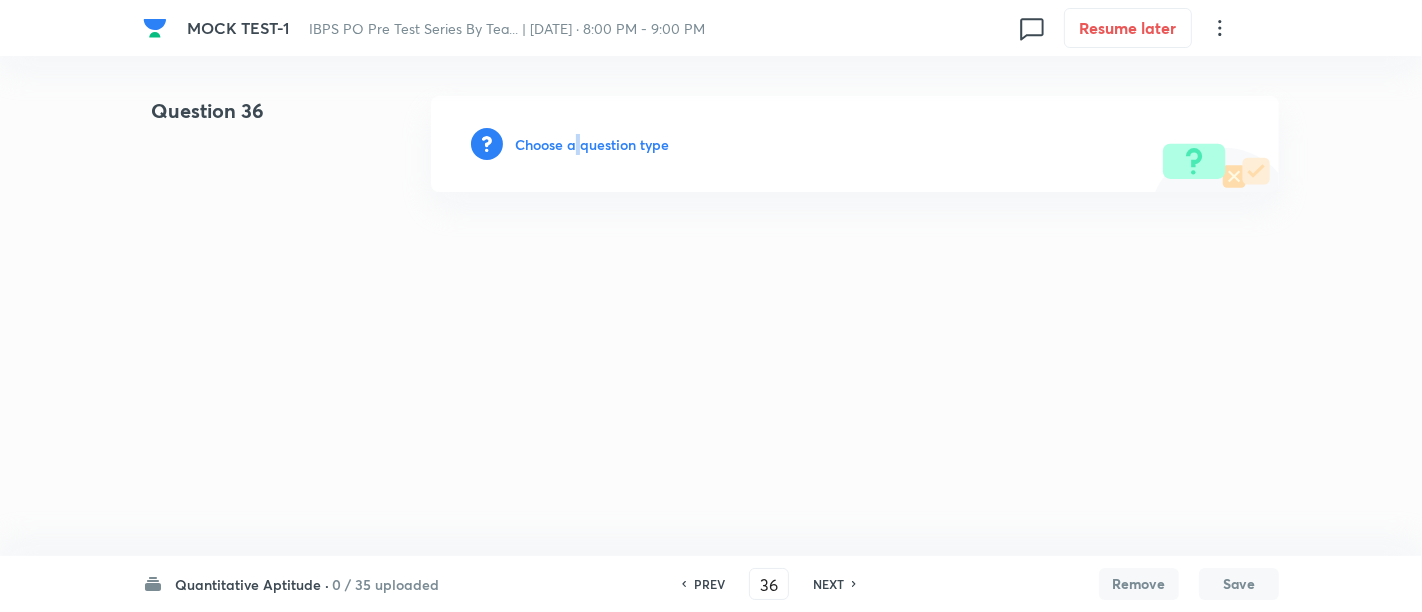 click on "Choose a question type" at bounding box center (592, 144) 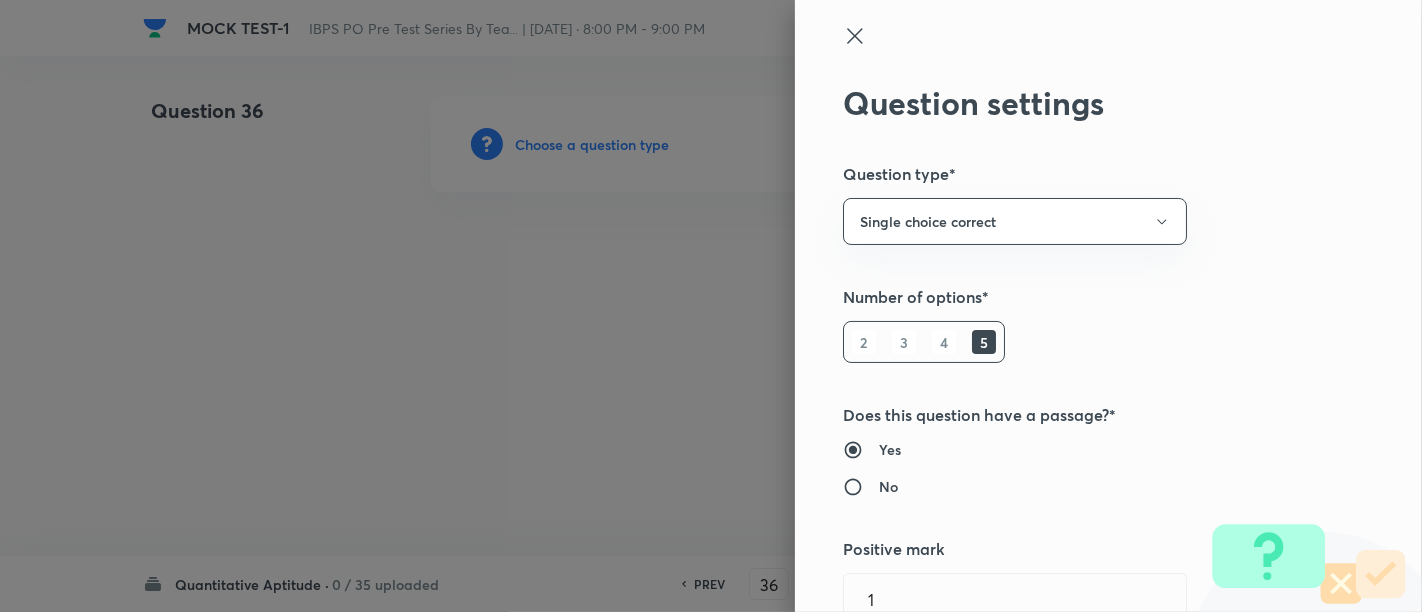 click at bounding box center (711, 306) 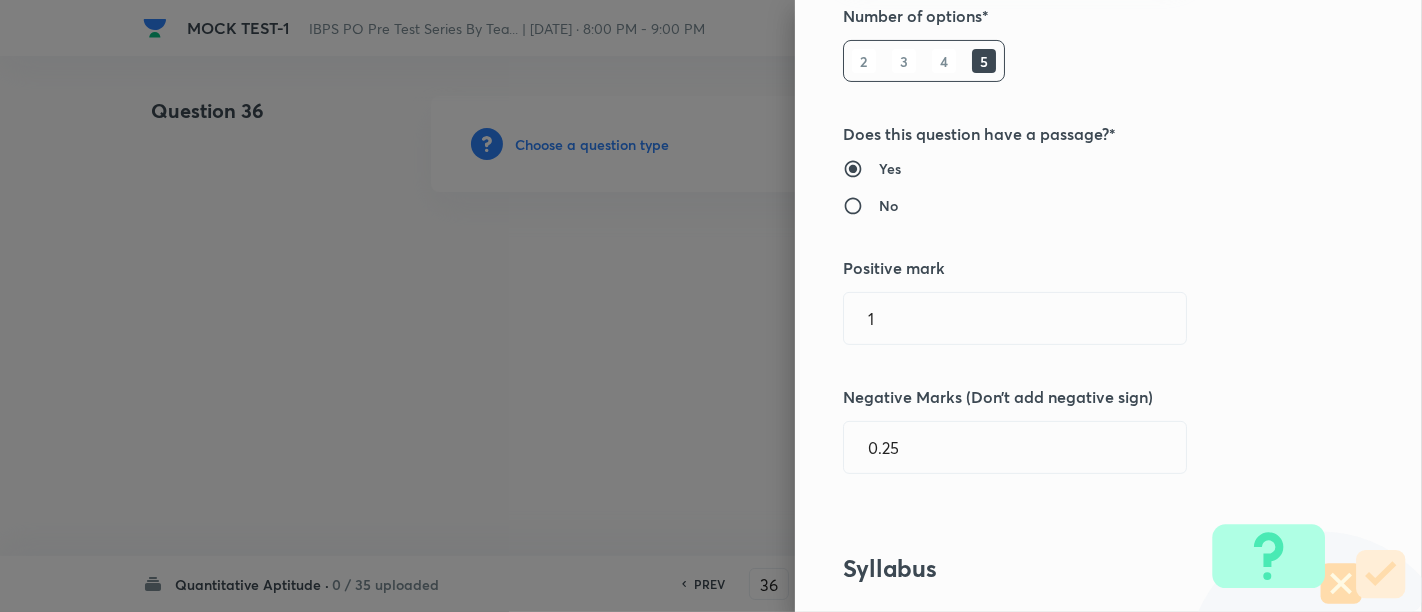 scroll, scrollTop: 282, scrollLeft: 0, axis: vertical 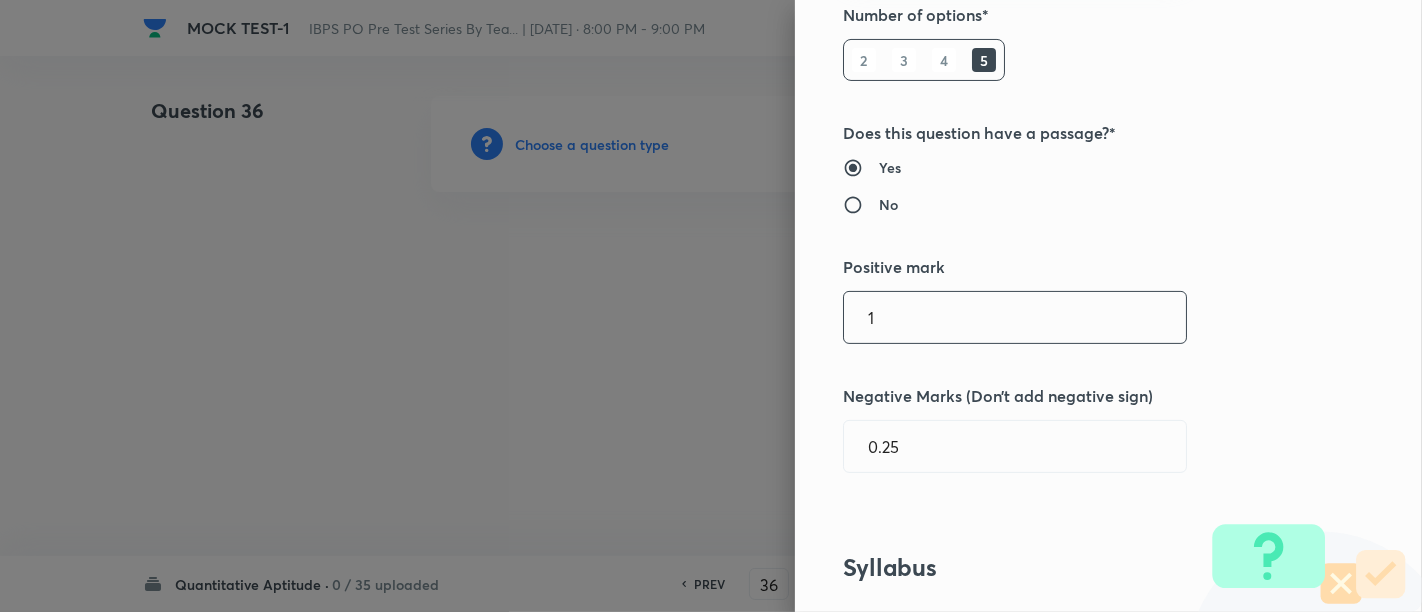 click on "1" at bounding box center [1015, 317] 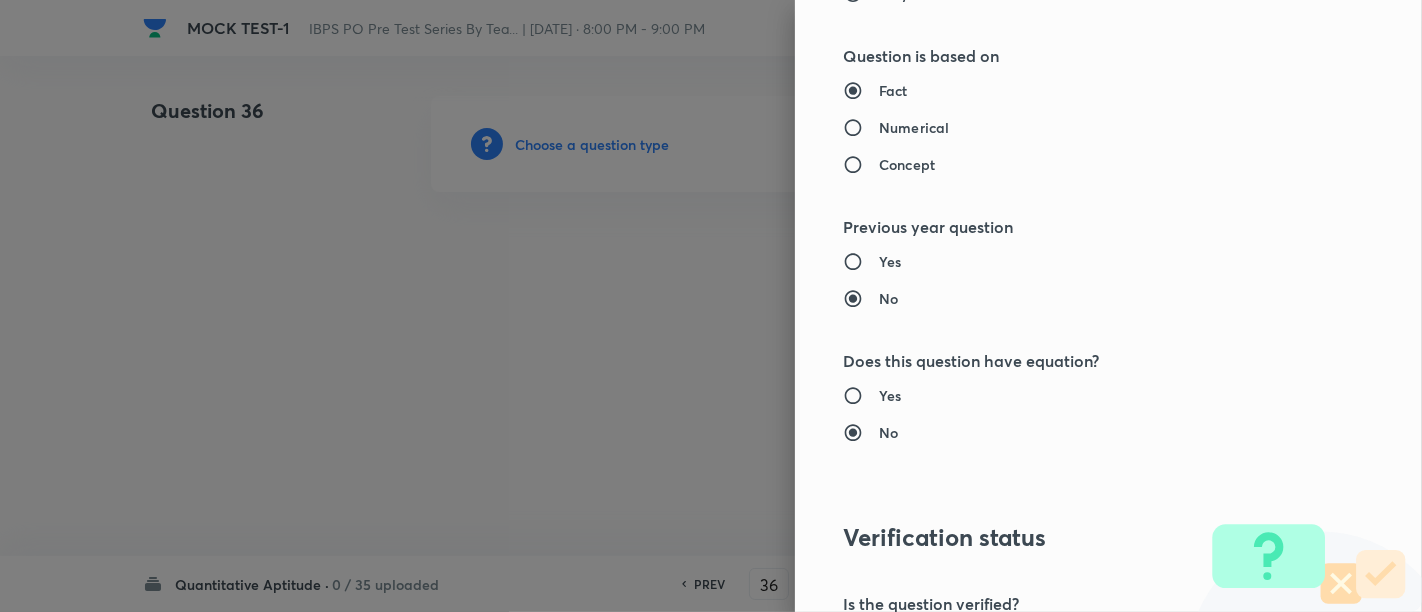 scroll, scrollTop: 2108, scrollLeft: 0, axis: vertical 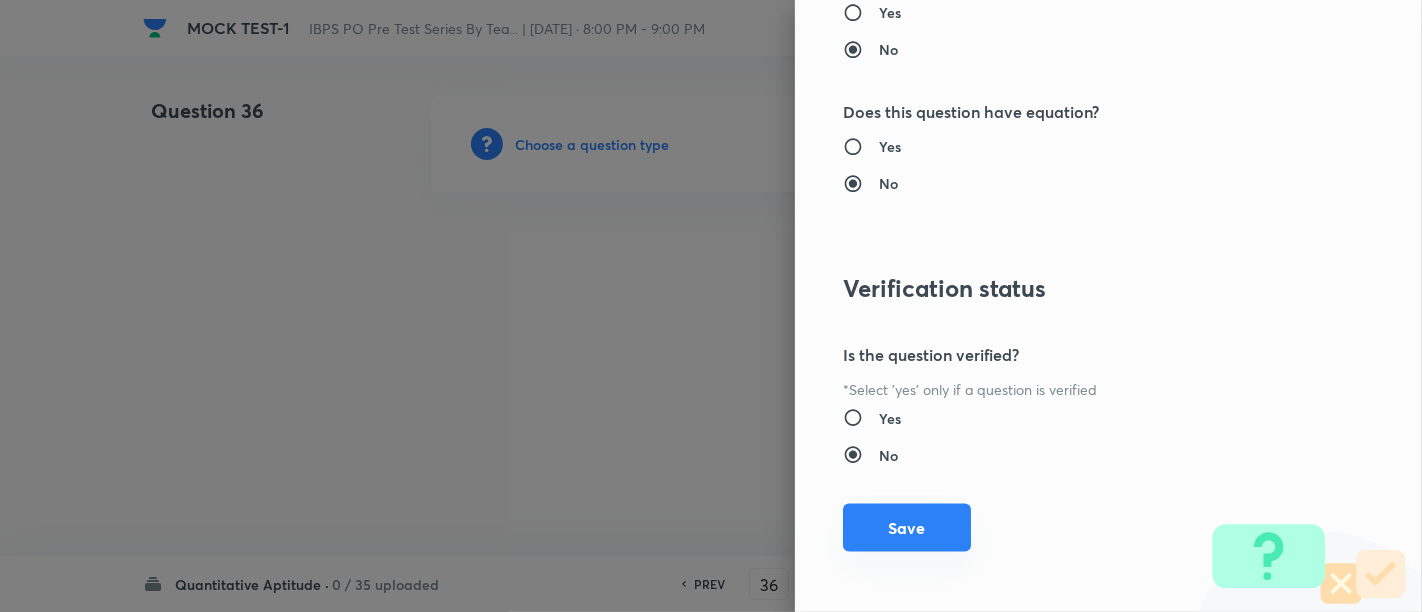 type on "0.5" 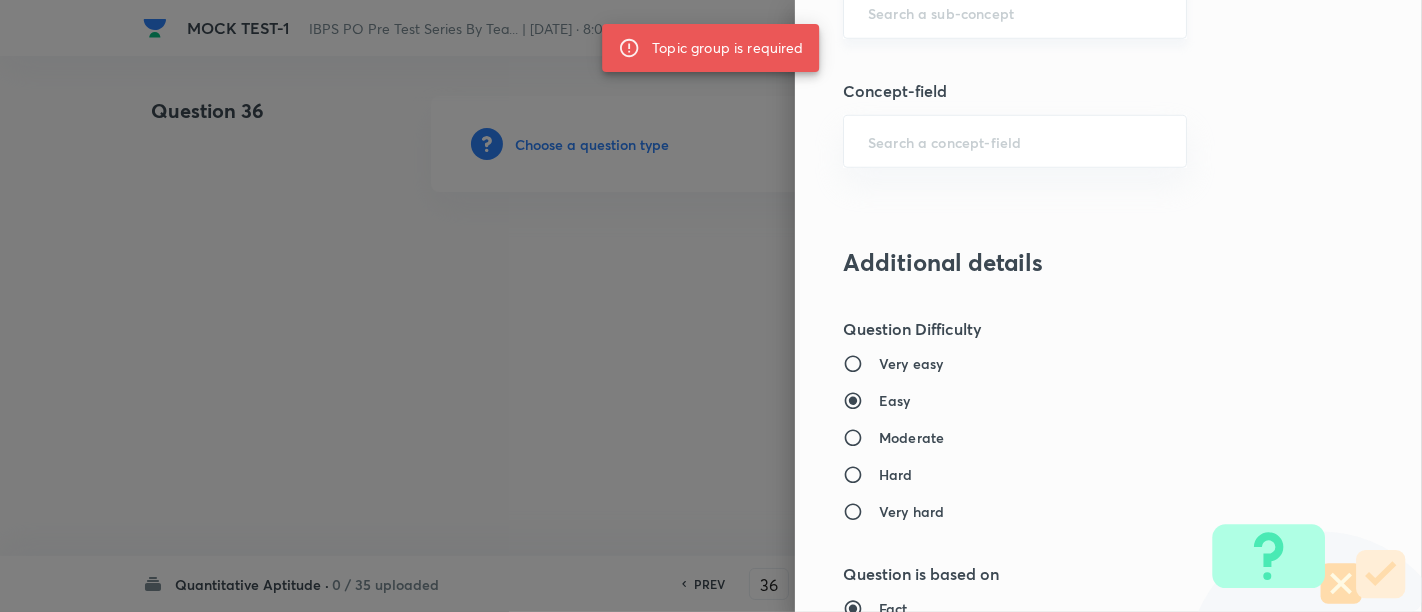 scroll, scrollTop: 1225, scrollLeft: 0, axis: vertical 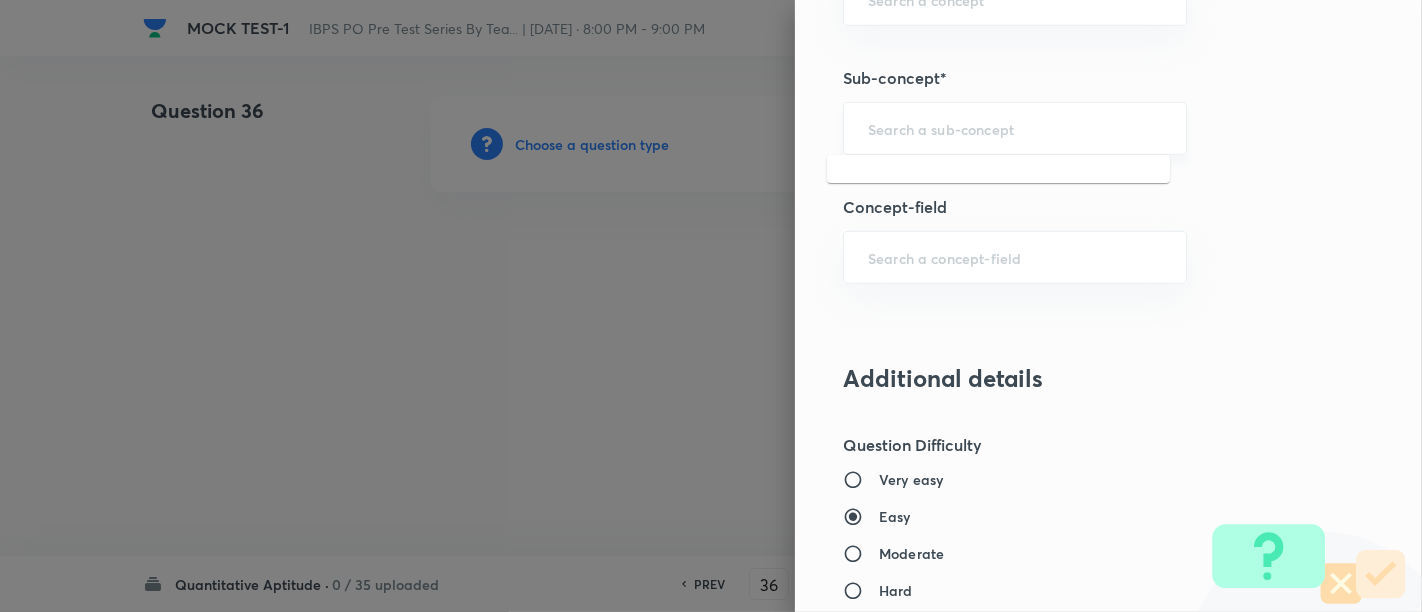 click at bounding box center [1015, 128] 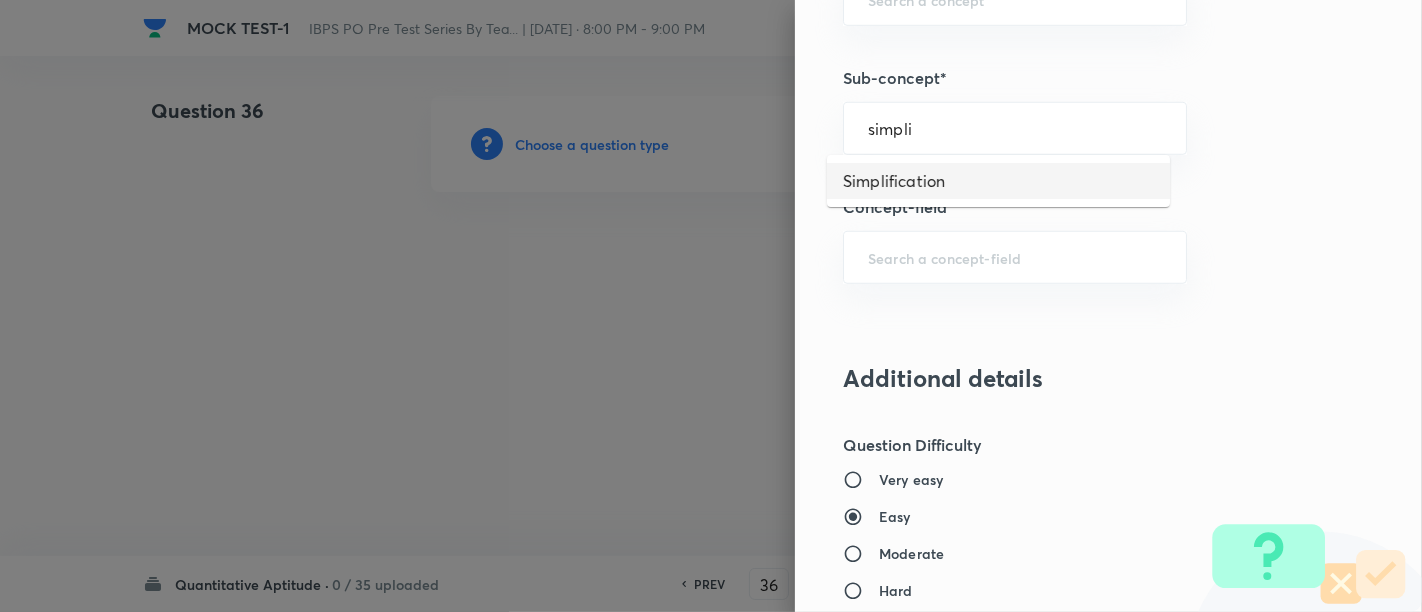 click on "Simplification" at bounding box center [998, 181] 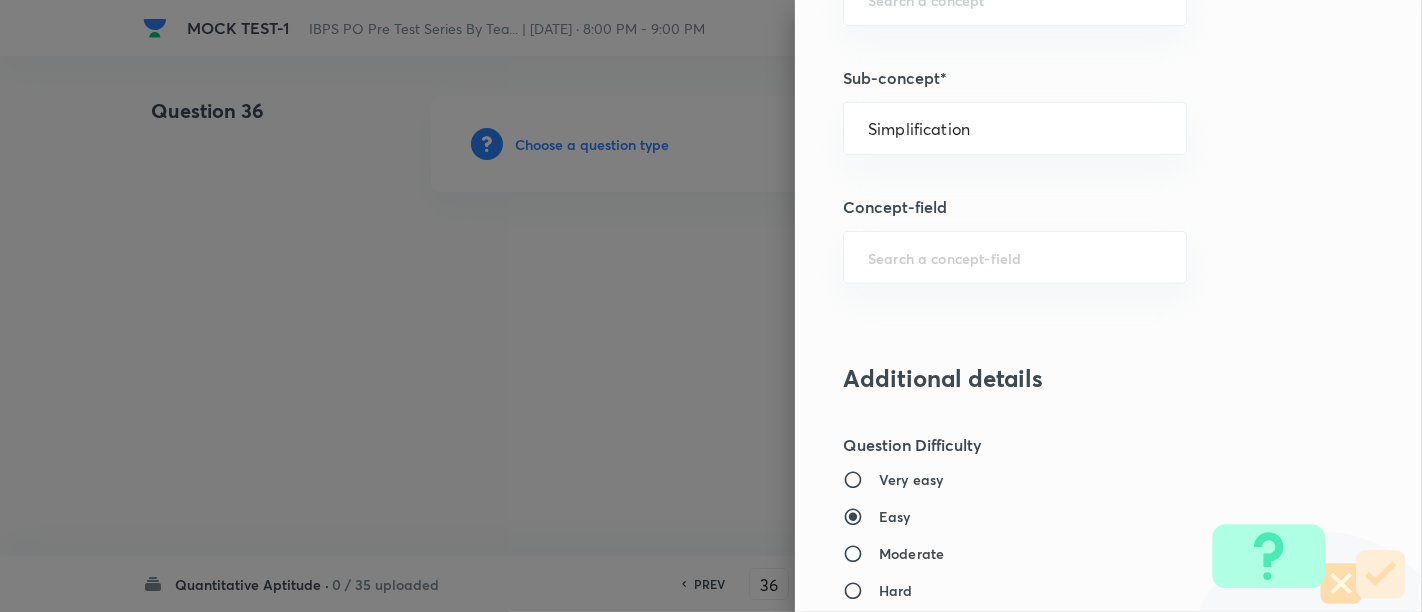 type on "Quantitative Aptitude" 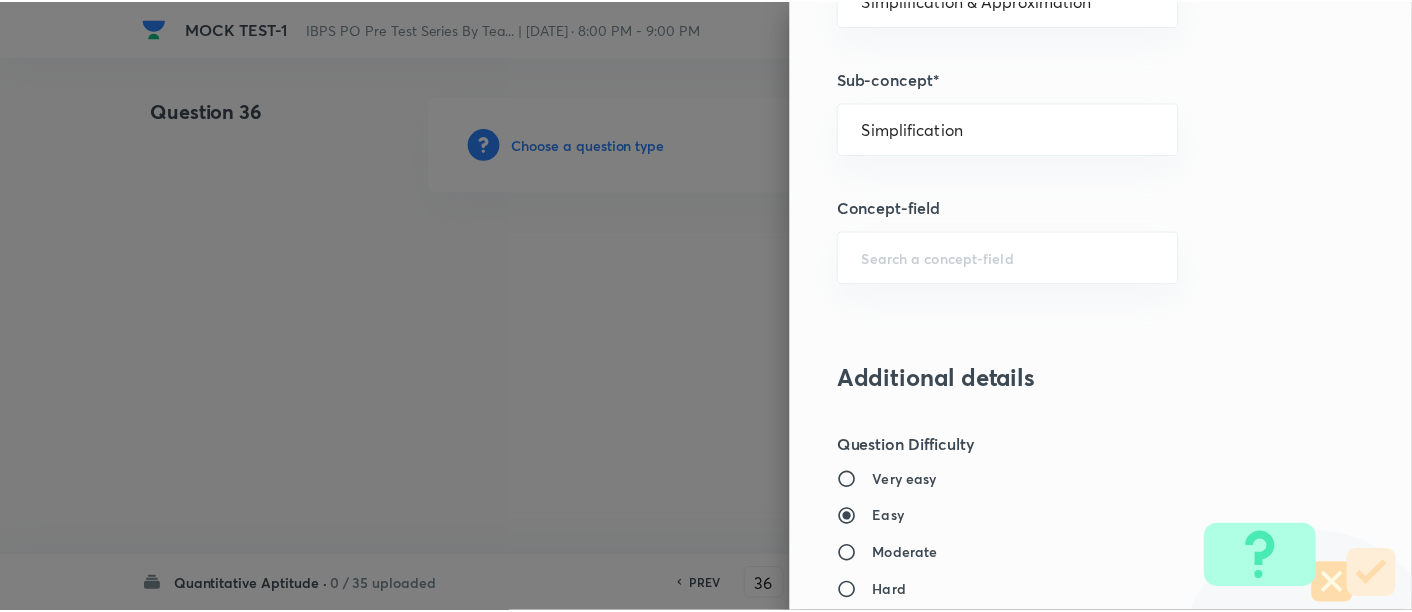 scroll, scrollTop: 2108, scrollLeft: 0, axis: vertical 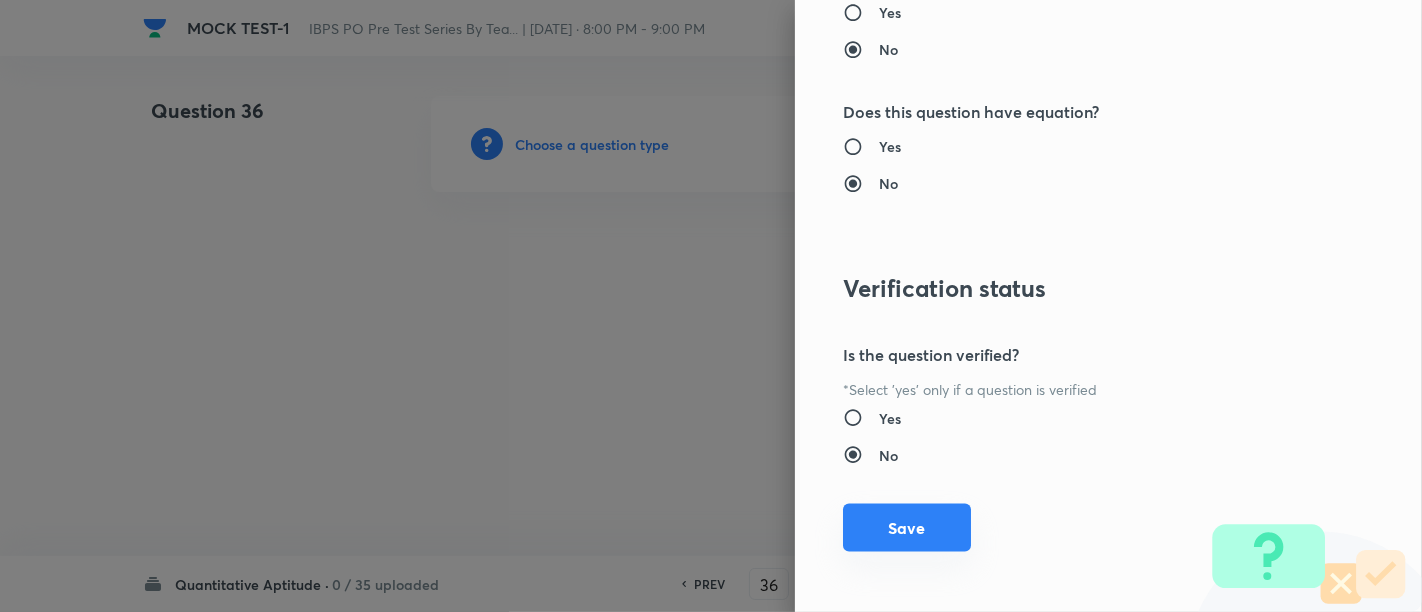 click on "Save" at bounding box center [907, 528] 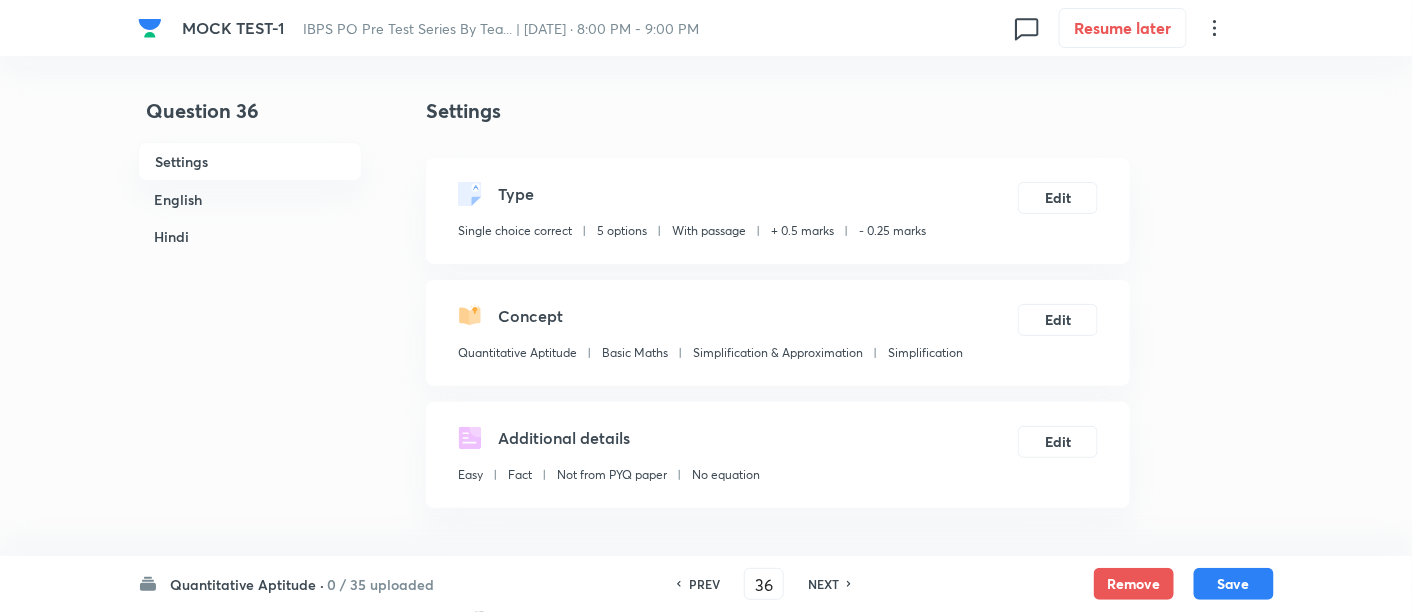 scroll, scrollTop: 557, scrollLeft: 0, axis: vertical 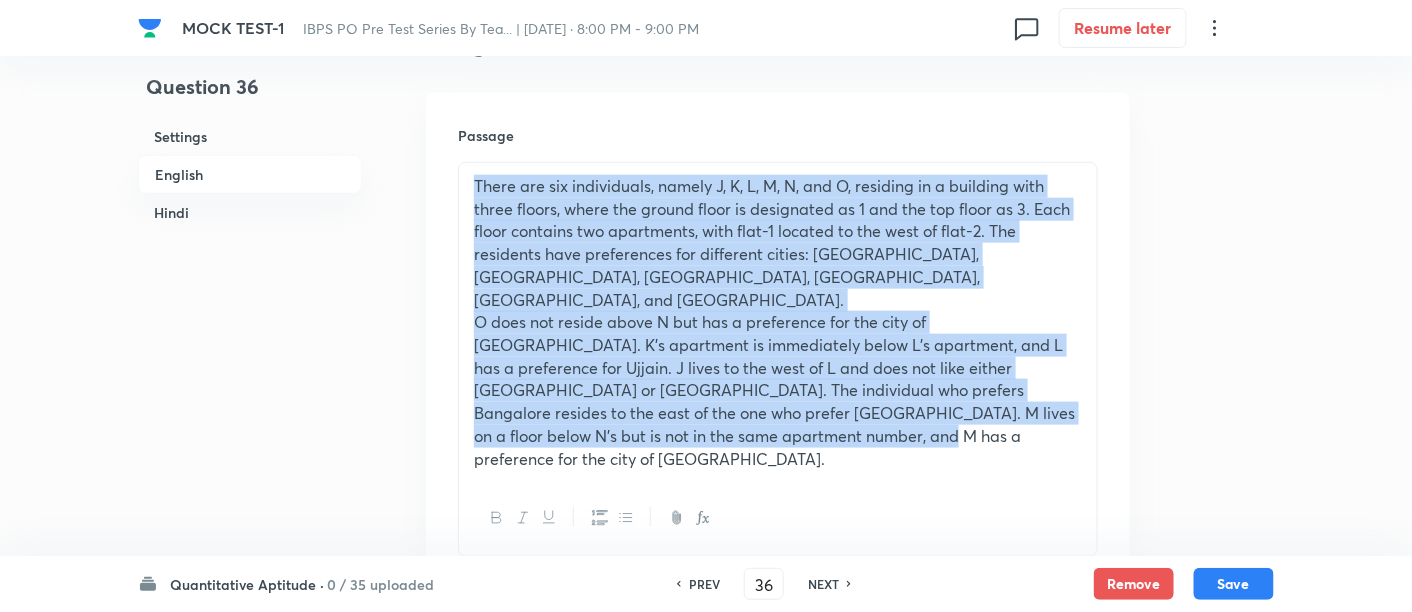drag, startPoint x: 756, startPoint y: 433, endPoint x: 396, endPoint y: 189, distance: 434.89767 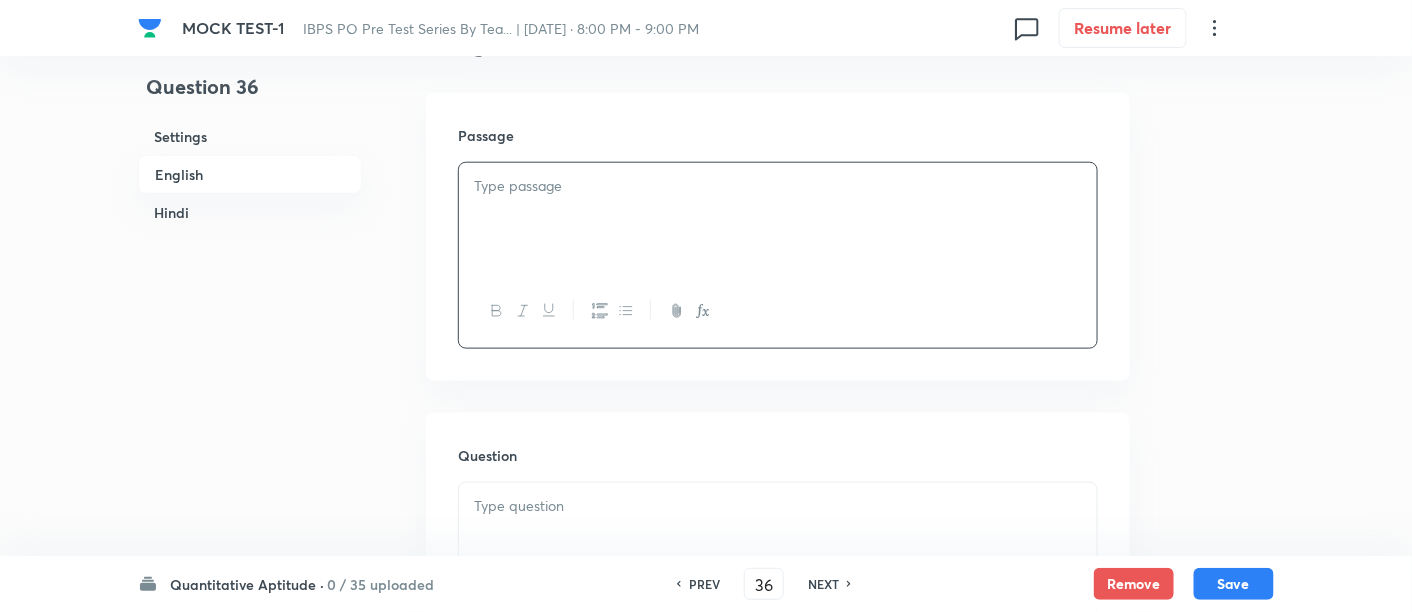 paste 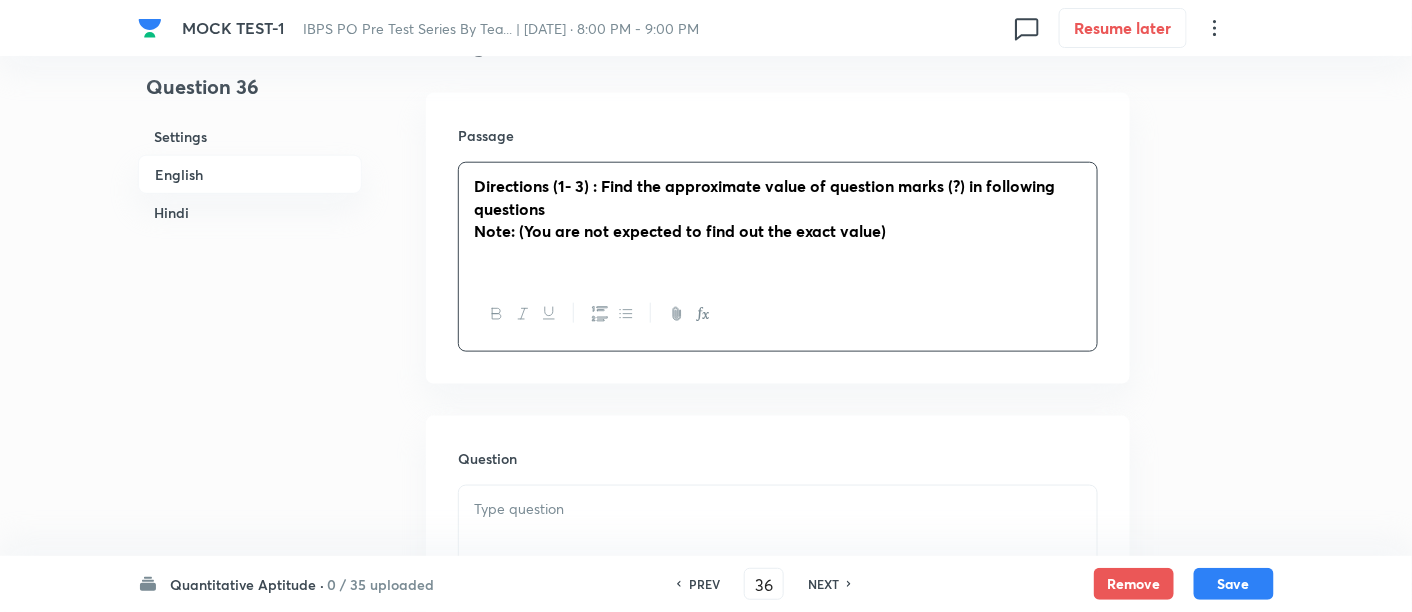 click on "Directions (1- 3) : Find the approximate value of question marks (?) in following questions" at bounding box center (764, 197) 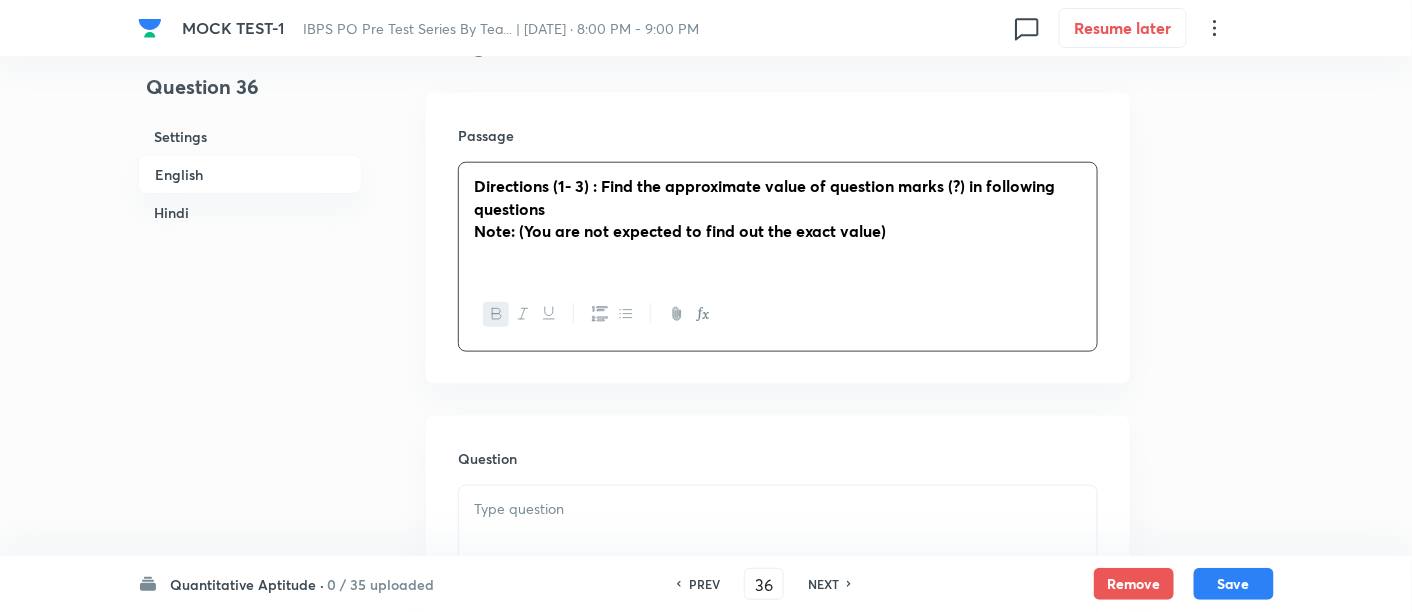 type 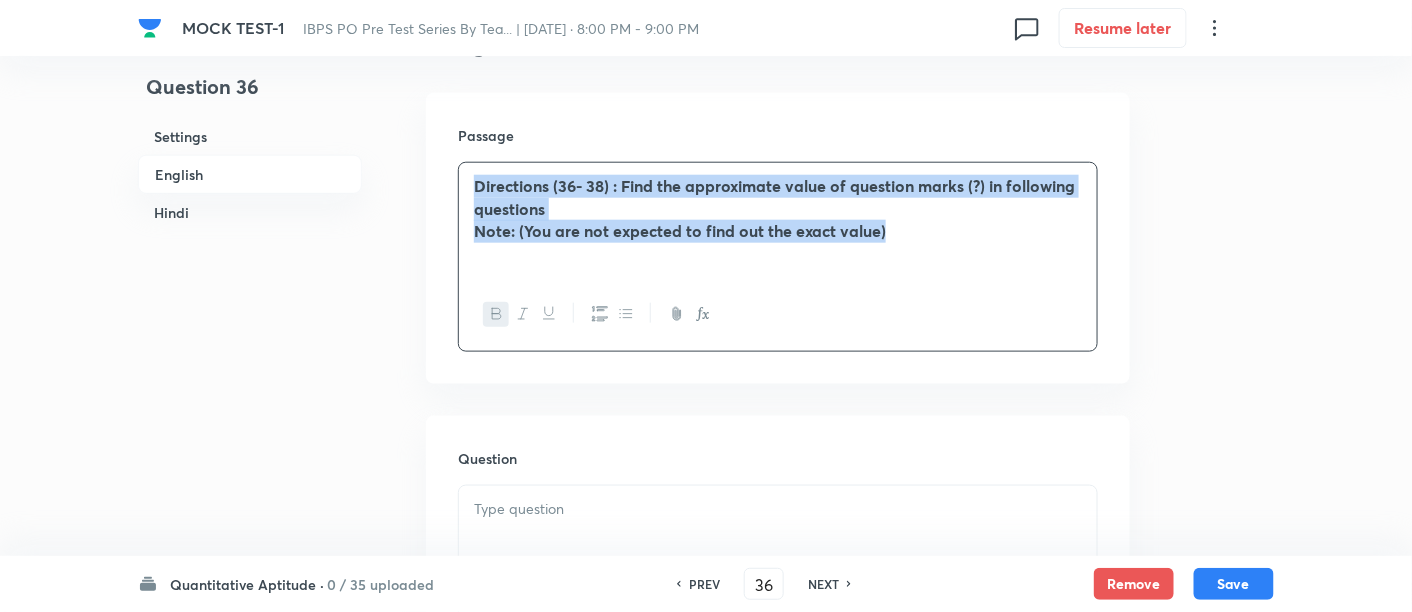 drag, startPoint x: 920, startPoint y: 235, endPoint x: 321, endPoint y: 153, distance: 604.5866 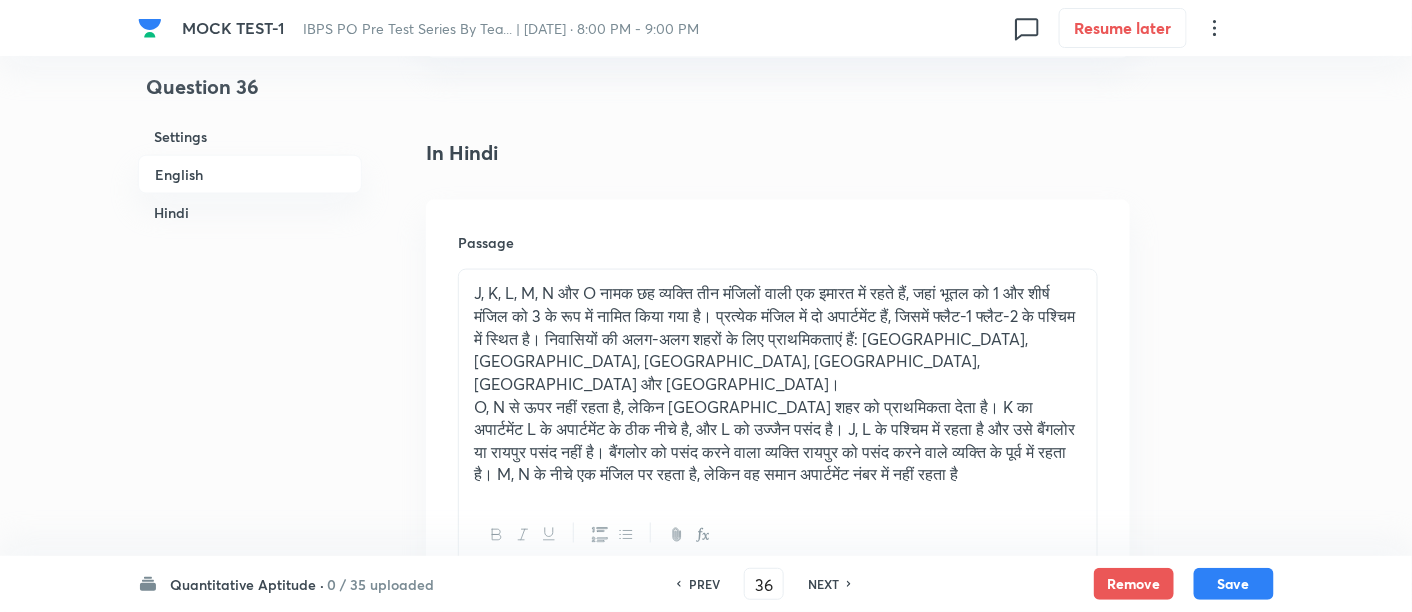 scroll, scrollTop: 3100, scrollLeft: 0, axis: vertical 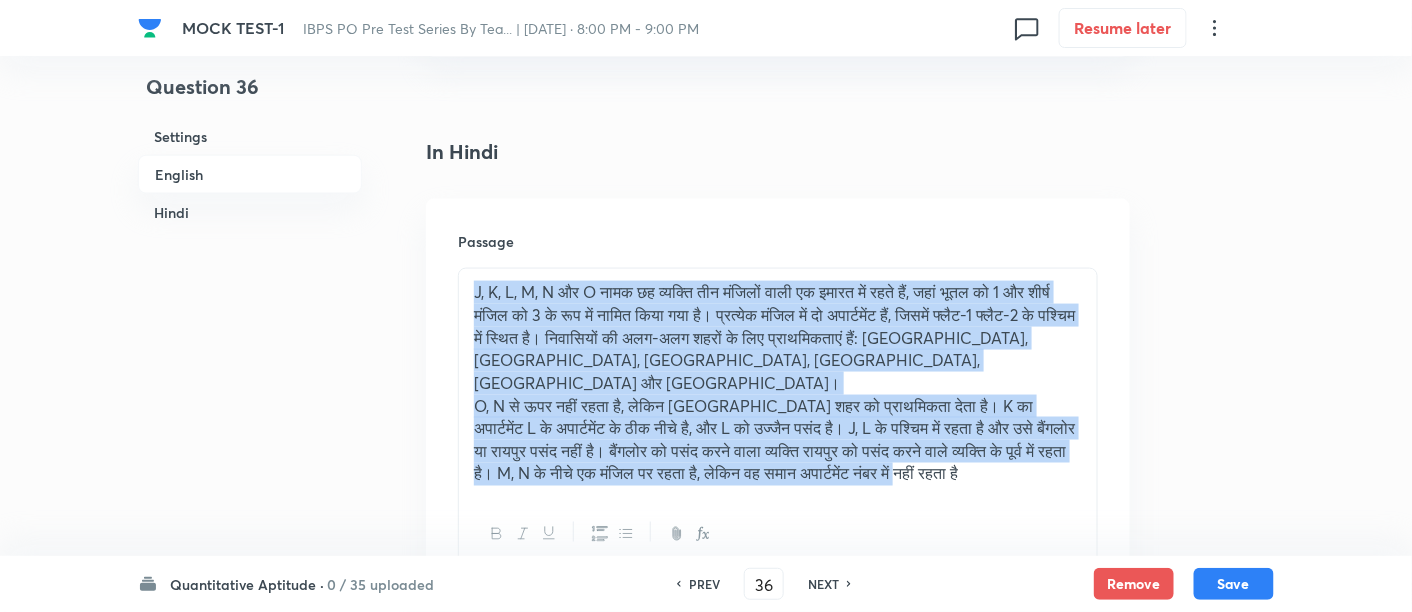 drag, startPoint x: 471, startPoint y: 282, endPoint x: 1091, endPoint y: 464, distance: 646.16095 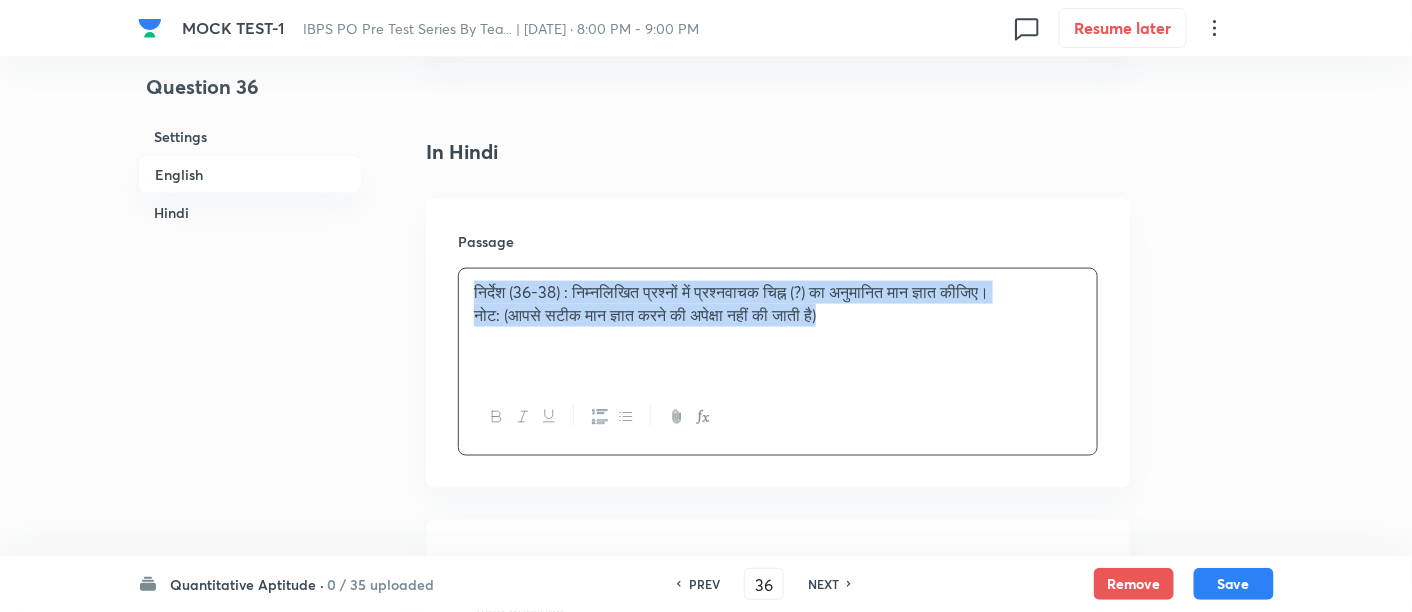 drag, startPoint x: 890, startPoint y: 307, endPoint x: 211, endPoint y: 245, distance: 681.82477 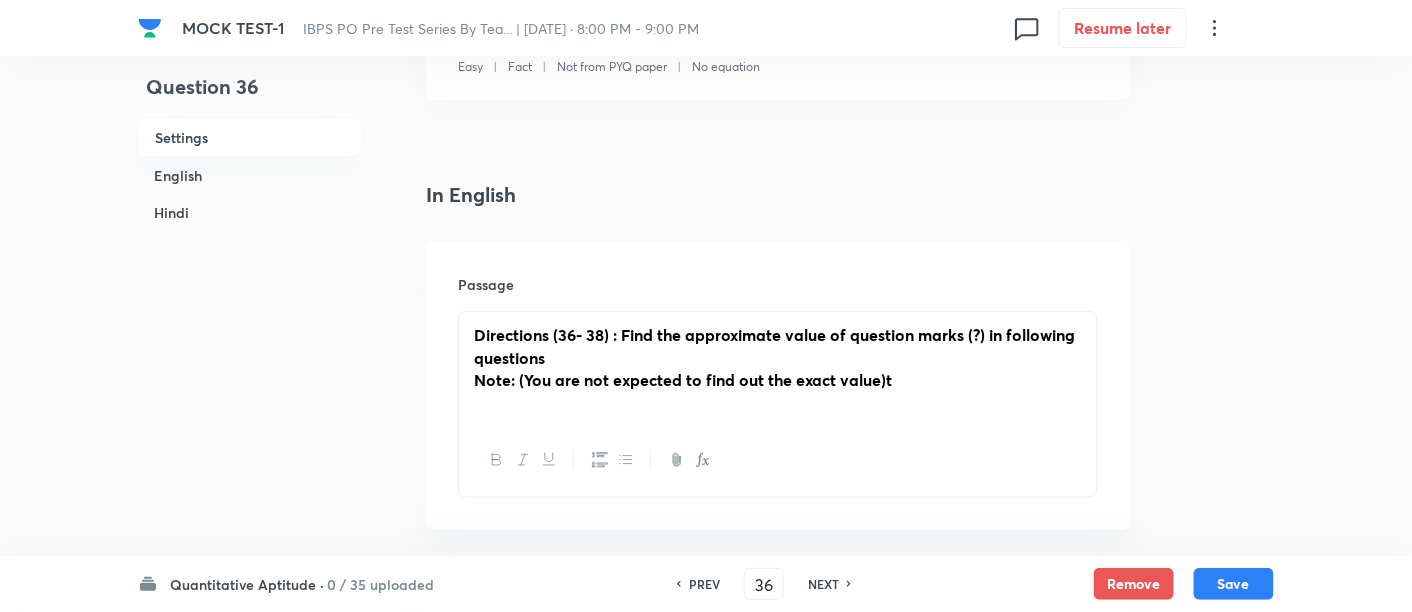 scroll, scrollTop: 373, scrollLeft: 0, axis: vertical 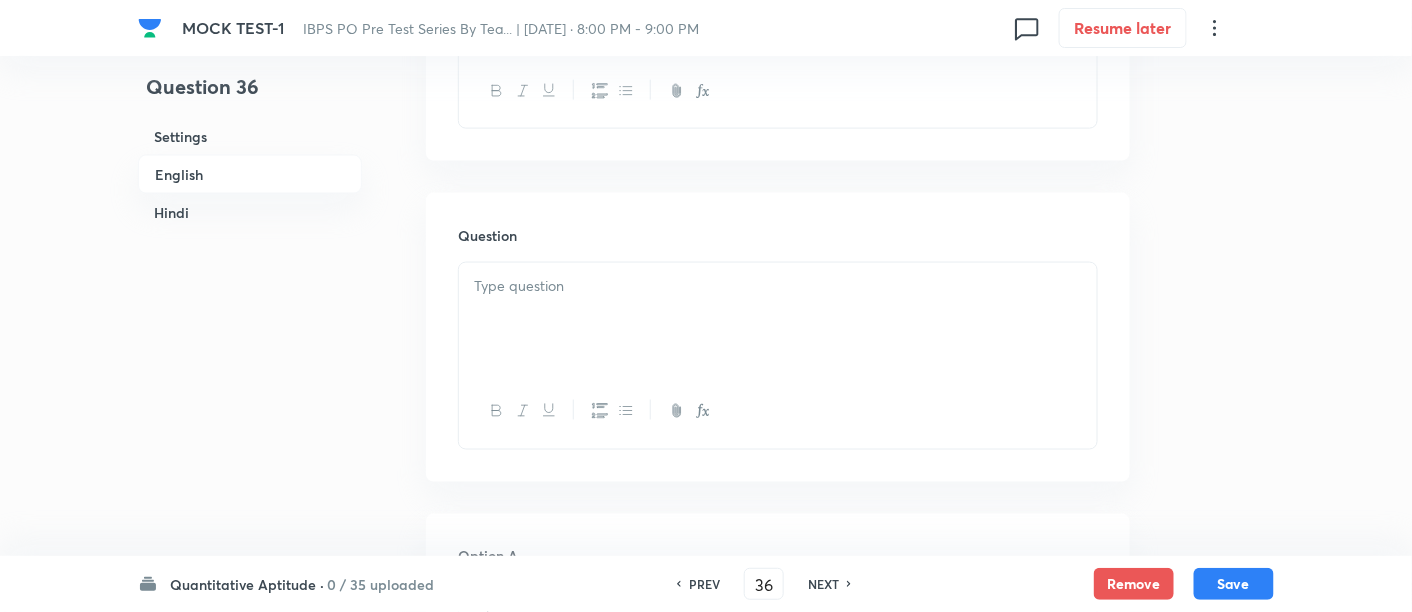 click at bounding box center [778, 319] 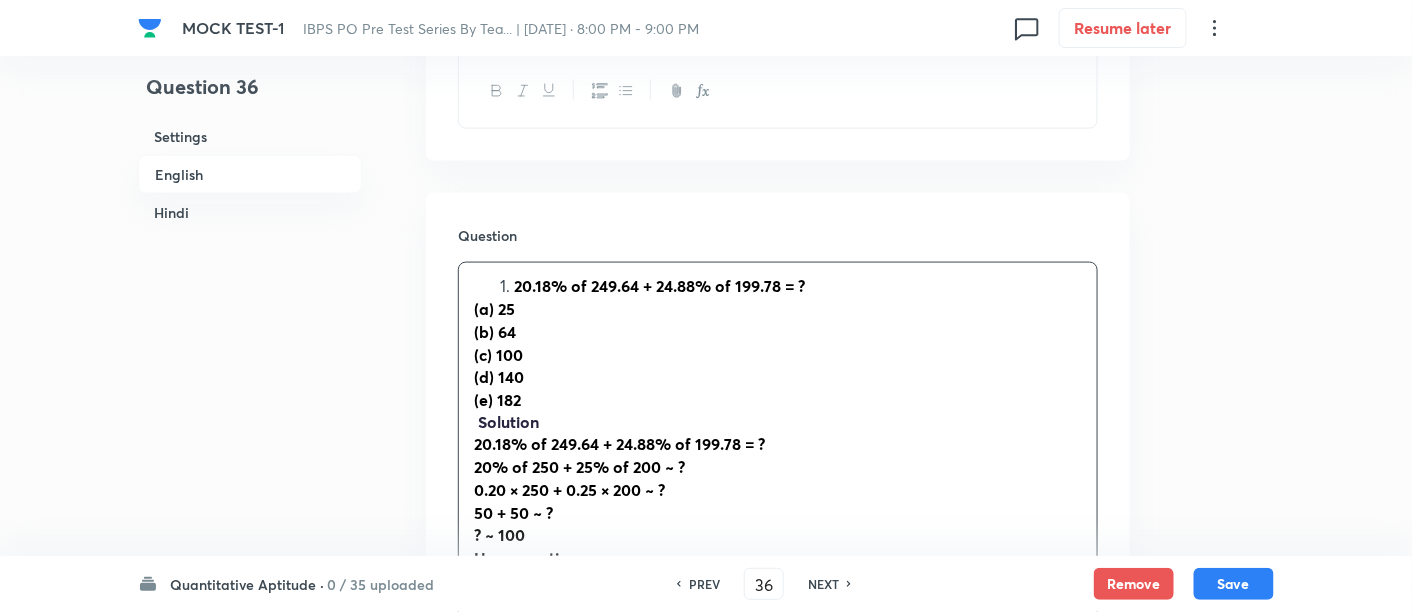 click on "20.18% of 249.64 + 24.88% of 199.78 = ?" at bounding box center (659, 285) 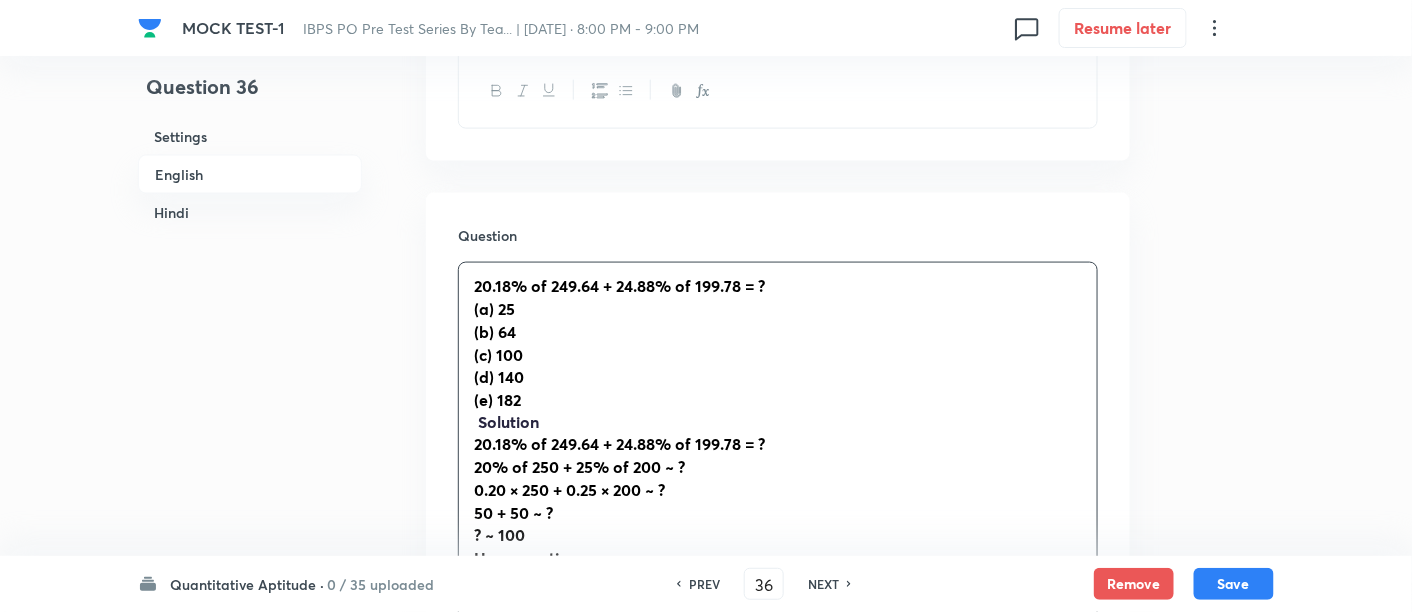 click on "20.18% of 249.64 + 24.88% of 199.78 = ? (a) 25                              (b) 64              	 (c) 100                    	 (d) 140              	 (e) 182   Solution 20.18% of 249.64 + 24.88% of 199.78 = ? 20% of 250 + 25% of 200 ~ ? 0.20 × 250 + 0.25 × 200 ~ ? 50 + 50 ~ ? ? ~ 100 Hence, option c." at bounding box center [778, 445] 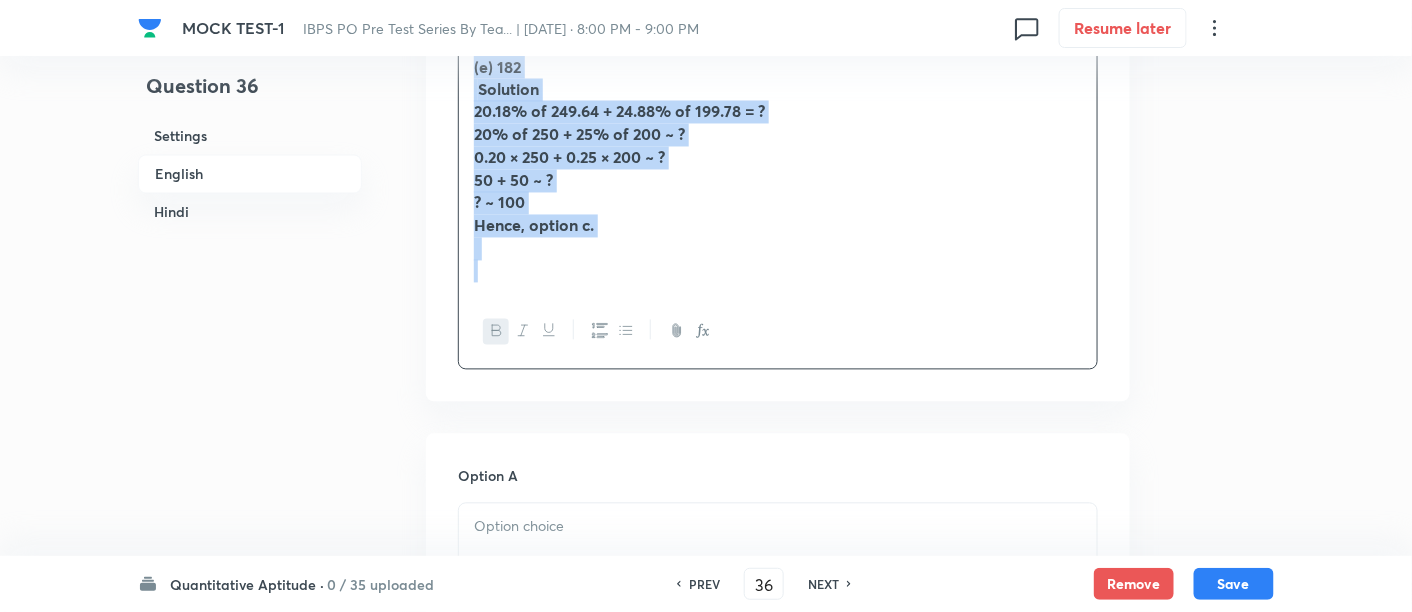 scroll, scrollTop: 1112, scrollLeft: 0, axis: vertical 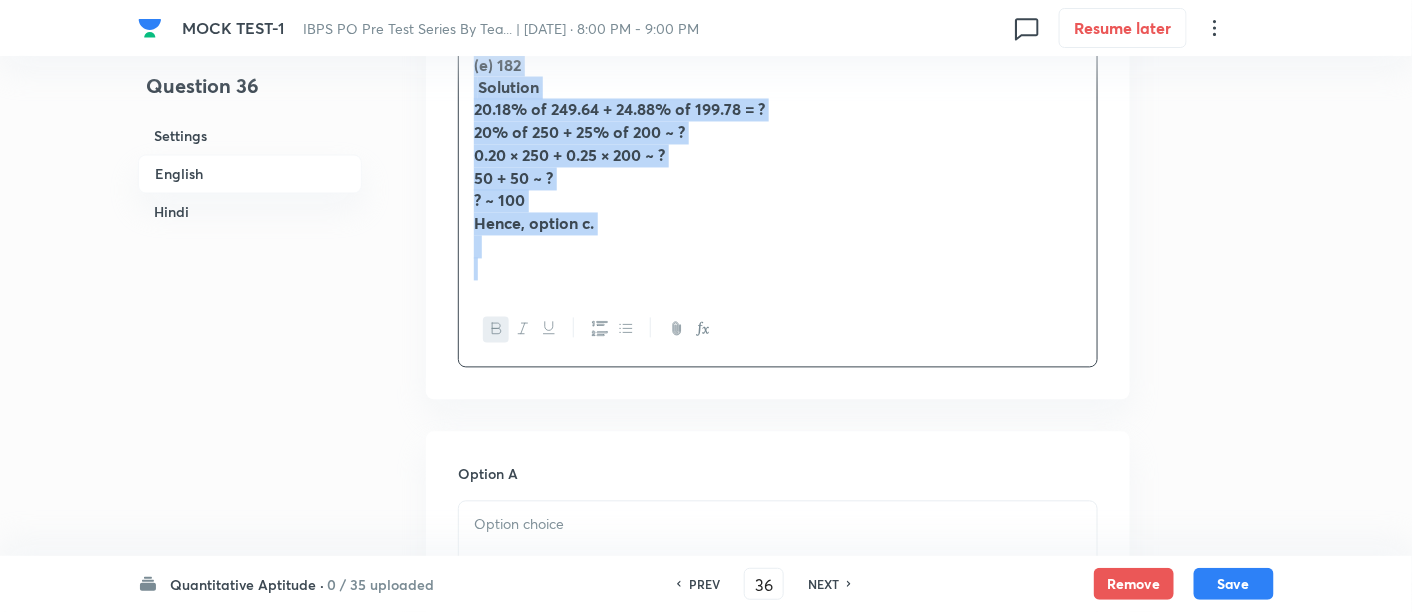 drag, startPoint x: 467, startPoint y: 285, endPoint x: 906, endPoint y: 435, distance: 463.91916 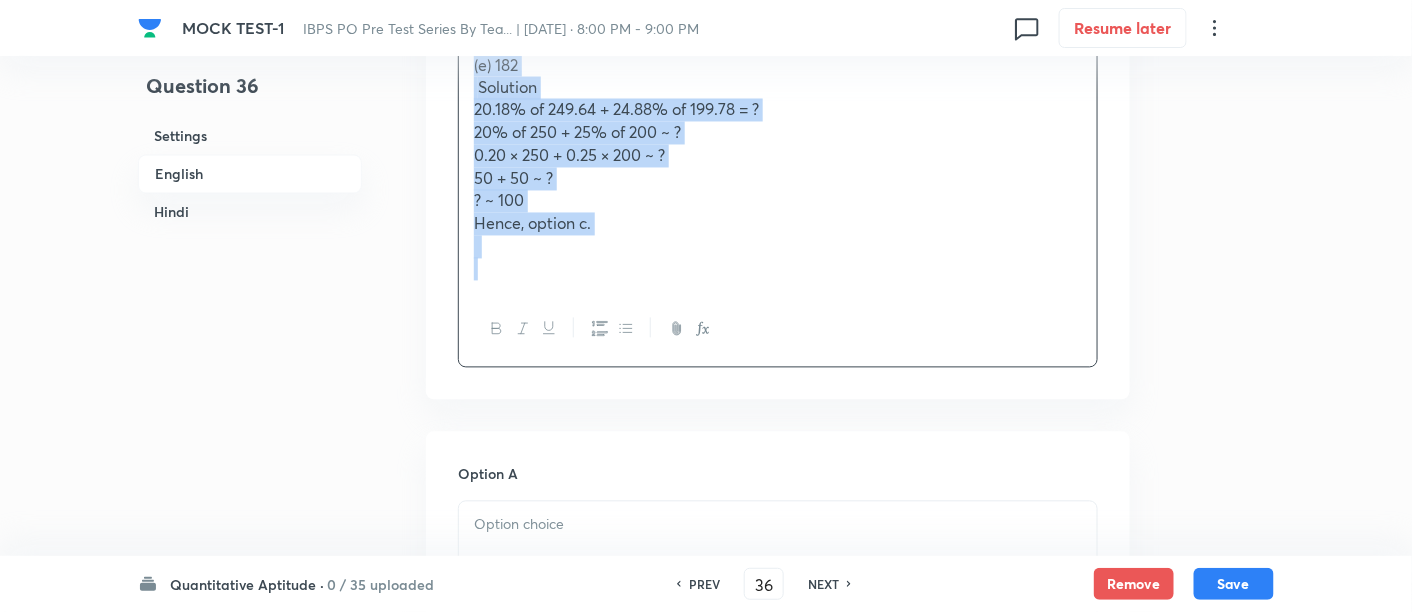 copy on "20.18% of 249.64 + 24.88% of 199.78 = ? (a) 25                              (b) 64              	 (c) 100                    	 (d) 140              	 (e) 182   Solution 20.18% of 249.64 + 24.88% of 199.78 = ? 20% of 250 + 25% of 200 ~ ? 0.20 × 250 + 0.25 × 200 ~ ? 50 + 50 ~ ? ? ~ 100 Hence, option c." 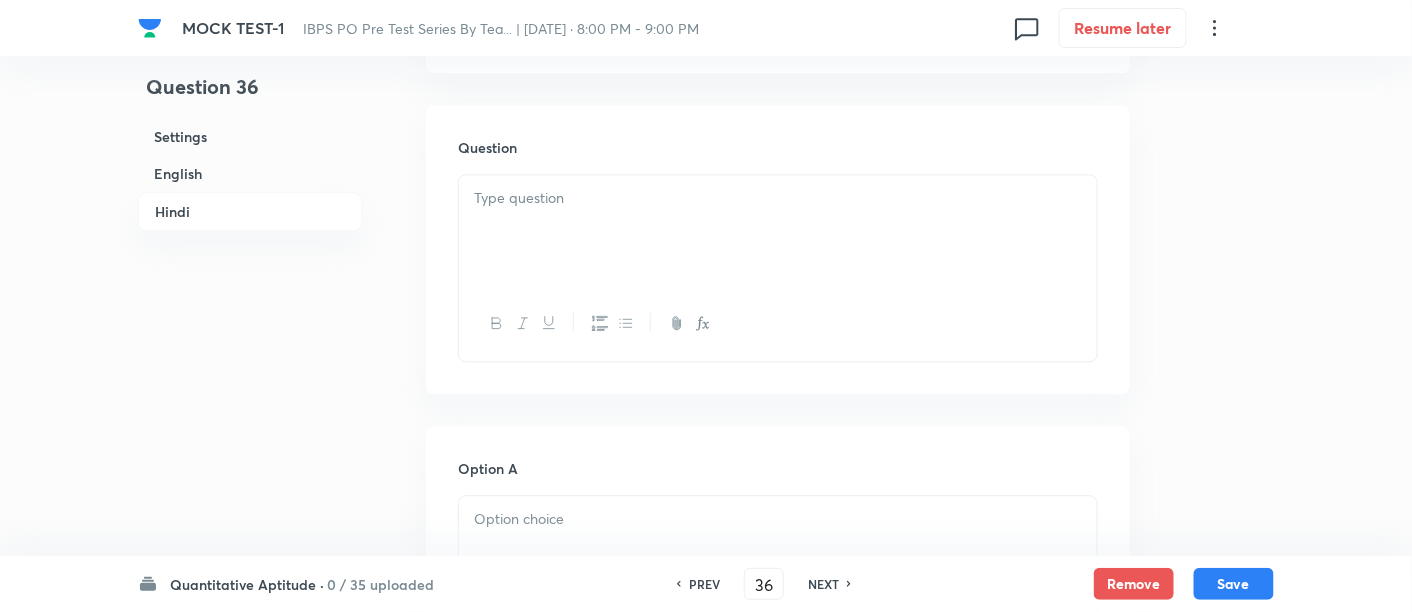 scroll, scrollTop: 3768, scrollLeft: 0, axis: vertical 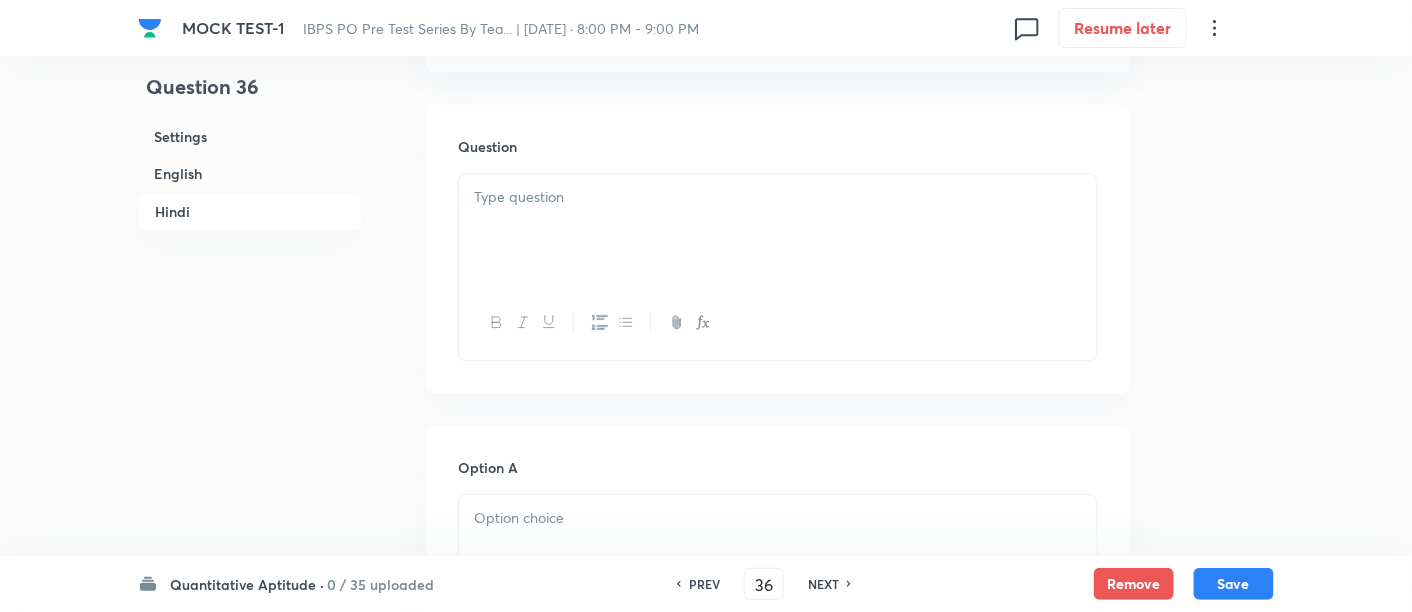 click at bounding box center (778, 230) 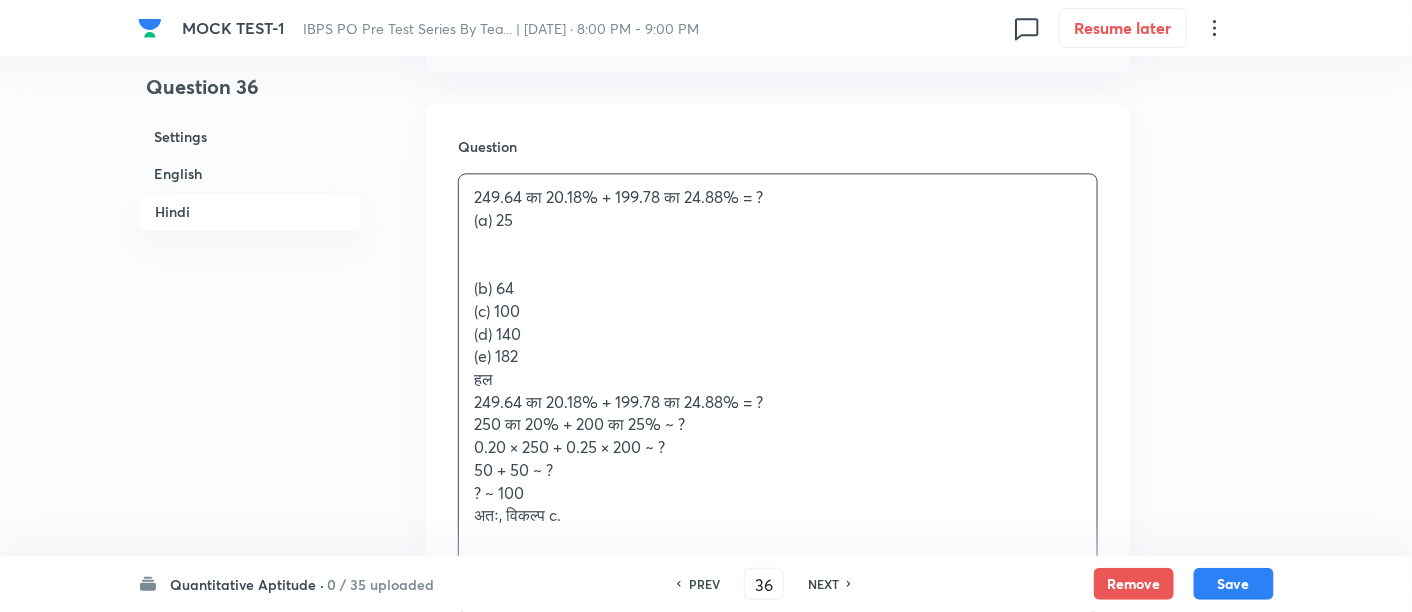 scroll, scrollTop: 3888, scrollLeft: 0, axis: vertical 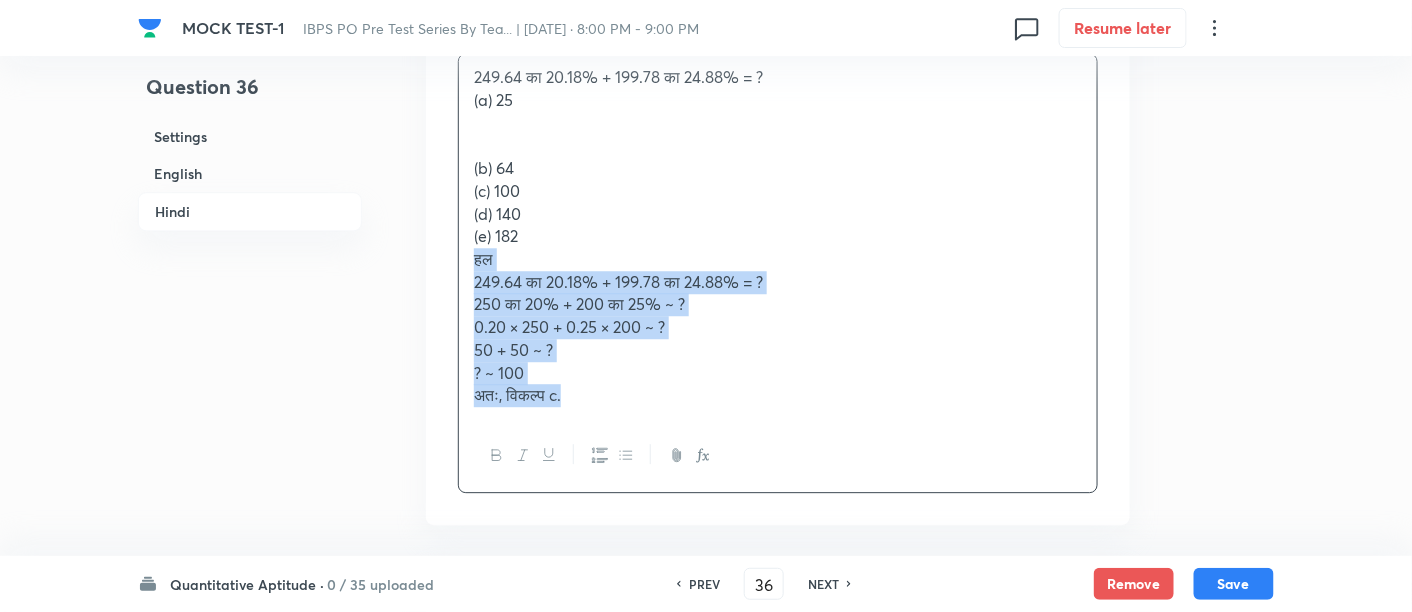 drag, startPoint x: 470, startPoint y: 257, endPoint x: 663, endPoint y: 441, distance: 266.6552 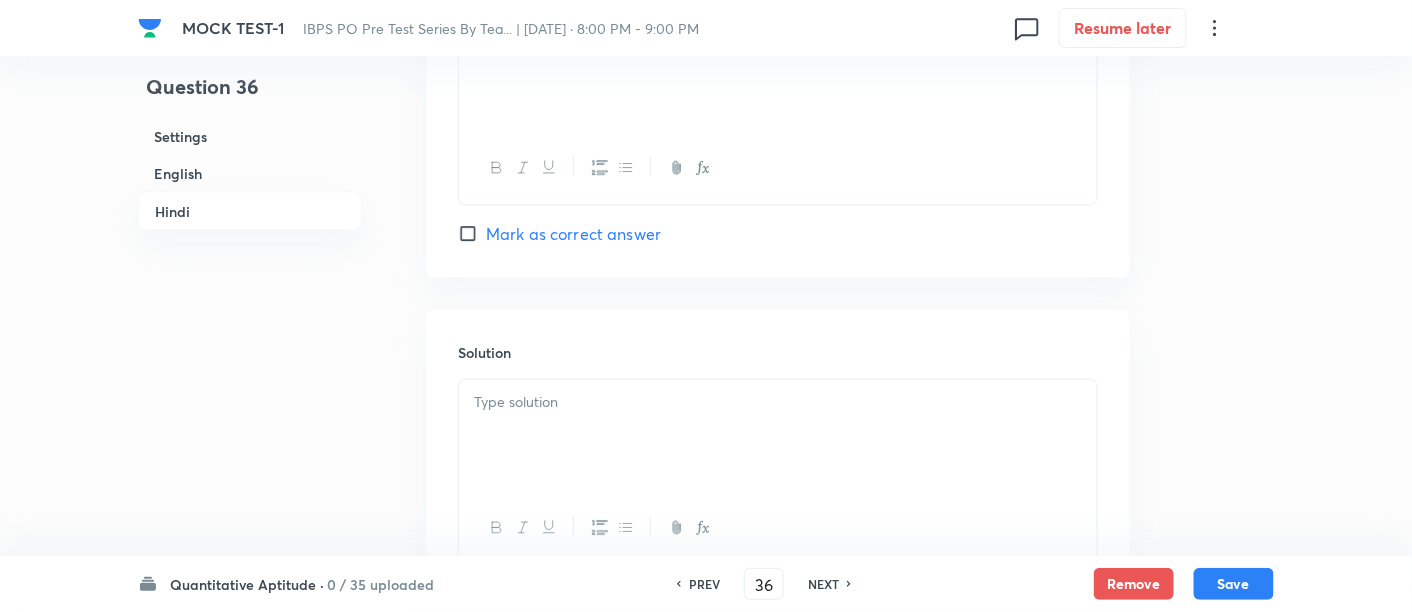 scroll, scrollTop: 5731, scrollLeft: 0, axis: vertical 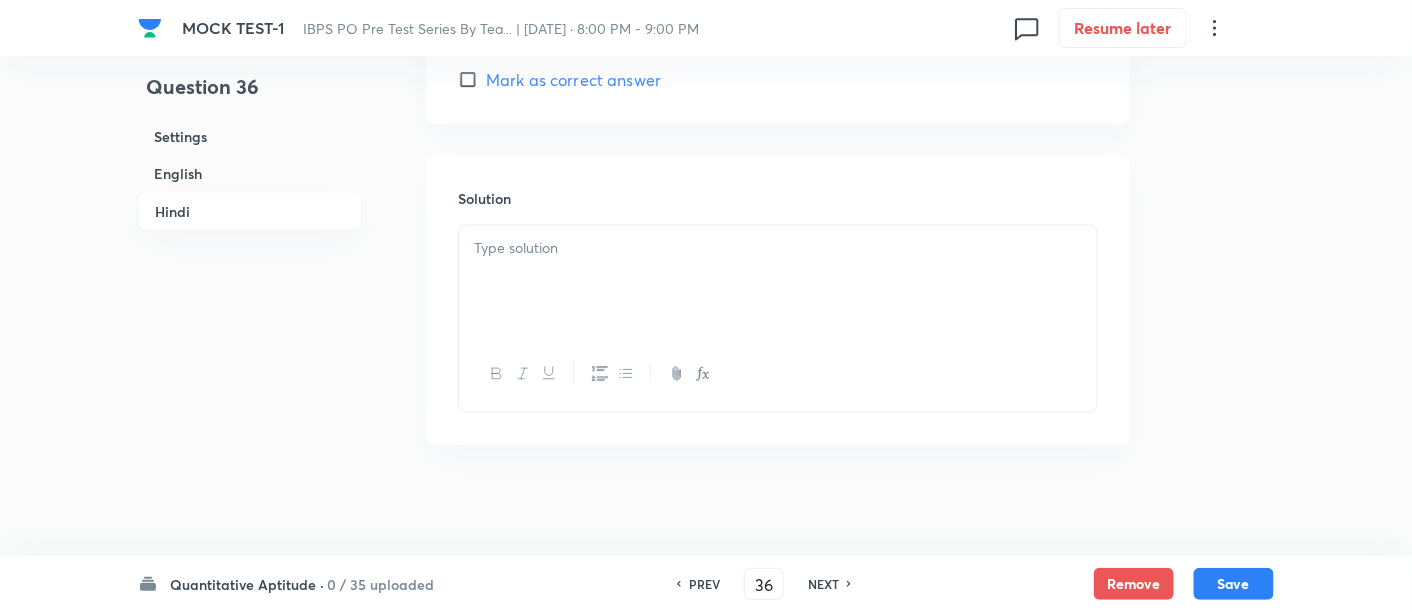 click at bounding box center [778, 282] 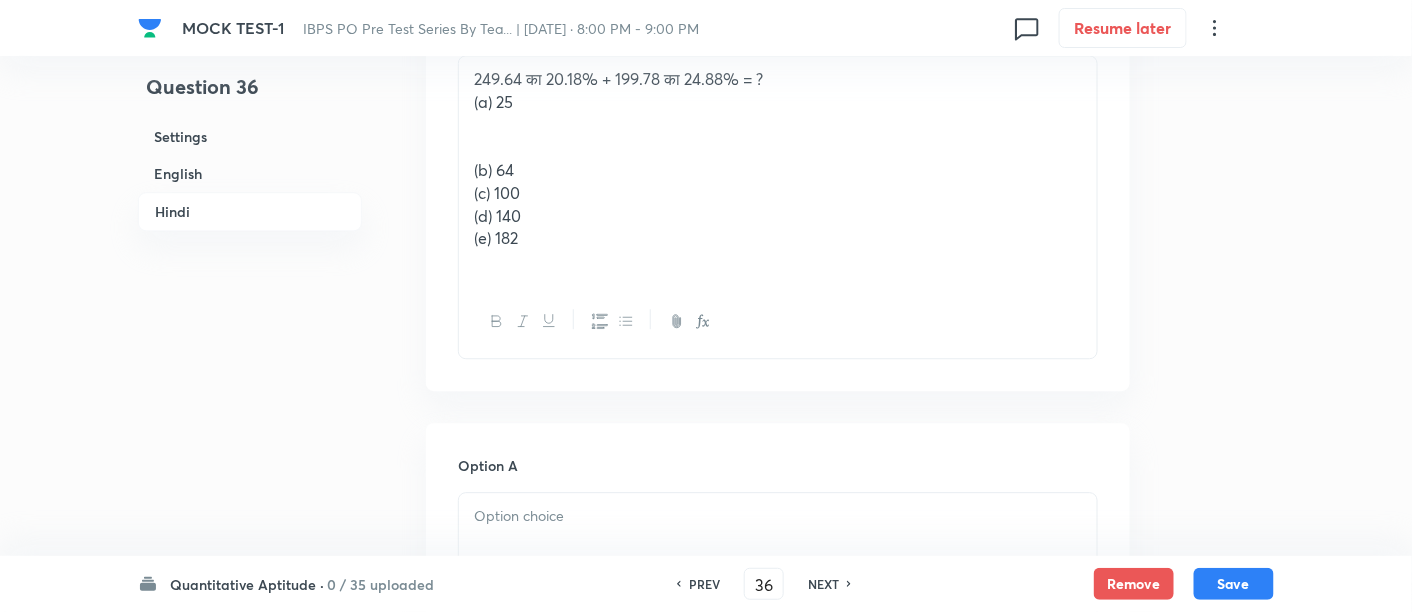 scroll, scrollTop: 3885, scrollLeft: 0, axis: vertical 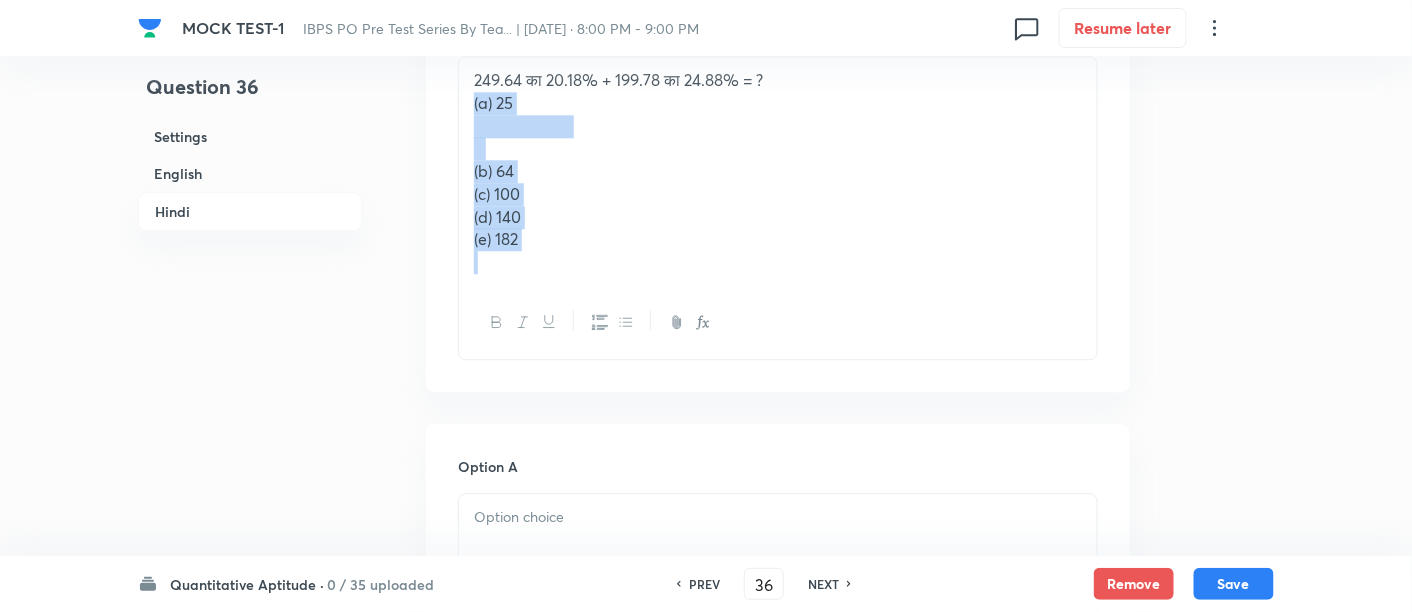 drag, startPoint x: 465, startPoint y: 107, endPoint x: 532, endPoint y: 272, distance: 178.08424 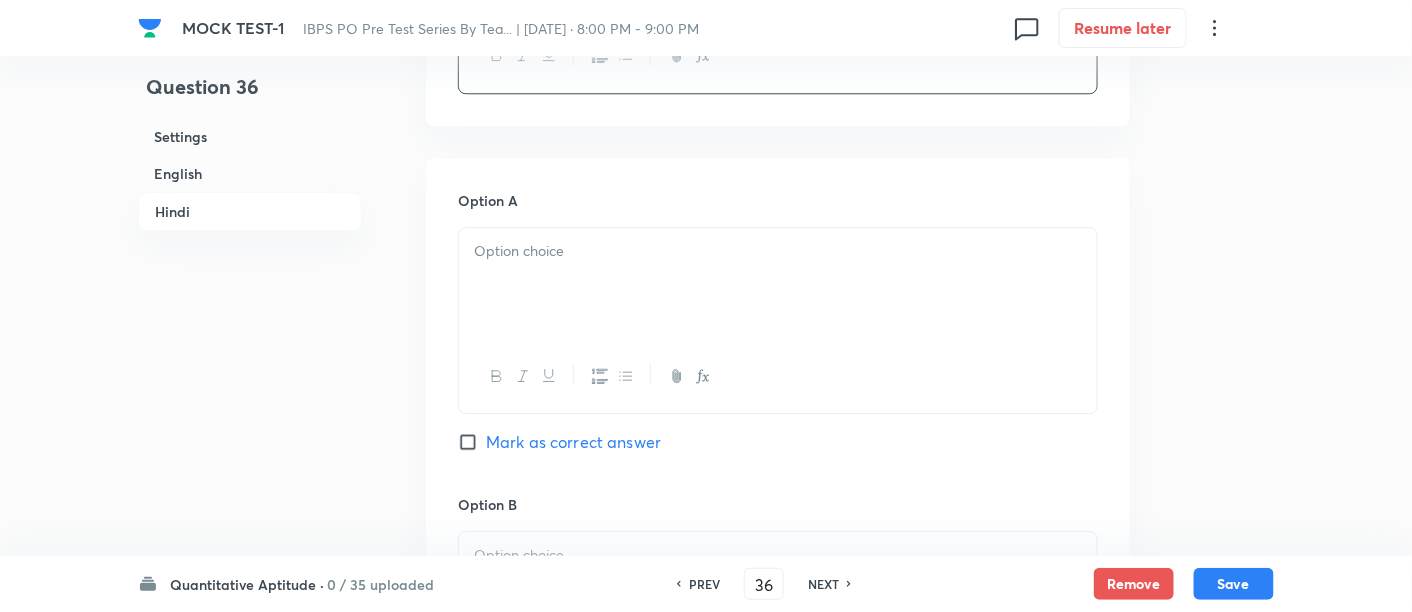 scroll, scrollTop: 4037, scrollLeft: 0, axis: vertical 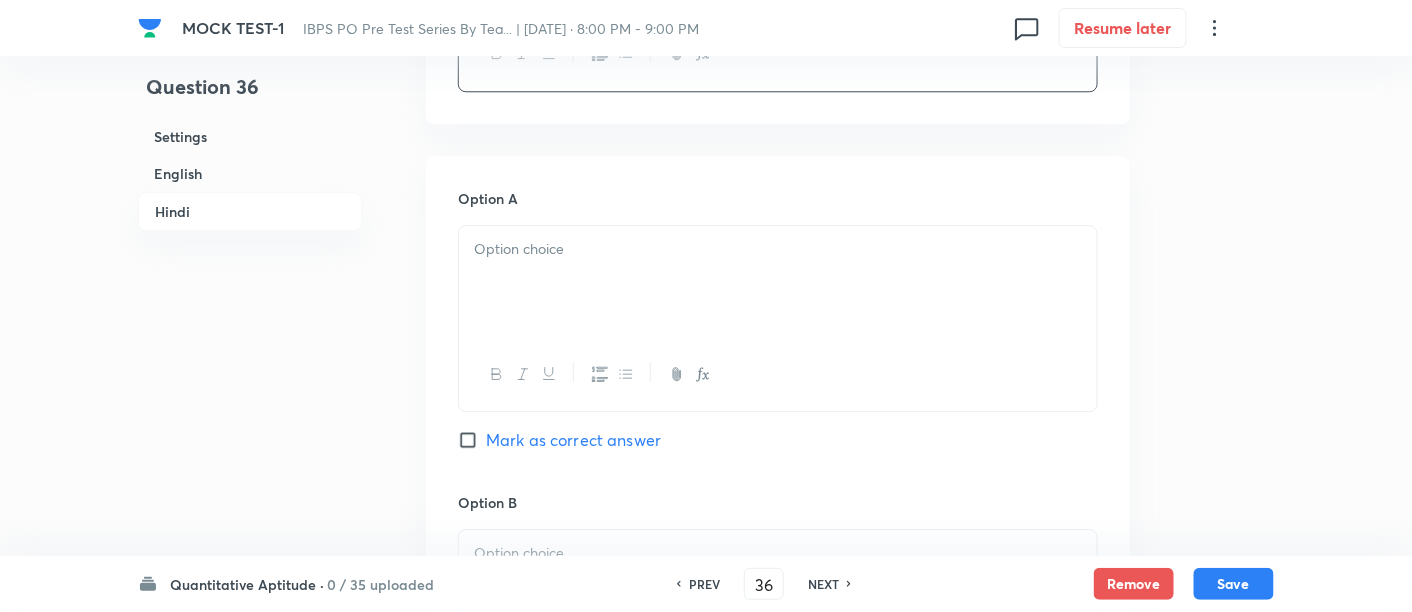 click at bounding box center (778, 282) 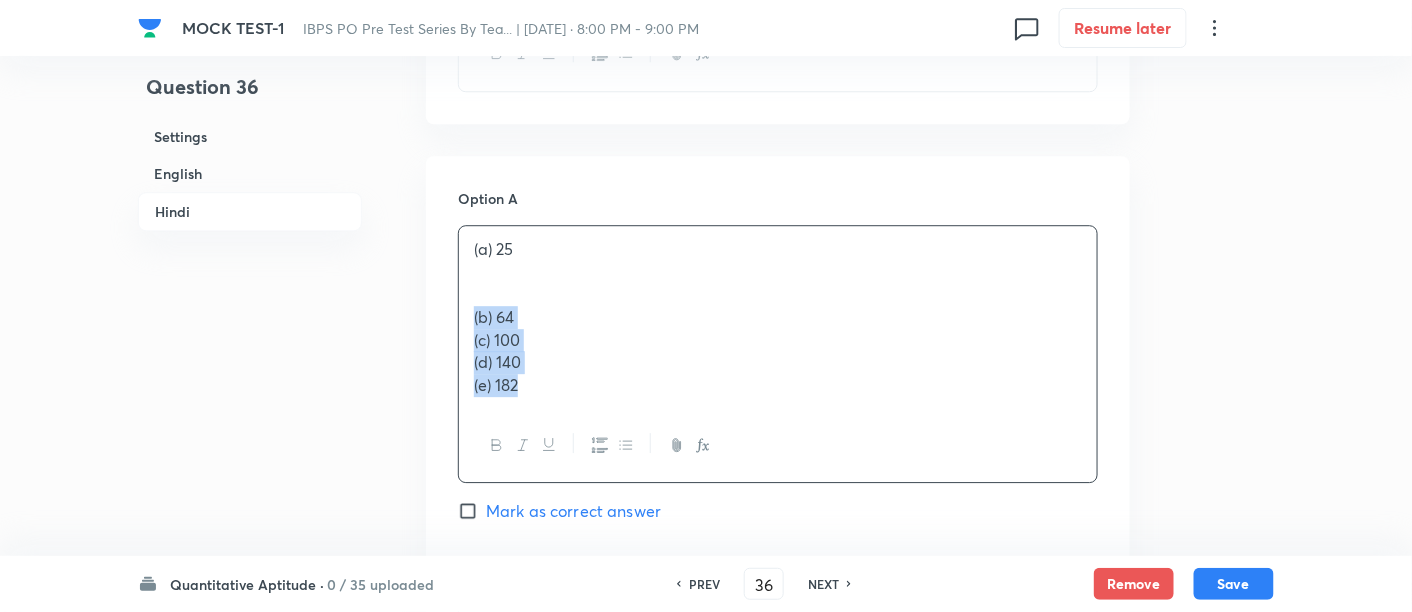 drag, startPoint x: 471, startPoint y: 310, endPoint x: 579, endPoint y: 428, distance: 159.9625 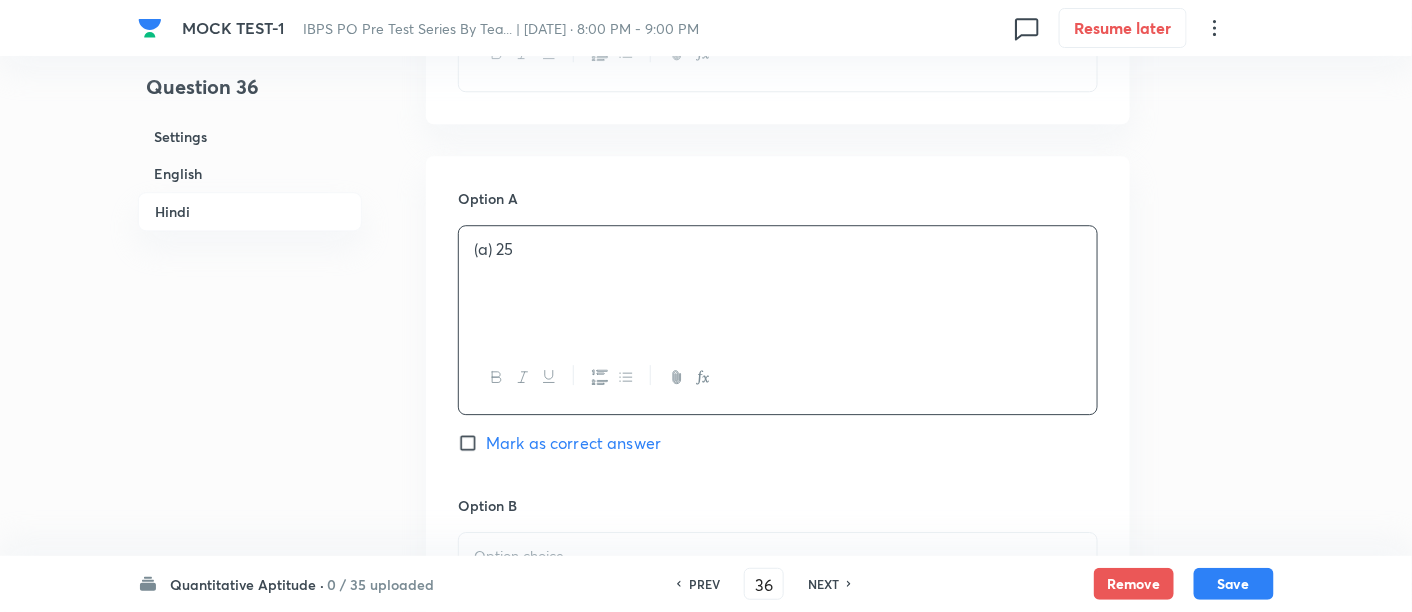 scroll, scrollTop: 4240, scrollLeft: 0, axis: vertical 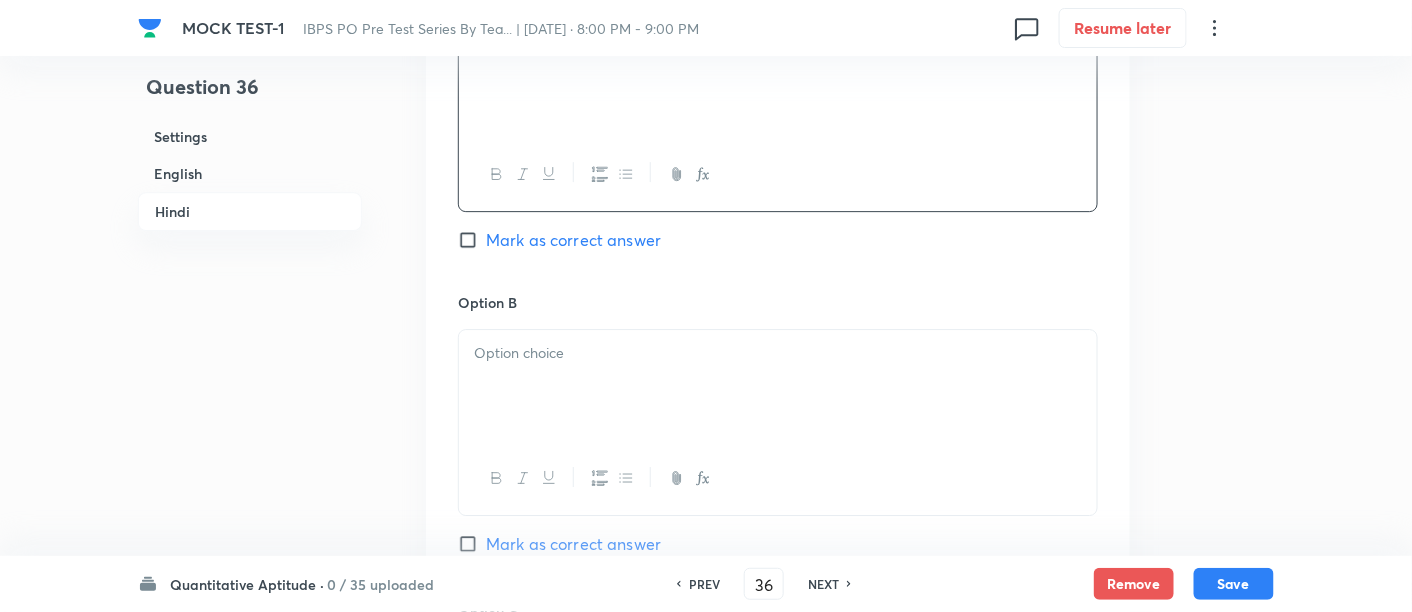 click at bounding box center (778, 386) 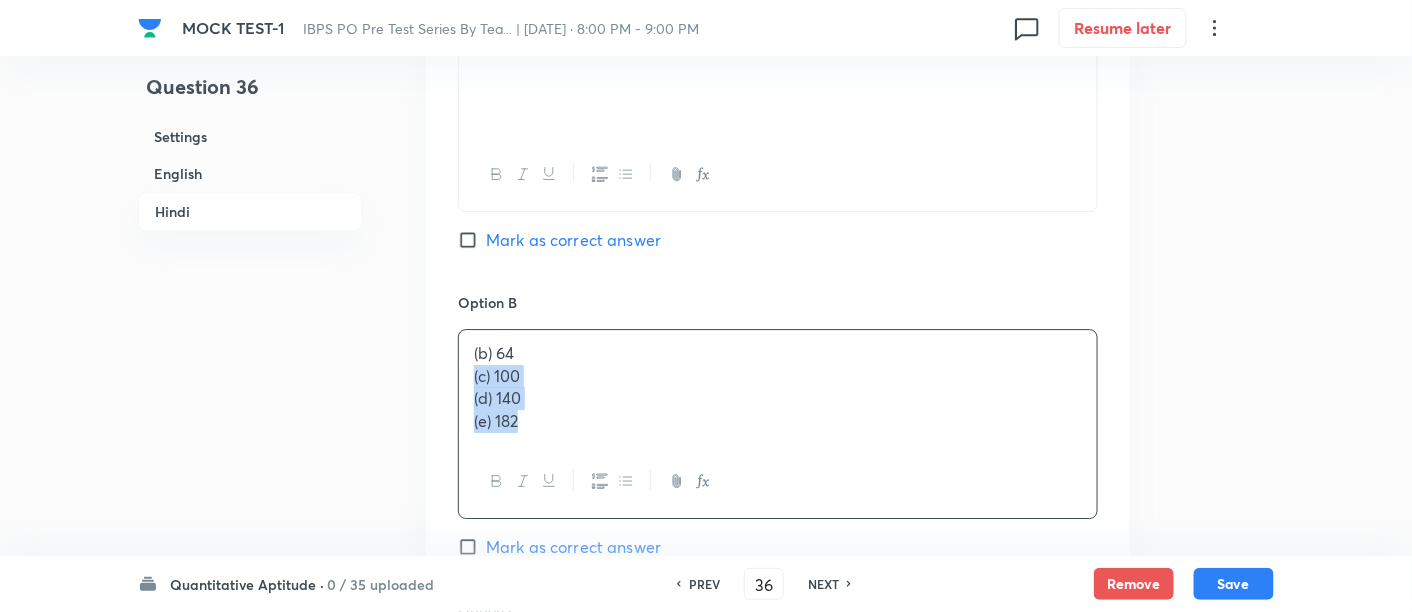 drag, startPoint x: 467, startPoint y: 374, endPoint x: 650, endPoint y: 507, distance: 226.22556 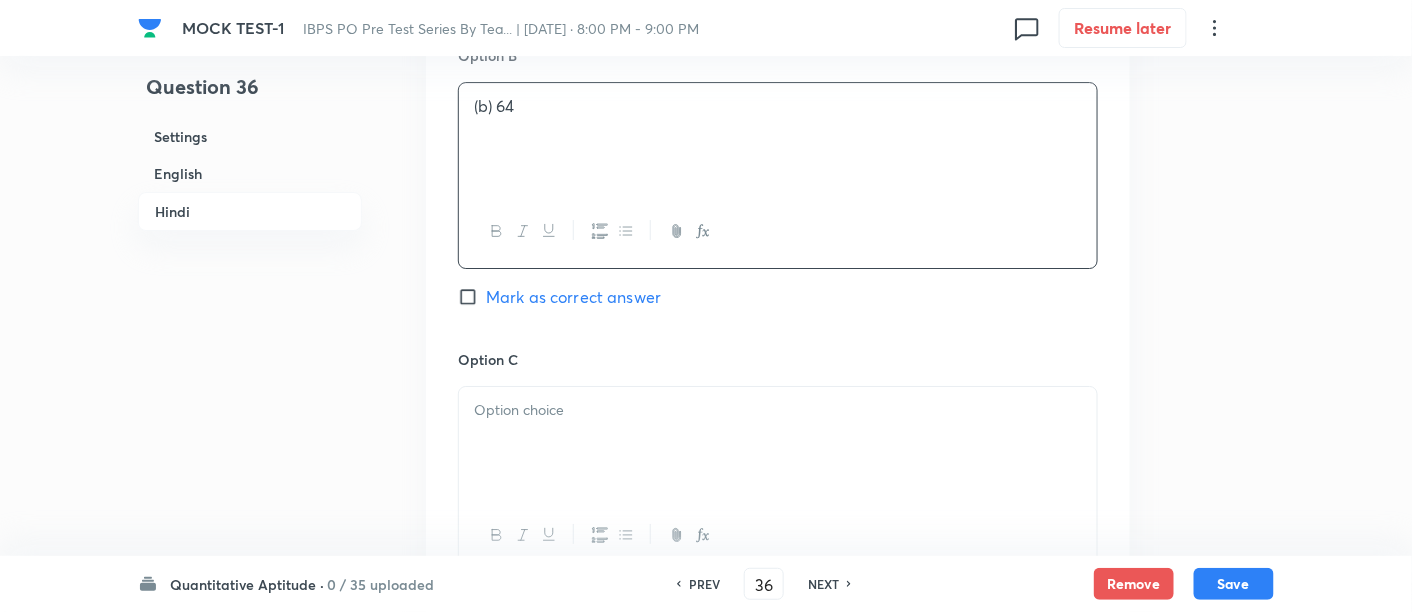 scroll, scrollTop: 4502, scrollLeft: 0, axis: vertical 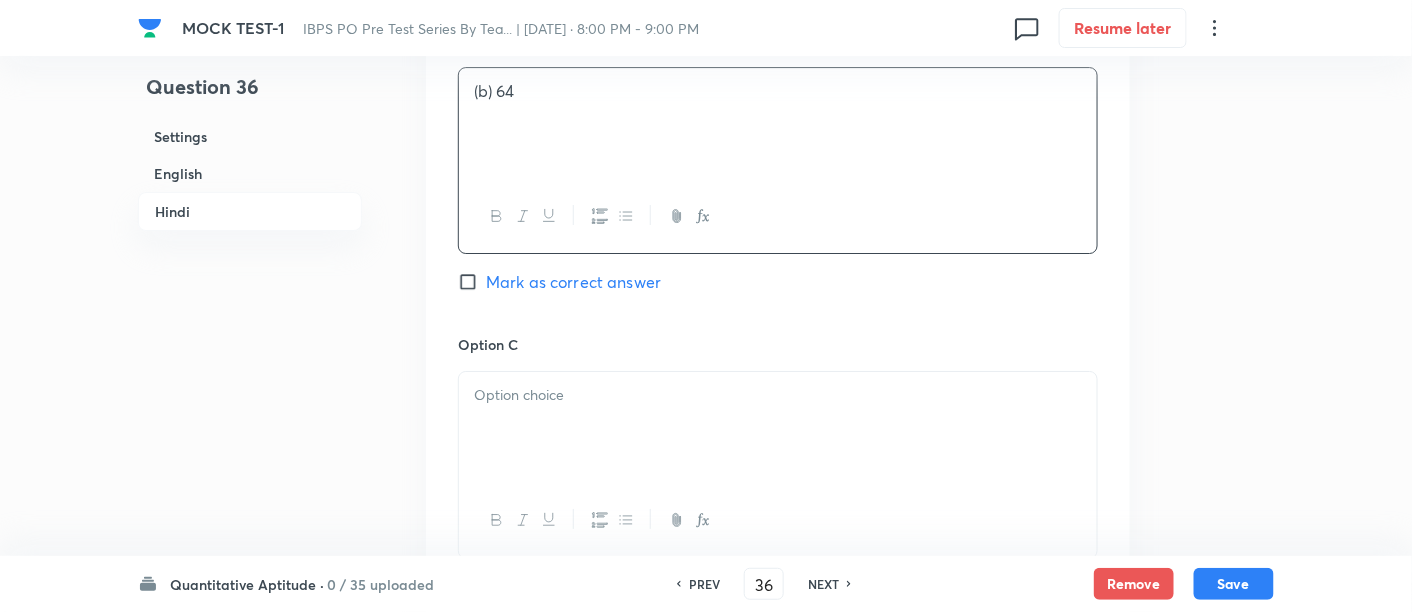 click at bounding box center [778, 428] 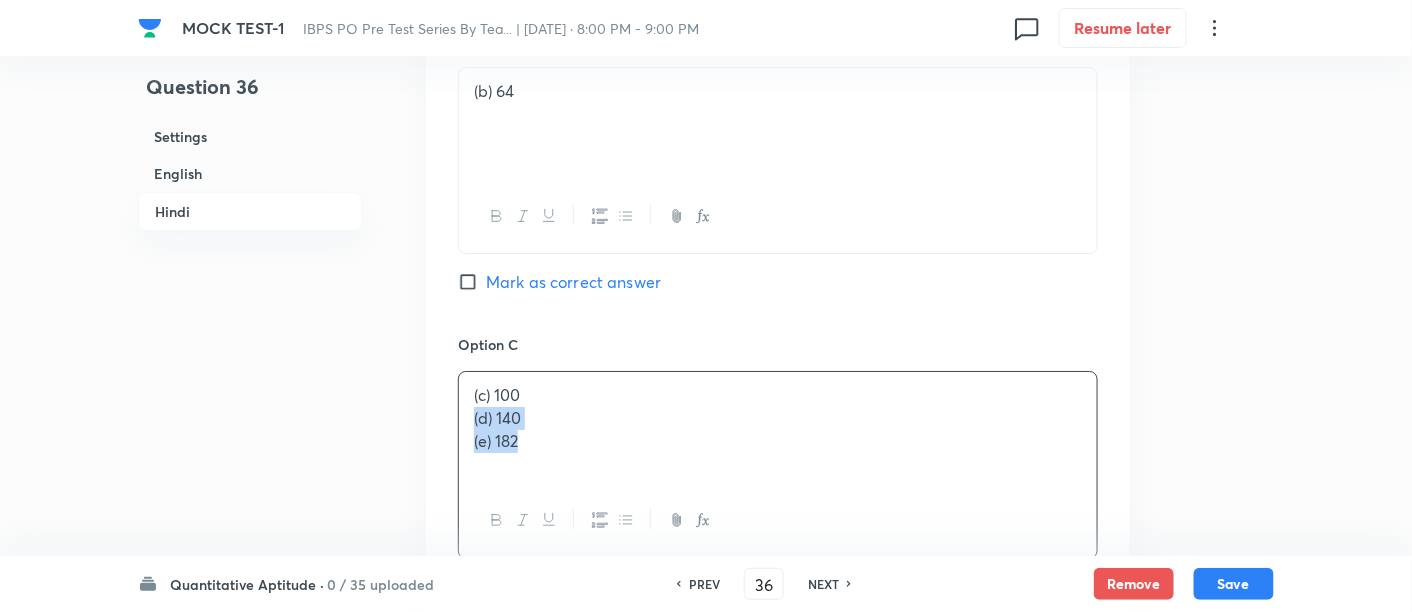 drag, startPoint x: 471, startPoint y: 415, endPoint x: 639, endPoint y: 510, distance: 193 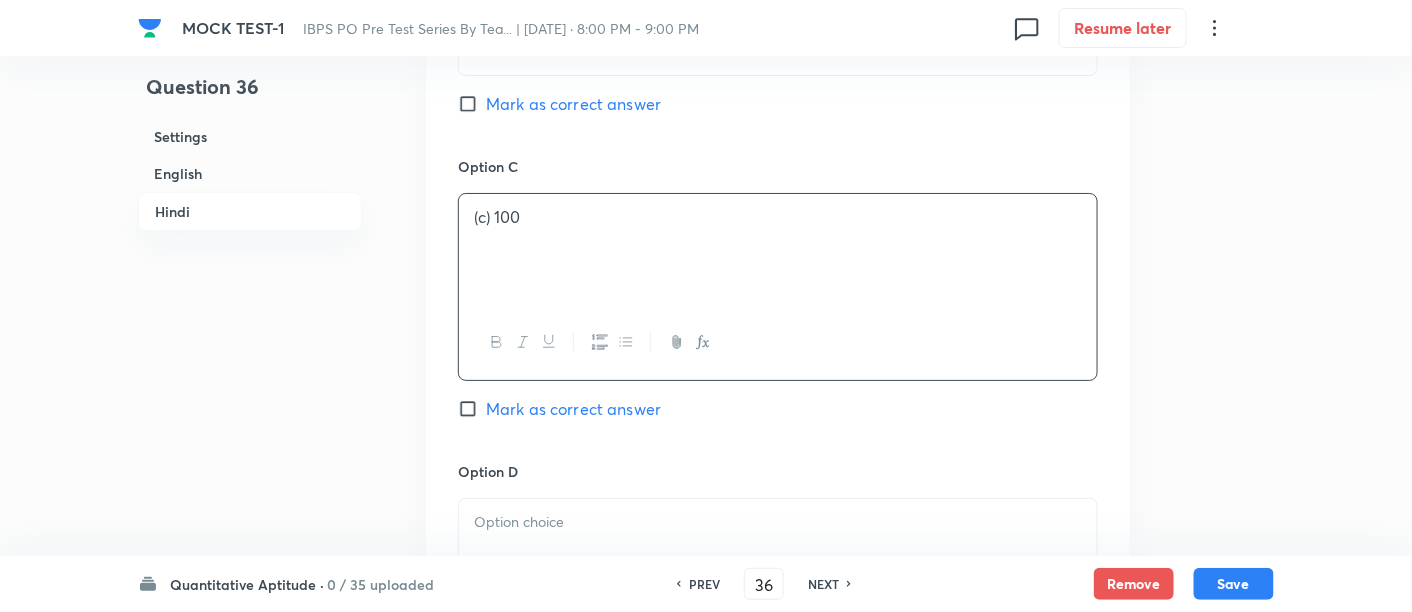 scroll, scrollTop: 4682, scrollLeft: 0, axis: vertical 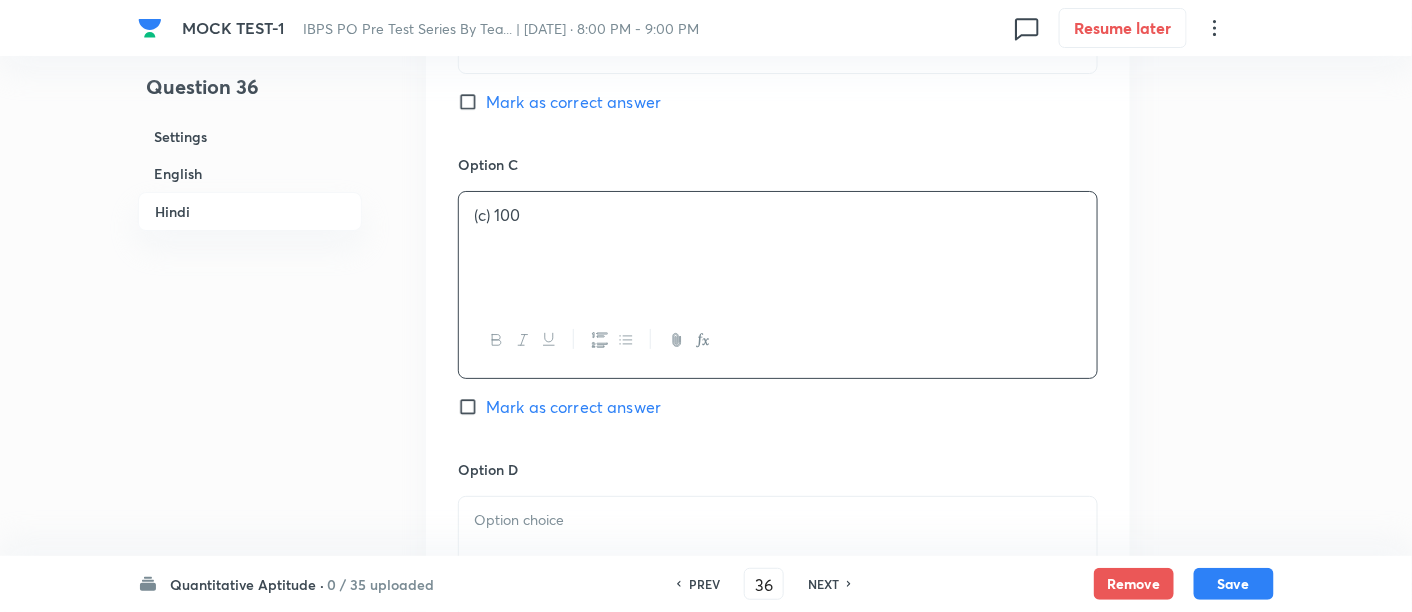 click on "Mark as correct answer" at bounding box center [573, 407] 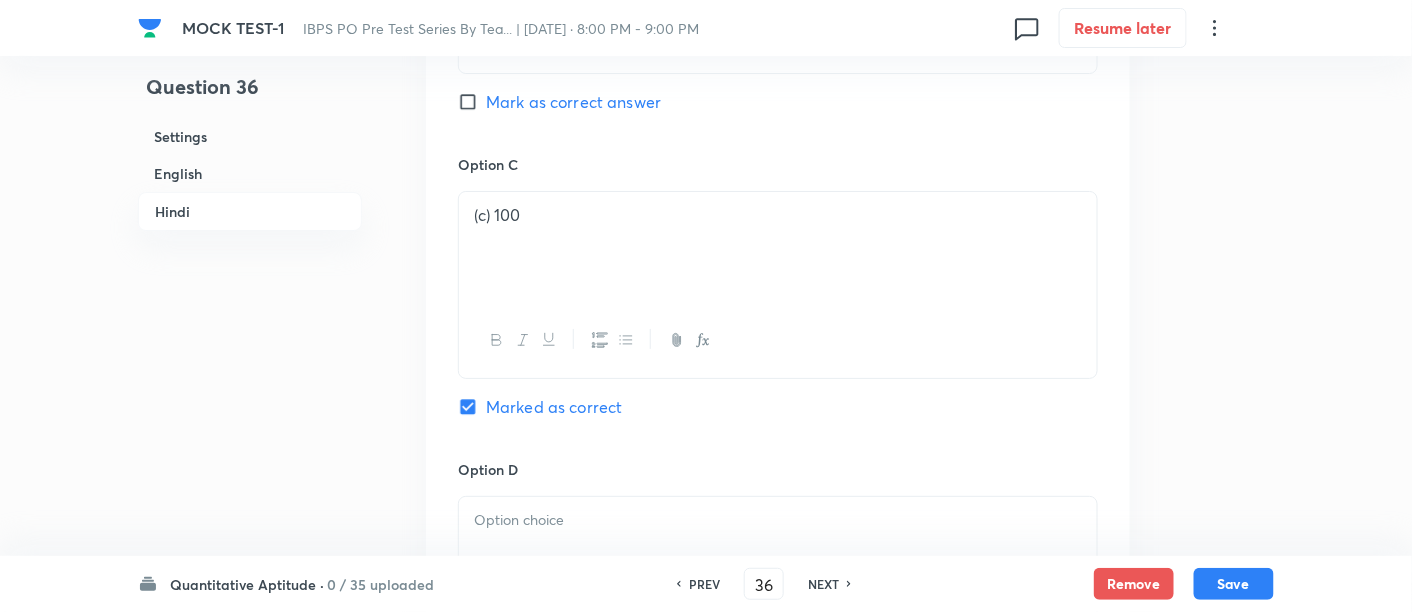 checkbox on "true" 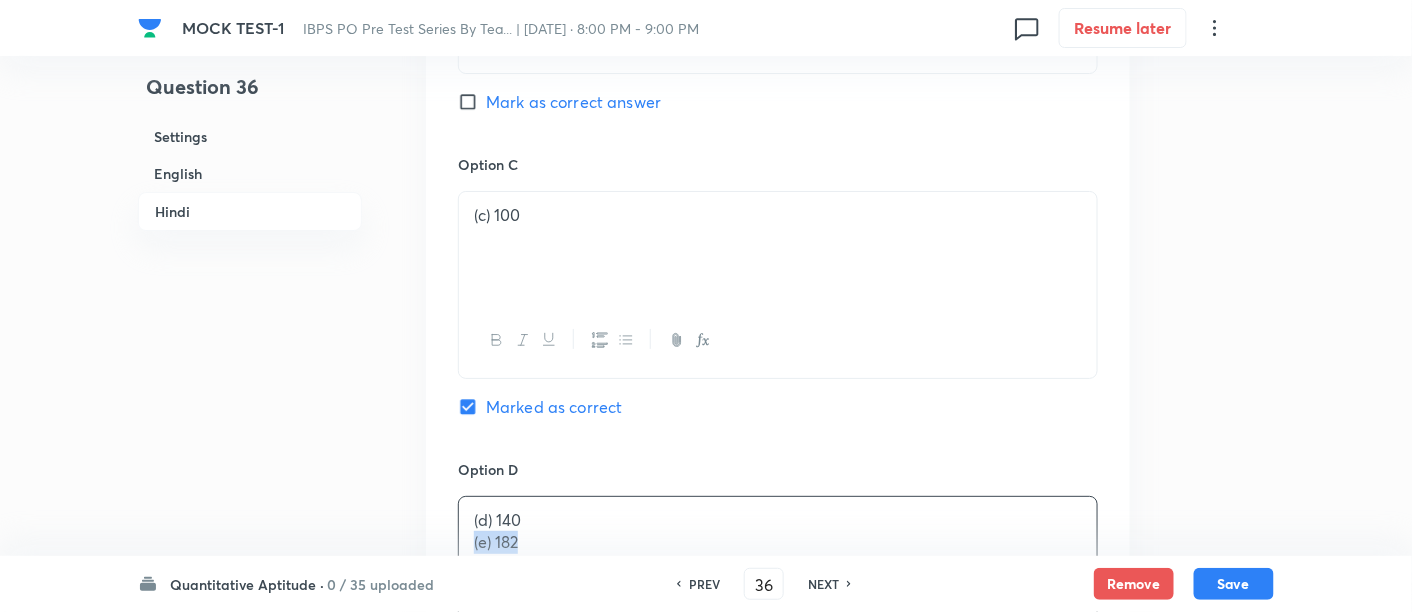 drag, startPoint x: 467, startPoint y: 535, endPoint x: 596, endPoint y: 557, distance: 130.86252 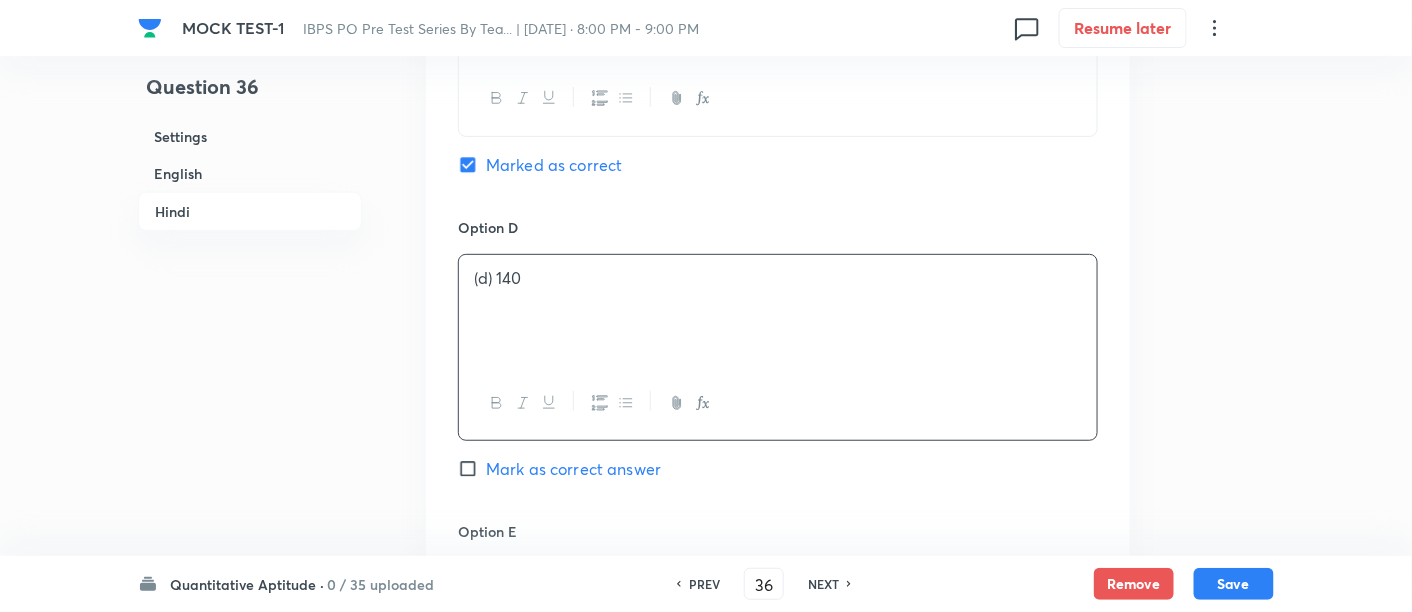scroll, scrollTop: 4987, scrollLeft: 0, axis: vertical 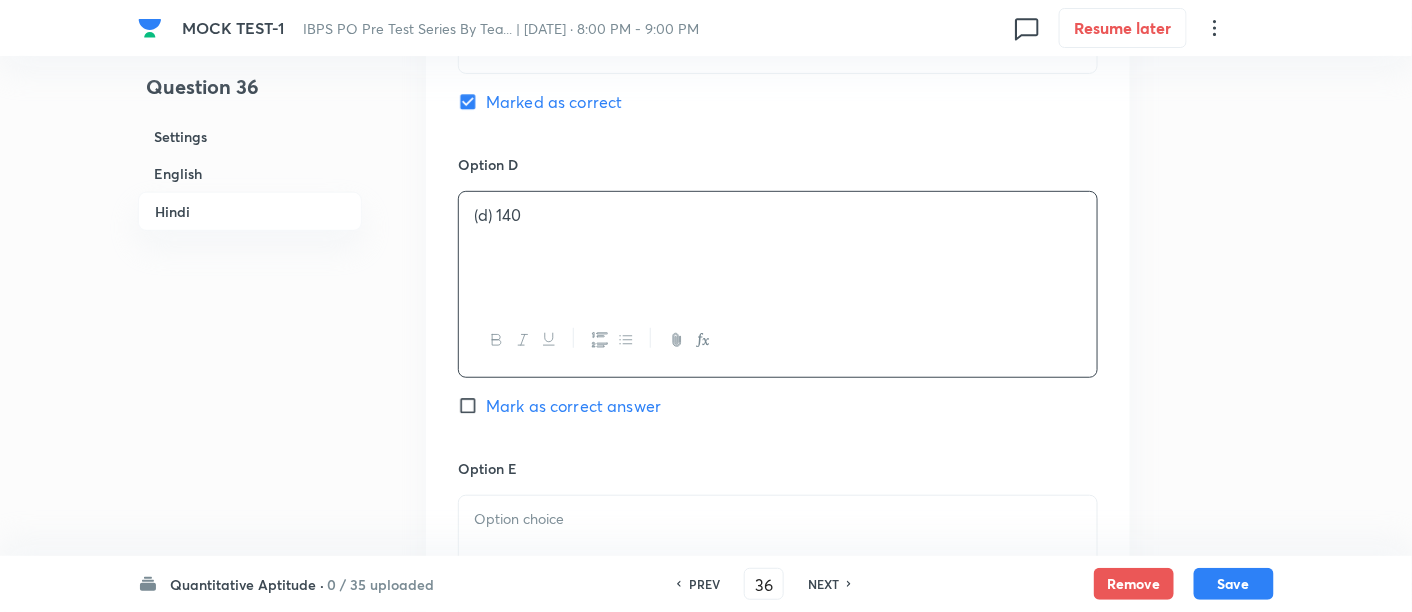 click at bounding box center [778, 552] 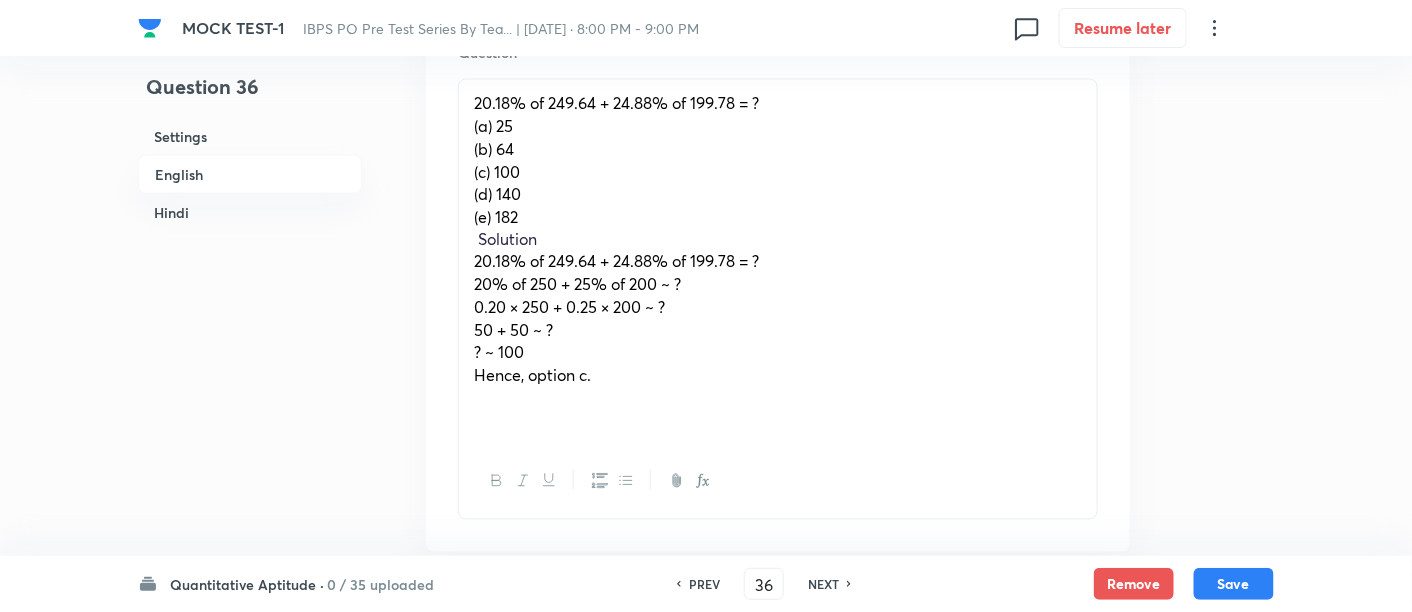 scroll, scrollTop: 962, scrollLeft: 0, axis: vertical 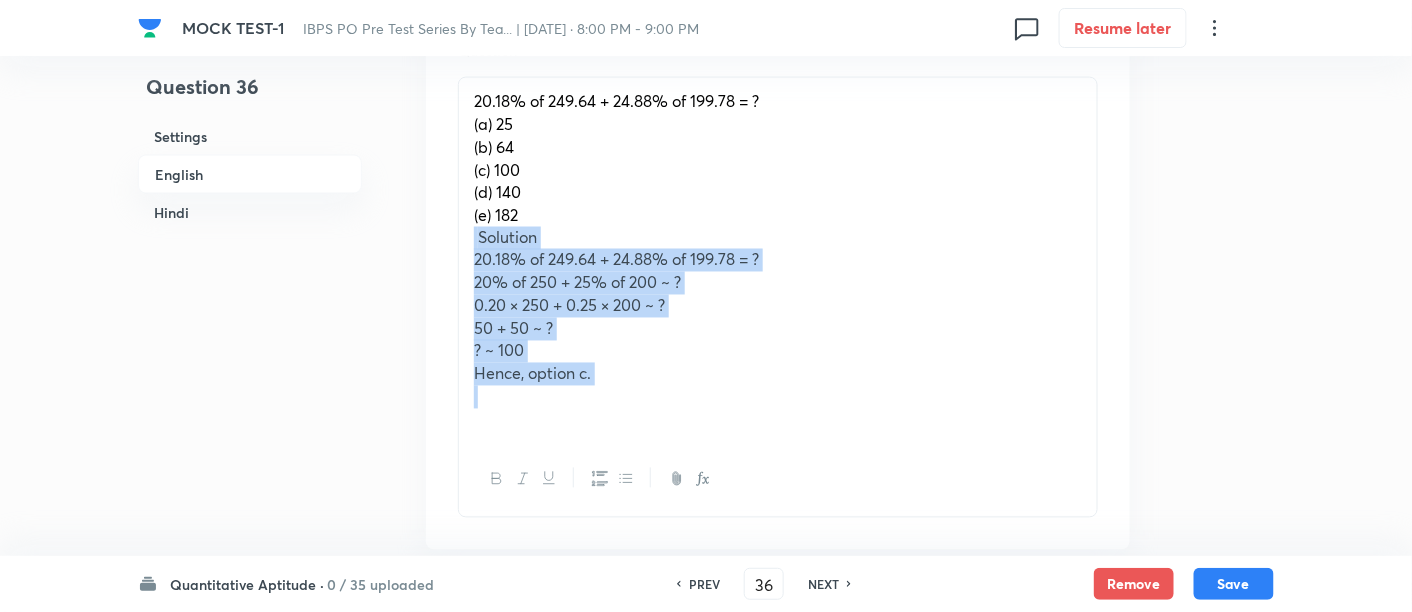 drag, startPoint x: 472, startPoint y: 237, endPoint x: 610, endPoint y: 388, distance: 204.5605 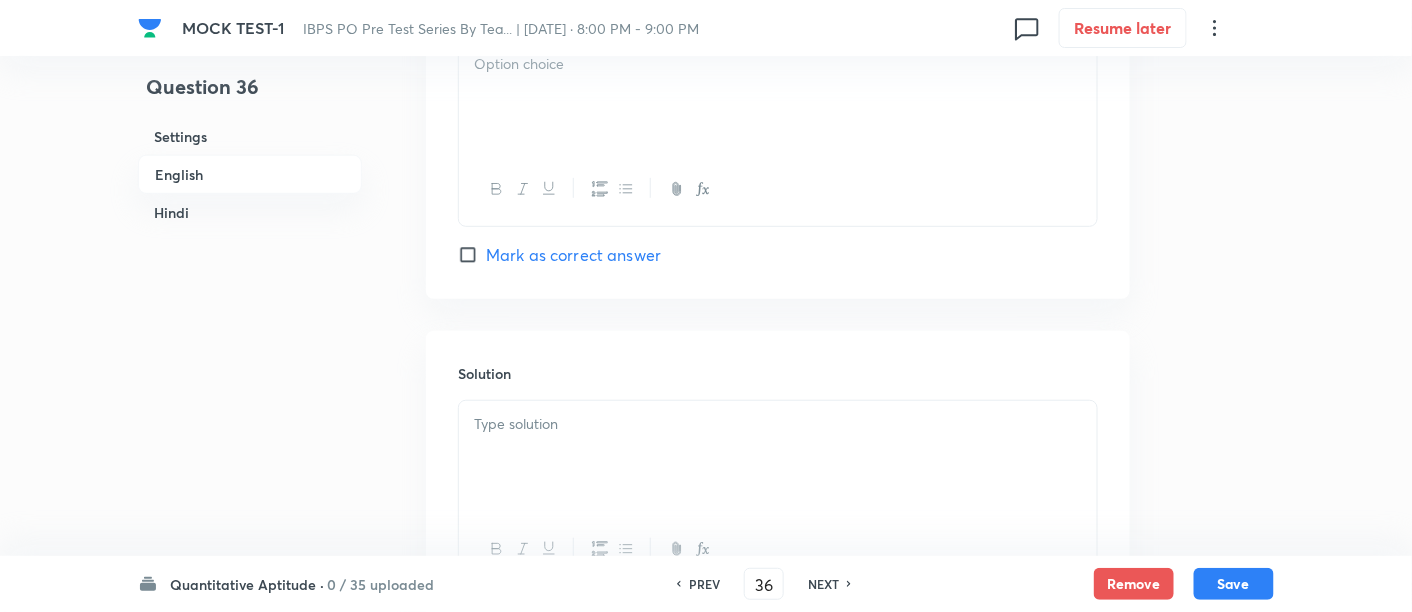 scroll, scrollTop: 2645, scrollLeft: 0, axis: vertical 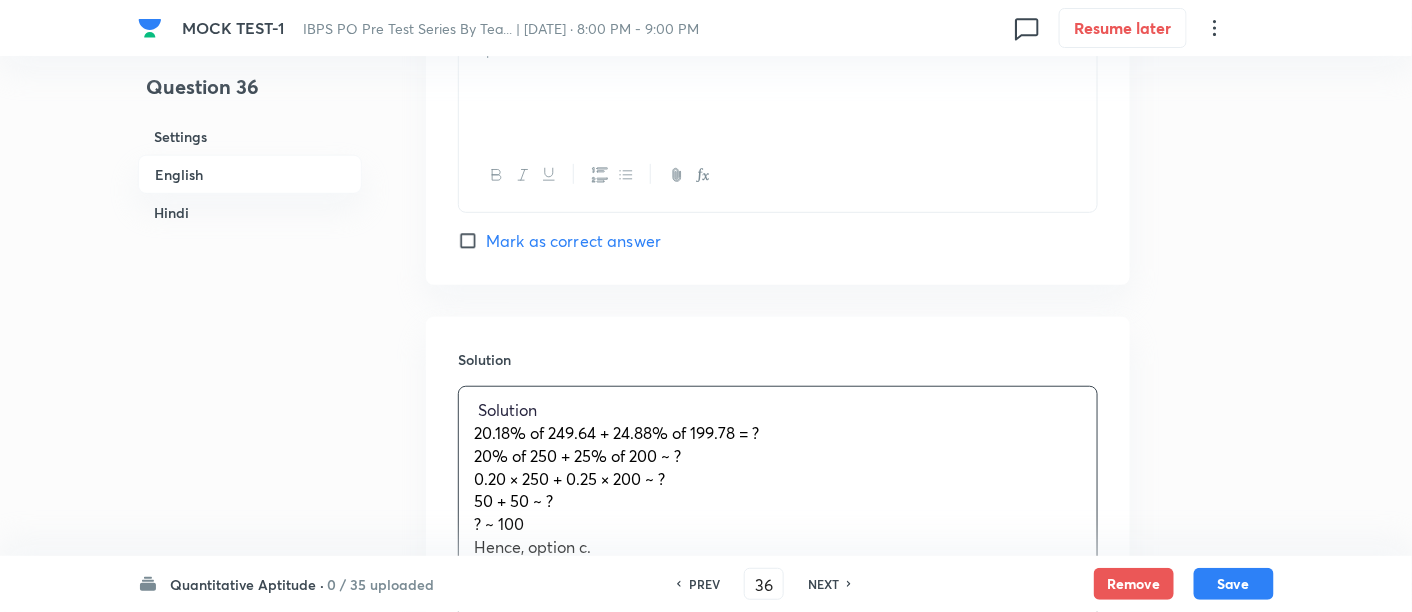 click on "Solution 20.18% of 249.64 + 24.88% of 199.78 = ? 20% of 250 + 25% of 200 ~ ? 0.20 × 250 + 0.25 × 200 ~ ? 50 + 50 ~ ? ? ~ 100 Hence, option c." at bounding box center (778, 490) 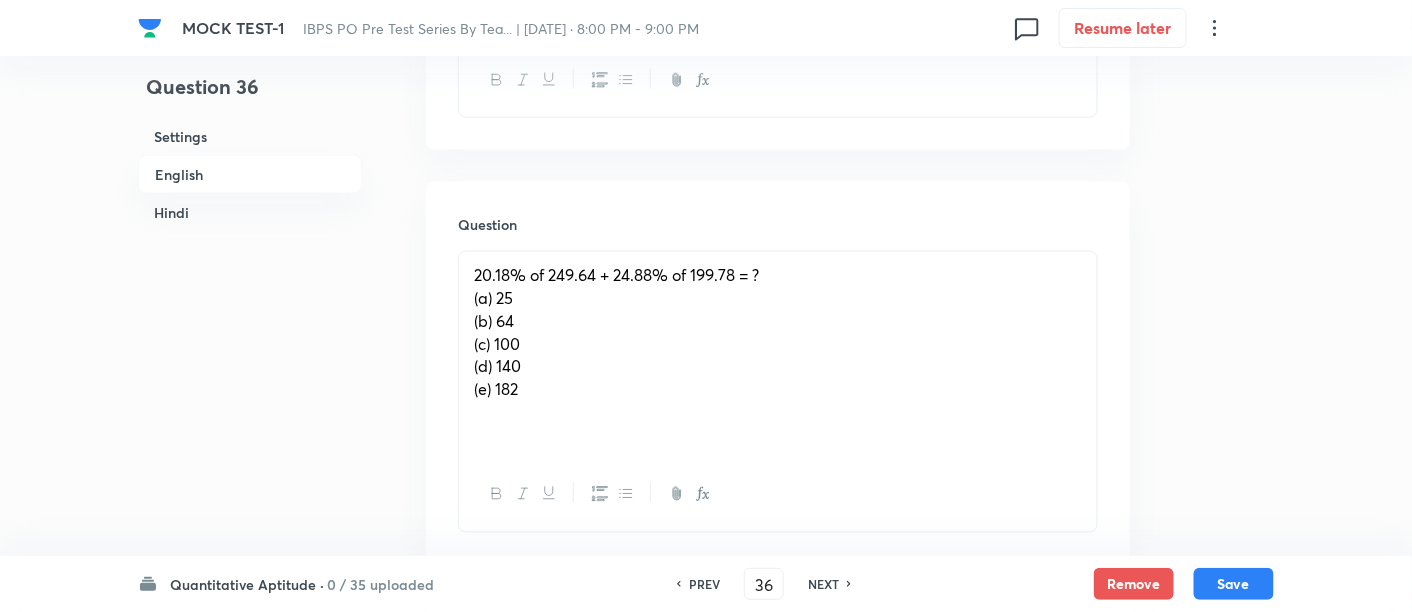 scroll, scrollTop: 789, scrollLeft: 0, axis: vertical 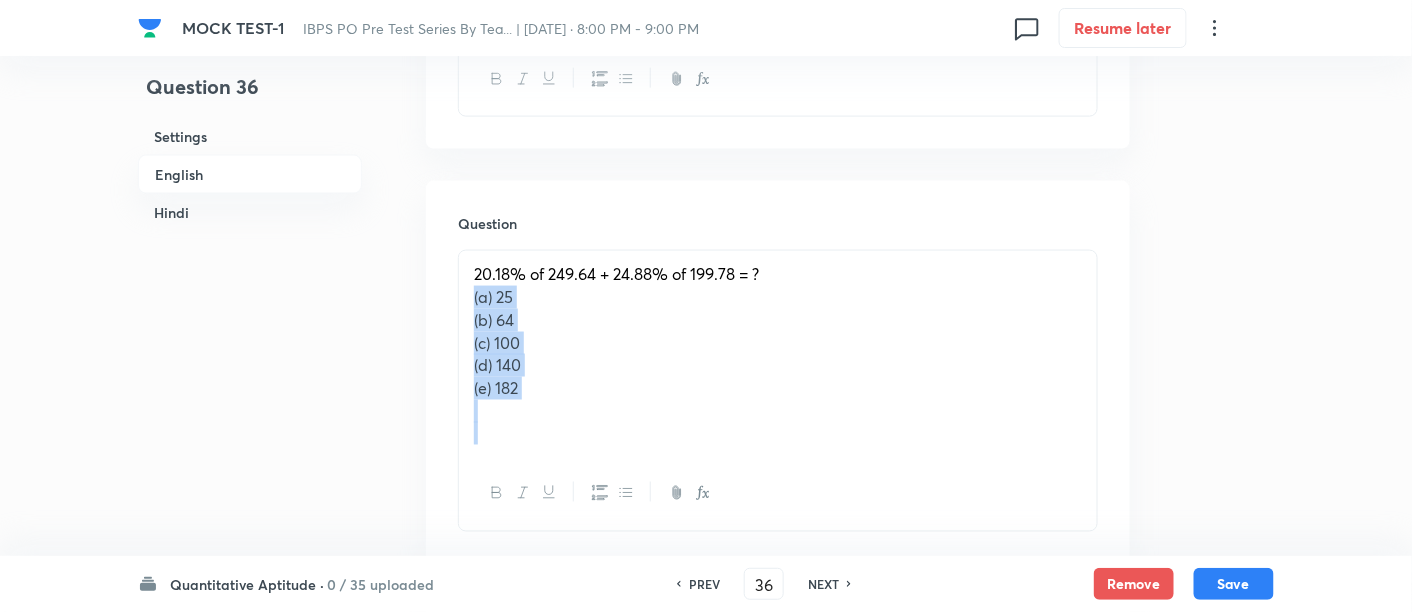 drag, startPoint x: 471, startPoint y: 294, endPoint x: 588, endPoint y: 455, distance: 199.02261 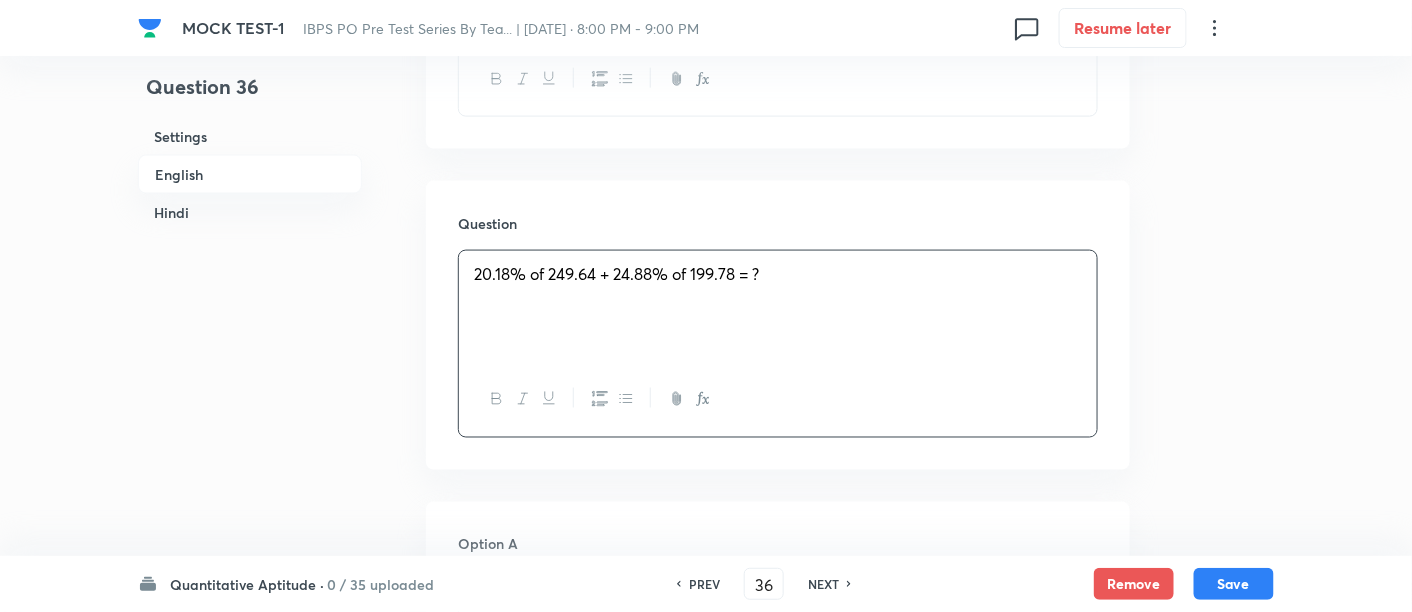 scroll, scrollTop: 982, scrollLeft: 0, axis: vertical 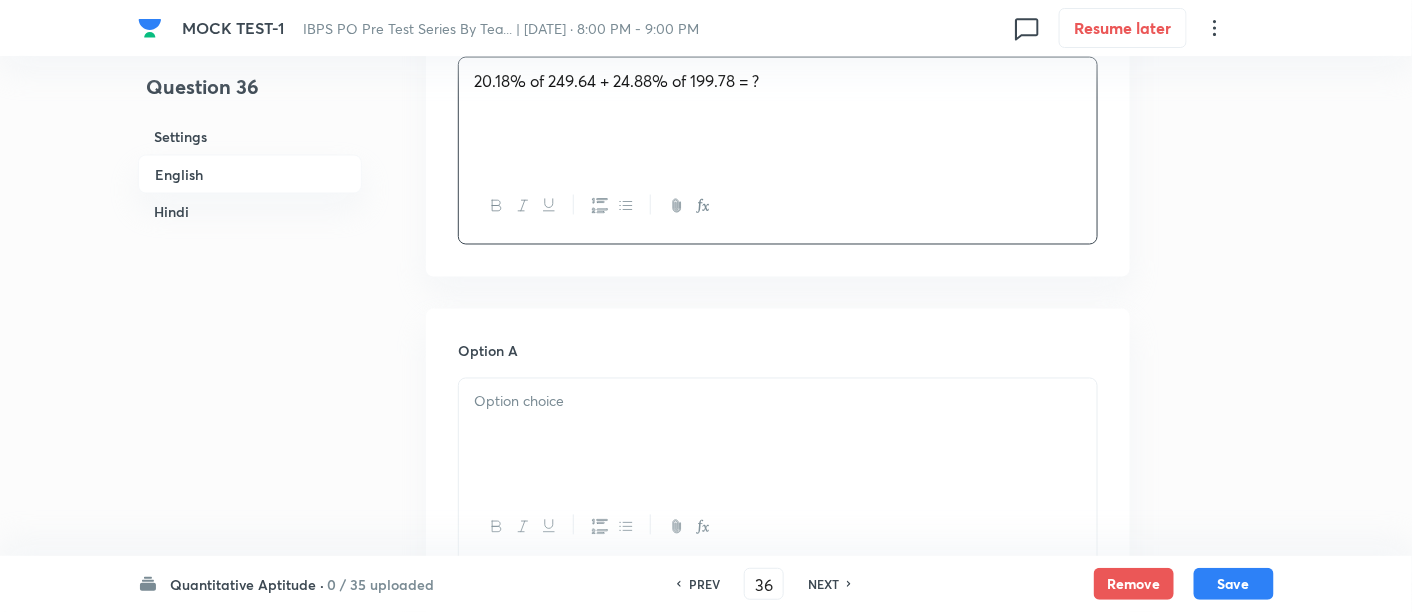 click at bounding box center [778, 435] 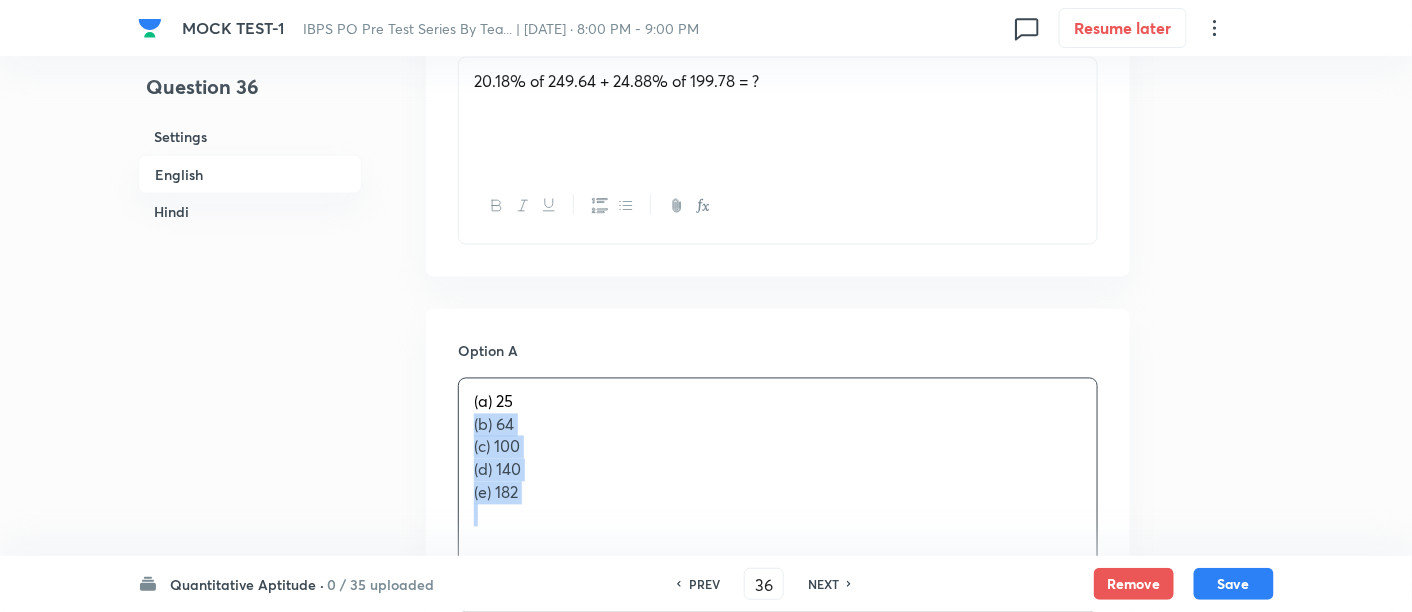 drag, startPoint x: 469, startPoint y: 424, endPoint x: 577, endPoint y: 529, distance: 150.62868 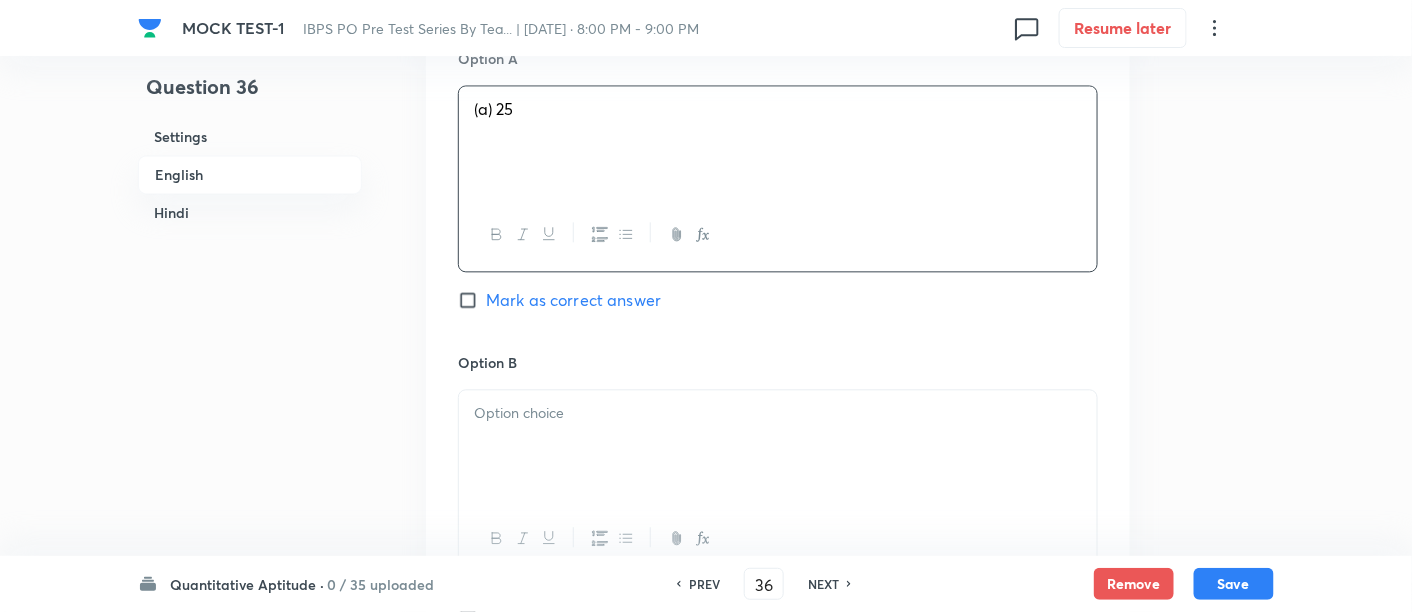 scroll, scrollTop: 1278, scrollLeft: 0, axis: vertical 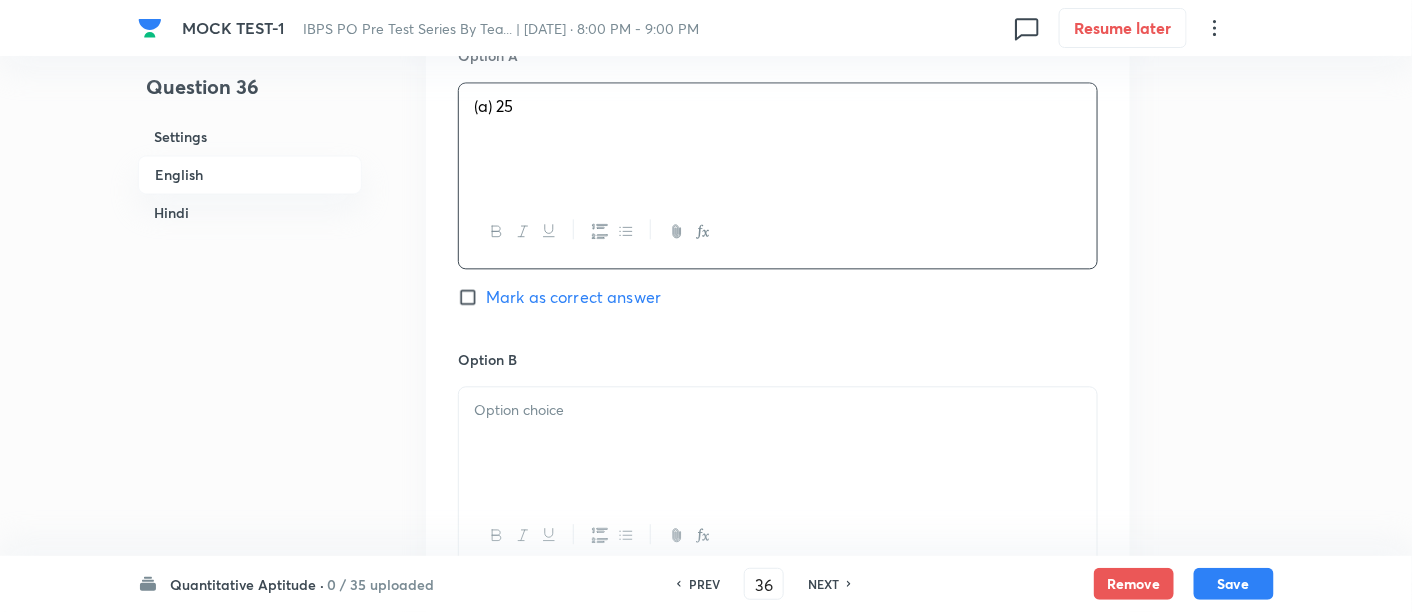 click at bounding box center [778, 443] 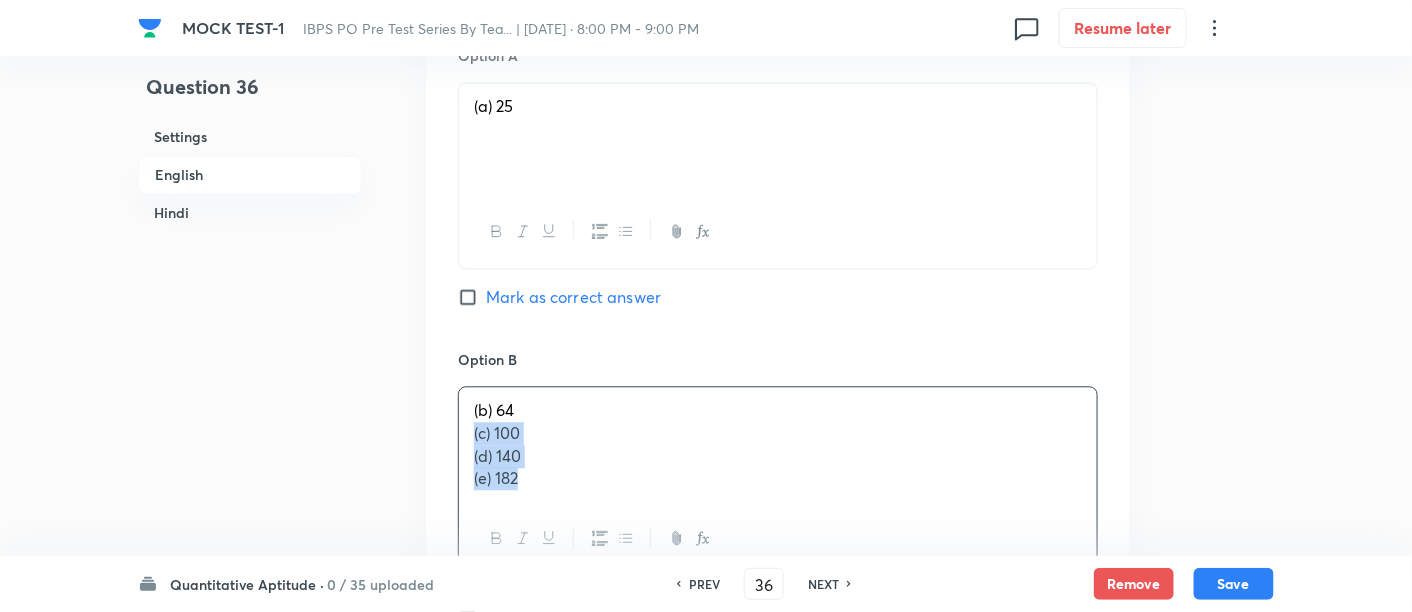 drag, startPoint x: 470, startPoint y: 426, endPoint x: 629, endPoint y: 567, distance: 212.51353 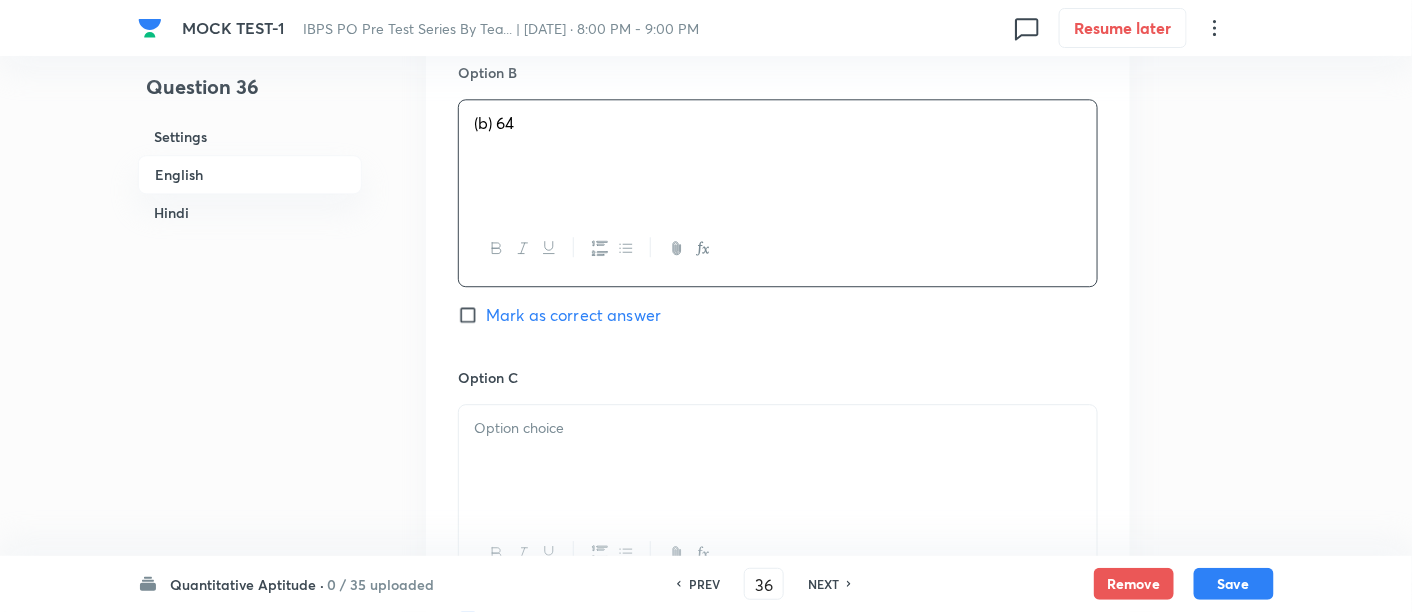 scroll, scrollTop: 1571, scrollLeft: 0, axis: vertical 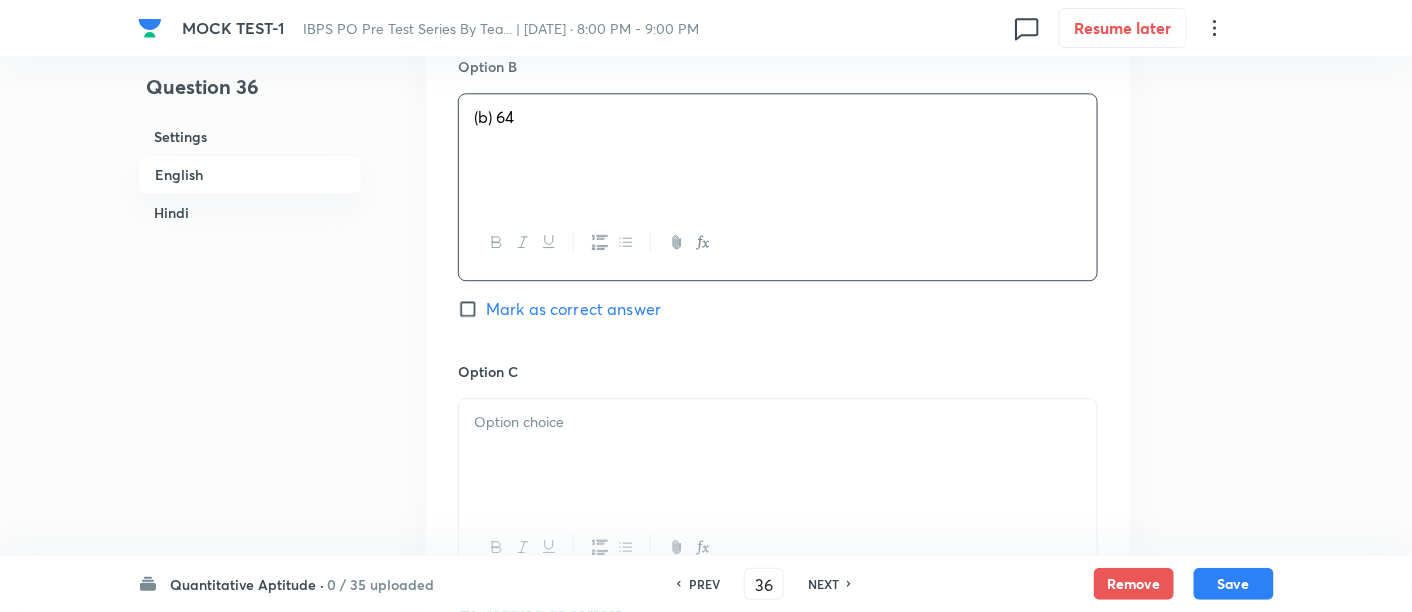 click at bounding box center (778, 455) 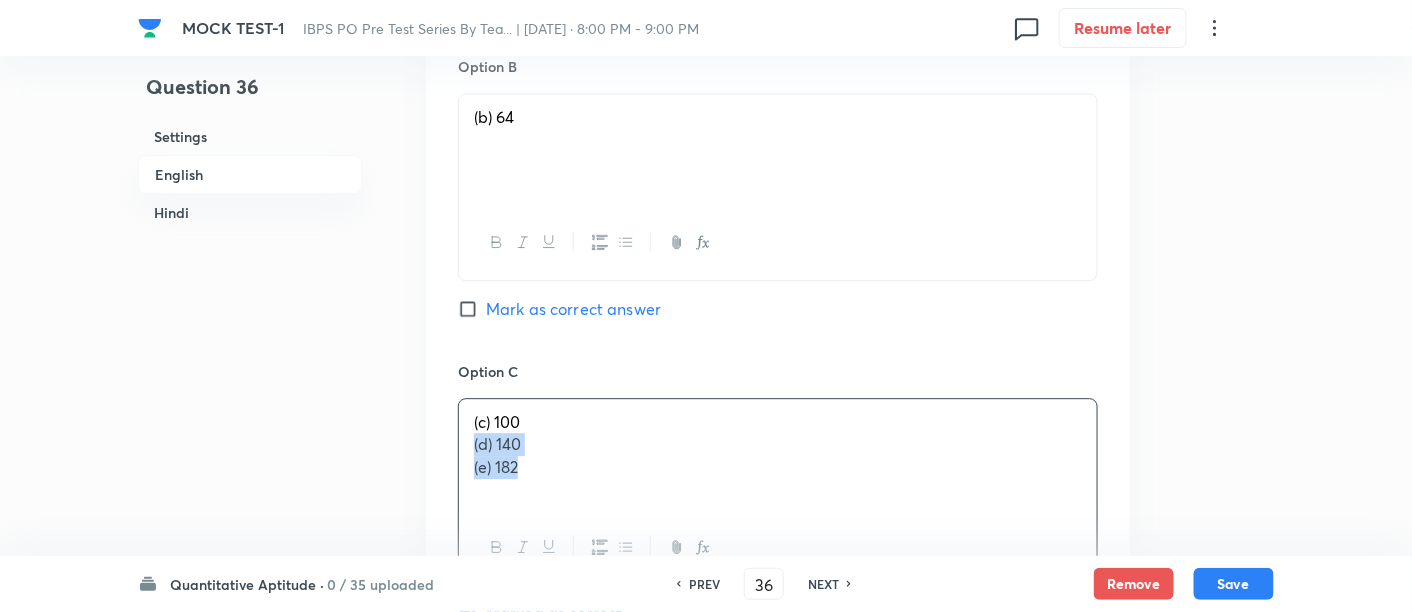 drag, startPoint x: 469, startPoint y: 439, endPoint x: 622, endPoint y: 524, distance: 175.02571 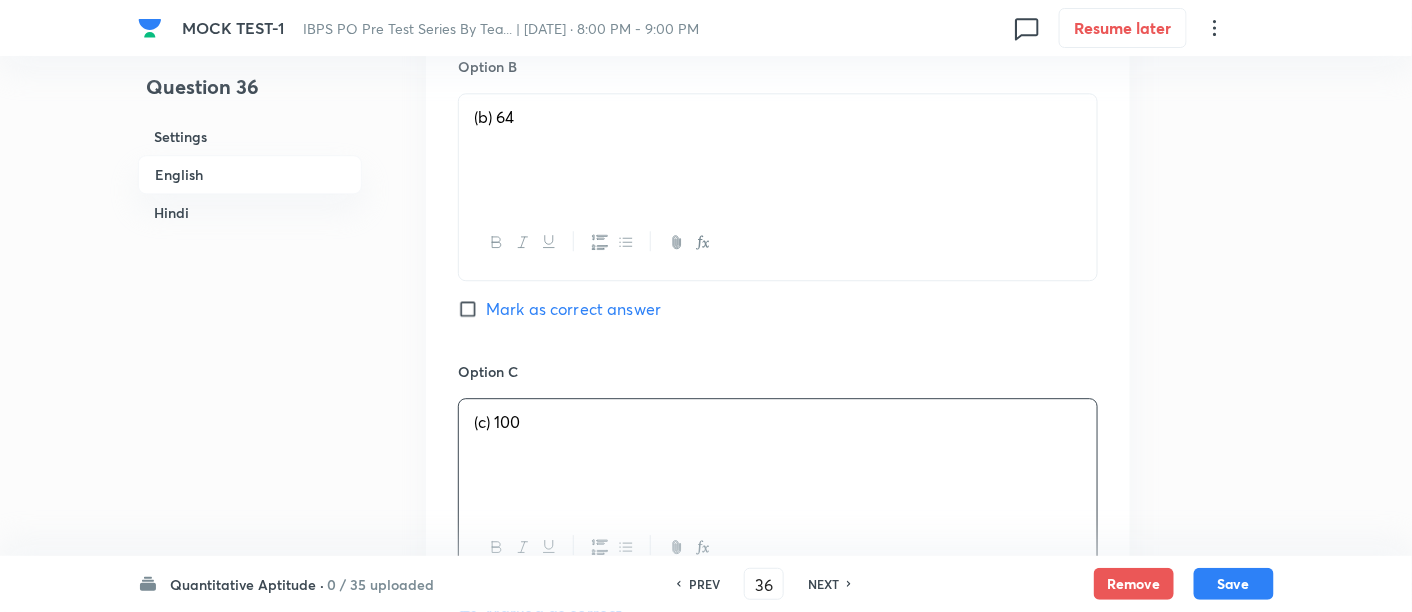 scroll, scrollTop: 1805, scrollLeft: 0, axis: vertical 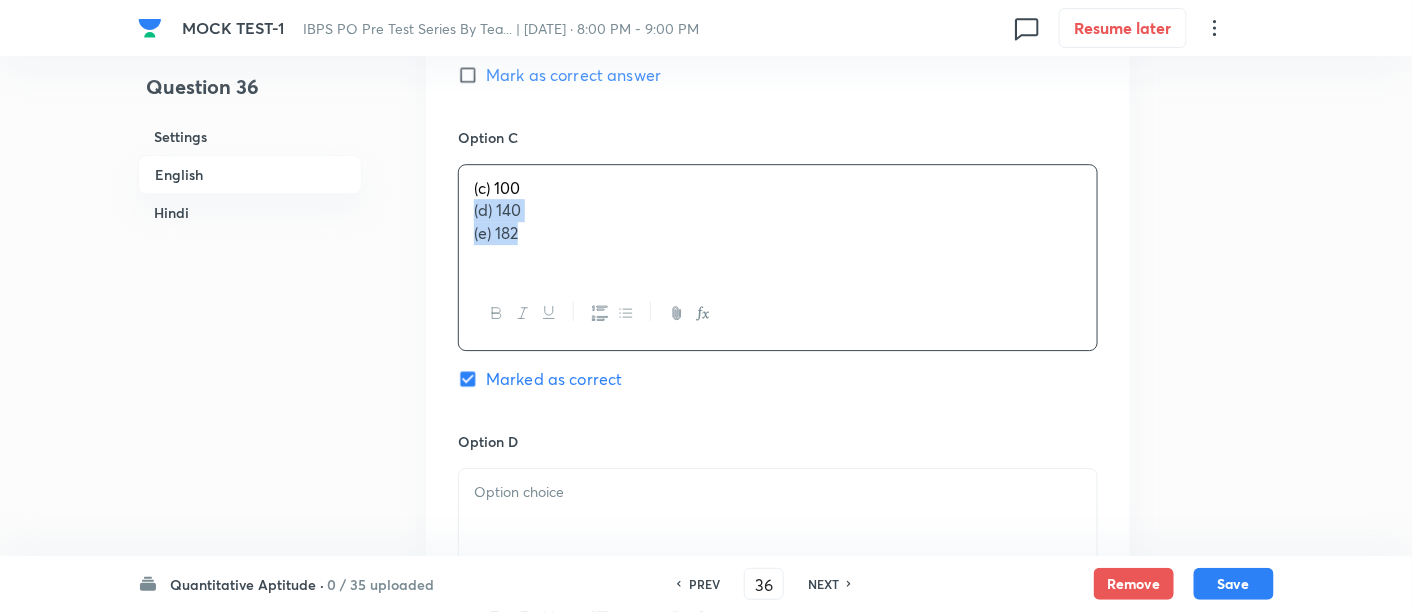 drag, startPoint x: 467, startPoint y: 208, endPoint x: 628, endPoint y: 336, distance: 205.6818 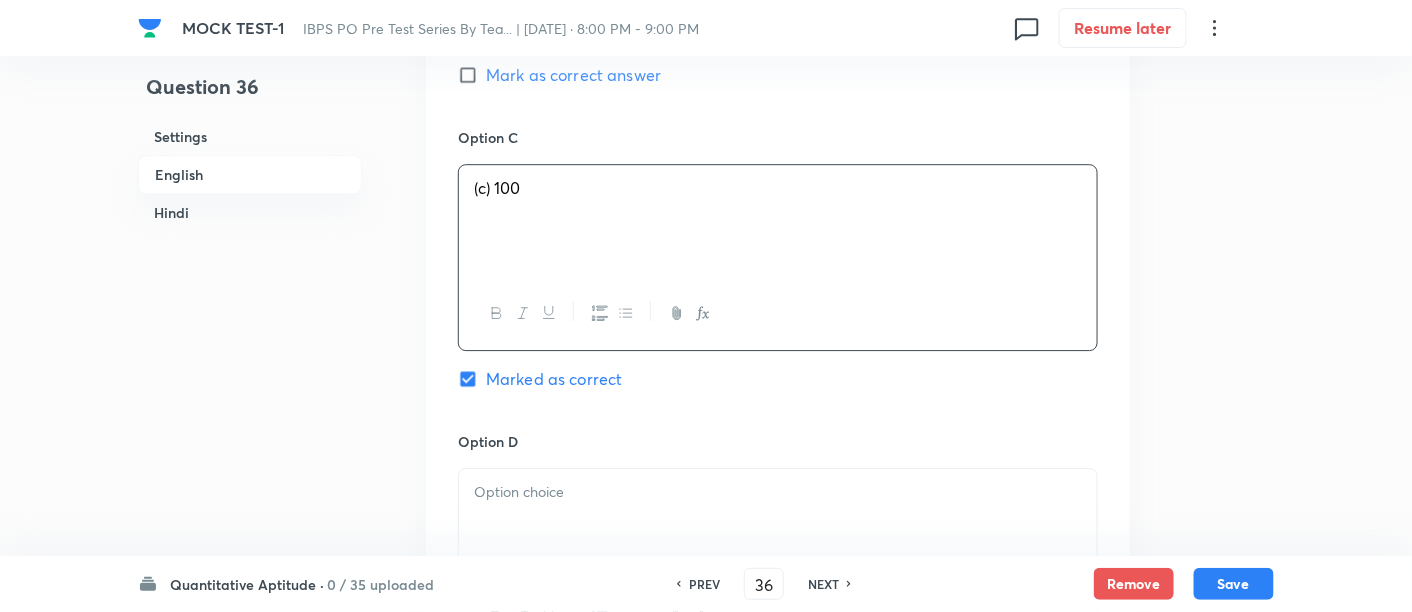 click at bounding box center (778, 525) 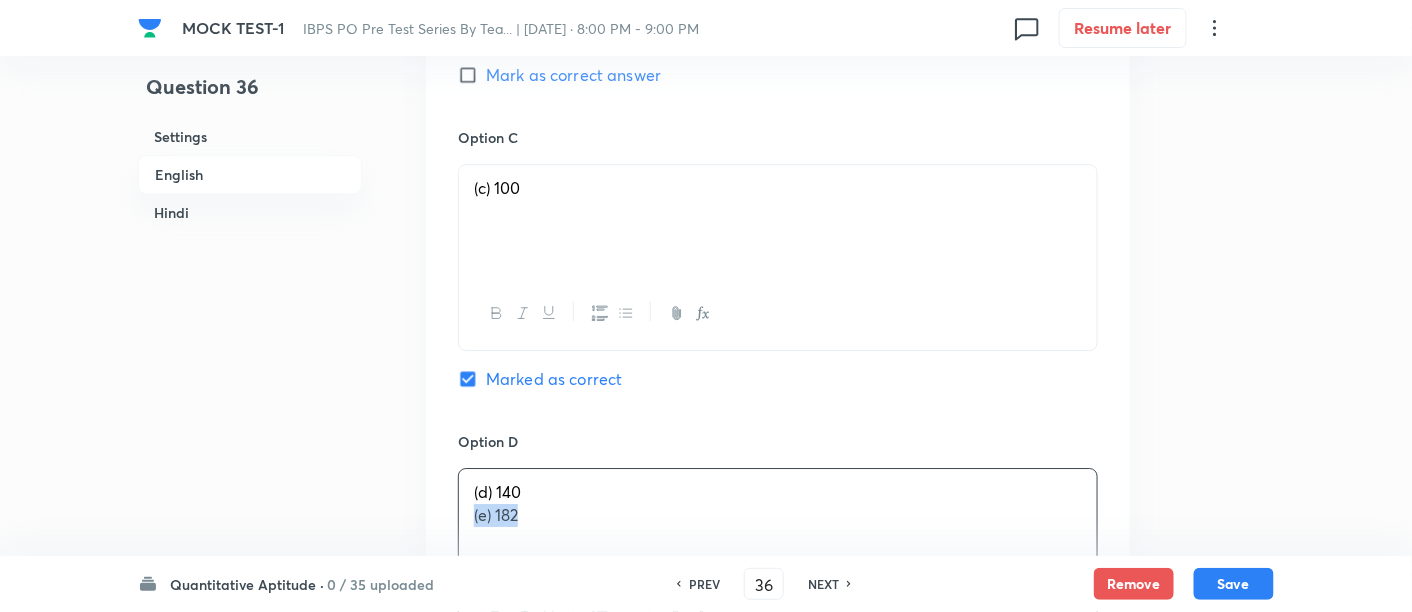 drag, startPoint x: 464, startPoint y: 518, endPoint x: 633, endPoint y: 521, distance: 169.02663 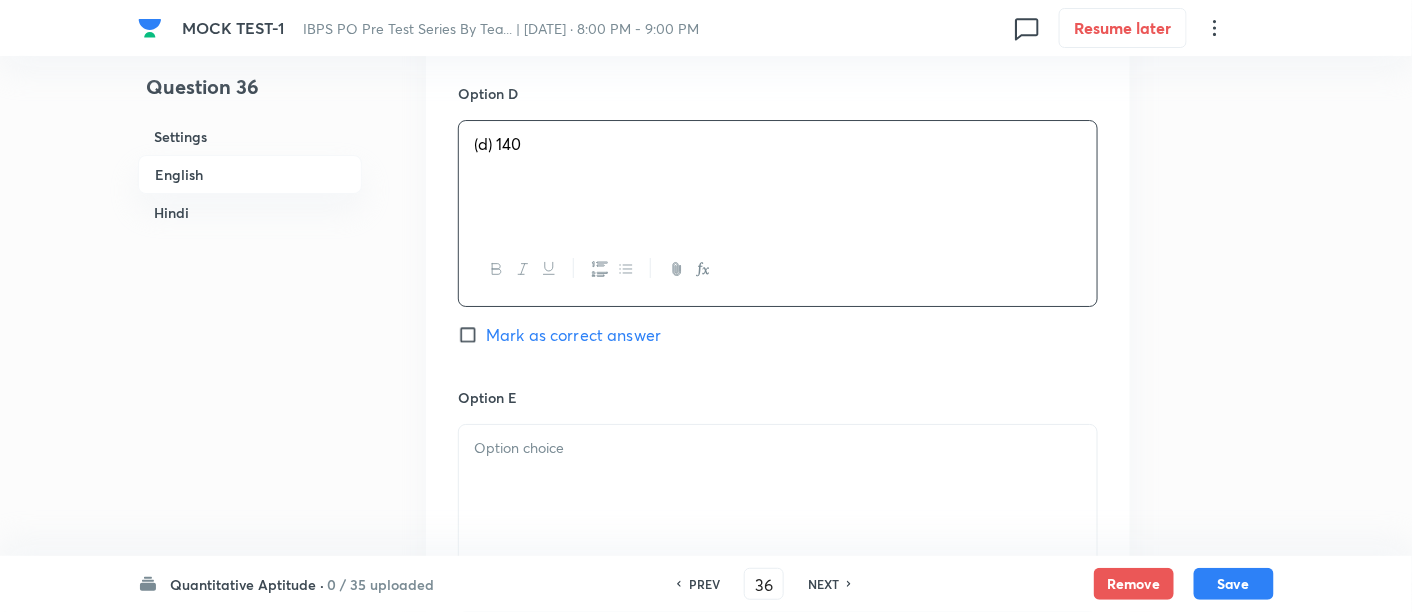 click at bounding box center (778, 481) 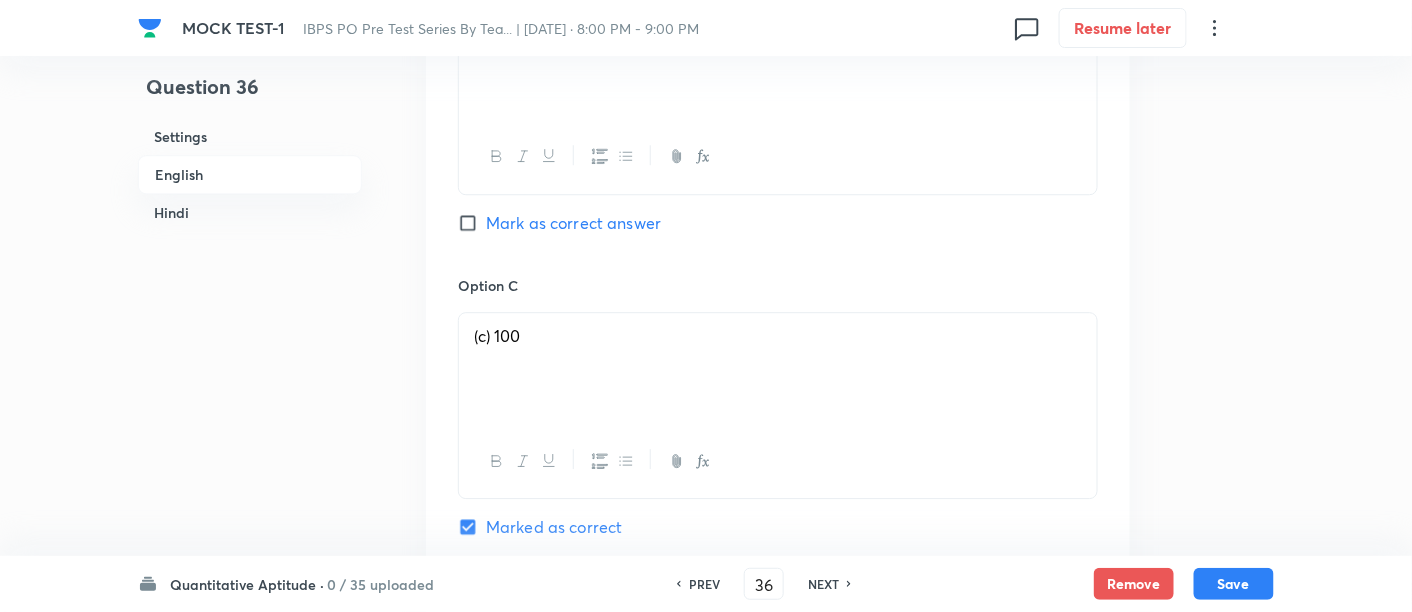 scroll, scrollTop: 1575, scrollLeft: 0, axis: vertical 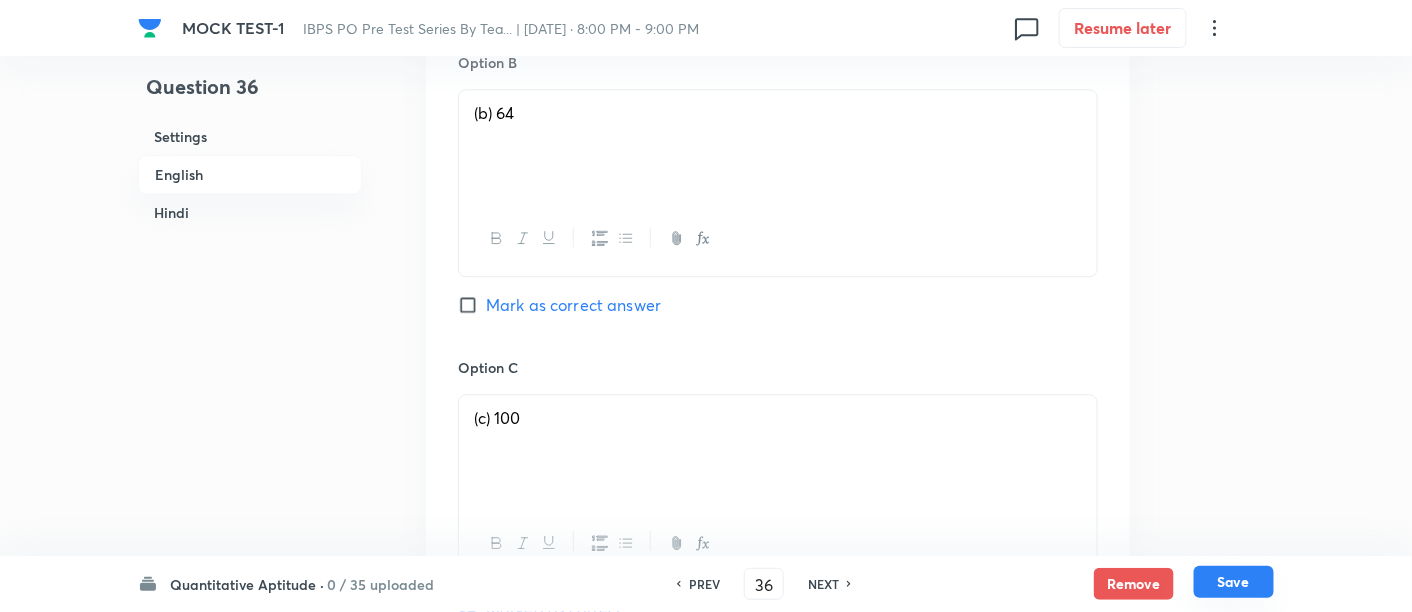 click on "Save" at bounding box center (1234, 582) 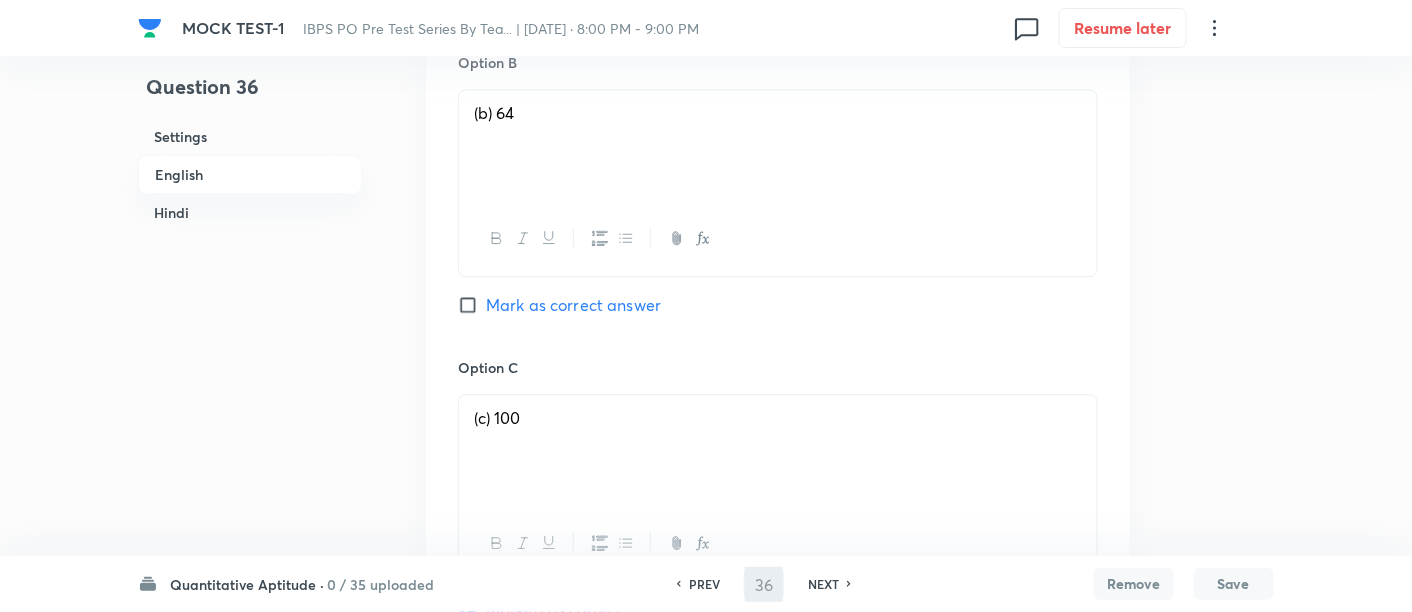 type on "37" 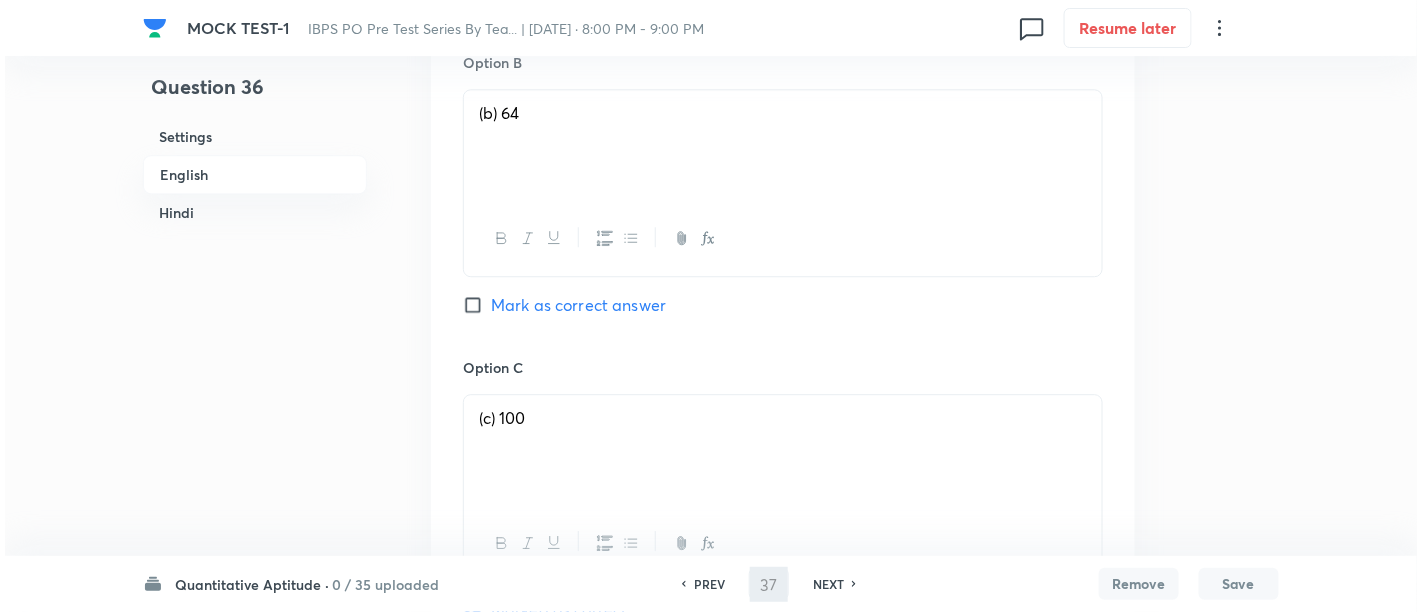 scroll, scrollTop: 0, scrollLeft: 0, axis: both 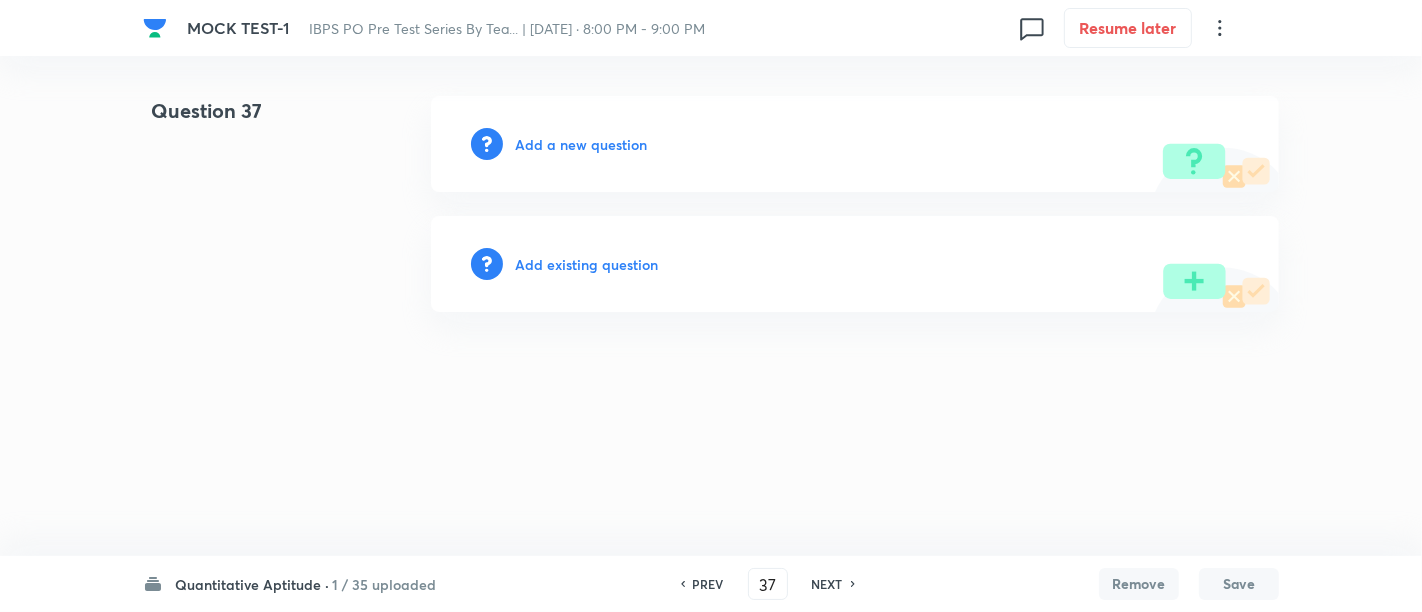 click on "Add a new question" at bounding box center (581, 144) 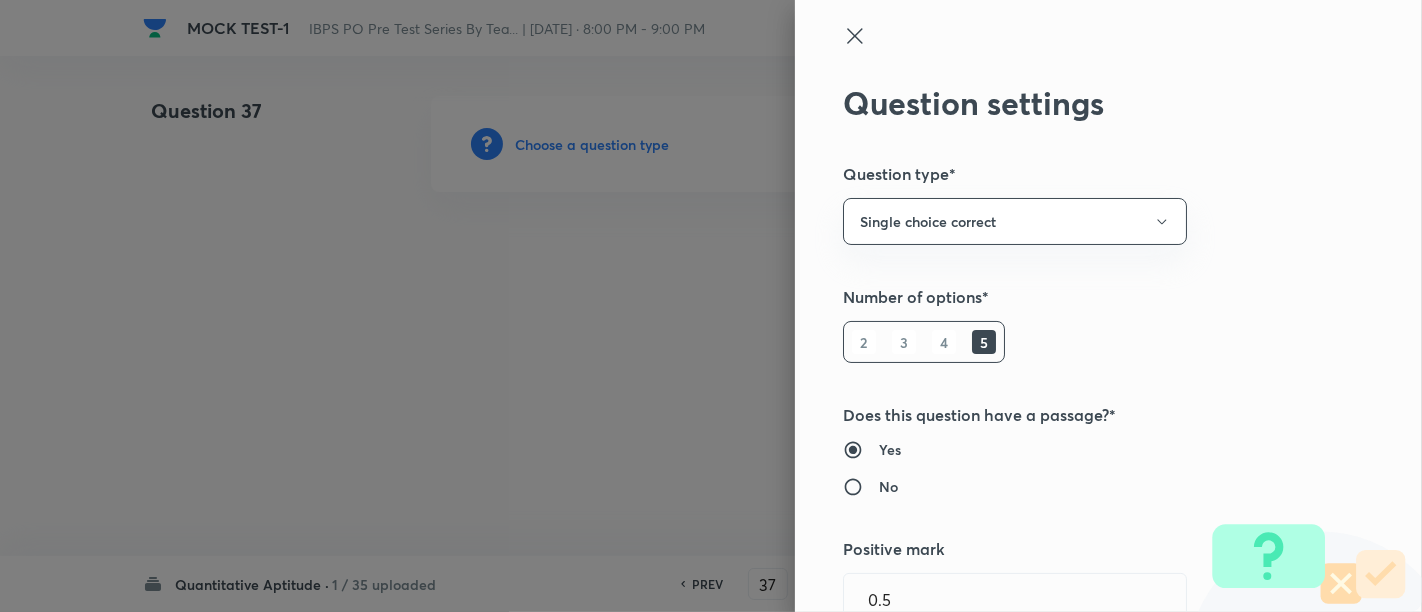 type 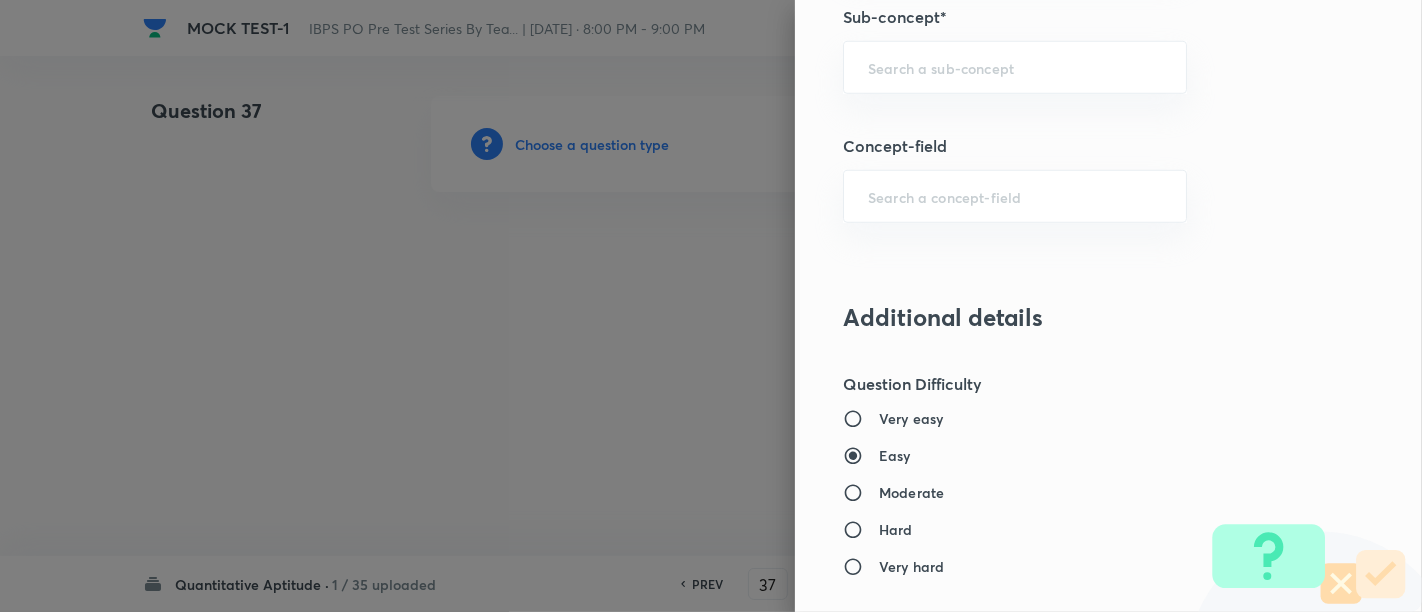 scroll, scrollTop: 1275, scrollLeft: 0, axis: vertical 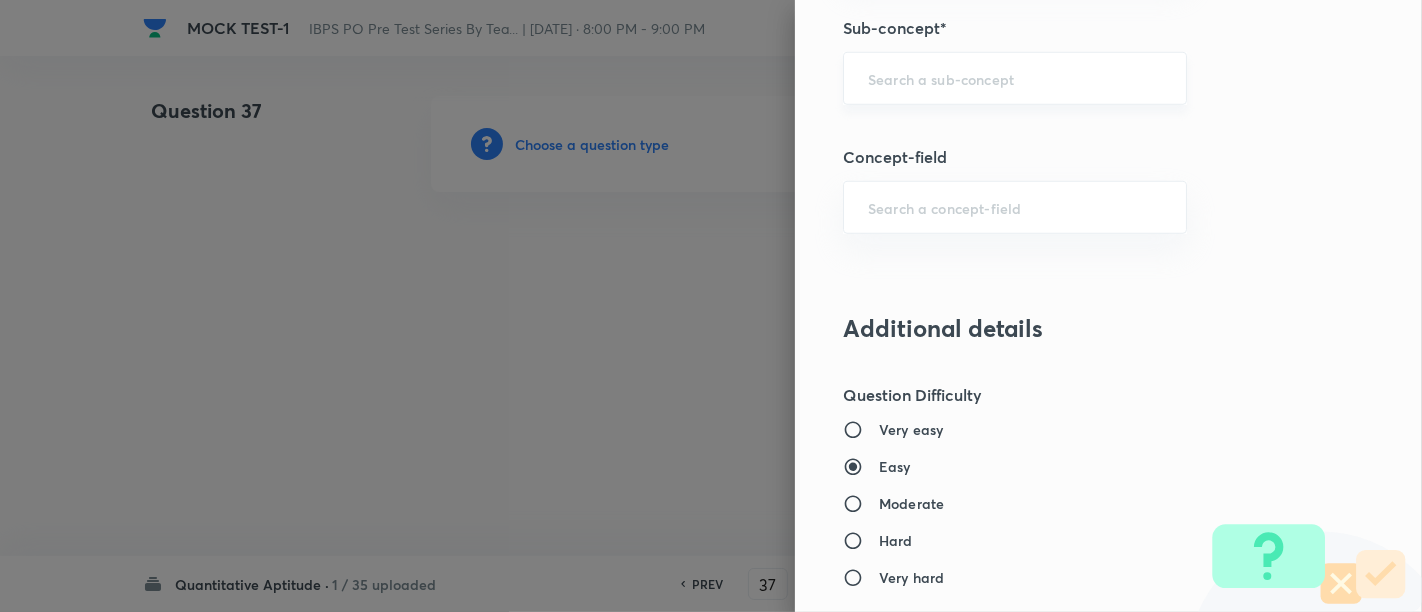 click at bounding box center [1015, 78] 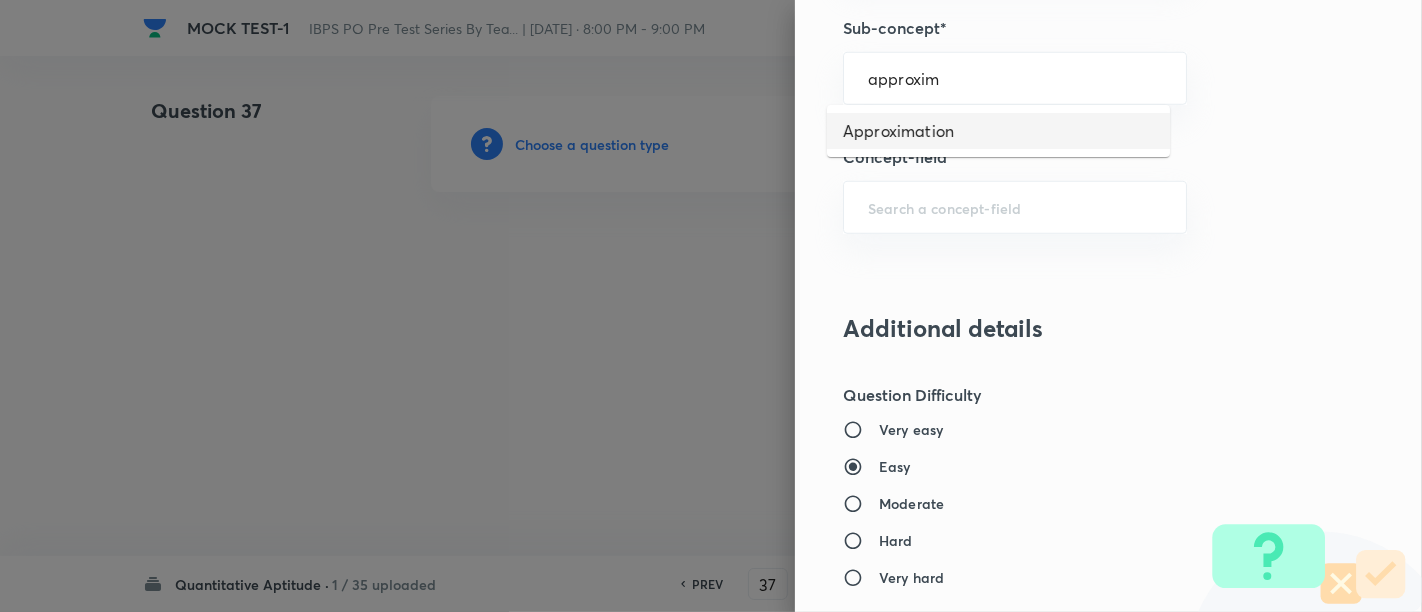 click on "Approximation" at bounding box center [998, 131] 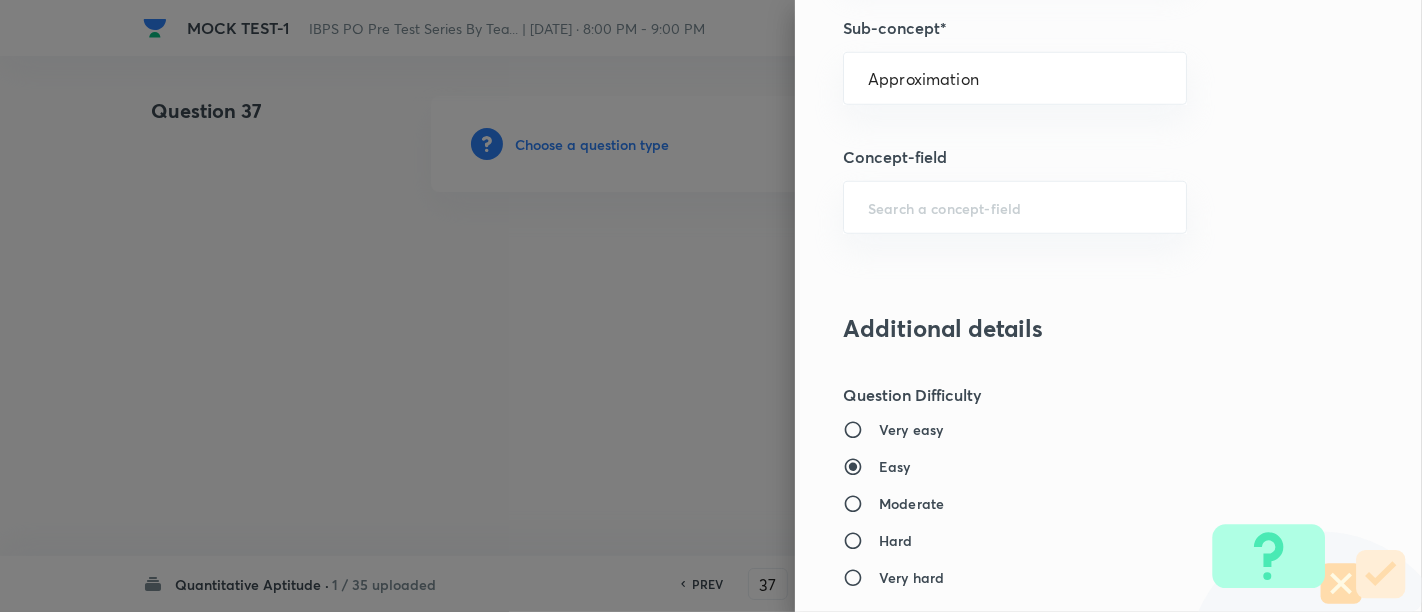type on "Quantitative Aptitude" 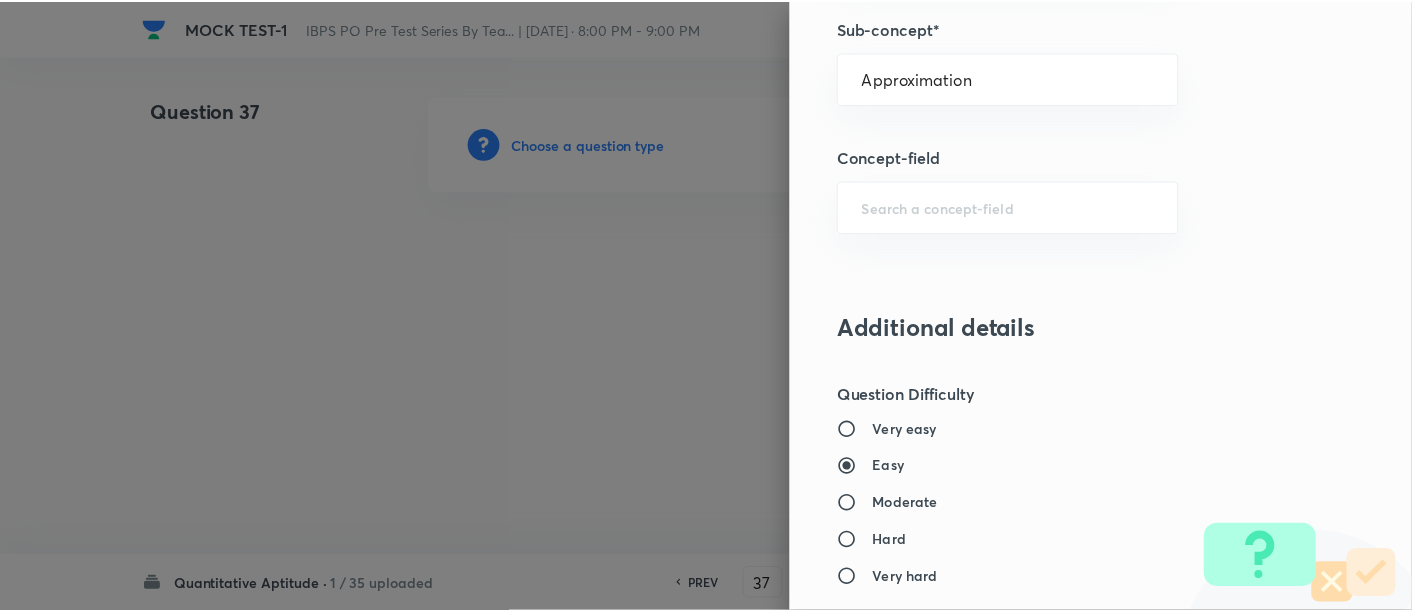 scroll, scrollTop: 2108, scrollLeft: 0, axis: vertical 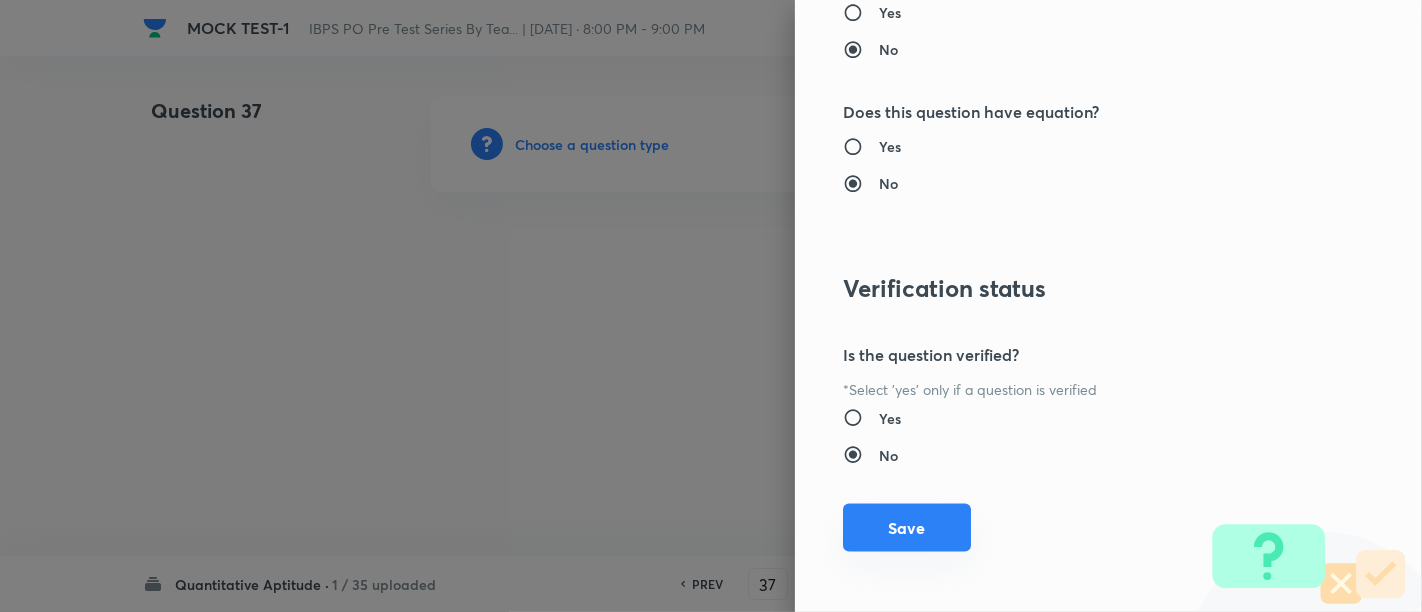 click on "Question settings Question type* Single choice correct Number of options* 2 3 4 5 Does this question have a passage?* Yes No Positive mark 0.5 ​ Negative Marks (Don’t add negative sign) 0.25 ​ Syllabus Topic group* Quantitative Aptitude ​ Topic* Basic Maths ​ Concept* Simplification & Approximation ​ Sub-concept* Approximation ​ Concept-field ​ Additional details Question Difficulty Very easy Easy Moderate Hard Very hard Question is based on Fact Numerical Concept Previous year question Yes No Does this question have equation? Yes No Verification status Is the question verified? *Select 'yes' only if a question is verified Yes No Save" at bounding box center (1108, 306) 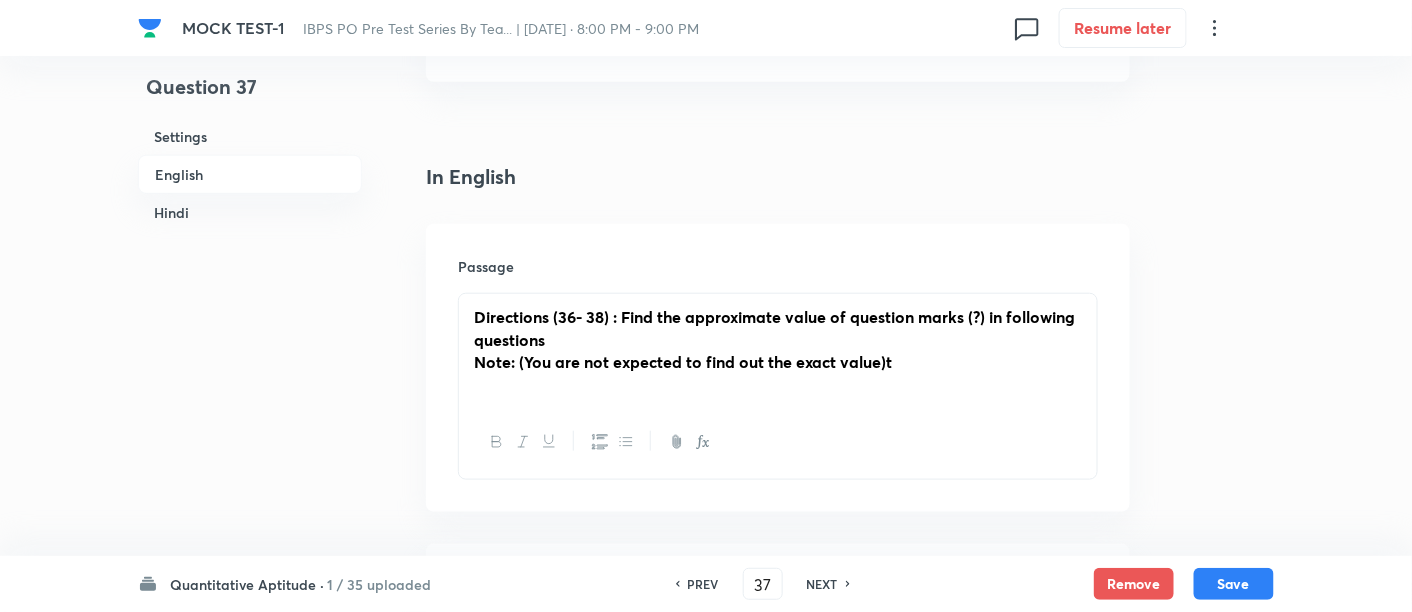 scroll, scrollTop: 683, scrollLeft: 0, axis: vertical 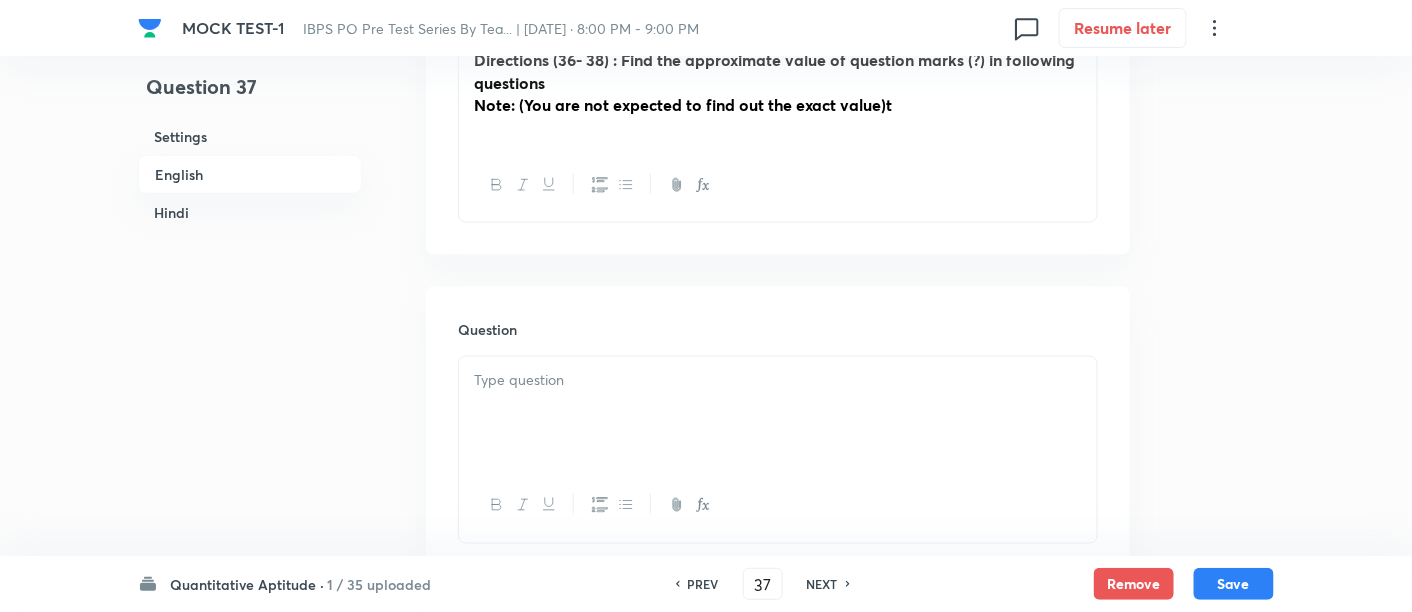 click at bounding box center (778, 413) 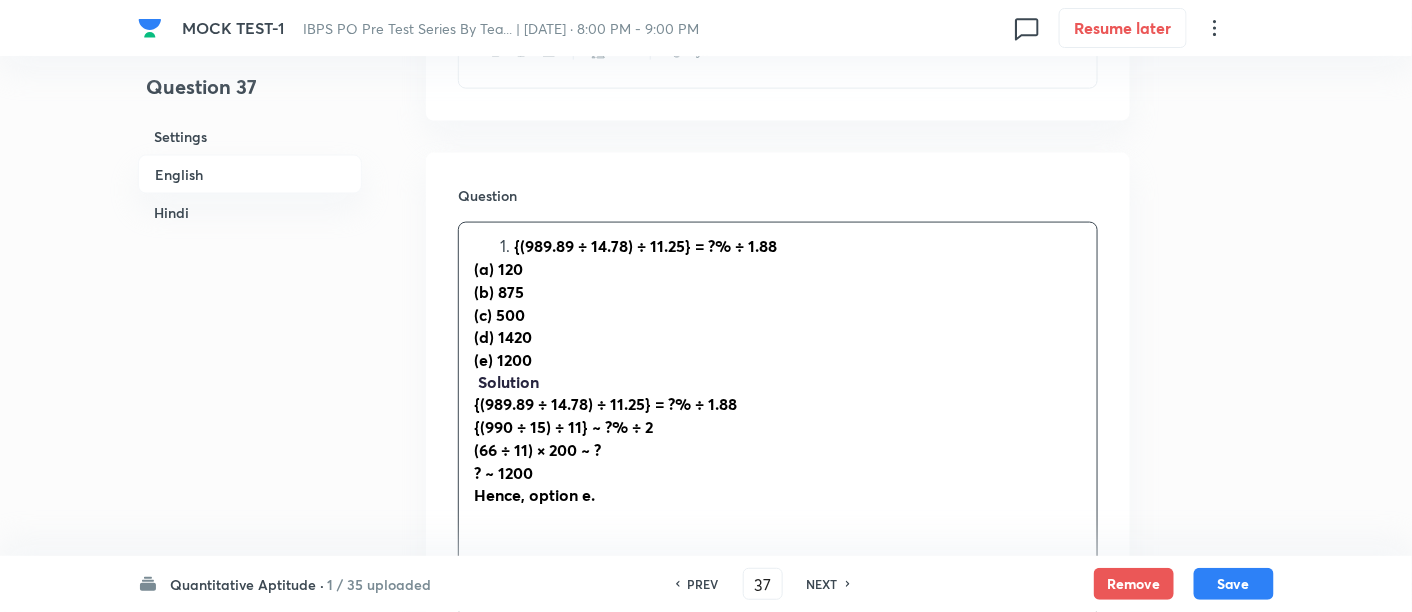 scroll, scrollTop: 819, scrollLeft: 0, axis: vertical 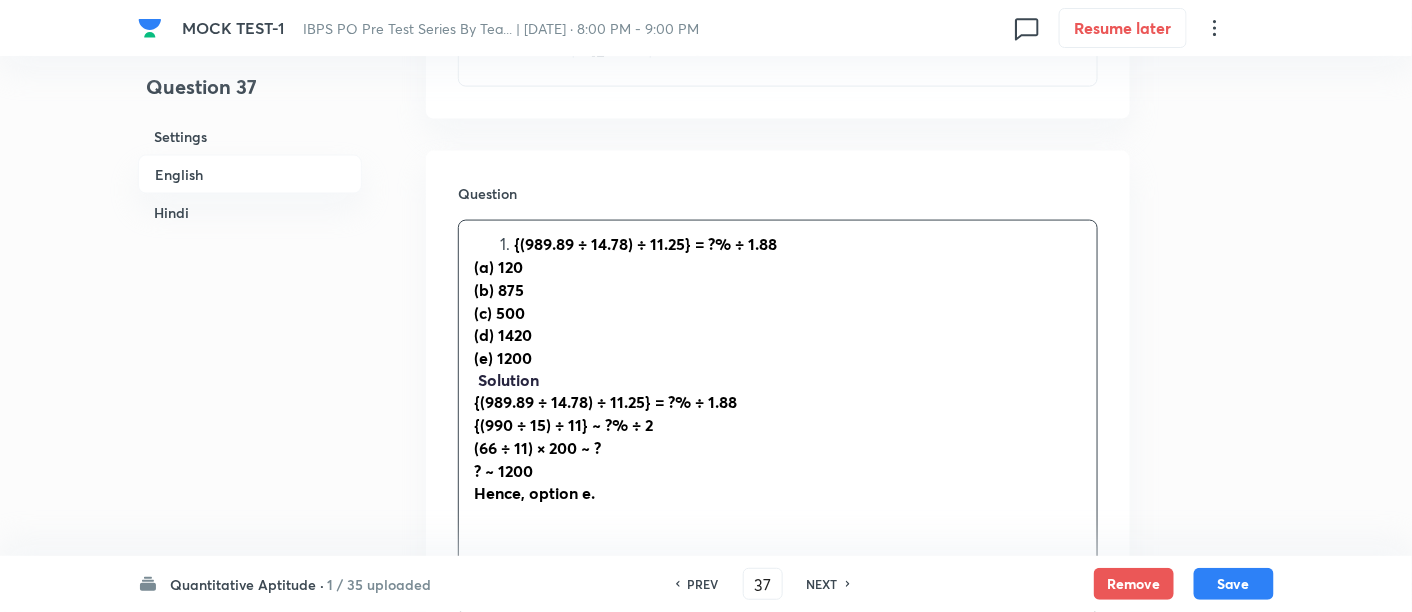 click on "{(989.89 ÷ 14.78) ÷ 11.25} = ?% ÷ 1.88" at bounding box center [798, 244] 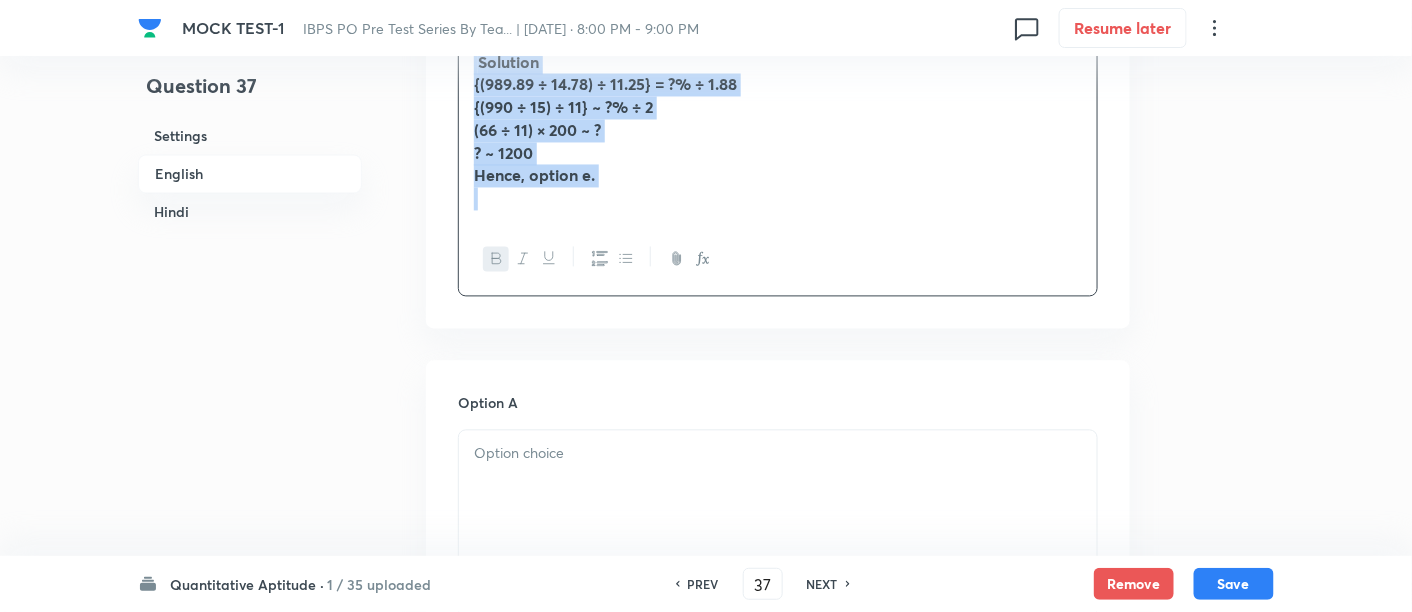 drag, startPoint x: 469, startPoint y: 244, endPoint x: 700, endPoint y: 626, distance: 446.41348 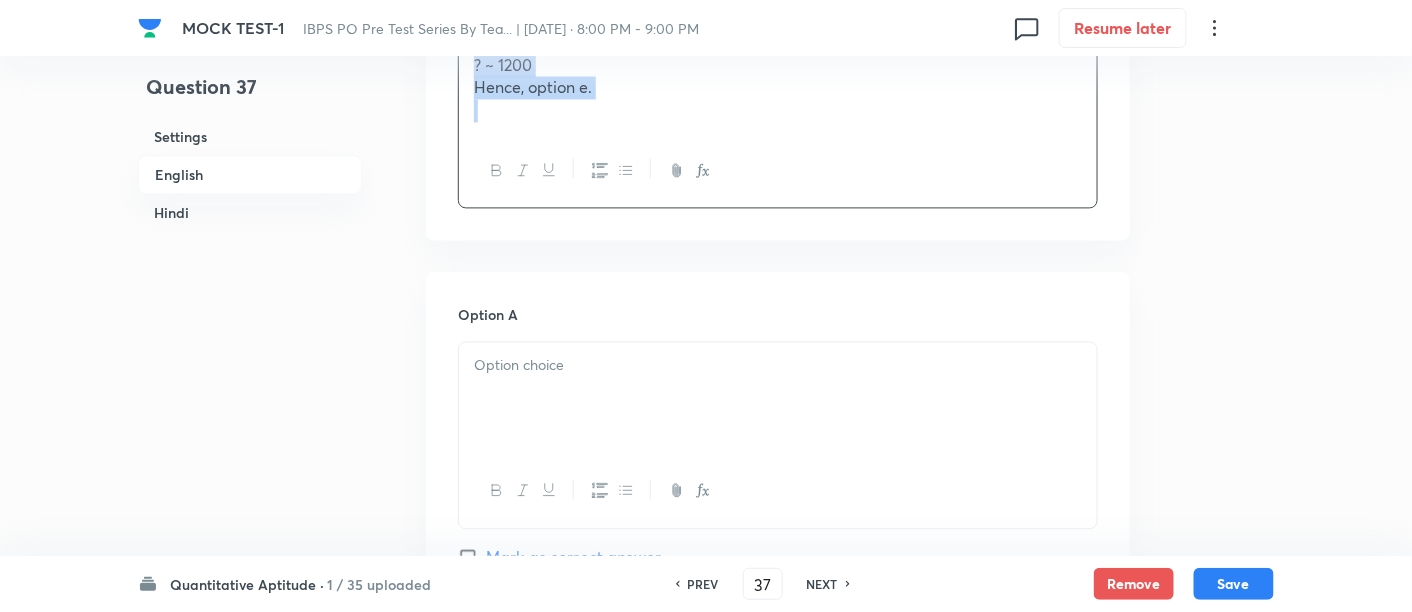 copy on "{(989.89 ÷ 14.78) ÷ 11.25} = ?% ÷ 1.88 (a) 120              	 (b) 875                            (c) 500                    	 (d) 1420            	 (e) 1200   Solution {(989.89 ÷ 14.78) ÷ 11.25} = ?% ÷ 1.88 {(990 ÷ 15) ÷ 11} ~ ?% ÷ 2 (66 ÷ 11) × 200 ~ ? ? ~ 1200 Hence, option e." 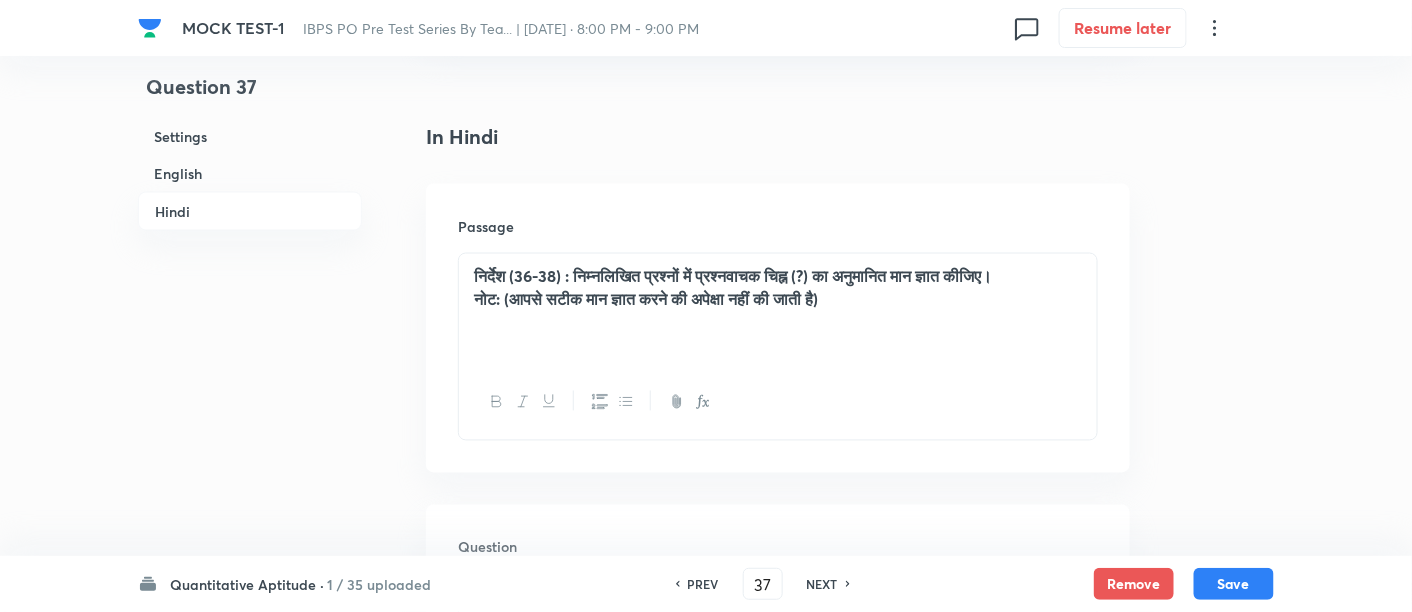 scroll, scrollTop: 3591, scrollLeft: 0, axis: vertical 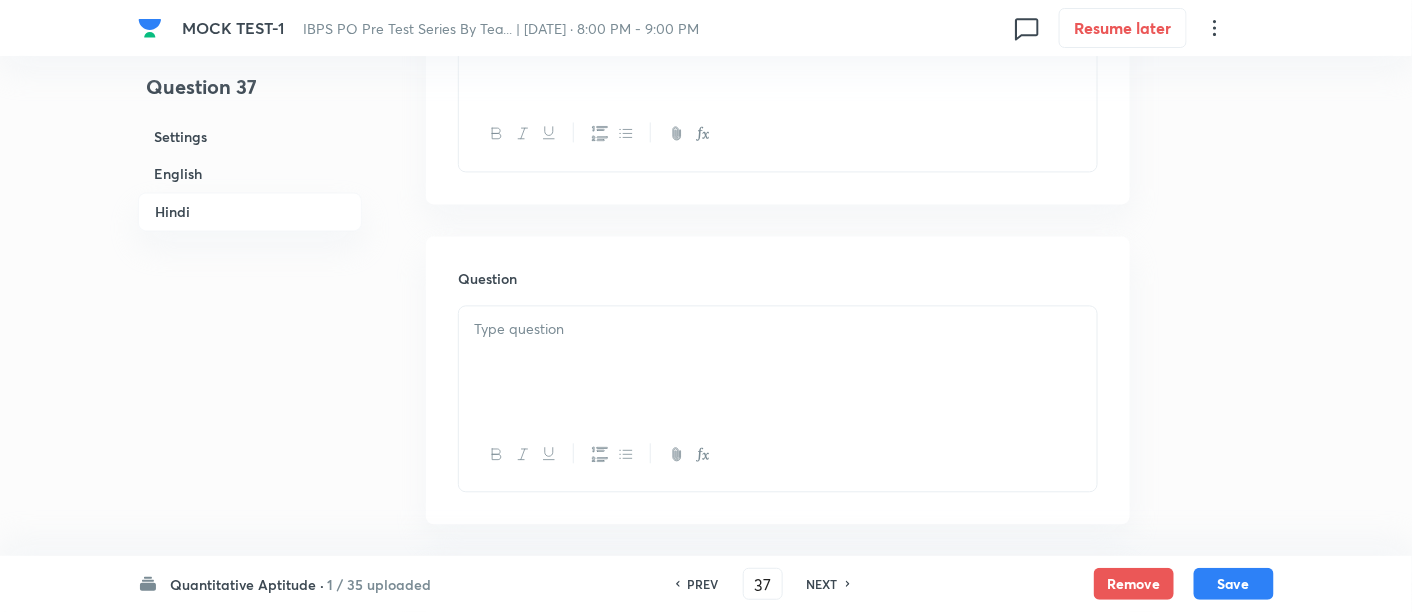 click at bounding box center (778, 362) 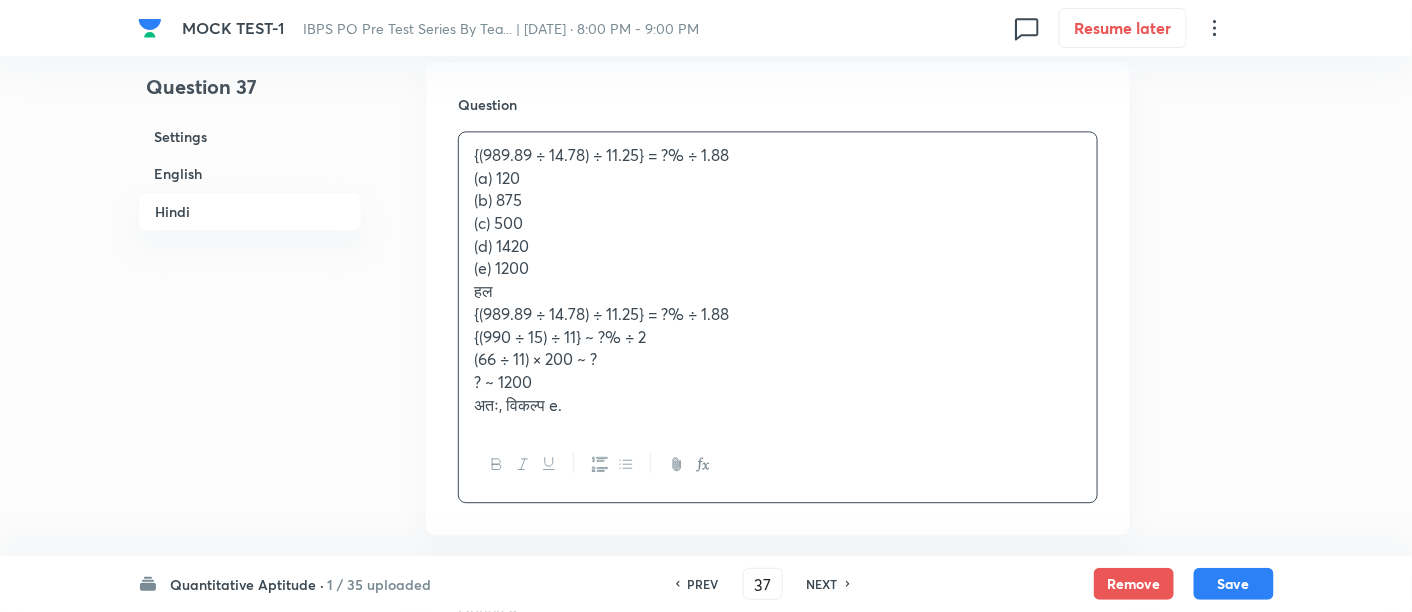 scroll, scrollTop: 3767, scrollLeft: 0, axis: vertical 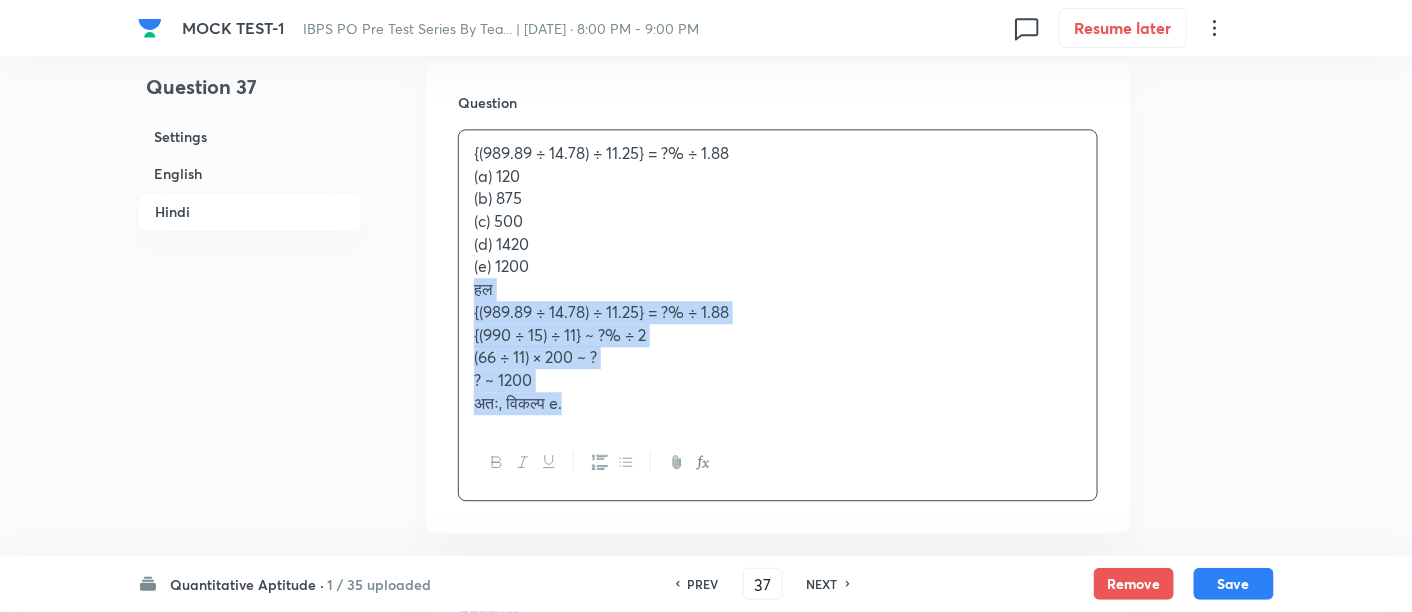 drag, startPoint x: 469, startPoint y: 286, endPoint x: 645, endPoint y: 446, distance: 237.8571 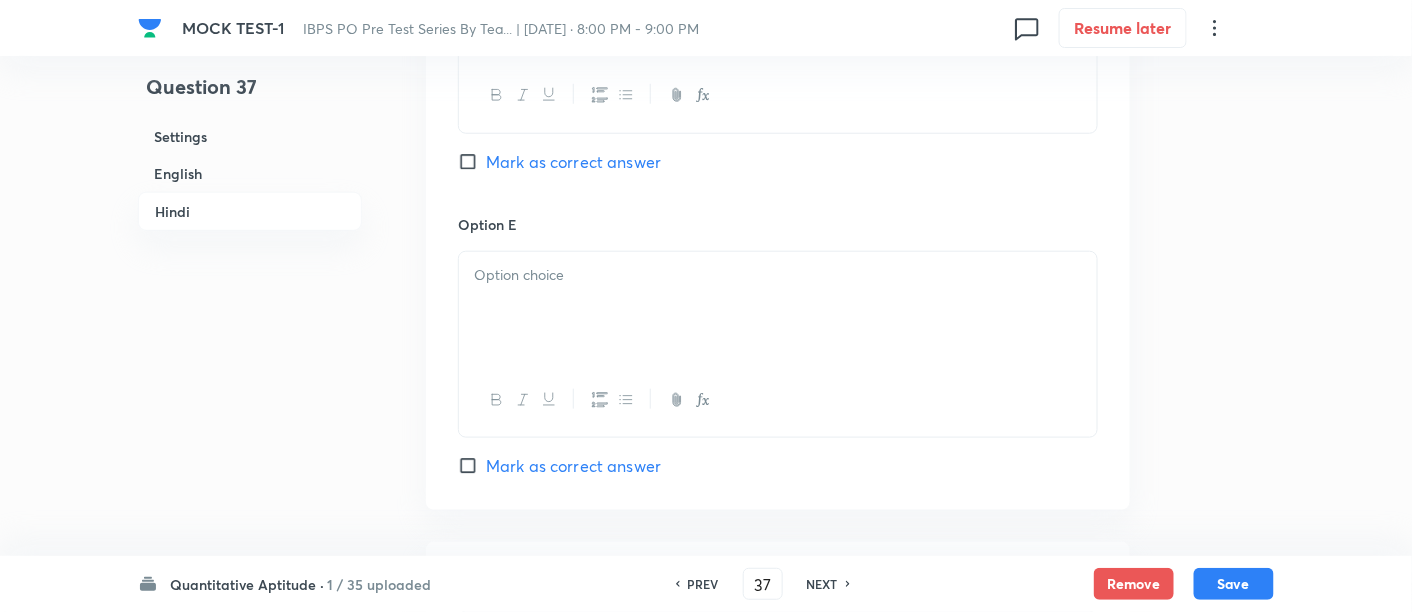 scroll, scrollTop: 5640, scrollLeft: 0, axis: vertical 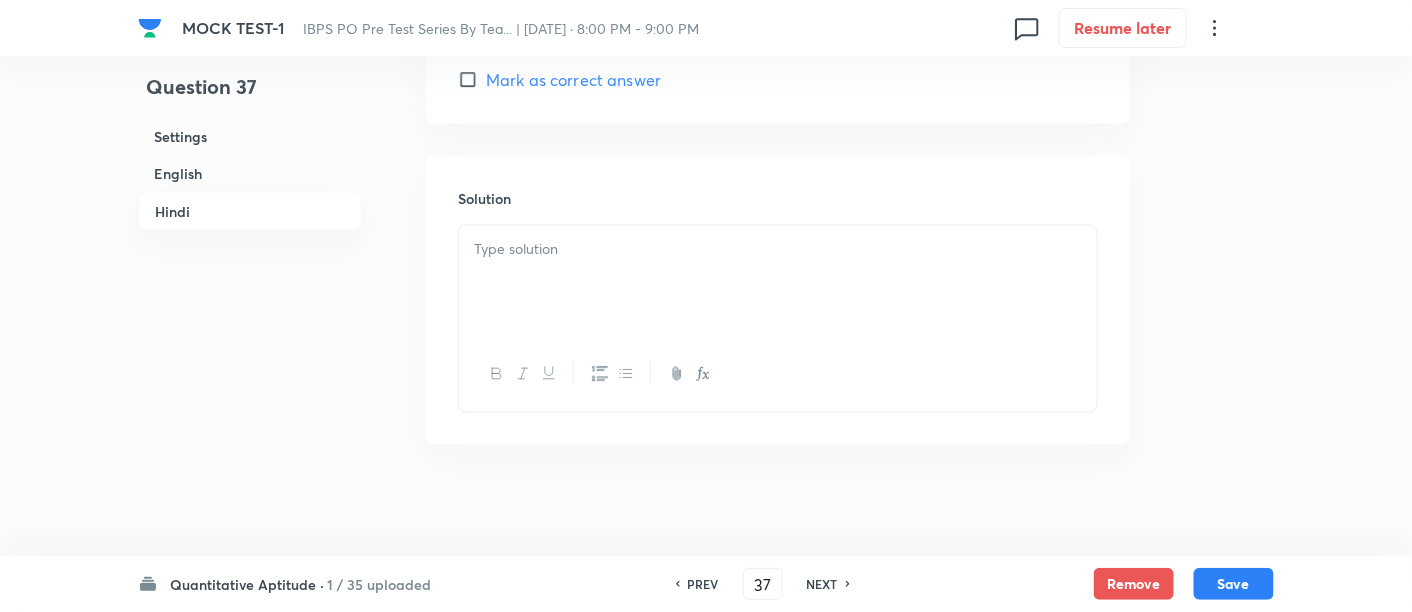 click at bounding box center [778, 282] 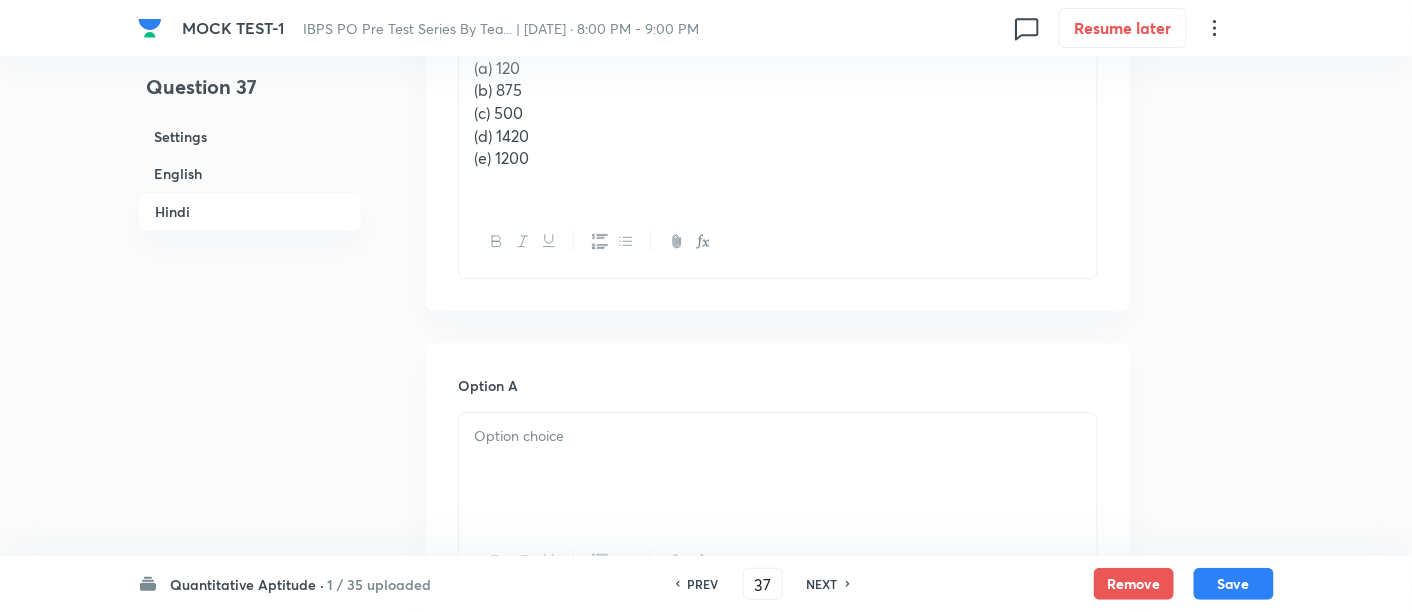scroll, scrollTop: 3822, scrollLeft: 0, axis: vertical 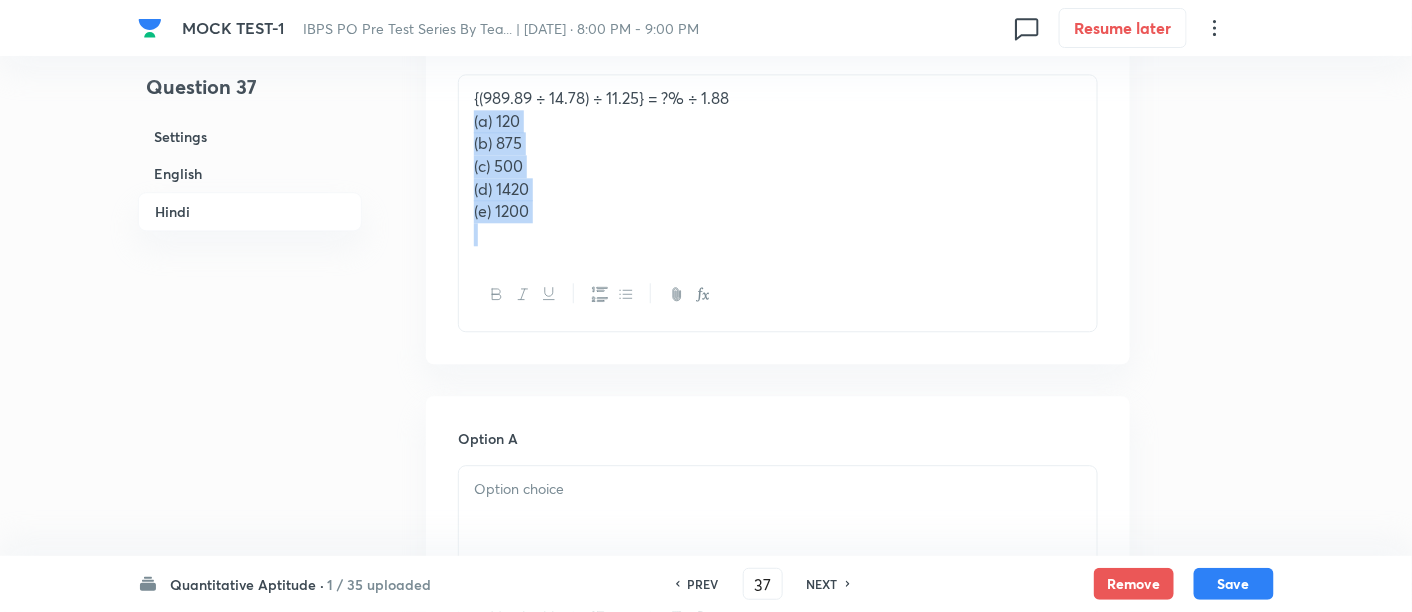 drag, startPoint x: 468, startPoint y: 116, endPoint x: 574, endPoint y: 241, distance: 163.89326 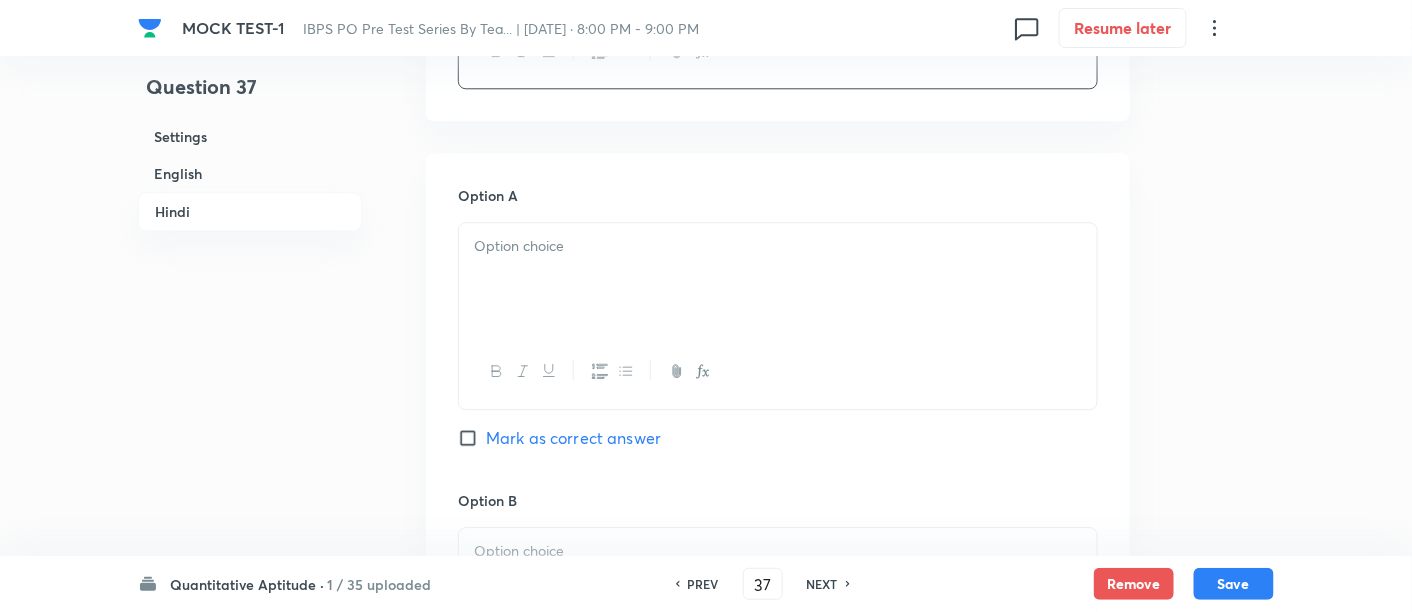 scroll, scrollTop: 4000, scrollLeft: 0, axis: vertical 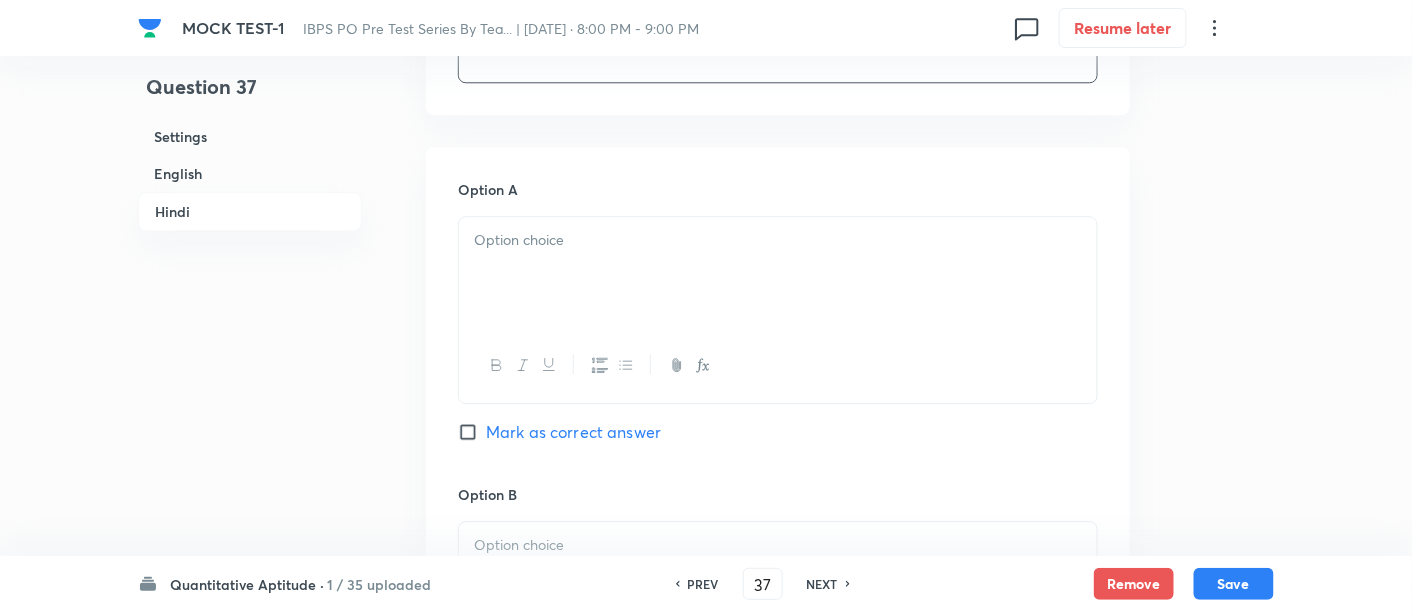 click at bounding box center [778, 240] 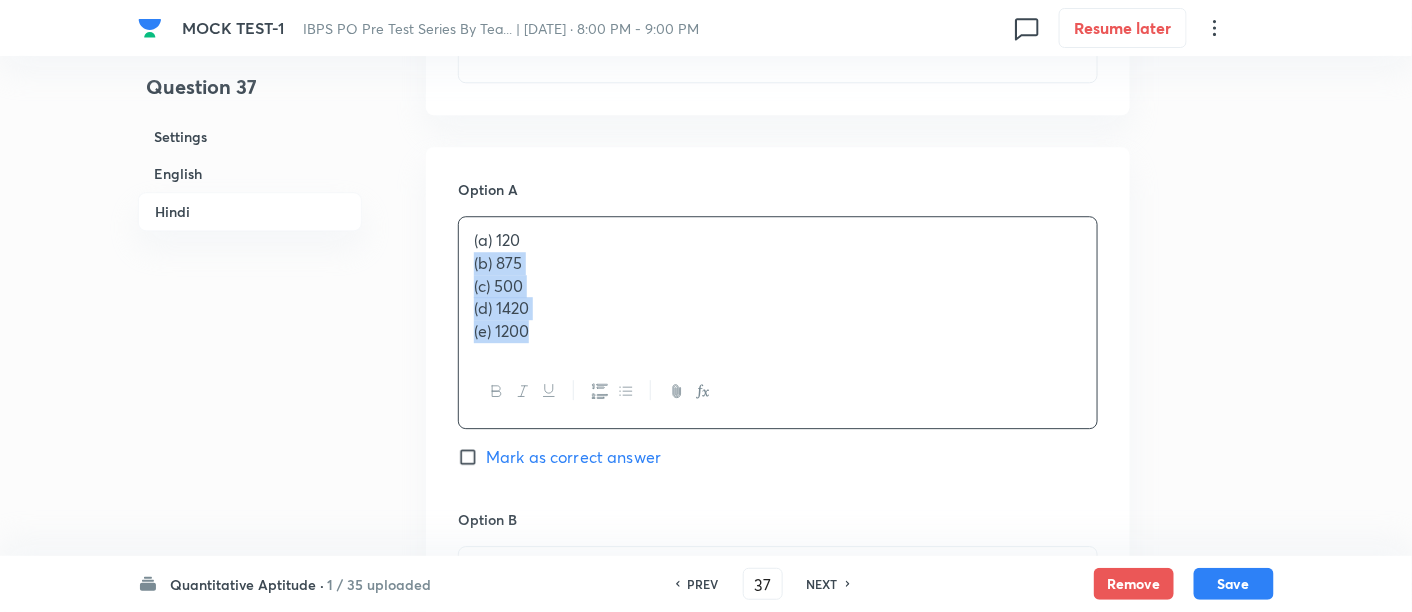 drag, startPoint x: 465, startPoint y: 260, endPoint x: 621, endPoint y: 384, distance: 199.2787 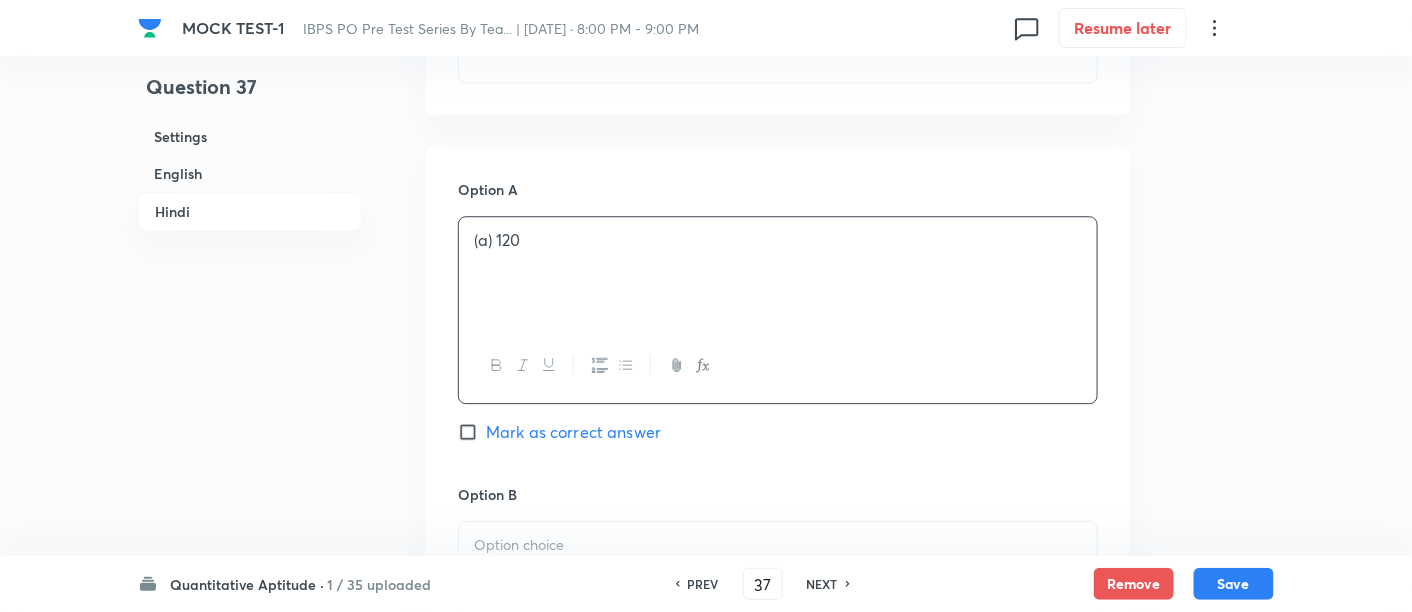 scroll, scrollTop: 4211, scrollLeft: 0, axis: vertical 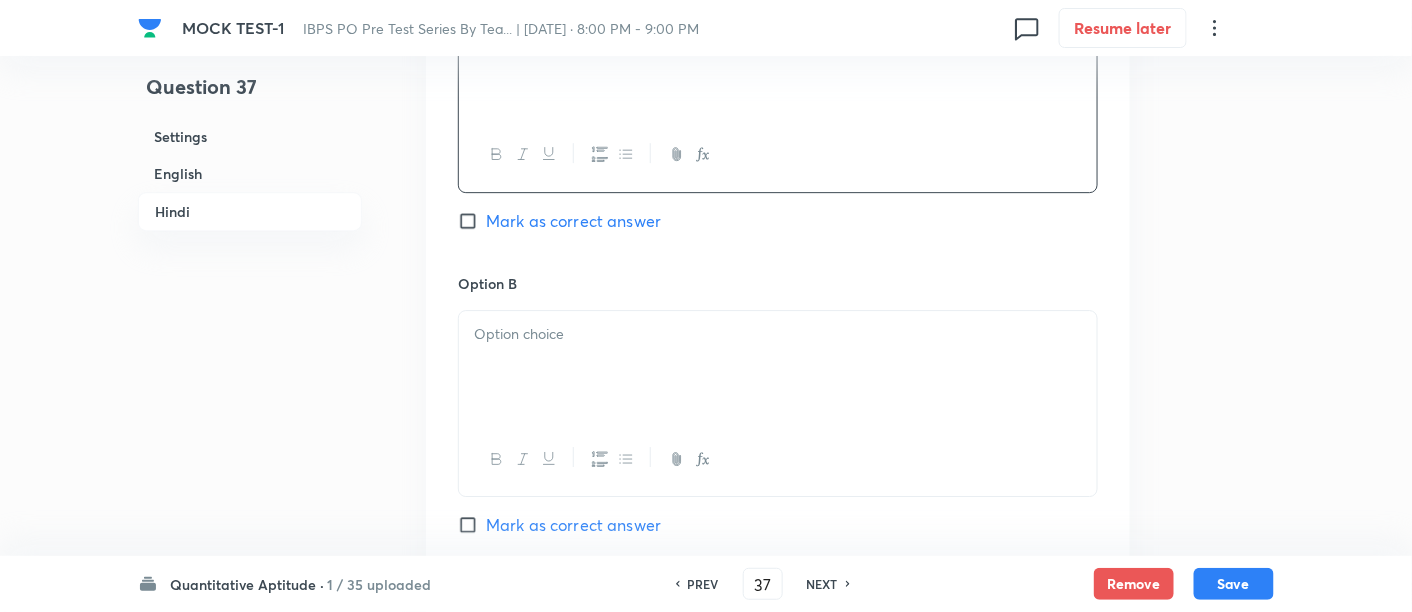 click at bounding box center [778, 367] 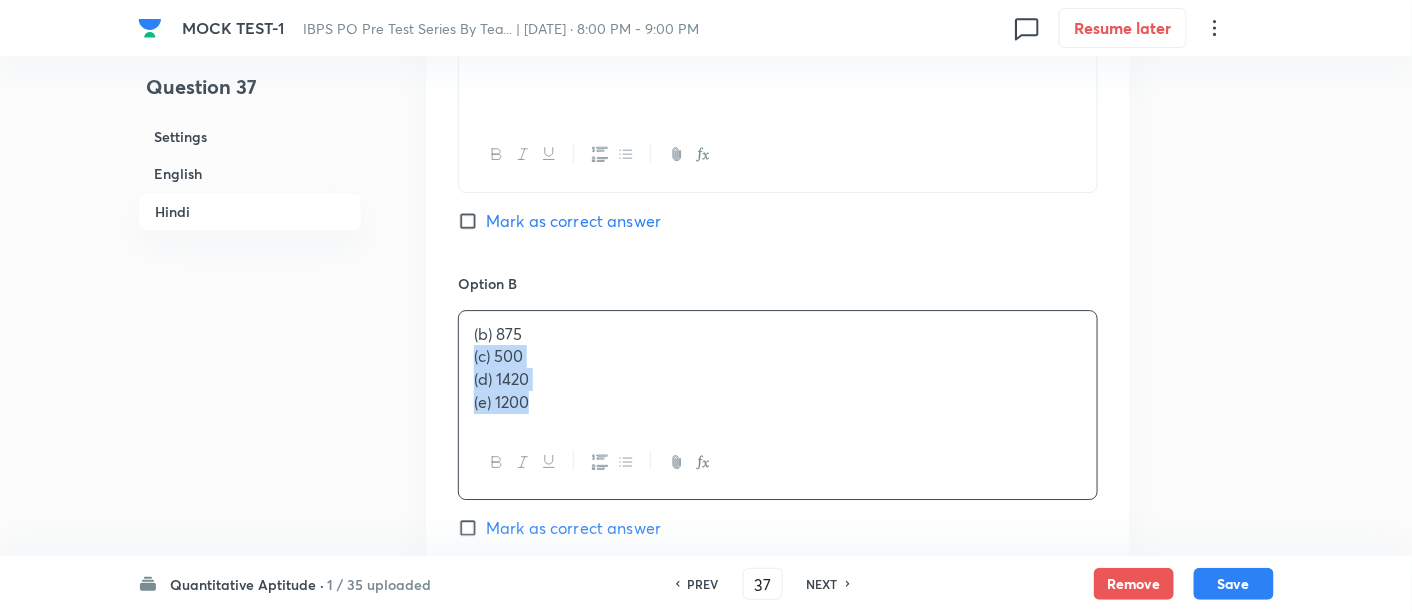 drag, startPoint x: 471, startPoint y: 352, endPoint x: 669, endPoint y: 497, distance: 245.41597 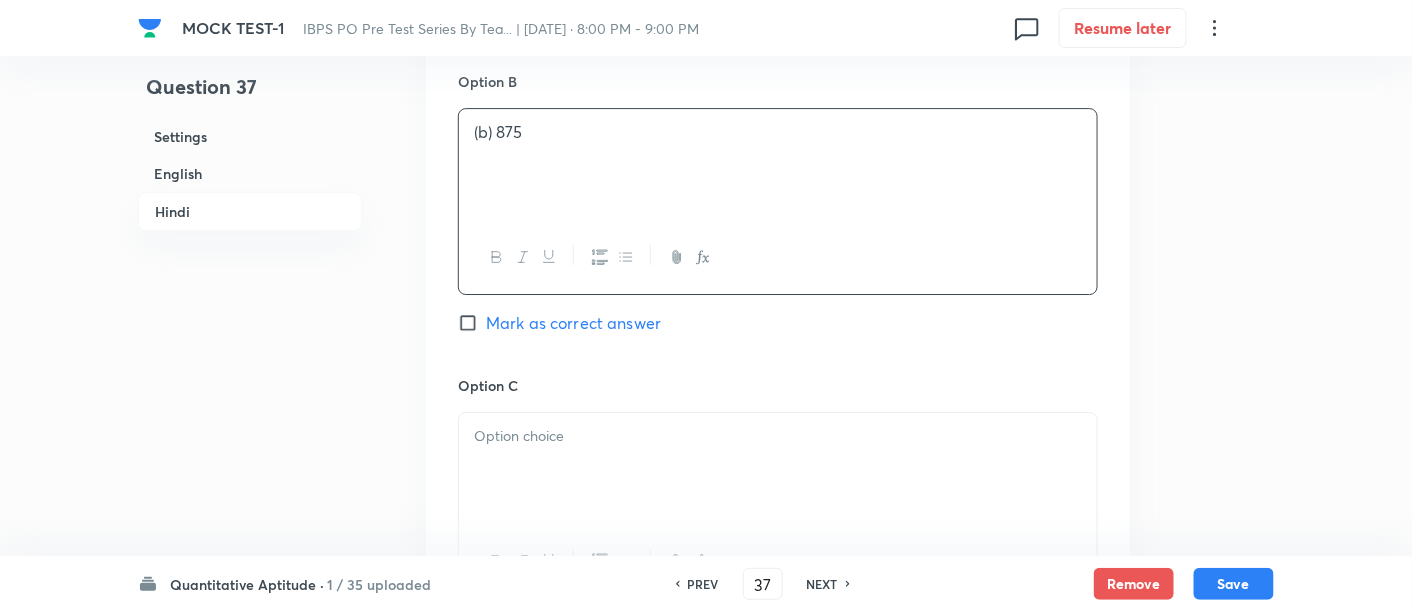 scroll, scrollTop: 4414, scrollLeft: 0, axis: vertical 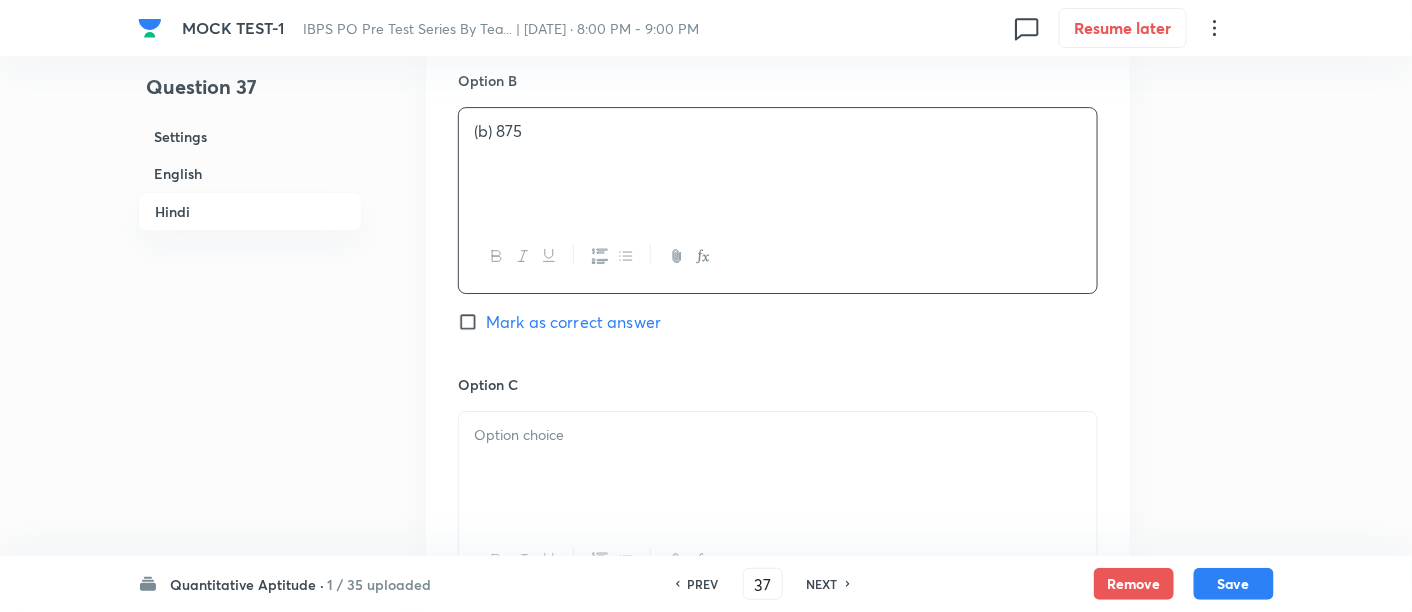click at bounding box center (778, 468) 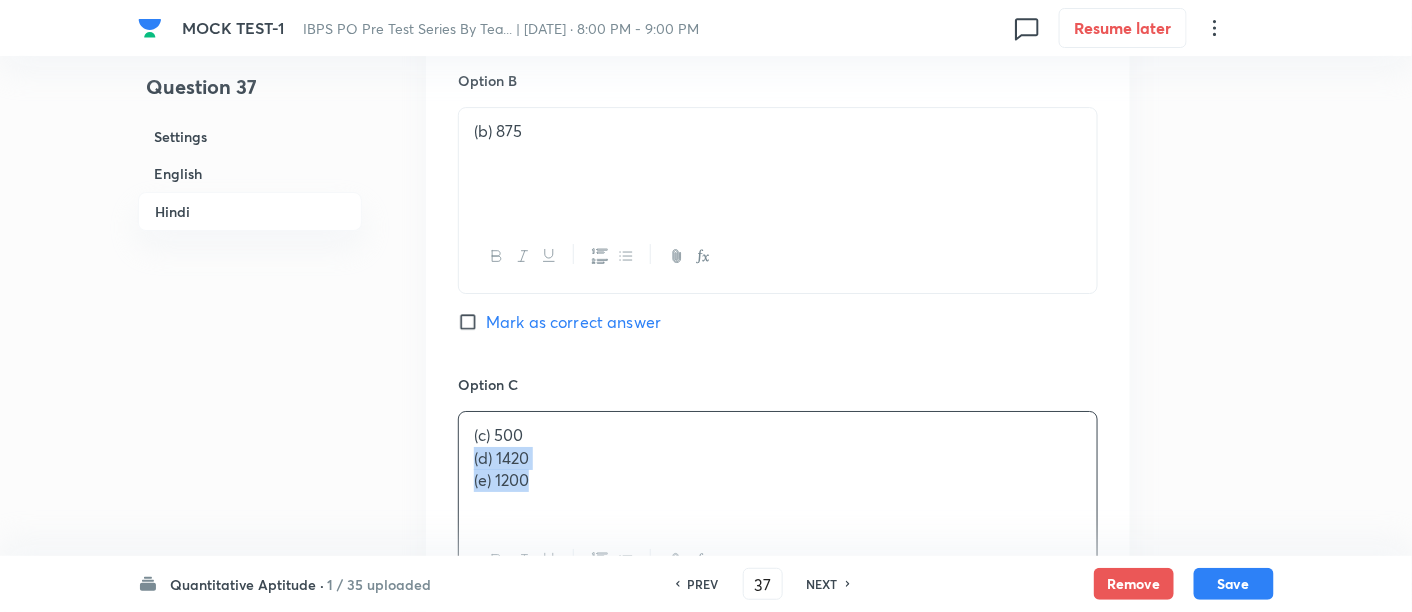 drag, startPoint x: 472, startPoint y: 450, endPoint x: 631, endPoint y: 510, distance: 169.9441 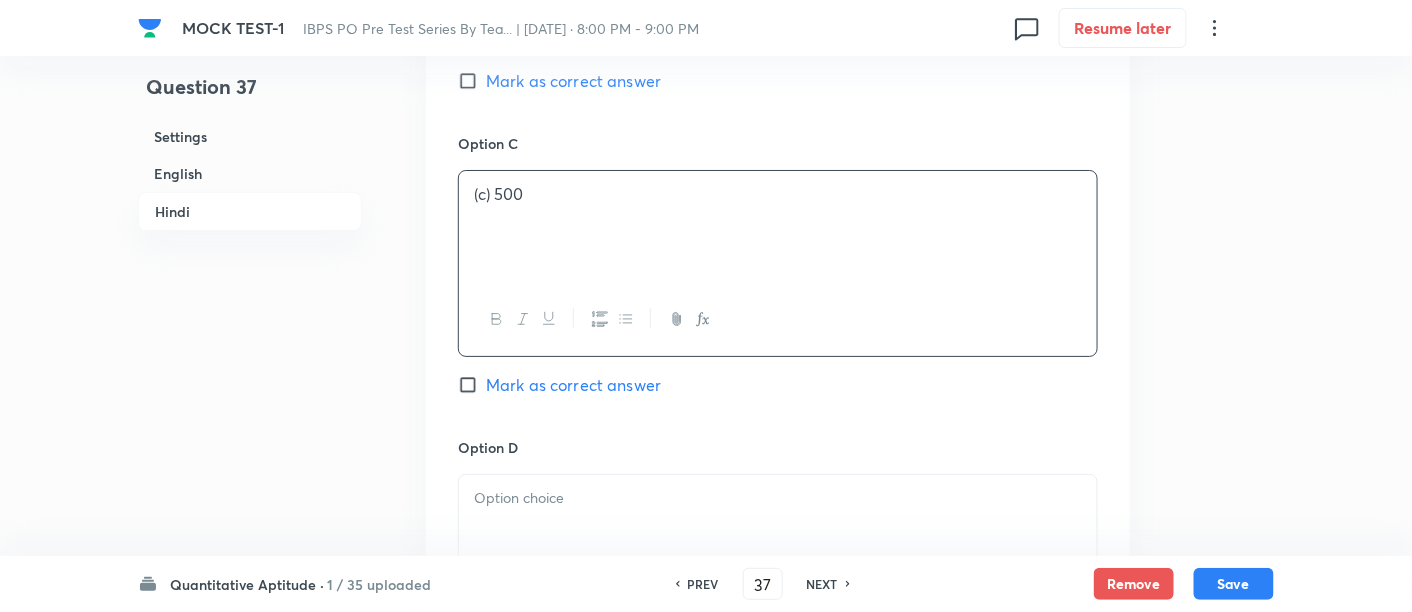 scroll, scrollTop: 4660, scrollLeft: 0, axis: vertical 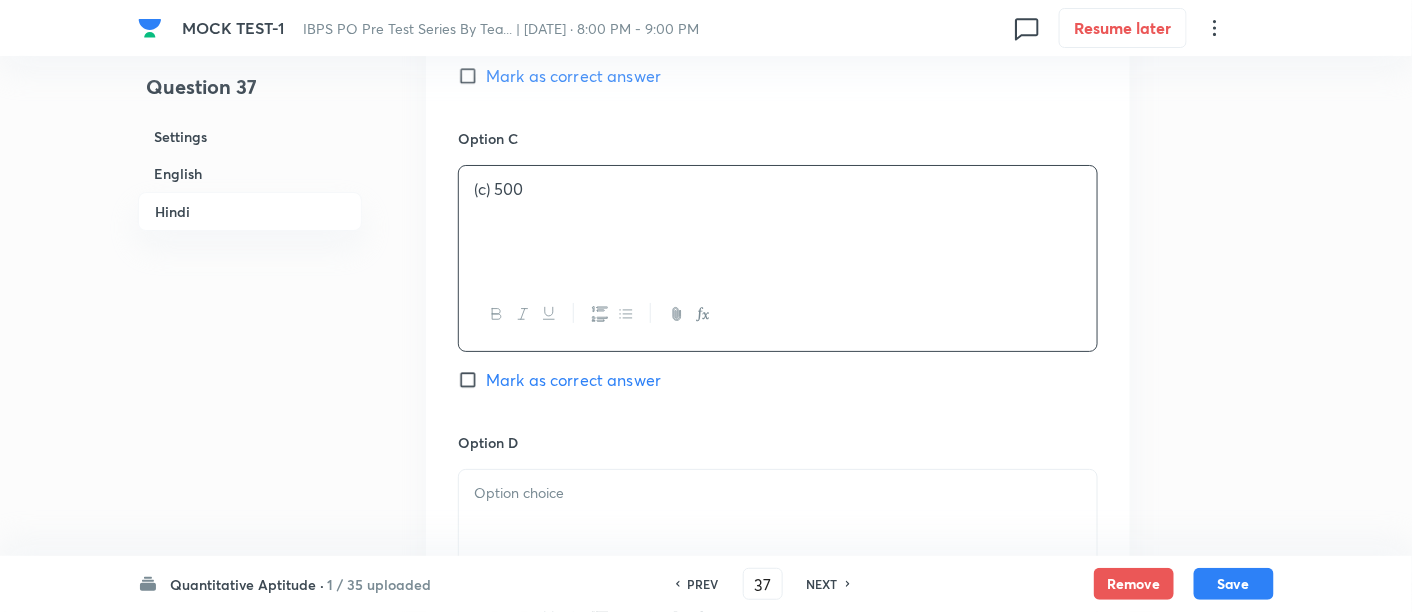 click at bounding box center (778, 526) 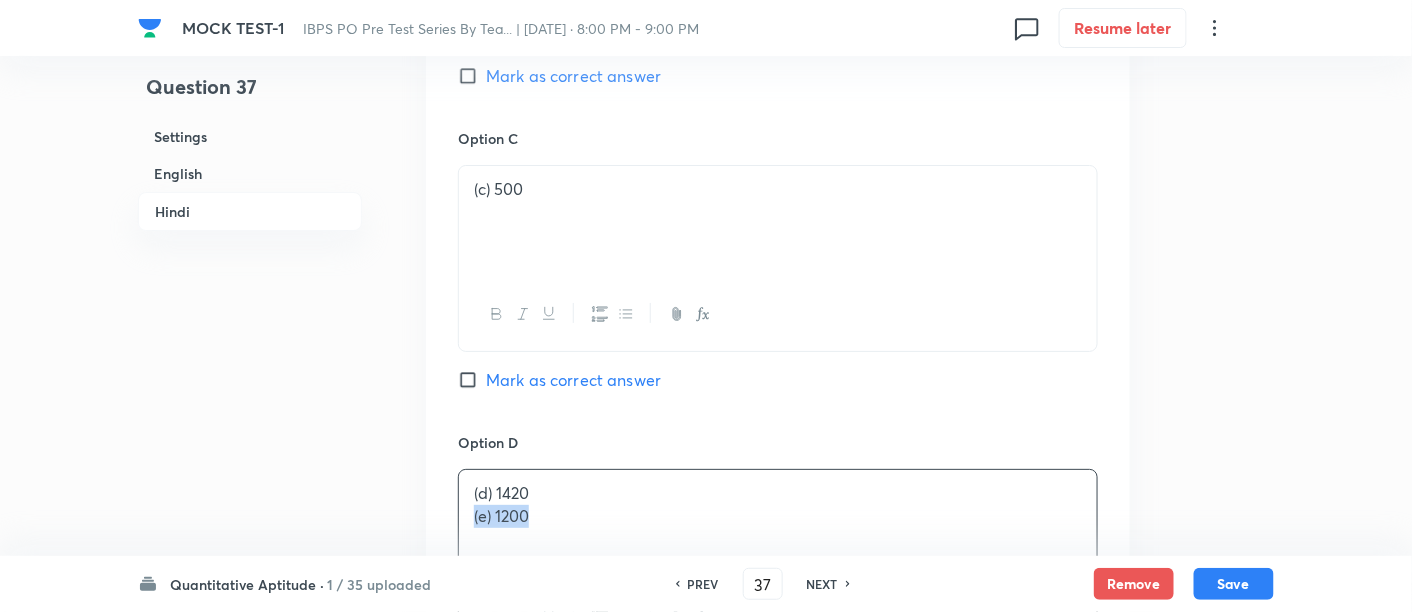drag, startPoint x: 470, startPoint y: 511, endPoint x: 712, endPoint y: 557, distance: 246.33311 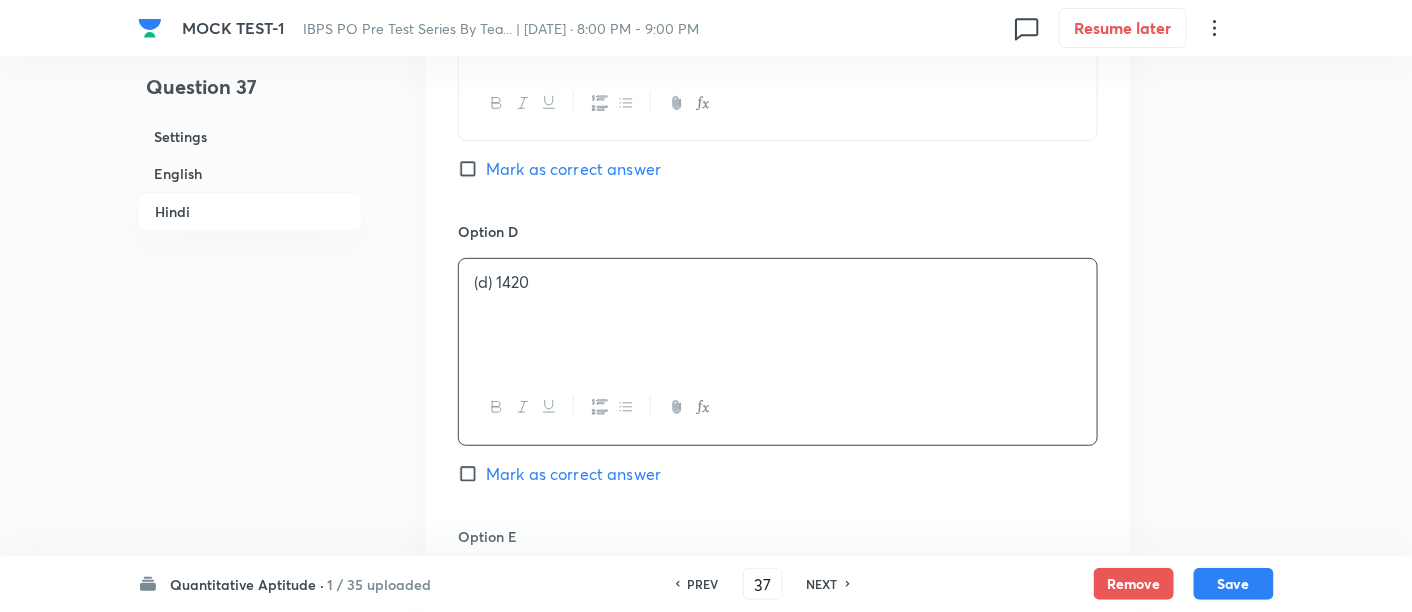 scroll, scrollTop: 4876, scrollLeft: 0, axis: vertical 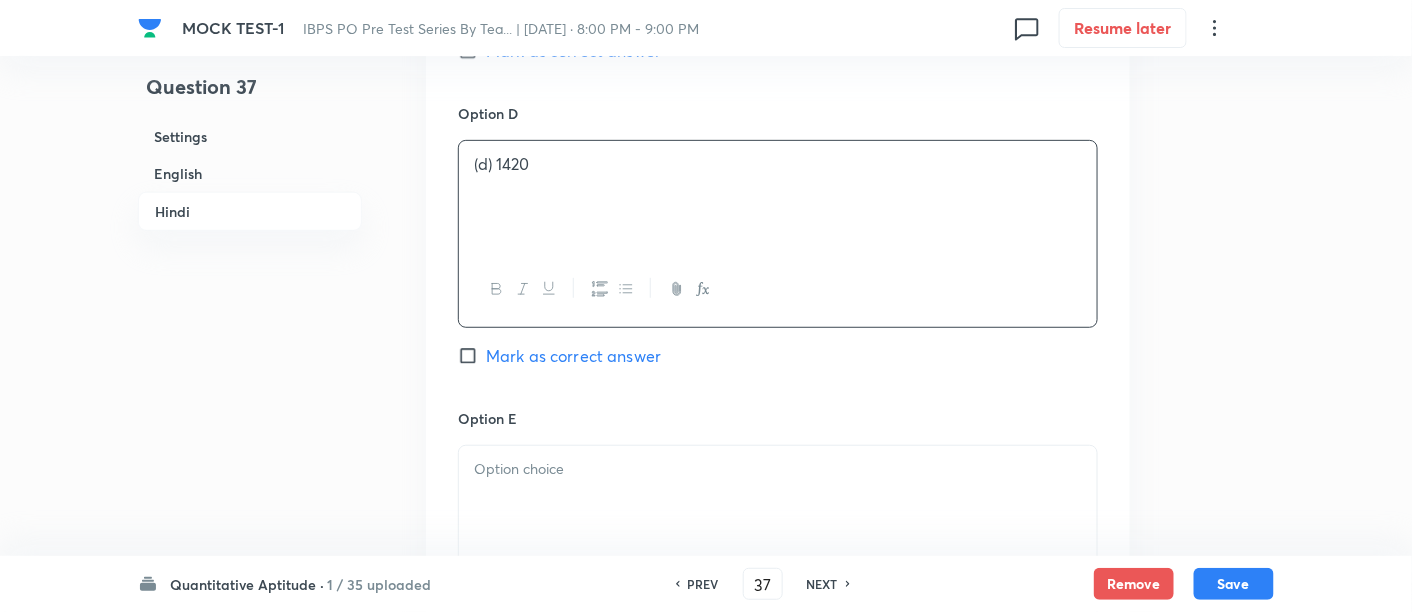 click at bounding box center (778, 502) 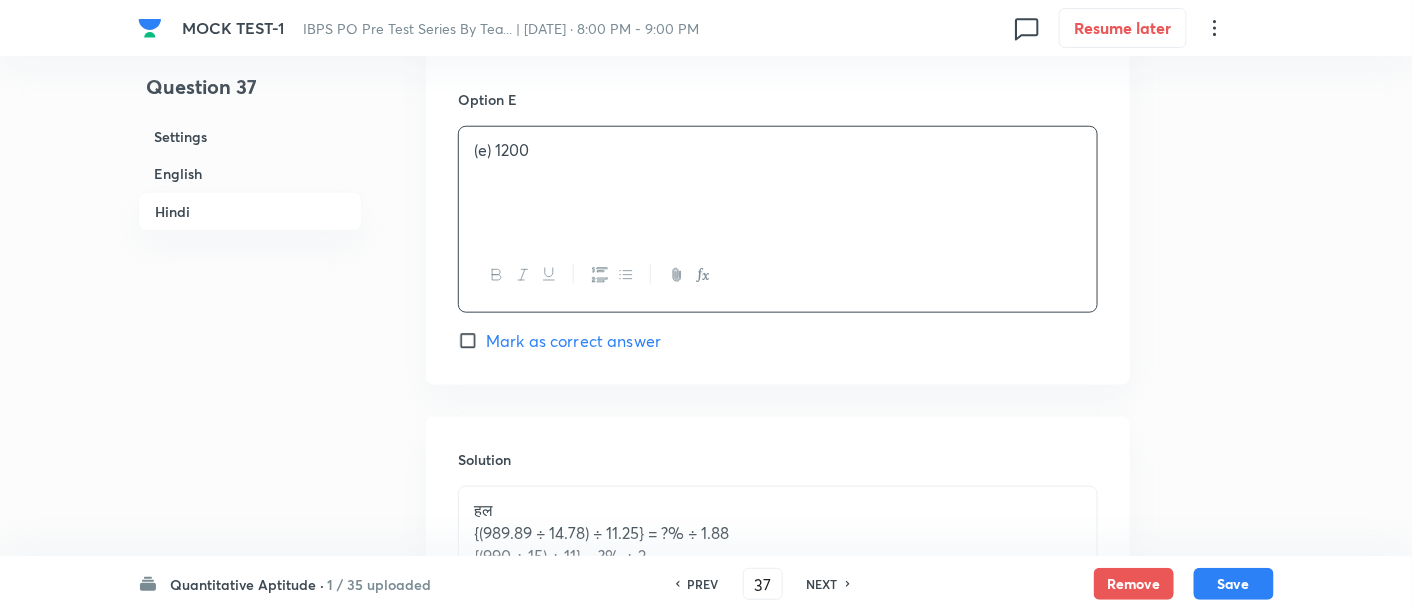 scroll, scrollTop: 5307, scrollLeft: 0, axis: vertical 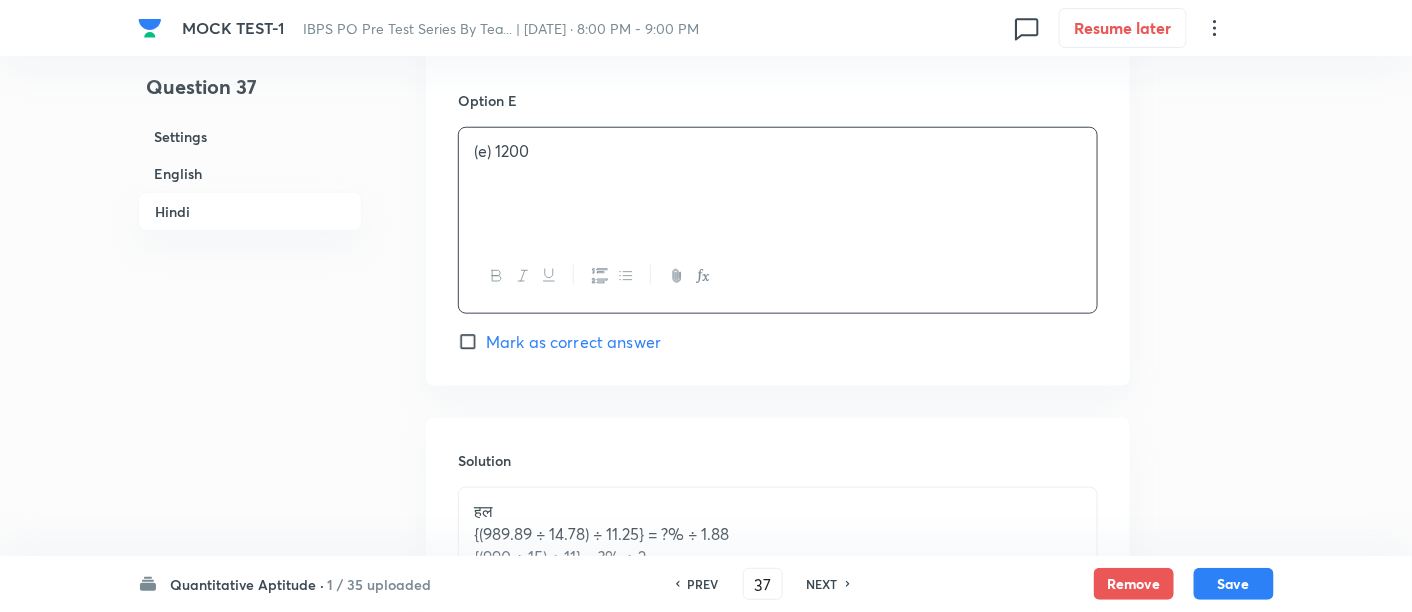click on "Mark as correct answer" at bounding box center [573, 342] 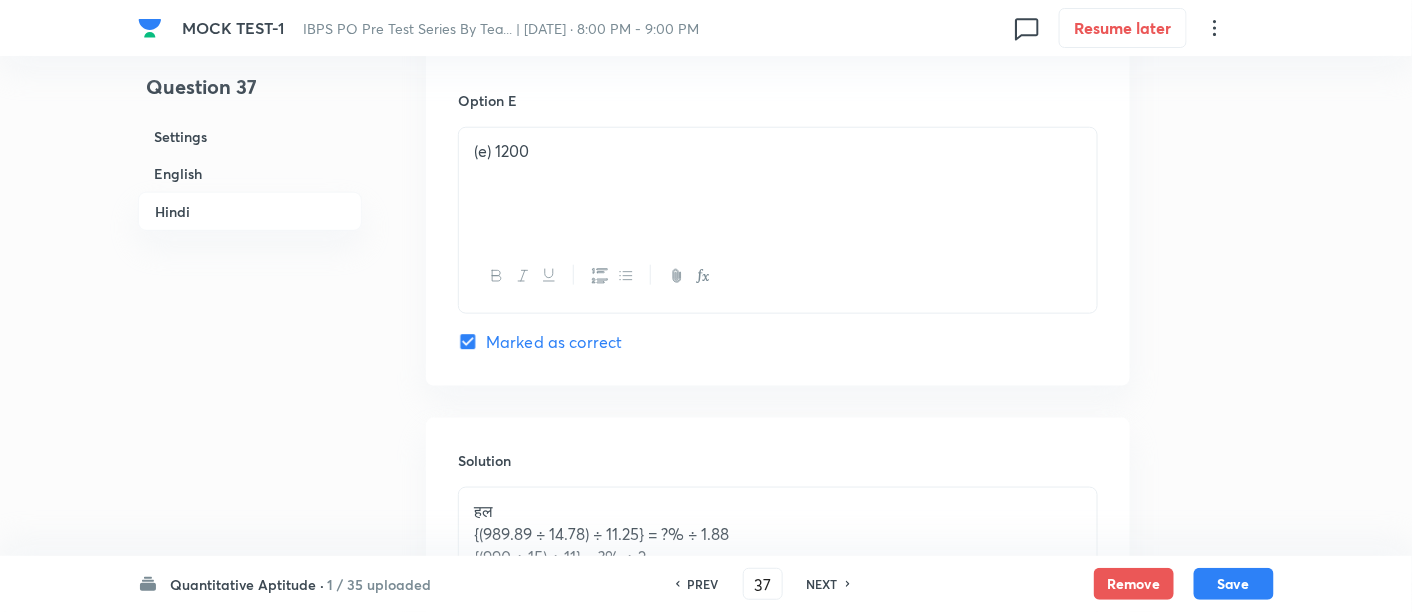 checkbox on "true" 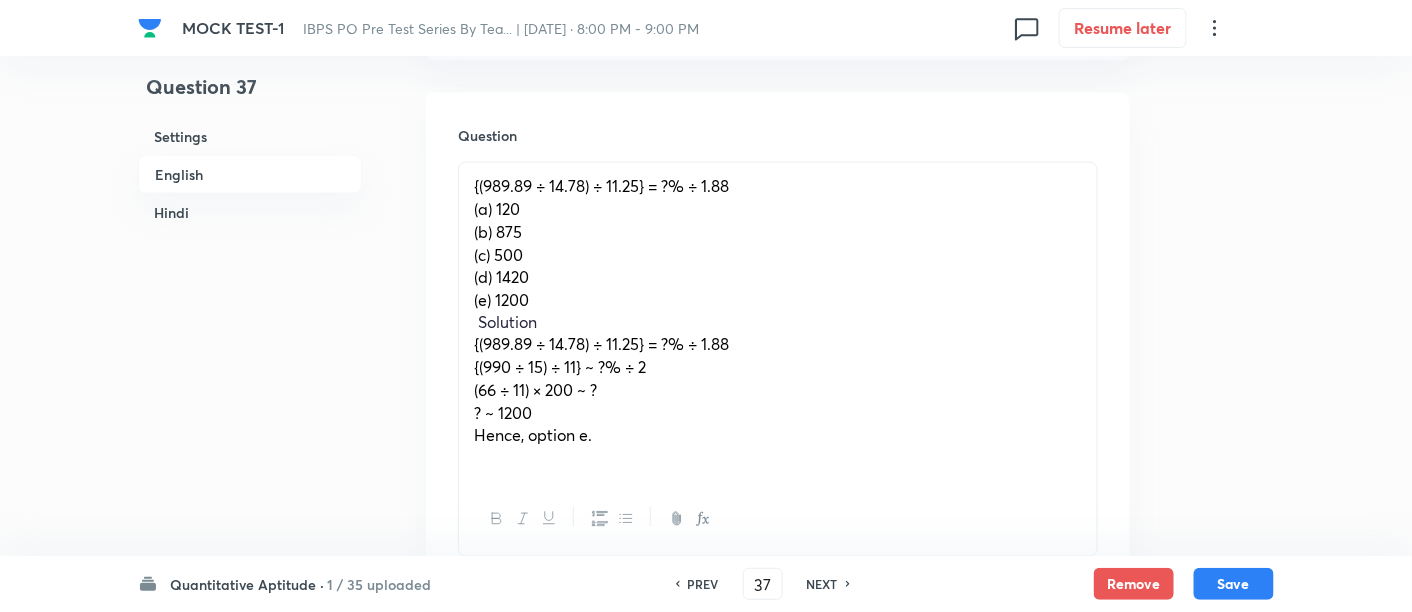 scroll, scrollTop: 871, scrollLeft: 0, axis: vertical 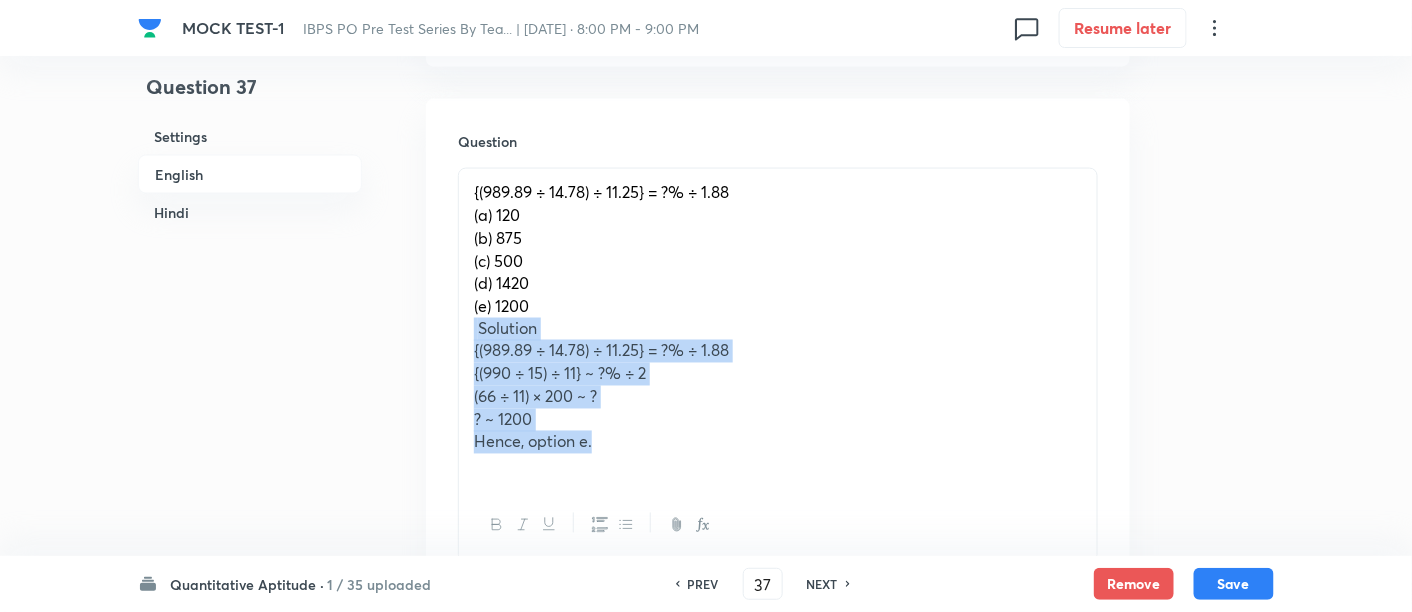 drag, startPoint x: 471, startPoint y: 331, endPoint x: 713, endPoint y: 435, distance: 263.40085 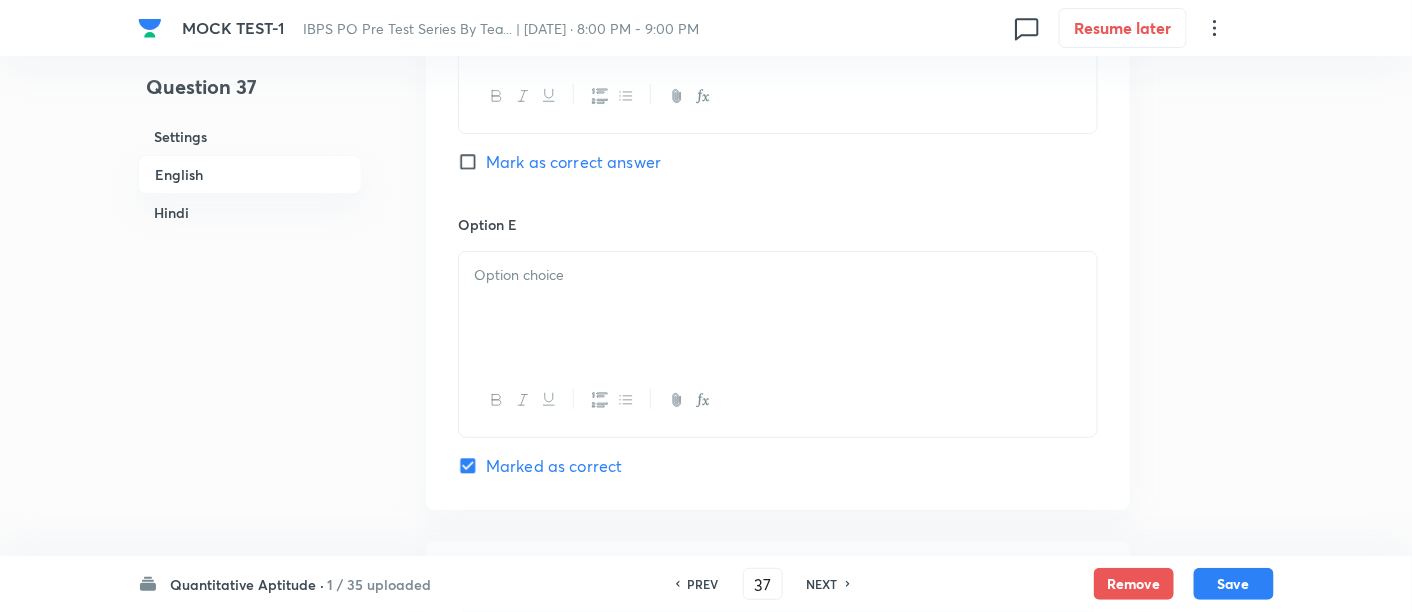 scroll, scrollTop: 2673, scrollLeft: 0, axis: vertical 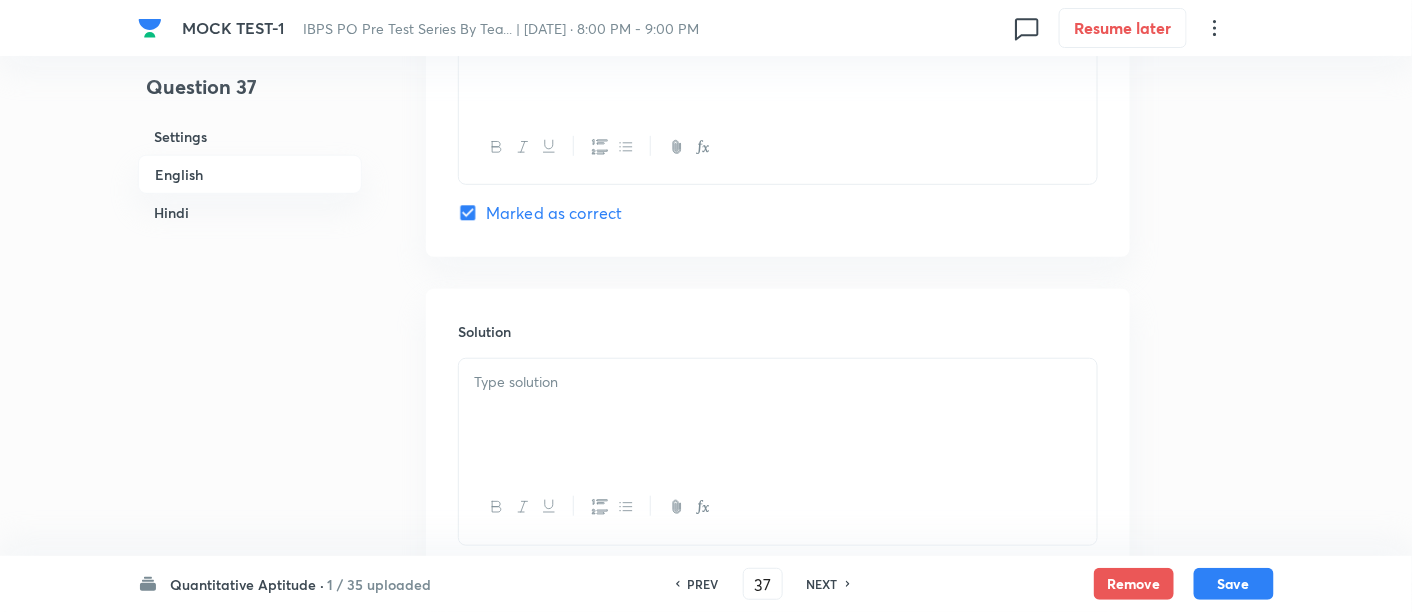 click at bounding box center [778, 415] 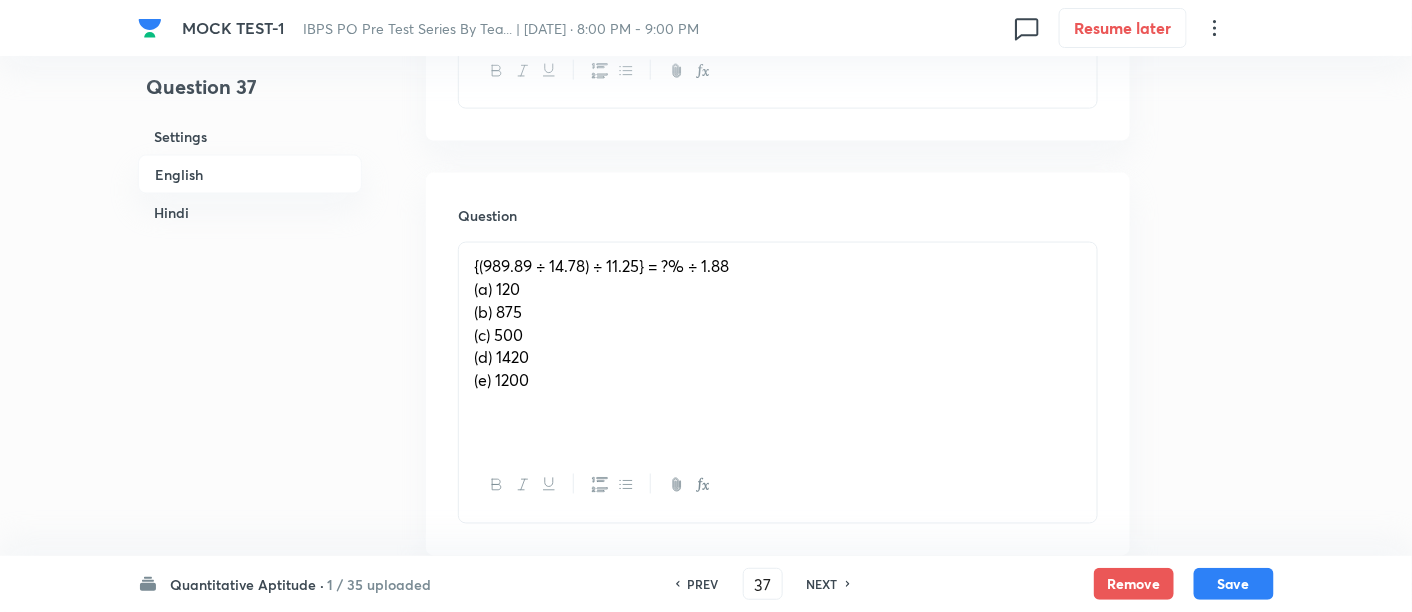 scroll, scrollTop: 822, scrollLeft: 0, axis: vertical 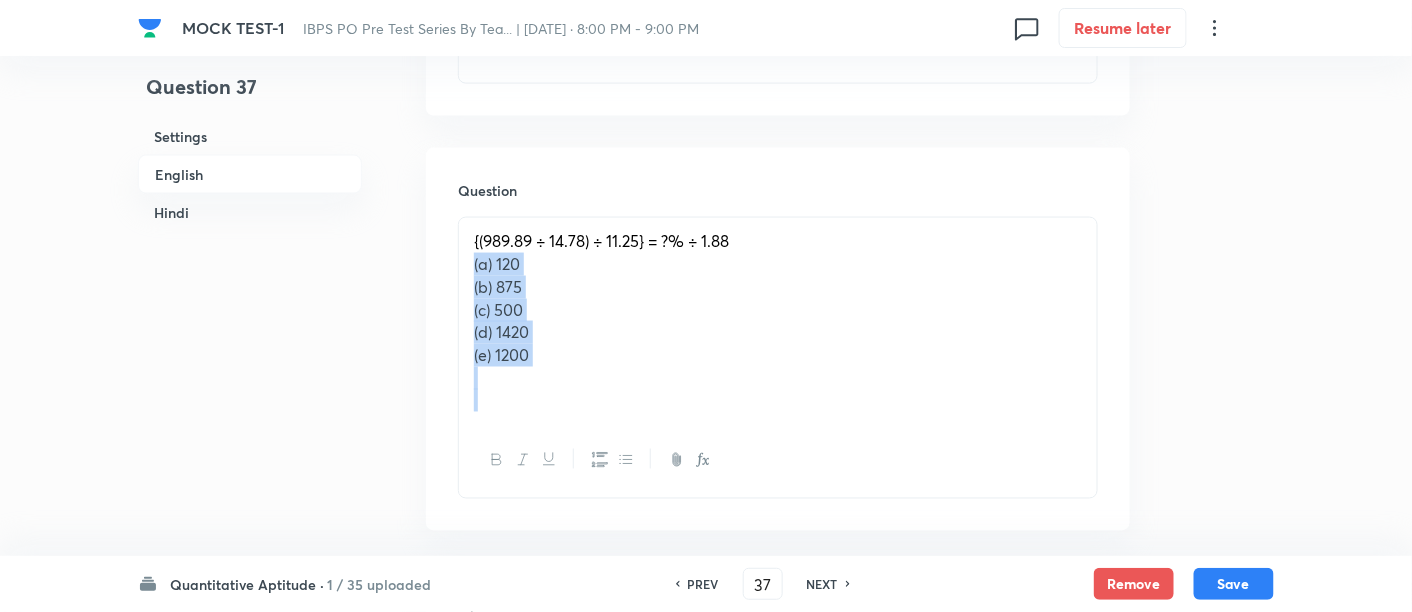 drag, startPoint x: 471, startPoint y: 266, endPoint x: 624, endPoint y: 433, distance: 226.49062 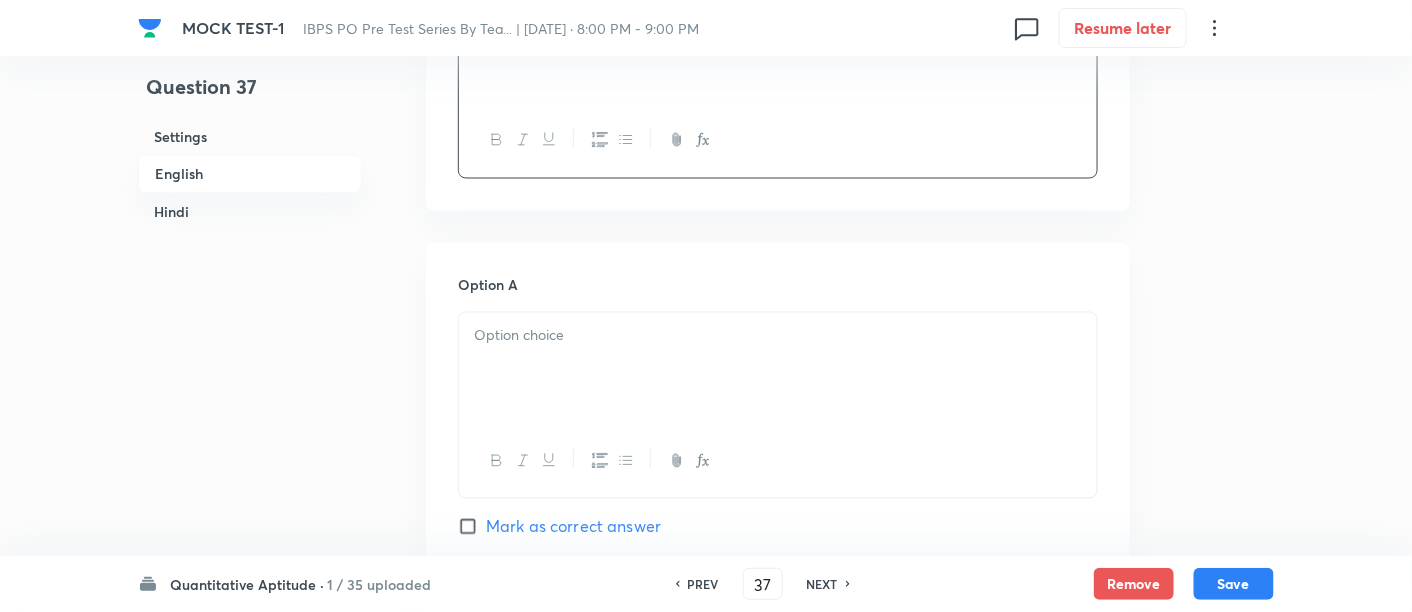 scroll, scrollTop: 1049, scrollLeft: 0, axis: vertical 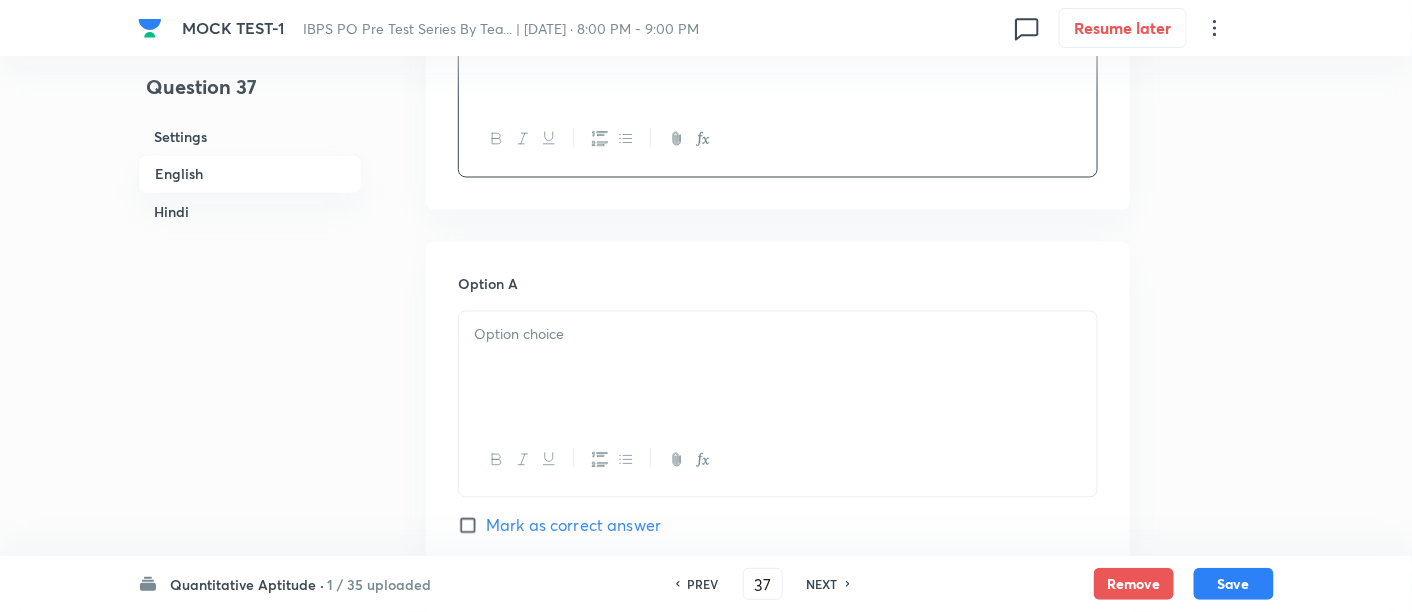click at bounding box center (778, 460) 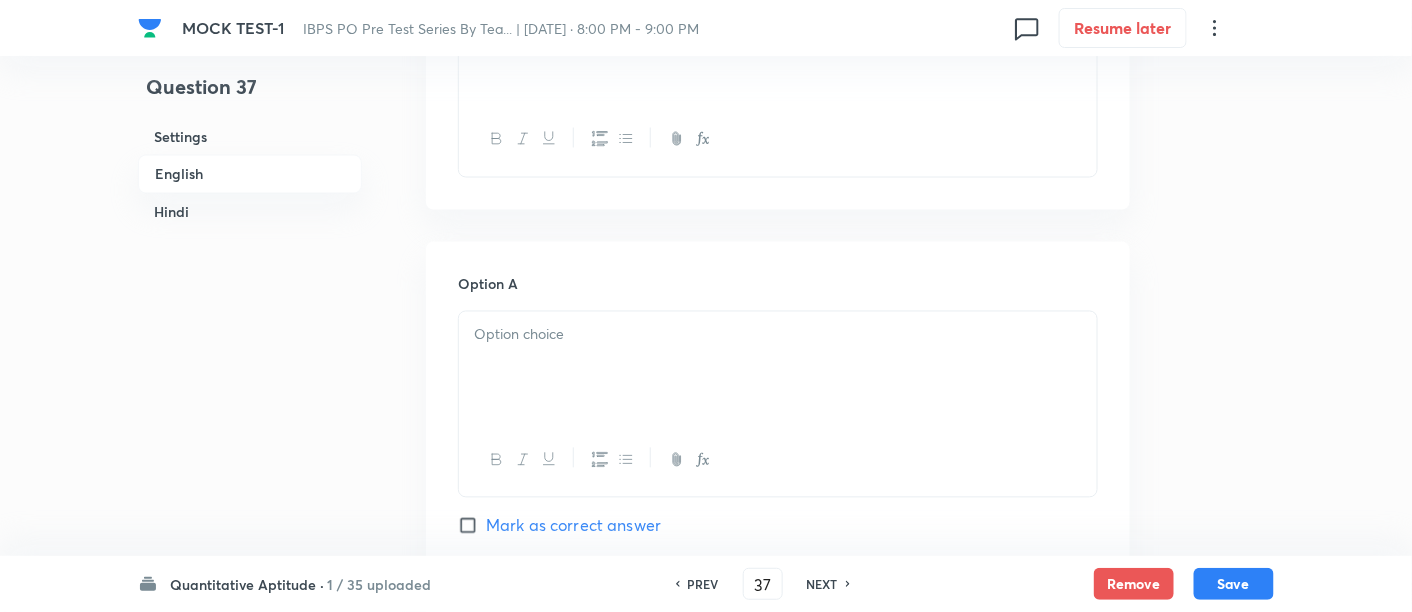 click at bounding box center [778, 368] 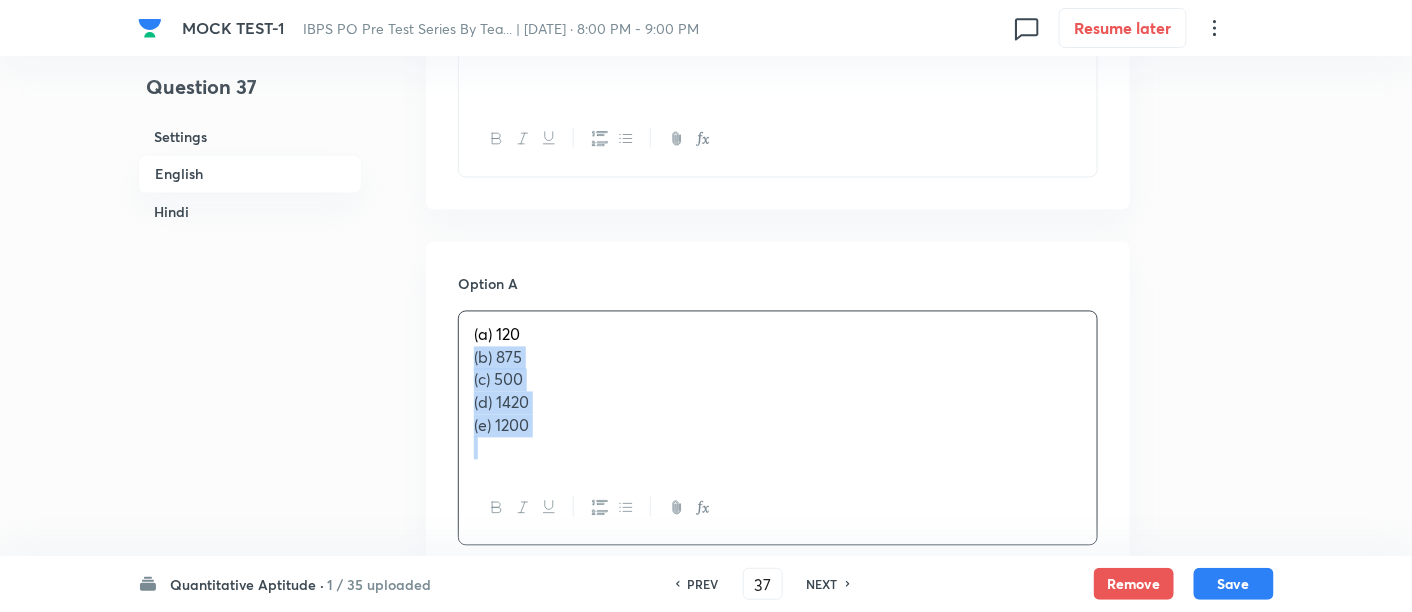 drag, startPoint x: 470, startPoint y: 349, endPoint x: 625, endPoint y: 483, distance: 204.89265 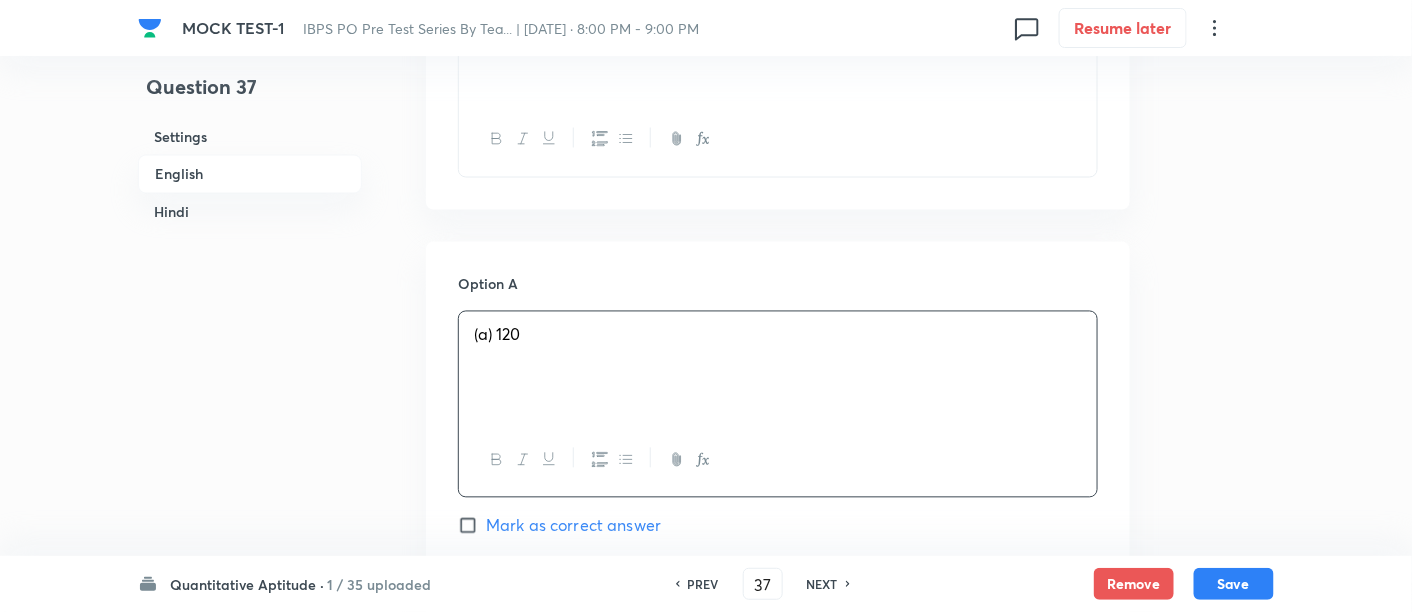 scroll, scrollTop: 1298, scrollLeft: 0, axis: vertical 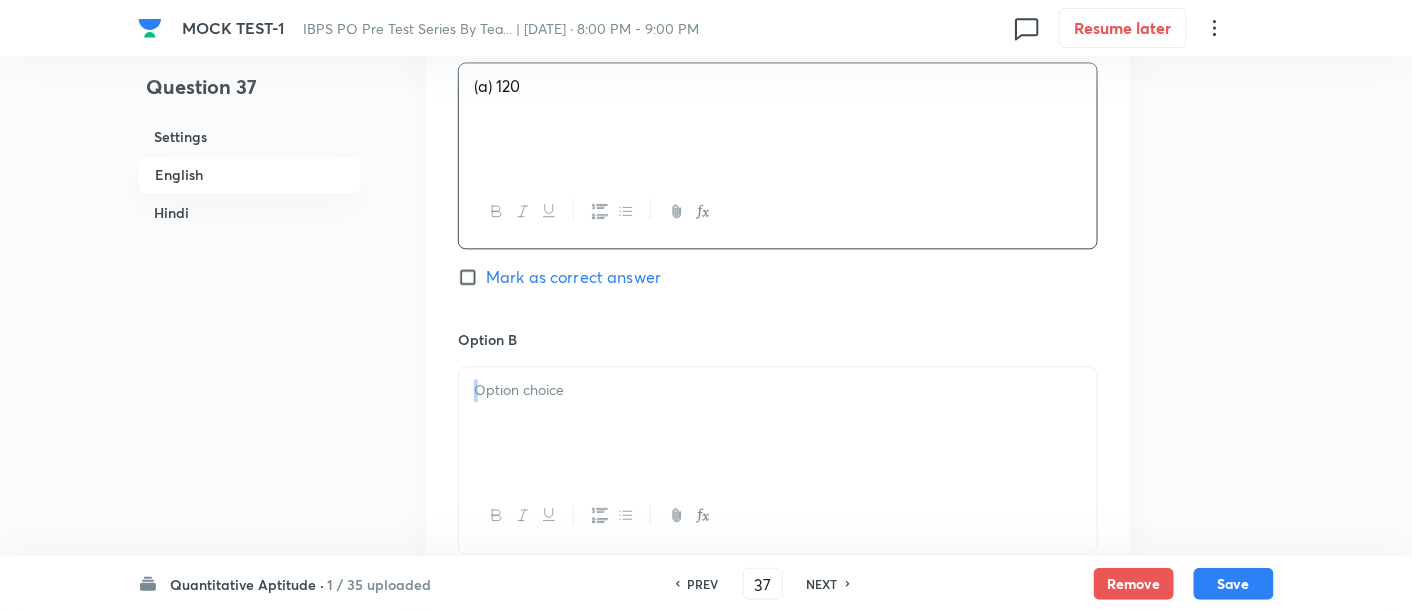 drag, startPoint x: 625, startPoint y: 483, endPoint x: 564, endPoint y: 430, distance: 80.80842 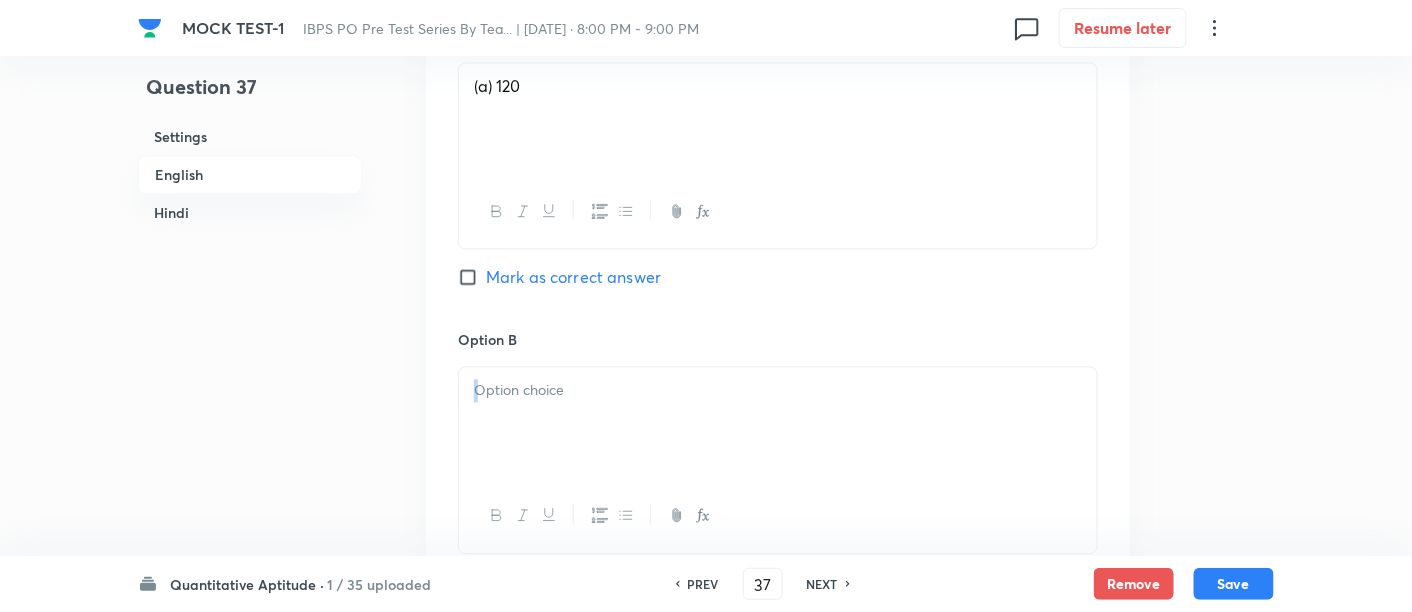 click at bounding box center (778, 423) 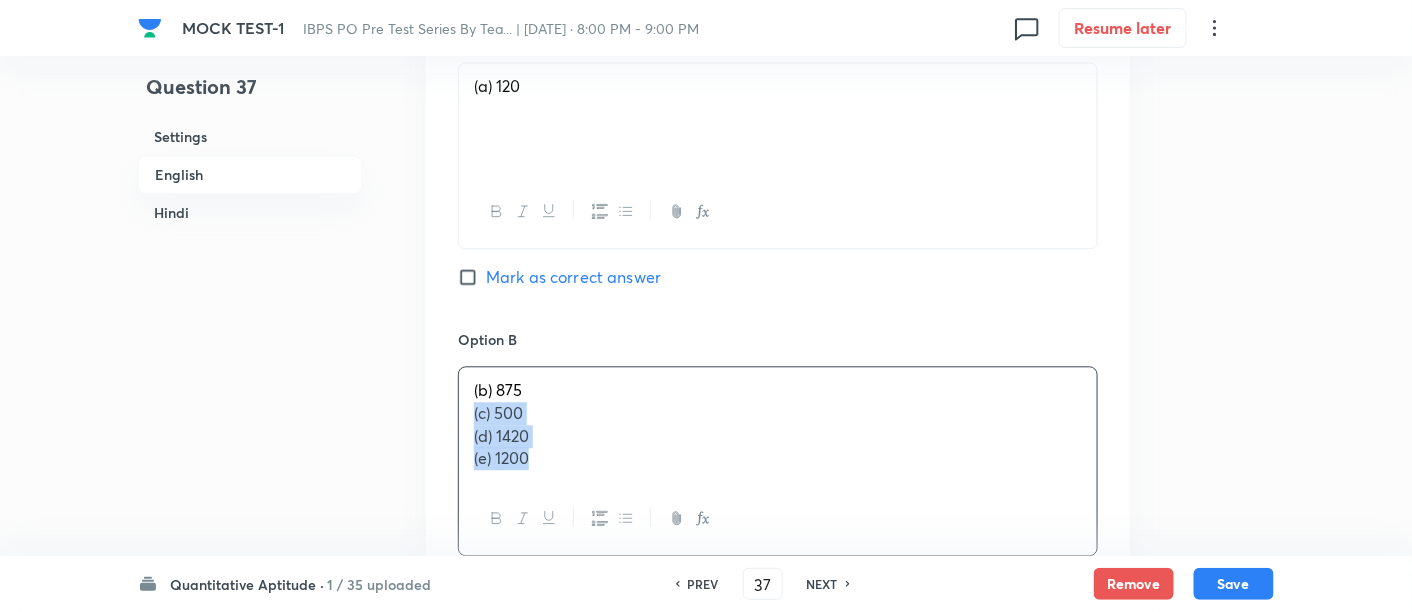 drag, startPoint x: 471, startPoint y: 409, endPoint x: 731, endPoint y: 550, distance: 295.77188 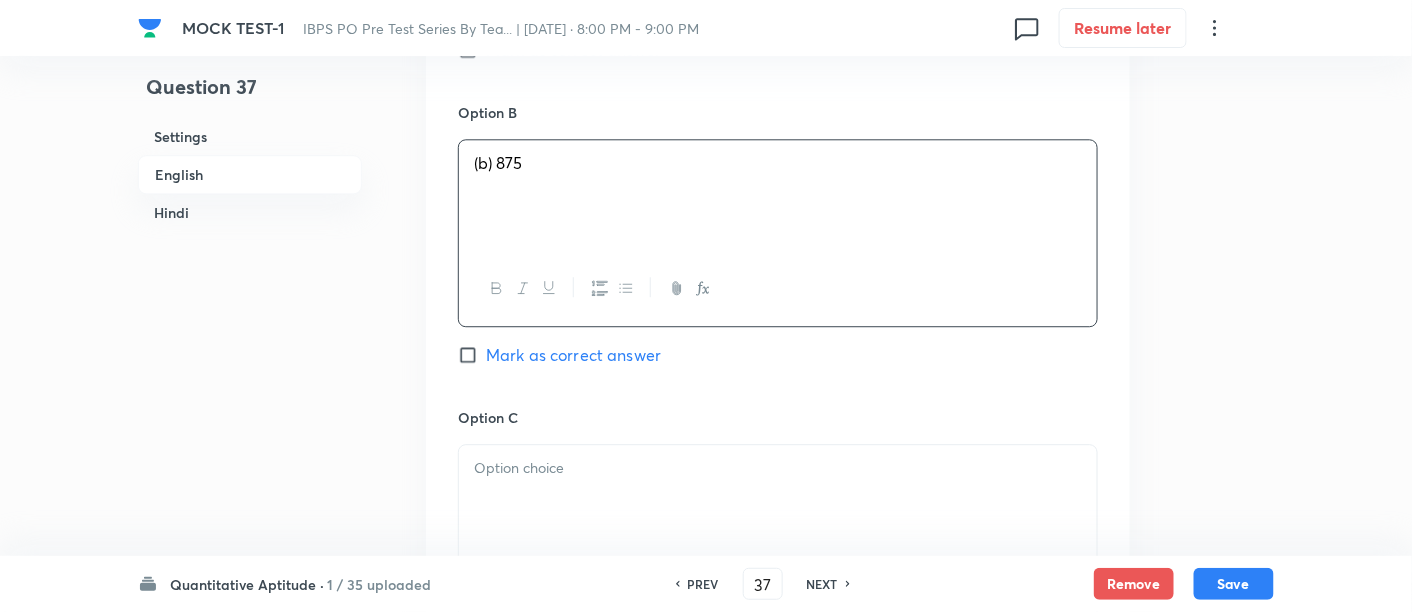 scroll, scrollTop: 1555, scrollLeft: 0, axis: vertical 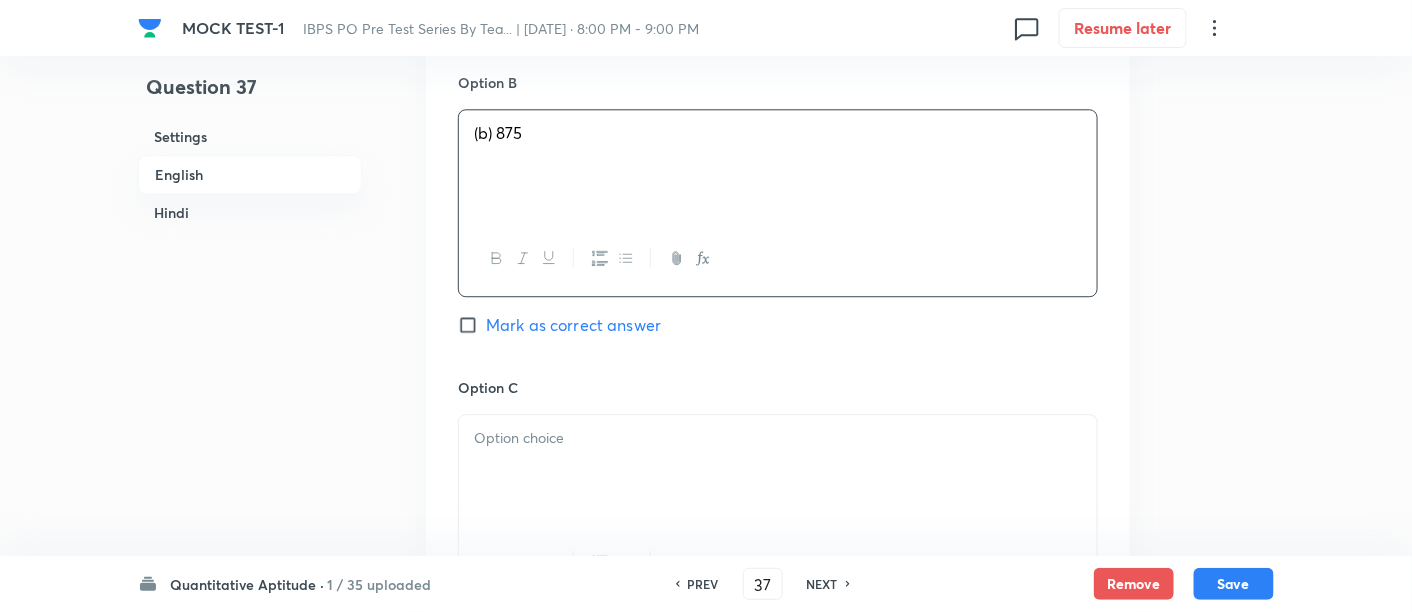 click at bounding box center (778, 471) 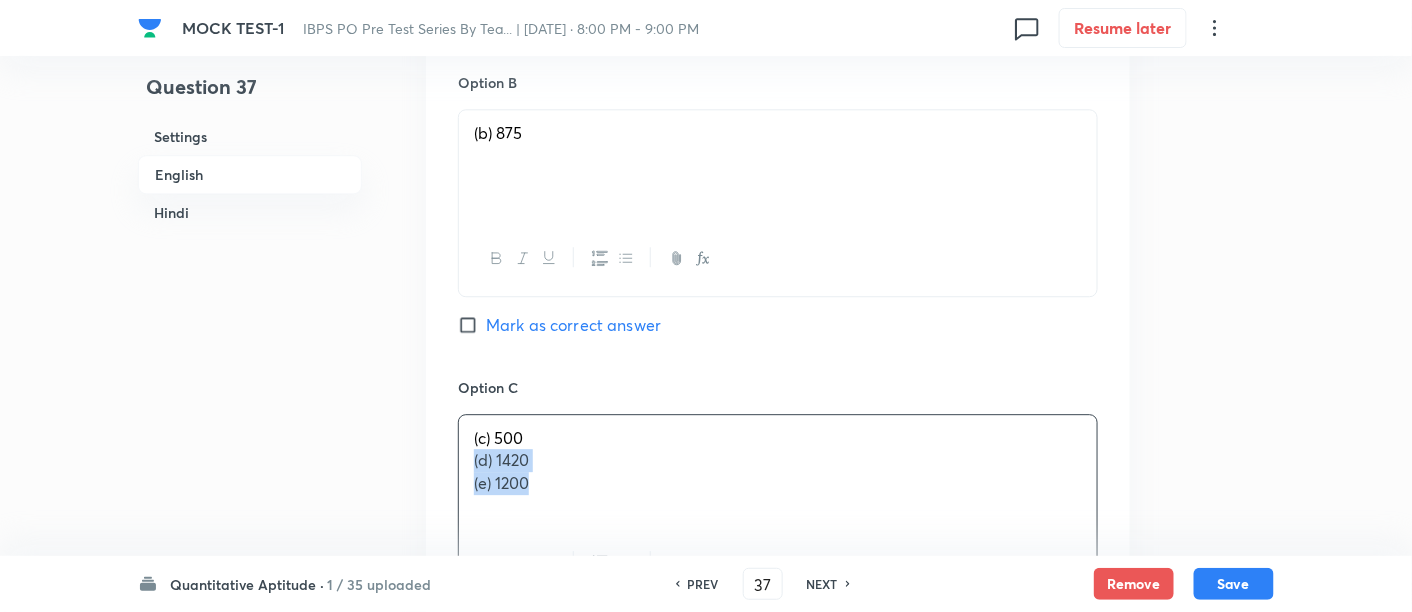 drag, startPoint x: 467, startPoint y: 457, endPoint x: 713, endPoint y: 528, distance: 256.04102 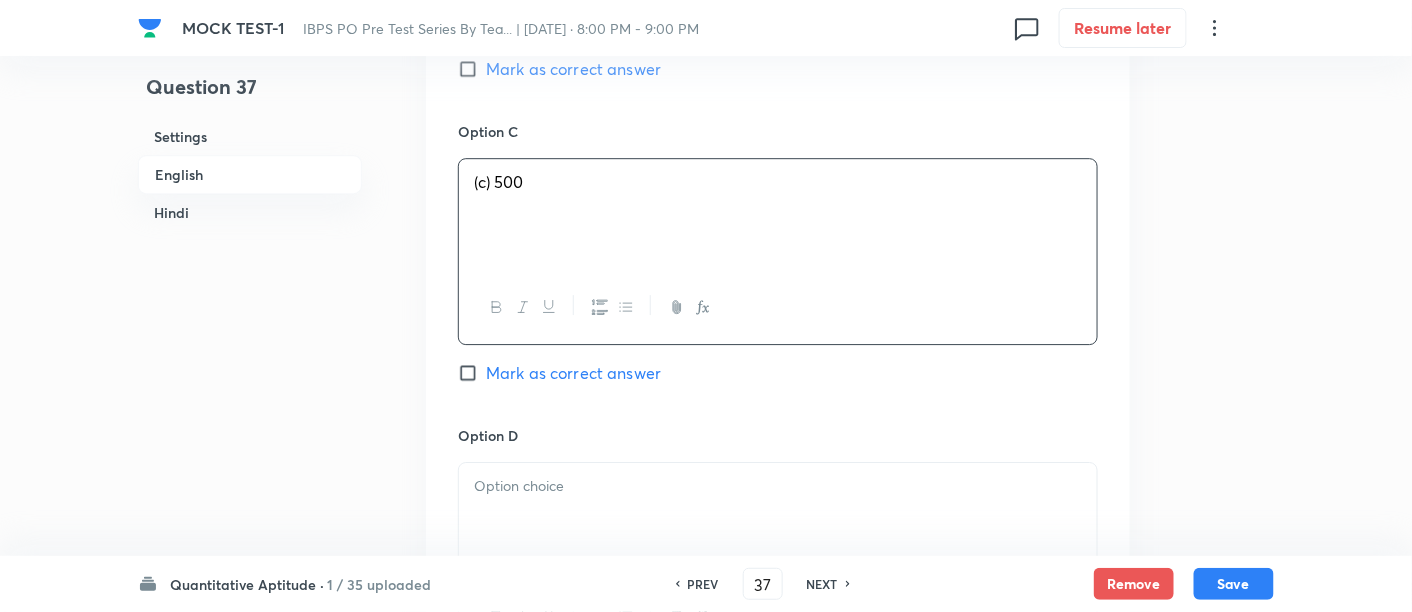 scroll, scrollTop: 1813, scrollLeft: 0, axis: vertical 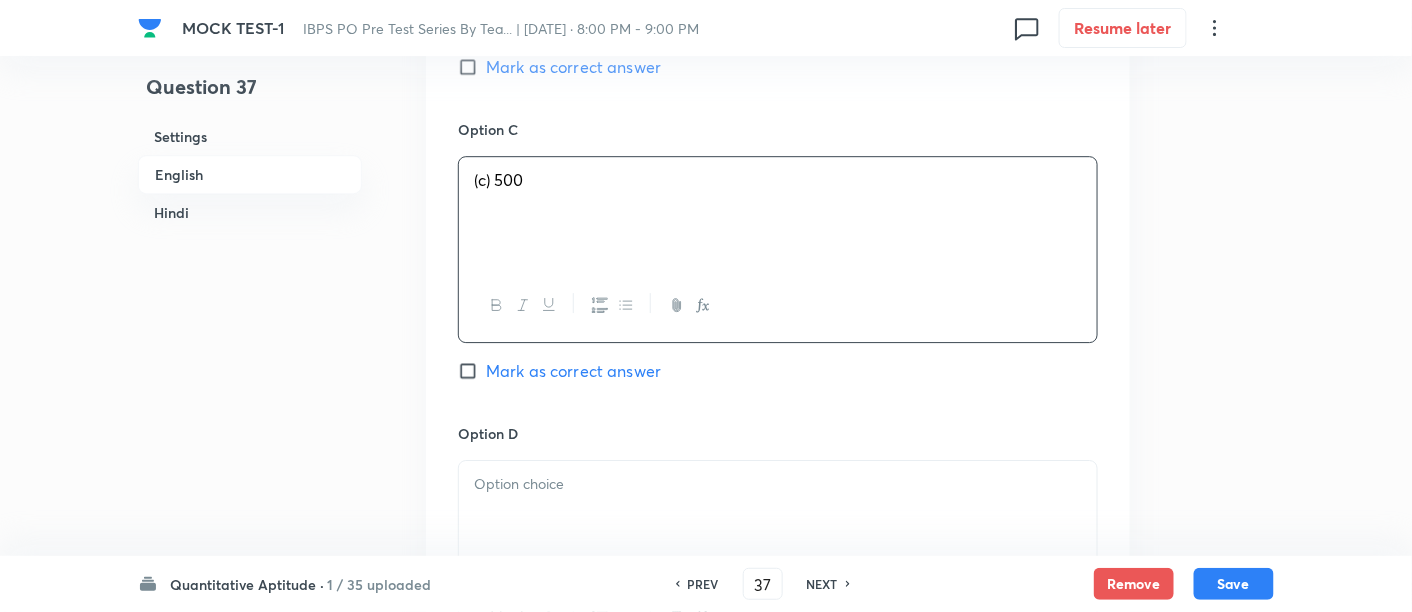 click at bounding box center [778, 517] 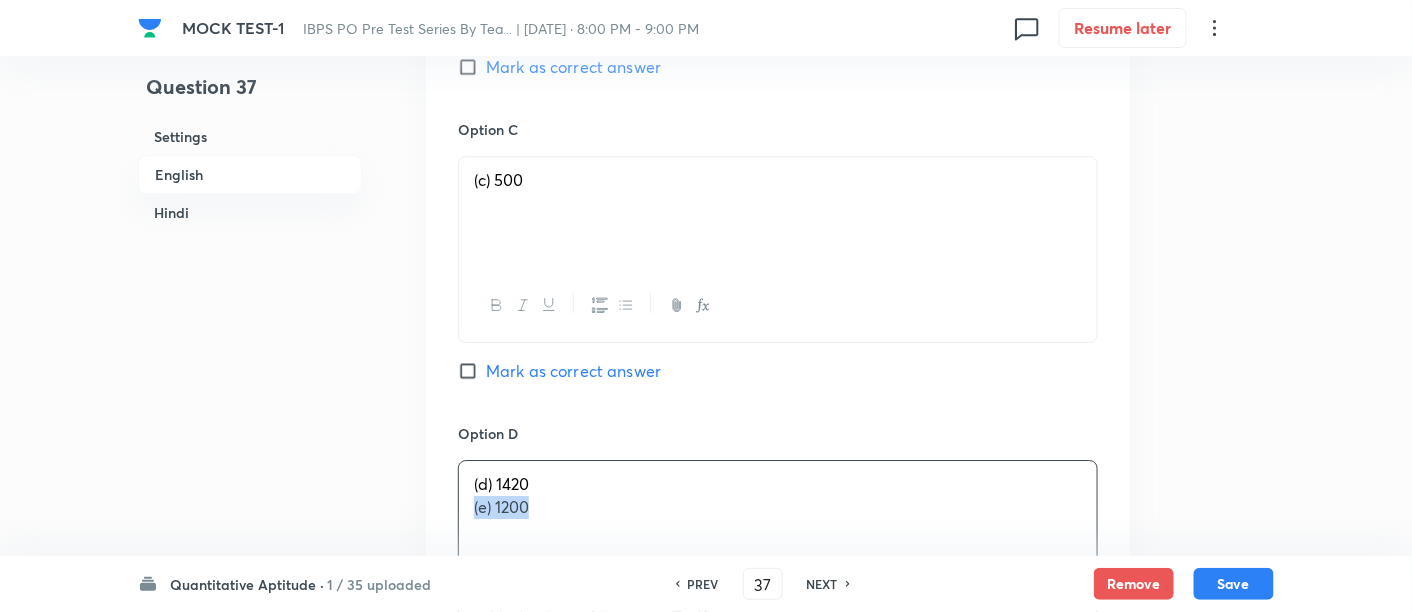 drag, startPoint x: 468, startPoint y: 501, endPoint x: 708, endPoint y: 548, distance: 244.55879 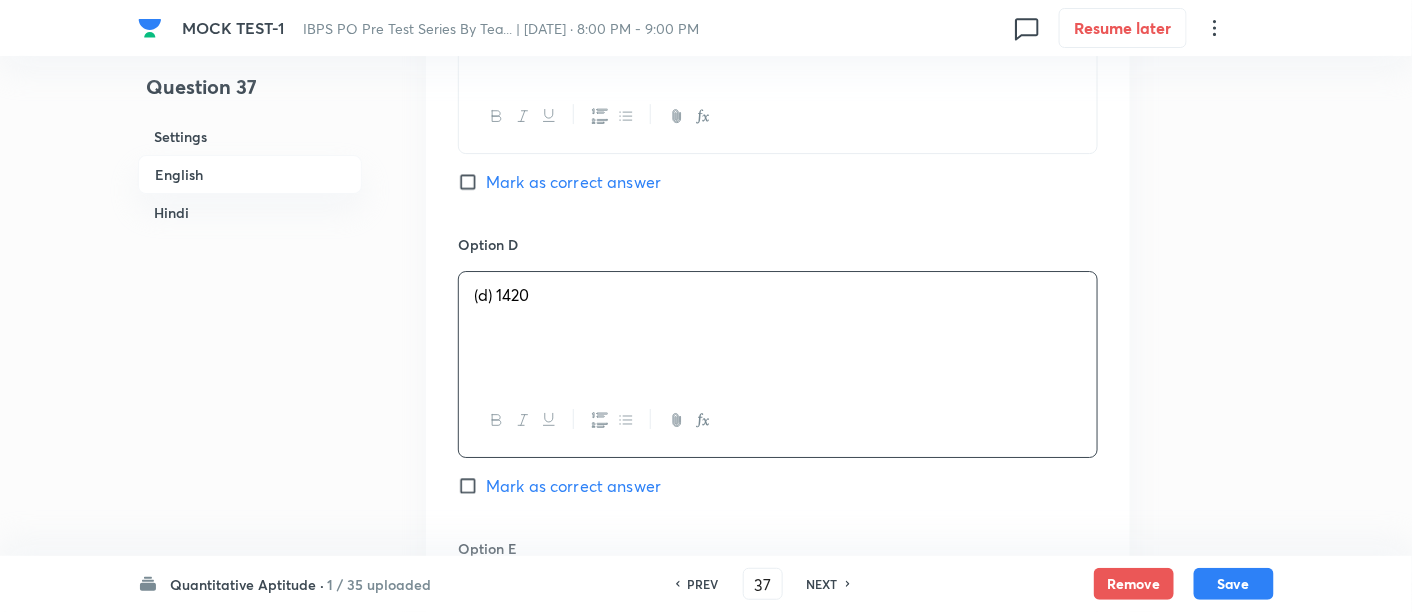 scroll, scrollTop: 2051, scrollLeft: 0, axis: vertical 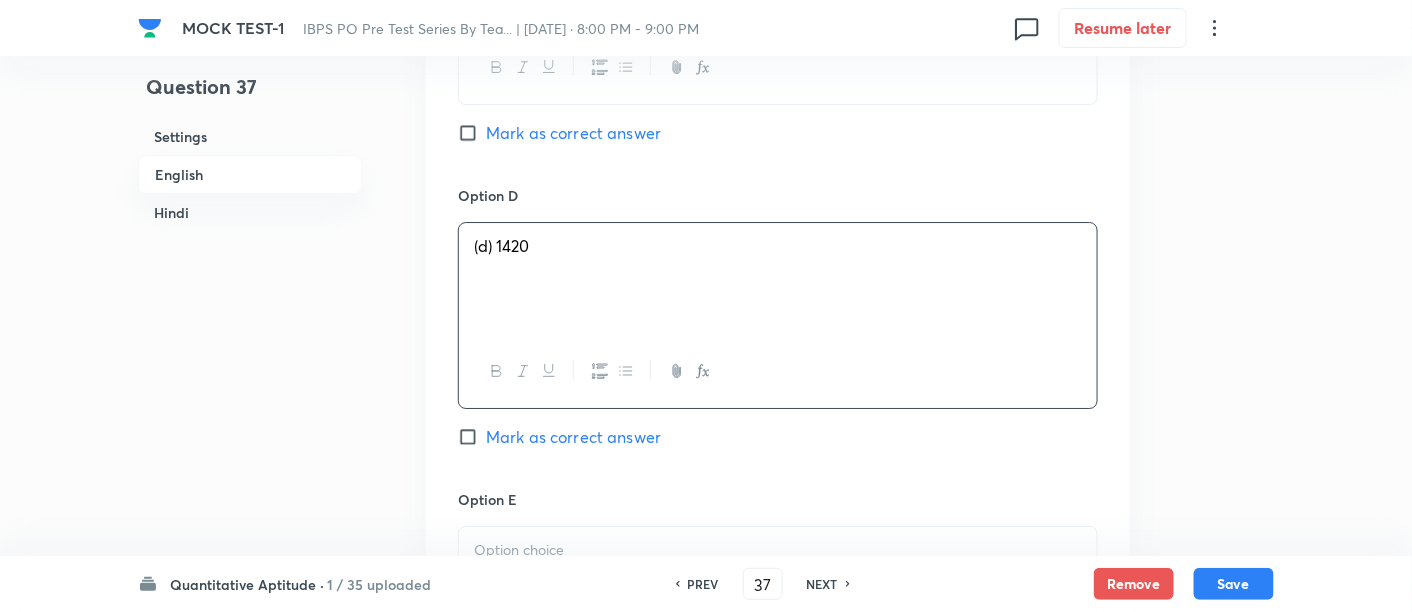 click at bounding box center [778, 550] 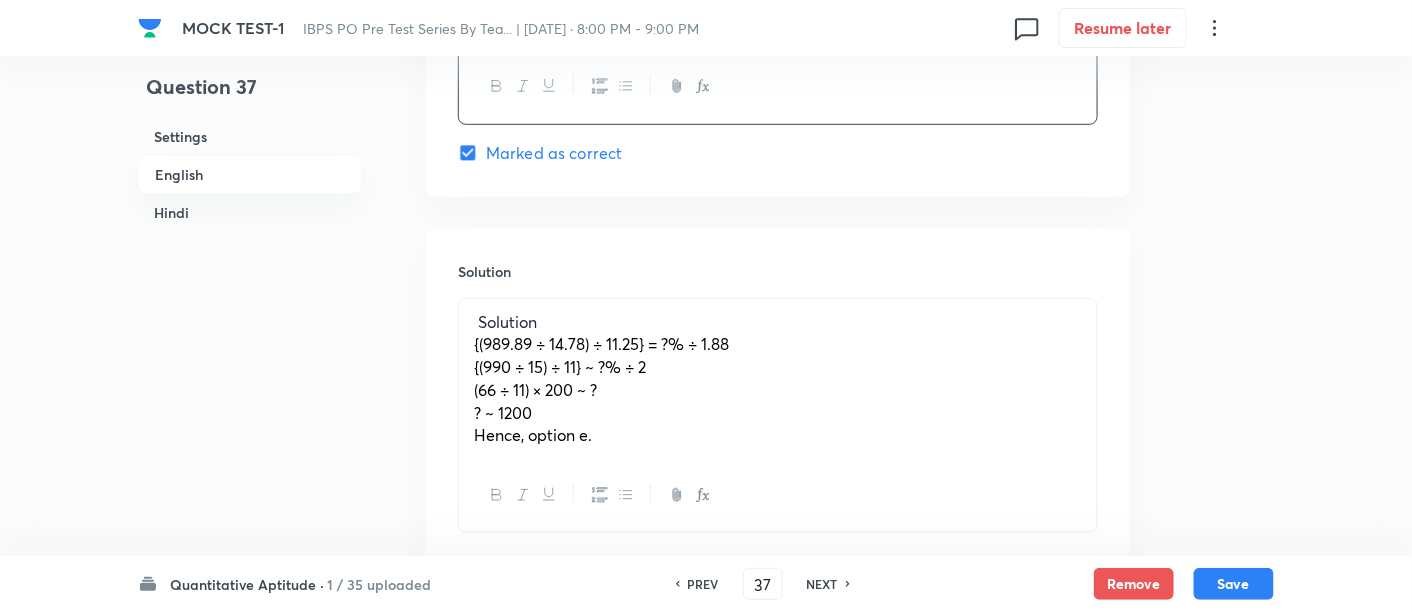 scroll, scrollTop: 2640, scrollLeft: 0, axis: vertical 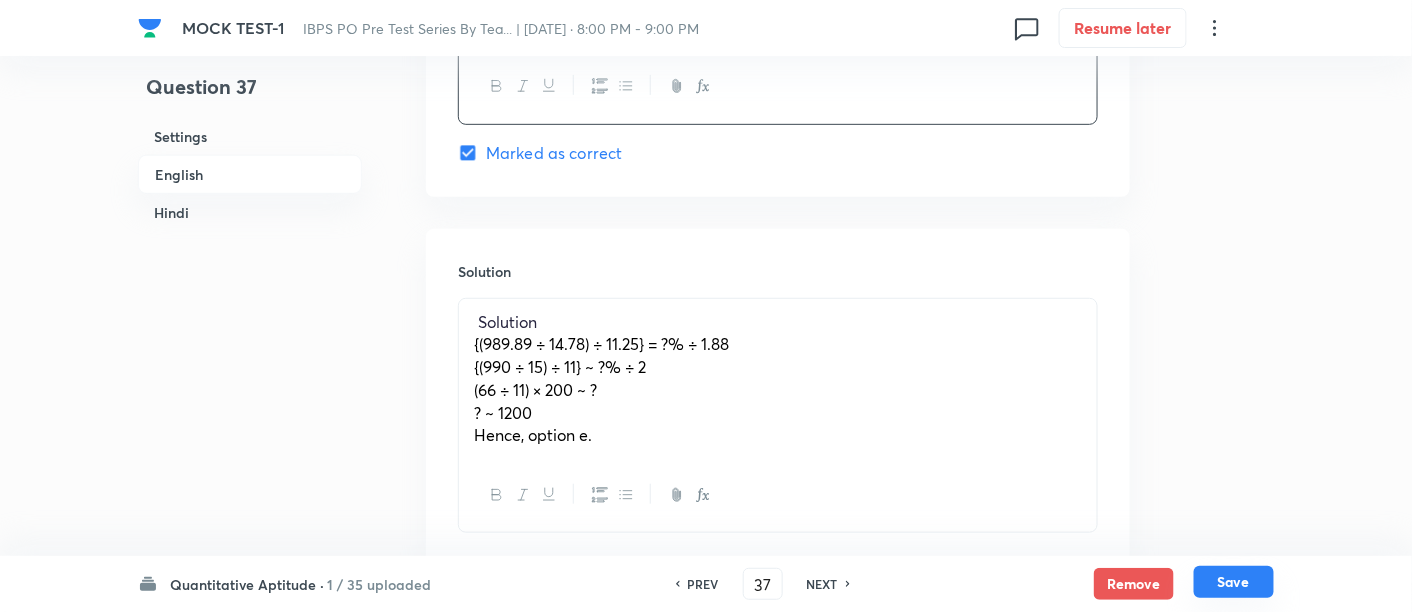 click on "Save" at bounding box center (1234, 582) 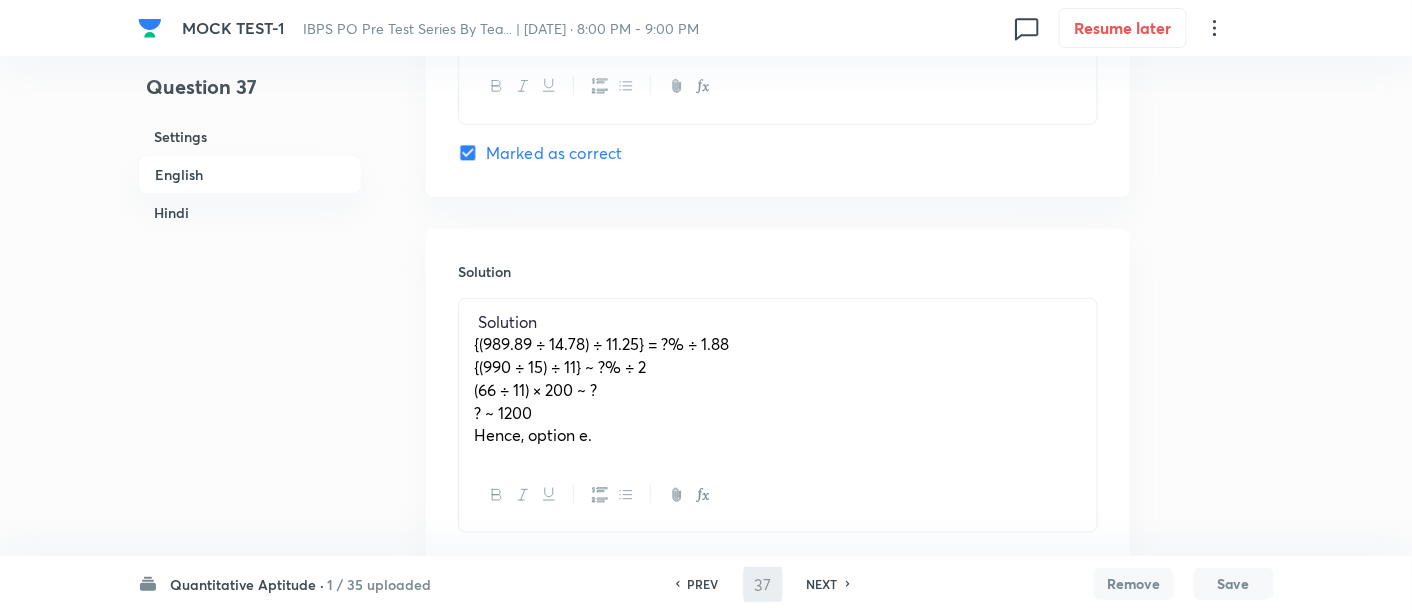 type on "38" 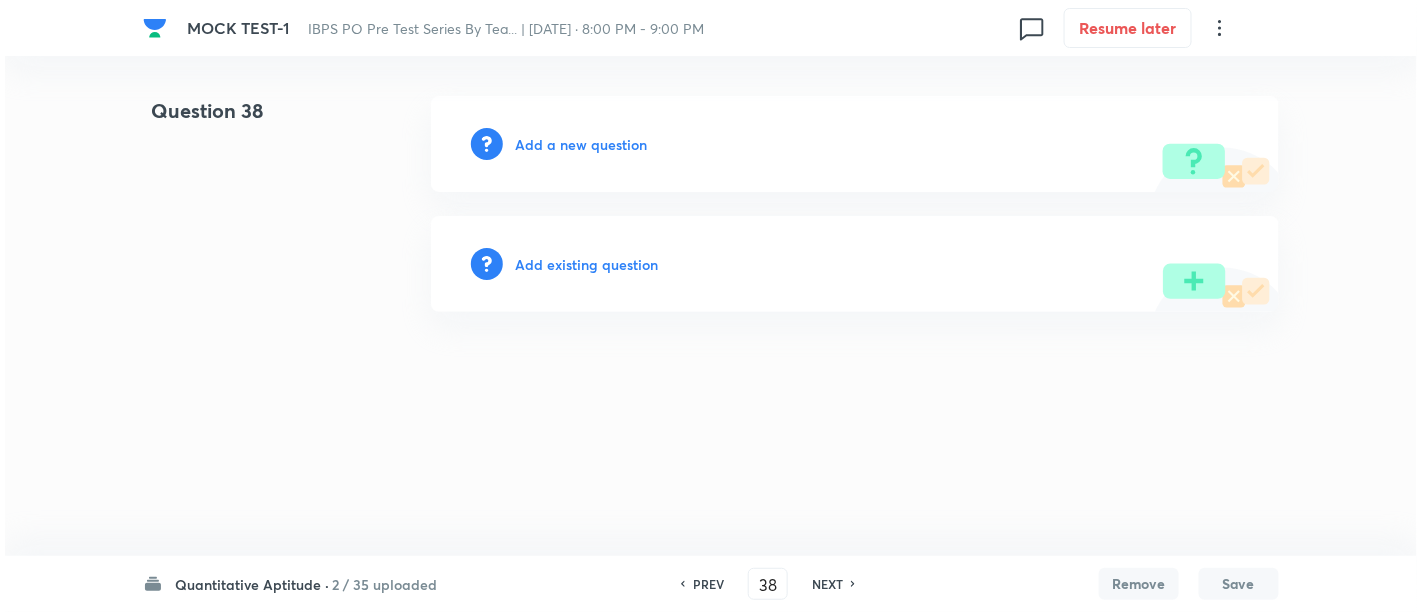 scroll, scrollTop: 0, scrollLeft: 0, axis: both 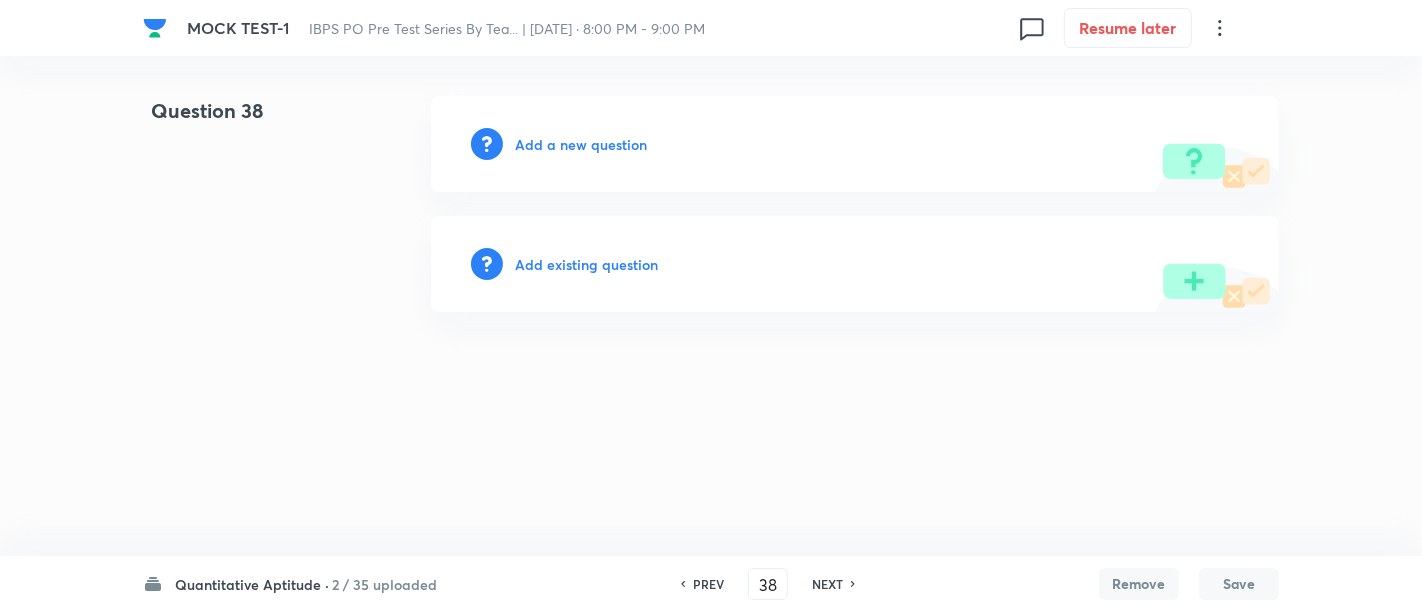 click on "Add a new question" at bounding box center [581, 144] 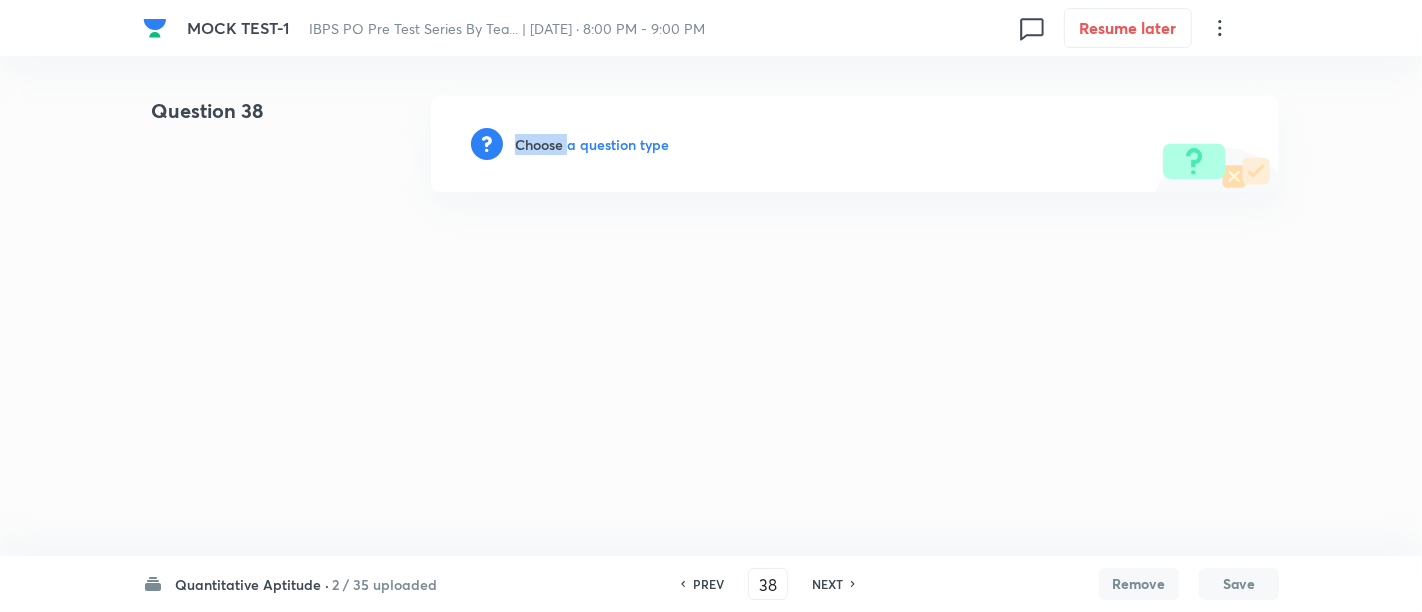 click on "Choose a question type" at bounding box center (592, 144) 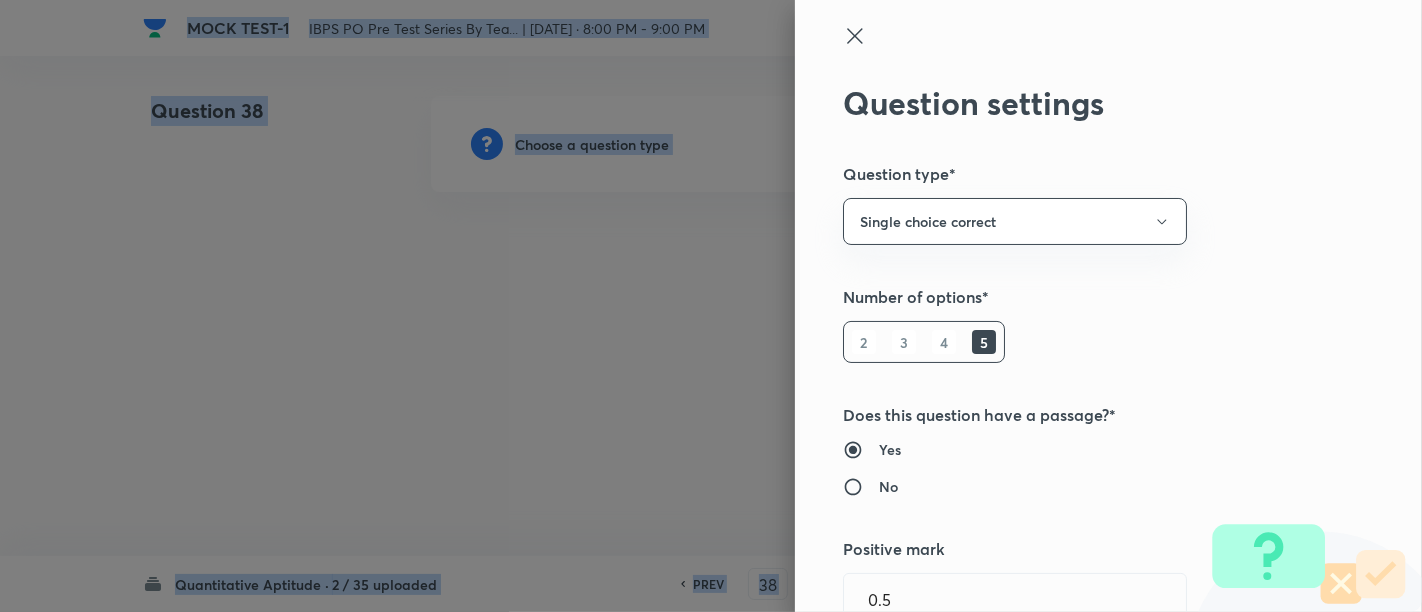 click at bounding box center [711, 306] 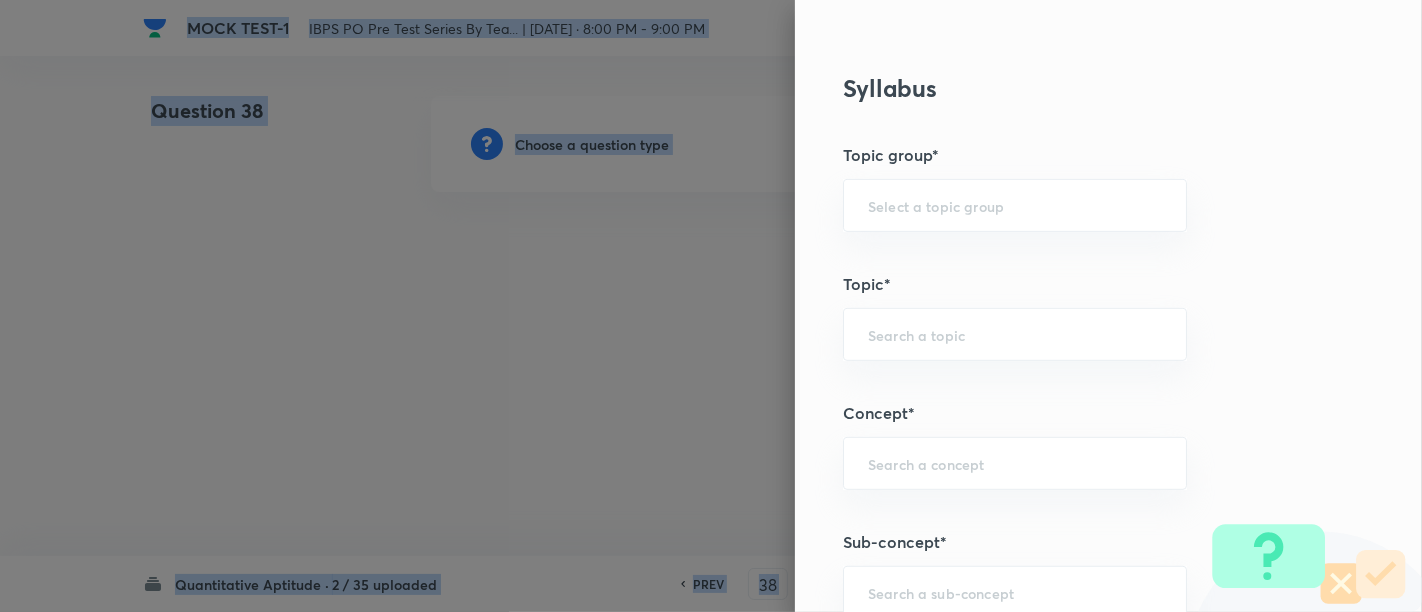 scroll, scrollTop: 1060, scrollLeft: 0, axis: vertical 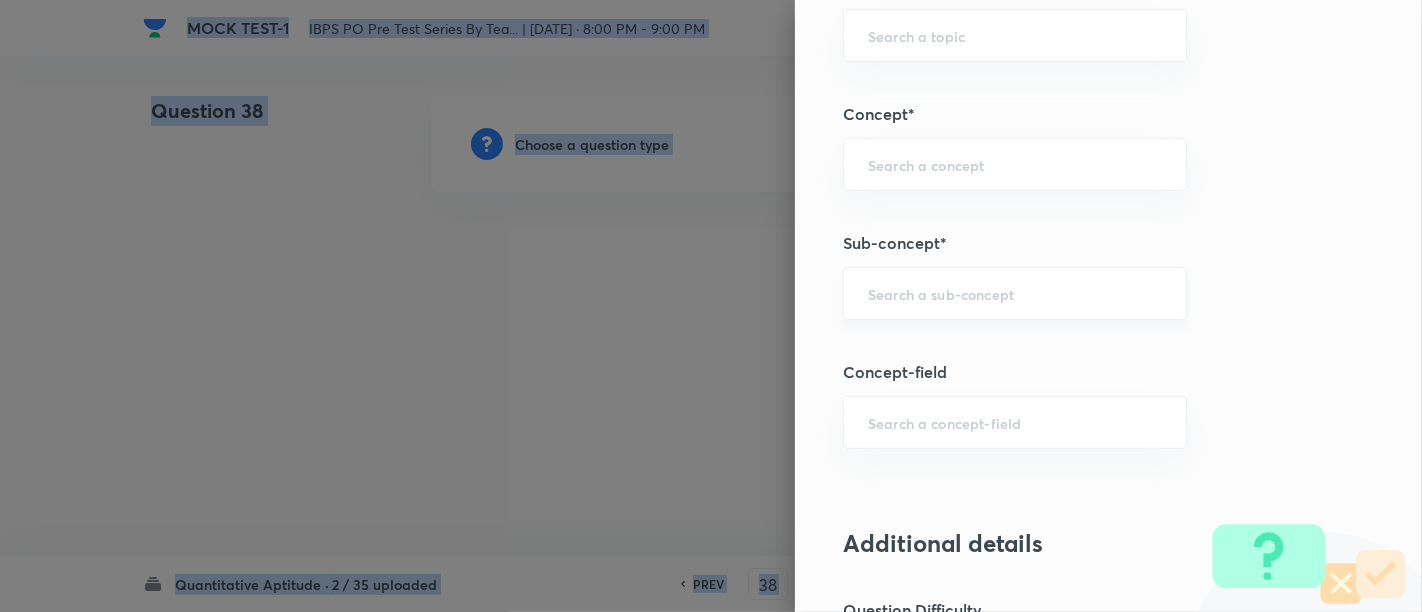 click on "​" at bounding box center (1015, 293) 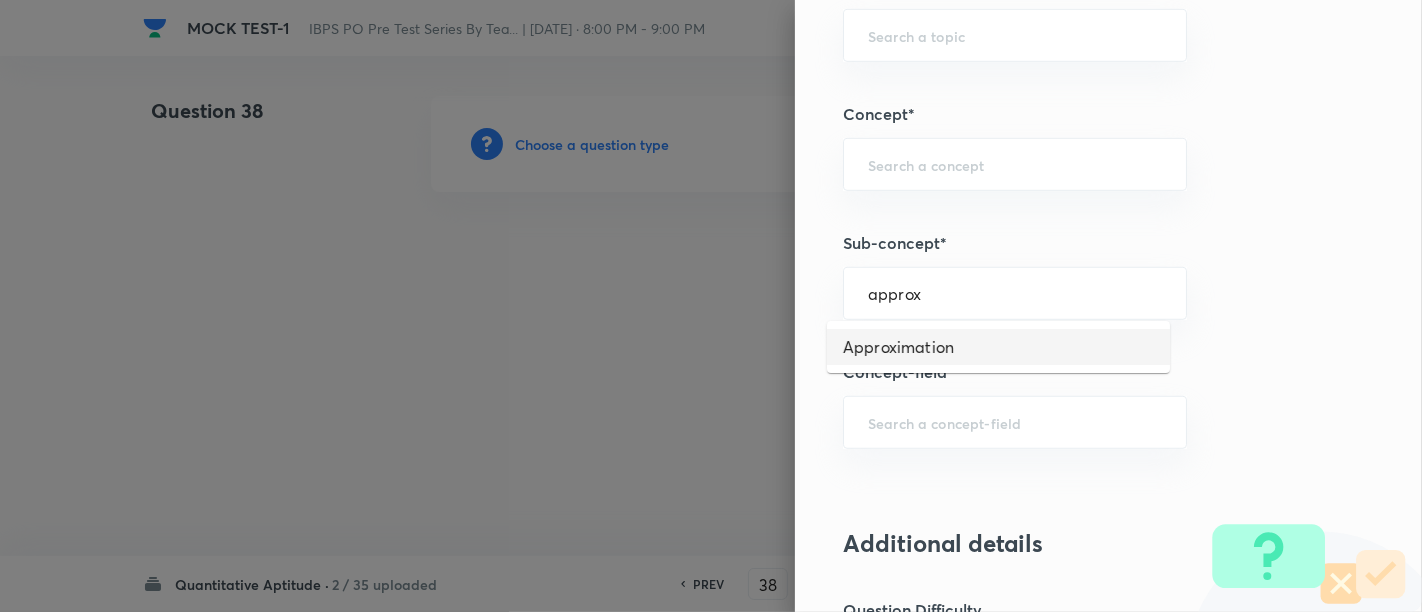 click on "Approximation" at bounding box center [998, 347] 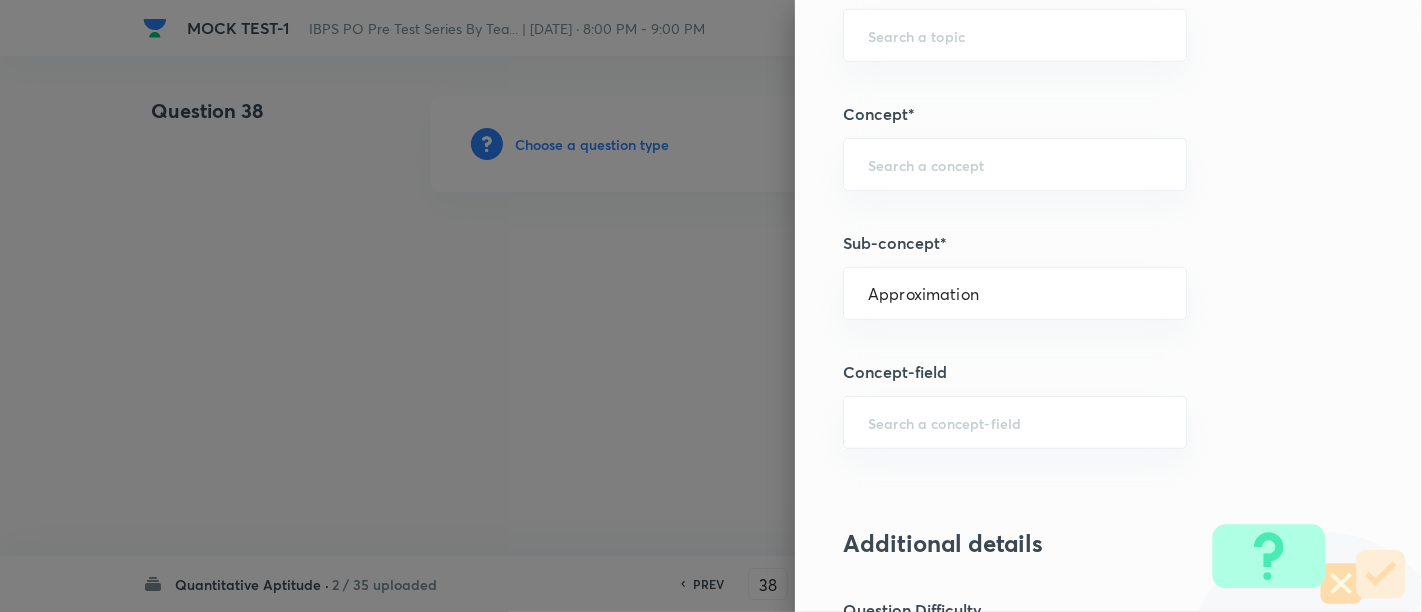 type on "Quantitative Aptitude" 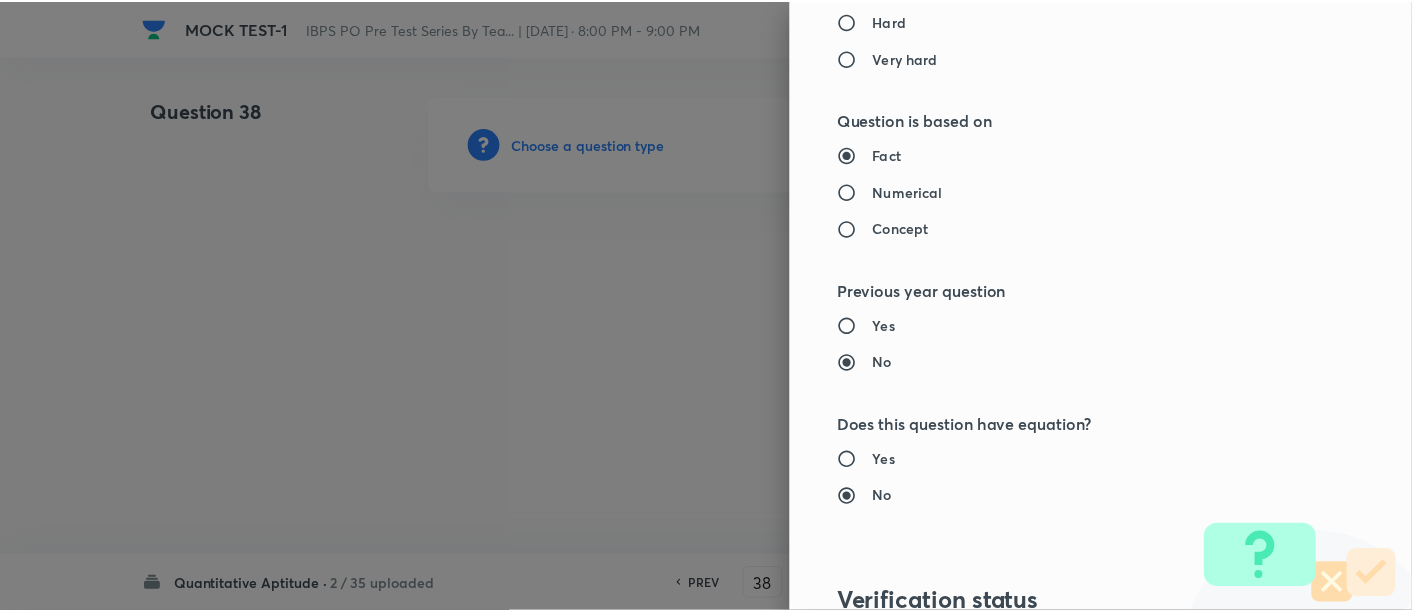 scroll, scrollTop: 2108, scrollLeft: 0, axis: vertical 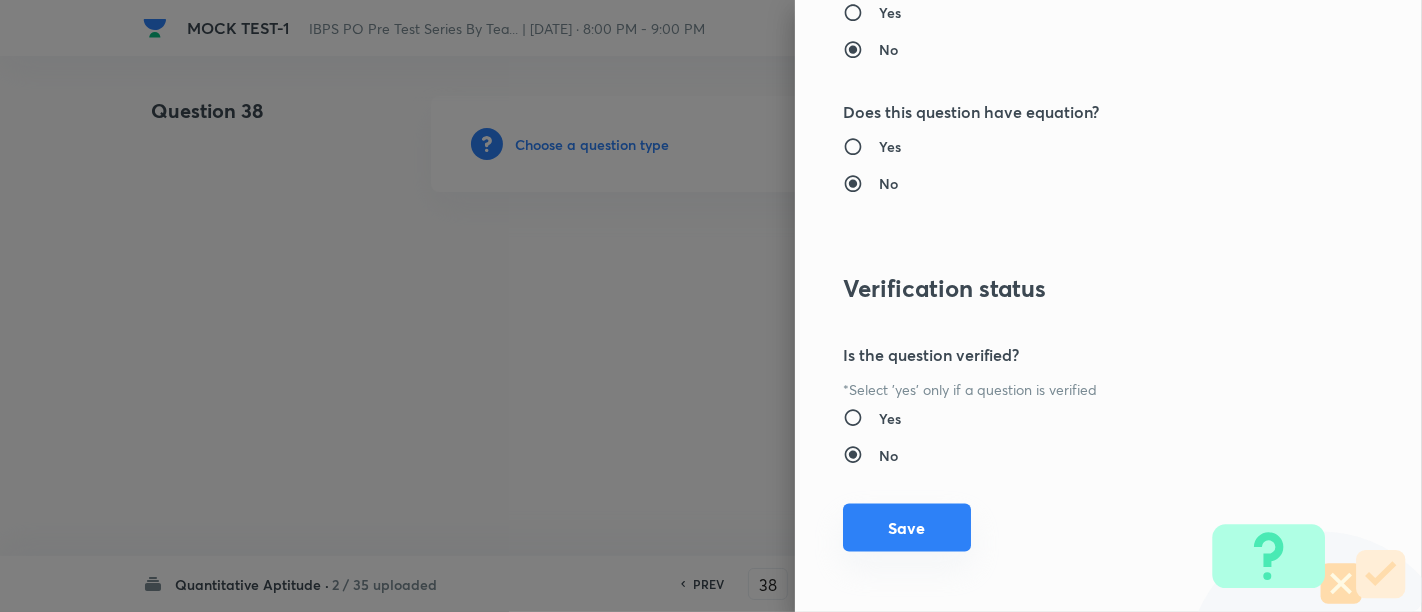 click on "Save" at bounding box center (907, 528) 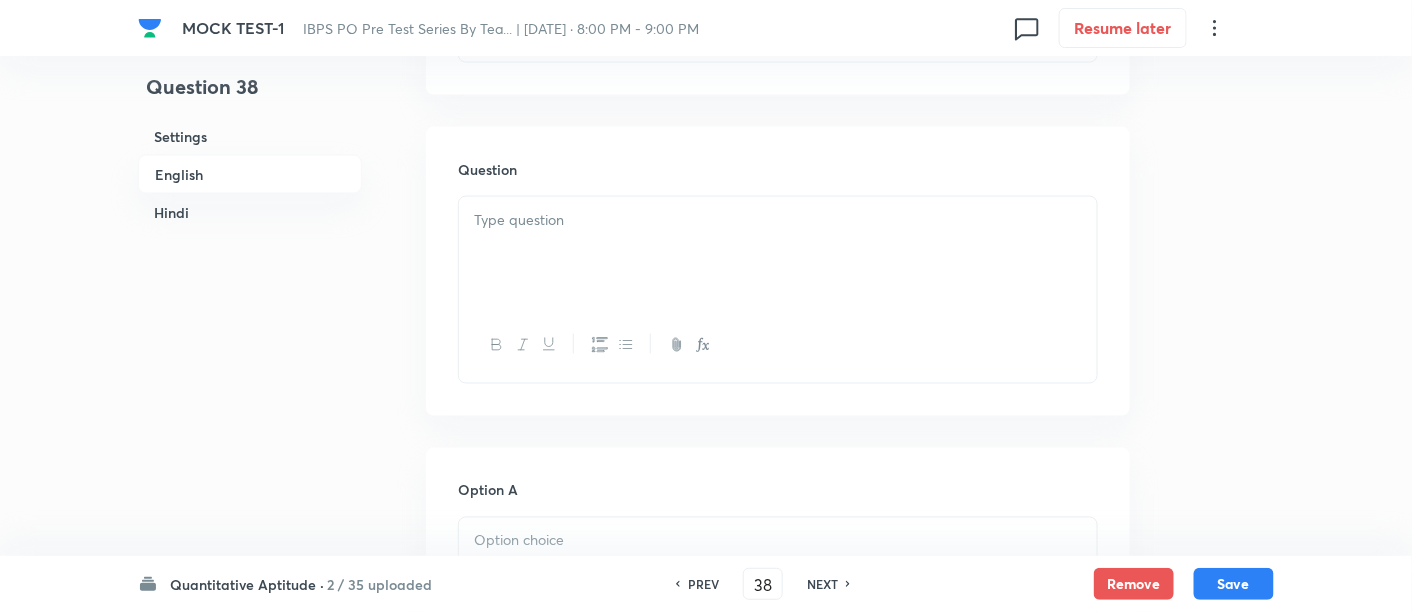 scroll, scrollTop: 844, scrollLeft: 0, axis: vertical 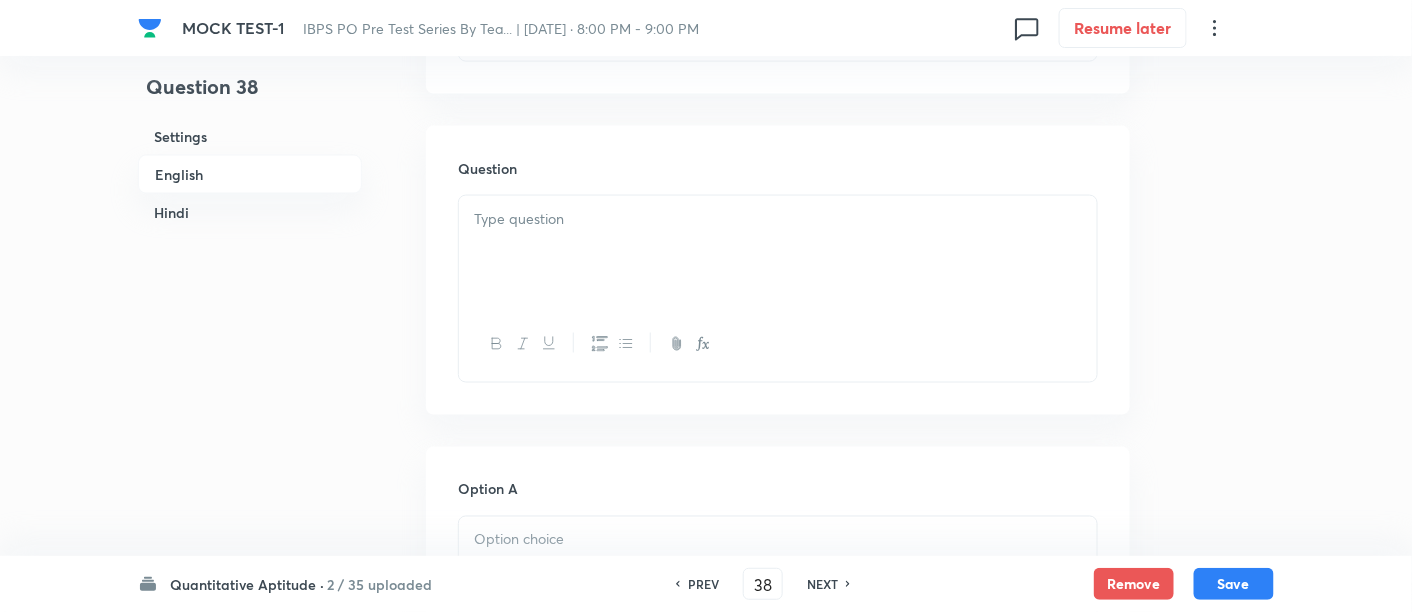 click at bounding box center (778, 252) 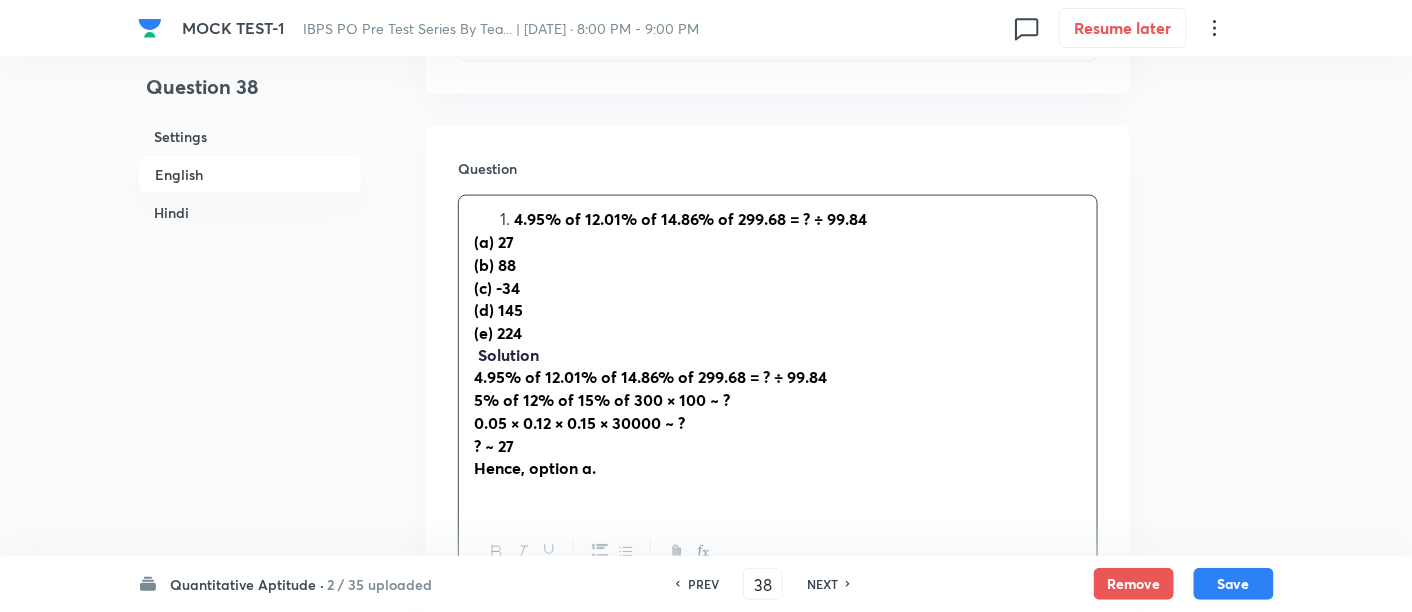 click on "4.95% of 12.01% of 14.86% of 299.68 = ? ÷ 99.84" at bounding box center [690, 218] 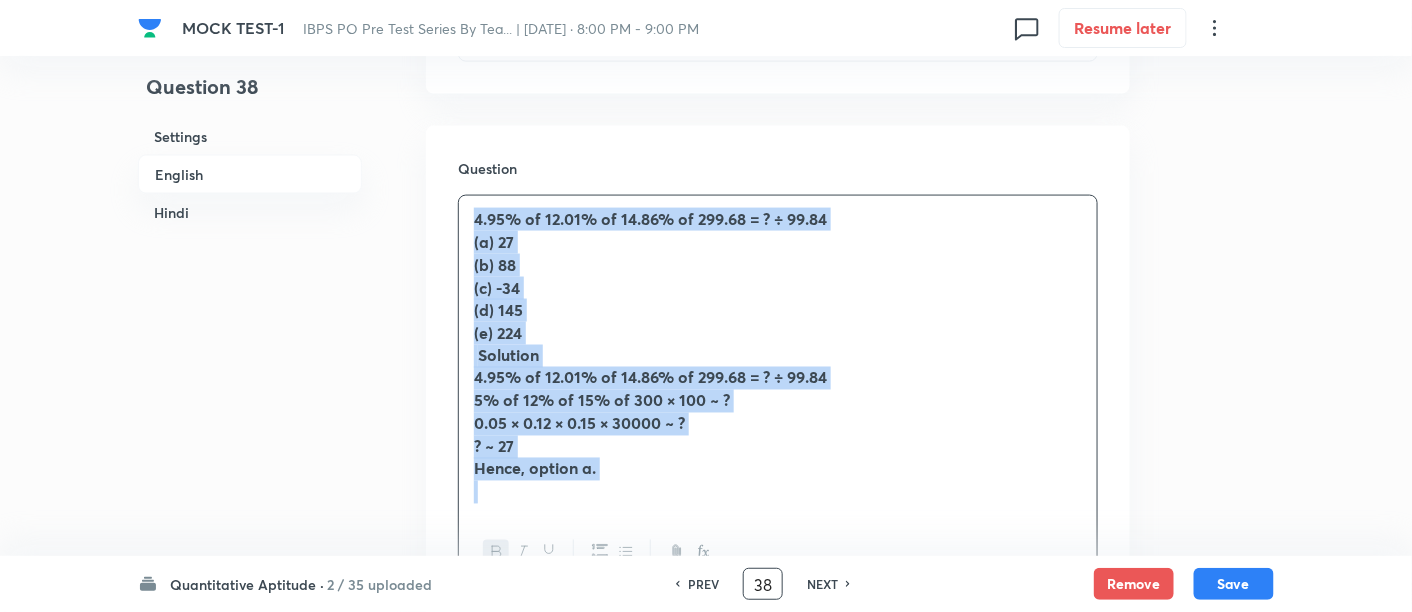 drag, startPoint x: 466, startPoint y: 219, endPoint x: 740, endPoint y: 584, distance: 456.40005 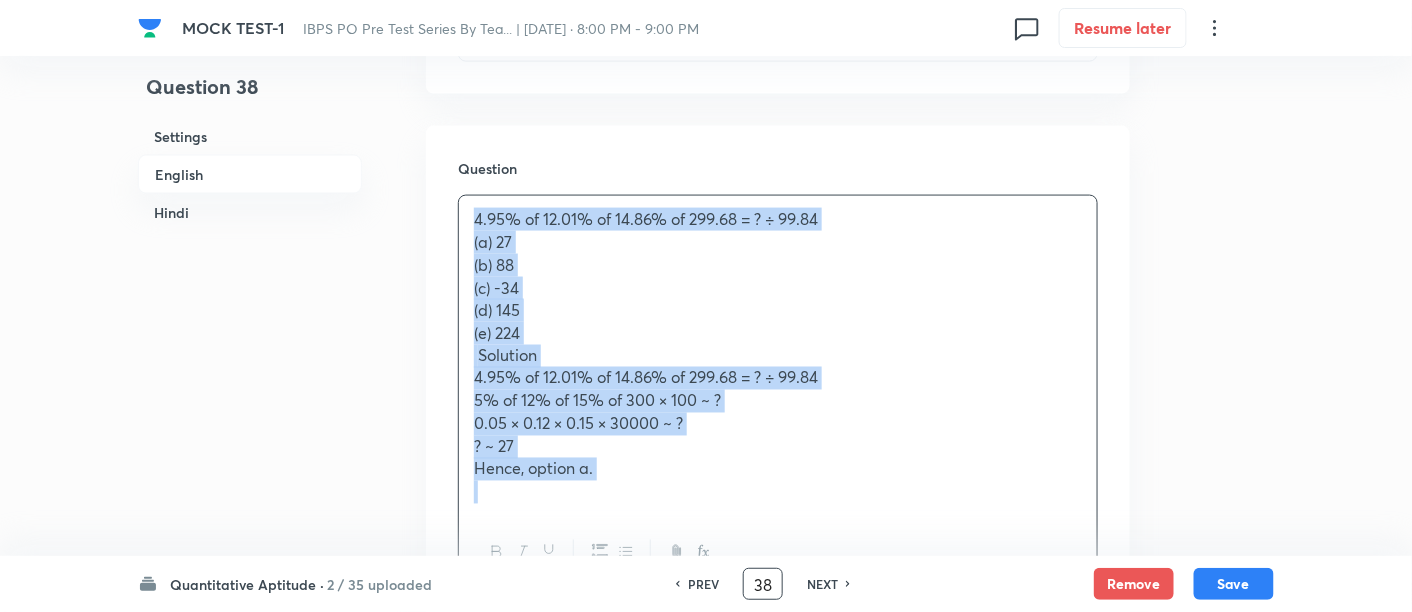 copy on "4.95% of 12.01% of 14.86% of 299.68 = ? ÷ 99.84 (a) 27              	 (b) 88              	 (c) -34                                          (d) 145              	 (e) 224    Solution 4.95% of 12.01% of 14.86% of 299.68 = ? ÷ 99.84 5% of 12% of 15% of 300 × 100 ~ ? 0.05 × 0.12 × 0.15 × 30000 ~ ? ? ~ 27 Hence, option a." 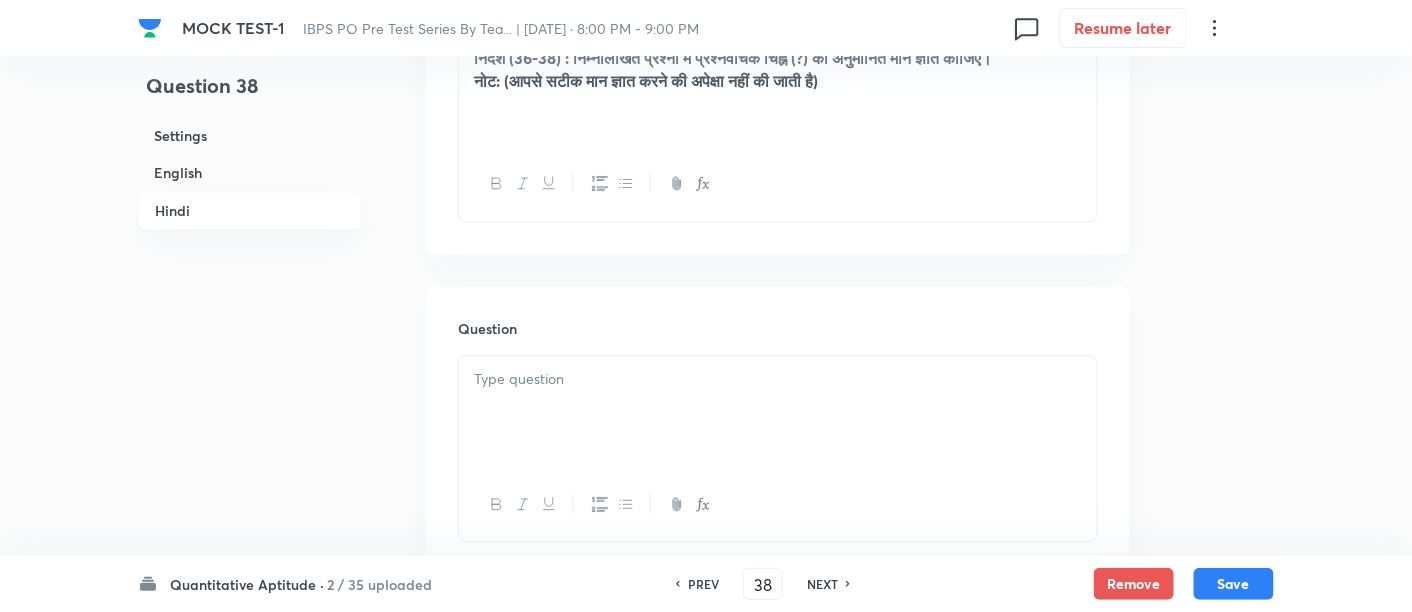 scroll, scrollTop: 3542, scrollLeft: 0, axis: vertical 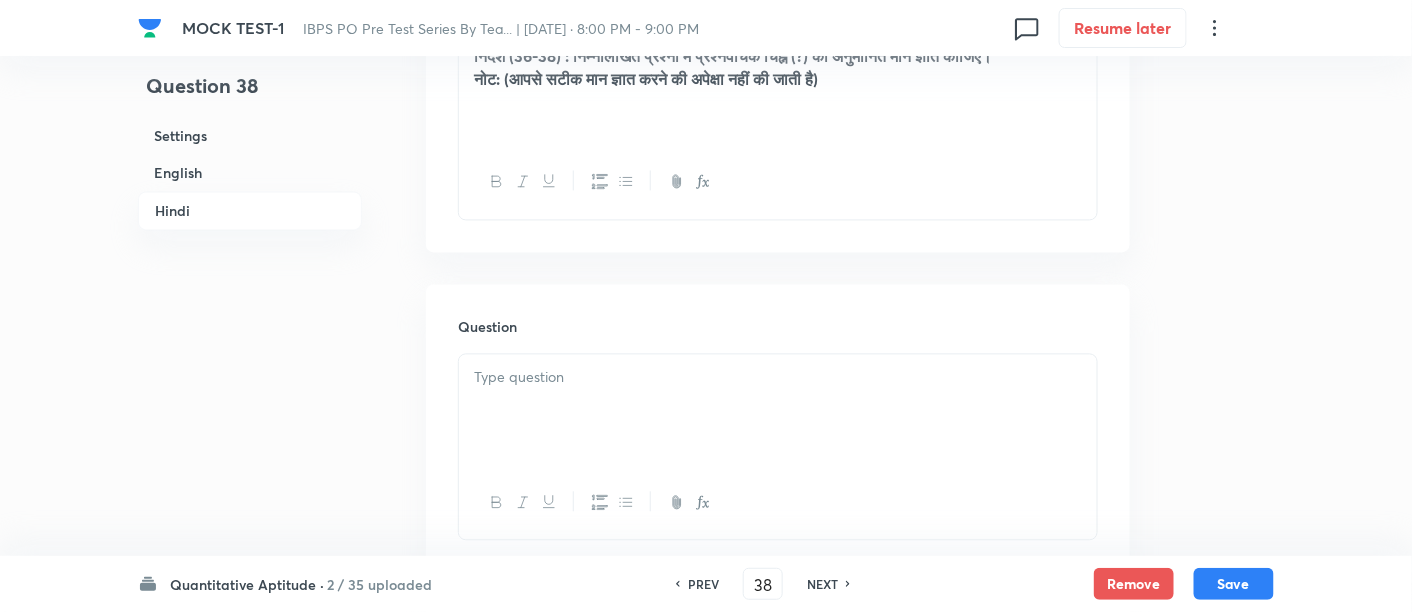 click at bounding box center [778, 411] 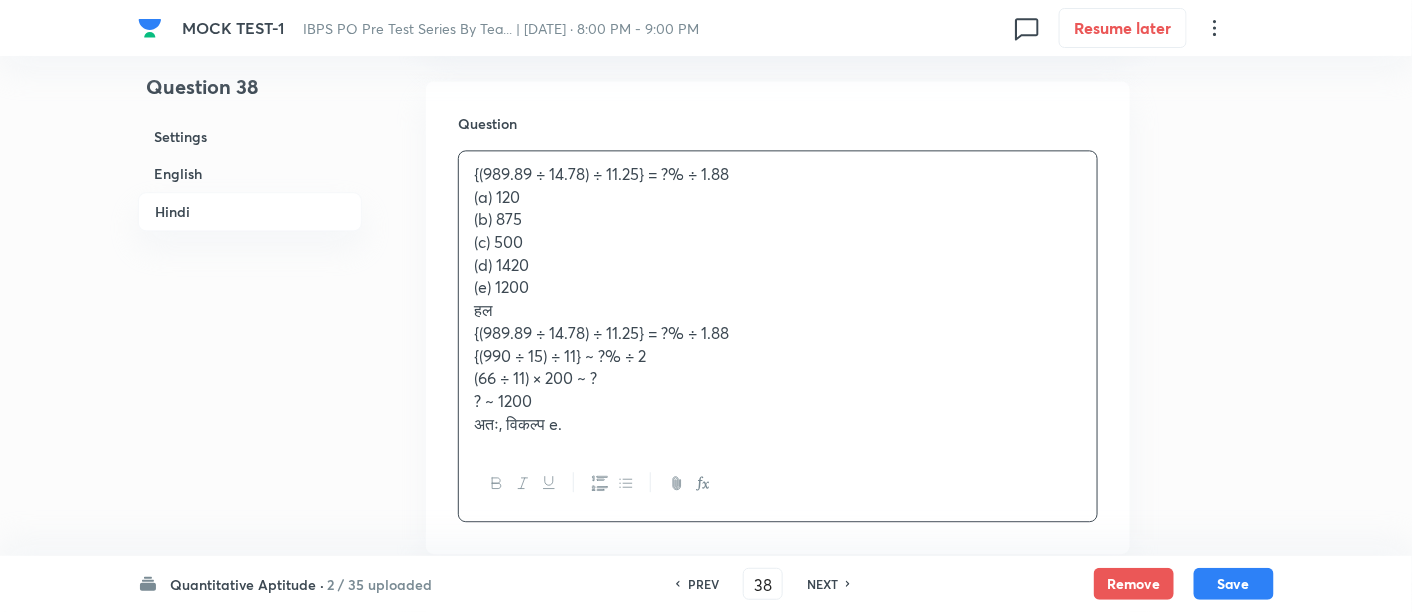 scroll, scrollTop: 3755, scrollLeft: 0, axis: vertical 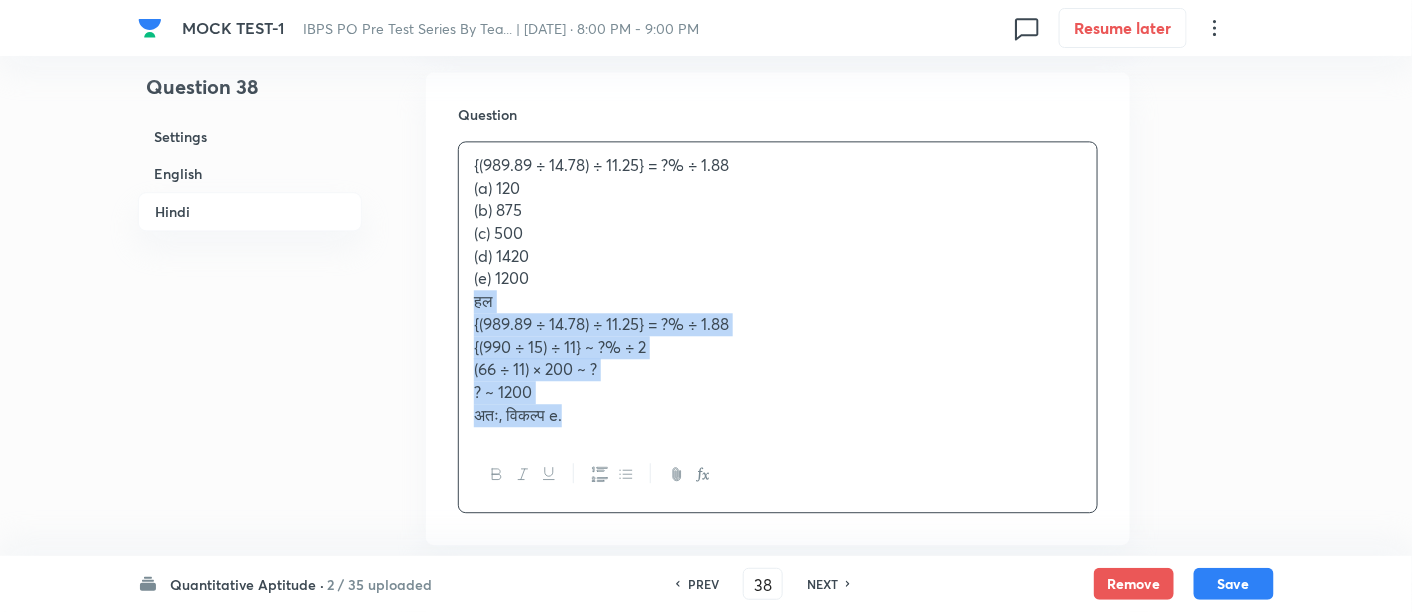 drag, startPoint x: 469, startPoint y: 294, endPoint x: 704, endPoint y: 453, distance: 283.73578 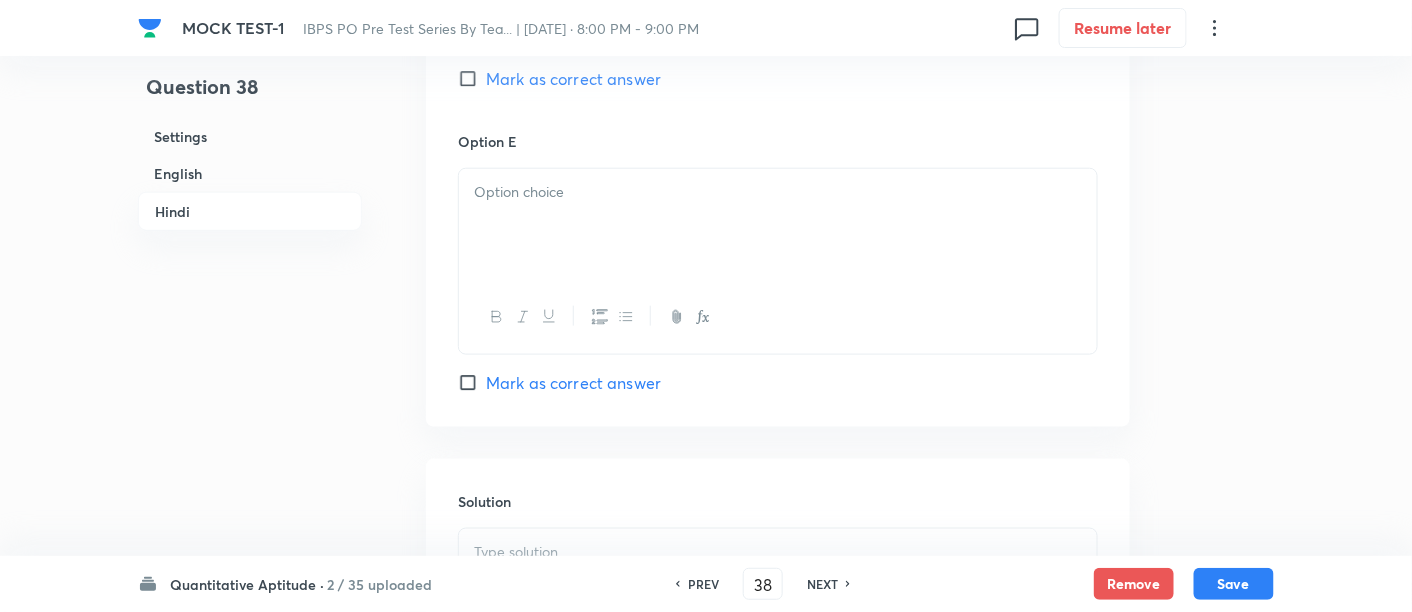 scroll, scrollTop: 5640, scrollLeft: 0, axis: vertical 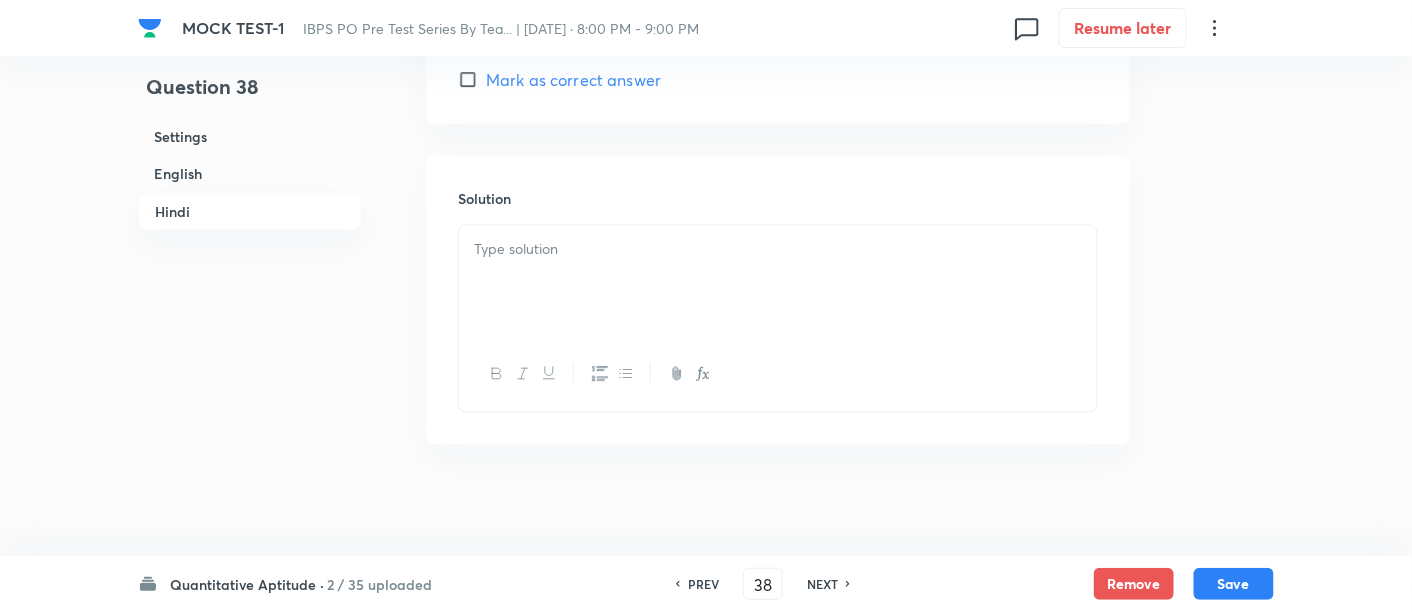 click at bounding box center (778, 282) 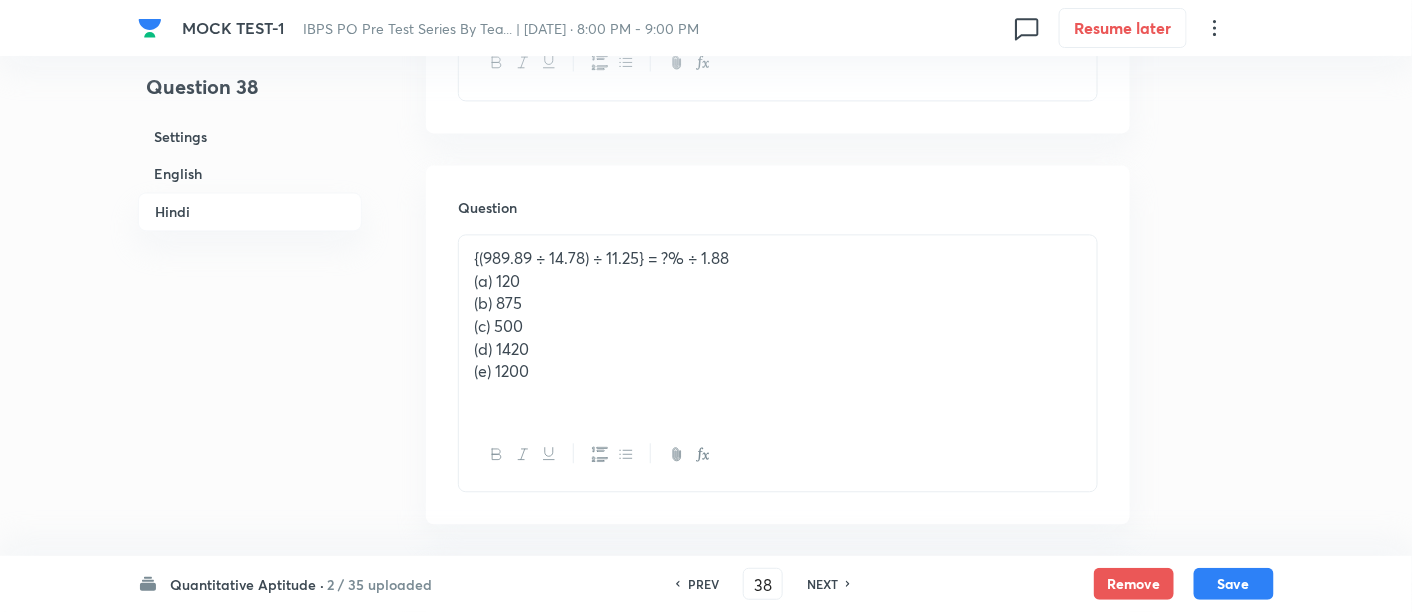 scroll, scrollTop: 3660, scrollLeft: 0, axis: vertical 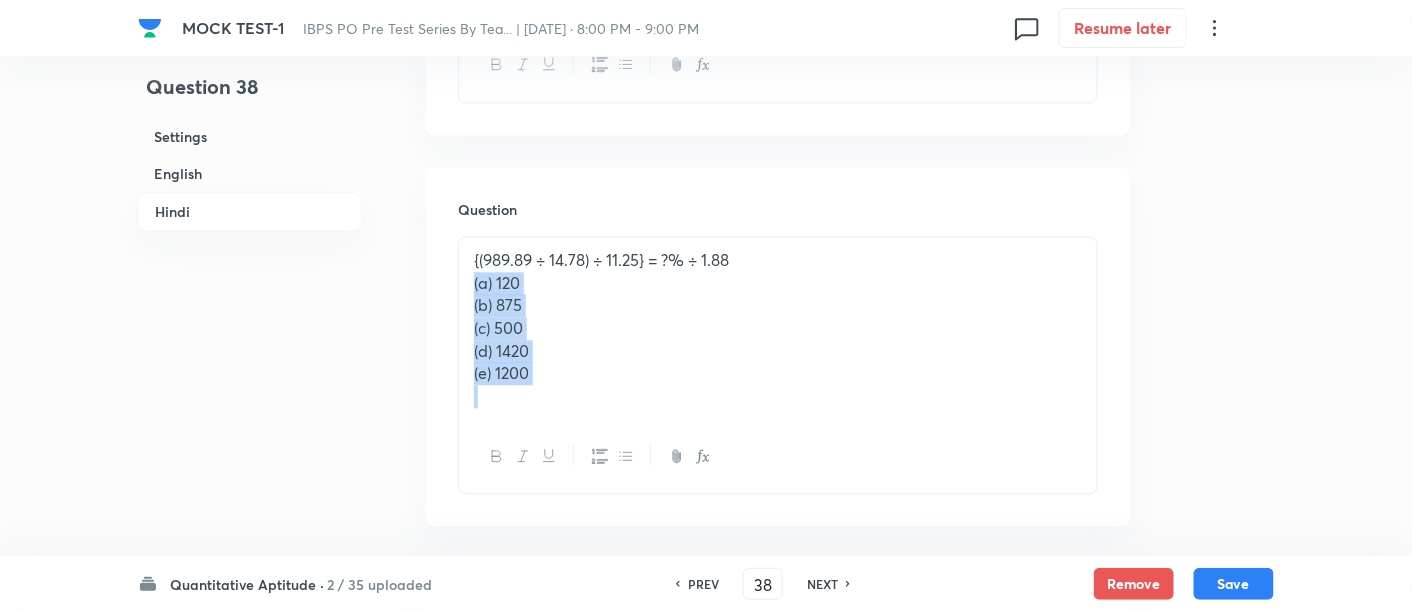 drag, startPoint x: 468, startPoint y: 280, endPoint x: 648, endPoint y: 468, distance: 260.27676 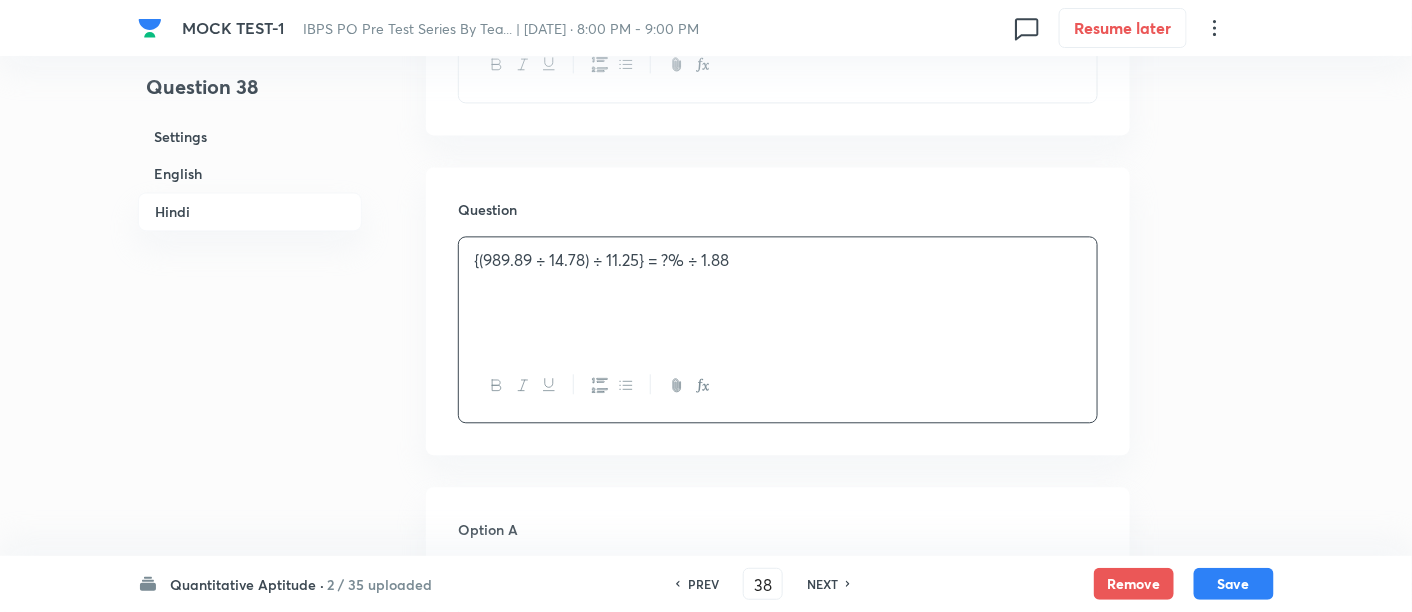 scroll, scrollTop: 3911, scrollLeft: 0, axis: vertical 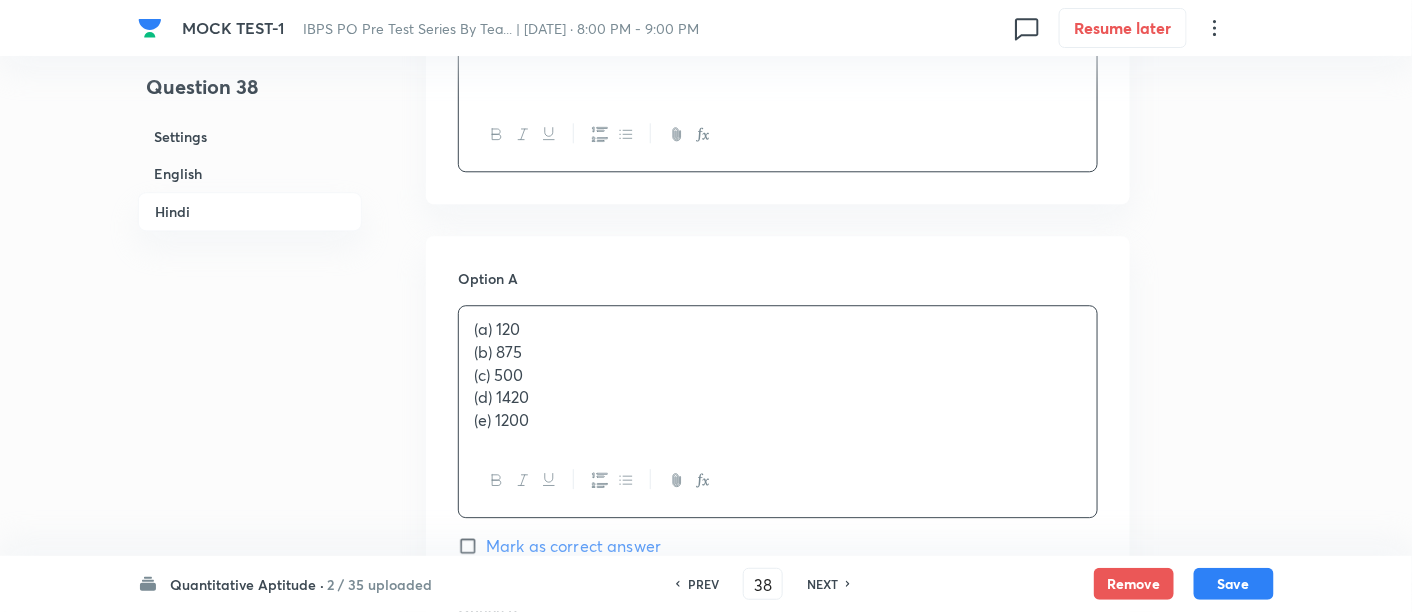 click on "(a) 120 (b) 875 (c) 500 (d) 1420 (e) 1200" at bounding box center (778, 375) 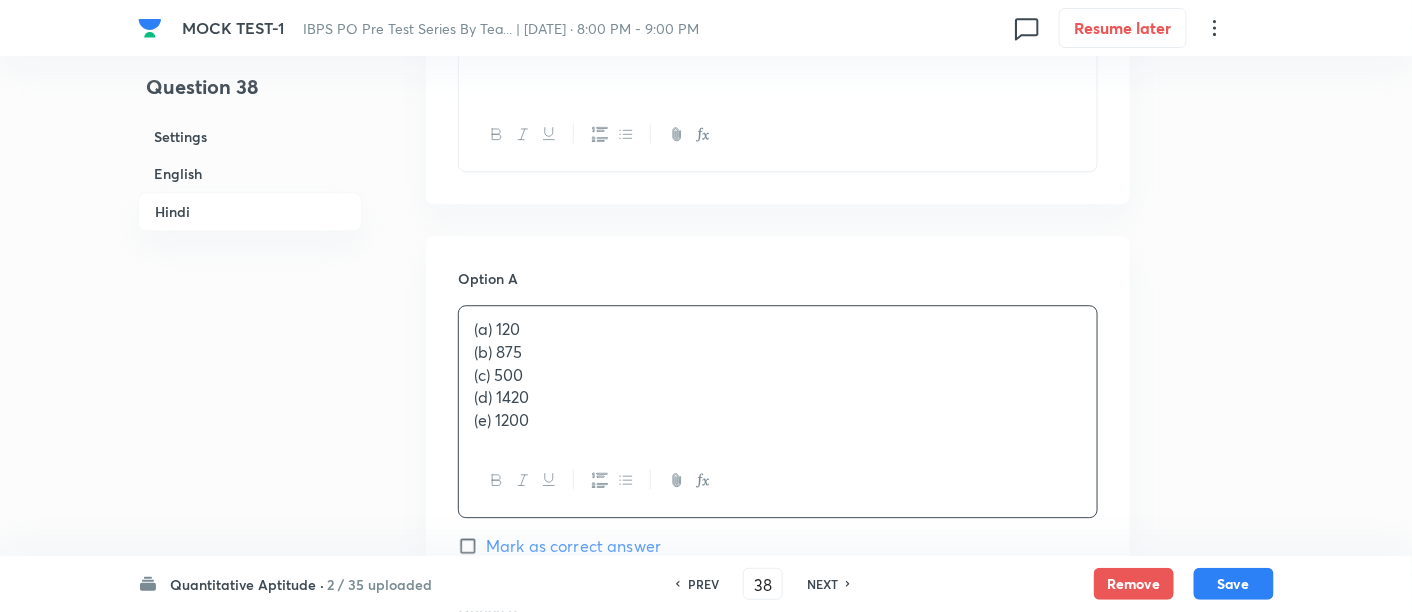 click on "(d) 1420" at bounding box center [778, 397] 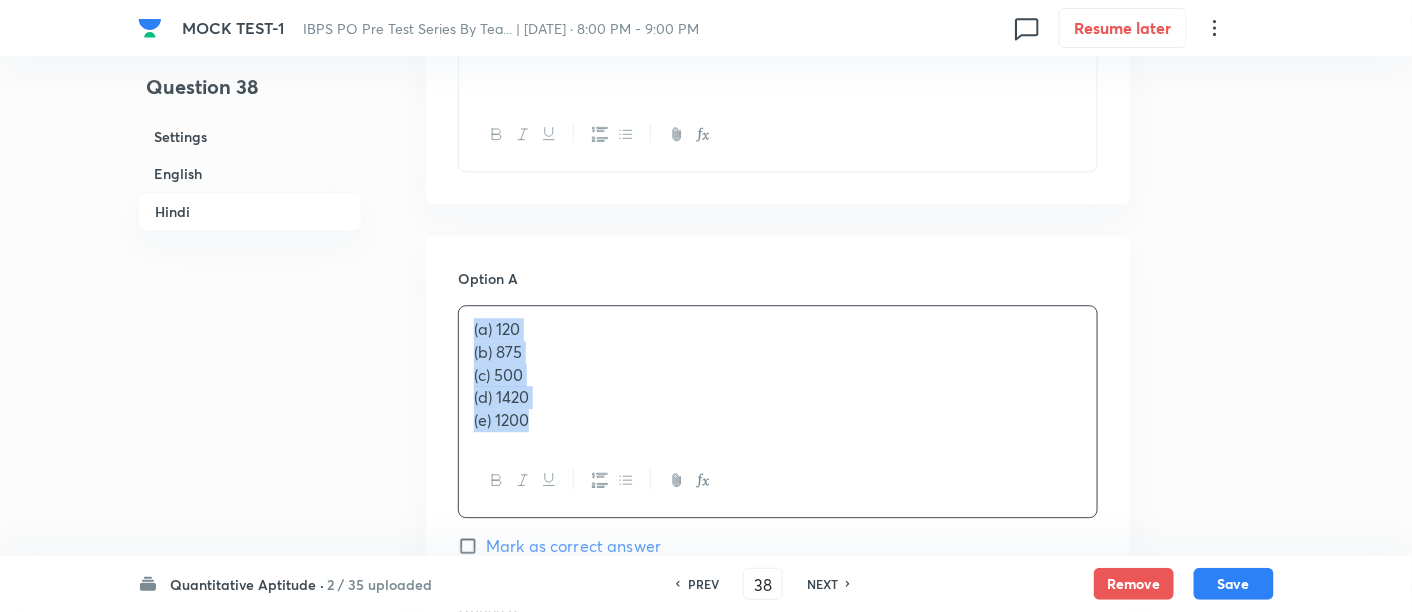 drag, startPoint x: 598, startPoint y: 436, endPoint x: 448, endPoint y: 305, distance: 199.1507 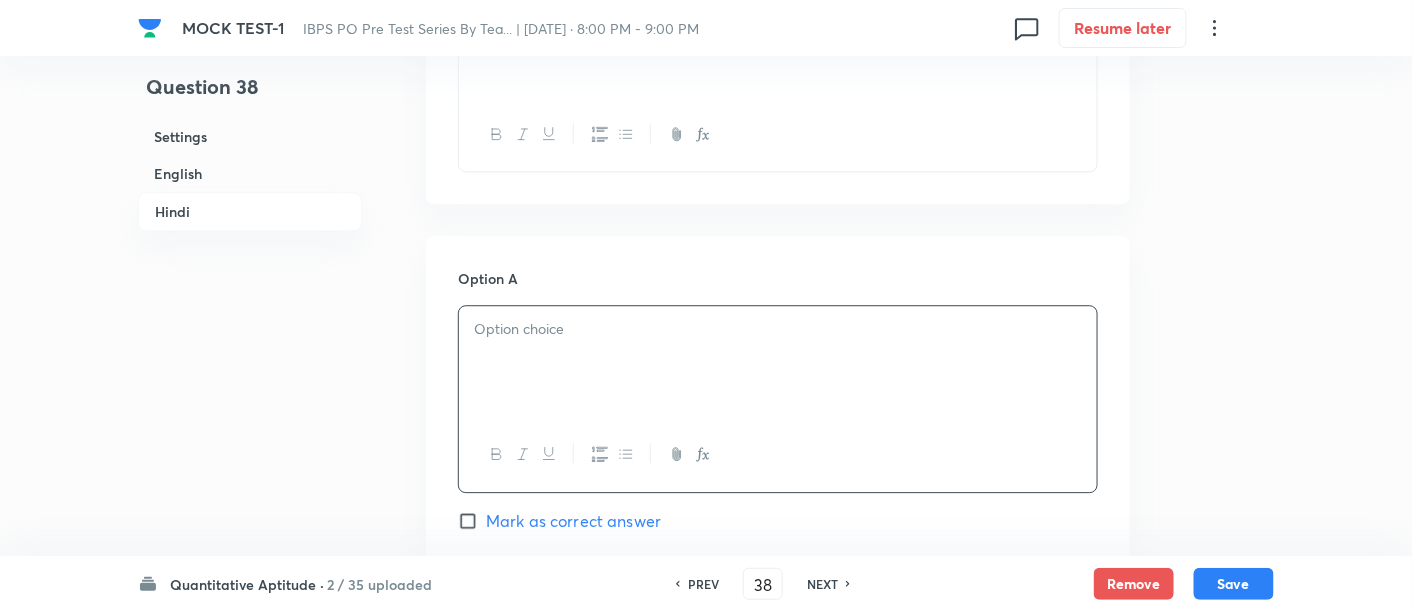 scroll, scrollTop: 3642, scrollLeft: 0, axis: vertical 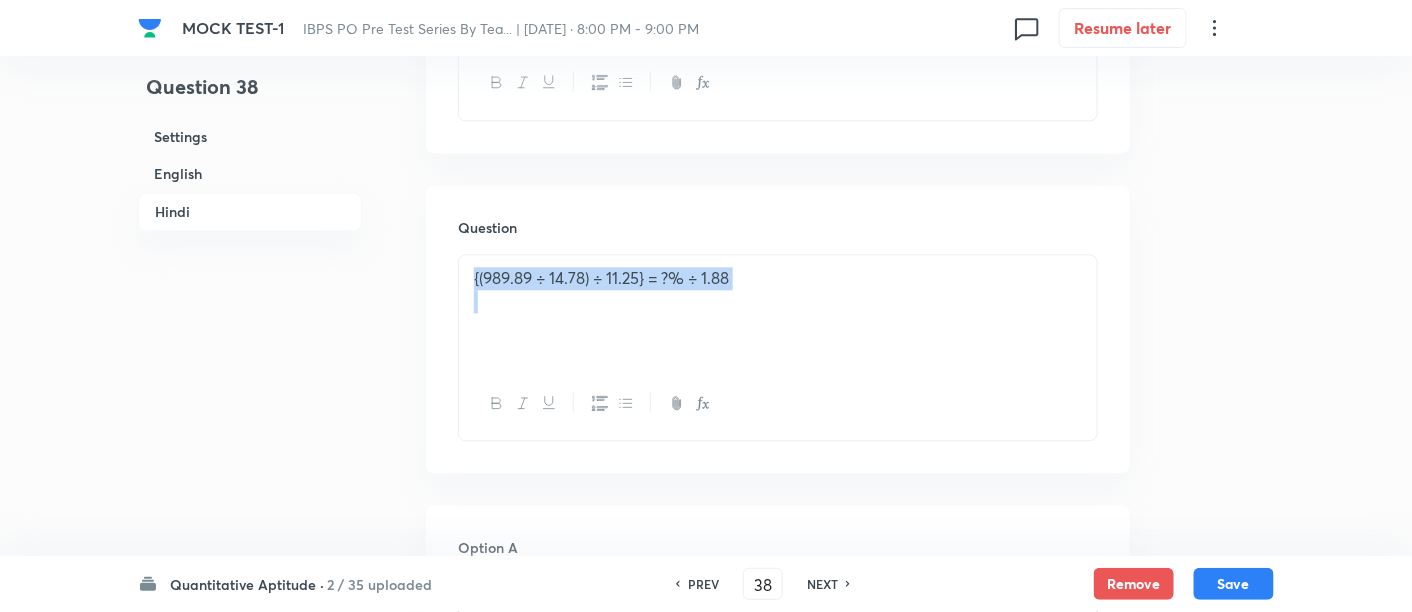 drag, startPoint x: 780, startPoint y: 284, endPoint x: 290, endPoint y: 258, distance: 490.6893 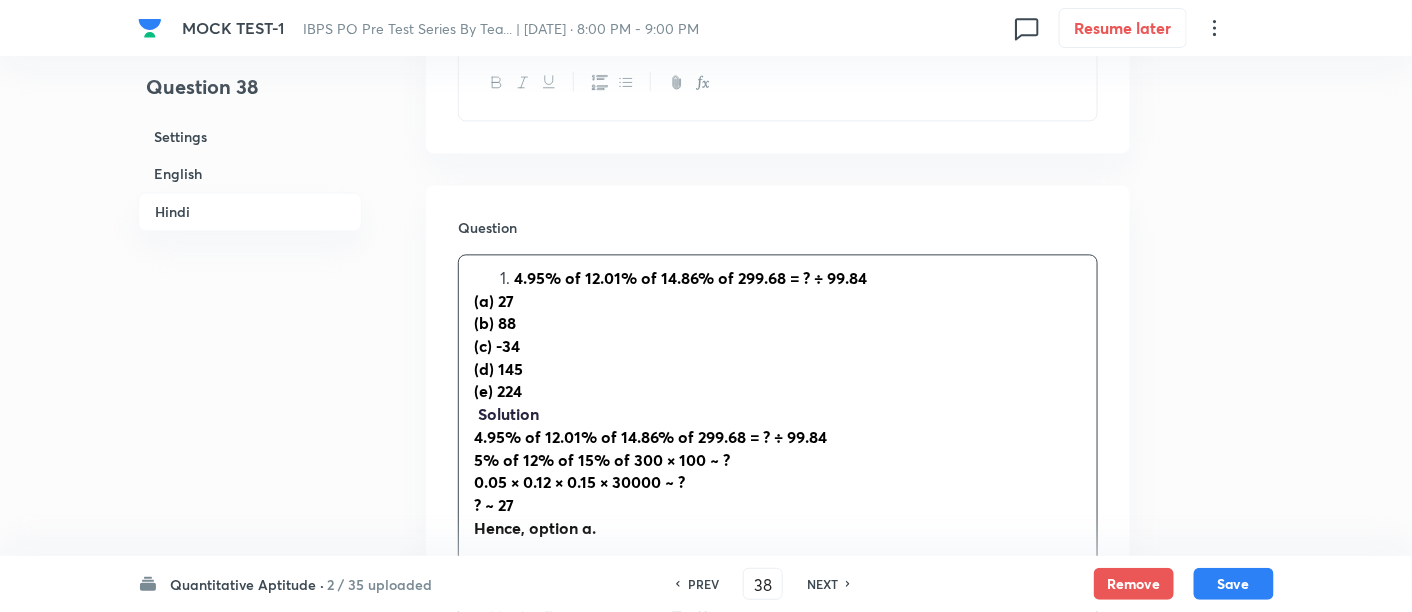 click on "4.95% of 12.01% of 14.86% of 299.68 = ? ÷ 99.84" at bounding box center (690, 277) 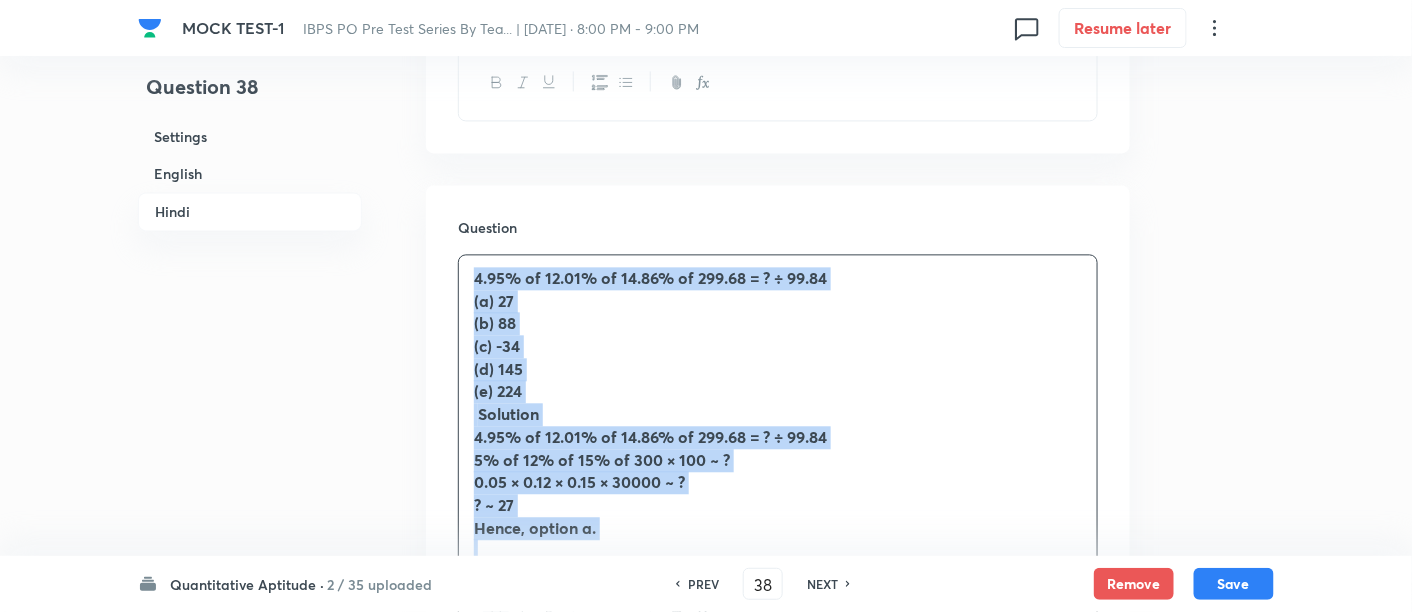 drag, startPoint x: 468, startPoint y: 270, endPoint x: 655, endPoint y: 552, distance: 338.36813 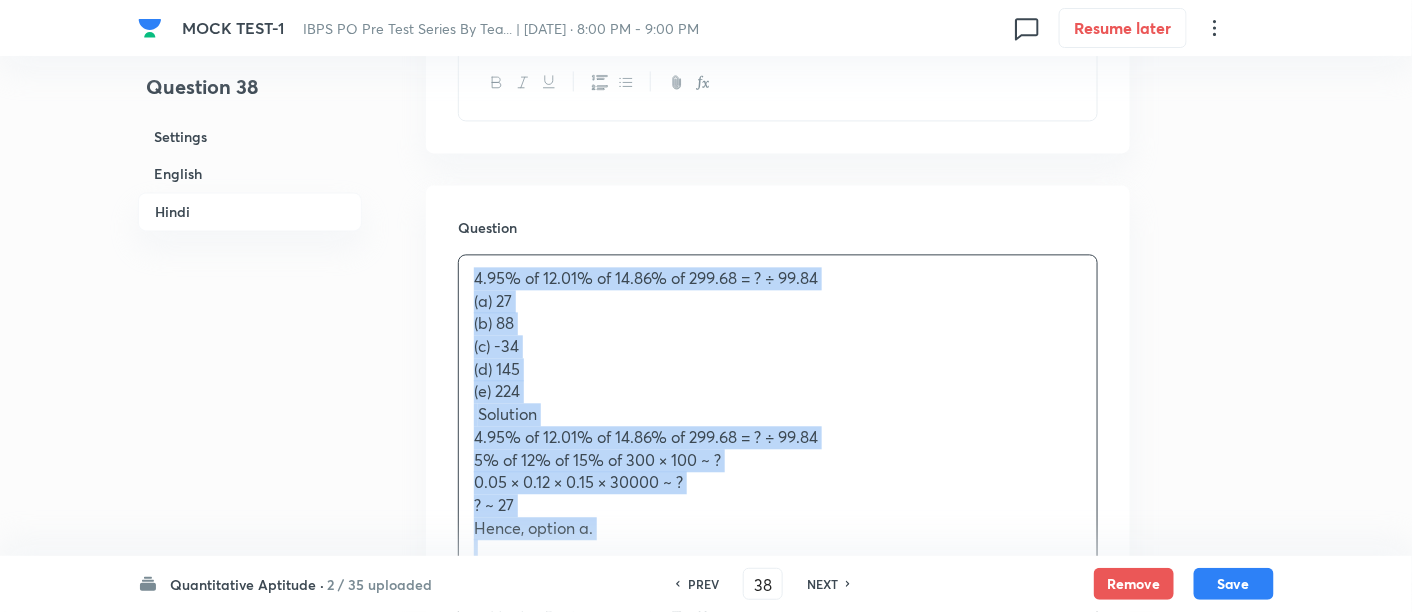 copy on "4.95% of 12.01% of 14.86% of 299.68 = ? ÷ 99.84 (a) 27              	 (b) 88              	 (c) -34                                          (d) 145              	 (e) 224    Solution 4.95% of 12.01% of 14.86% of 299.68 = ? ÷ 99.84 5% of 12% of 15% of 300 × 100 ~ ? 0.05 × 0.12 × 0.15 × 30000 ~ ? ? ~ 27 Hence, option a." 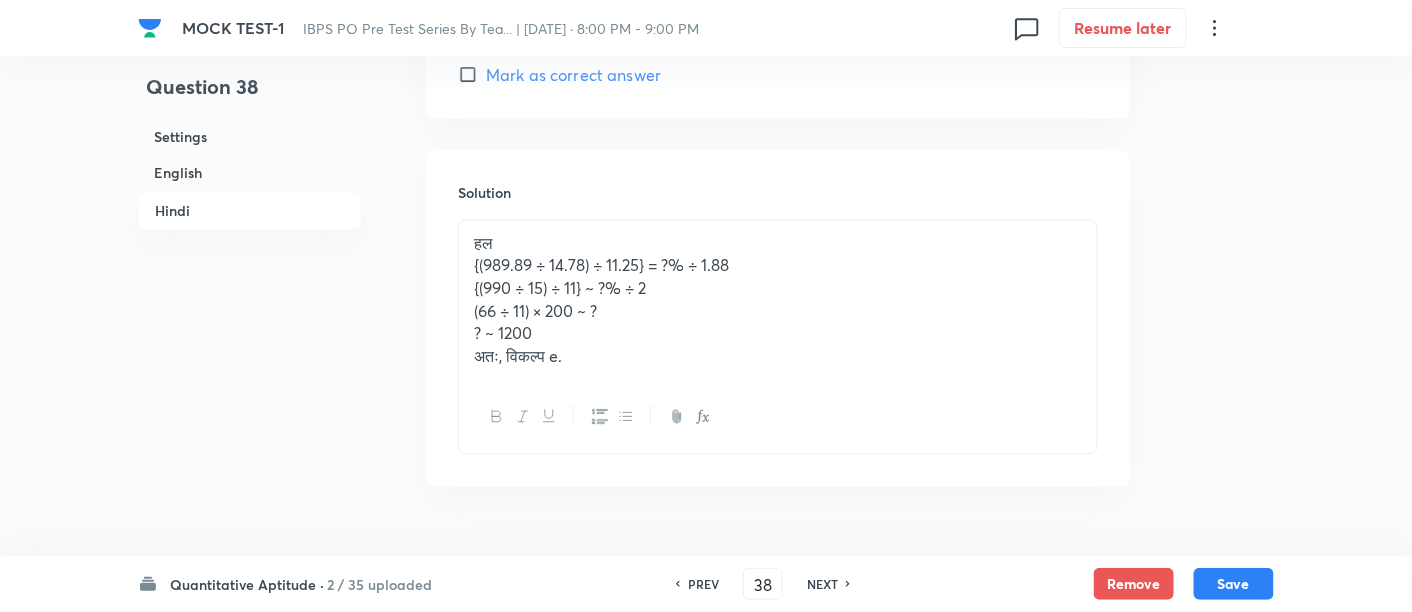 scroll, scrollTop: 5783, scrollLeft: 0, axis: vertical 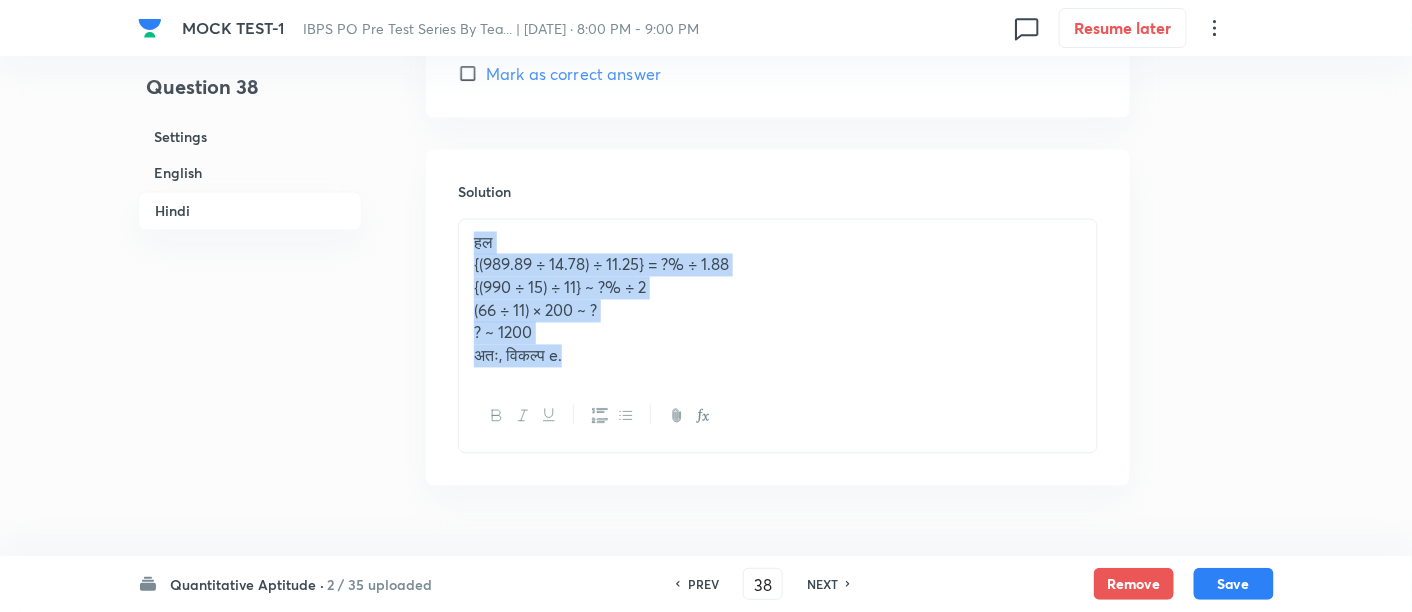 drag, startPoint x: 621, startPoint y: 367, endPoint x: 398, endPoint y: 217, distance: 268.75455 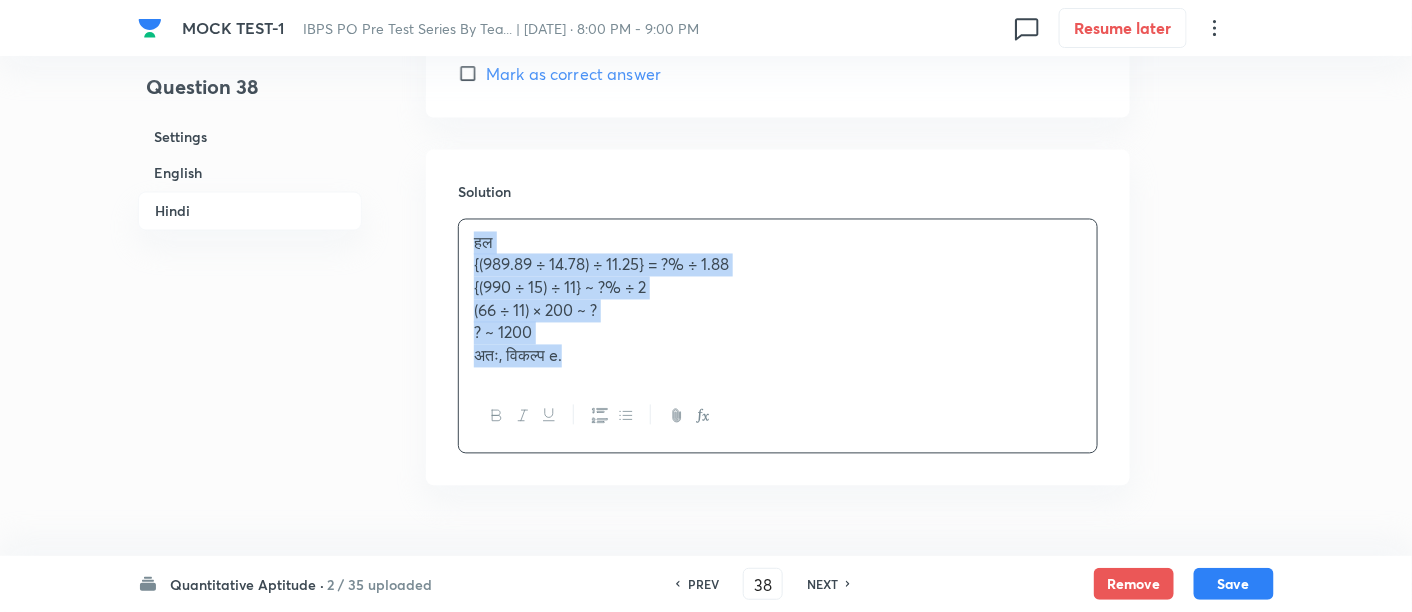 type 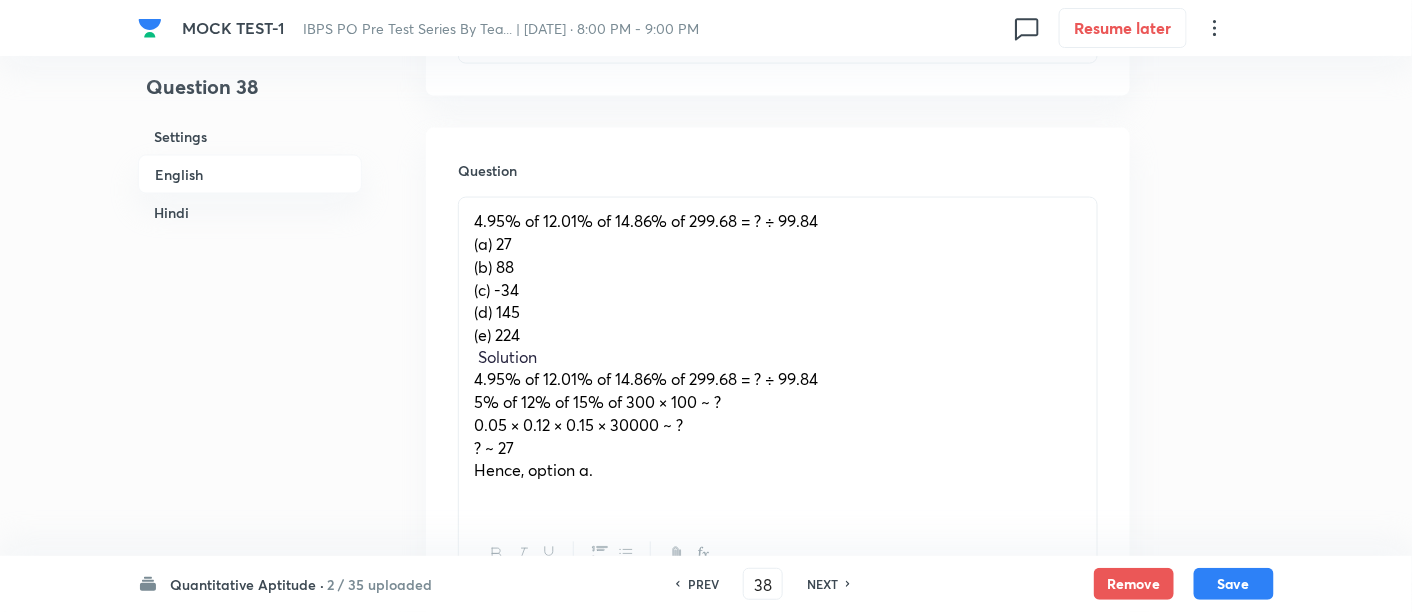 scroll, scrollTop: 843, scrollLeft: 0, axis: vertical 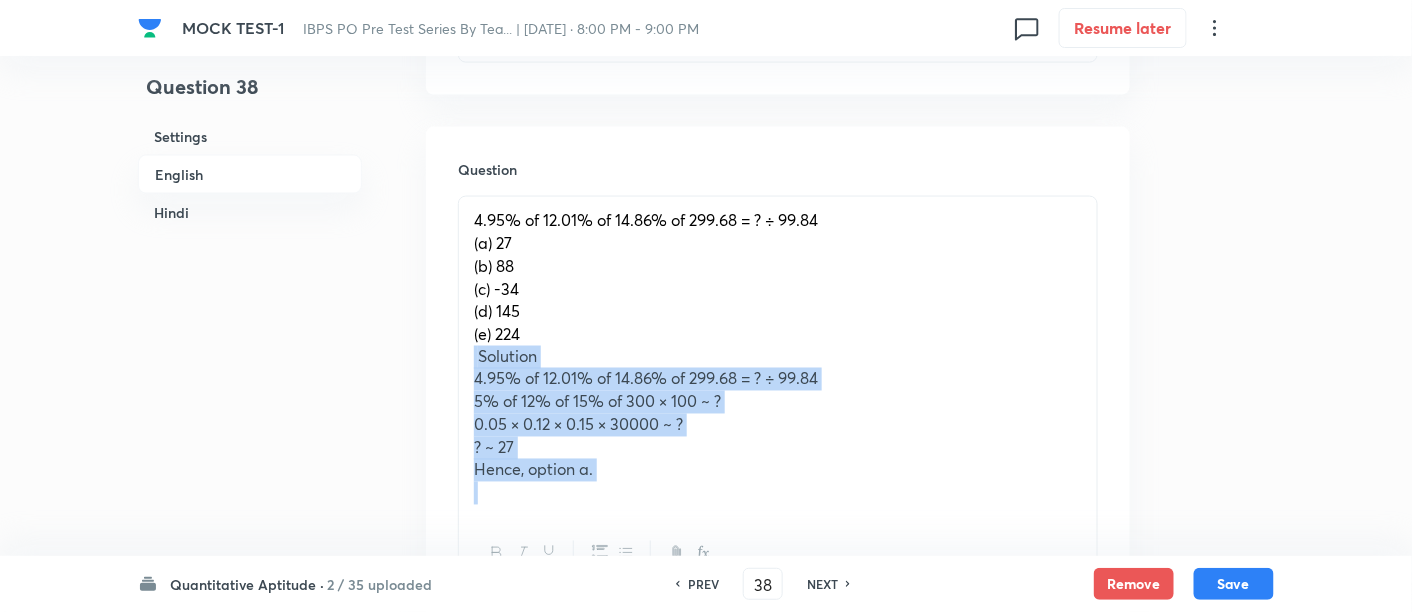 drag, startPoint x: 468, startPoint y: 354, endPoint x: 736, endPoint y: 501, distance: 305.66812 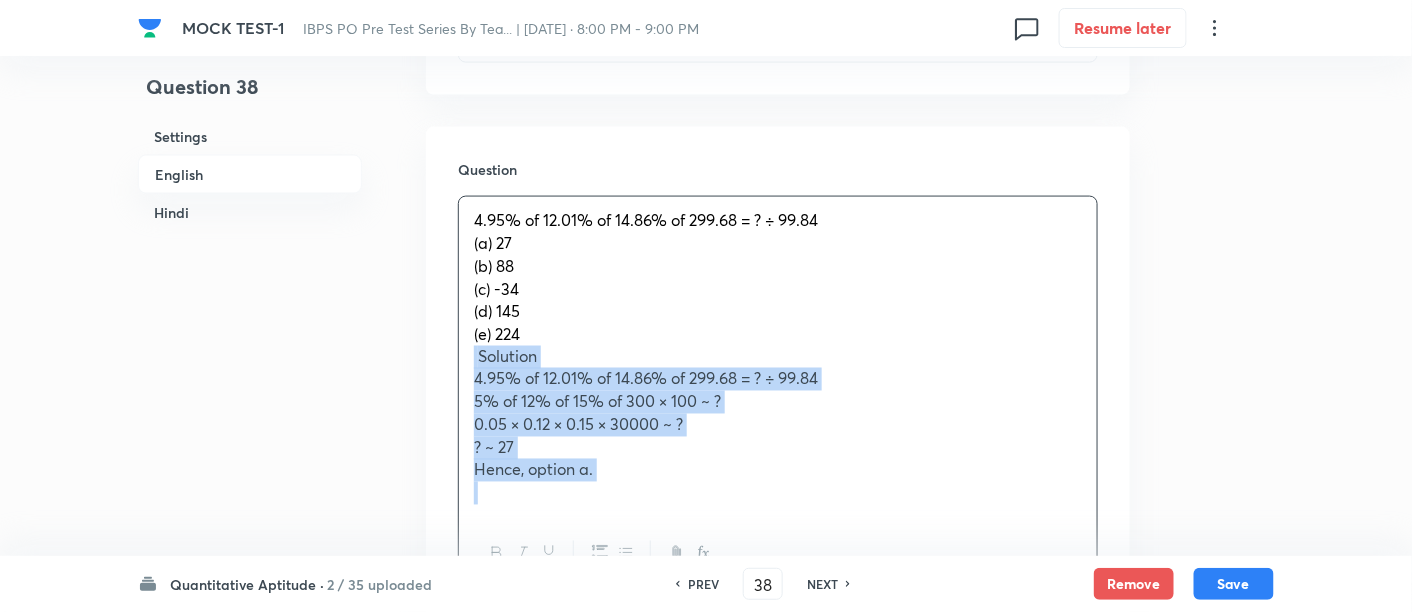 copy on "Solution 4.95% of 12.01% of 14.86% of 299.68 = ? ÷ 99.84 5% of 12% of 15% of 300 × 100 ~ ? 0.05 × 0.12 × 0.15 × 30000 ~ ? ? ~ 27 Hence, option a." 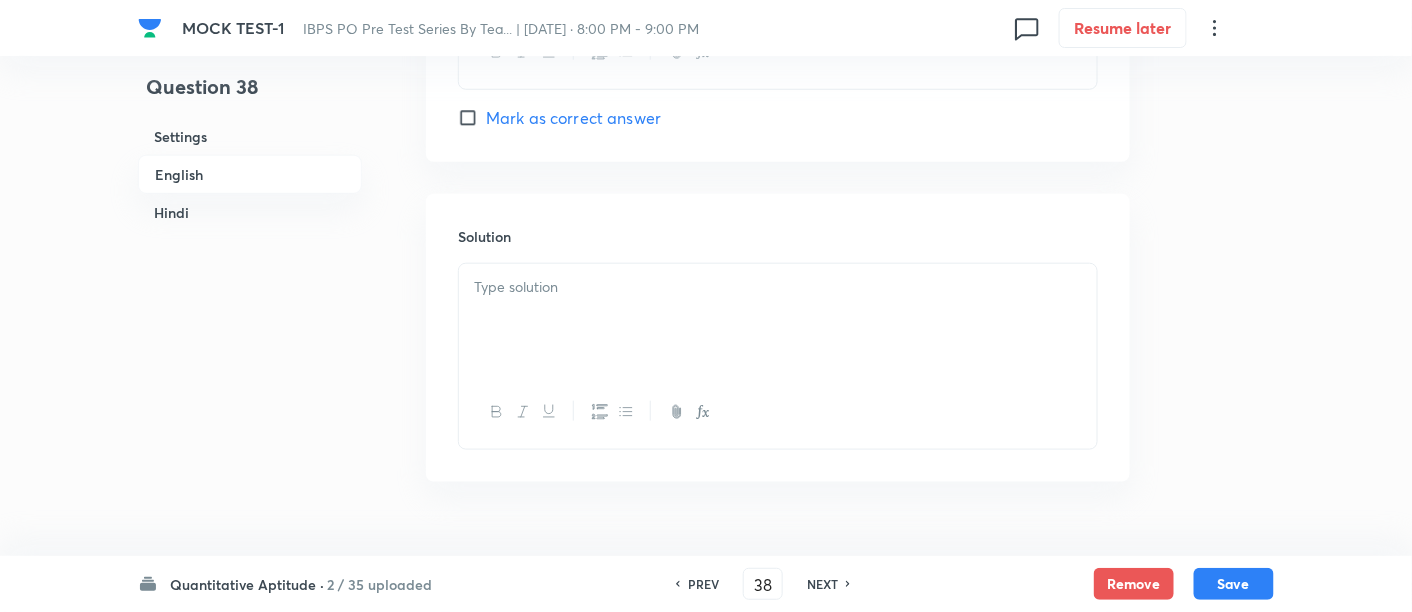 scroll, scrollTop: 2776, scrollLeft: 0, axis: vertical 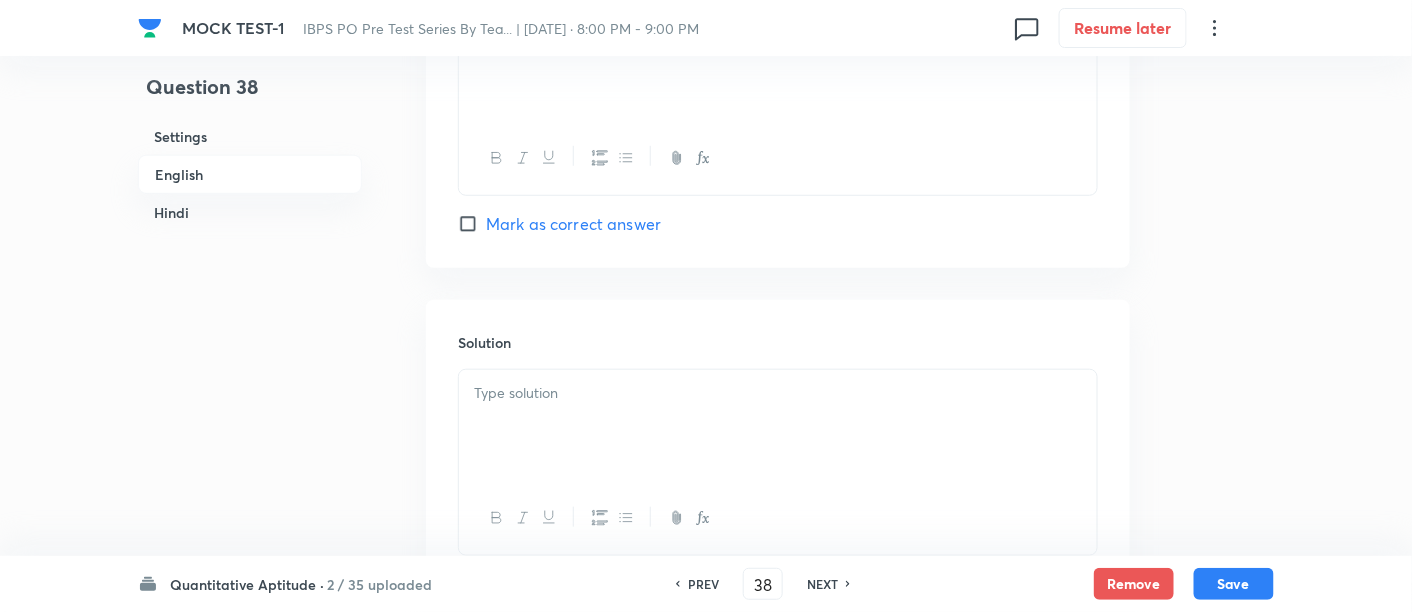click at bounding box center (778, 426) 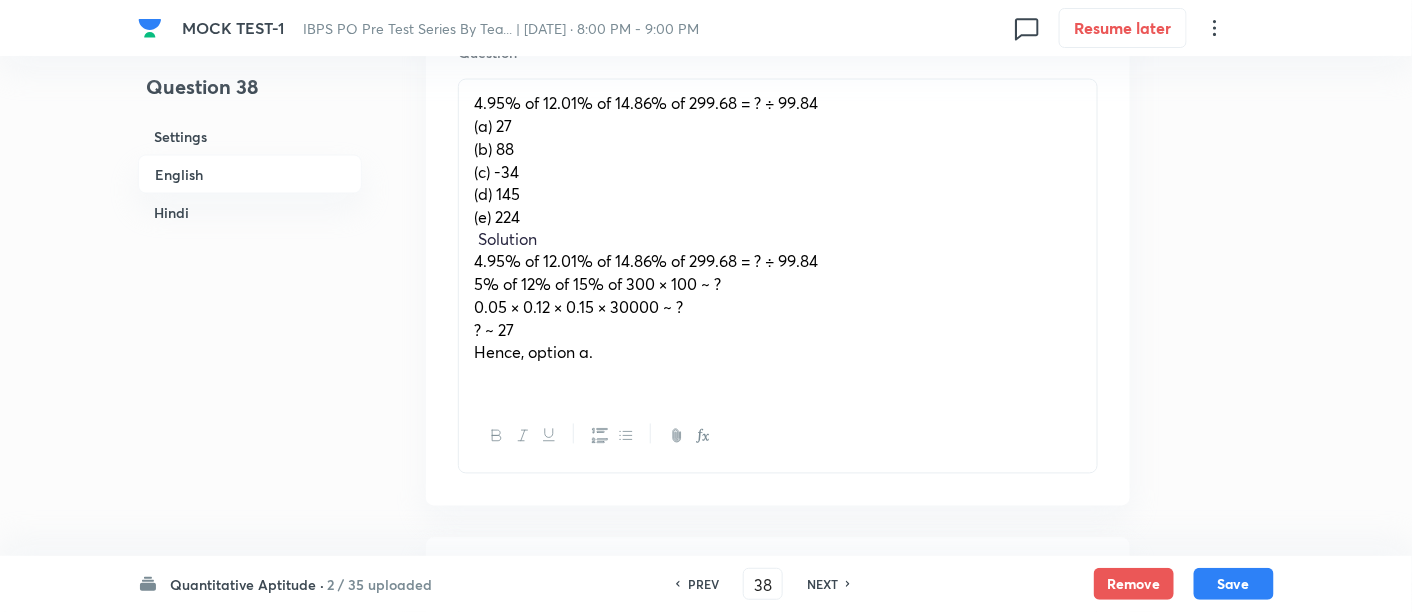 scroll, scrollTop: 961, scrollLeft: 0, axis: vertical 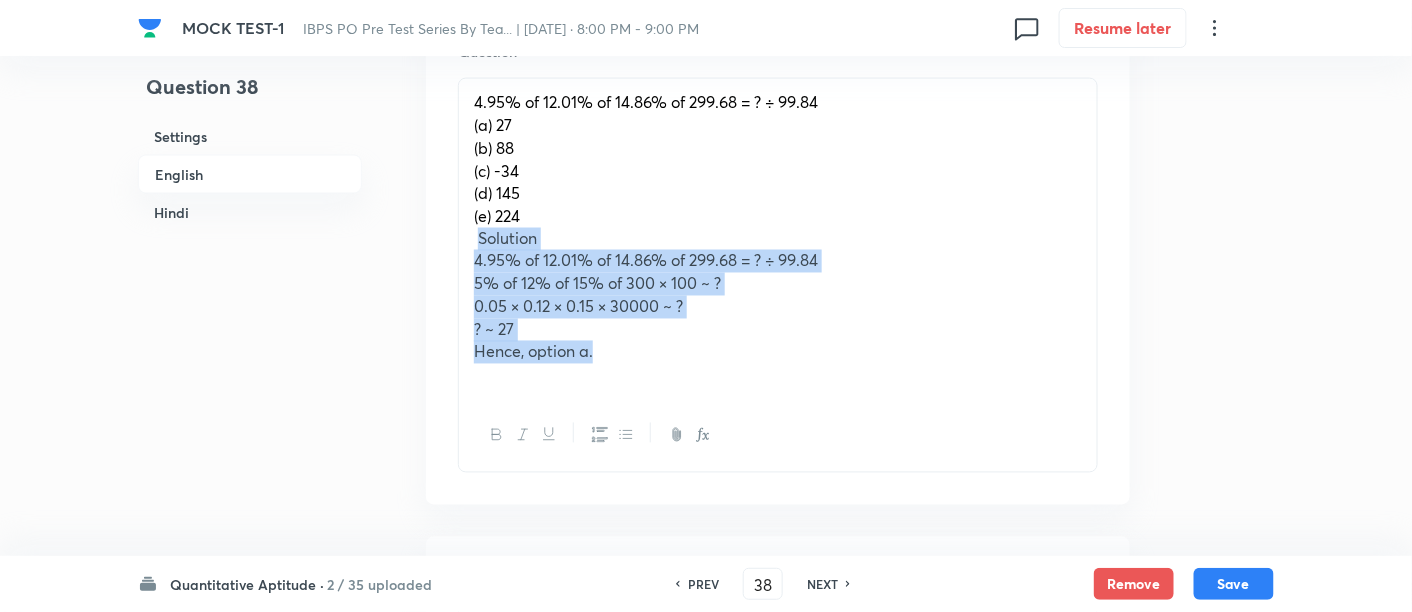 drag, startPoint x: 622, startPoint y: 353, endPoint x: 478, endPoint y: 239, distance: 183.66273 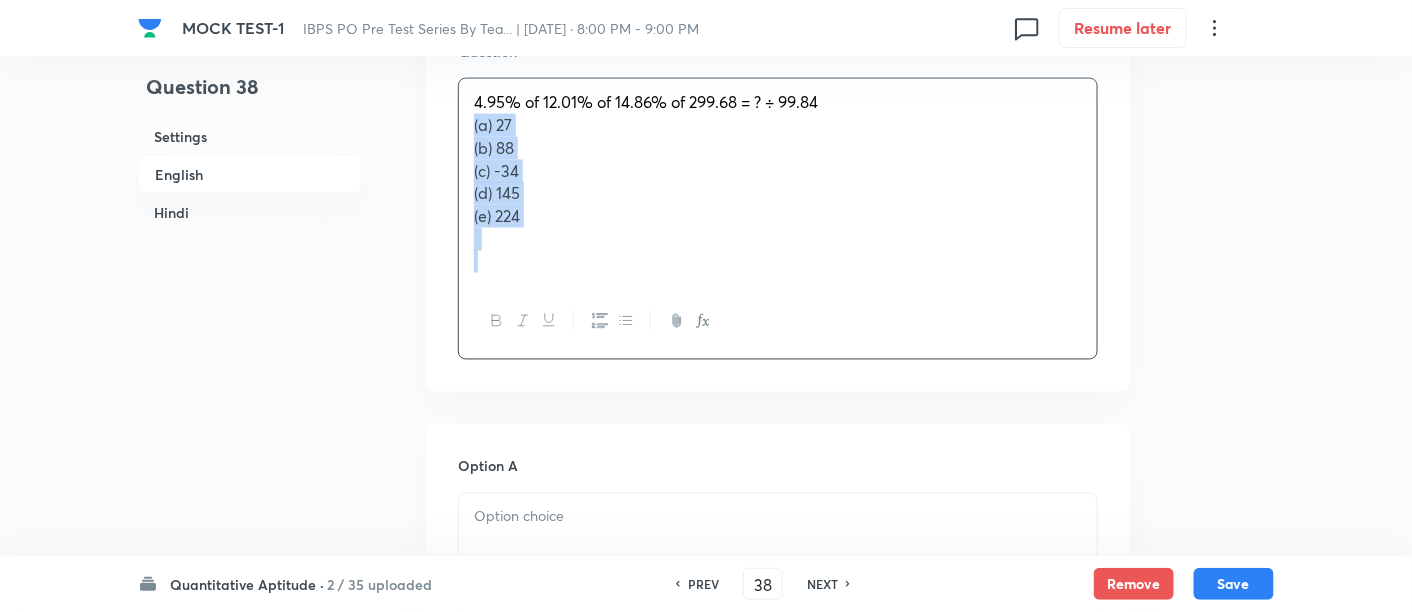 drag, startPoint x: 463, startPoint y: 124, endPoint x: 560, endPoint y: 252, distance: 160.60199 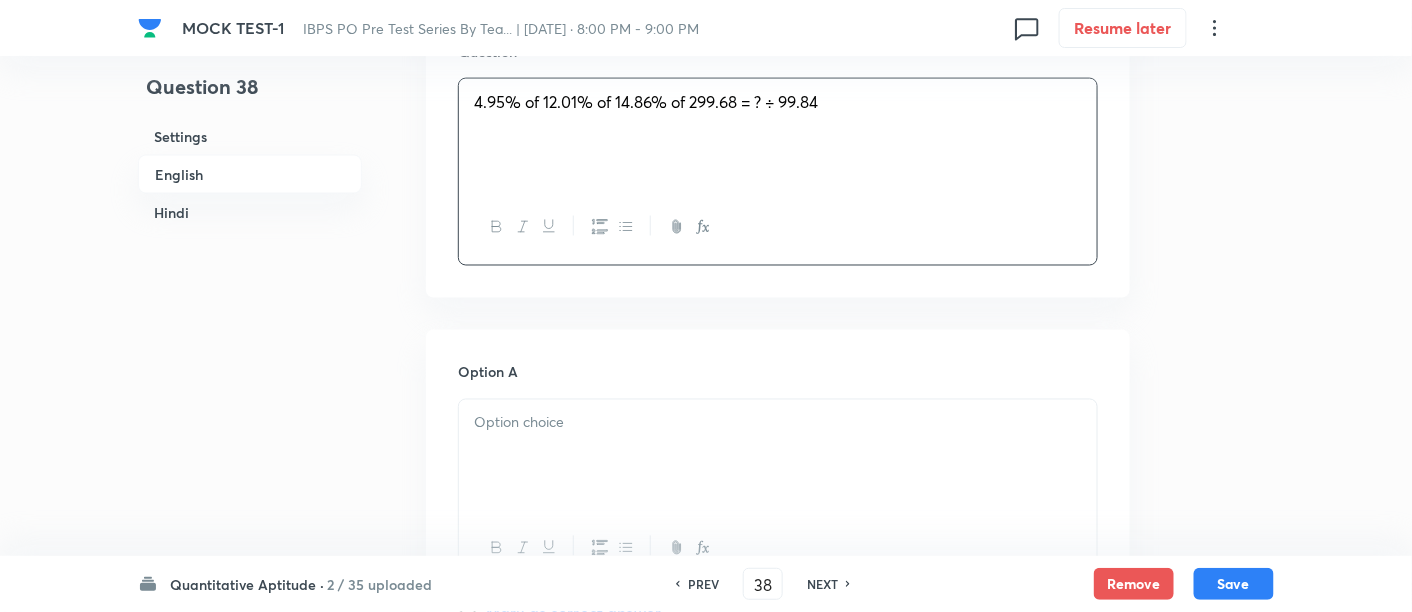 scroll, scrollTop: 1167, scrollLeft: 0, axis: vertical 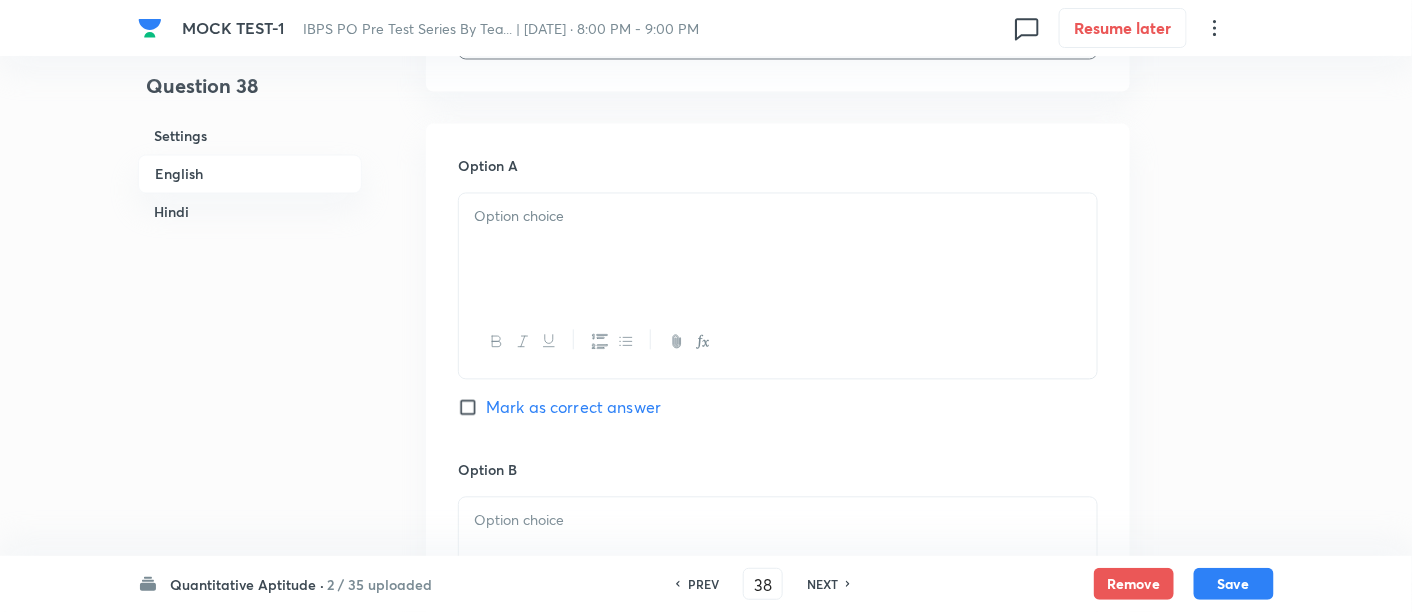 click at bounding box center [778, 250] 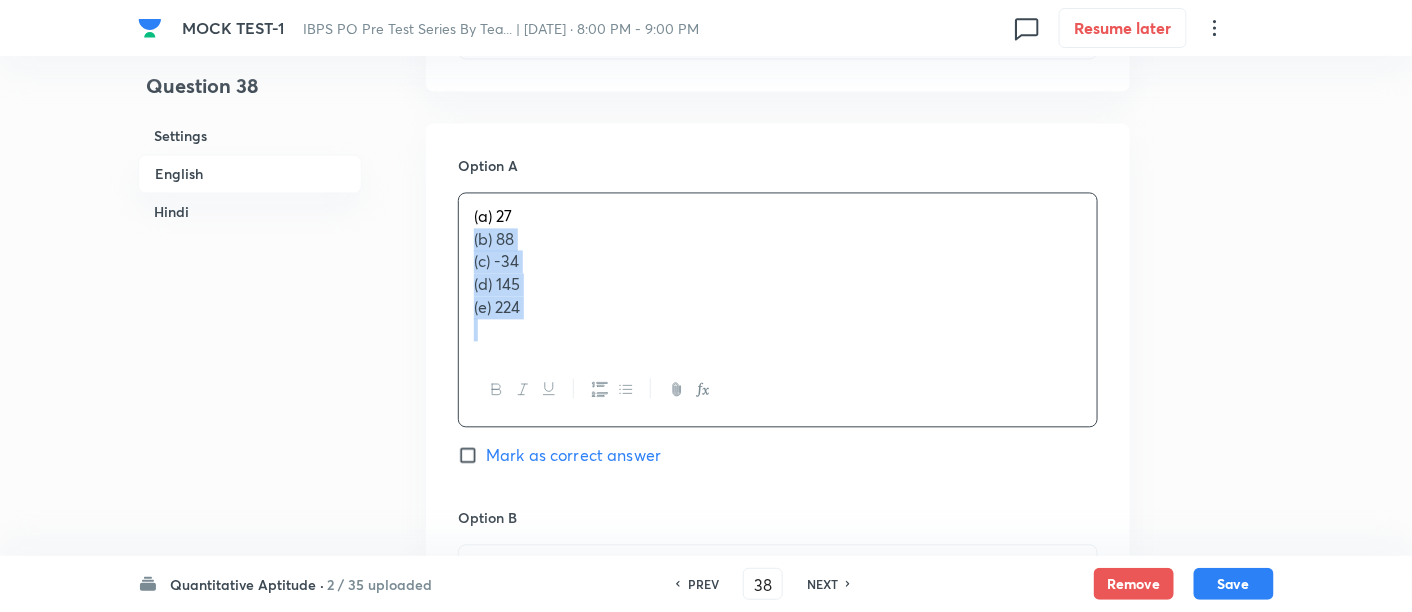 drag, startPoint x: 471, startPoint y: 242, endPoint x: 640, endPoint y: 395, distance: 227.9693 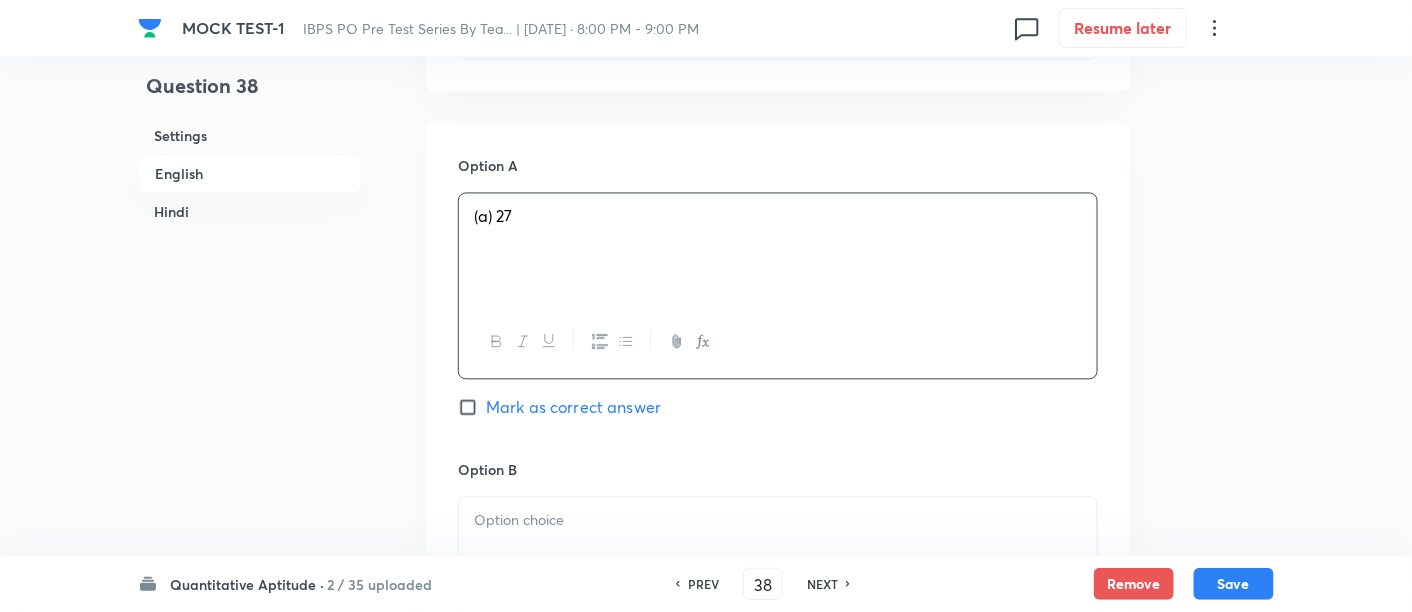 click on "Mark as correct answer" at bounding box center (573, 408) 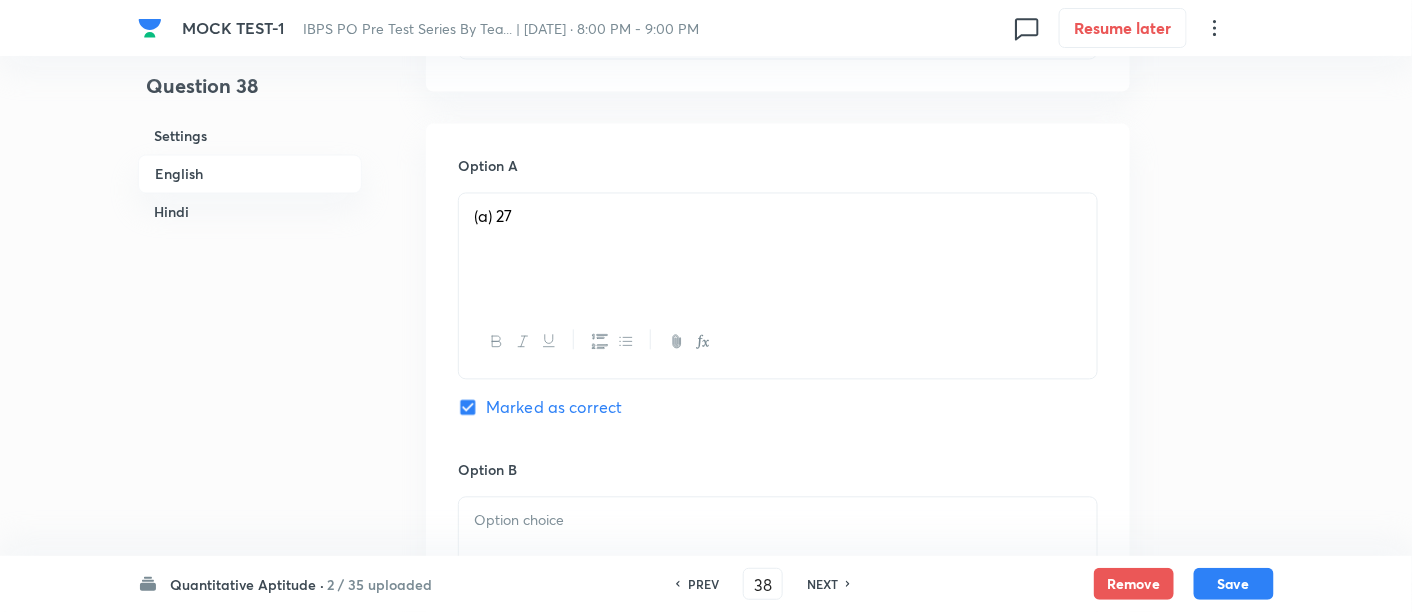 checkbox on "true" 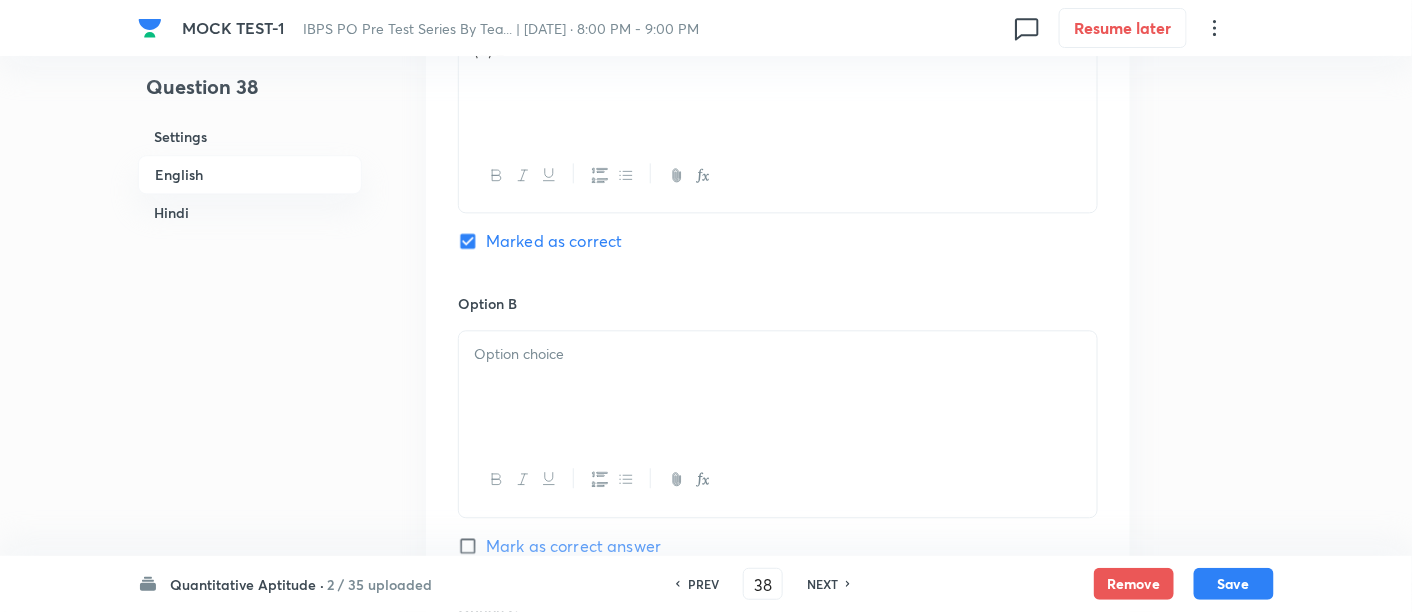 scroll, scrollTop: 1336, scrollLeft: 0, axis: vertical 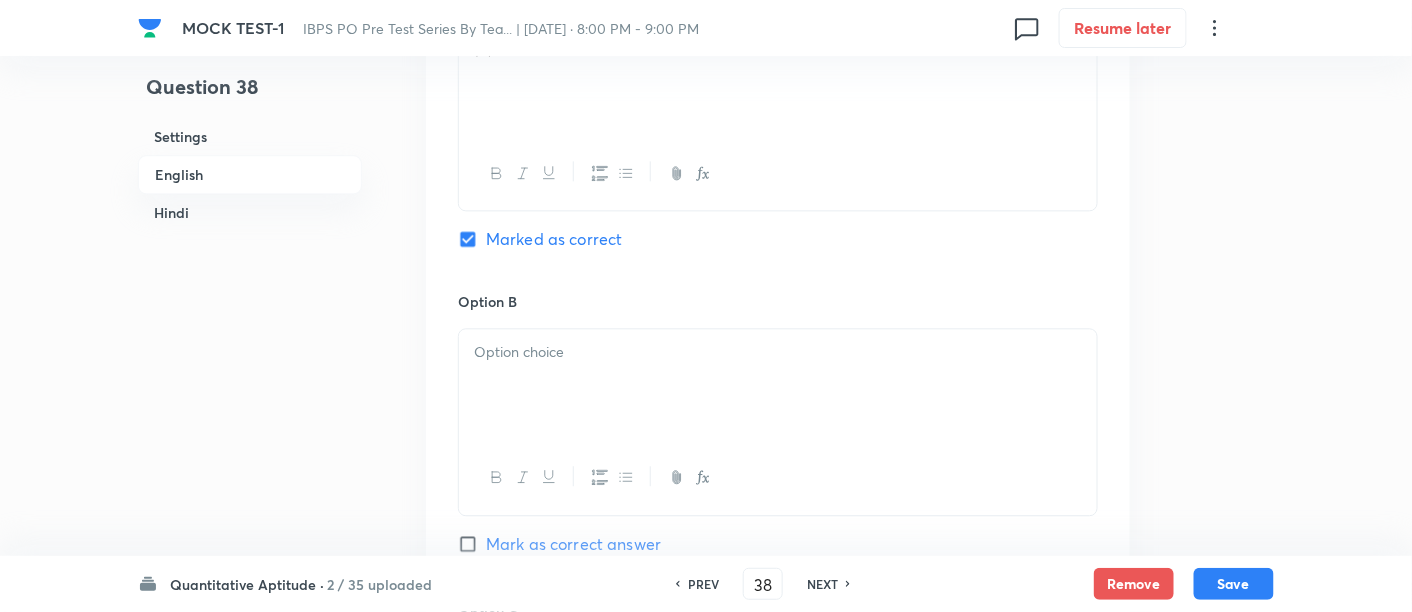 click at bounding box center [778, 385] 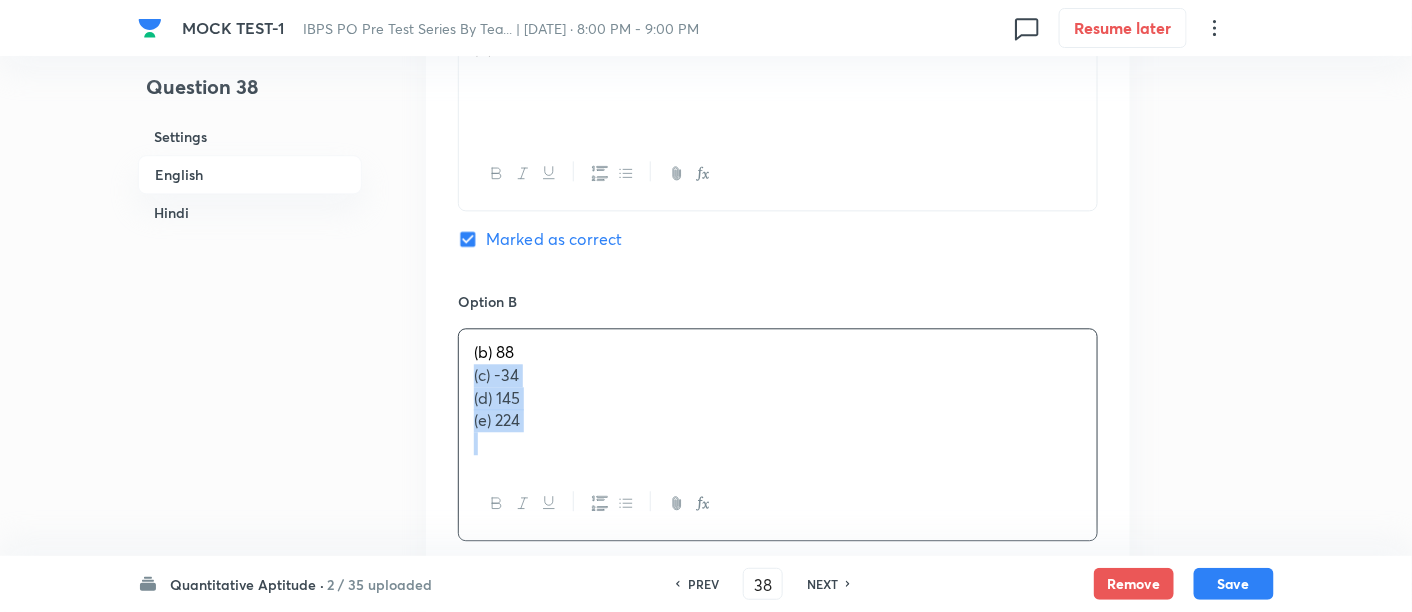 drag, startPoint x: 470, startPoint y: 380, endPoint x: 622, endPoint y: 496, distance: 191.2067 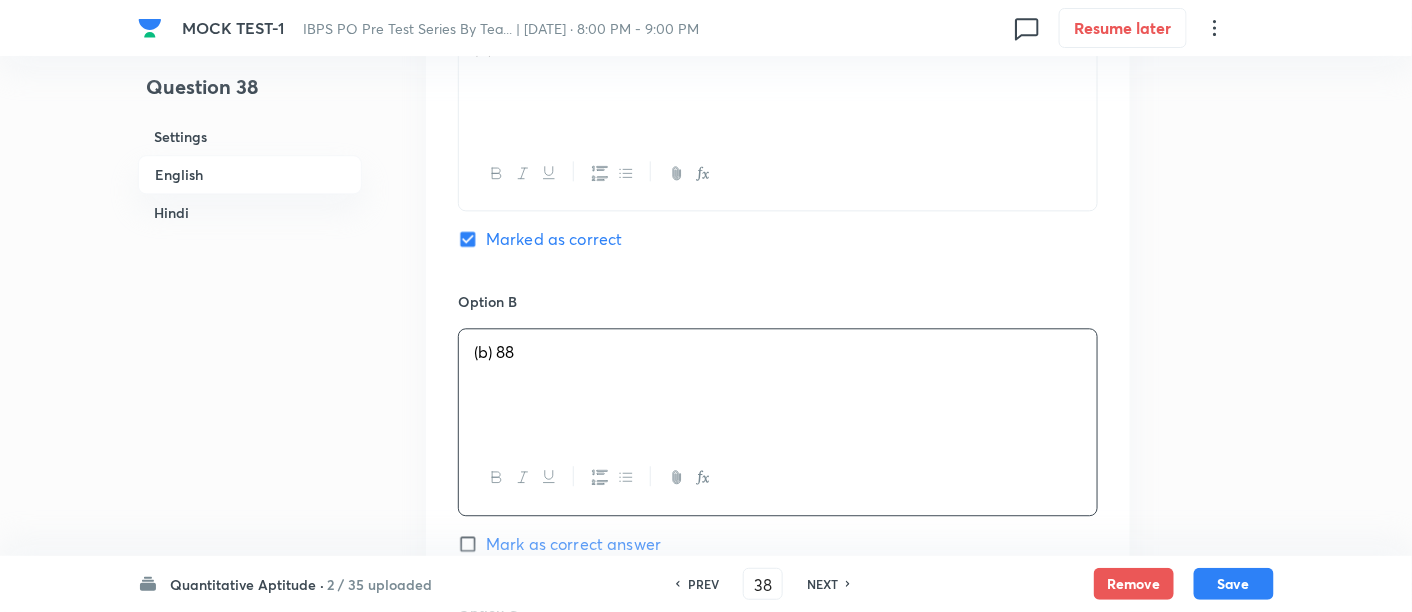 scroll, scrollTop: 1576, scrollLeft: 0, axis: vertical 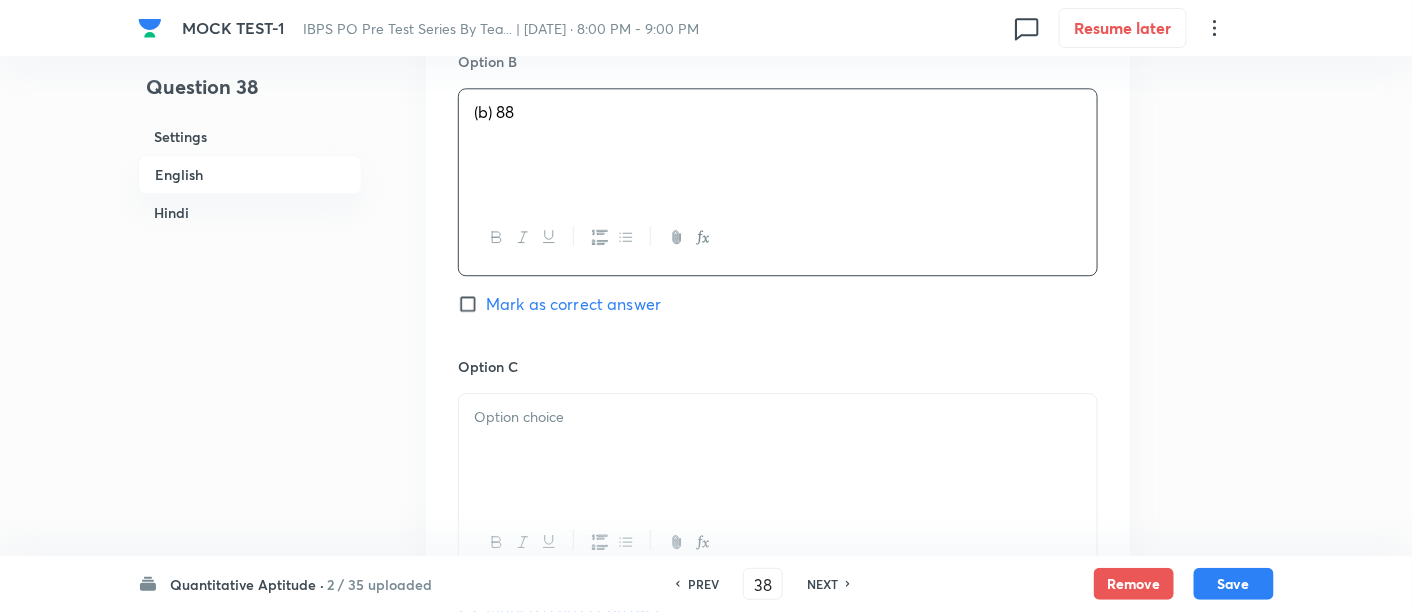 click at bounding box center [778, 417] 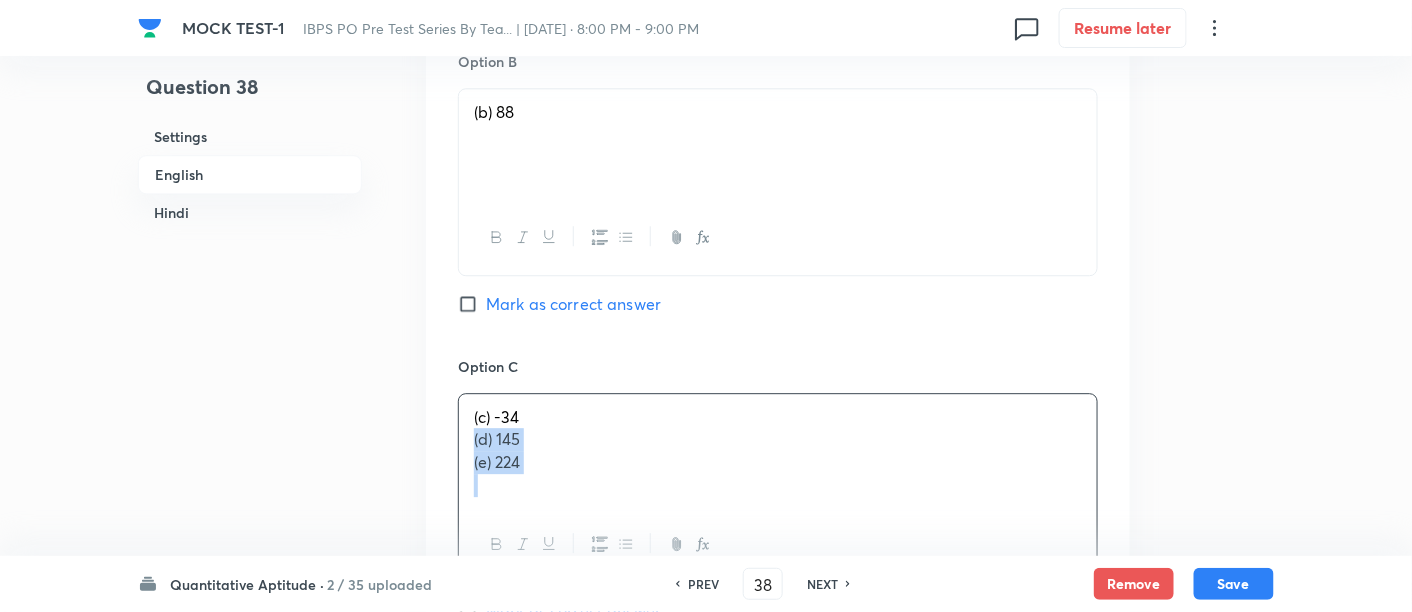 drag, startPoint x: 465, startPoint y: 438, endPoint x: 668, endPoint y: 518, distance: 218.19487 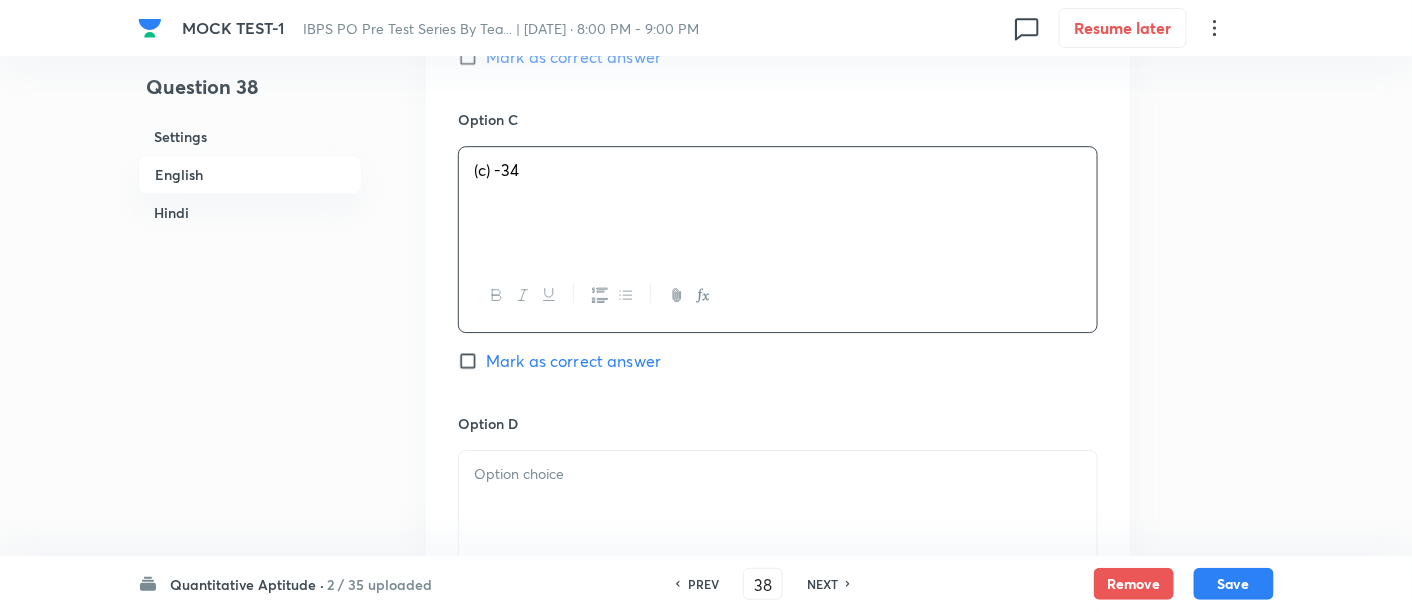 scroll, scrollTop: 1843, scrollLeft: 0, axis: vertical 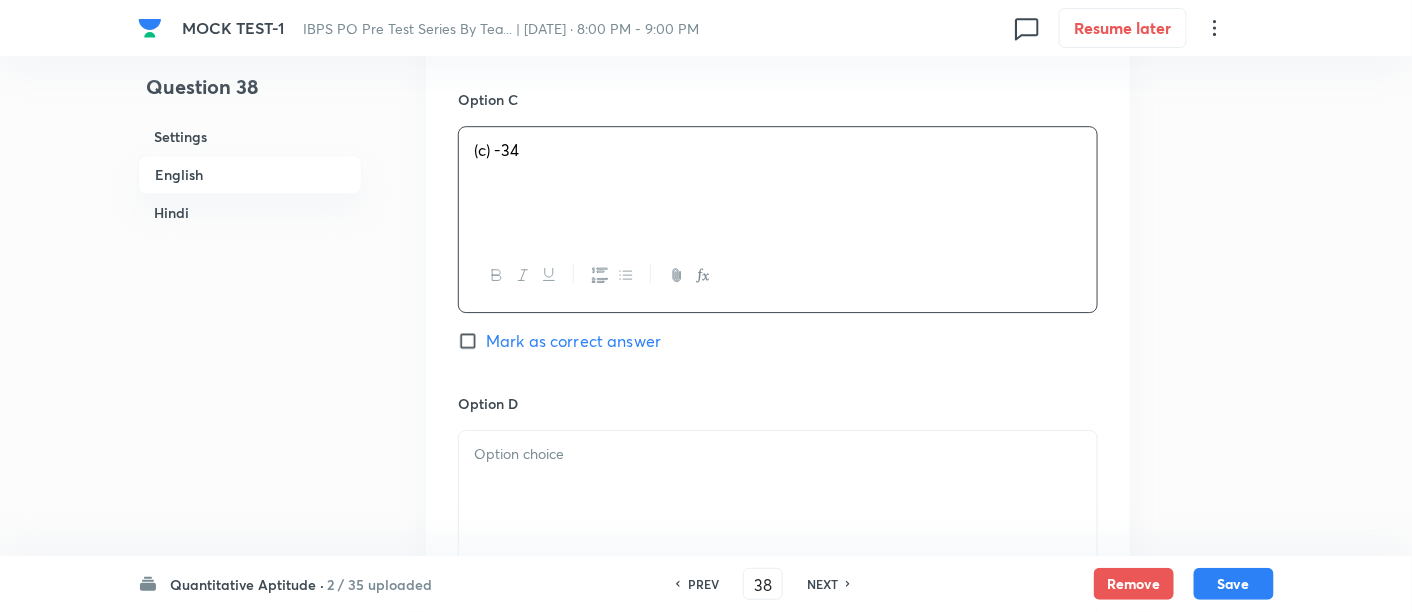 click at bounding box center (778, 487) 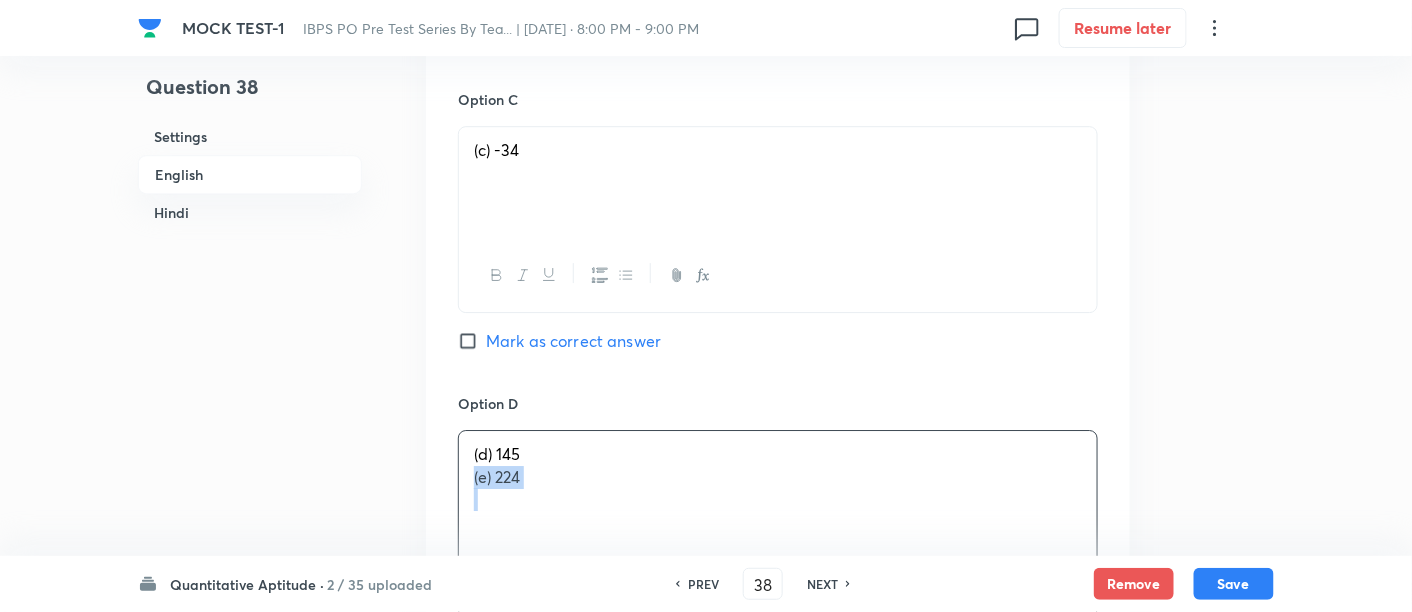 drag, startPoint x: 467, startPoint y: 479, endPoint x: 622, endPoint y: 502, distance: 156.69716 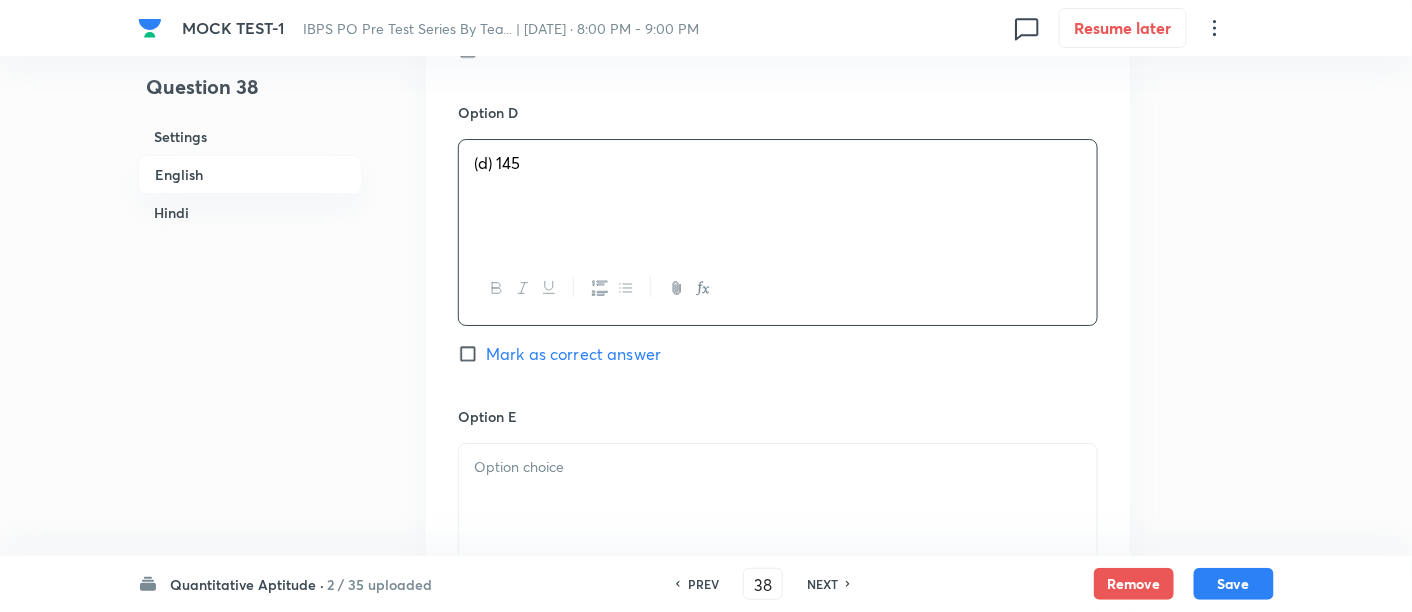 click at bounding box center (778, 500) 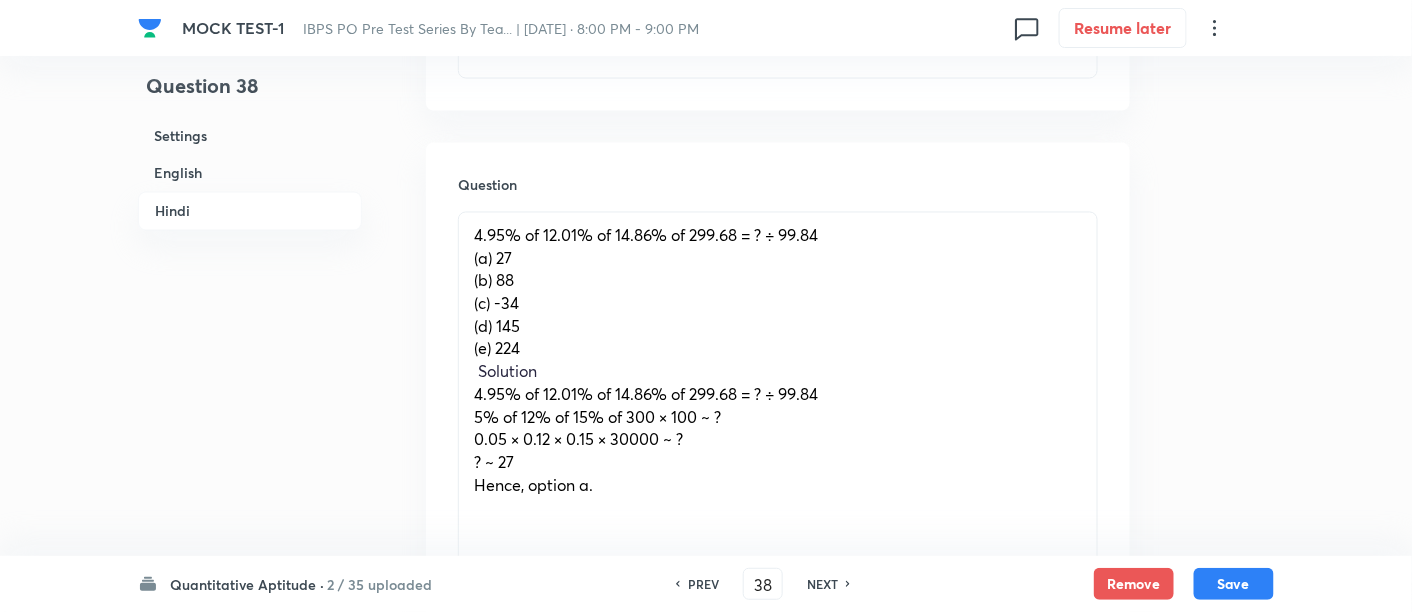 scroll, scrollTop: 3556, scrollLeft: 0, axis: vertical 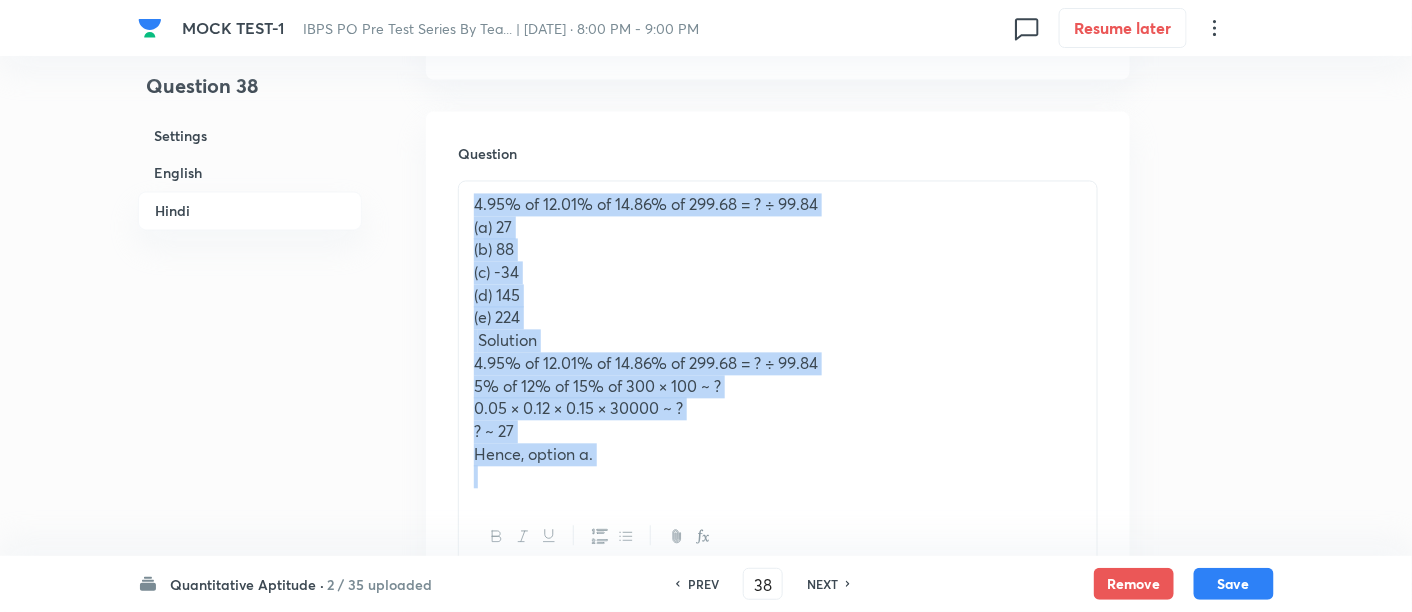 drag, startPoint x: 469, startPoint y: 195, endPoint x: 708, endPoint y: 507, distance: 393.02036 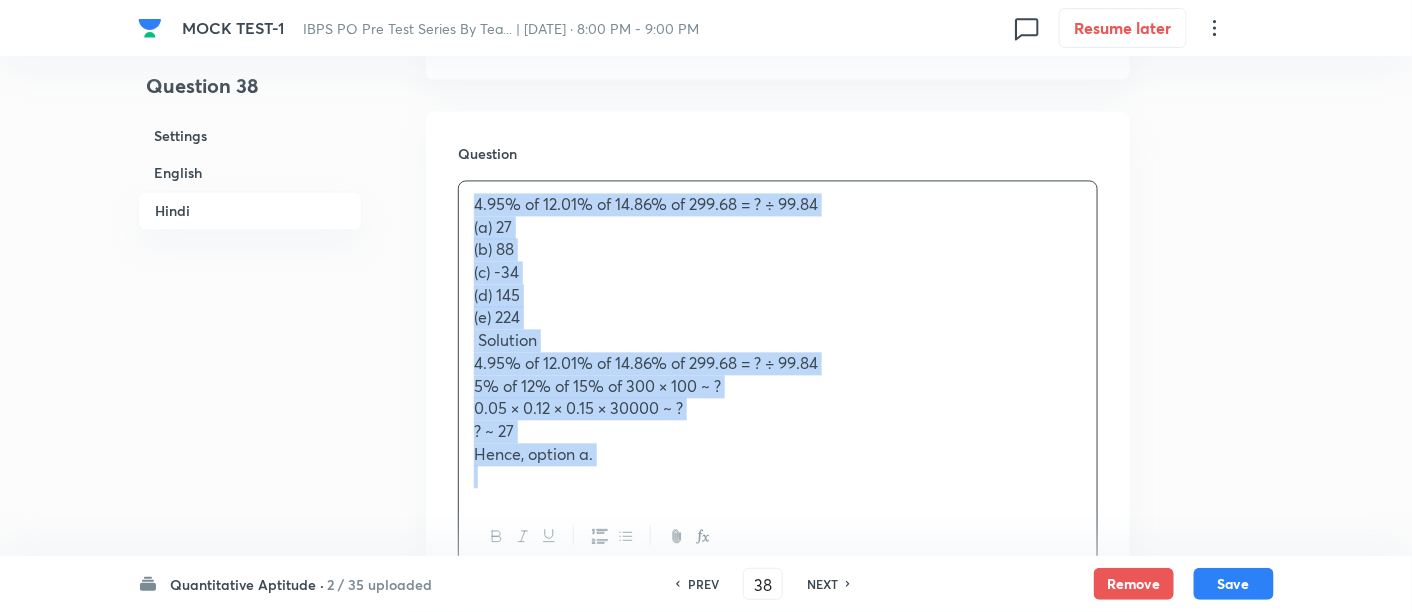copy on "4.95% of 12.01% of 14.86% of 299.68 = ? ÷ 99.84 (a) 27              	 (b) 88              	 (c) -34                                          (d) 145              	 (e) 224    Solution 4.95% of 12.01% of 14.86% of 299.68 = ? ÷ 99.84 5% of 12% of 15% of 300 × 100 ~ ? 0.05 × 0.12 × 0.15 × 30000 ~ ? ? ~ 27 Hence, option a." 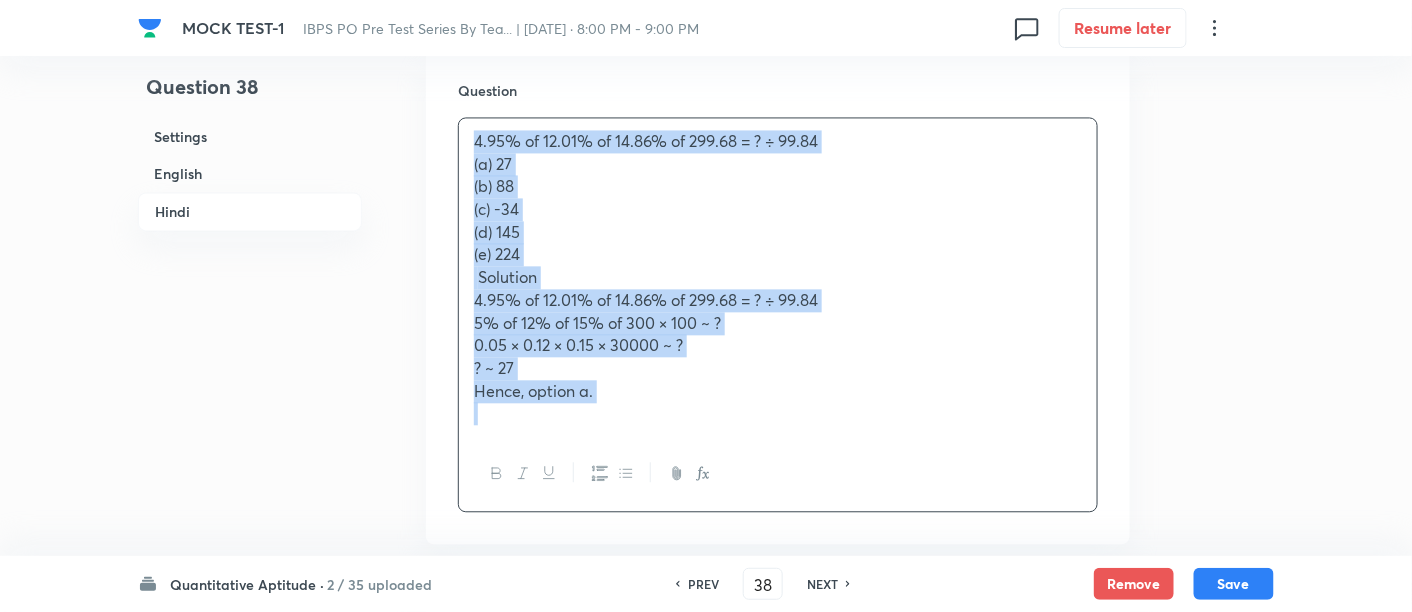 scroll, scrollTop: 3623, scrollLeft: 0, axis: vertical 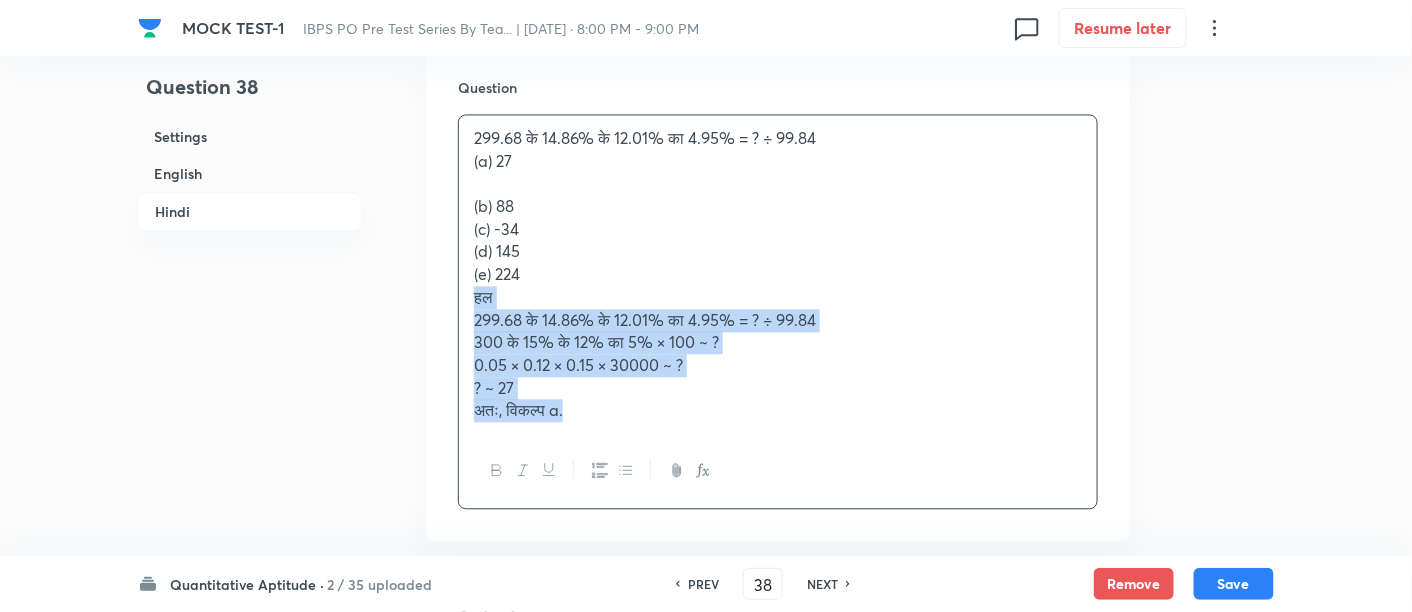 drag, startPoint x: 469, startPoint y: 289, endPoint x: 651, endPoint y: 459, distance: 249.04617 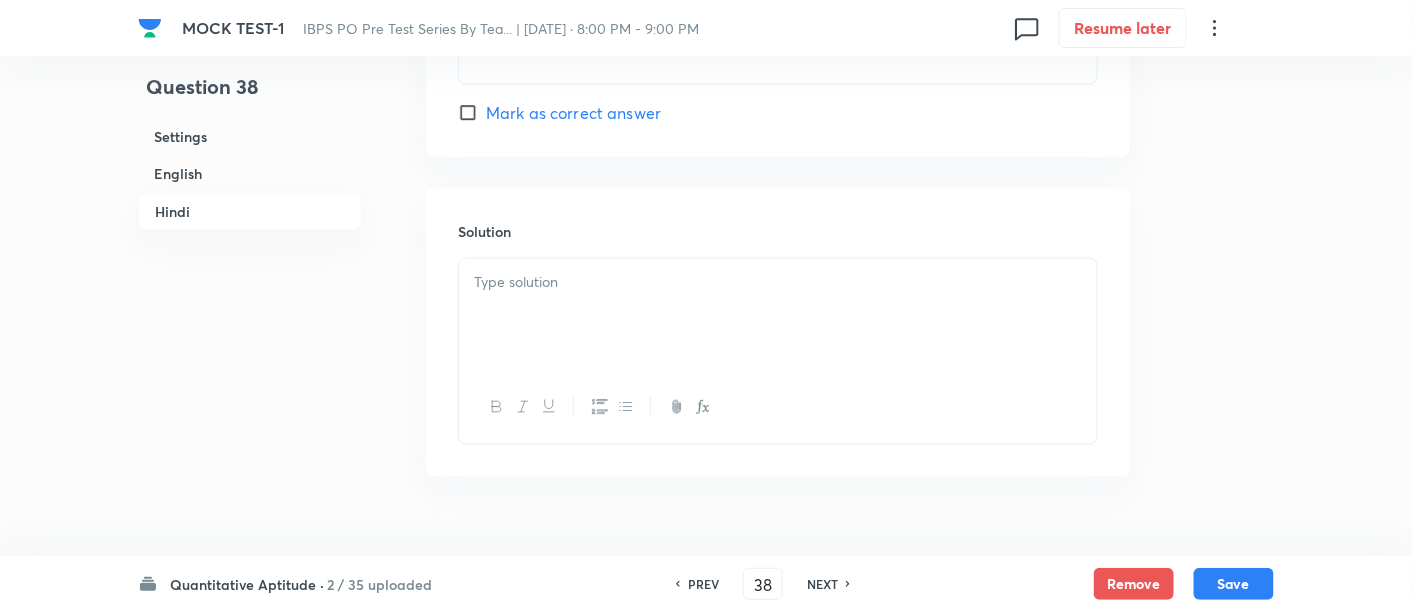 scroll, scrollTop: 5505, scrollLeft: 0, axis: vertical 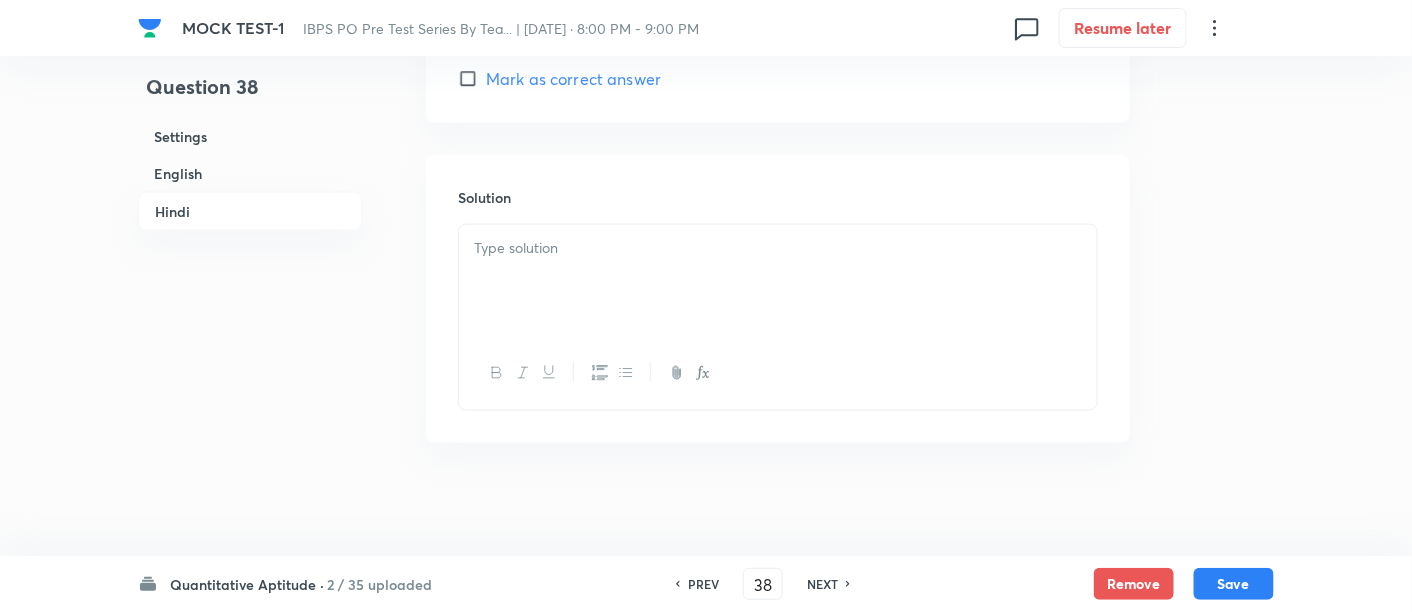 click at bounding box center [778, 281] 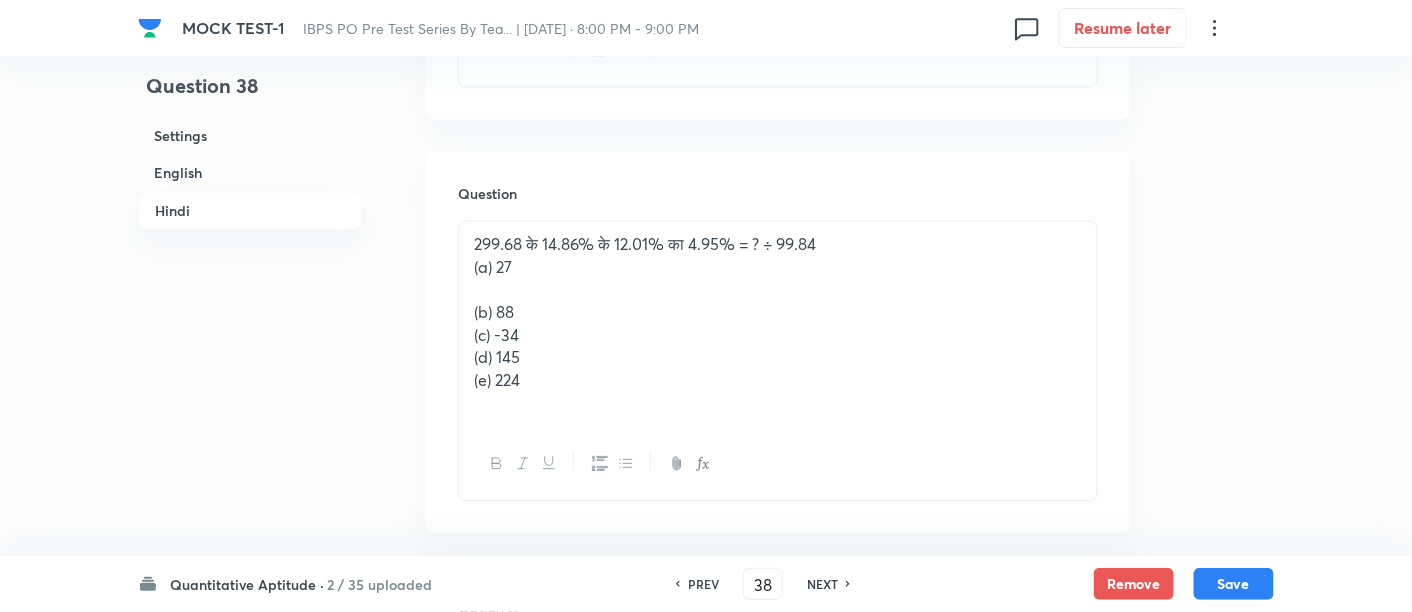 scroll, scrollTop: 3520, scrollLeft: 0, axis: vertical 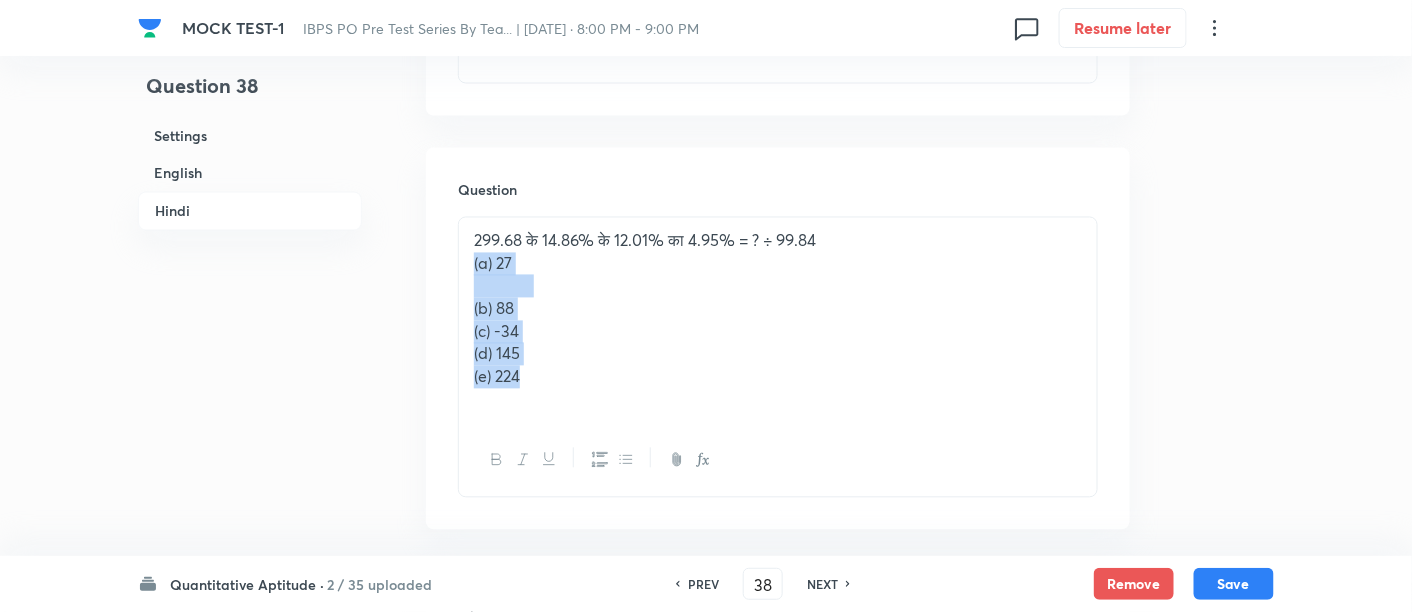 drag, startPoint x: 465, startPoint y: 261, endPoint x: 581, endPoint y: 375, distance: 162.6407 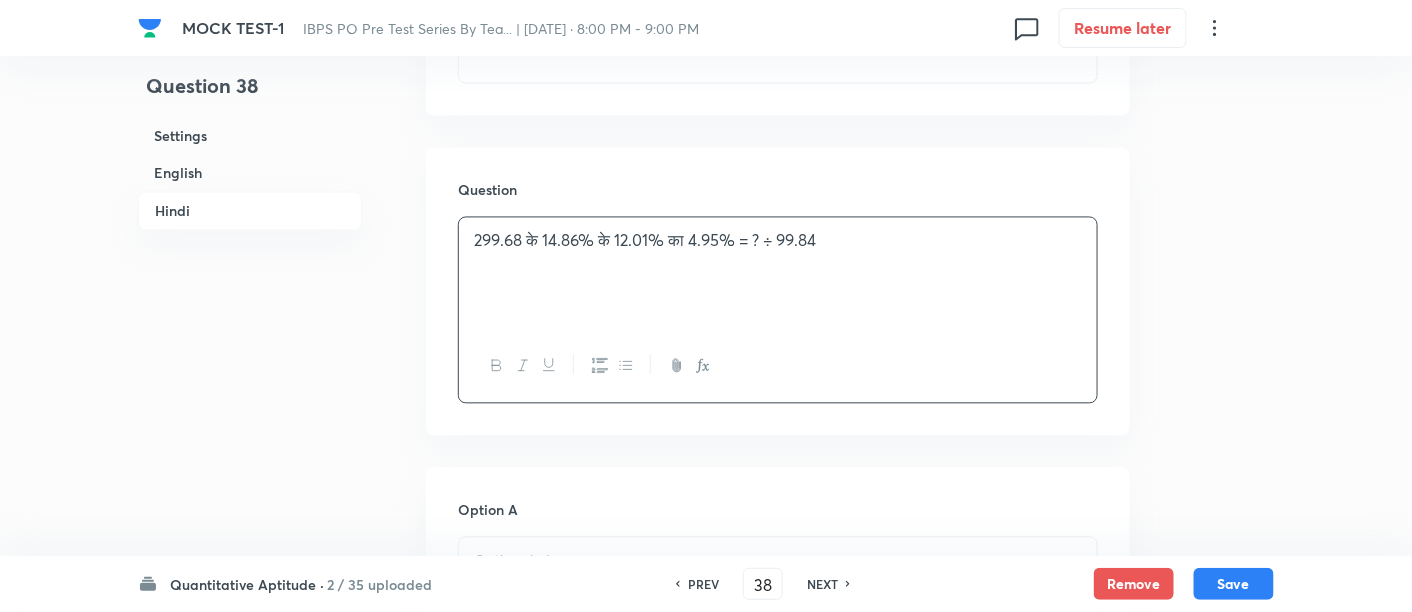 scroll, scrollTop: 3686, scrollLeft: 0, axis: vertical 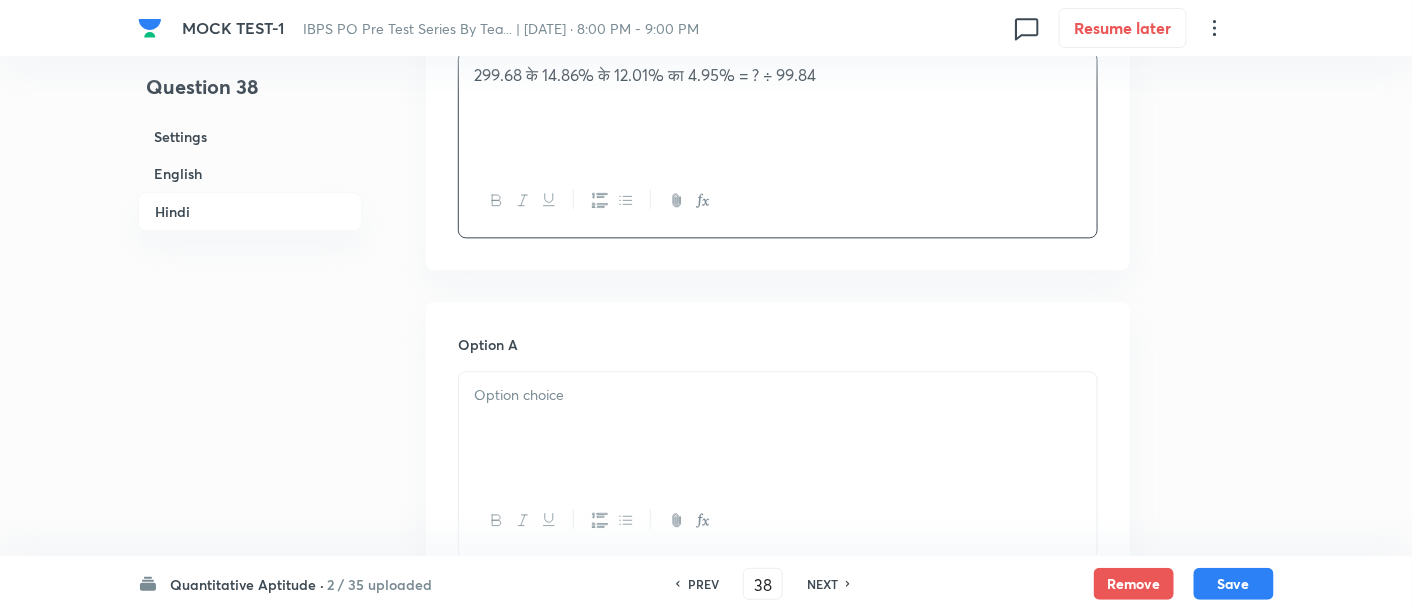 click at bounding box center [778, 428] 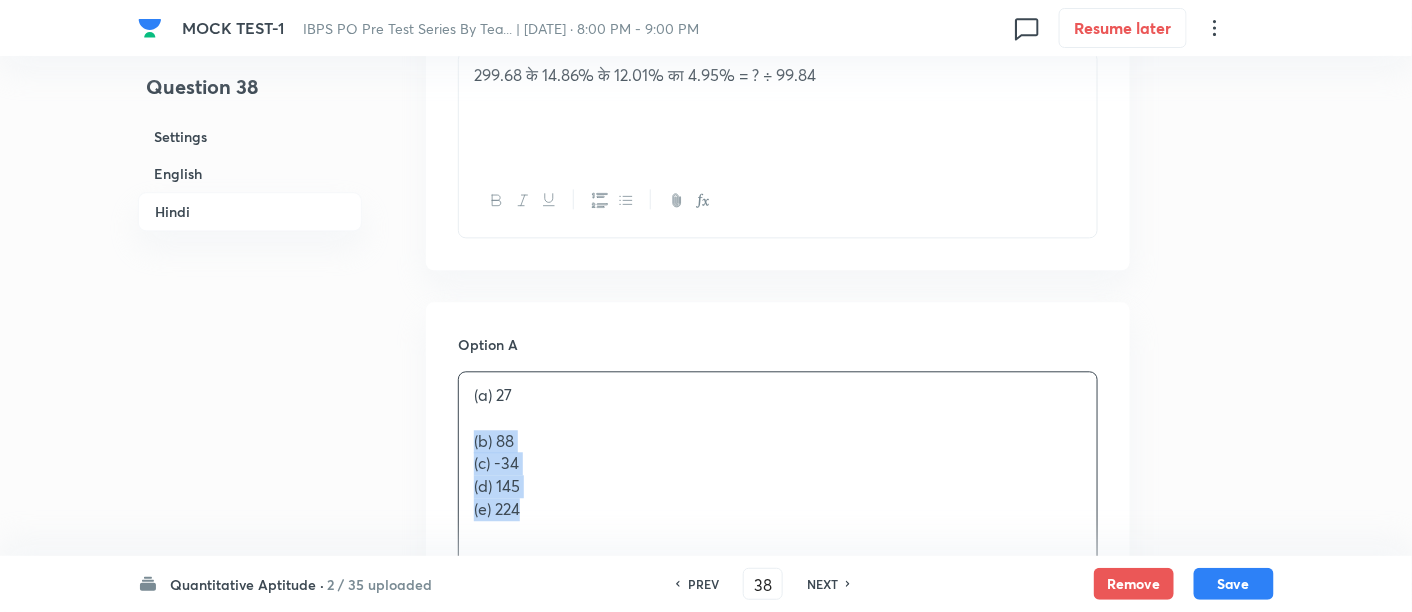 drag, startPoint x: 471, startPoint y: 433, endPoint x: 591, endPoint y: 535, distance: 157.49286 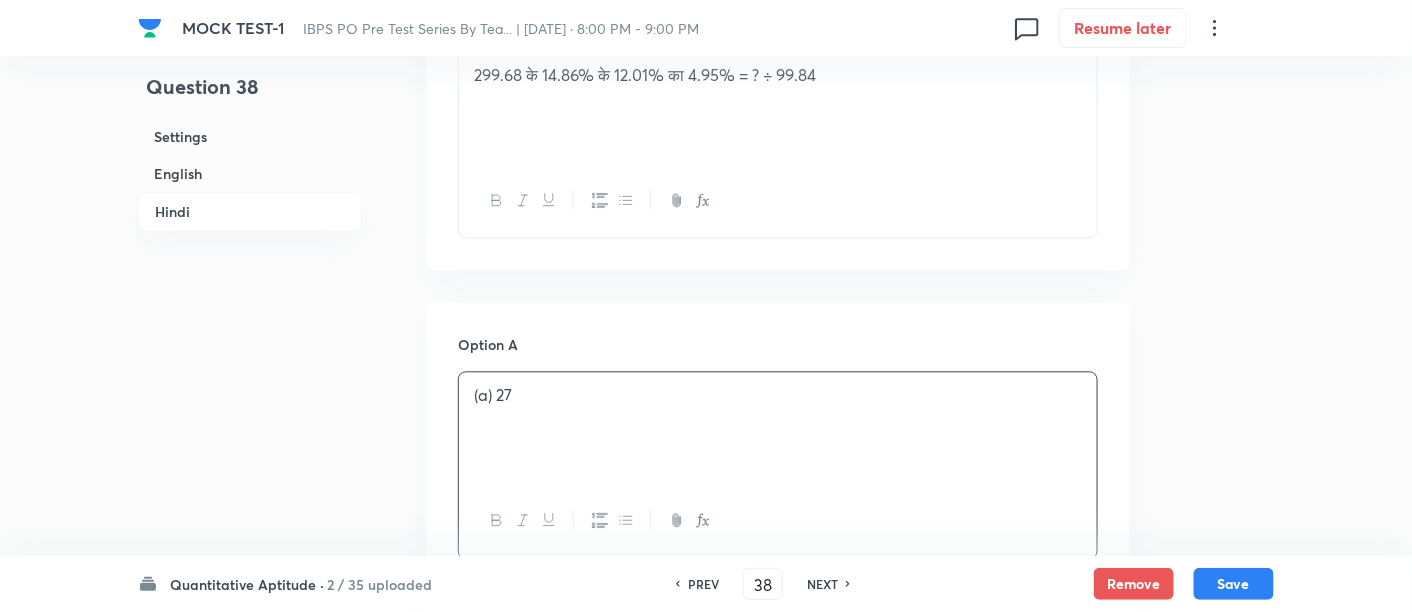 scroll, scrollTop: 3906, scrollLeft: 0, axis: vertical 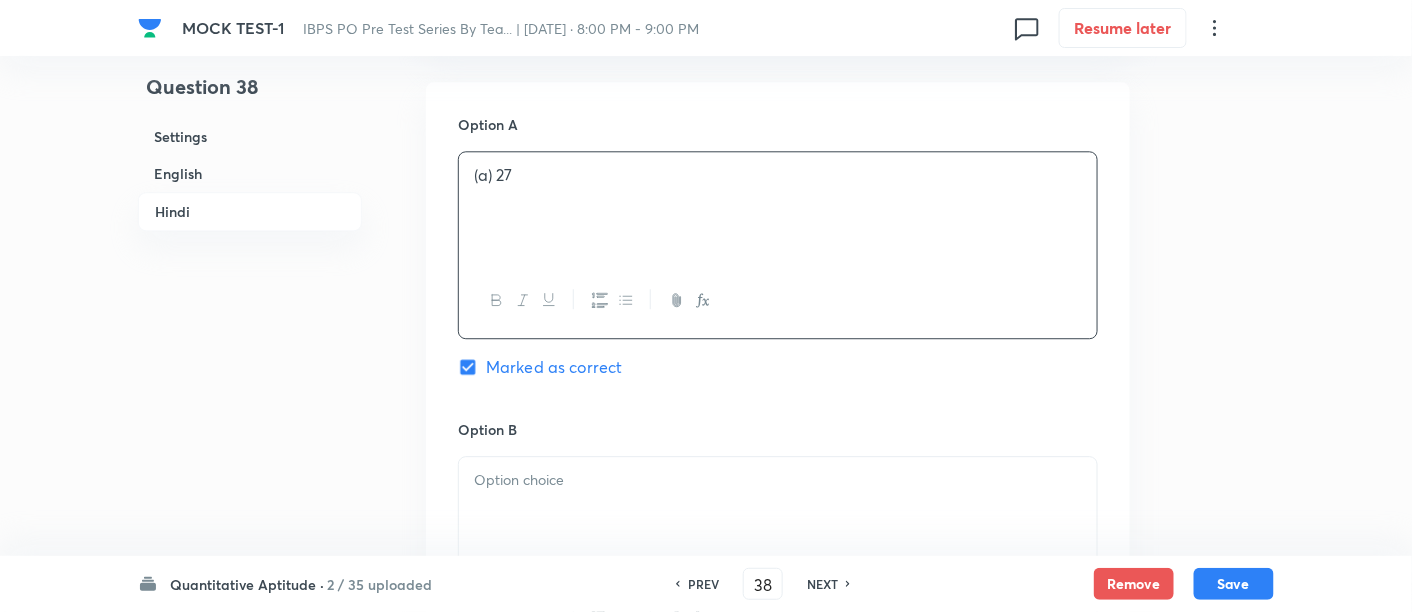 click at bounding box center [778, 513] 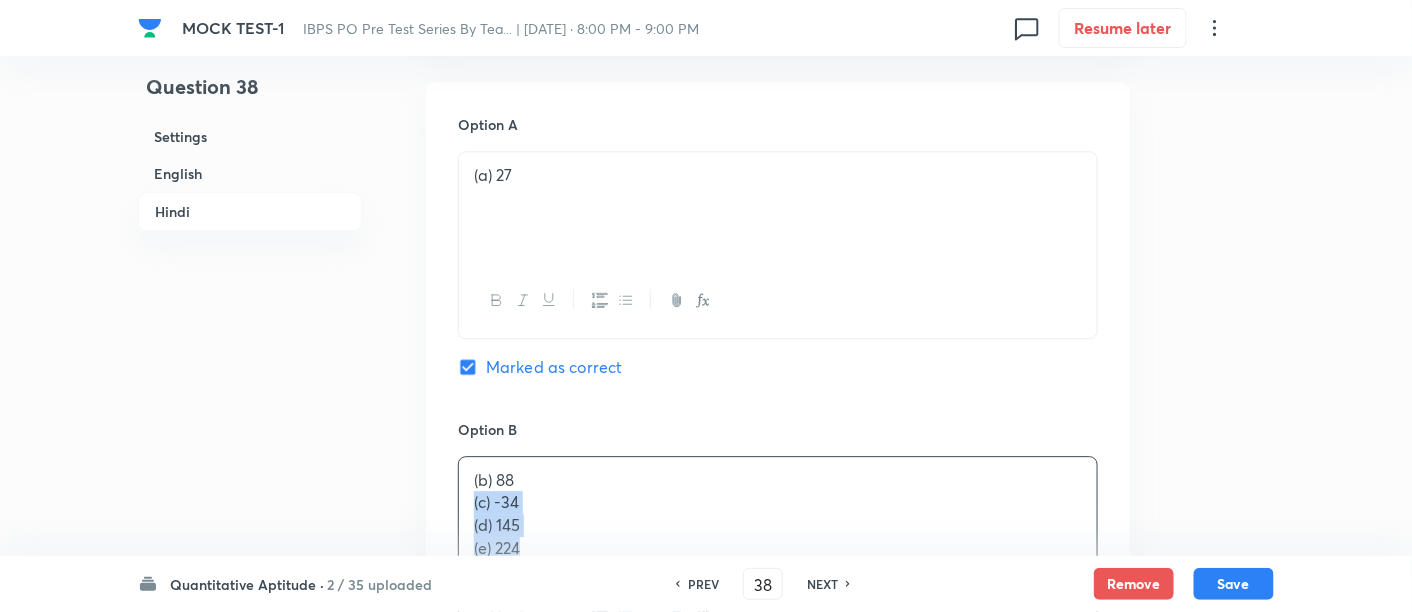 drag, startPoint x: 460, startPoint y: 493, endPoint x: 621, endPoint y: 566, distance: 176.7767 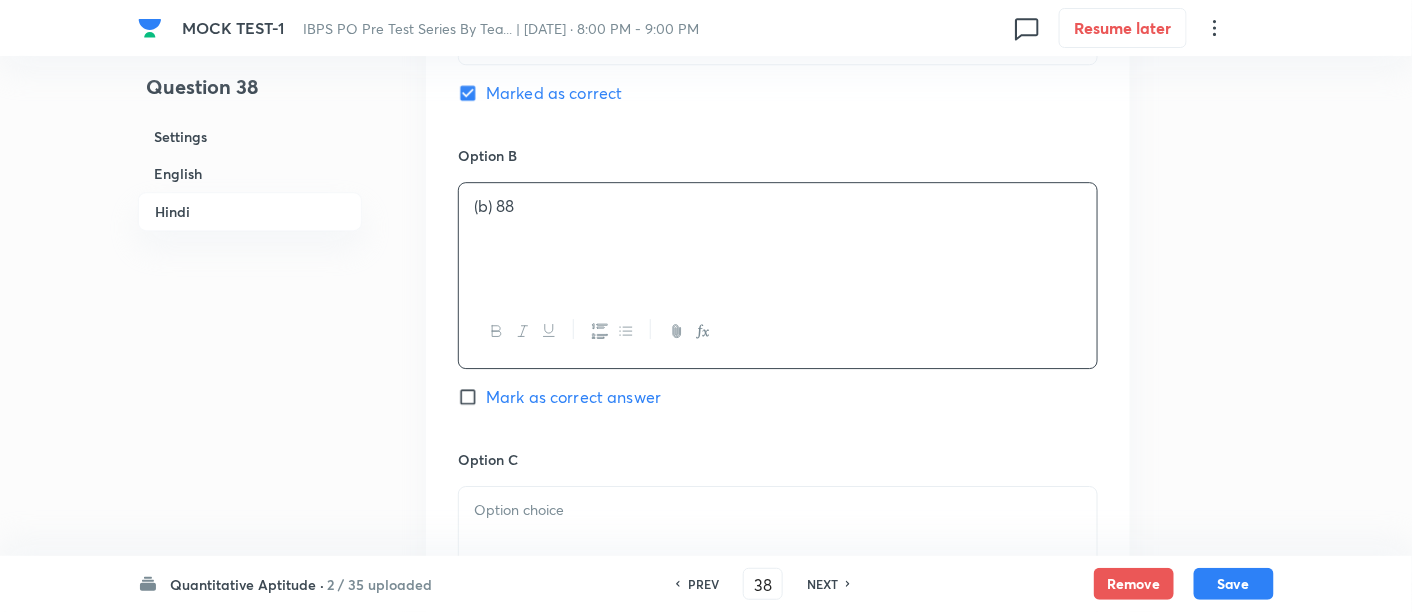 scroll, scrollTop: 4188, scrollLeft: 0, axis: vertical 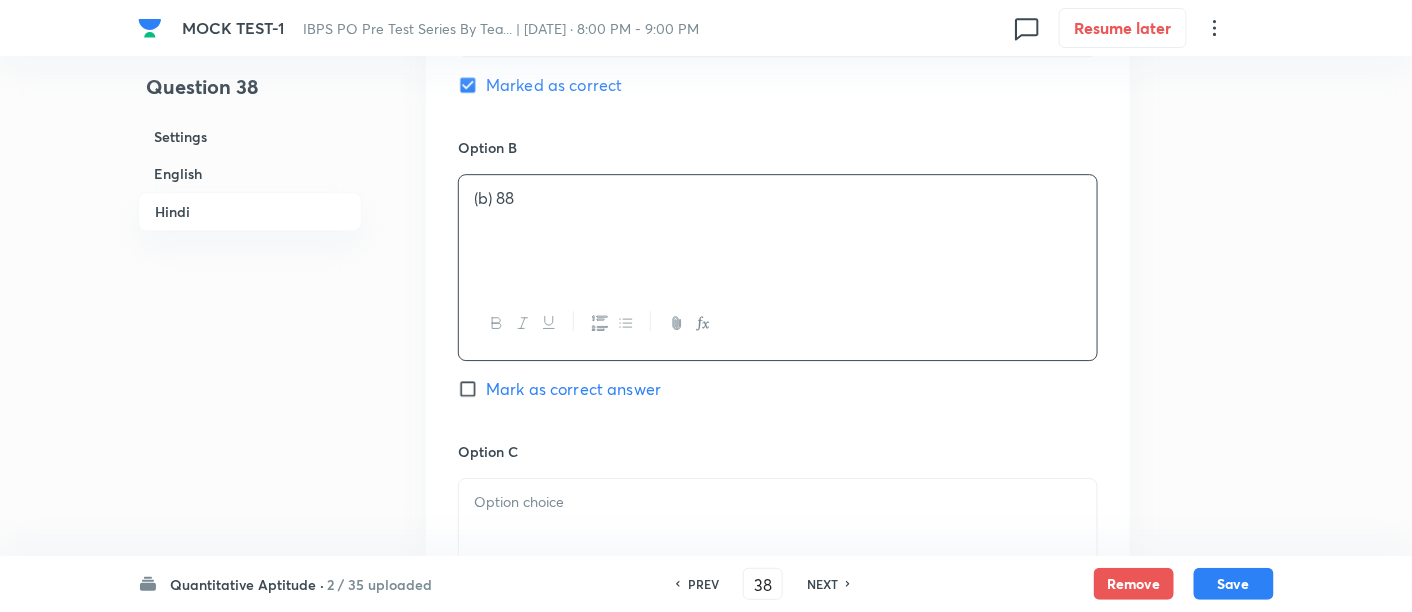 click at bounding box center [778, 535] 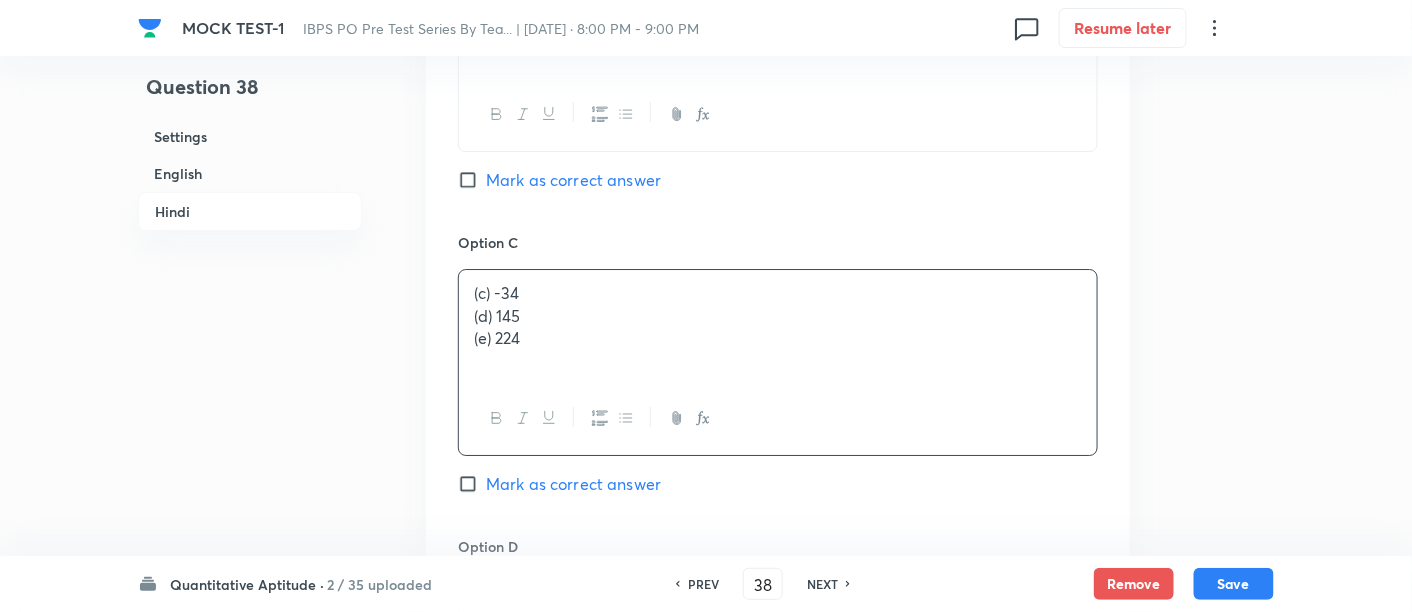 scroll, scrollTop: 4400, scrollLeft: 0, axis: vertical 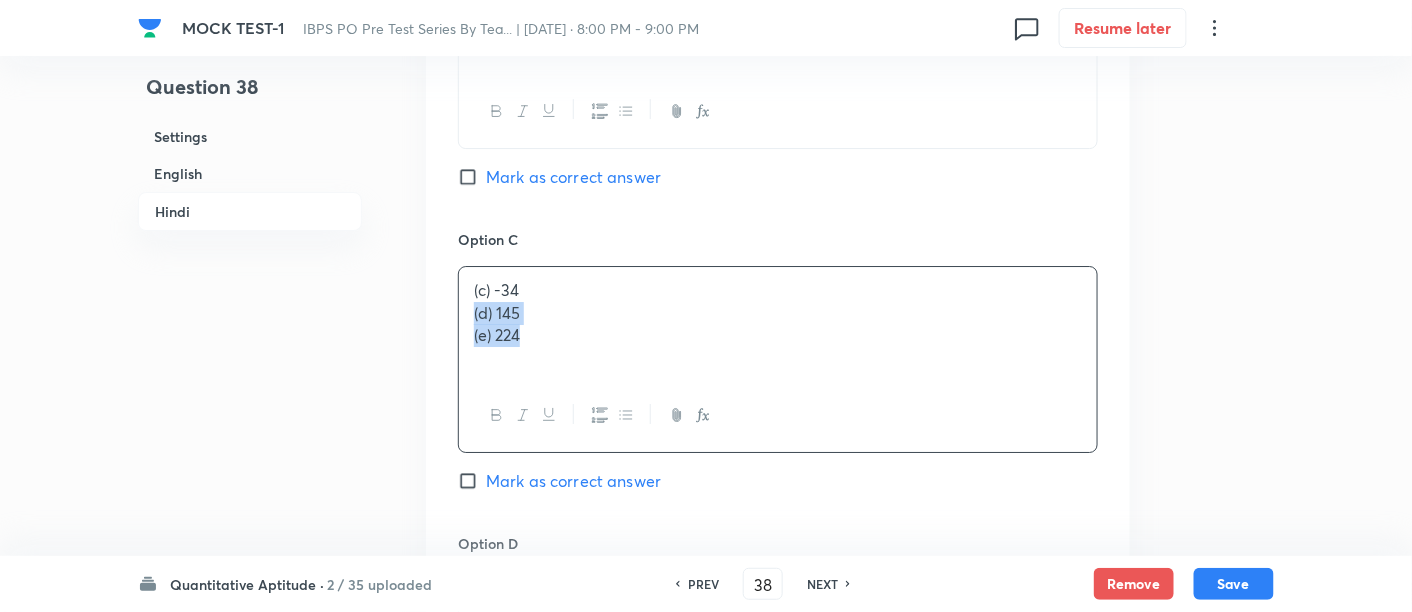 drag, startPoint x: 468, startPoint y: 304, endPoint x: 642, endPoint y: 410, distance: 203.74493 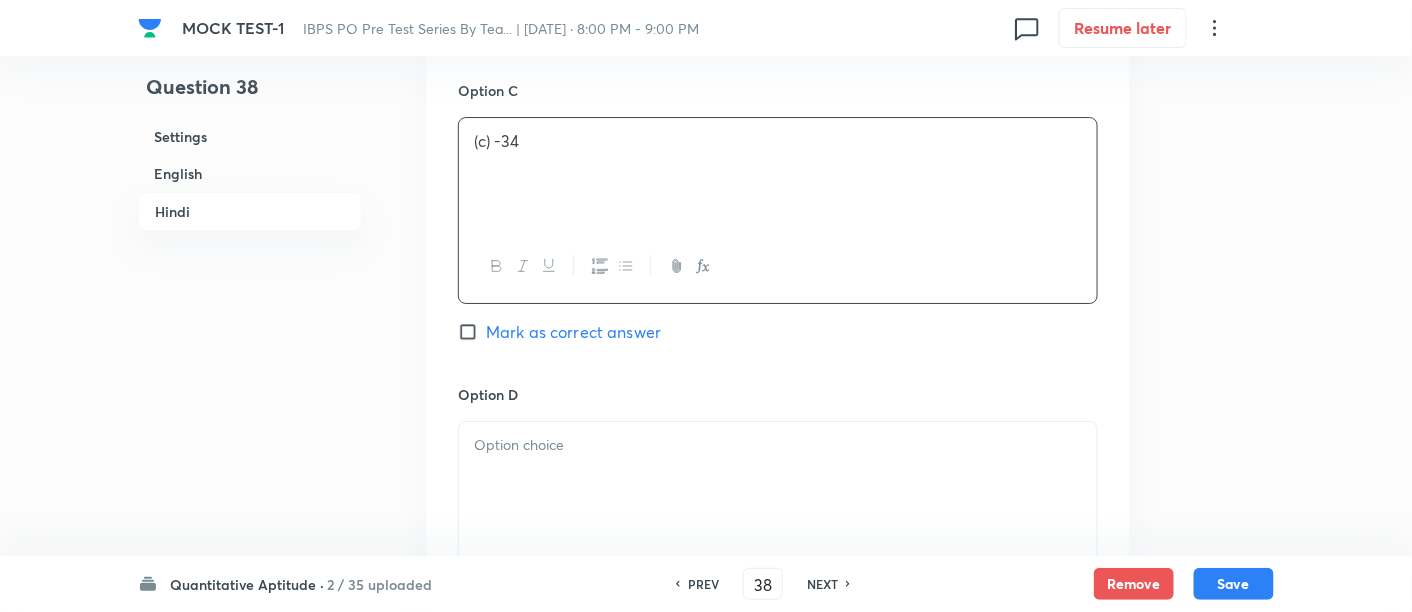 scroll, scrollTop: 4551, scrollLeft: 0, axis: vertical 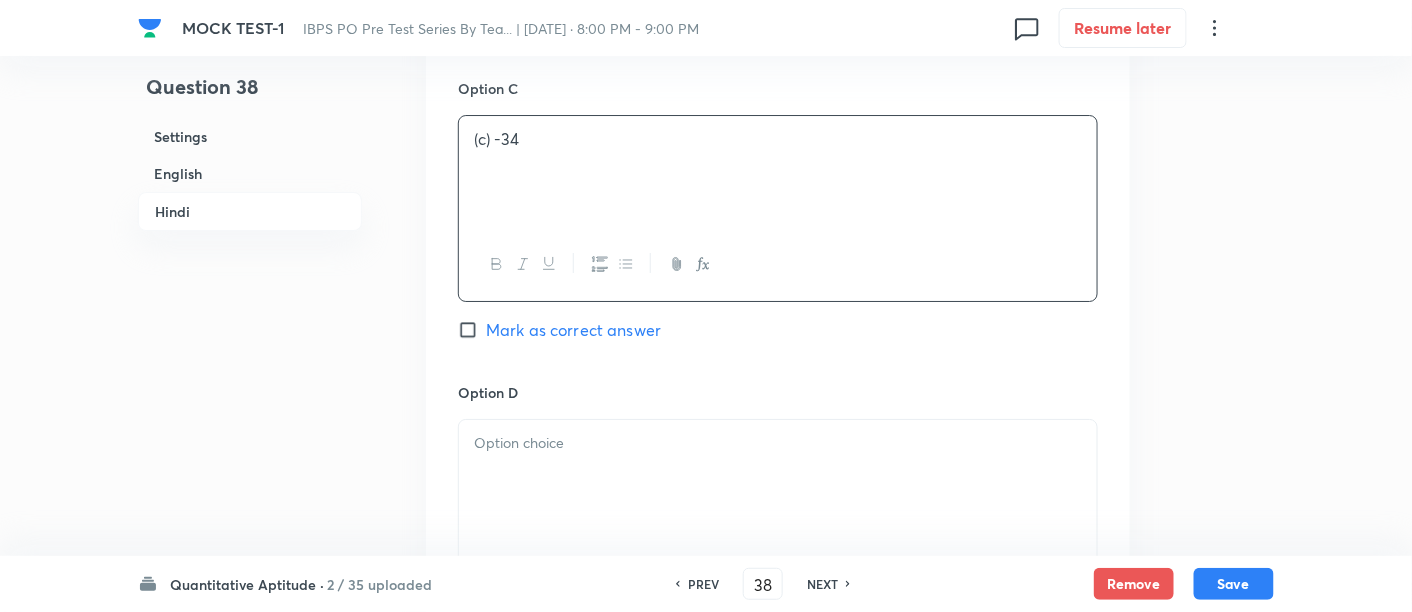 click at bounding box center [778, 443] 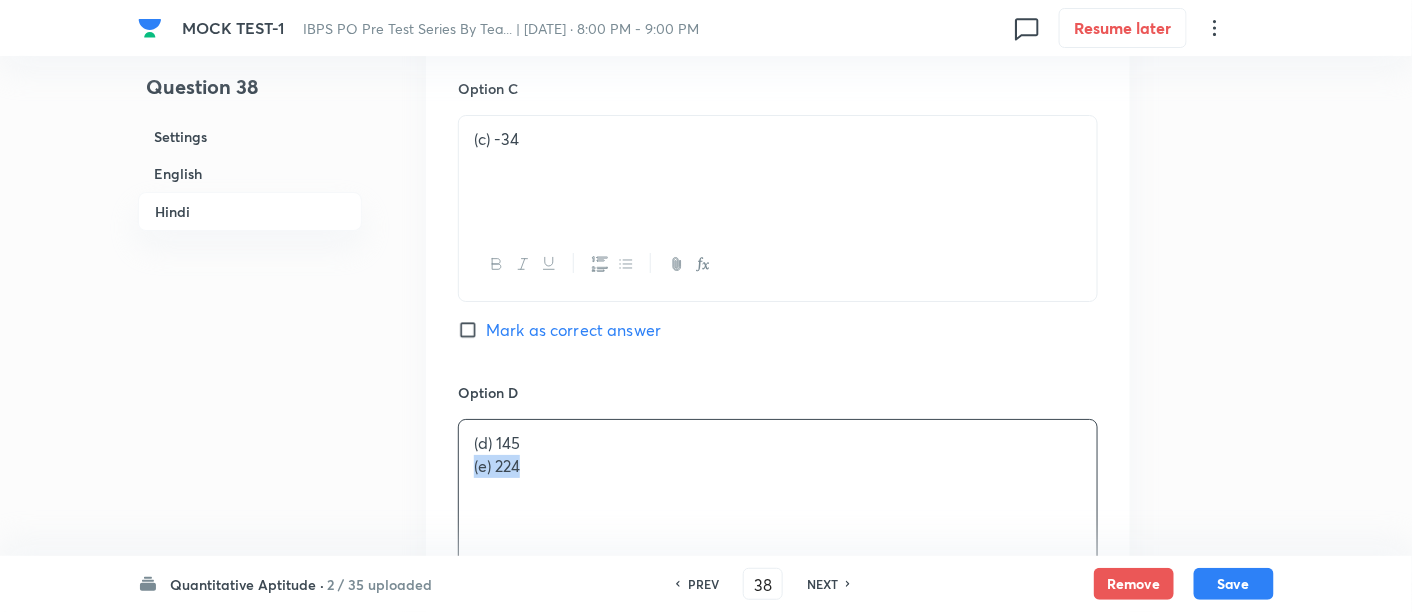 drag, startPoint x: 460, startPoint y: 461, endPoint x: 636, endPoint y: 494, distance: 179.06703 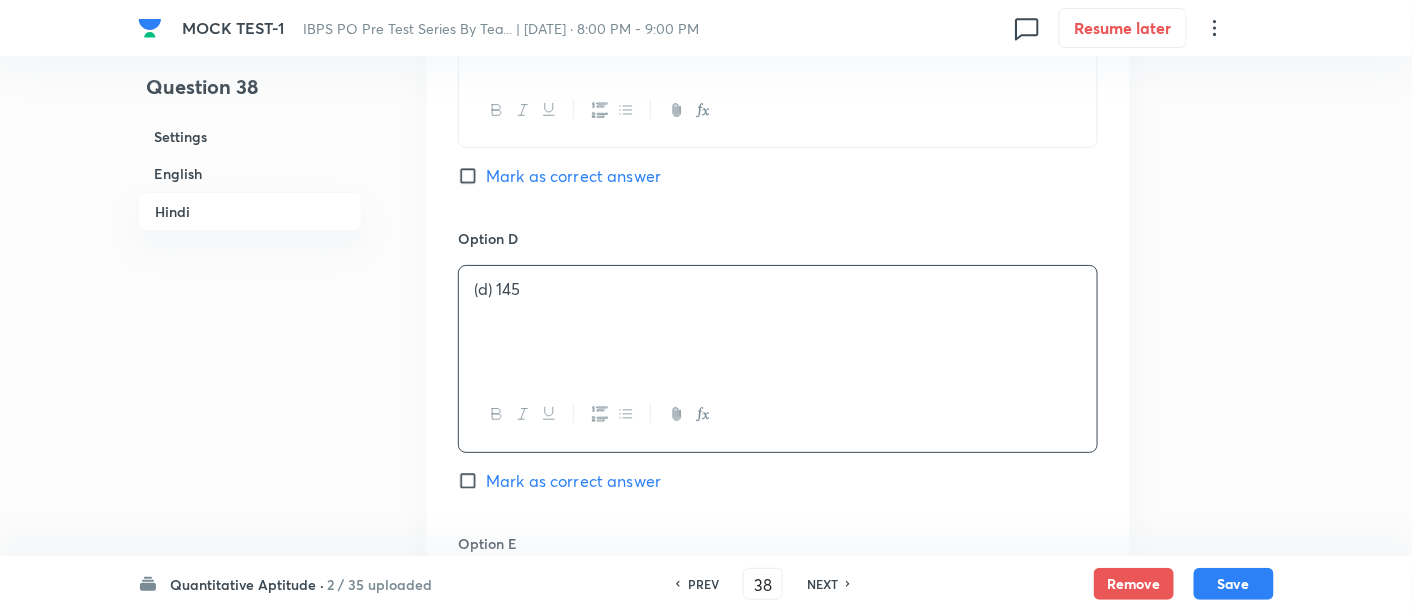 scroll, scrollTop: 4775, scrollLeft: 0, axis: vertical 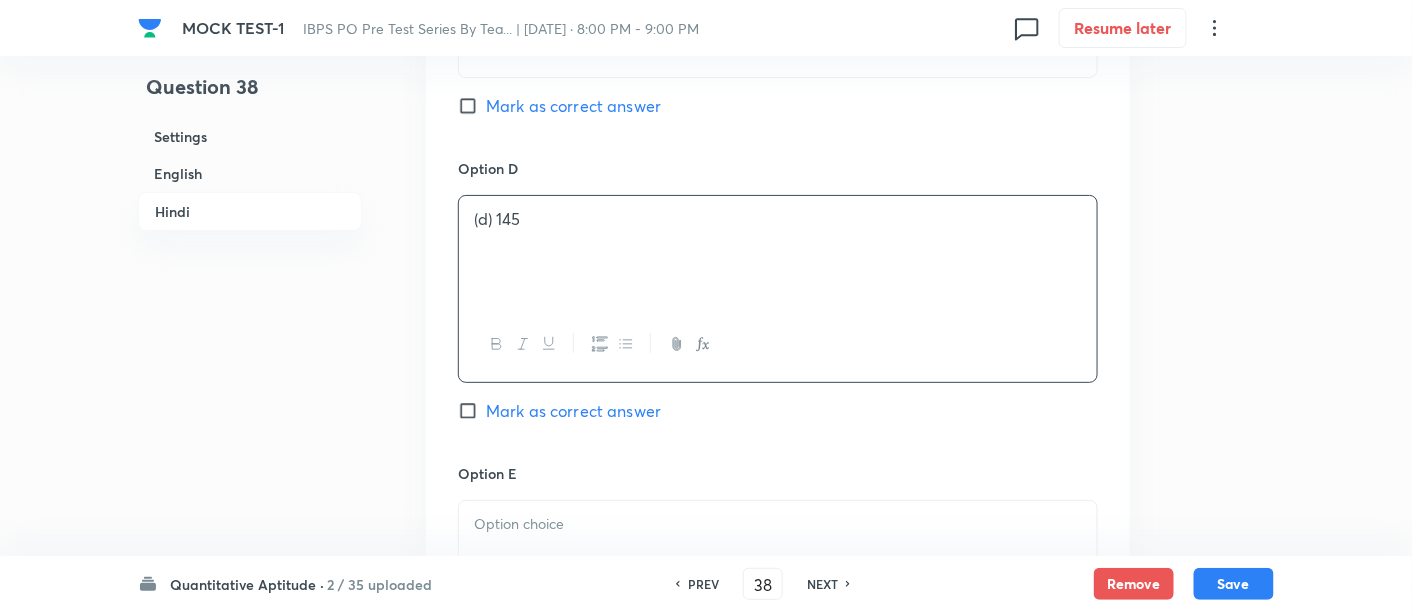 click at bounding box center (778, 557) 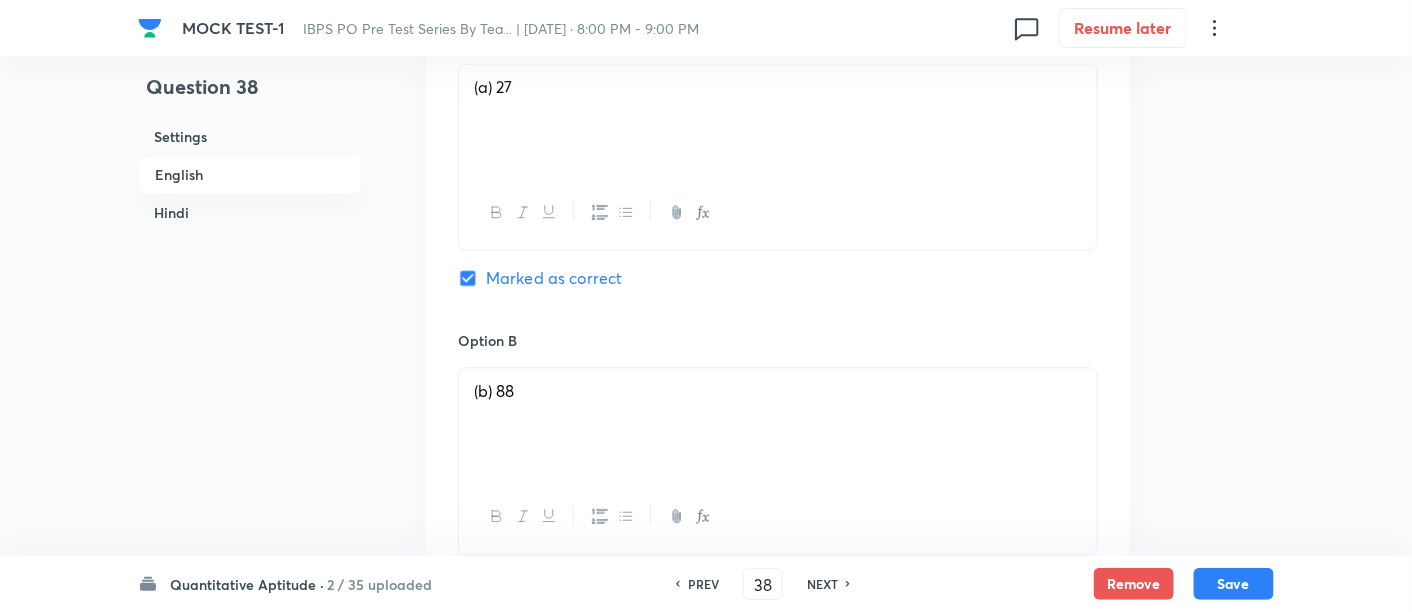 scroll, scrollTop: 1294, scrollLeft: 0, axis: vertical 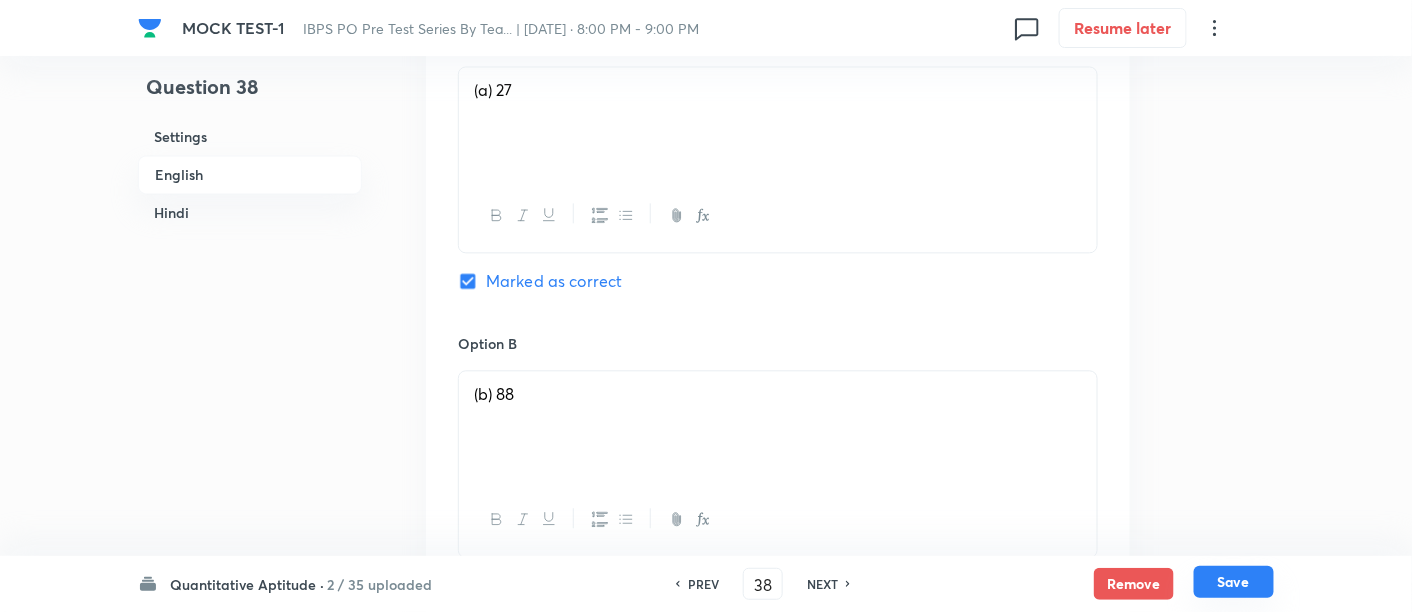 click on "Save" at bounding box center [1234, 582] 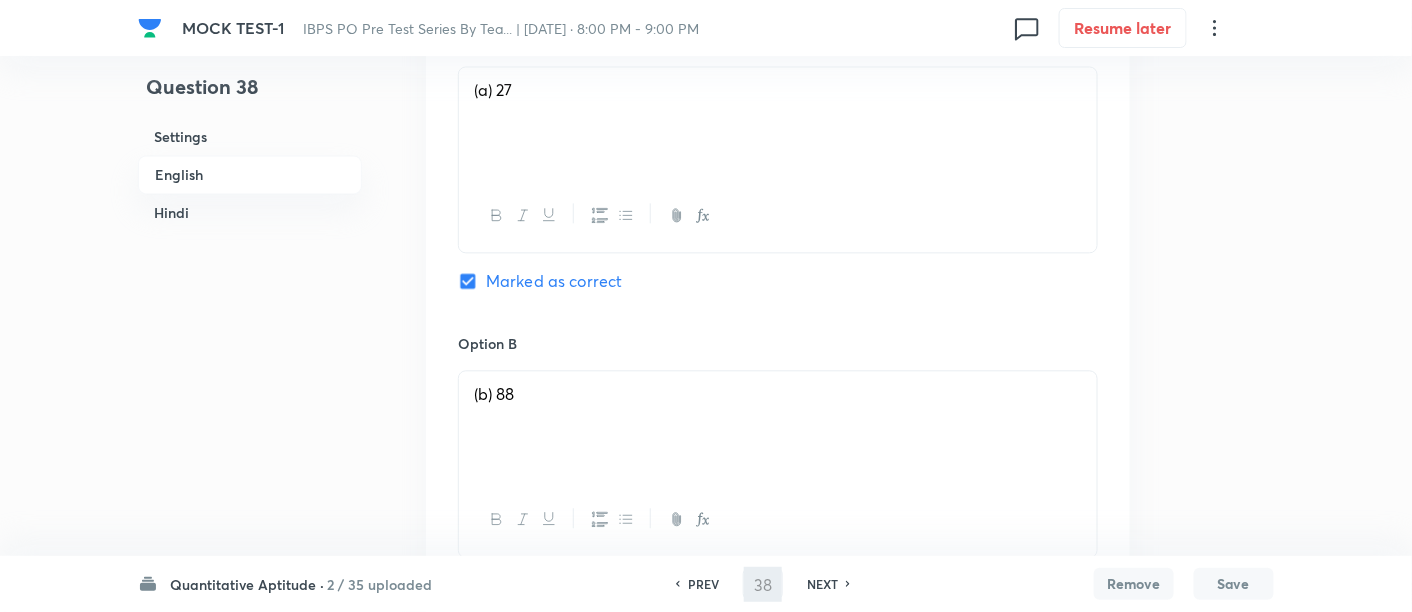 type on "39" 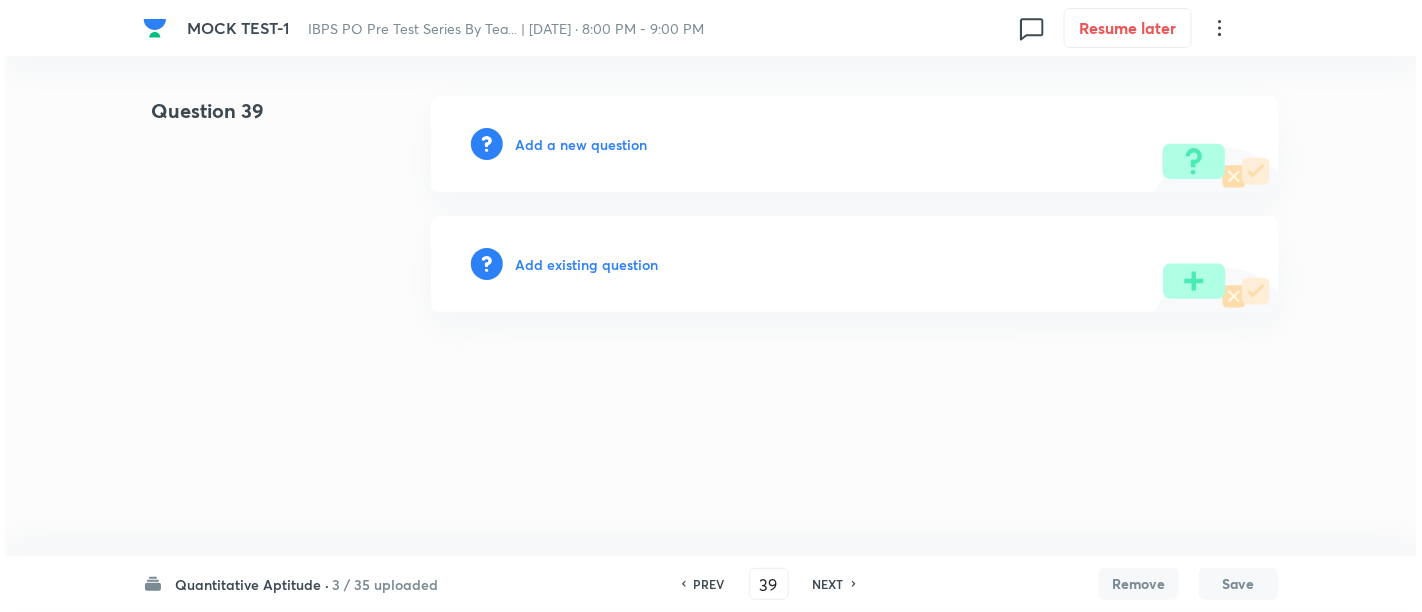 scroll, scrollTop: 0, scrollLeft: 0, axis: both 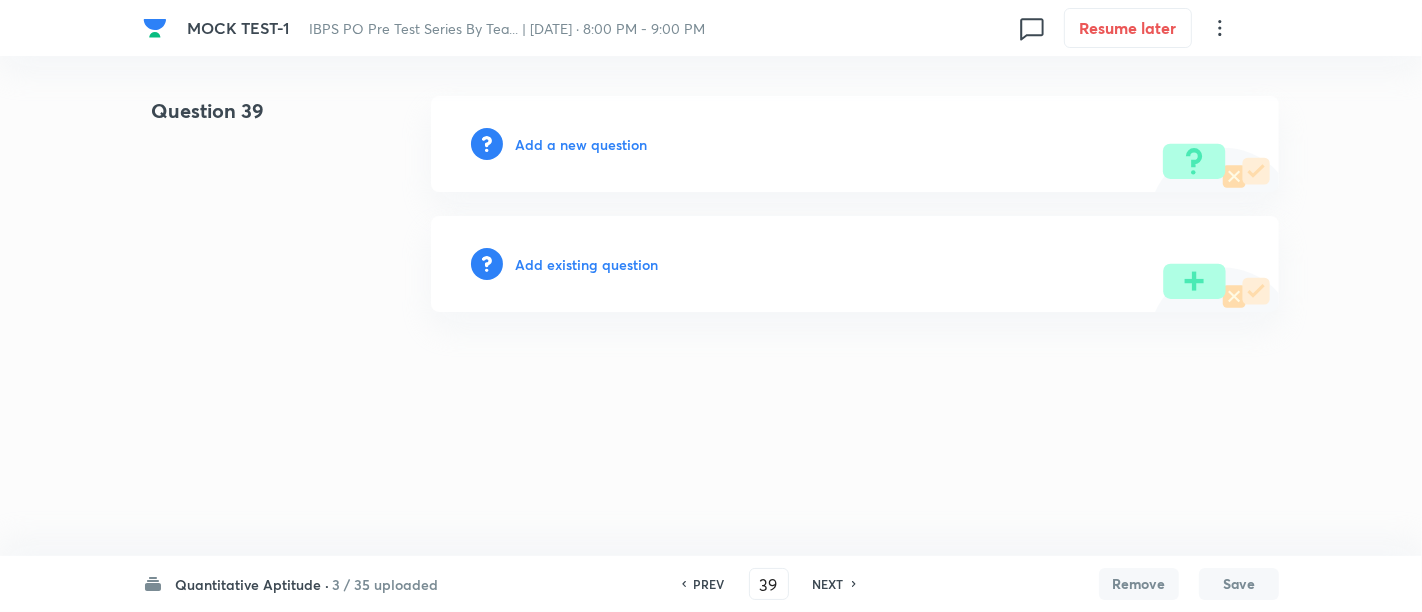 click on "Add a new question" at bounding box center [581, 144] 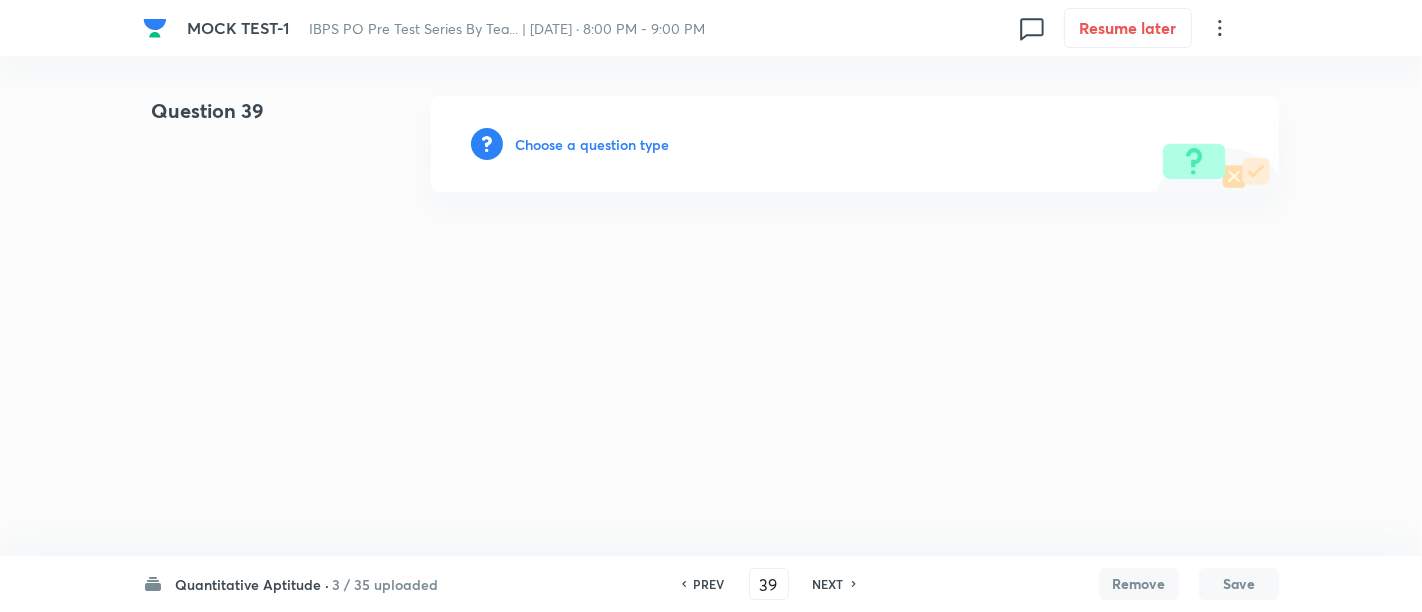 click on "Choose a question type" at bounding box center [592, 144] 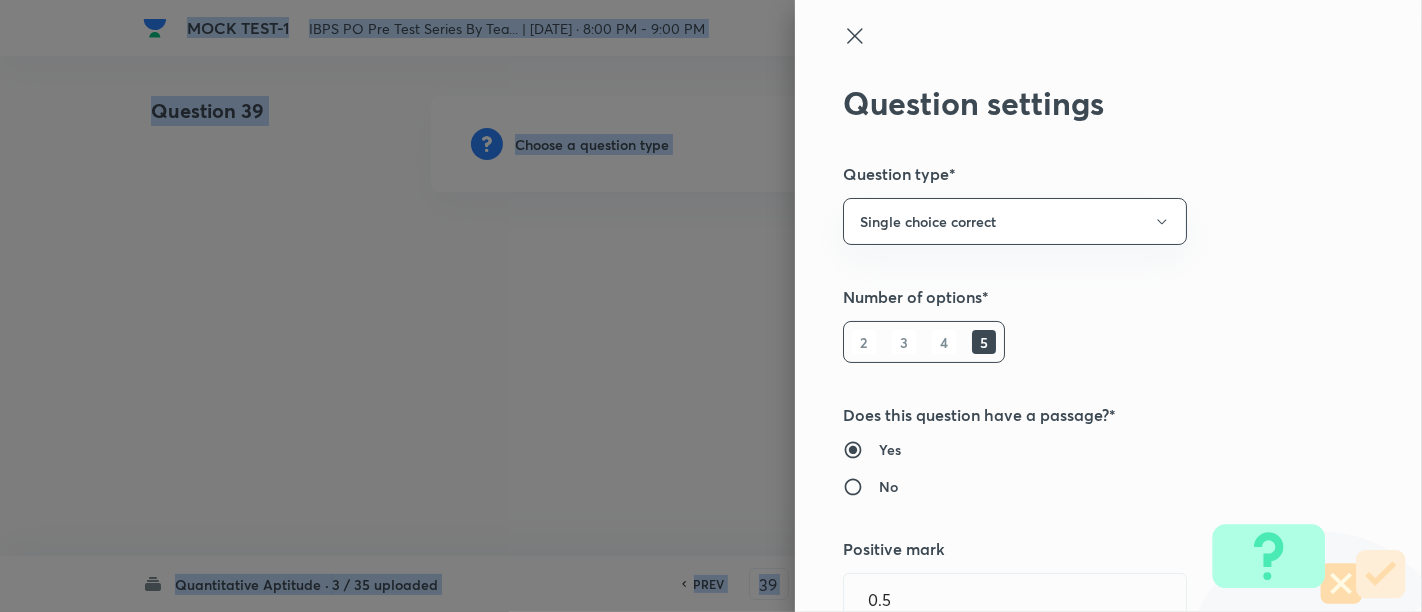 click at bounding box center [711, 306] 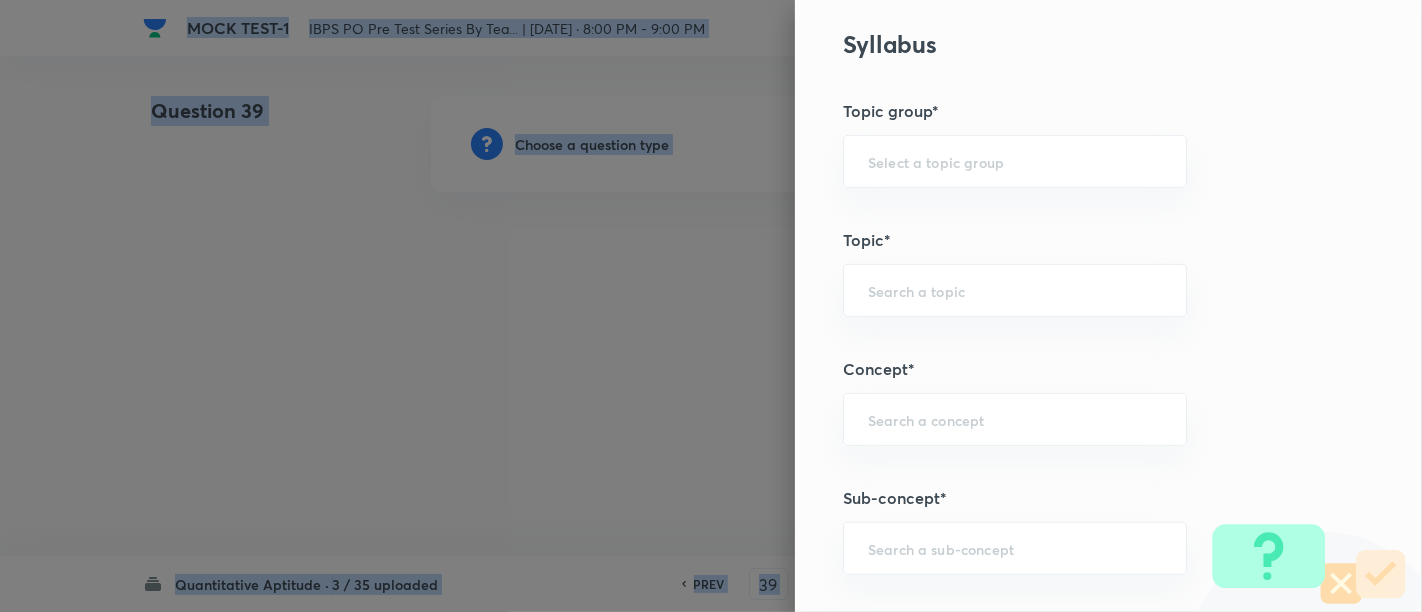 scroll, scrollTop: 808, scrollLeft: 0, axis: vertical 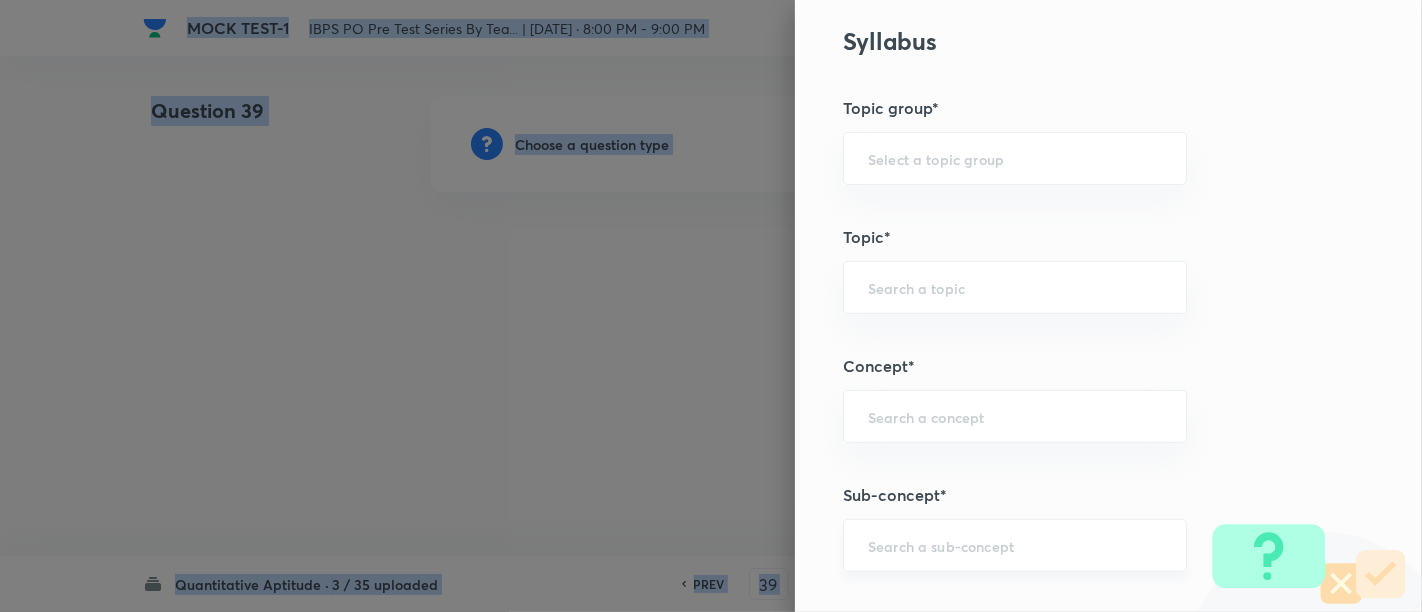 click on "​" at bounding box center [1015, 545] 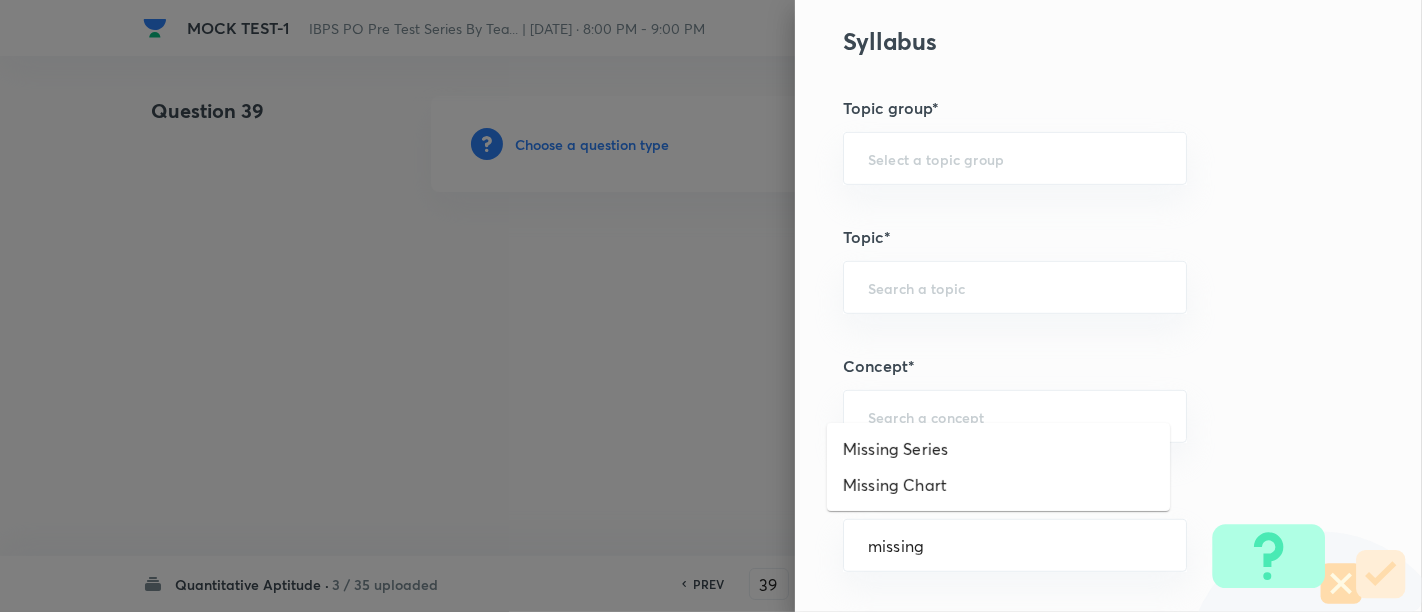 scroll, scrollTop: 0, scrollLeft: 0, axis: both 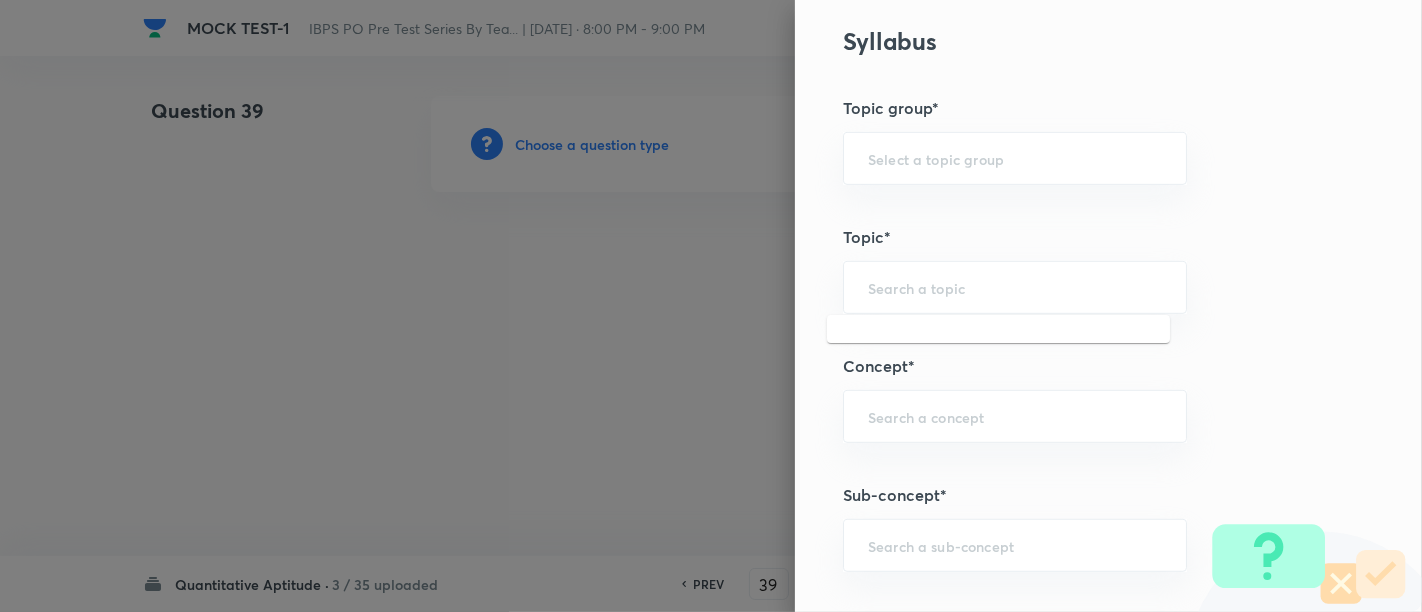 click at bounding box center (1015, 287) 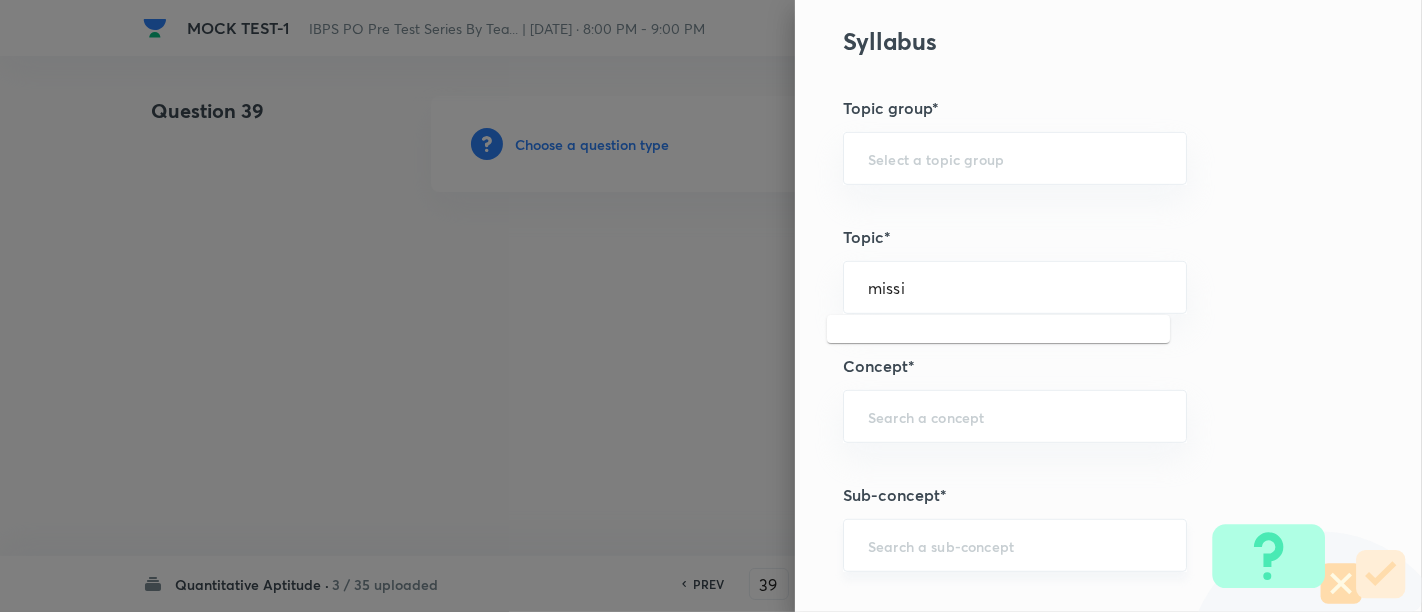 click on "​" at bounding box center (1015, 545) 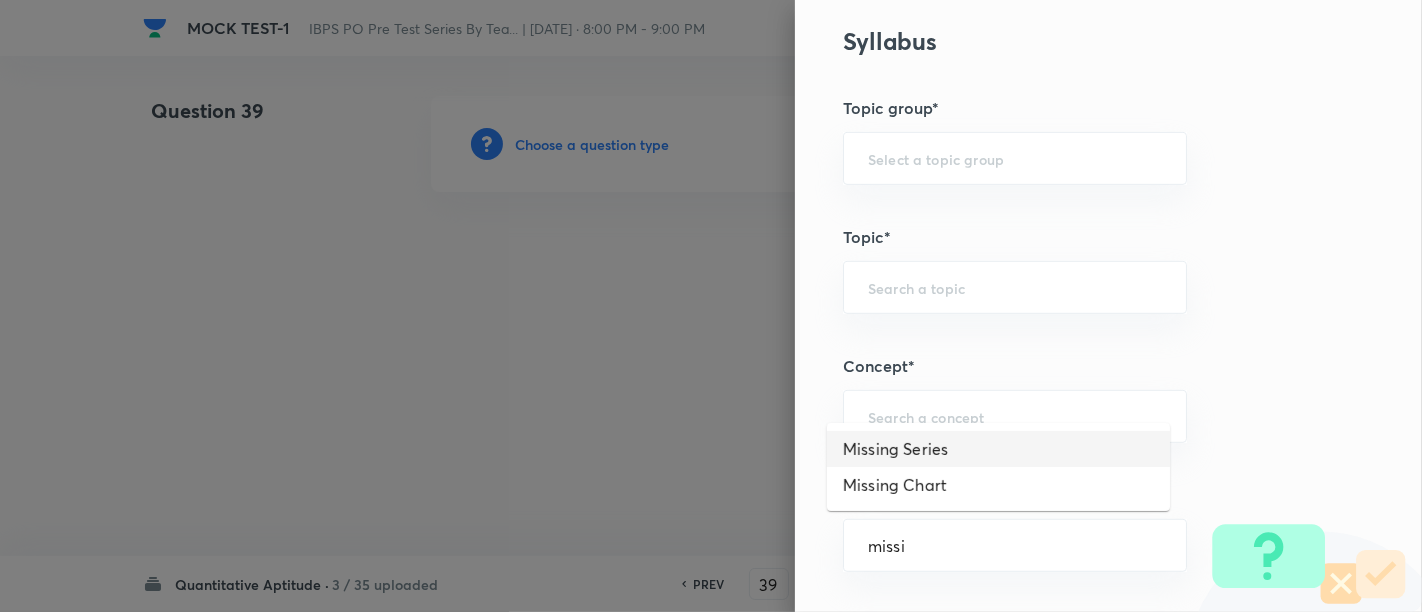 click on "Missing Series" at bounding box center (998, 449) 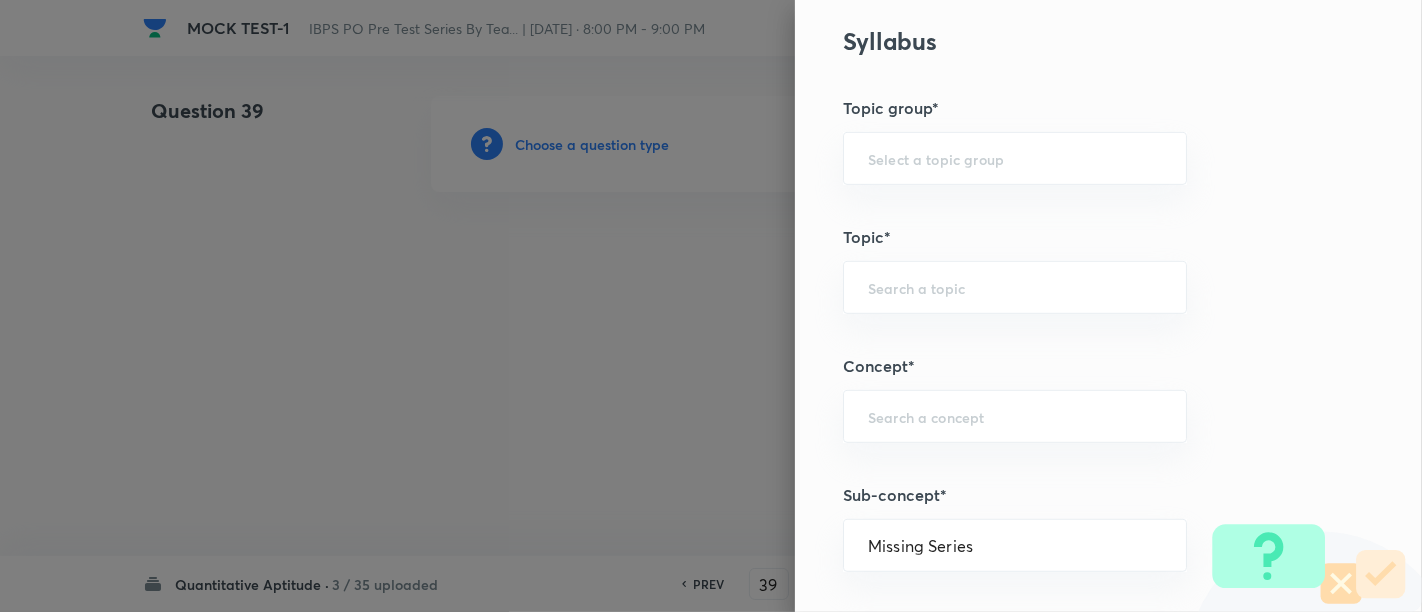 type on "Quantitative Aptitude" 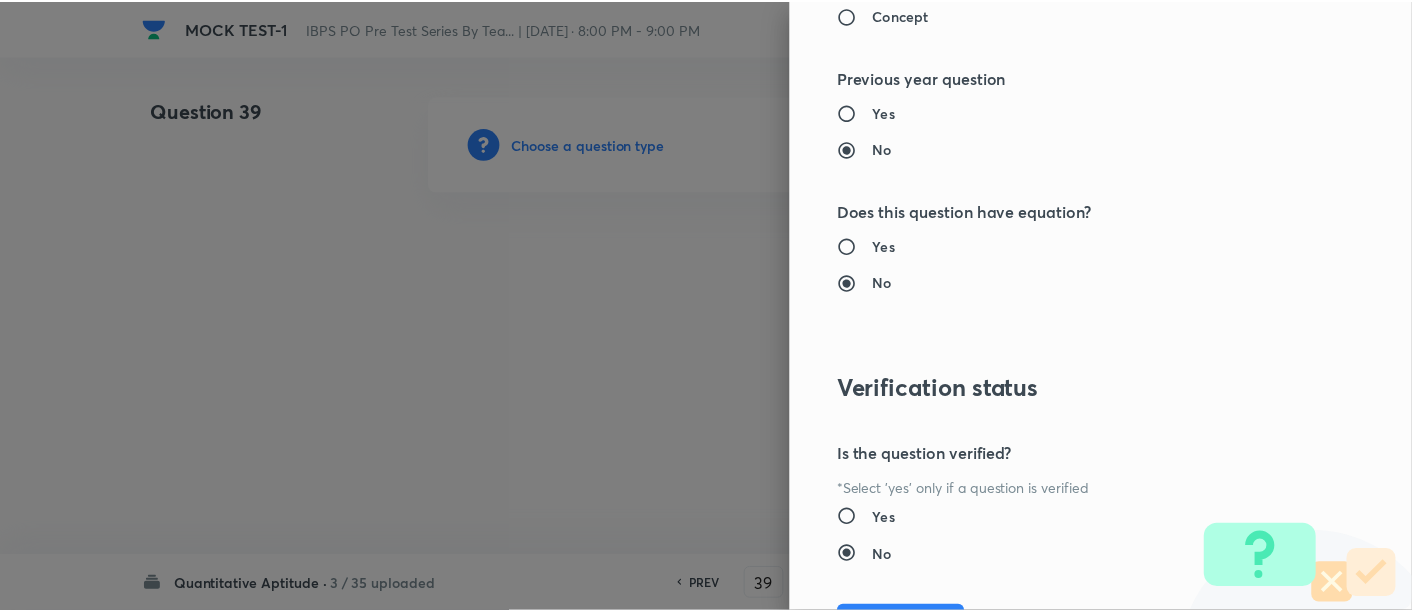 scroll, scrollTop: 2108, scrollLeft: 0, axis: vertical 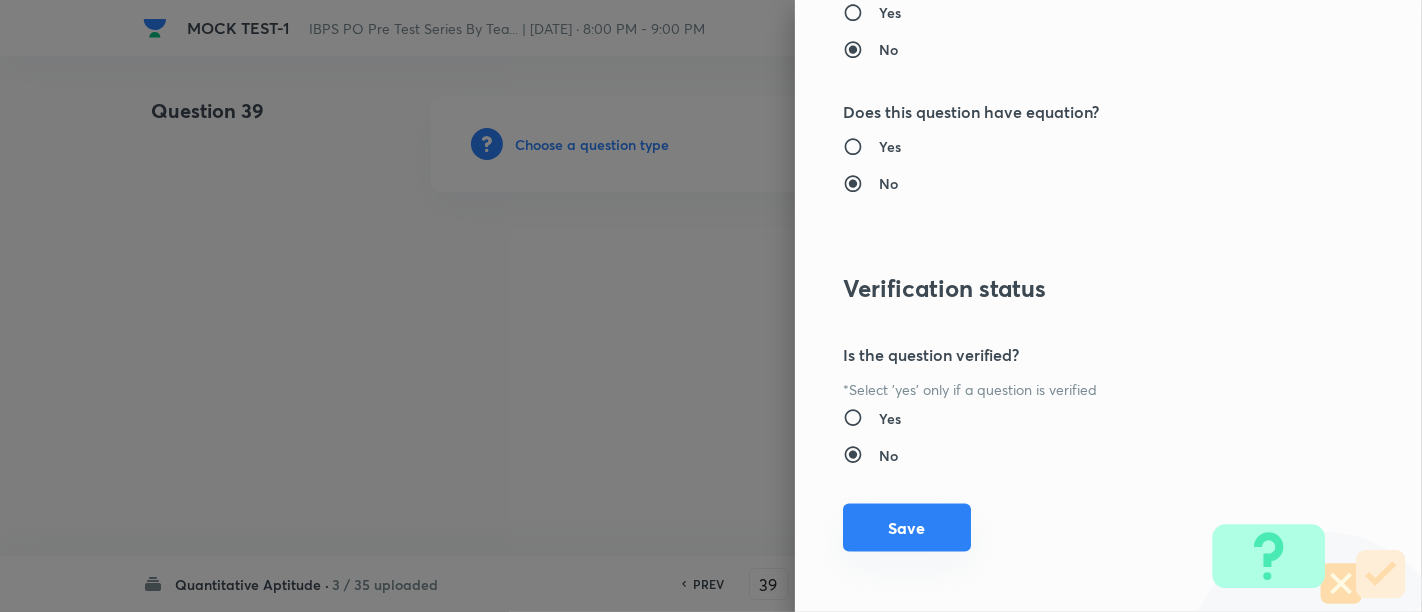 click on "Save" at bounding box center [907, 528] 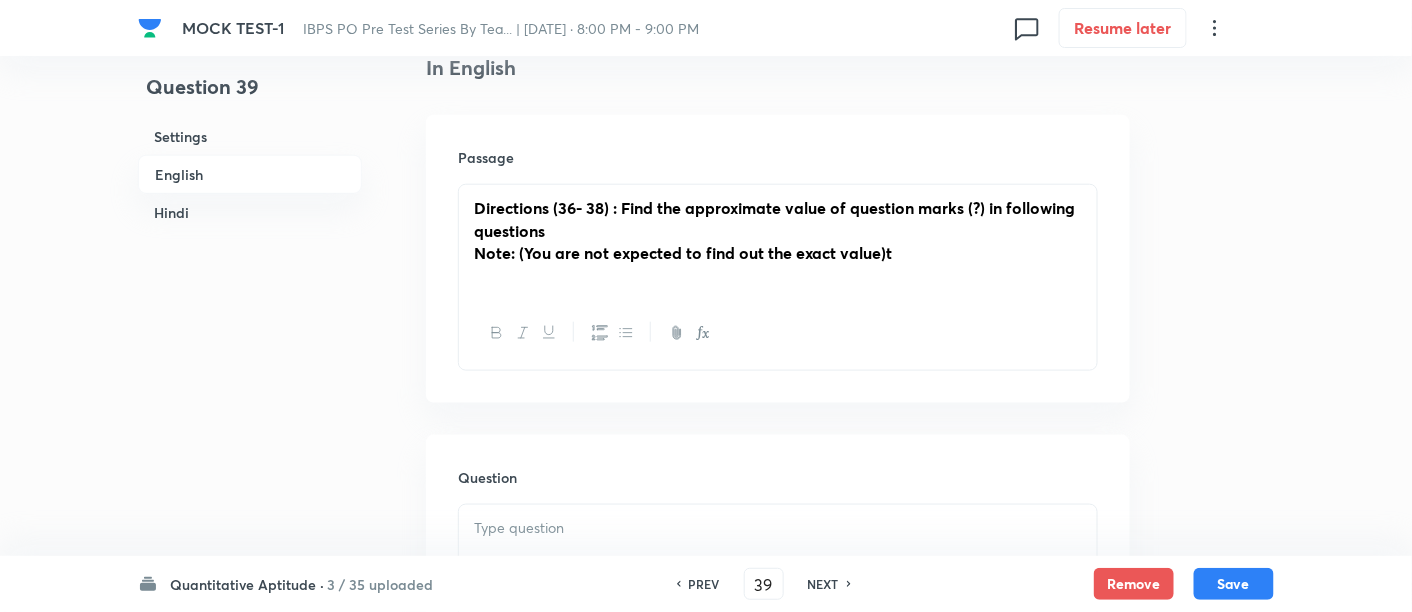 scroll, scrollTop: 537, scrollLeft: 0, axis: vertical 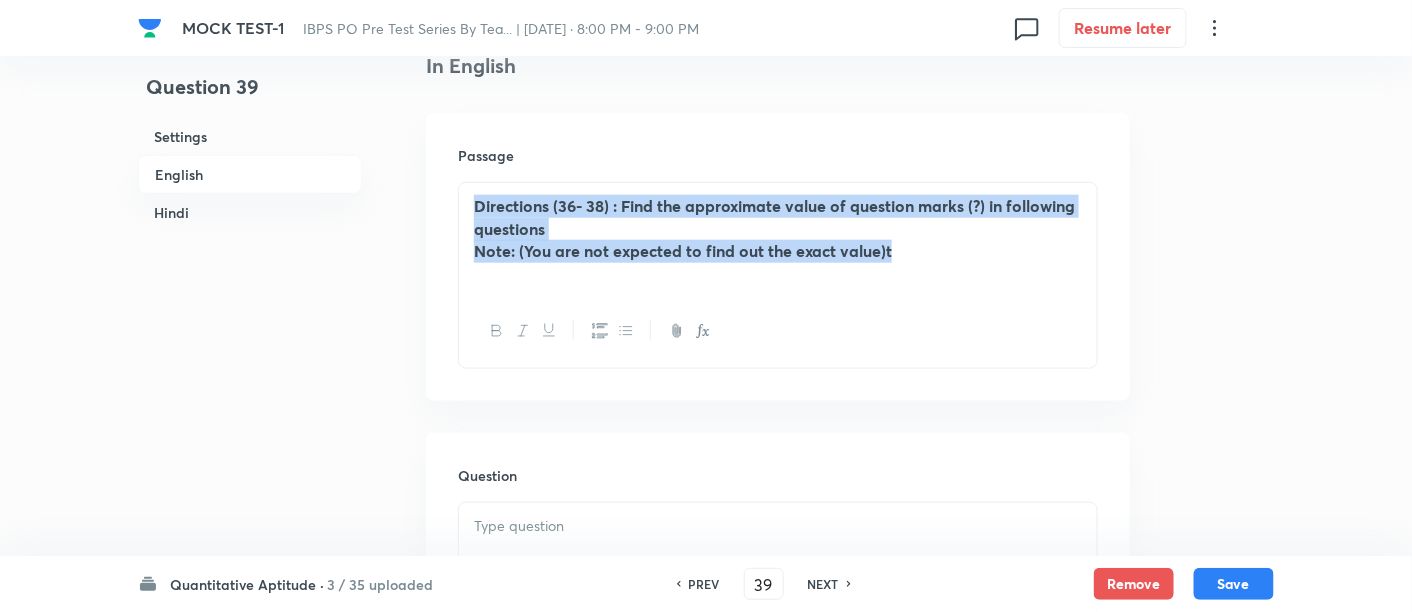 drag, startPoint x: 907, startPoint y: 252, endPoint x: 156, endPoint y: 146, distance: 758.4438 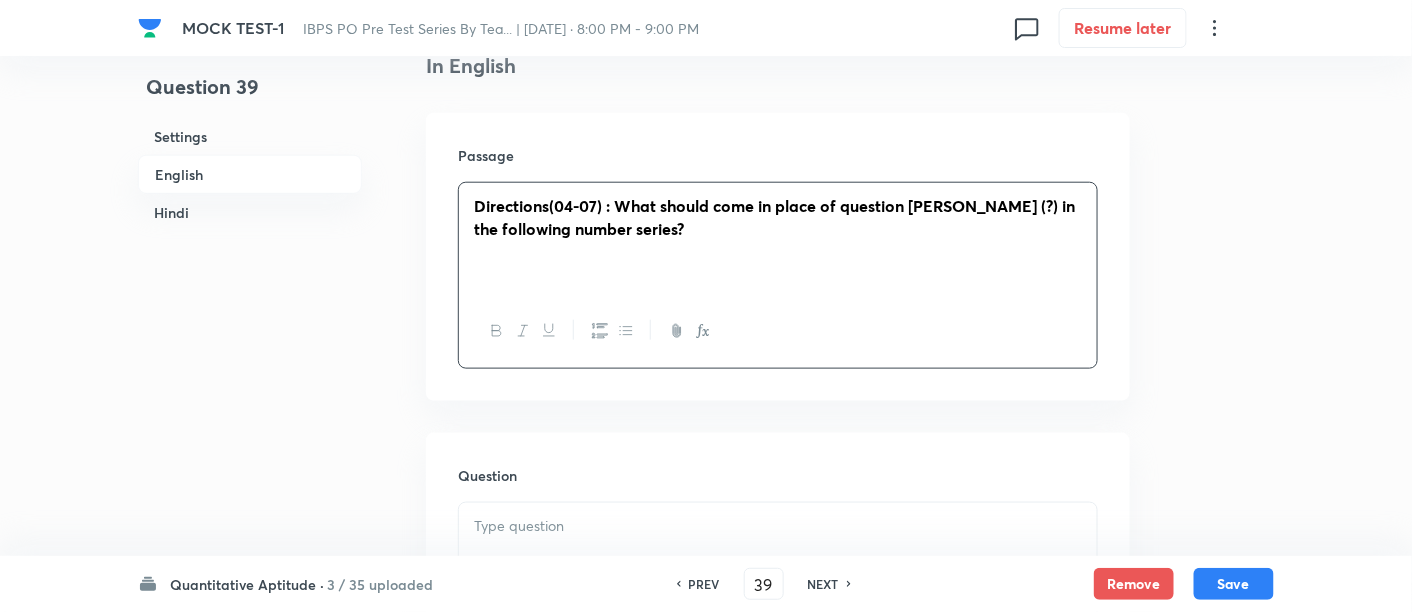 click on "Directions(04-07) : What should come in place of question mark (?) in the following number series?" at bounding box center (774, 217) 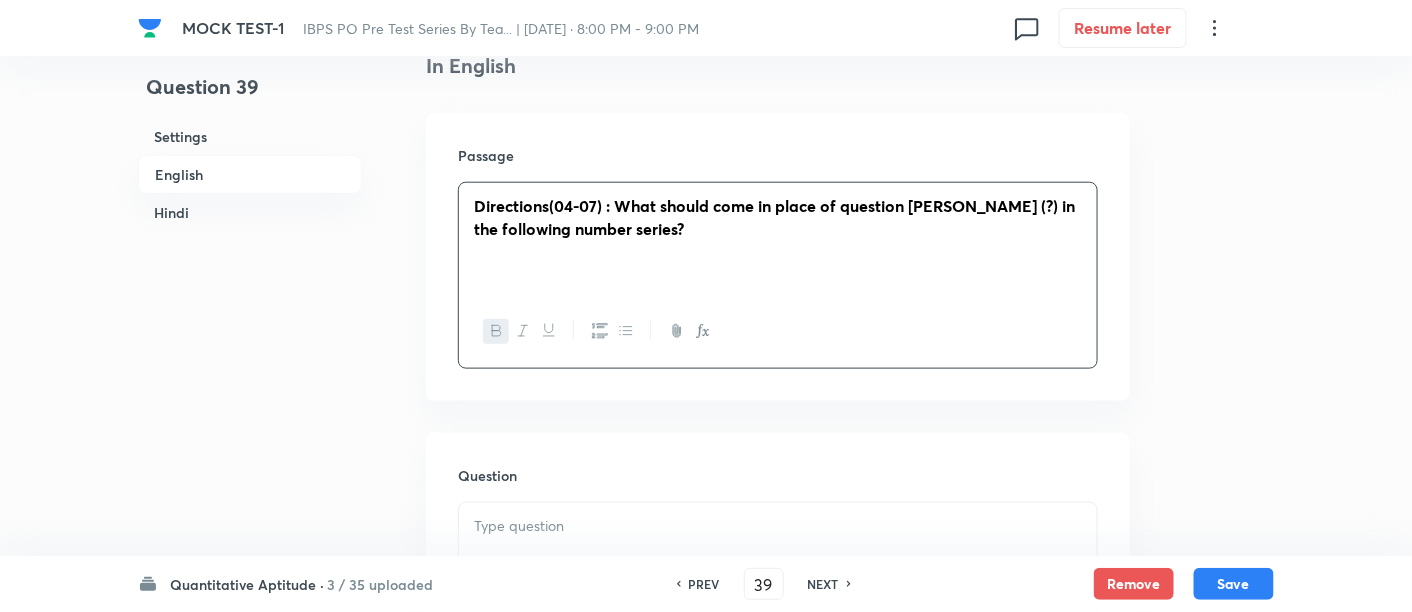 type 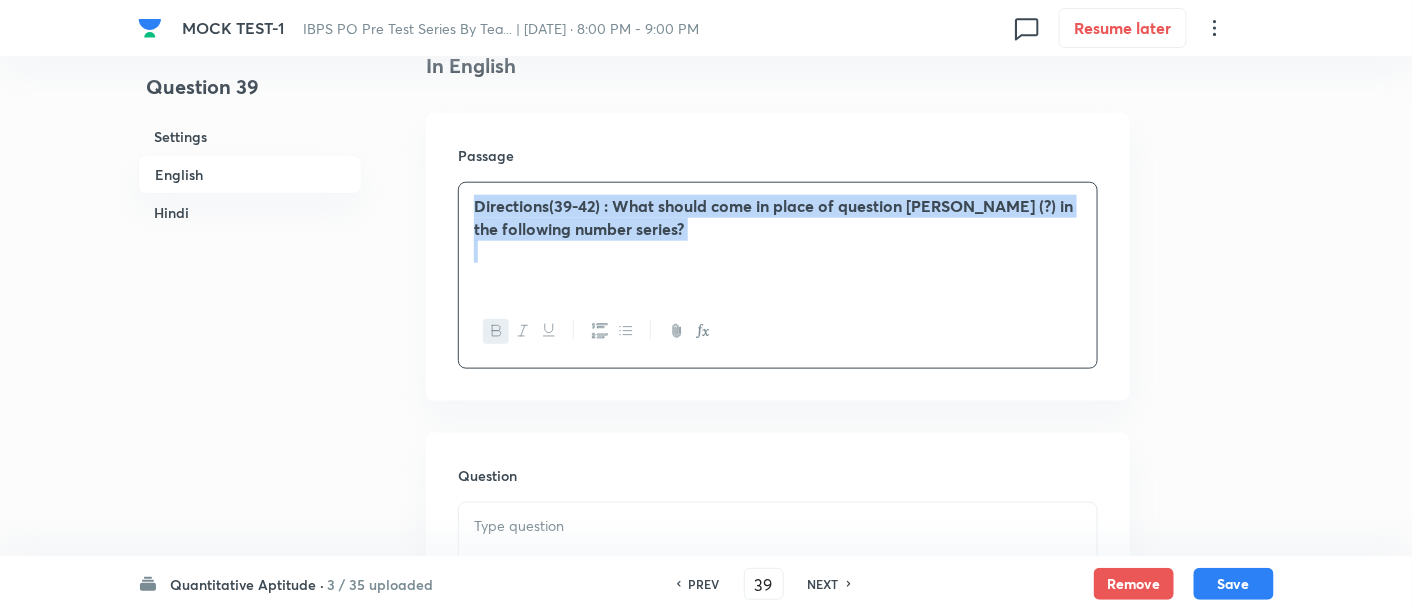 drag, startPoint x: 722, startPoint y: 252, endPoint x: 438, endPoint y: 142, distance: 304.5587 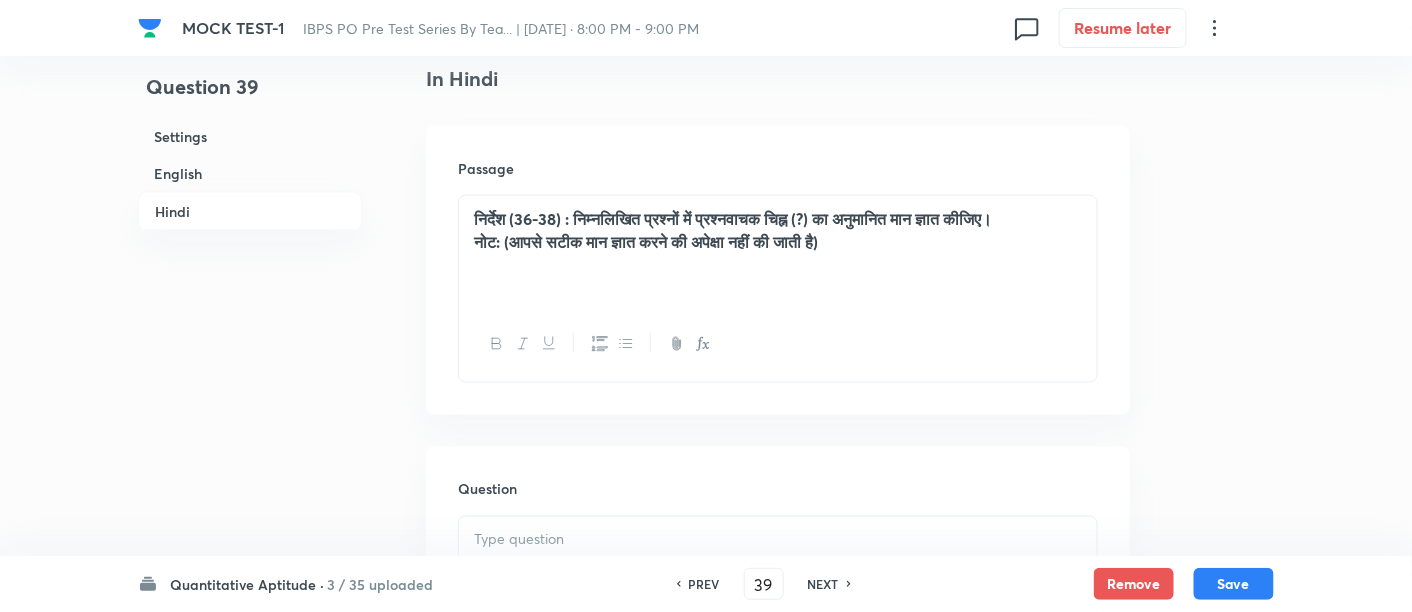 scroll, scrollTop: 3175, scrollLeft: 0, axis: vertical 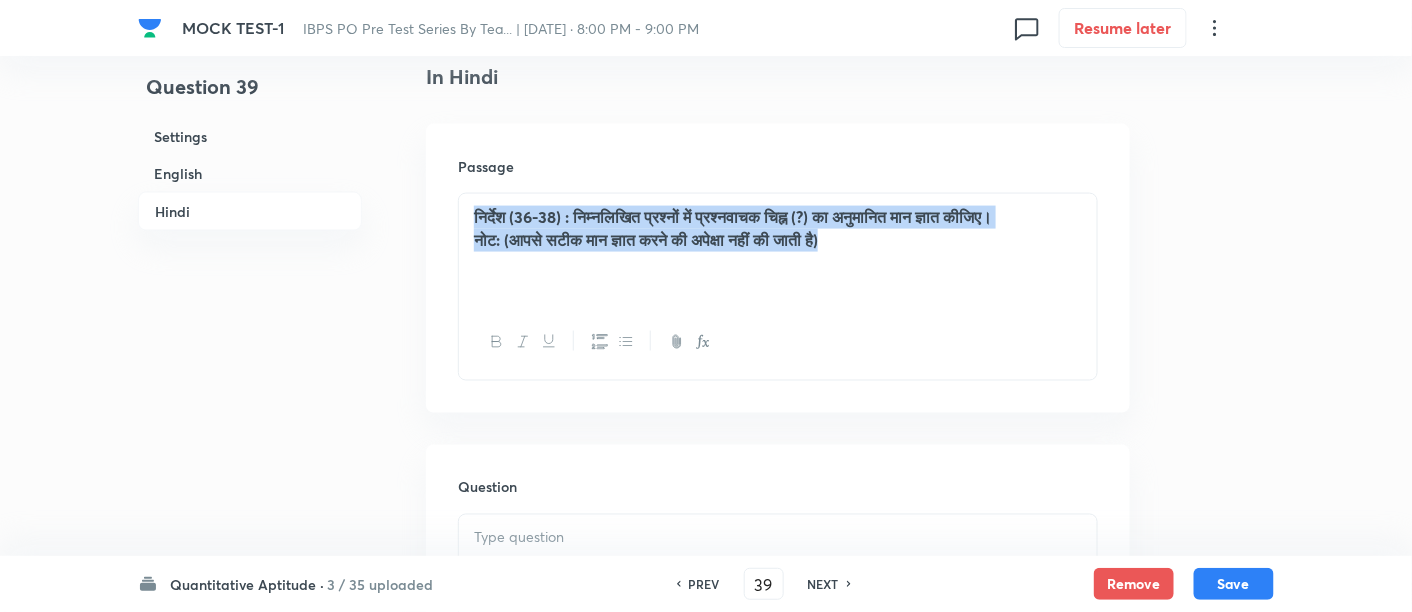 drag, startPoint x: 904, startPoint y: 270, endPoint x: 414, endPoint y: 167, distance: 500.7085 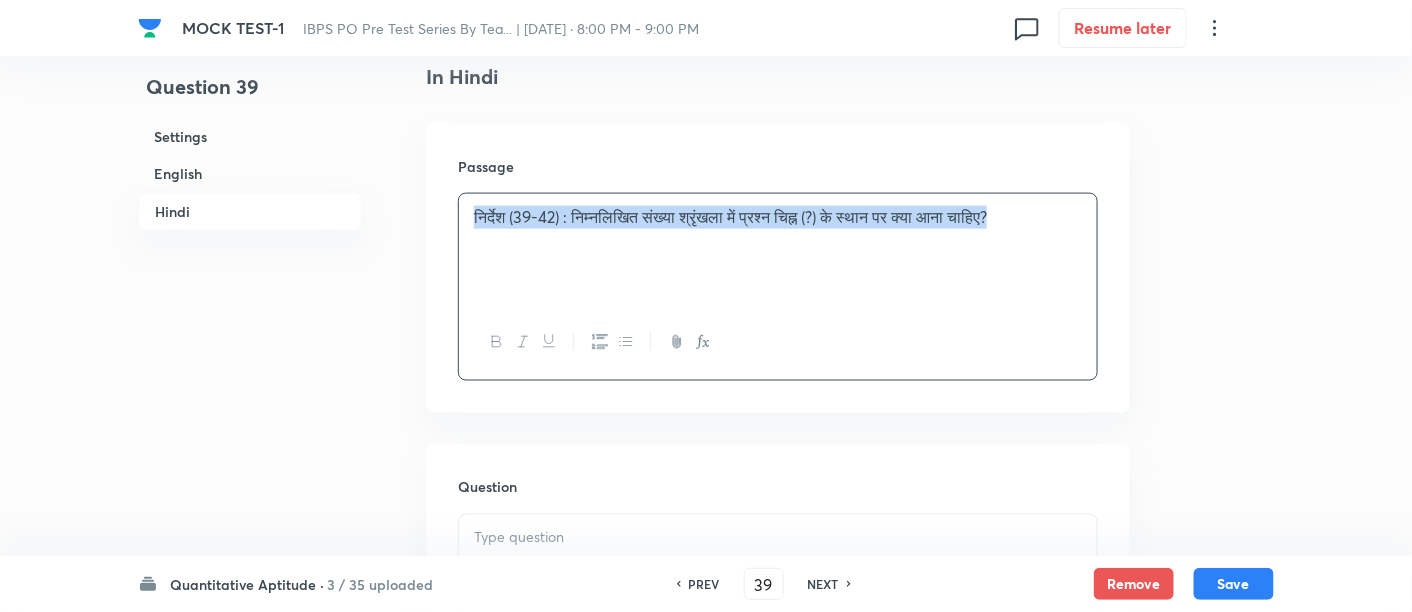 drag, startPoint x: 474, startPoint y: 212, endPoint x: 1113, endPoint y: 256, distance: 640.51306 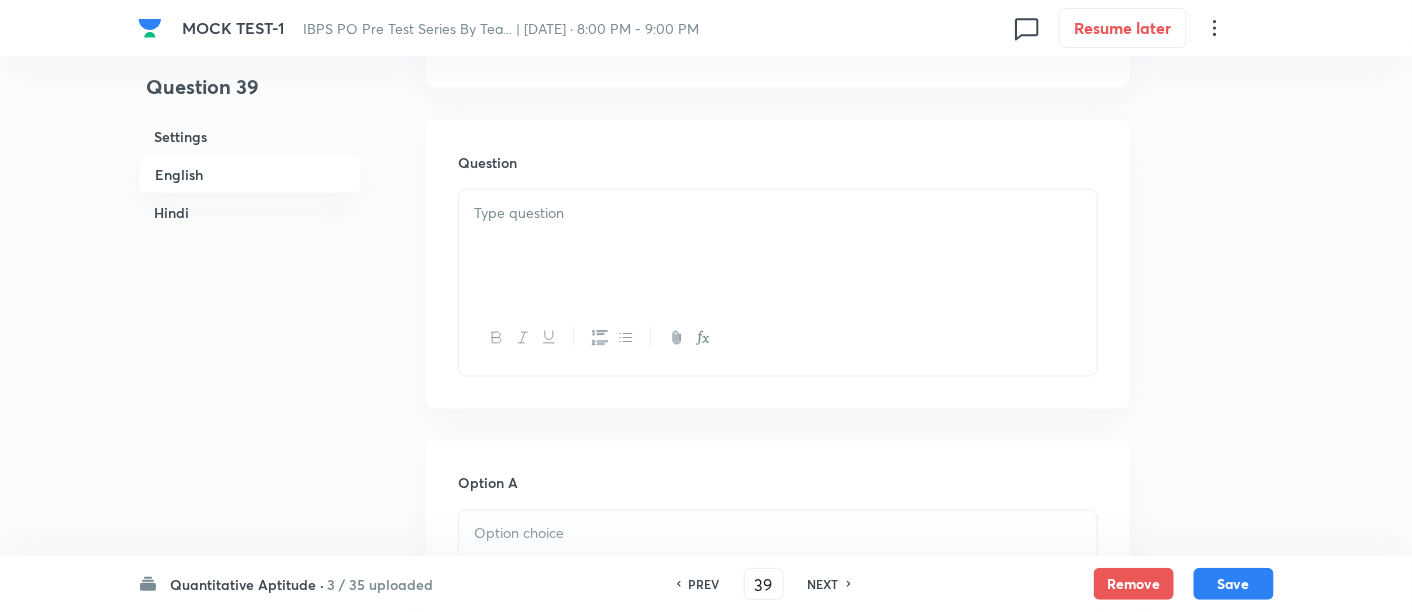 scroll, scrollTop: 833, scrollLeft: 0, axis: vertical 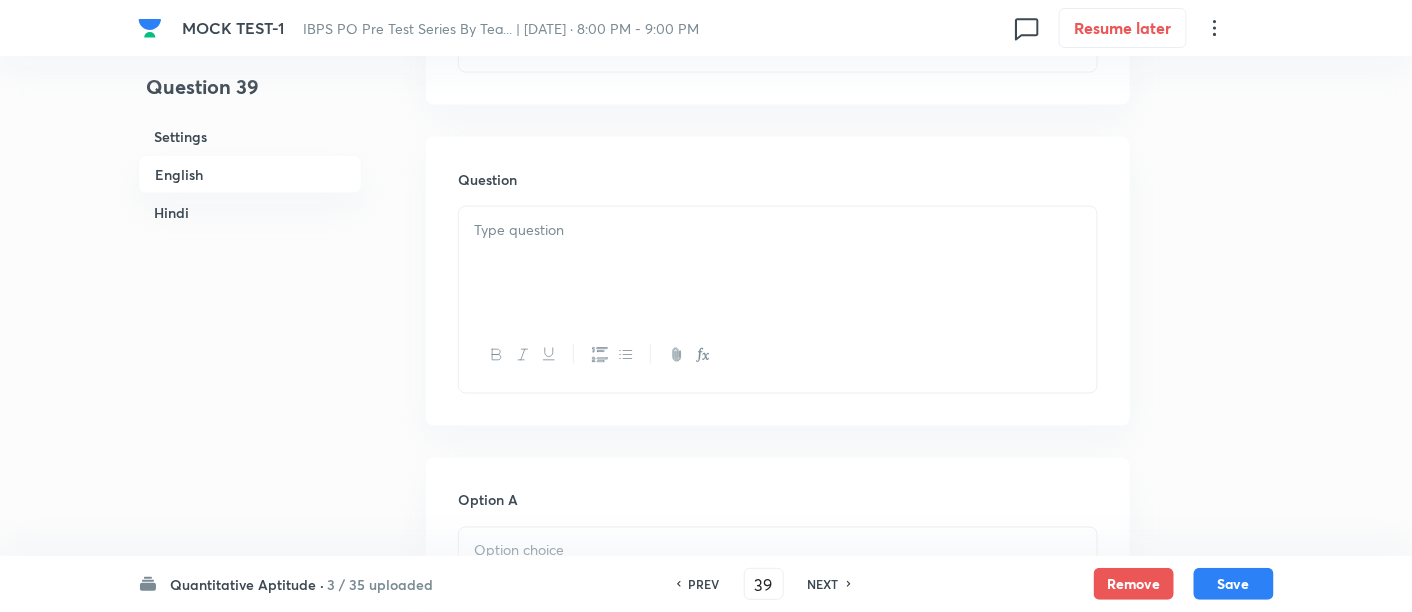 click at bounding box center [778, 263] 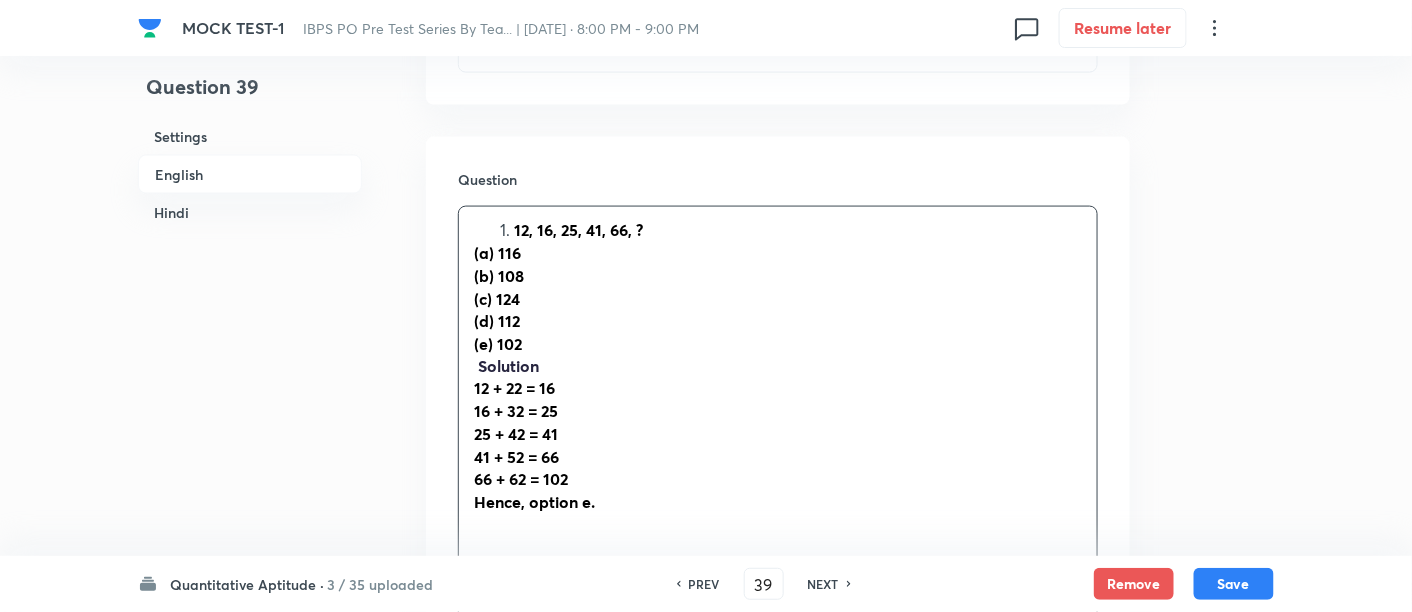 click on "12, 16, 25, 41, 66, ?" at bounding box center (798, 230) 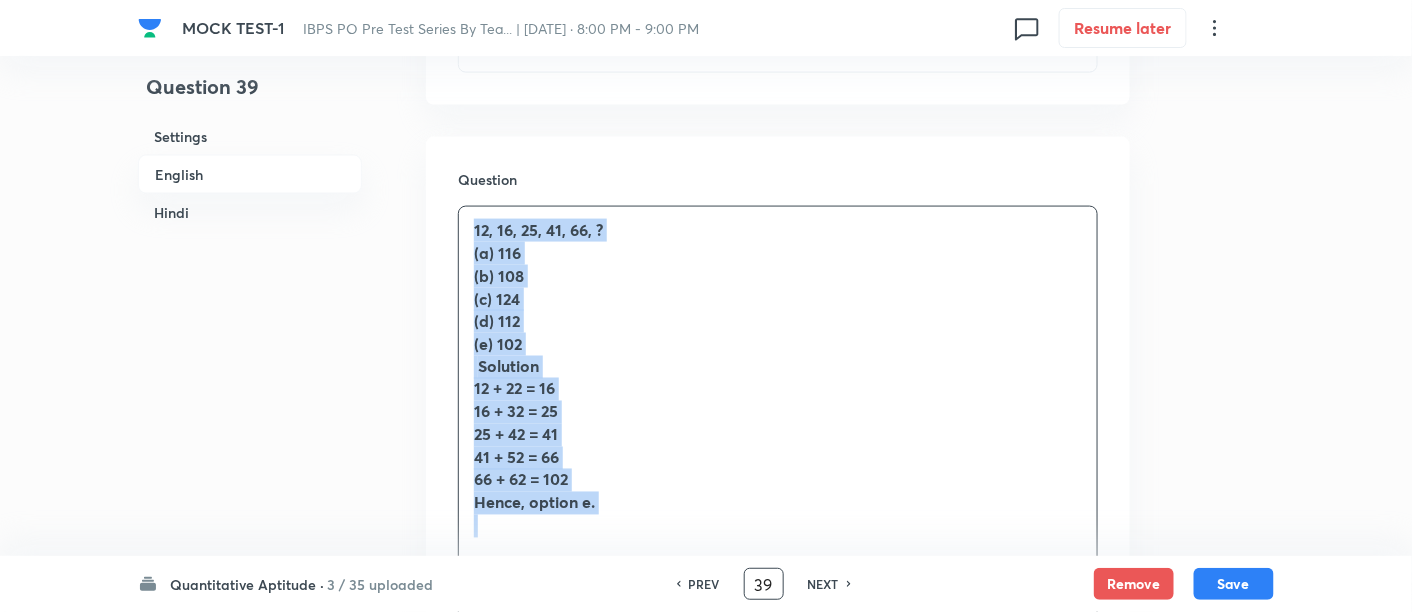 drag, startPoint x: 462, startPoint y: 227, endPoint x: 760, endPoint y: 580, distance: 461.96646 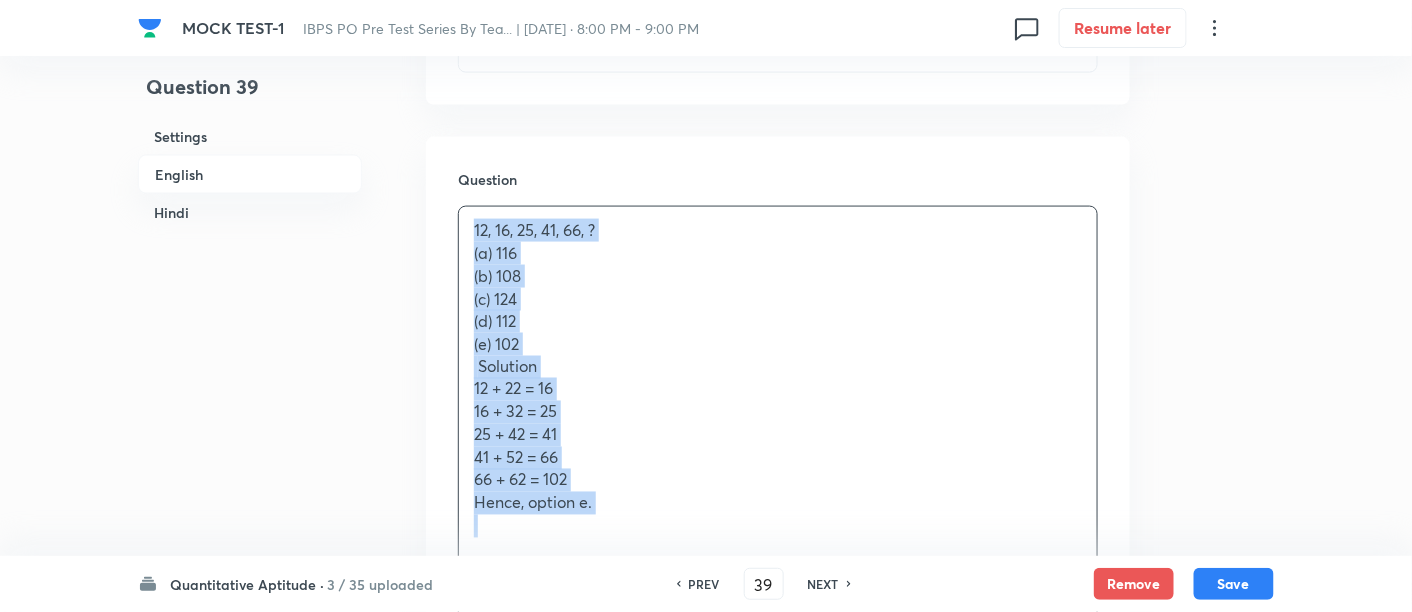 click on "12 + 22 = 16" at bounding box center (513, 388) 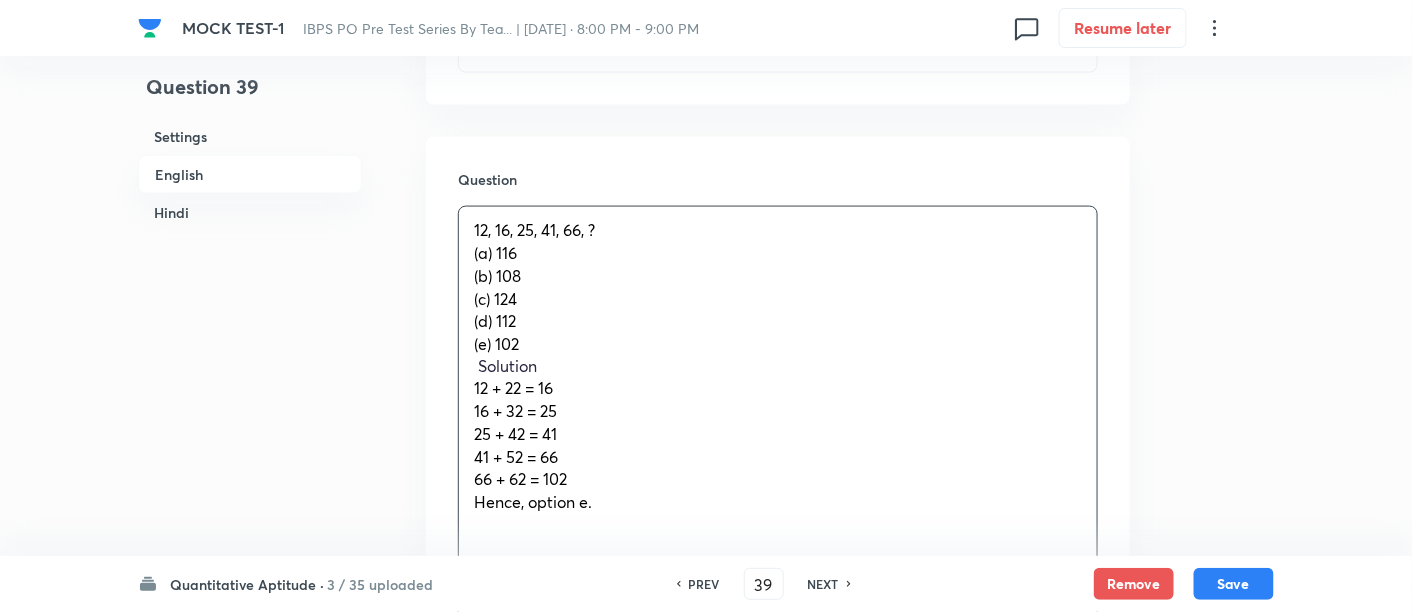 type 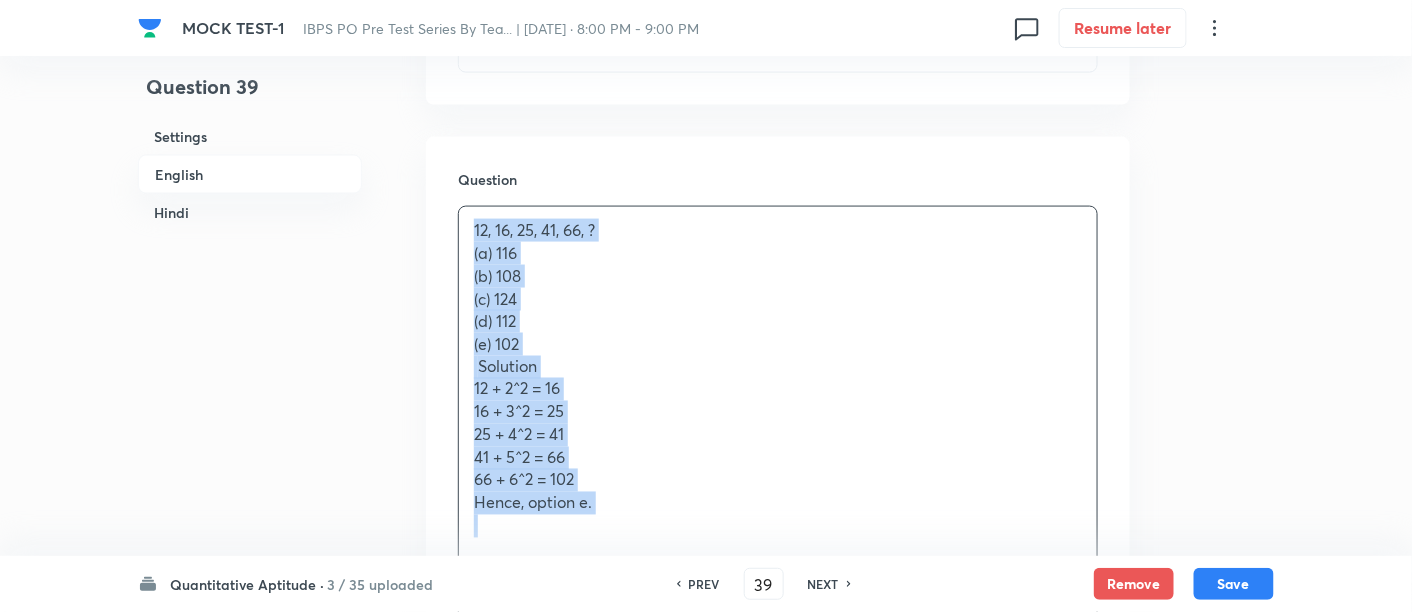 drag, startPoint x: 461, startPoint y: 230, endPoint x: 729, endPoint y: 561, distance: 425.8932 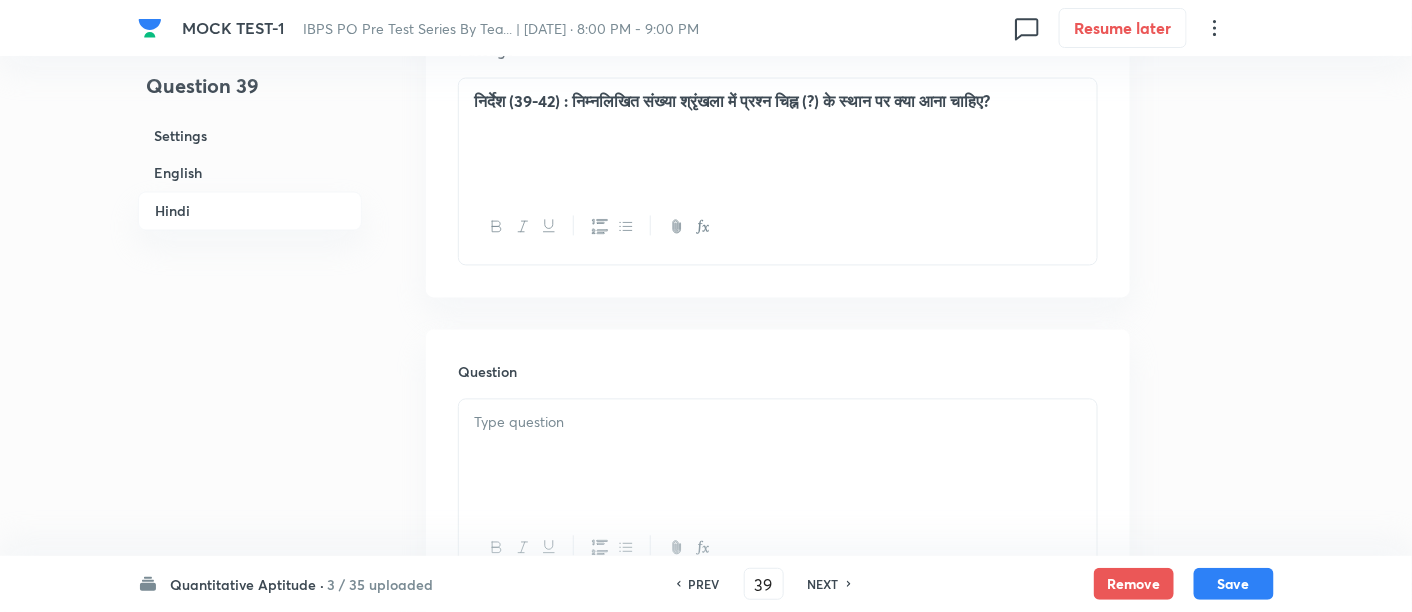 scroll, scrollTop: 3522, scrollLeft: 0, axis: vertical 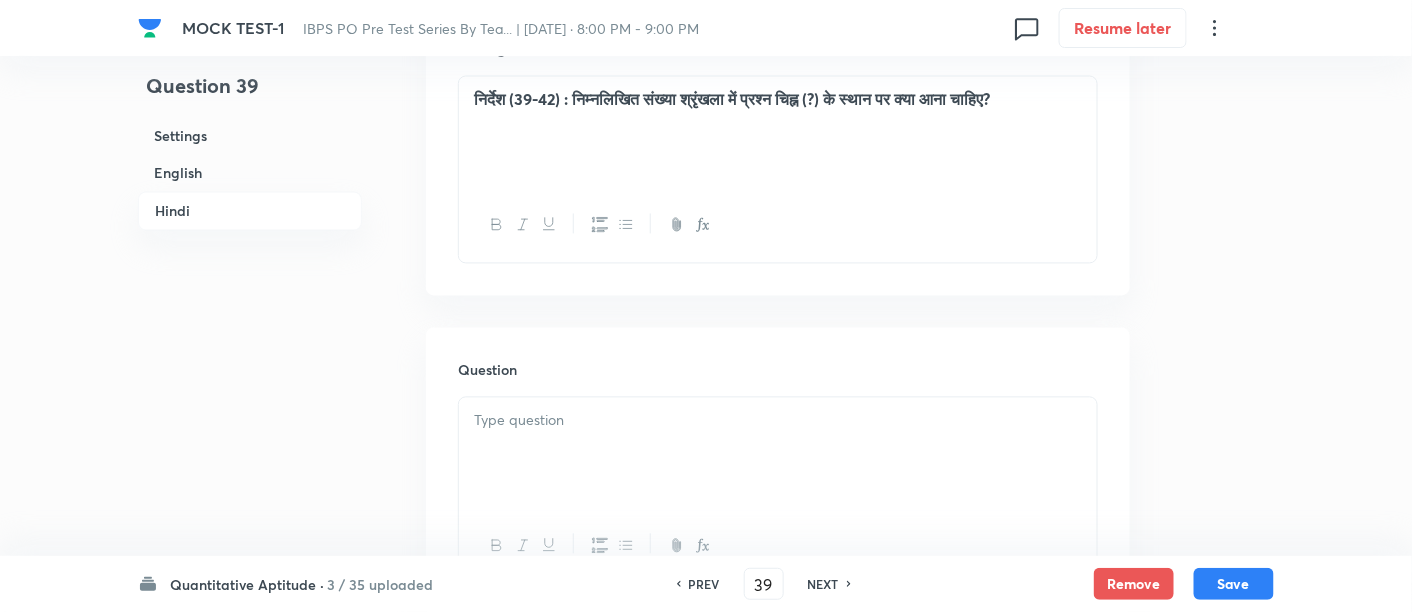 click at bounding box center (778, 454) 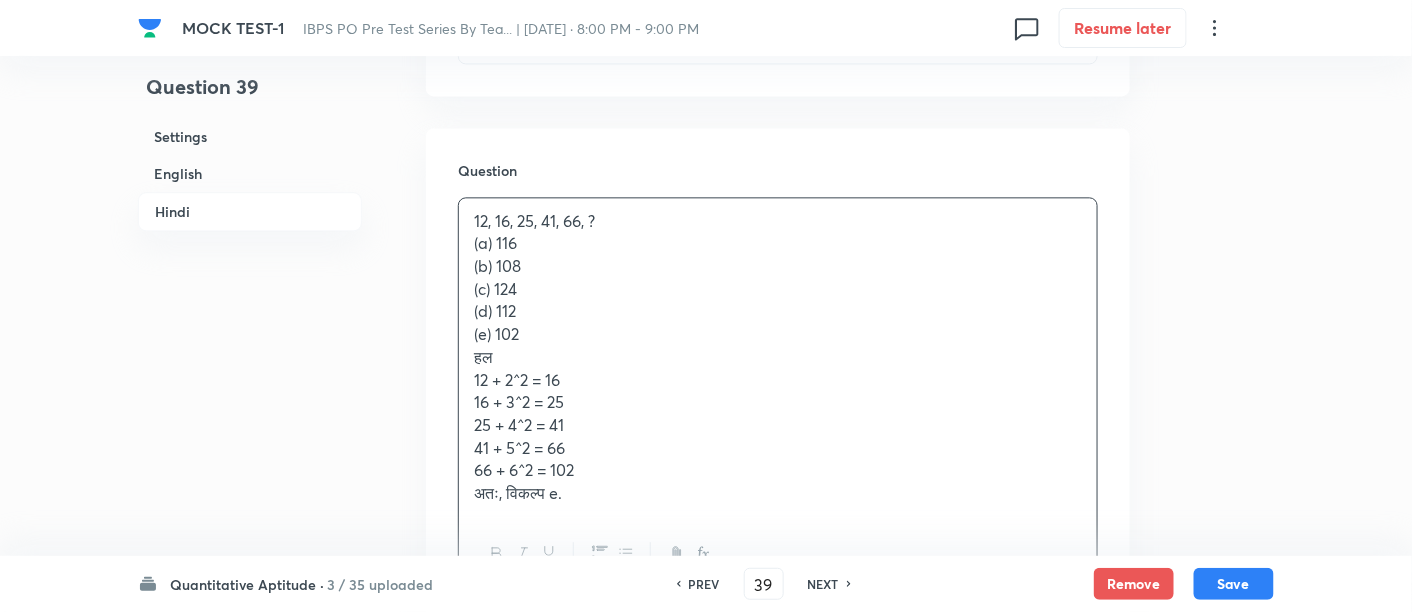 scroll, scrollTop: 3746, scrollLeft: 0, axis: vertical 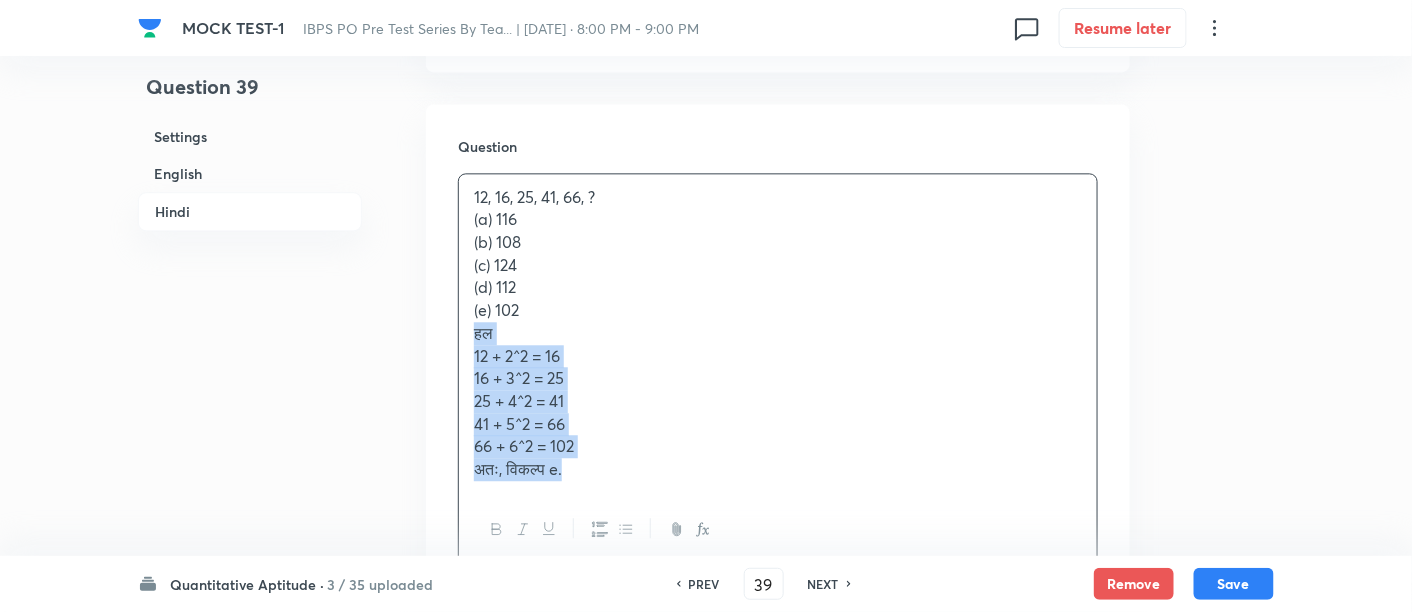 drag, startPoint x: 459, startPoint y: 338, endPoint x: 695, endPoint y: 535, distance: 307.41666 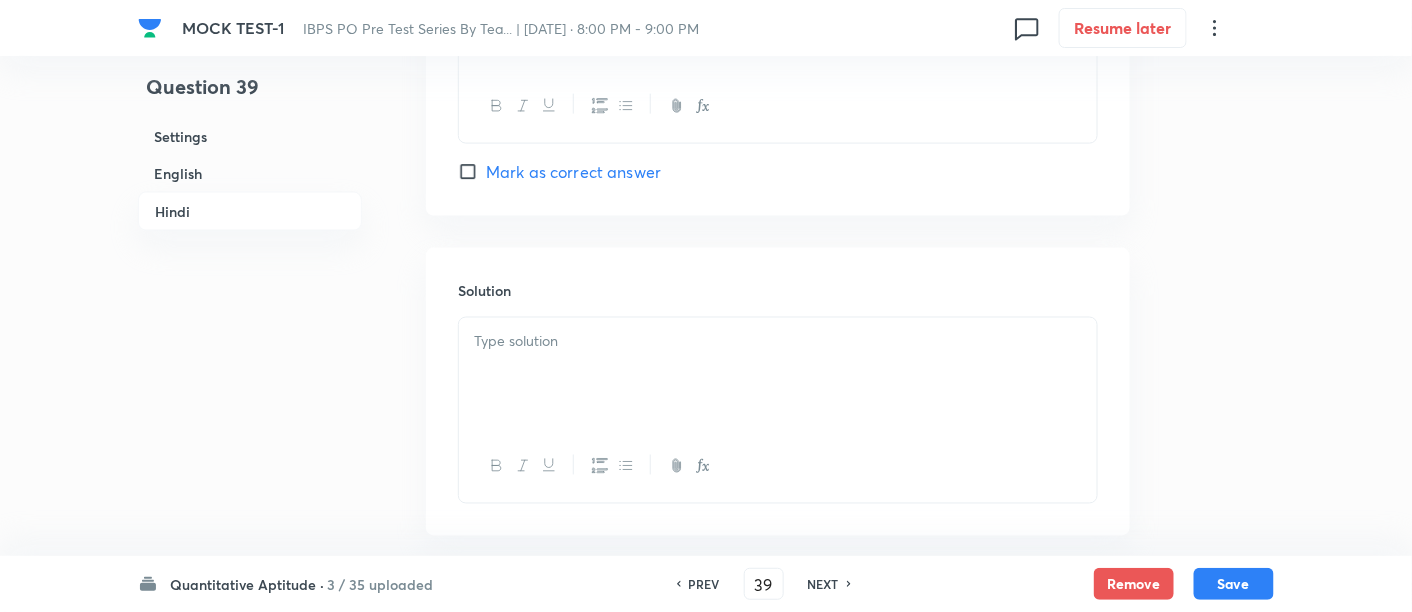 scroll, scrollTop: 5663, scrollLeft: 0, axis: vertical 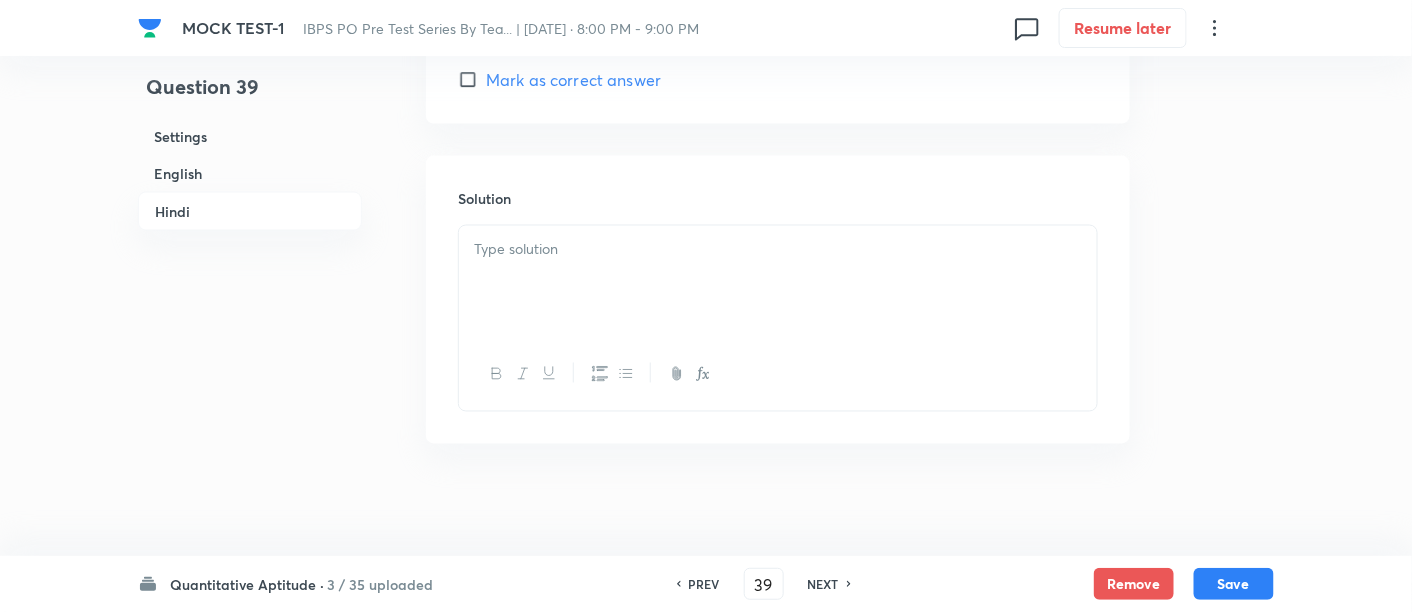 click at bounding box center (778, 282) 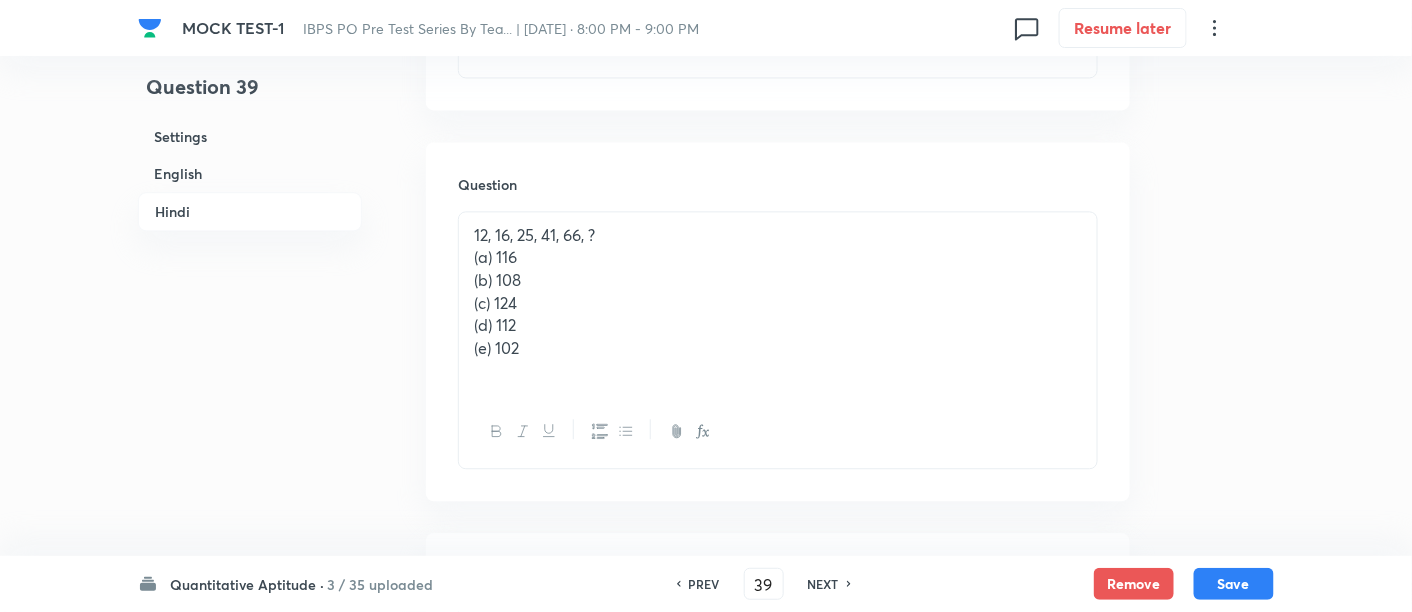 scroll, scrollTop: 3707, scrollLeft: 0, axis: vertical 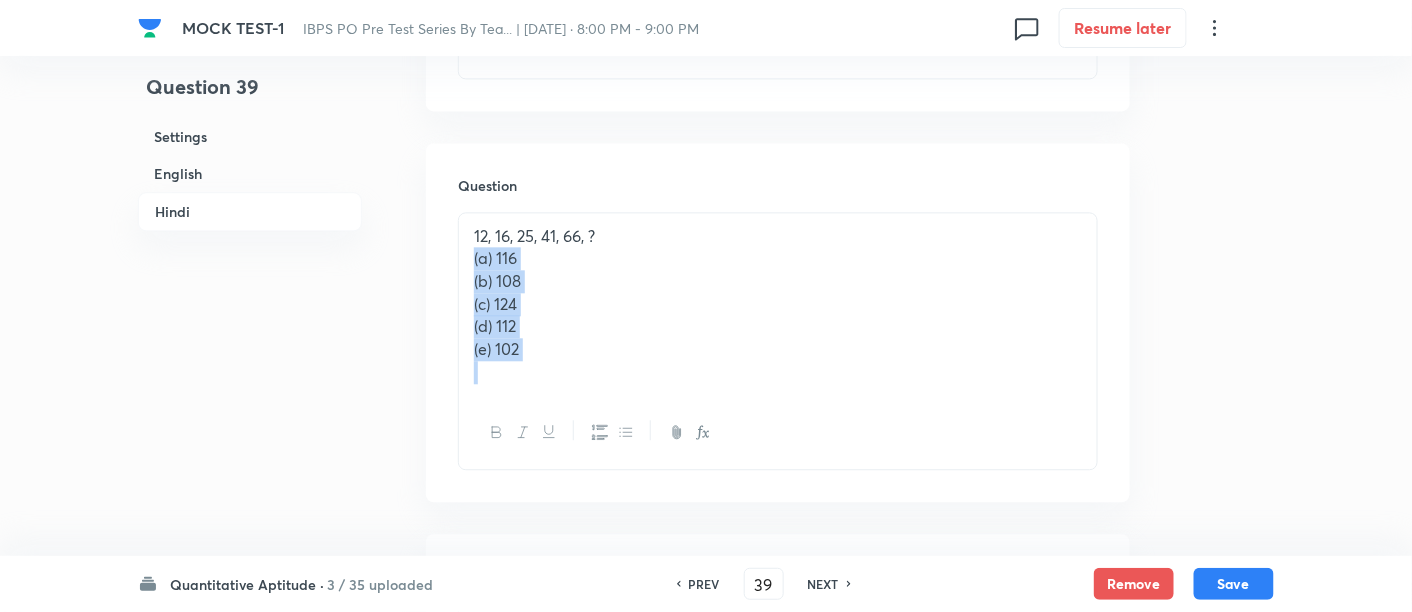 drag, startPoint x: 469, startPoint y: 244, endPoint x: 616, endPoint y: 449, distance: 252.2578 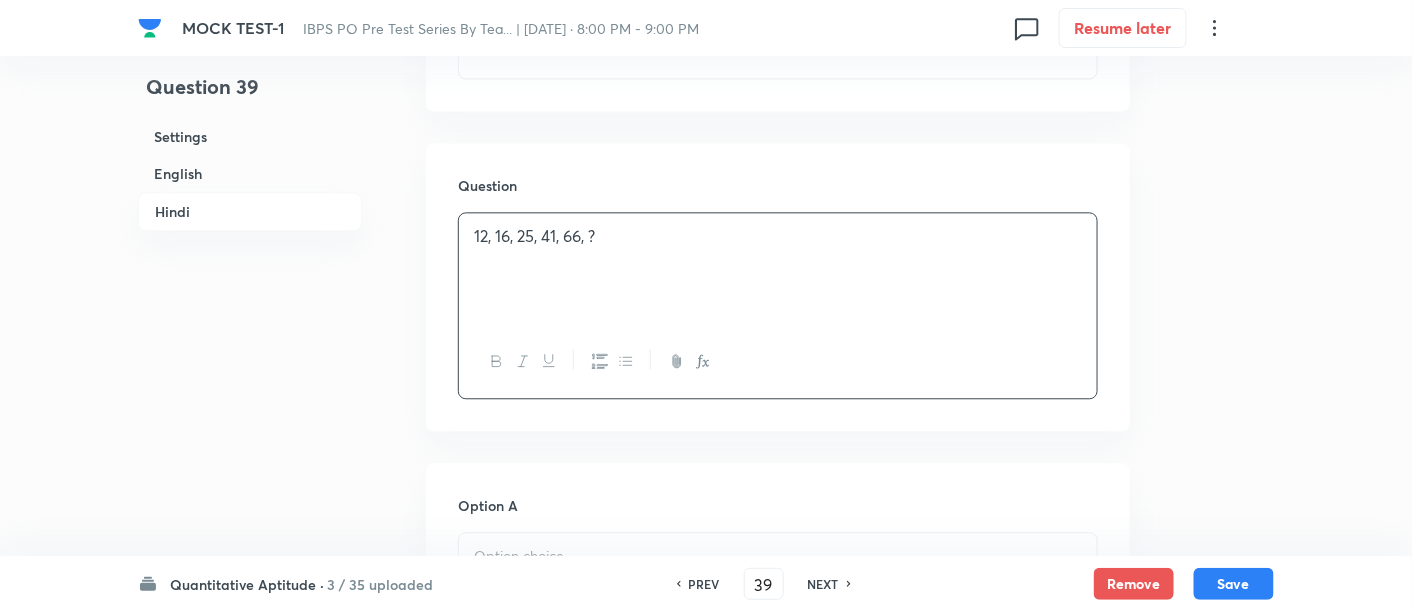 scroll, scrollTop: 3977, scrollLeft: 0, axis: vertical 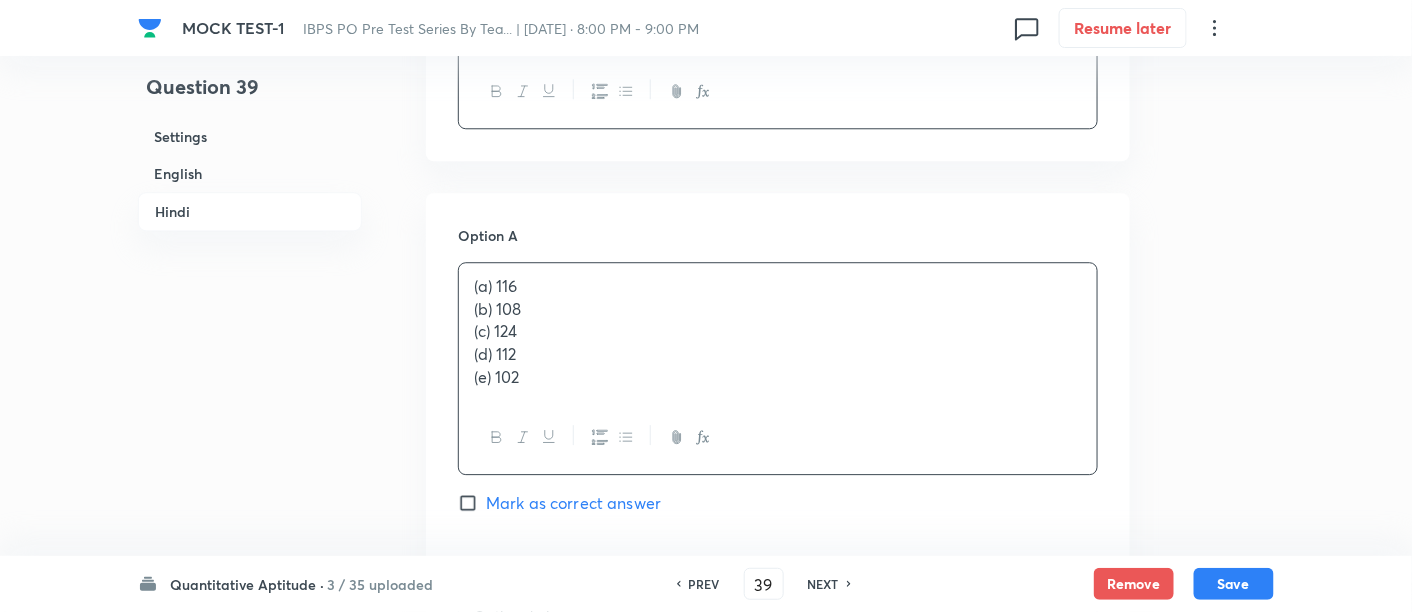 click on "(a) 116" at bounding box center [778, 286] 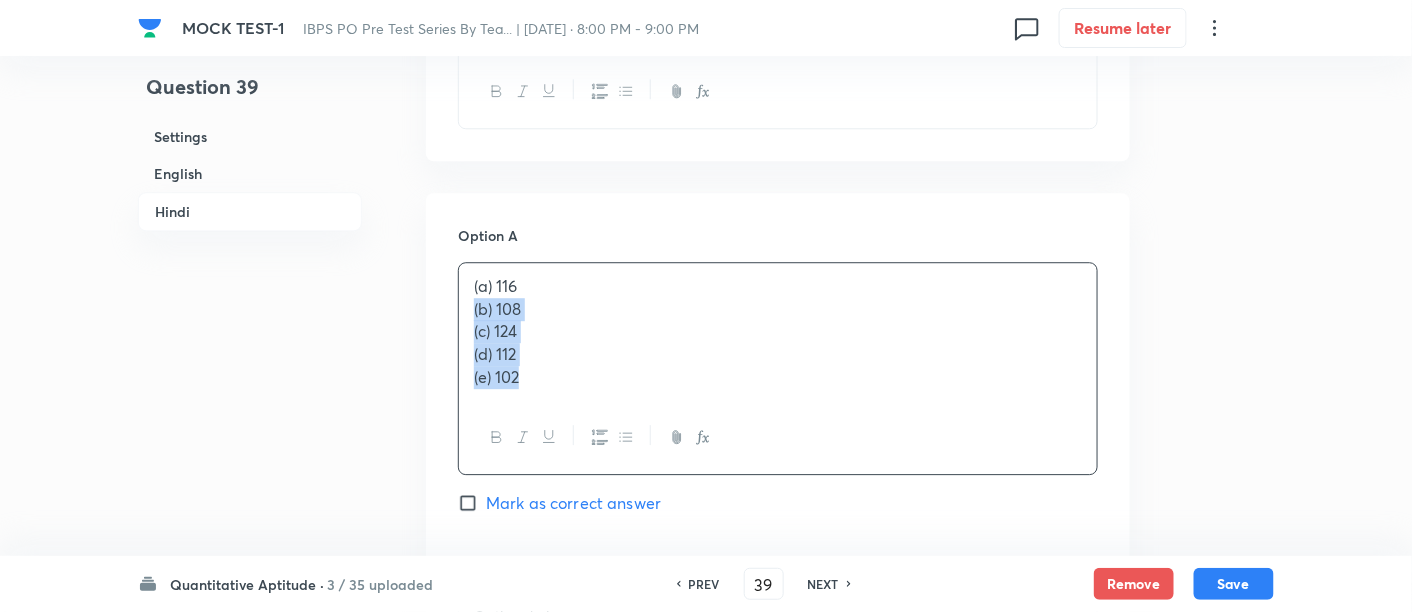 drag, startPoint x: 465, startPoint y: 302, endPoint x: 603, endPoint y: 417, distance: 179.63574 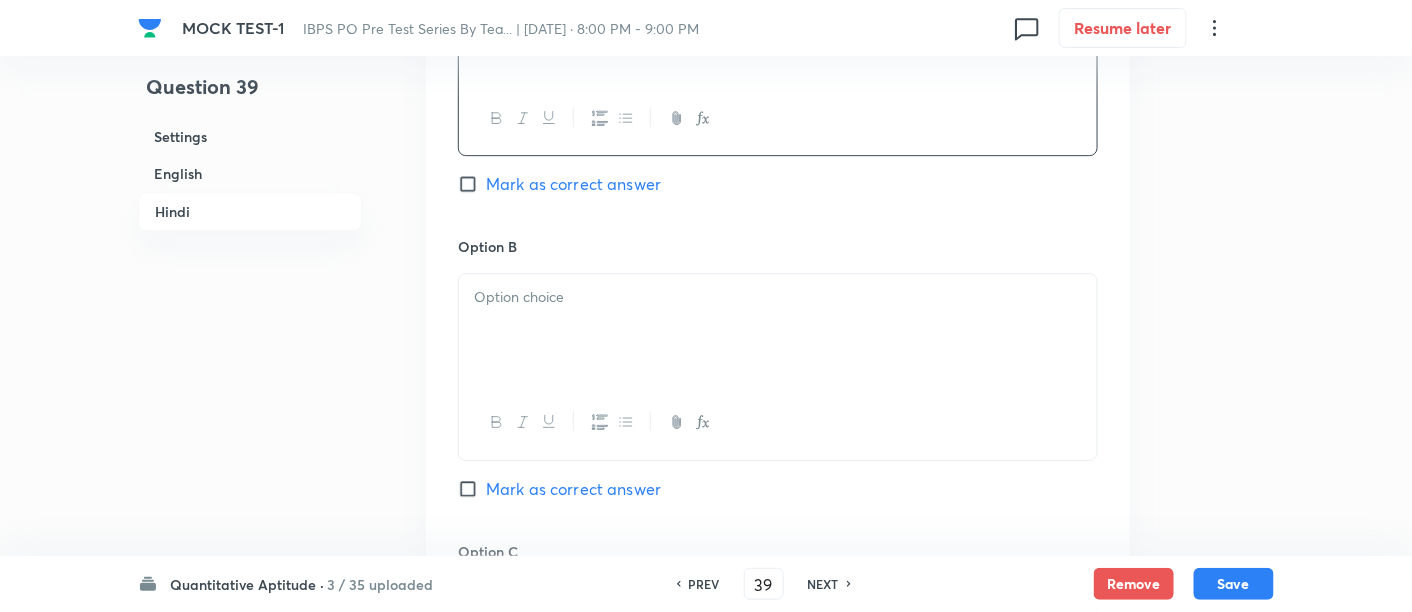 scroll, scrollTop: 4277, scrollLeft: 0, axis: vertical 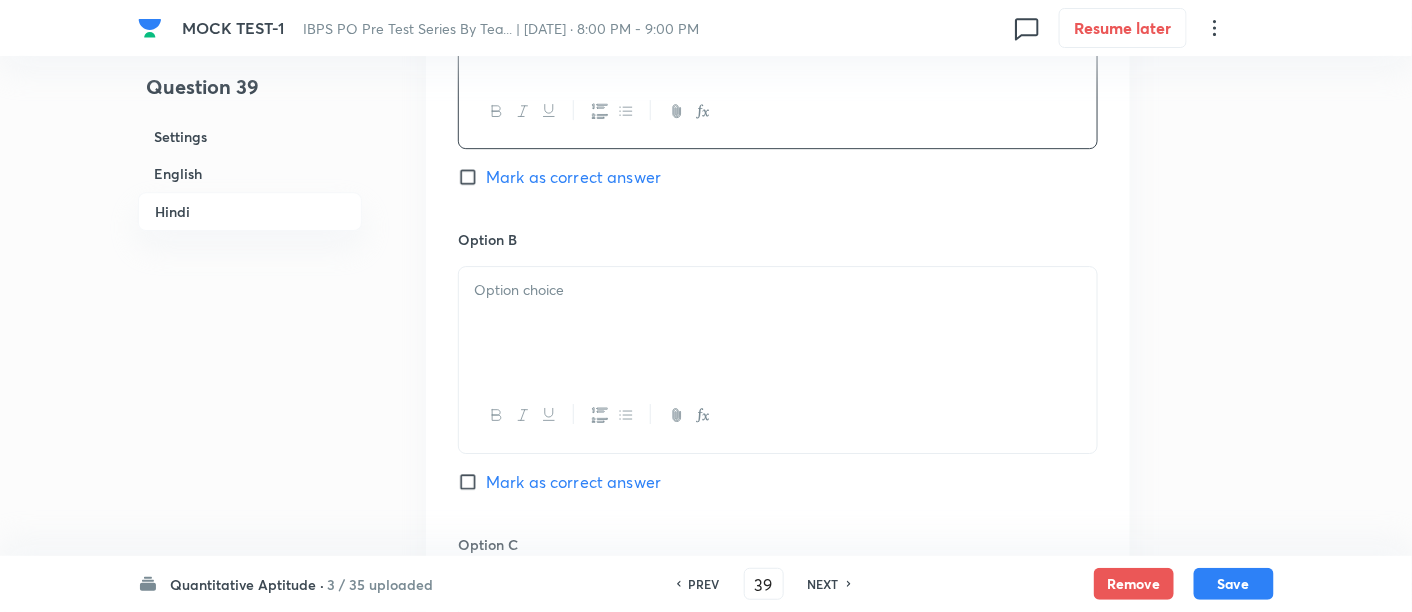 click at bounding box center [778, 323] 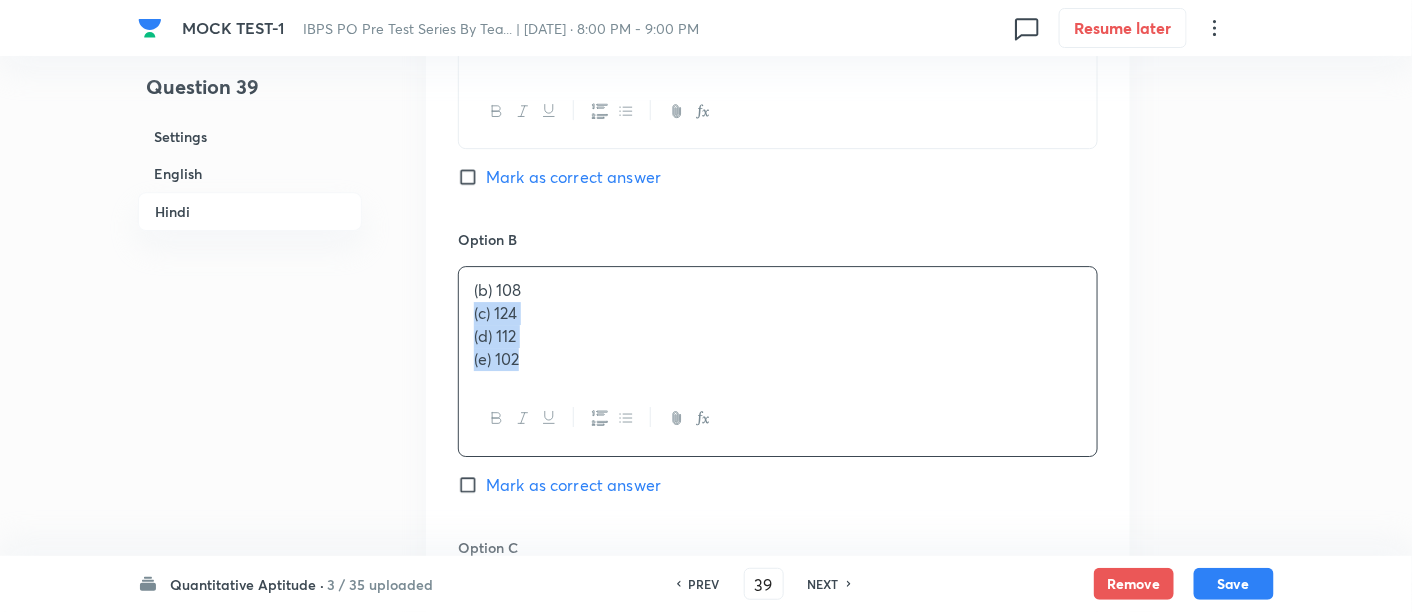 drag, startPoint x: 465, startPoint y: 312, endPoint x: 715, endPoint y: 455, distance: 288.00867 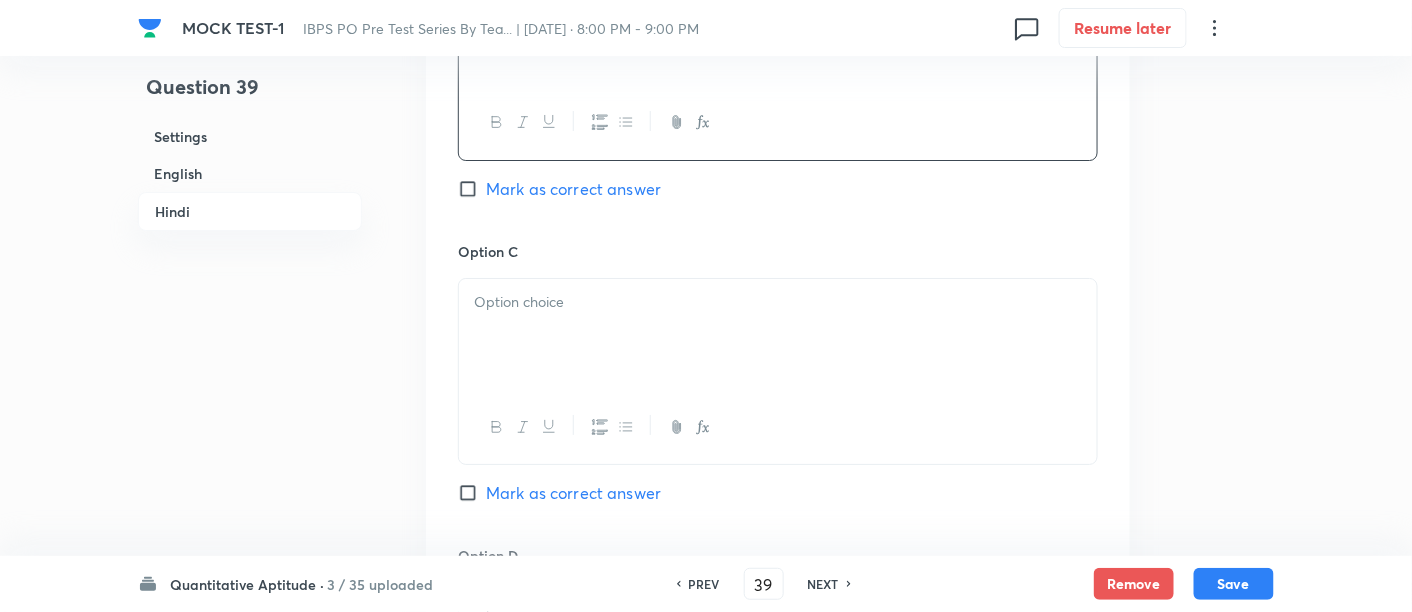 scroll, scrollTop: 4572, scrollLeft: 0, axis: vertical 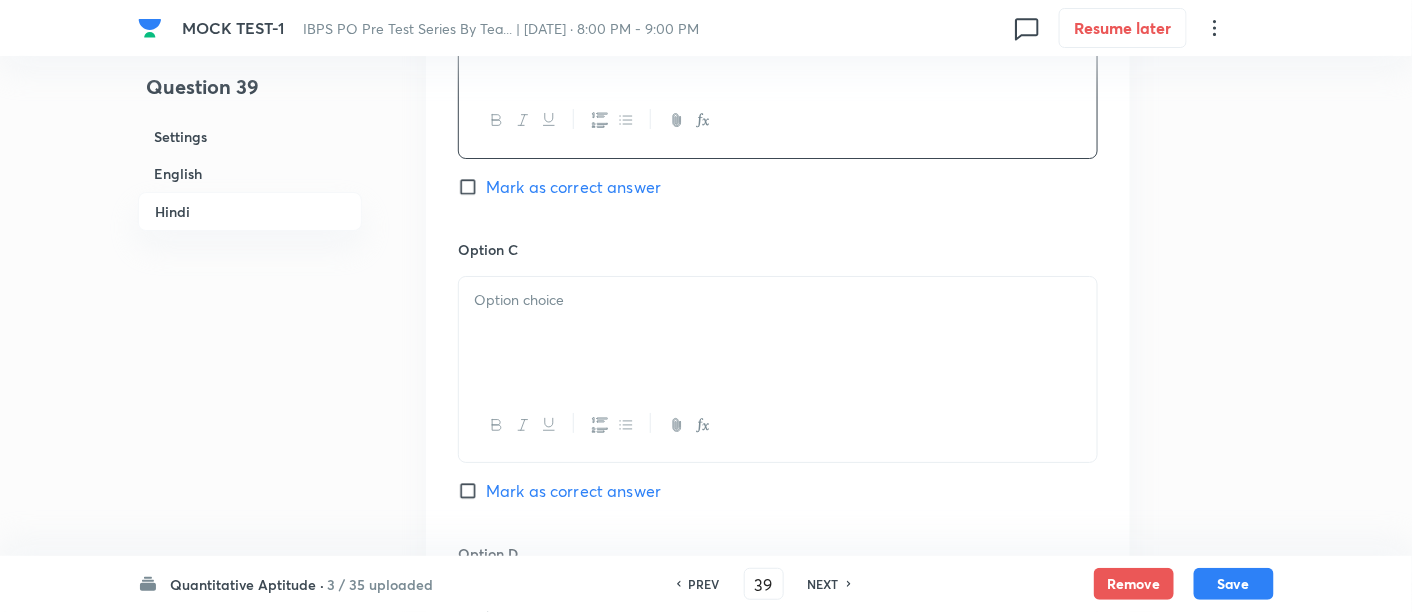 click at bounding box center [778, 333] 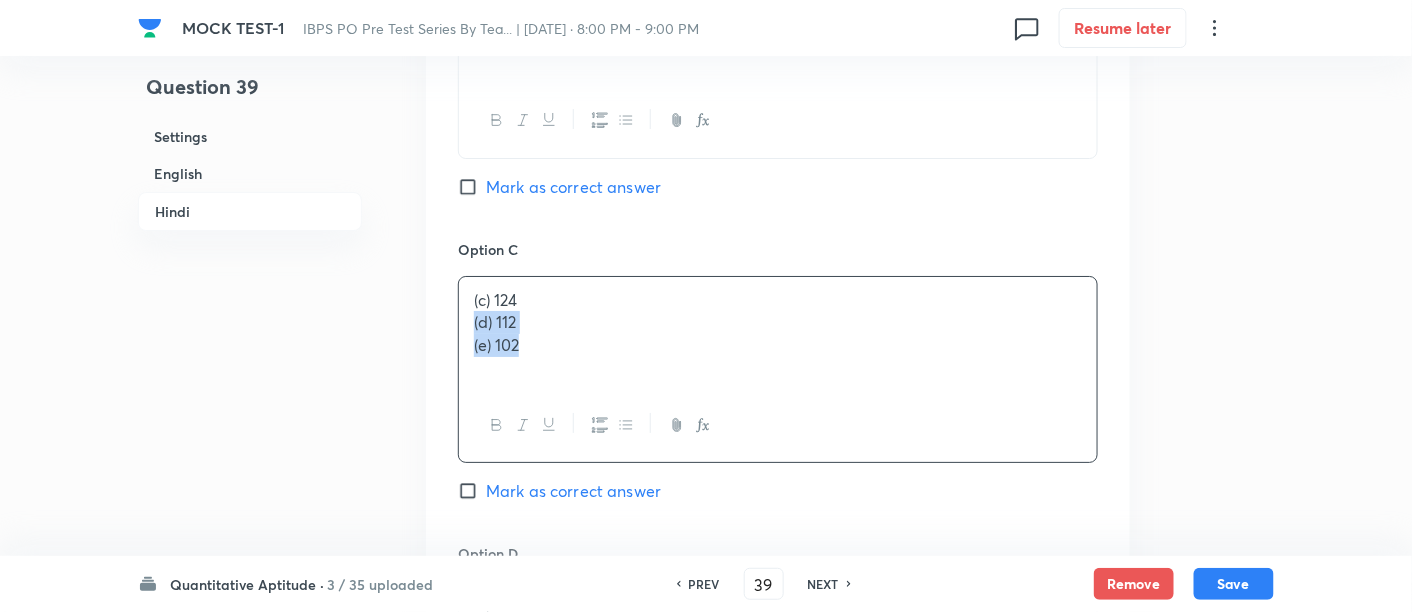 drag, startPoint x: 465, startPoint y: 322, endPoint x: 611, endPoint y: 401, distance: 166.003 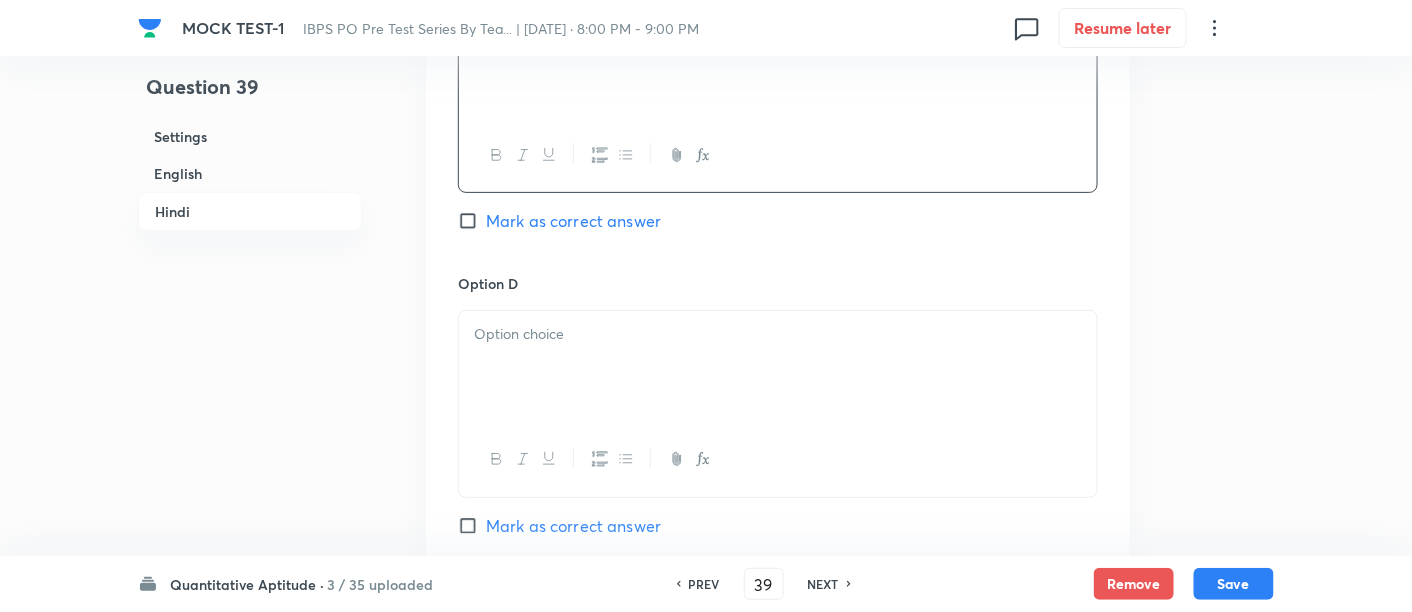 scroll, scrollTop: 4845, scrollLeft: 0, axis: vertical 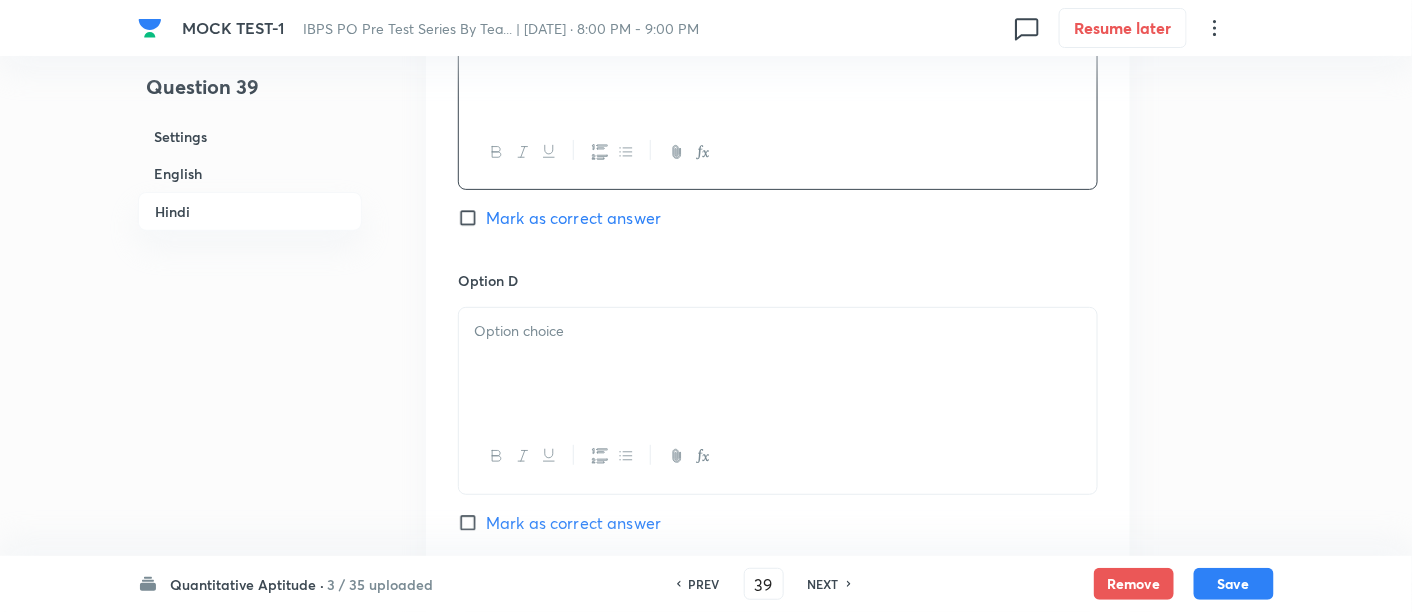 click at bounding box center [778, 364] 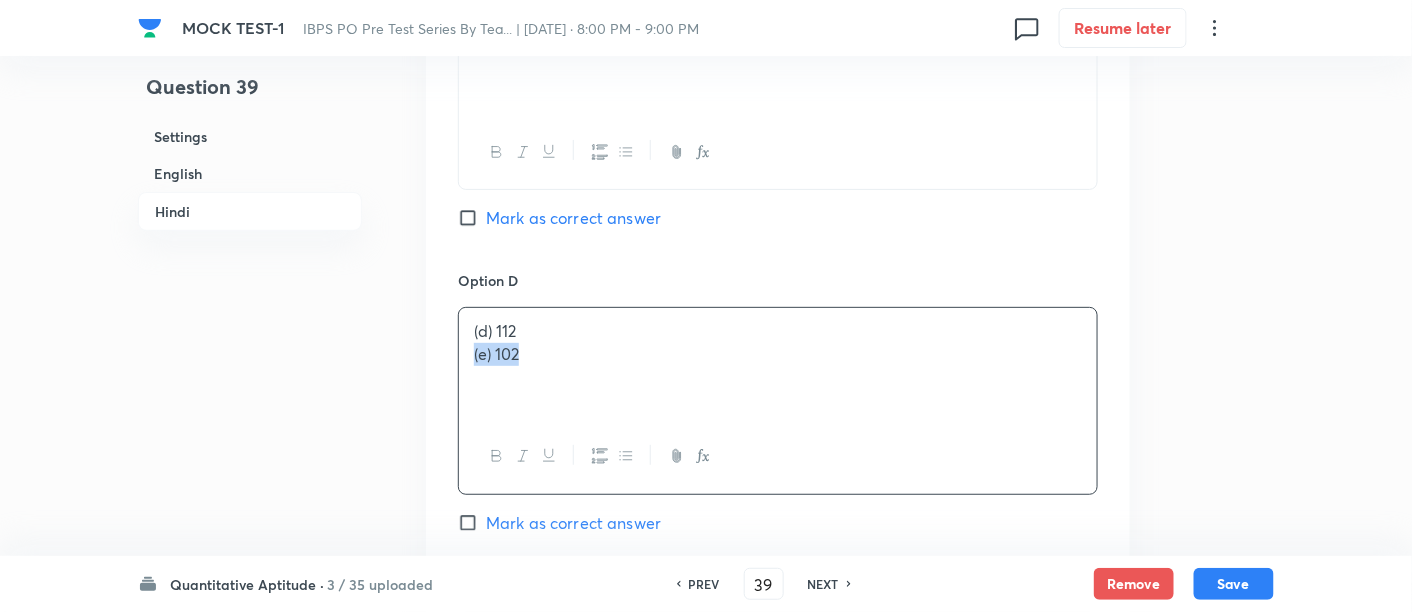 drag, startPoint x: 467, startPoint y: 352, endPoint x: 619, endPoint y: 394, distance: 157.6959 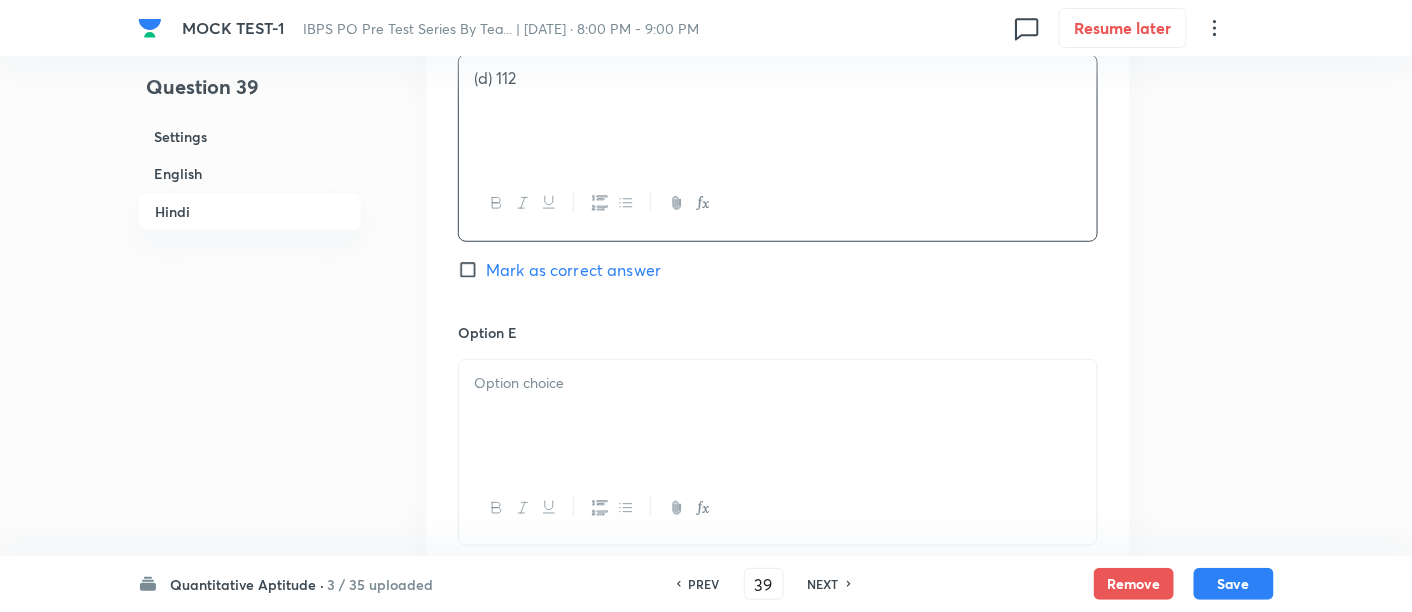 click at bounding box center (778, 416) 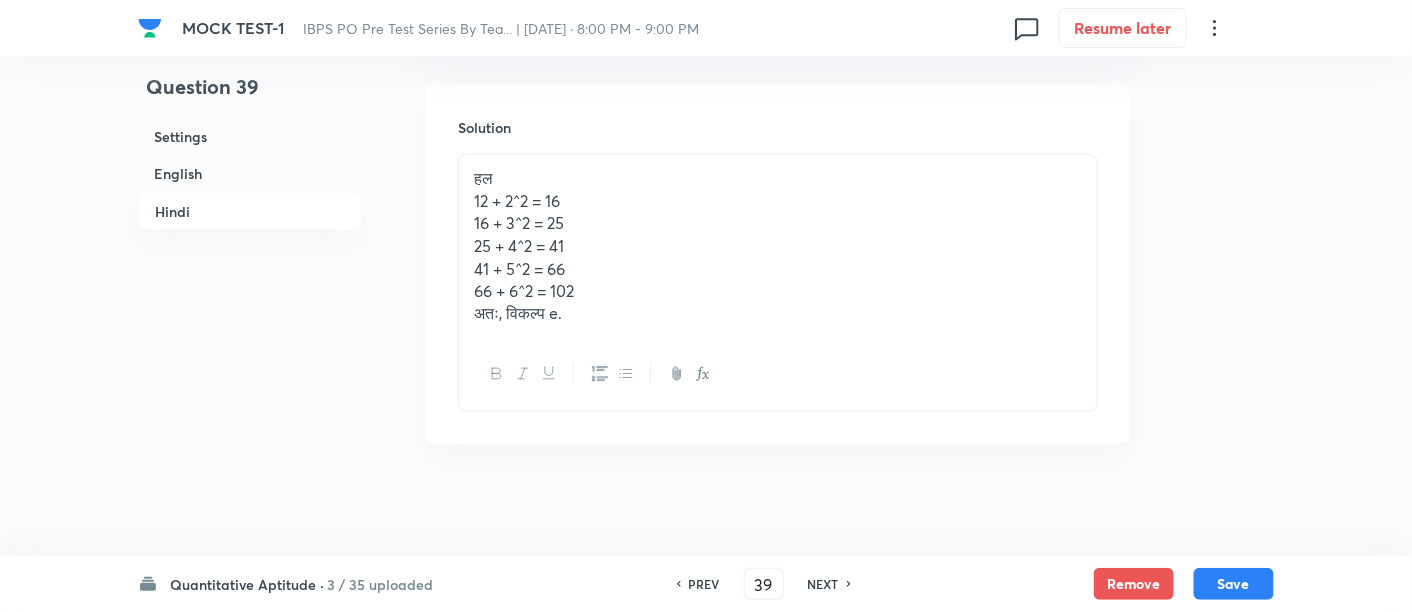 scroll, scrollTop: 5349, scrollLeft: 0, axis: vertical 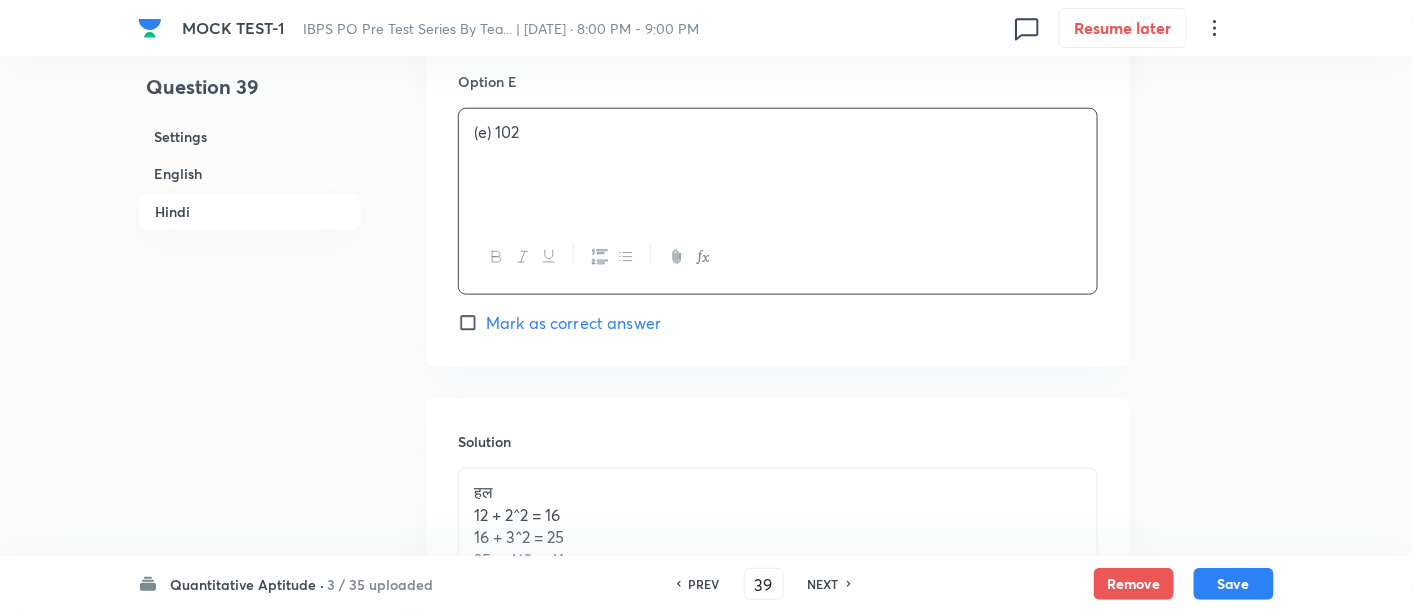click on "Mark as correct answer" at bounding box center (573, 323) 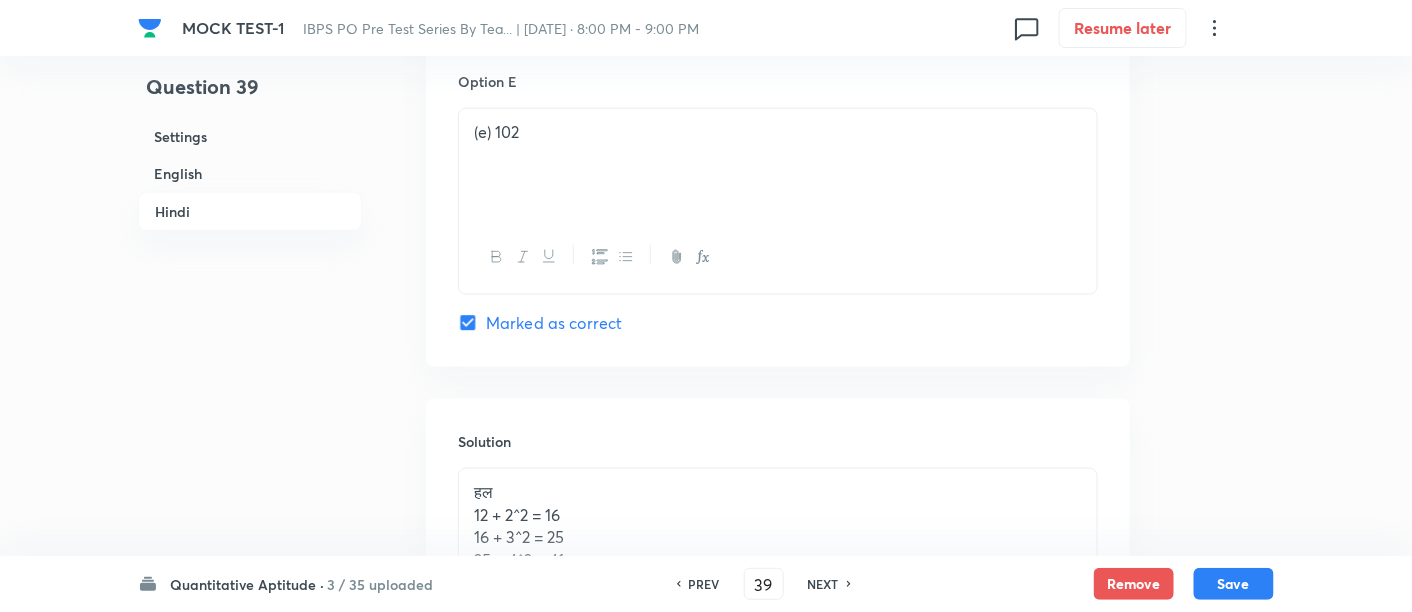 checkbox on "true" 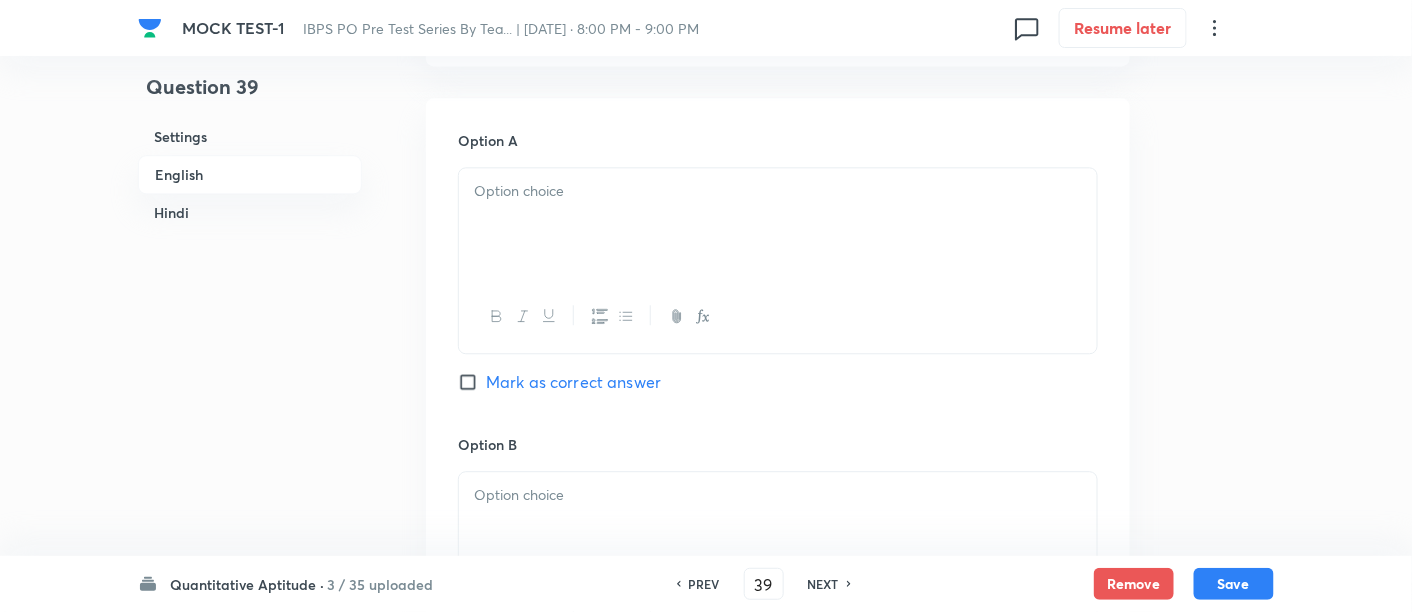 scroll, scrollTop: 991, scrollLeft: 0, axis: vertical 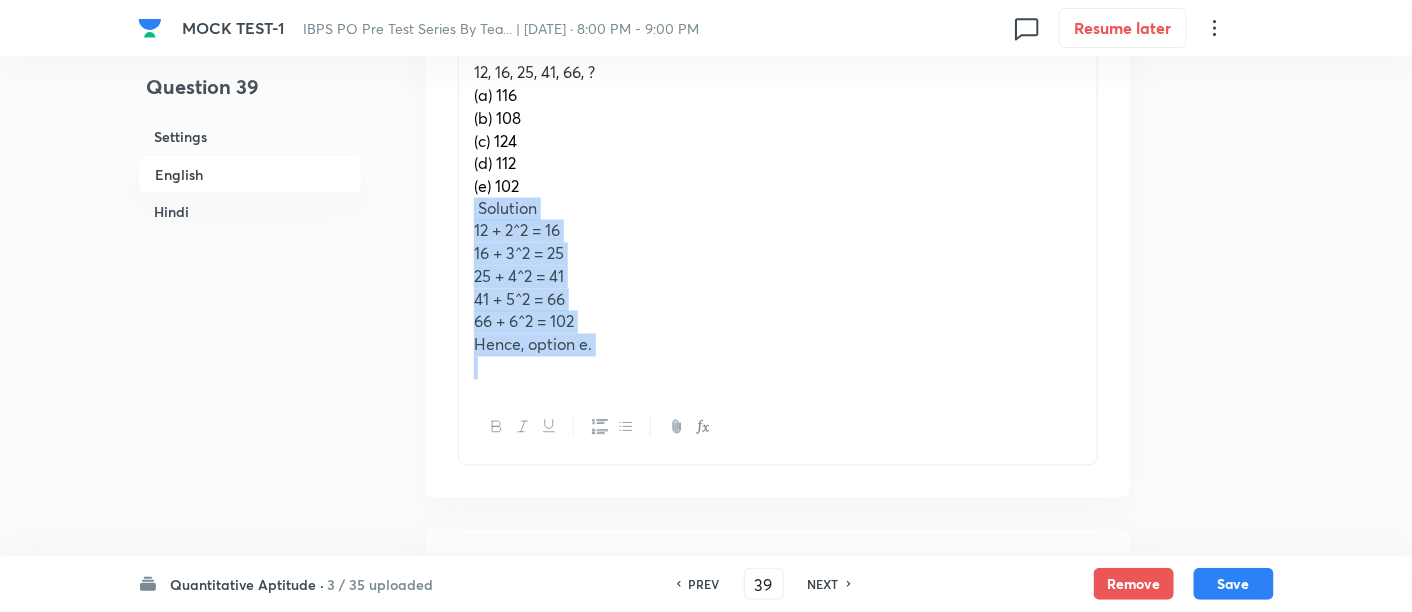 drag, startPoint x: 474, startPoint y: 207, endPoint x: 742, endPoint y: 470, distance: 375.49036 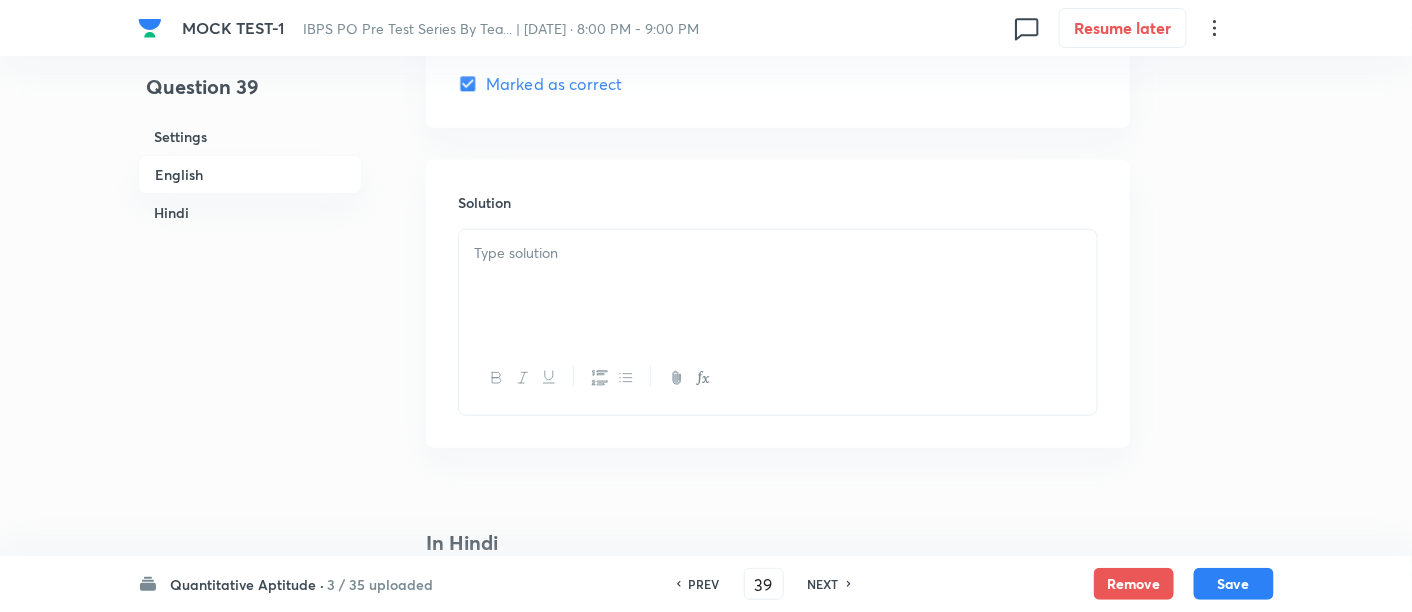 scroll, scrollTop: 2790, scrollLeft: 0, axis: vertical 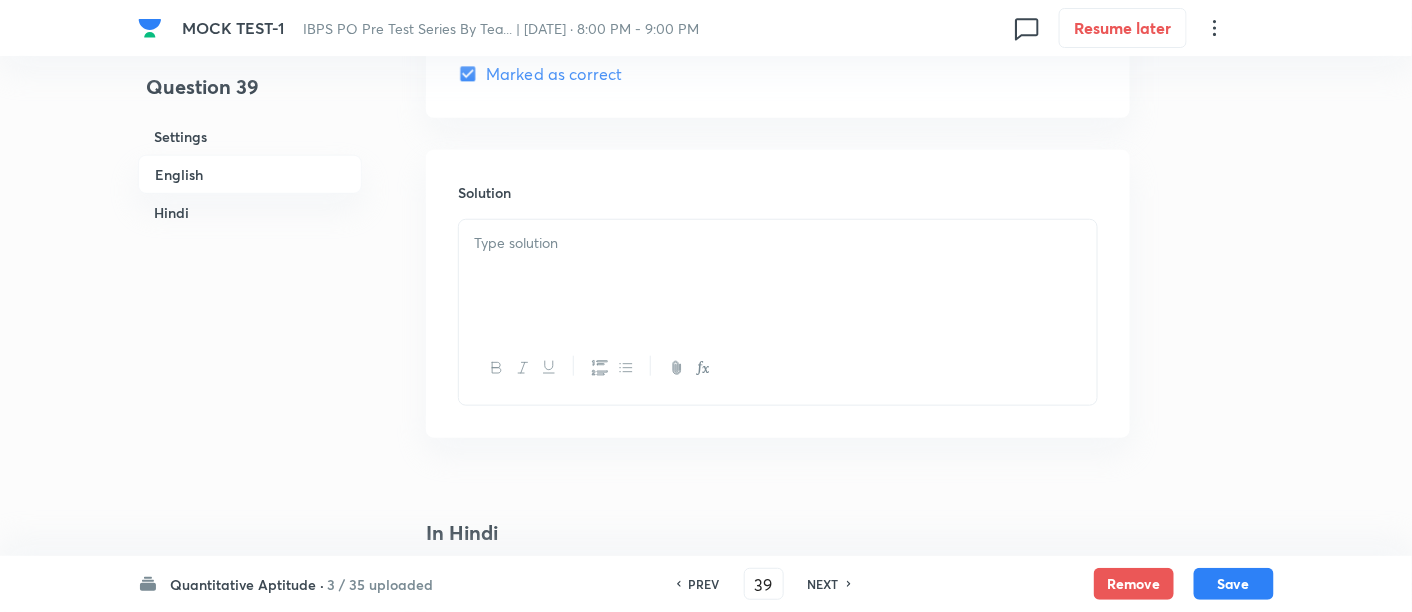 click at bounding box center (778, 276) 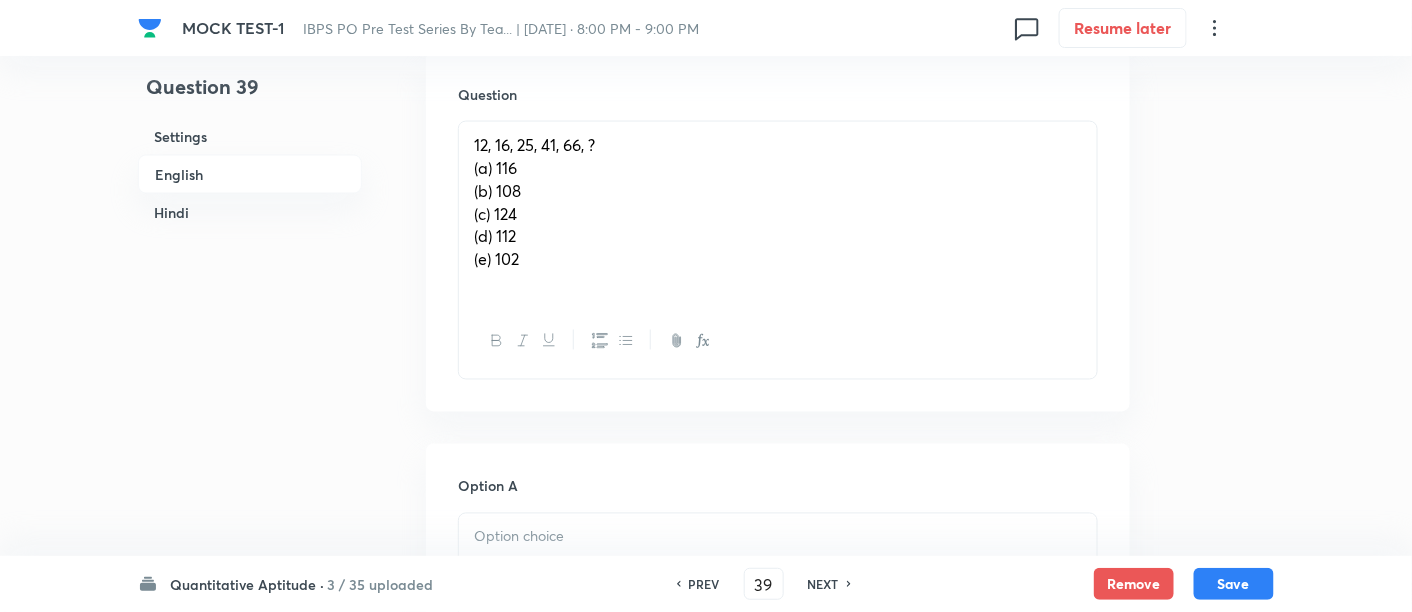scroll, scrollTop: 917, scrollLeft: 0, axis: vertical 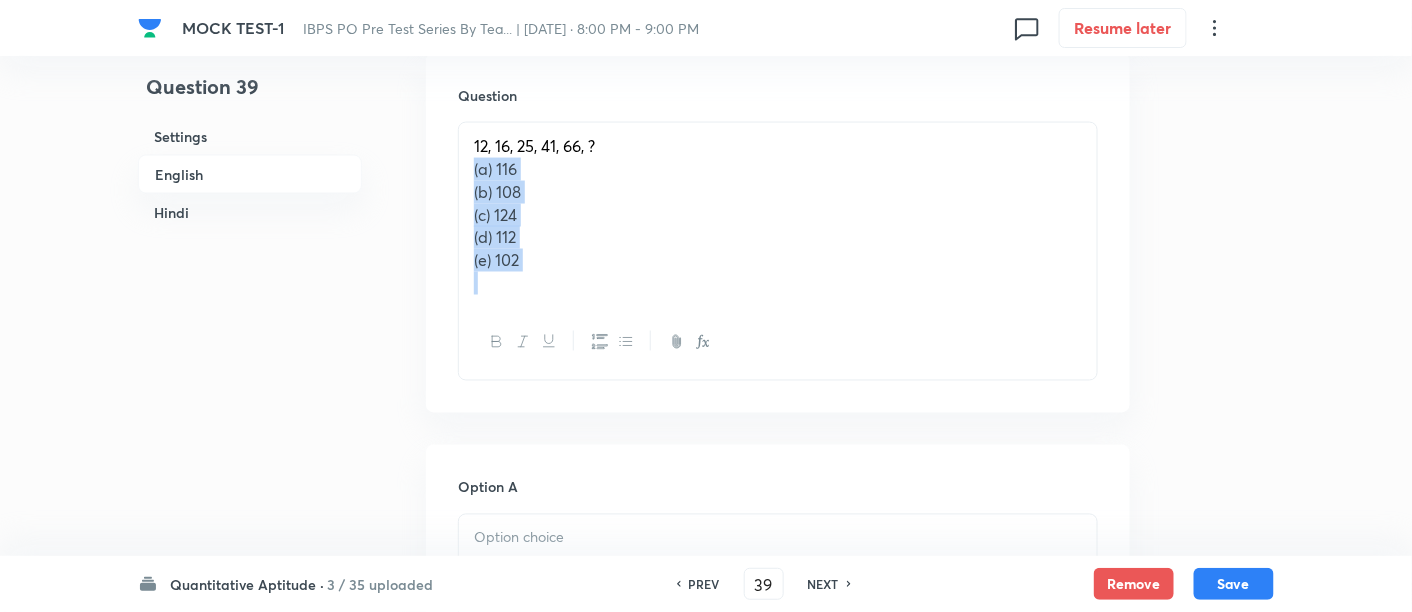 drag, startPoint x: 465, startPoint y: 175, endPoint x: 646, endPoint y: 310, distance: 225.8008 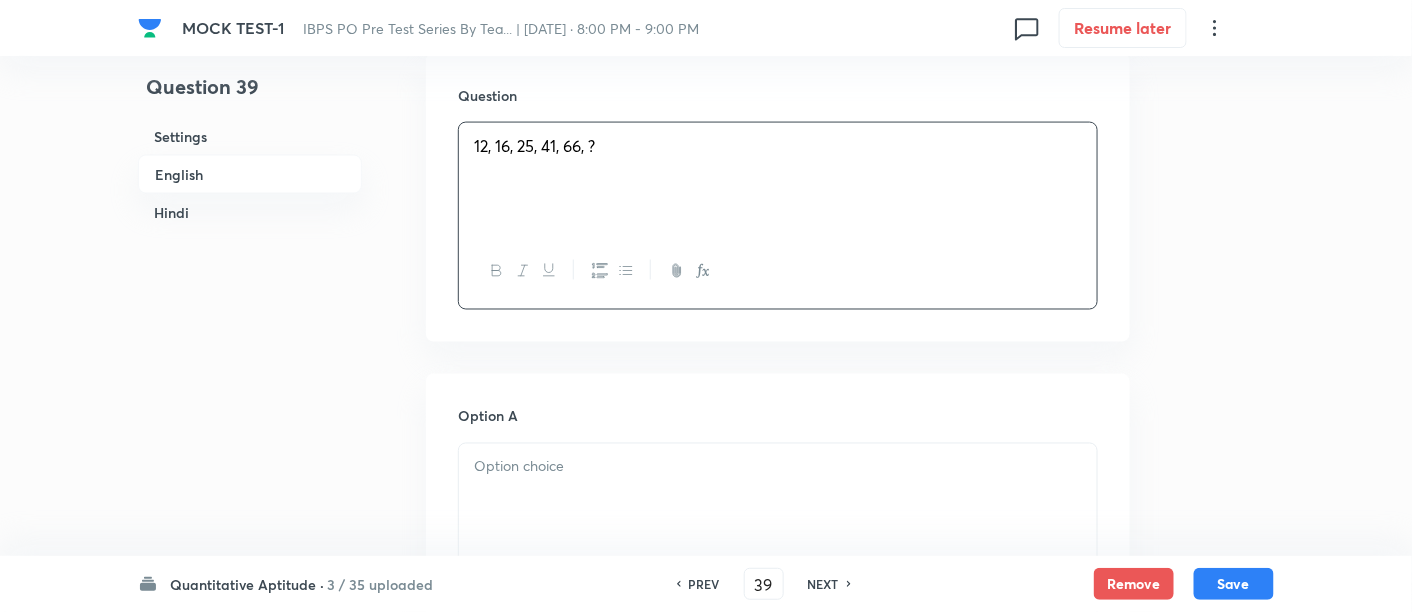 scroll, scrollTop: 1162, scrollLeft: 0, axis: vertical 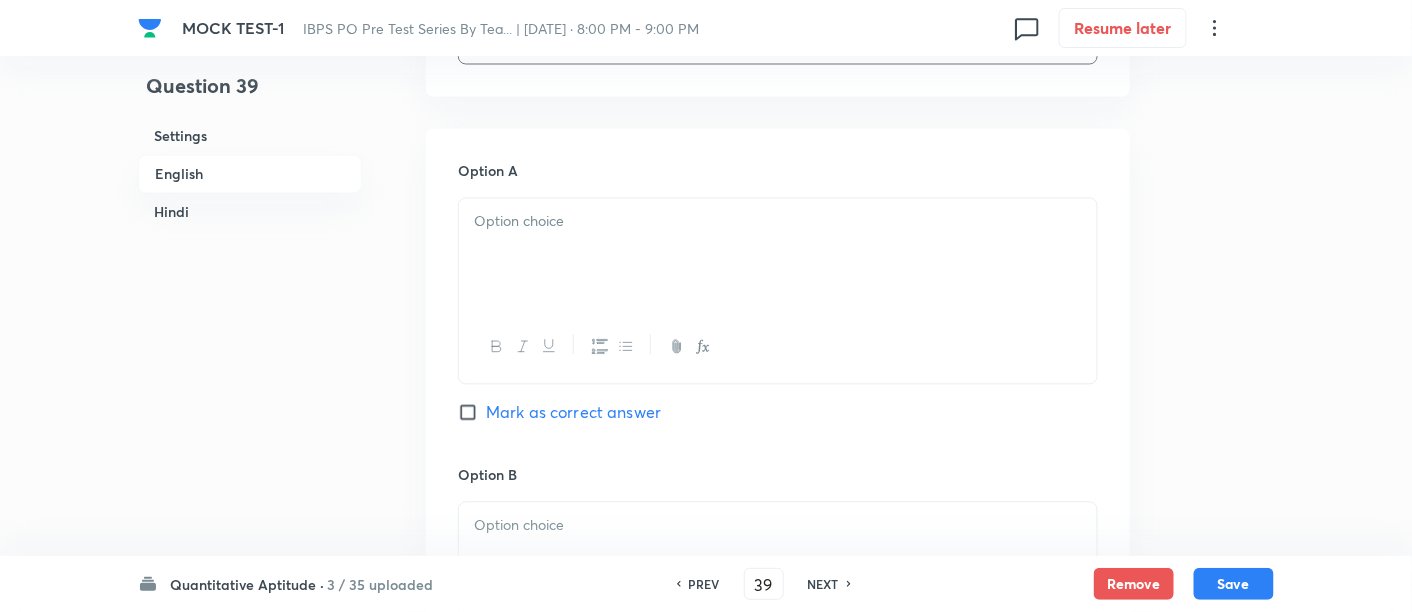 click at bounding box center [778, 255] 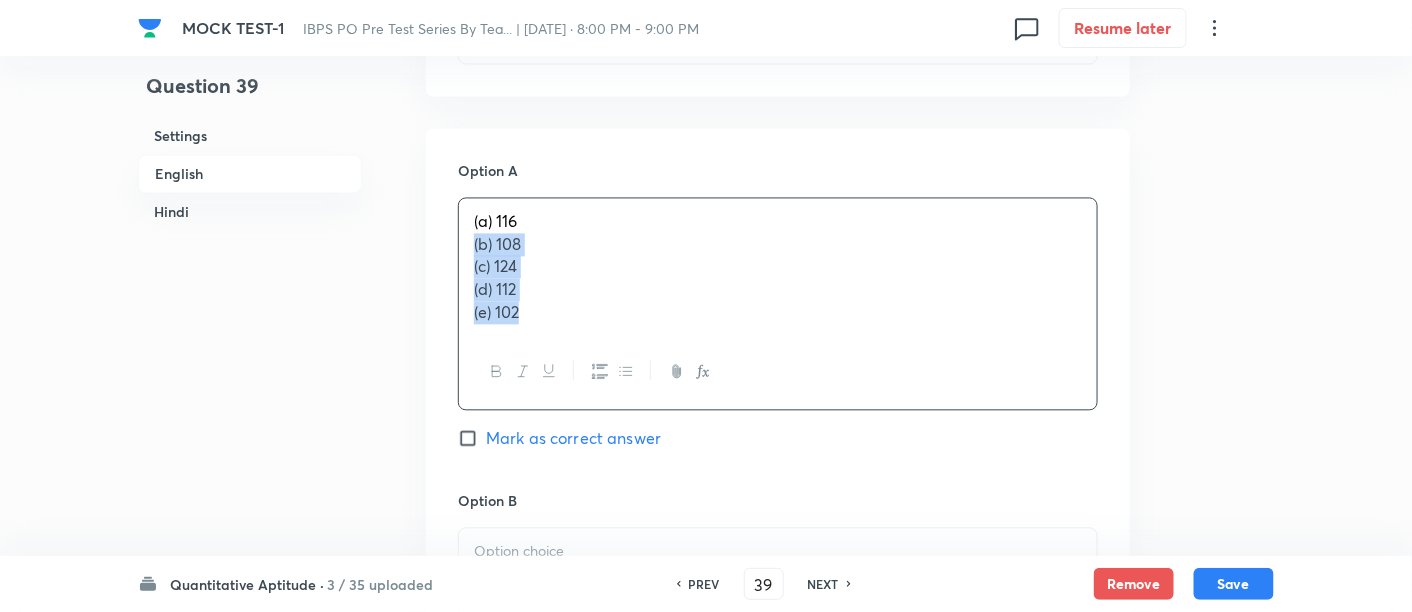 drag, startPoint x: 465, startPoint y: 242, endPoint x: 638, endPoint y: 370, distance: 215.20456 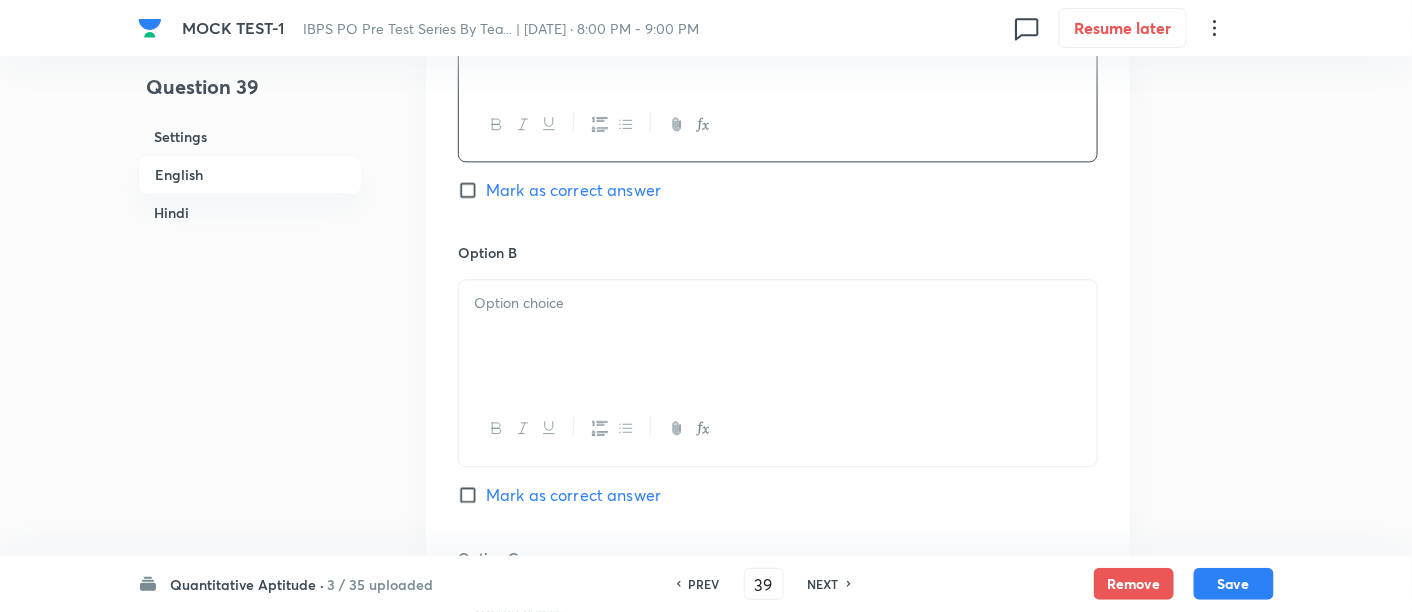 scroll, scrollTop: 1387, scrollLeft: 0, axis: vertical 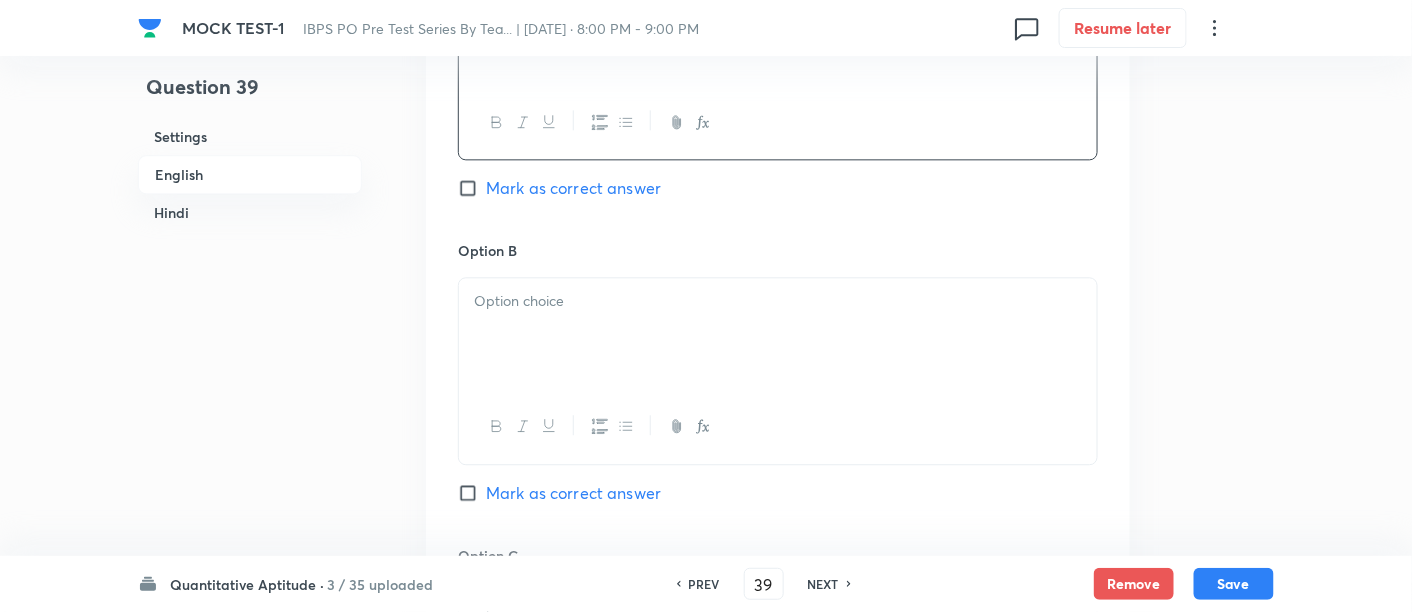 click at bounding box center (778, 334) 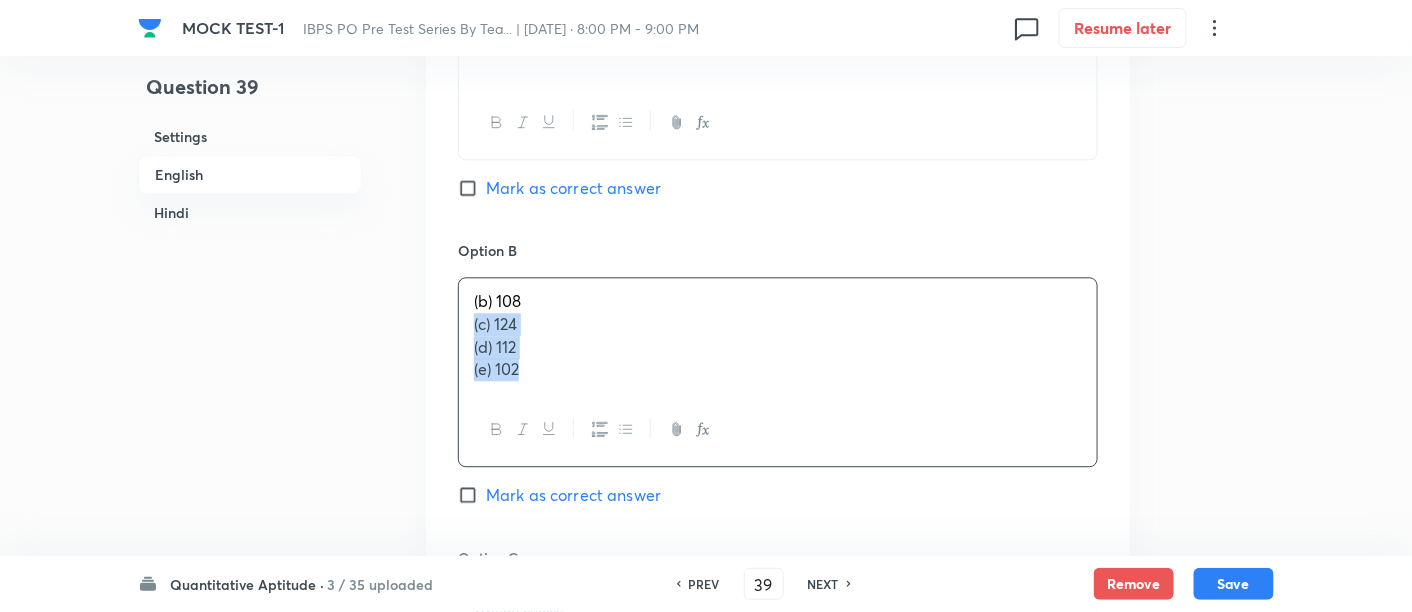 drag, startPoint x: 462, startPoint y: 319, endPoint x: 600, endPoint y: 403, distance: 161.55495 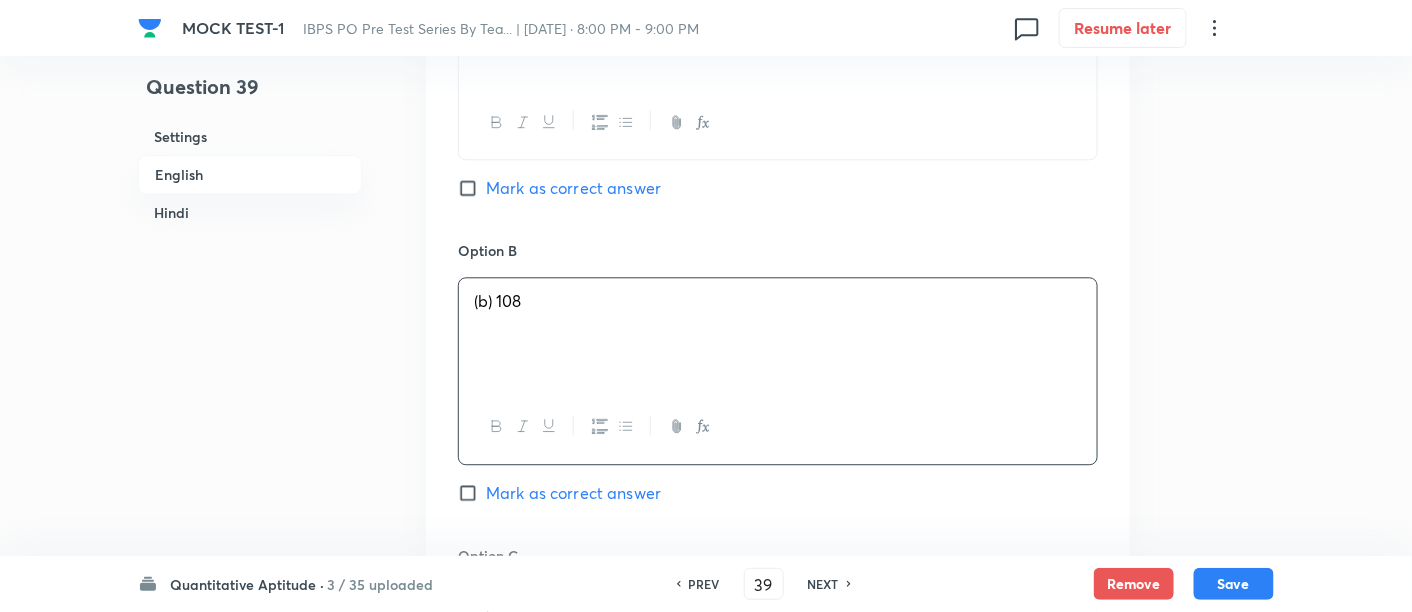 scroll, scrollTop: 1657, scrollLeft: 0, axis: vertical 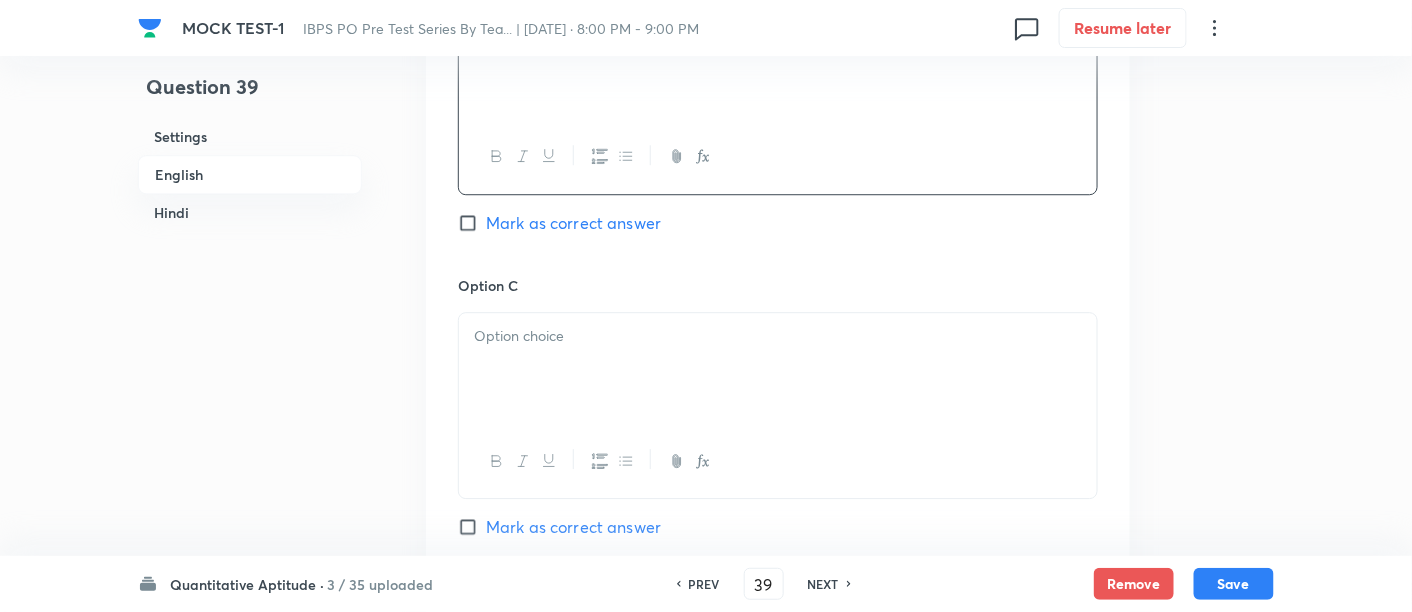 click at bounding box center [778, 369] 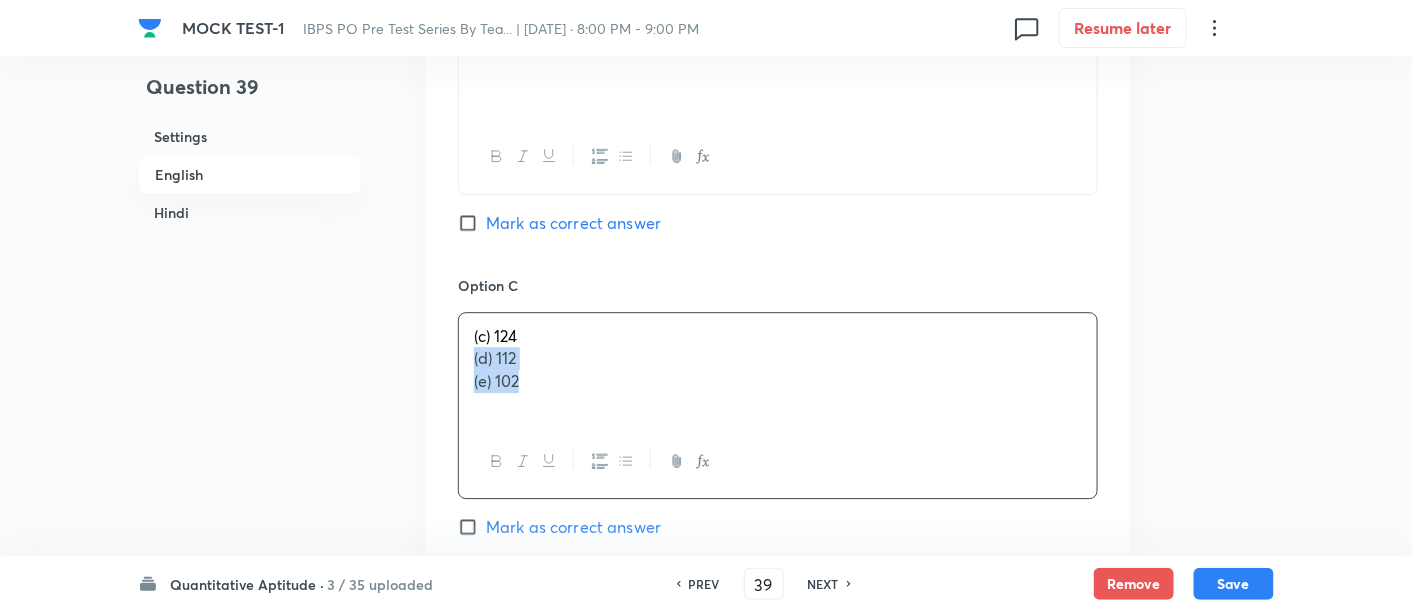 drag, startPoint x: 463, startPoint y: 352, endPoint x: 694, endPoint y: 473, distance: 260.77194 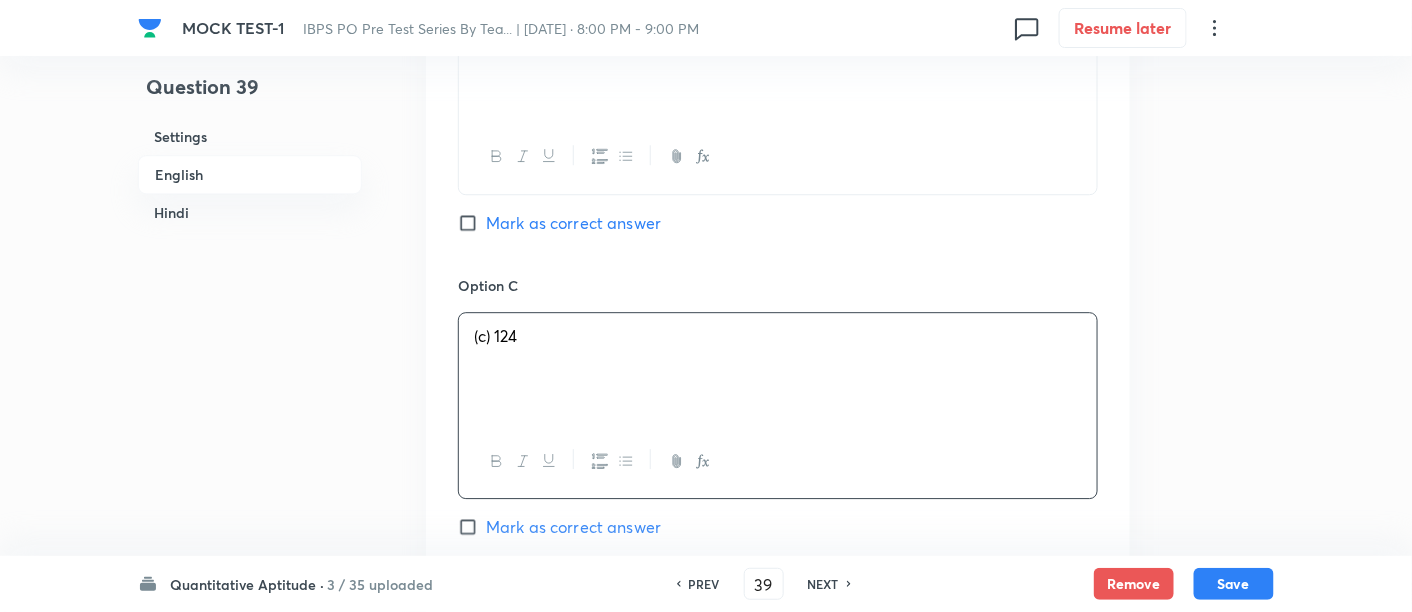 scroll, scrollTop: 1905, scrollLeft: 0, axis: vertical 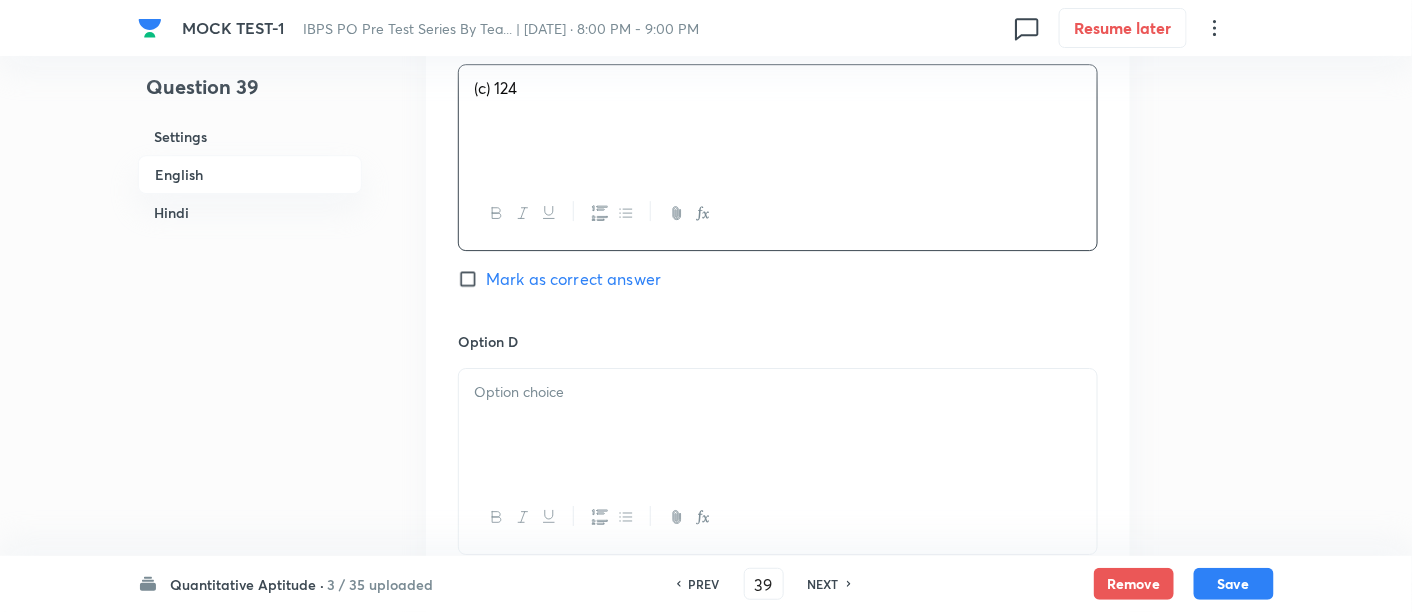 click at bounding box center [778, 425] 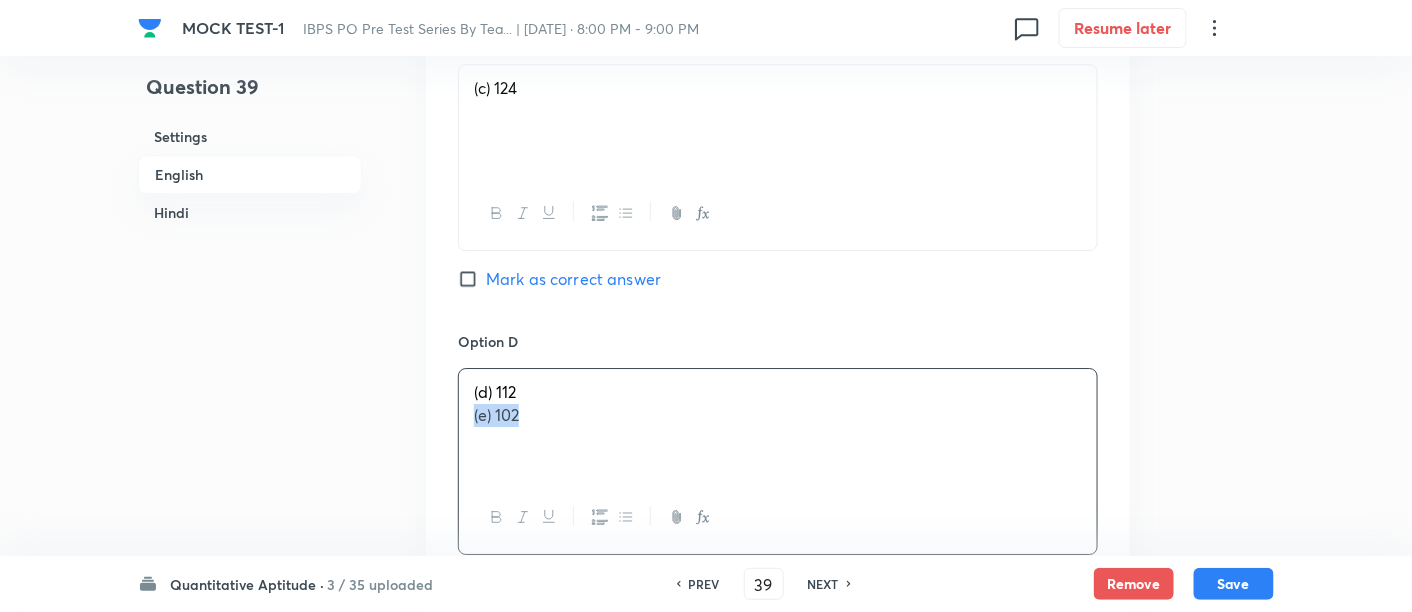drag, startPoint x: 459, startPoint y: 410, endPoint x: 688, endPoint y: 470, distance: 236.7298 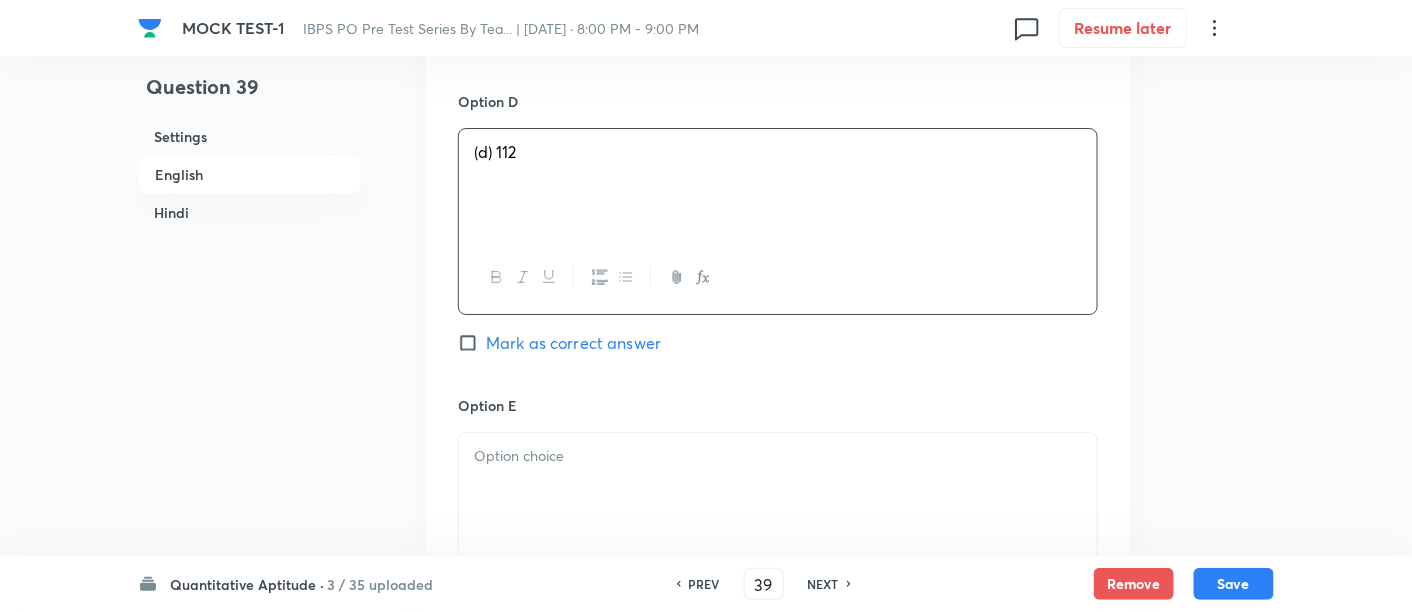 click at bounding box center [778, 489] 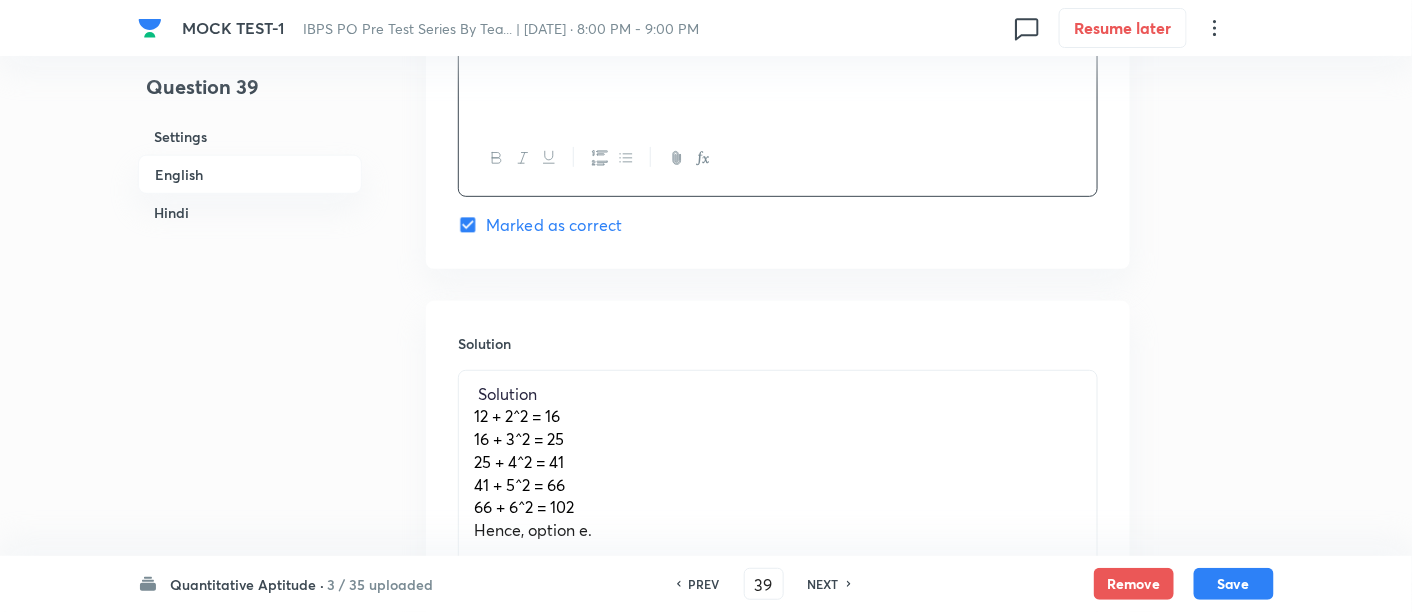 scroll, scrollTop: 2569, scrollLeft: 0, axis: vertical 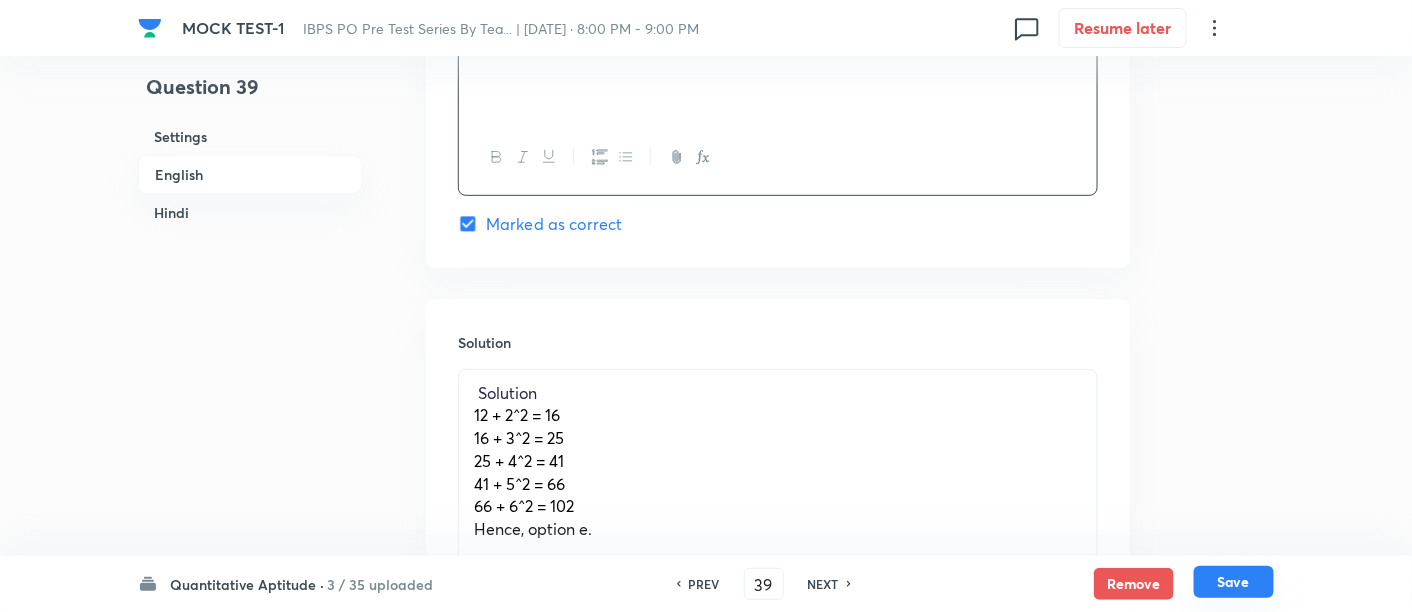 click on "Save" at bounding box center [1234, 582] 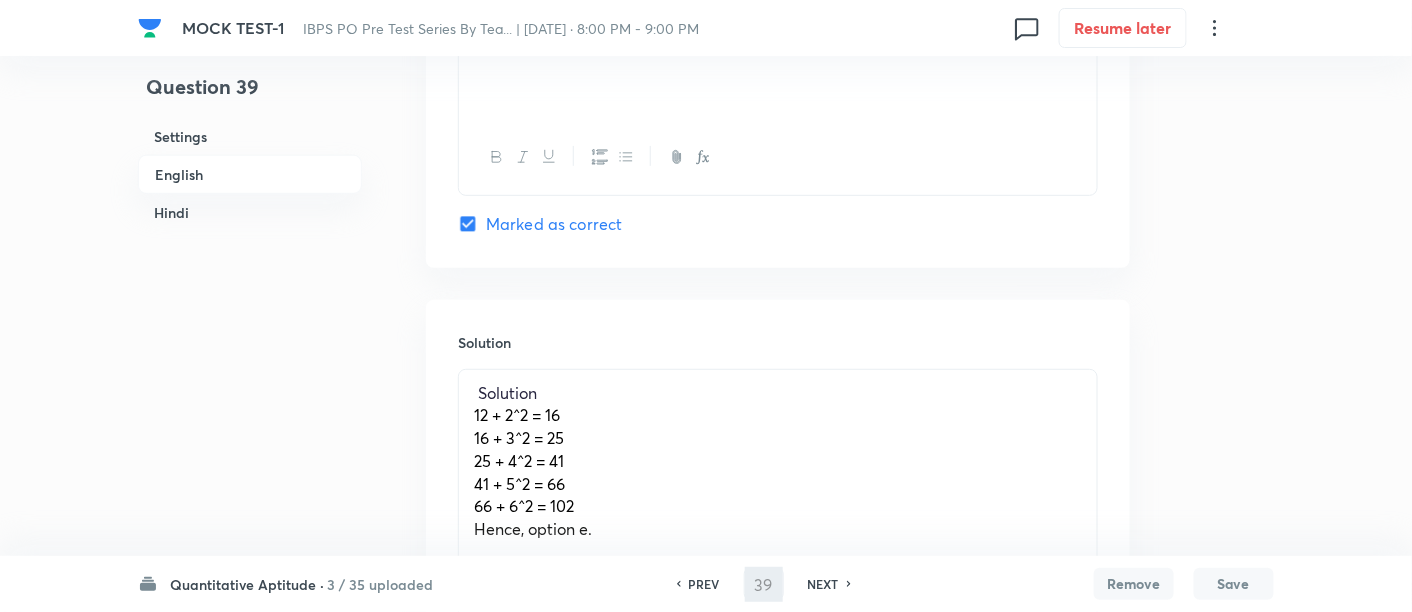 type on "40" 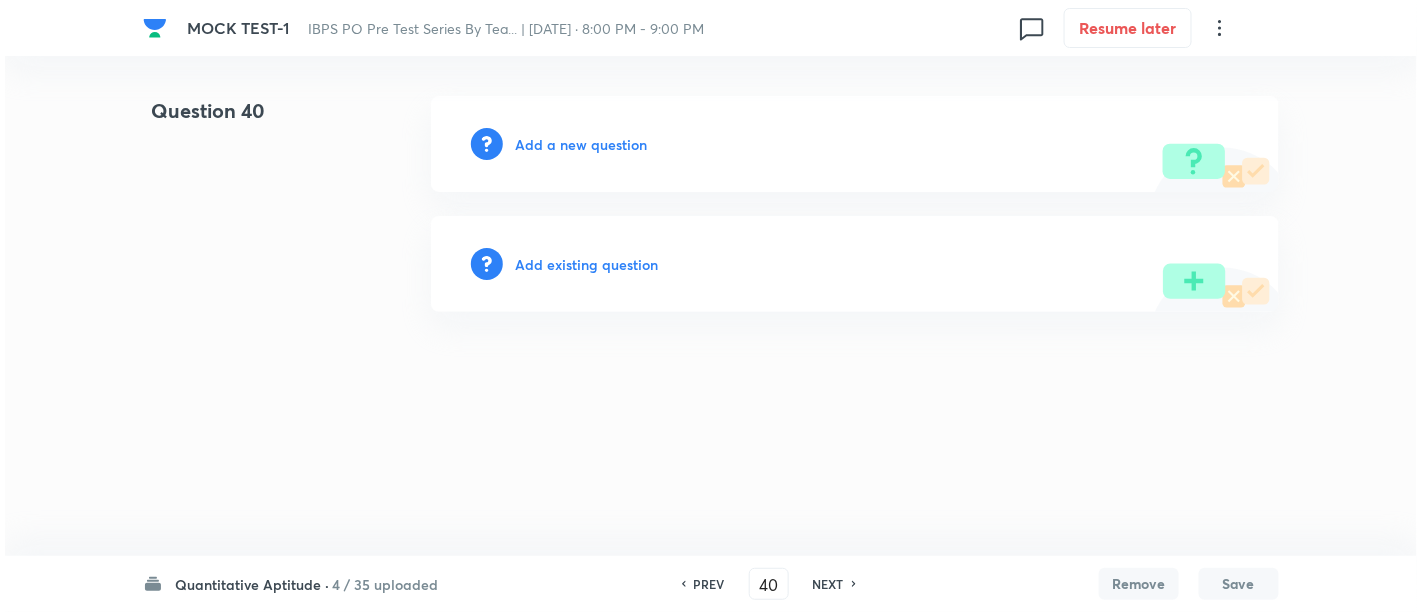 scroll, scrollTop: 0, scrollLeft: 0, axis: both 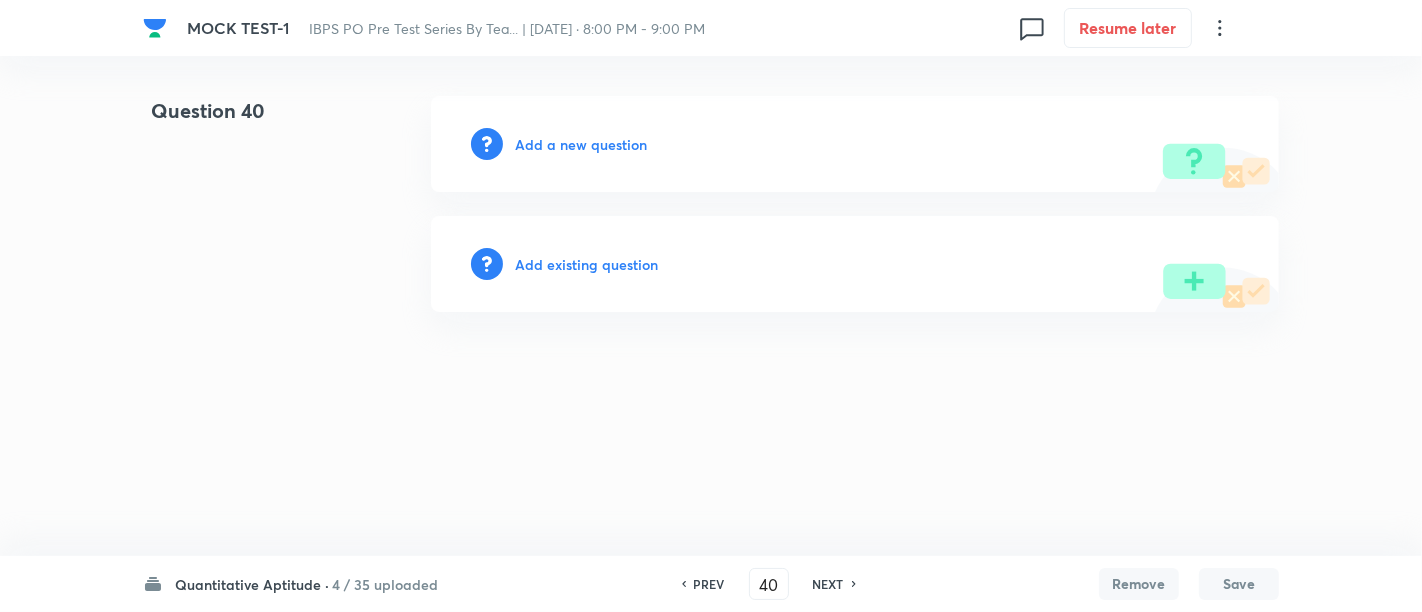 click on "Add a new question" at bounding box center (581, 144) 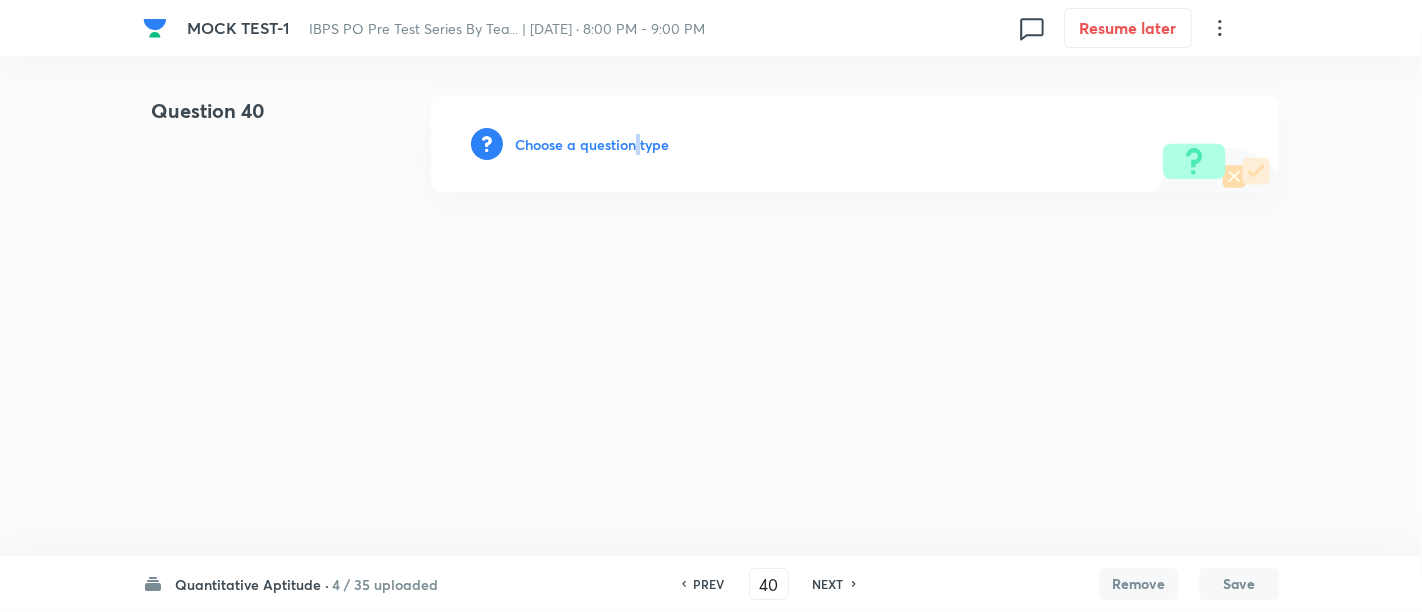 click on "Choose a question type" at bounding box center [592, 144] 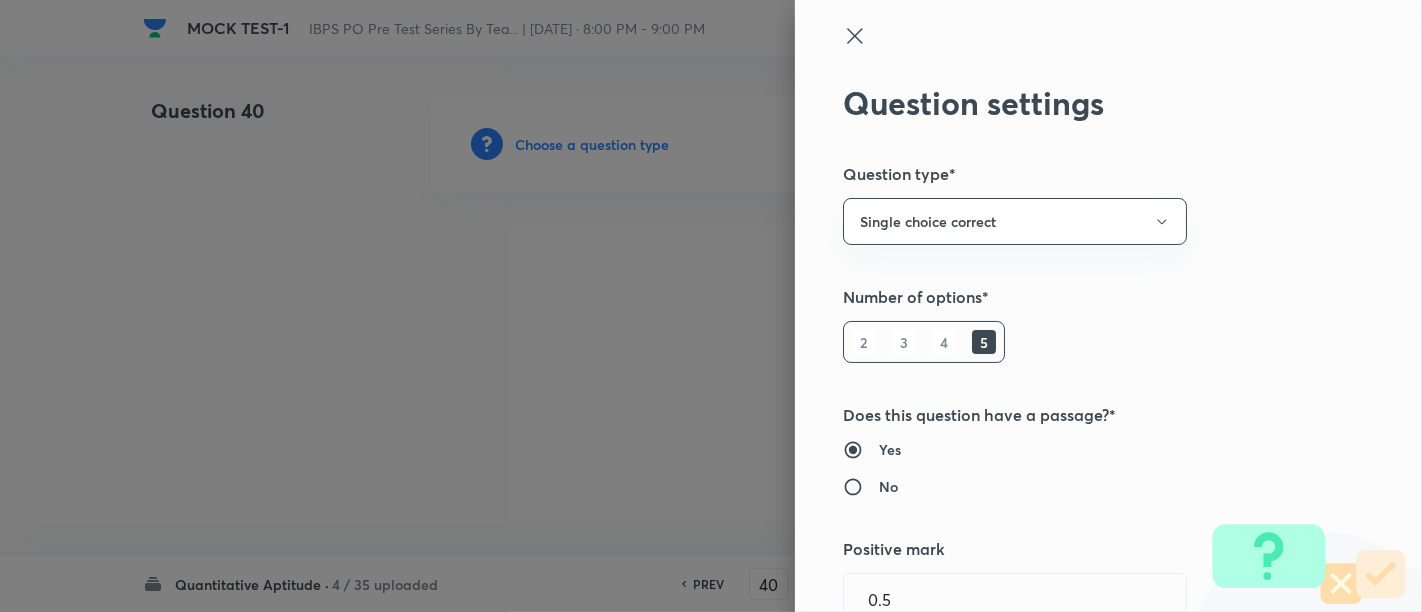 click at bounding box center [711, 306] 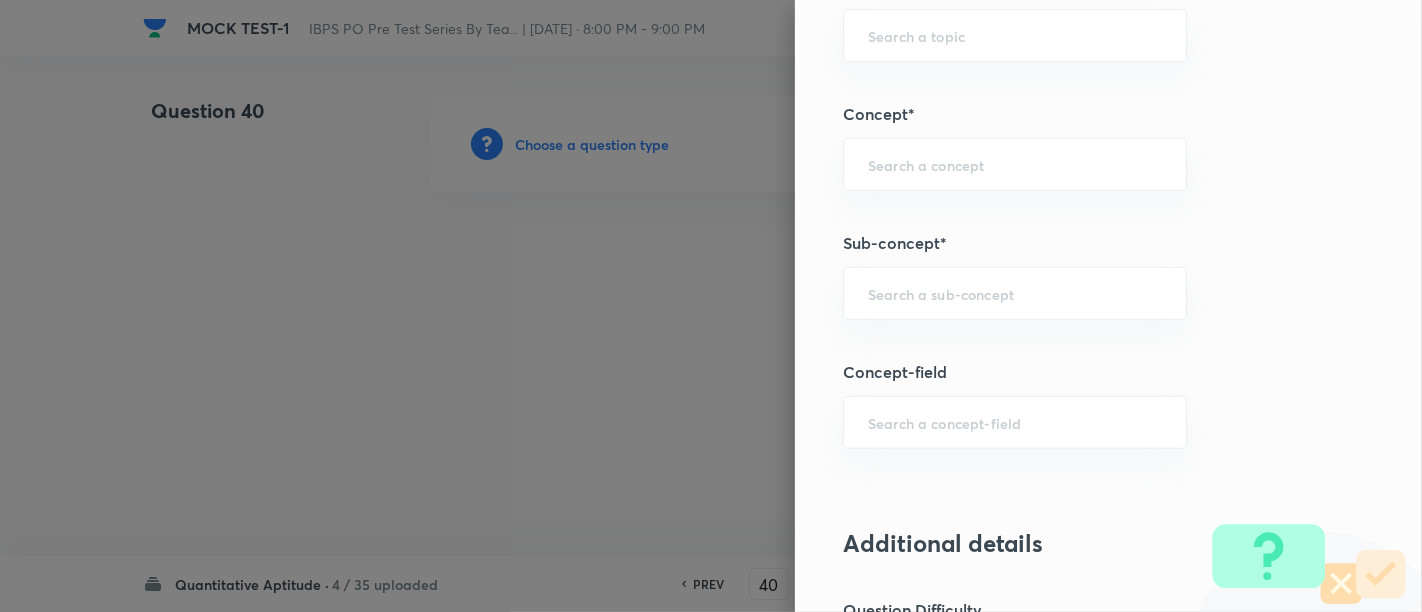 scroll, scrollTop: 1077, scrollLeft: 0, axis: vertical 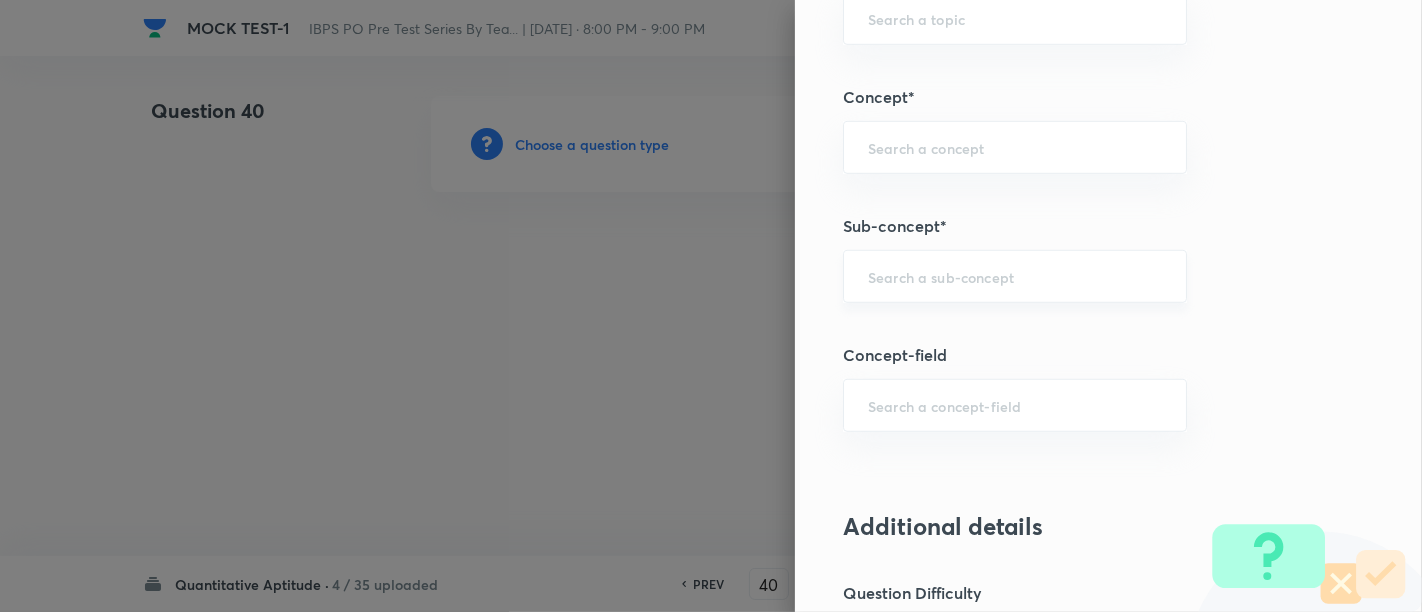 click on "​" at bounding box center (1015, 276) 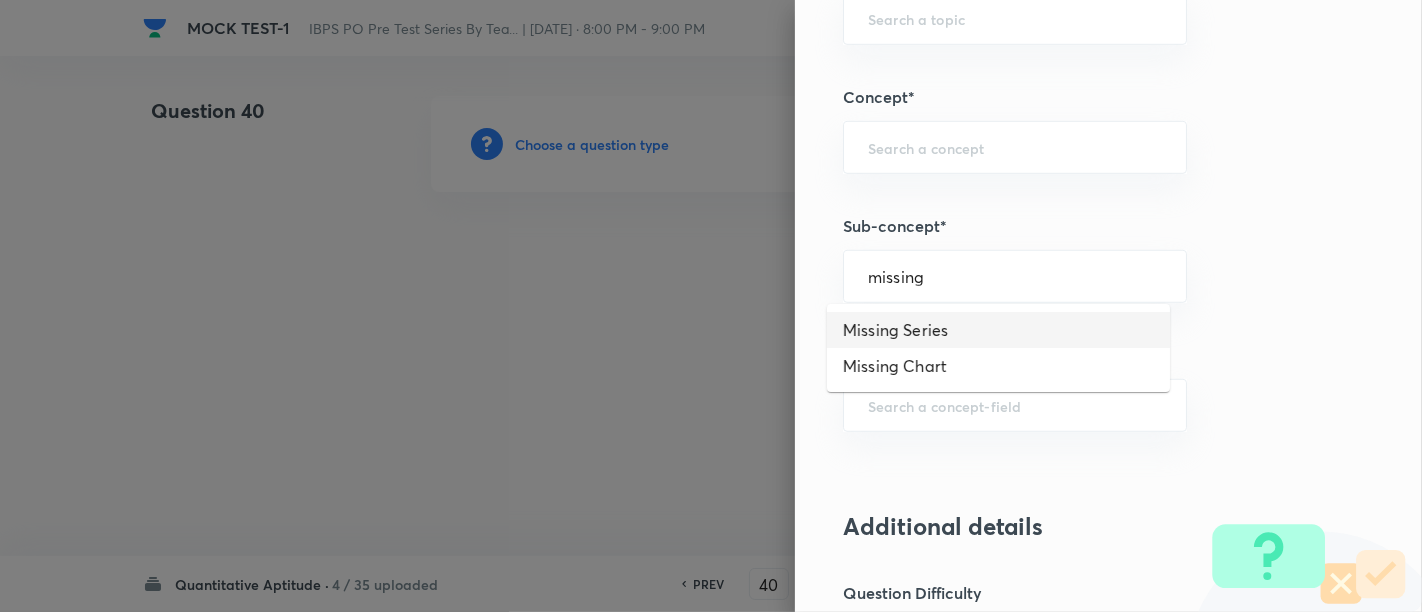 click on "Missing Series" at bounding box center [998, 330] 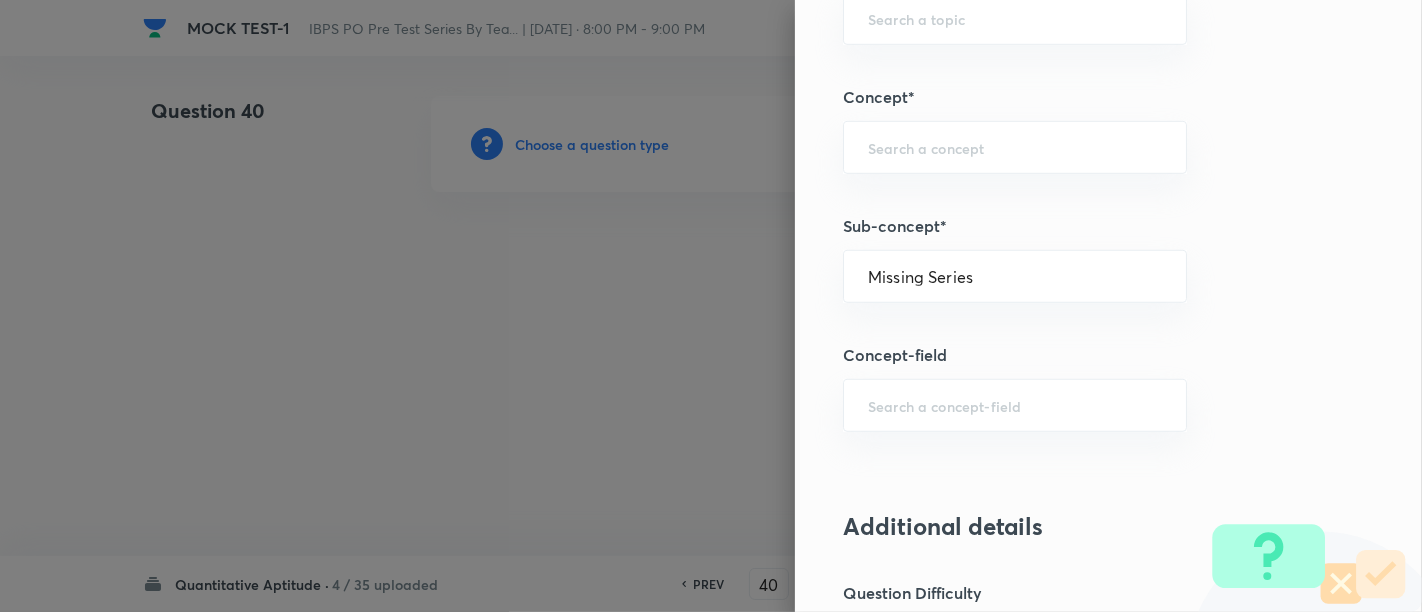type on "Quantitative Aptitude" 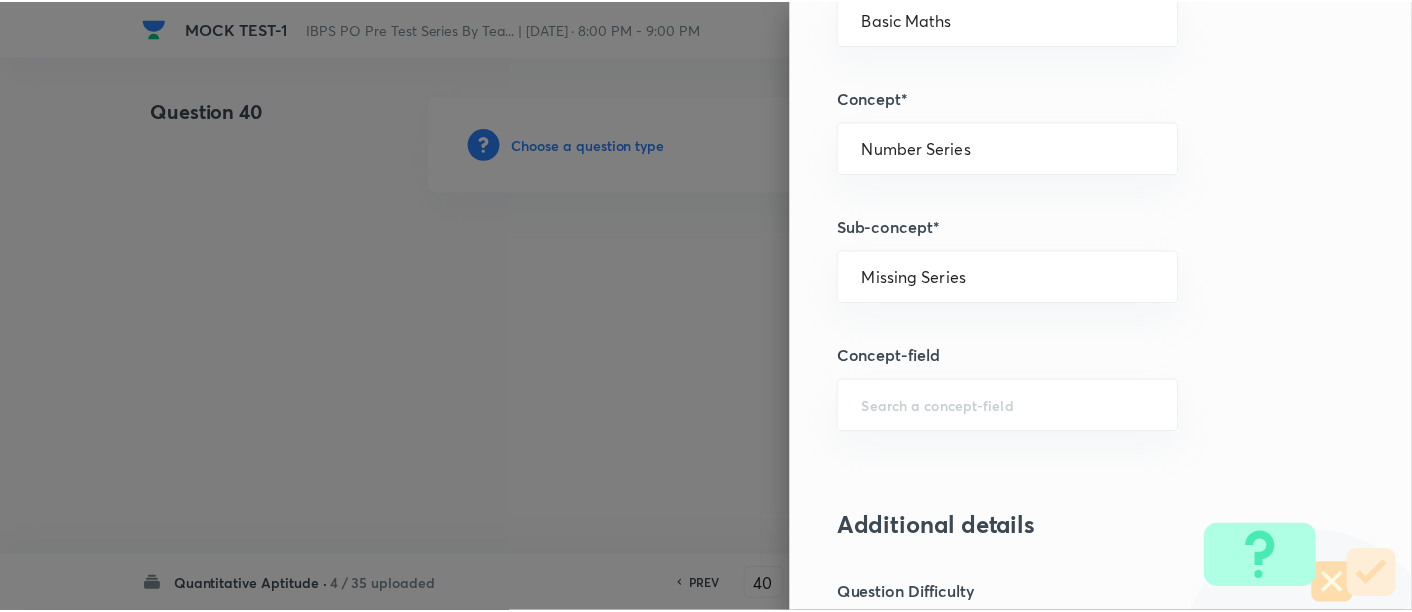 scroll, scrollTop: 2108, scrollLeft: 0, axis: vertical 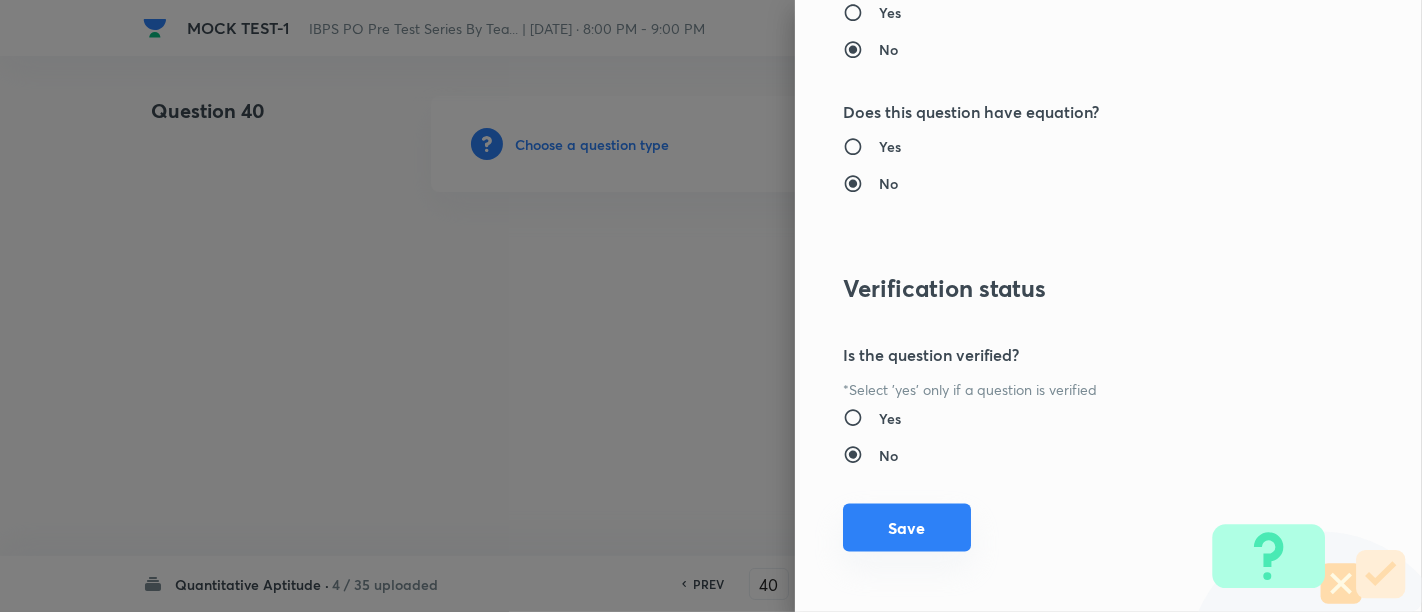 click on "Save" at bounding box center (907, 528) 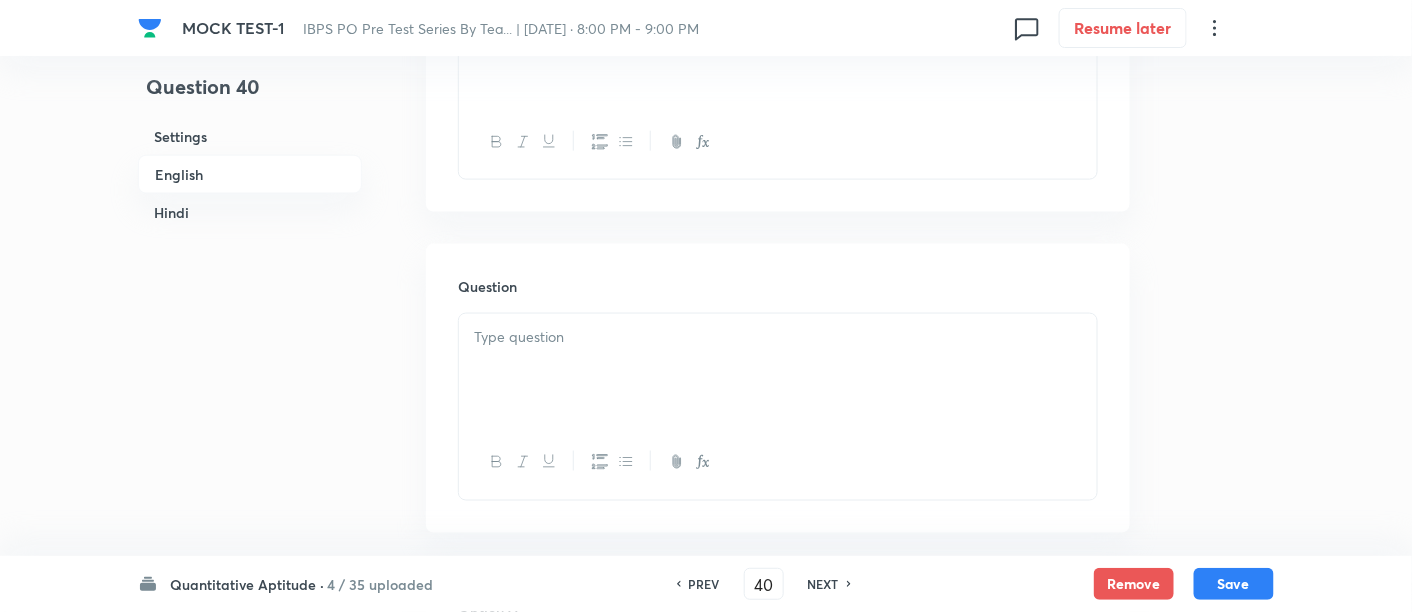 scroll, scrollTop: 855, scrollLeft: 0, axis: vertical 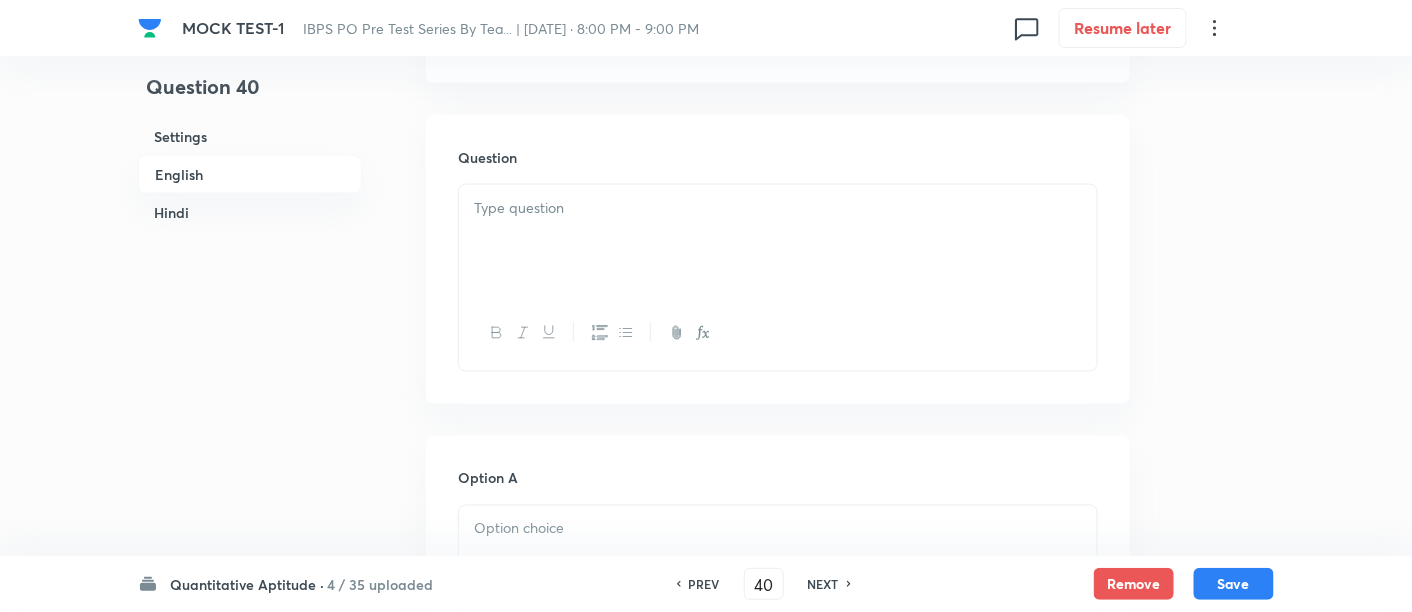 click at bounding box center (778, 241) 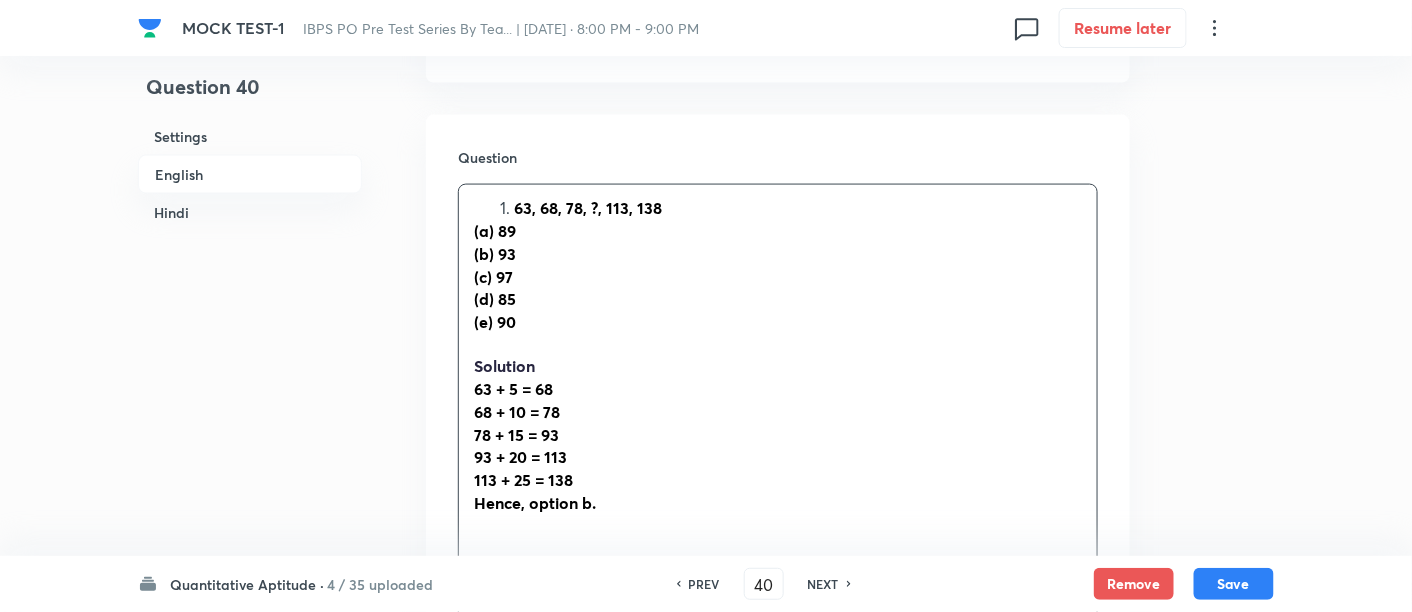 click on "63, 68, 78, ?, 113, 138" at bounding box center (798, 208) 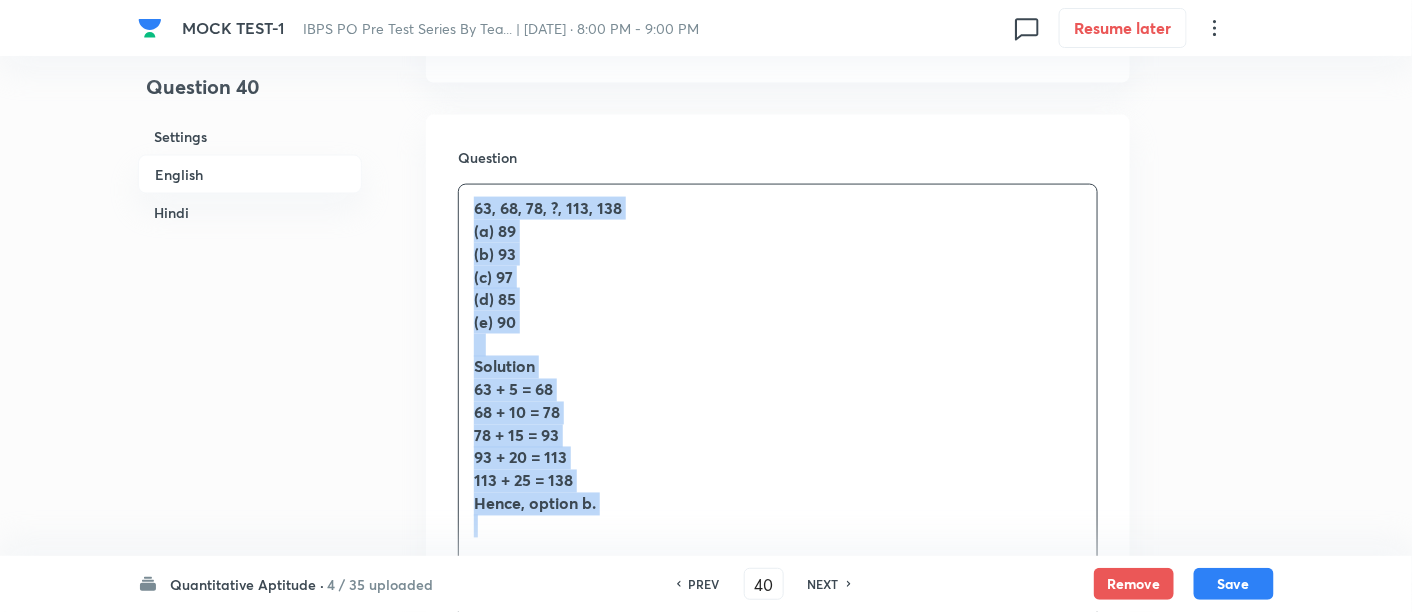drag, startPoint x: 469, startPoint y: 204, endPoint x: 739, endPoint y: 560, distance: 446.80646 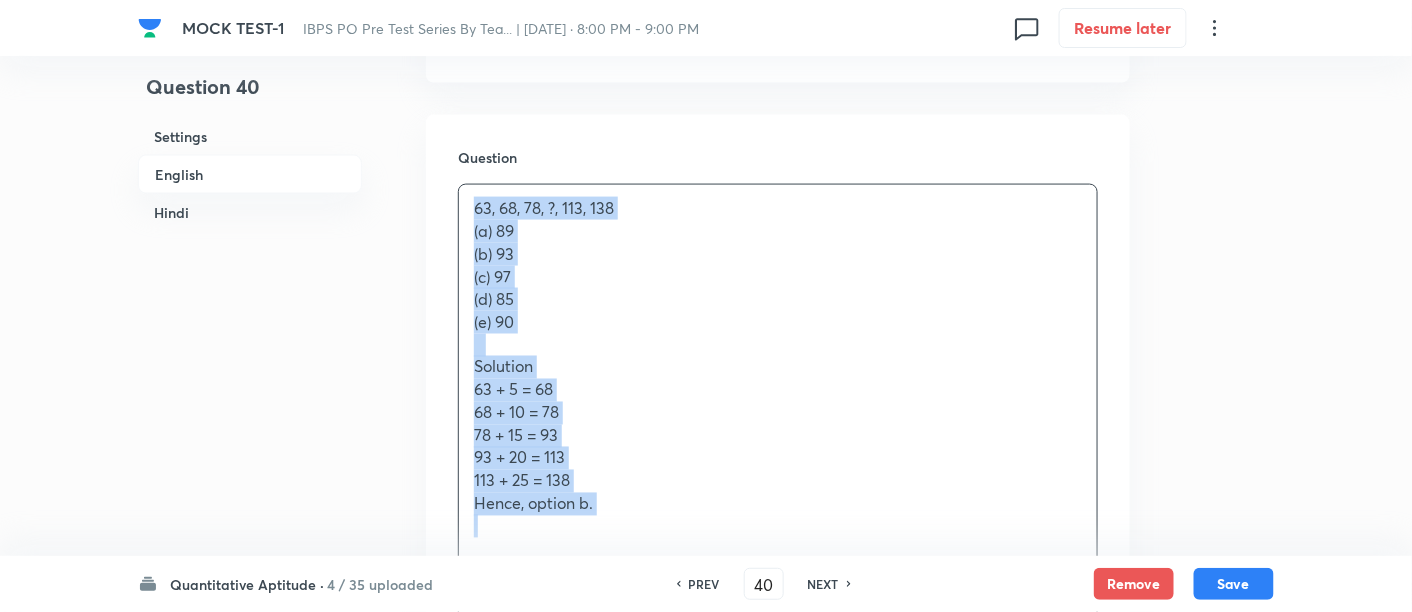 copy on "63, 68, 78, ?, 113, 138 (a) 89                	 (b) 93                              (c) 97                      	 (d) 85              	 (e) 90     Solution 63 + 5 = 68 68 + 10 = 78 78 + 15 = 93 93 + 20 = 113 113 + 25 = 138 Hence, option b." 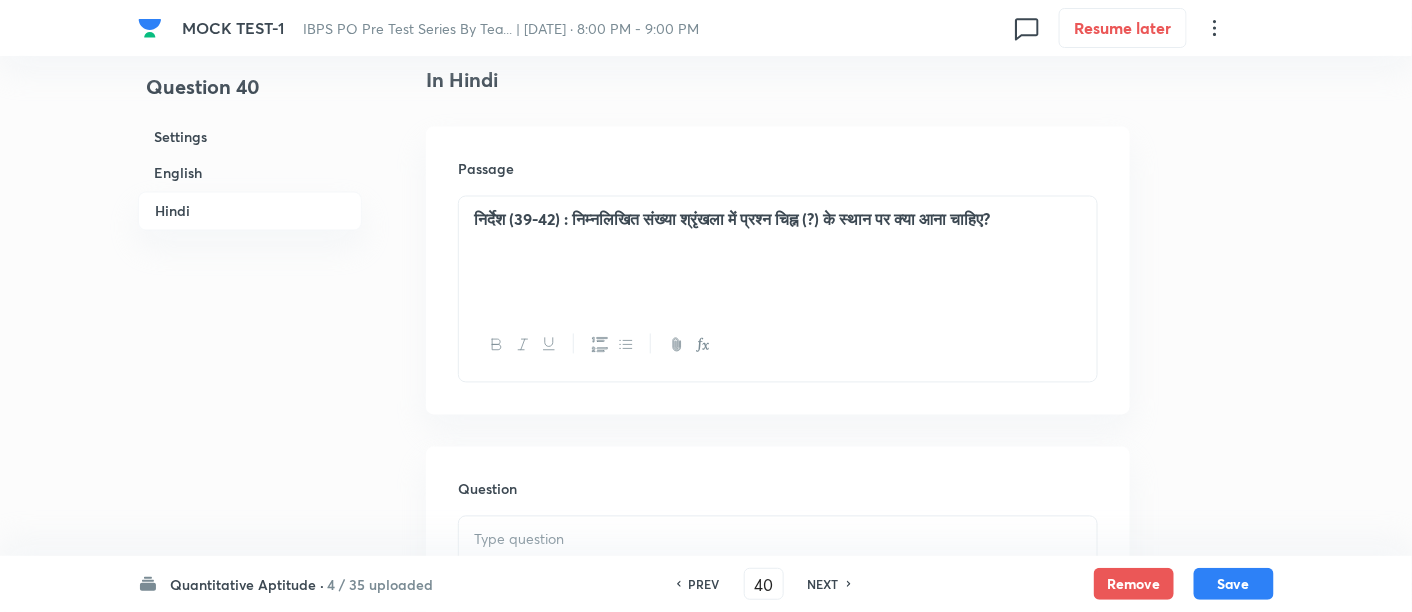 scroll, scrollTop: 3441, scrollLeft: 0, axis: vertical 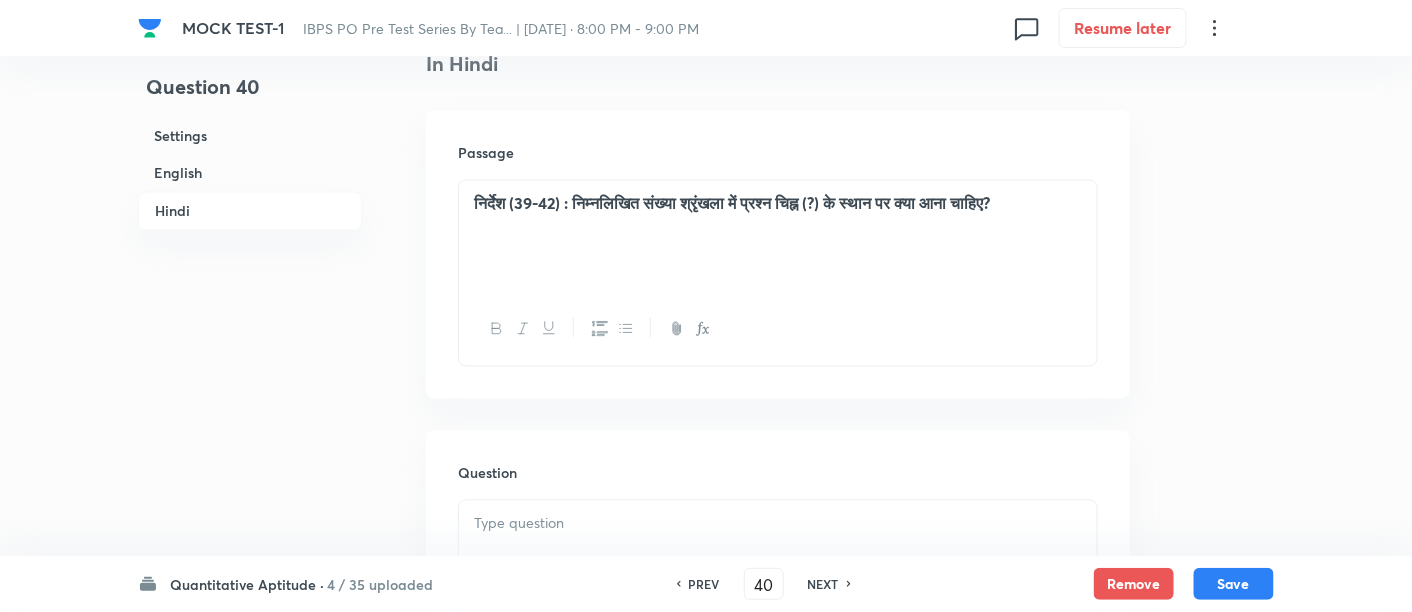 click at bounding box center [778, 557] 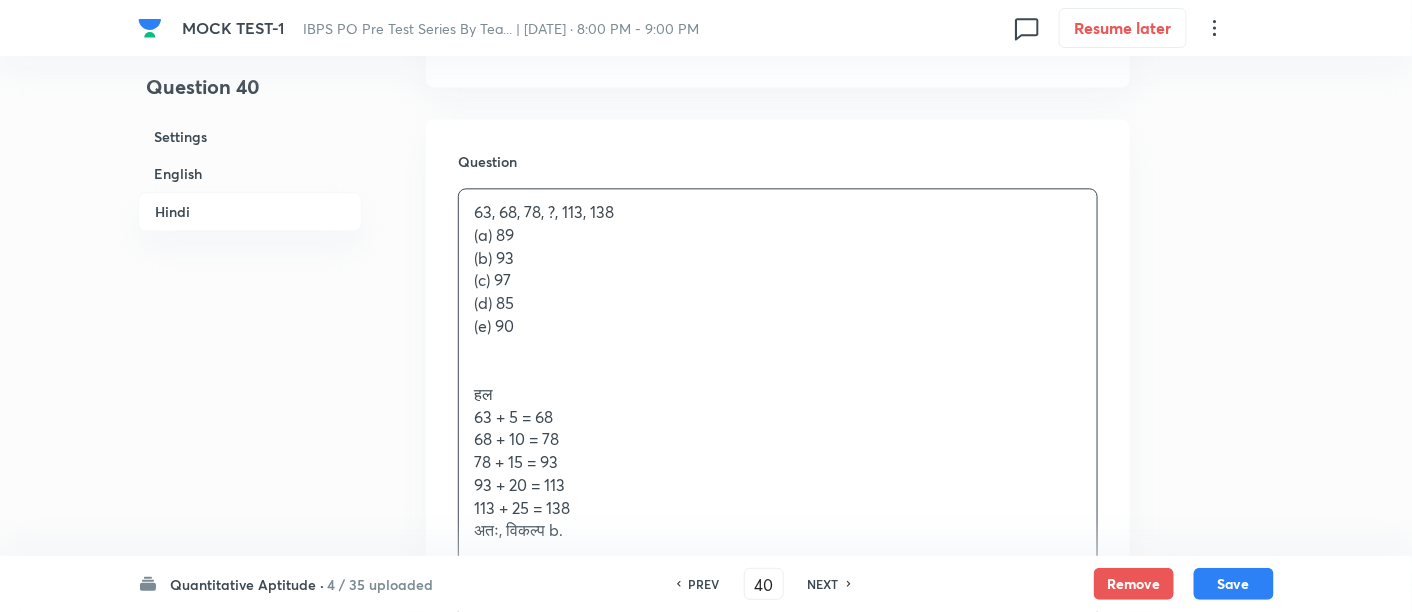 scroll, scrollTop: 3768, scrollLeft: 0, axis: vertical 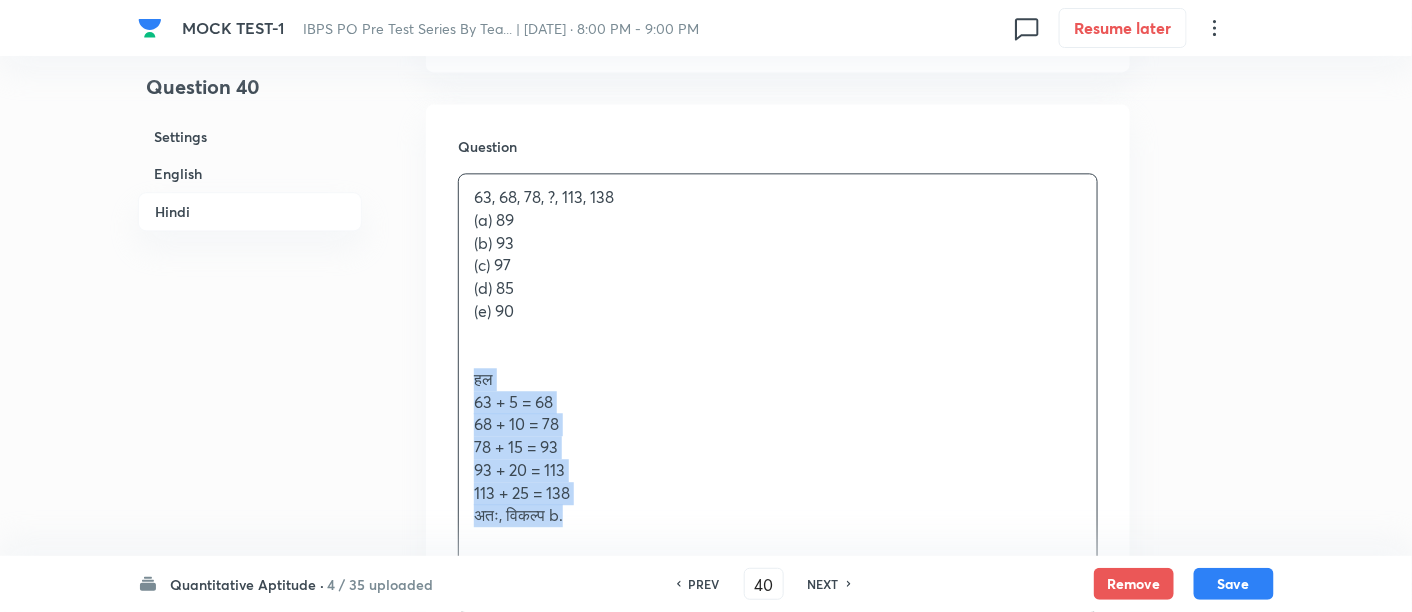 drag, startPoint x: 459, startPoint y: 379, endPoint x: 691, endPoint y: 535, distance: 279.5711 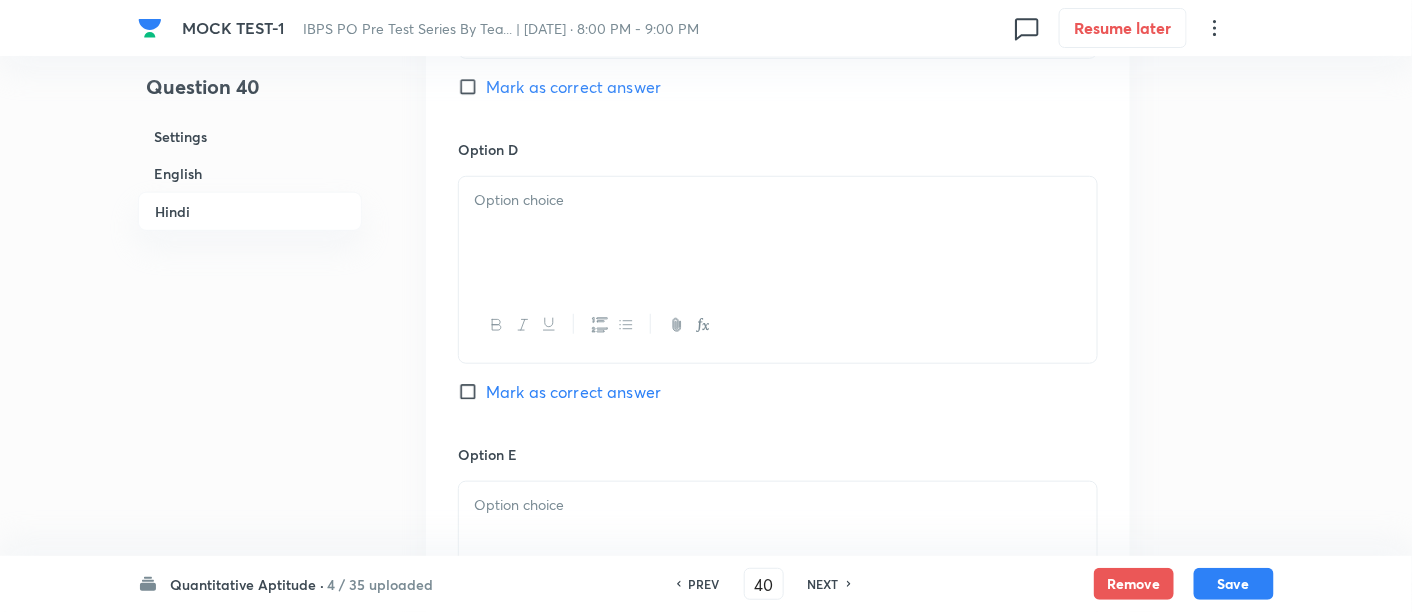 scroll, scrollTop: 5731, scrollLeft: 0, axis: vertical 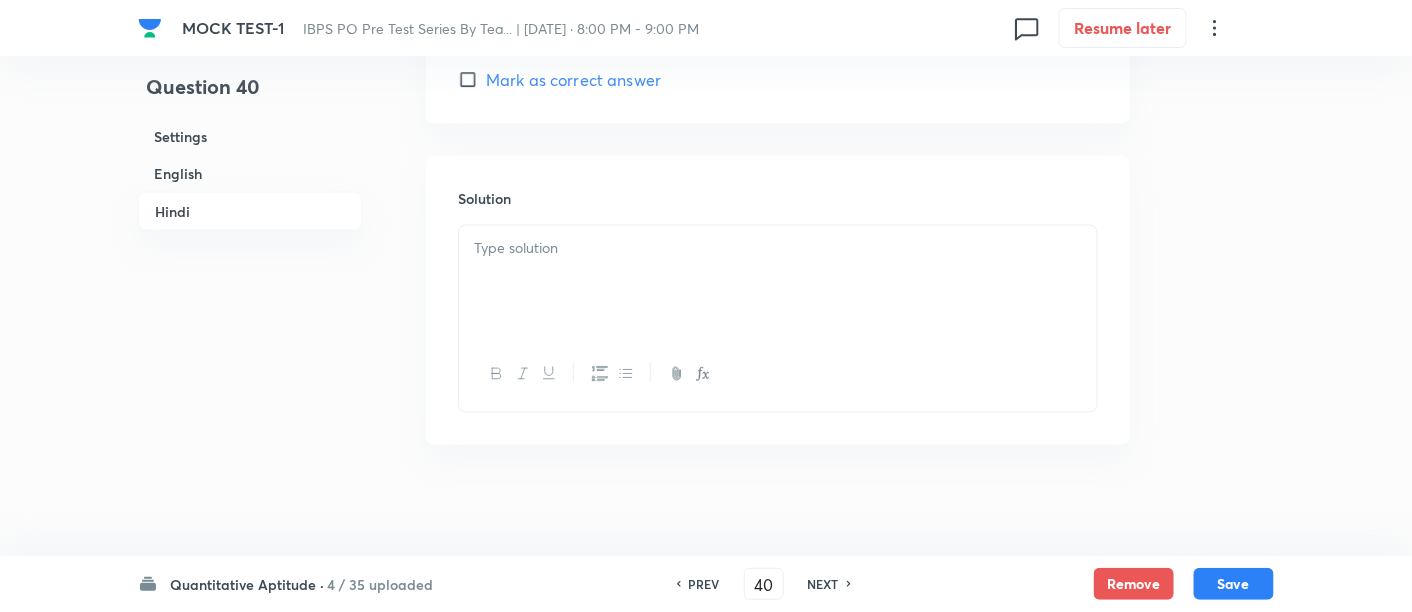 click at bounding box center [778, 249] 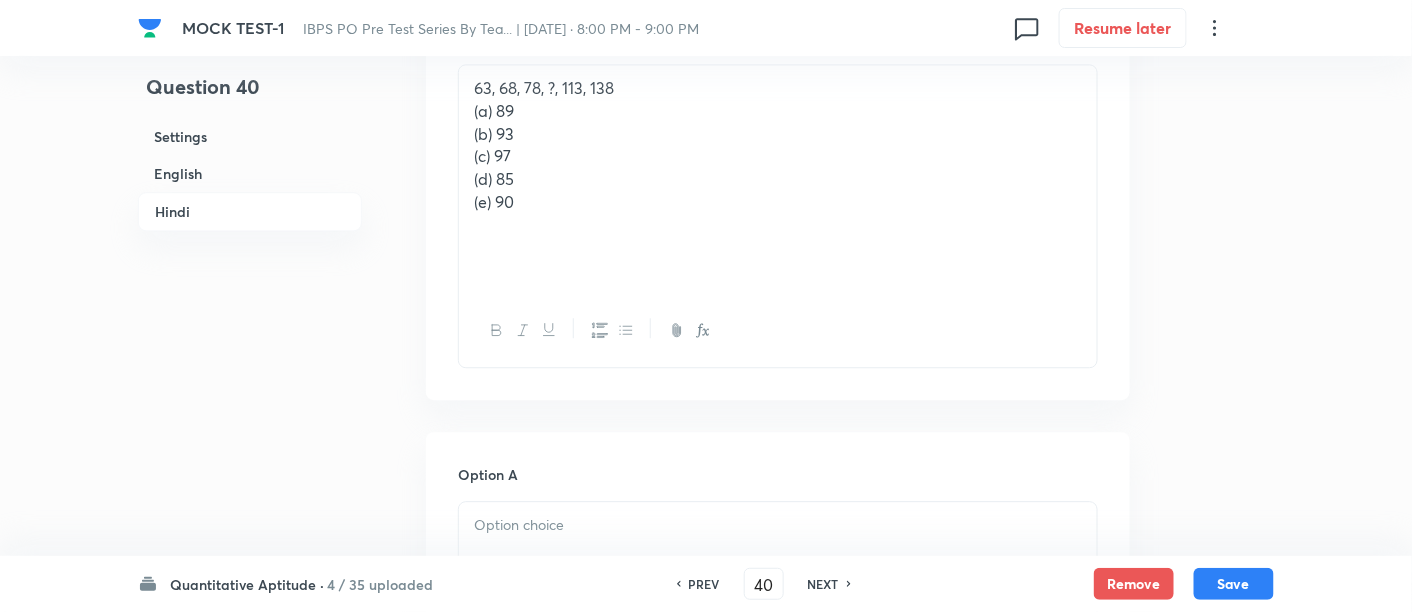 scroll, scrollTop: 3818, scrollLeft: 0, axis: vertical 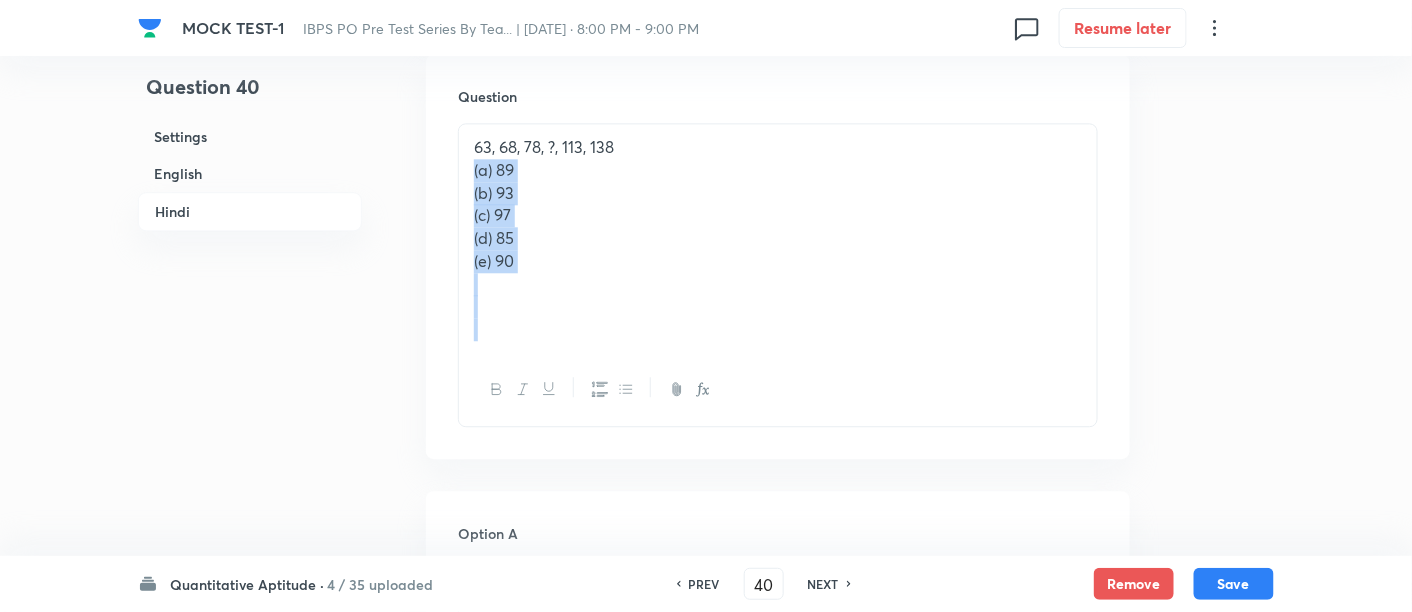 drag, startPoint x: 459, startPoint y: 159, endPoint x: 597, endPoint y: 344, distance: 230.80078 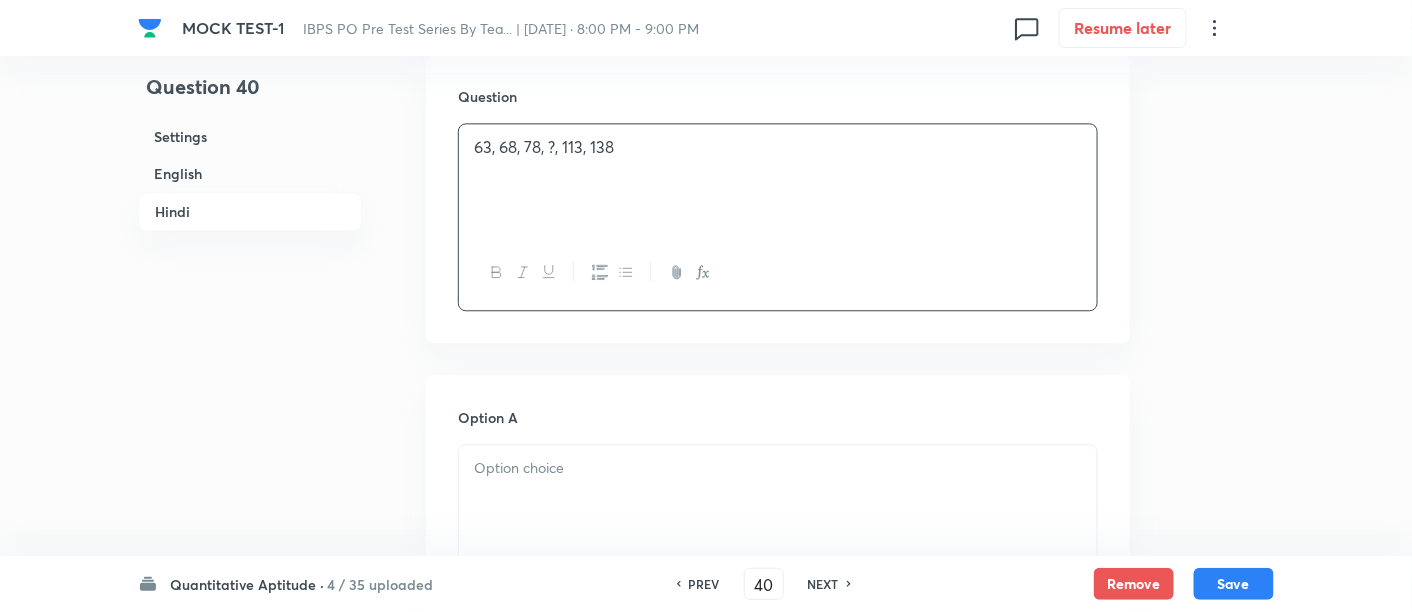 scroll, scrollTop: 4056, scrollLeft: 0, axis: vertical 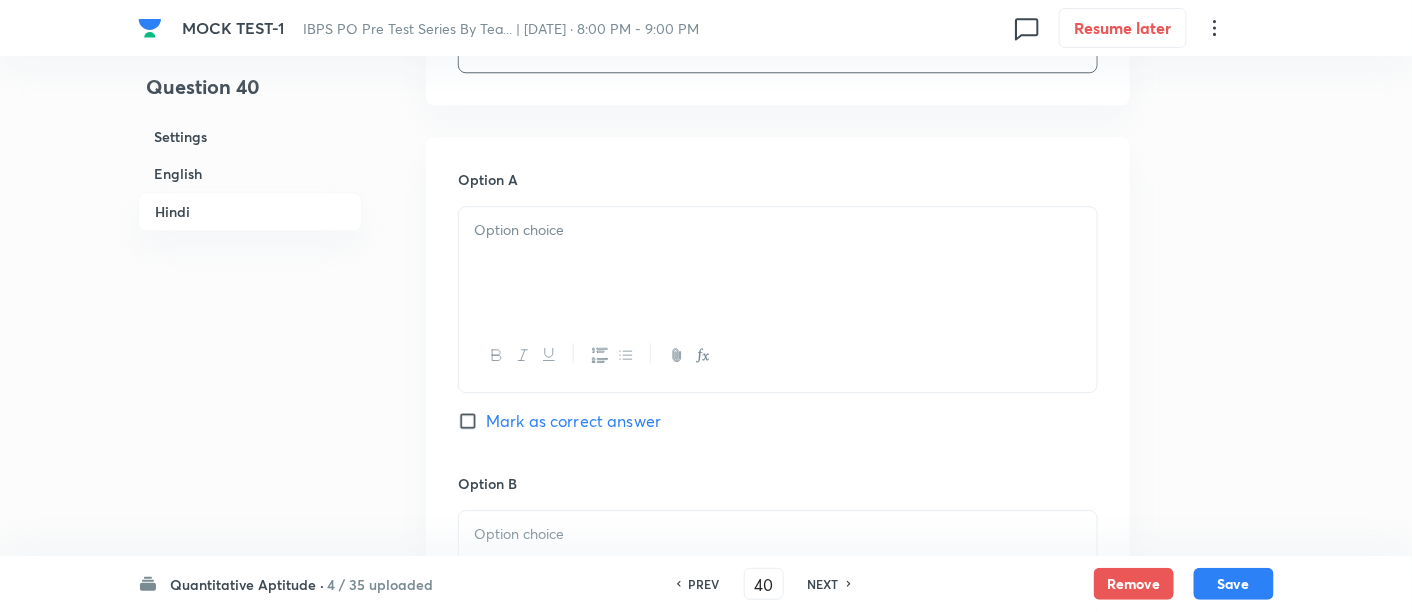 click at bounding box center (778, 230) 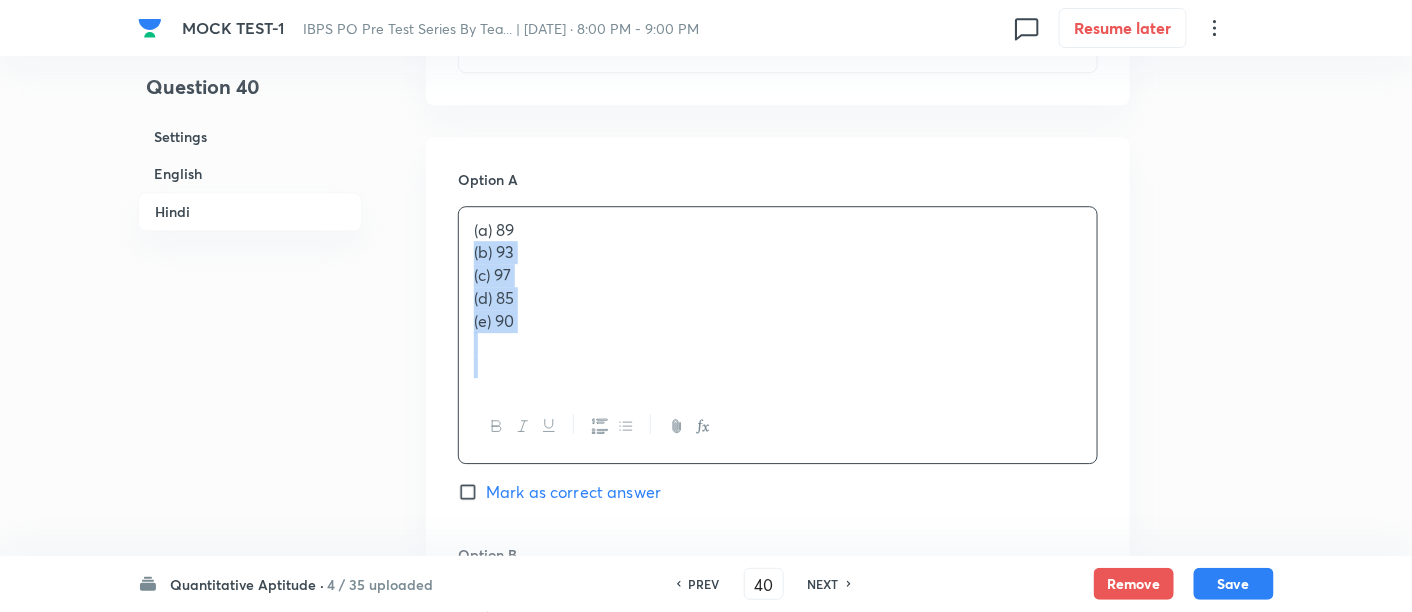 drag, startPoint x: 469, startPoint y: 243, endPoint x: 632, endPoint y: 425, distance: 244.3215 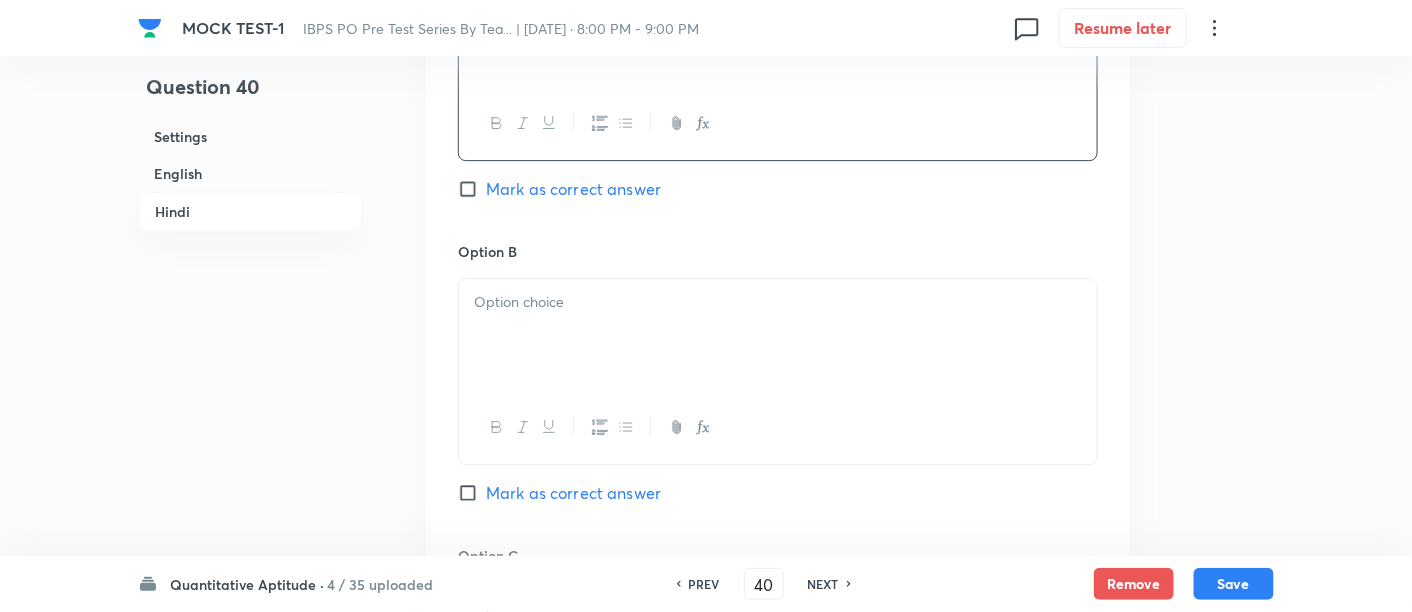 scroll, scrollTop: 4340, scrollLeft: 0, axis: vertical 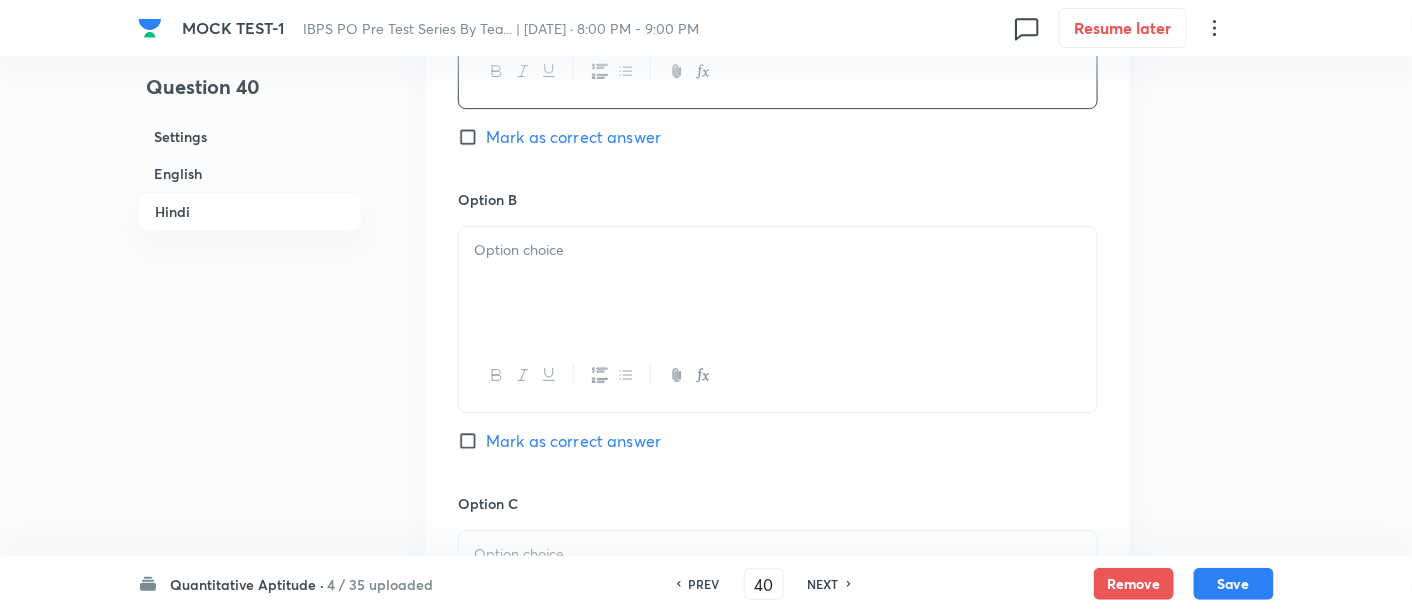 click at bounding box center [778, 283] 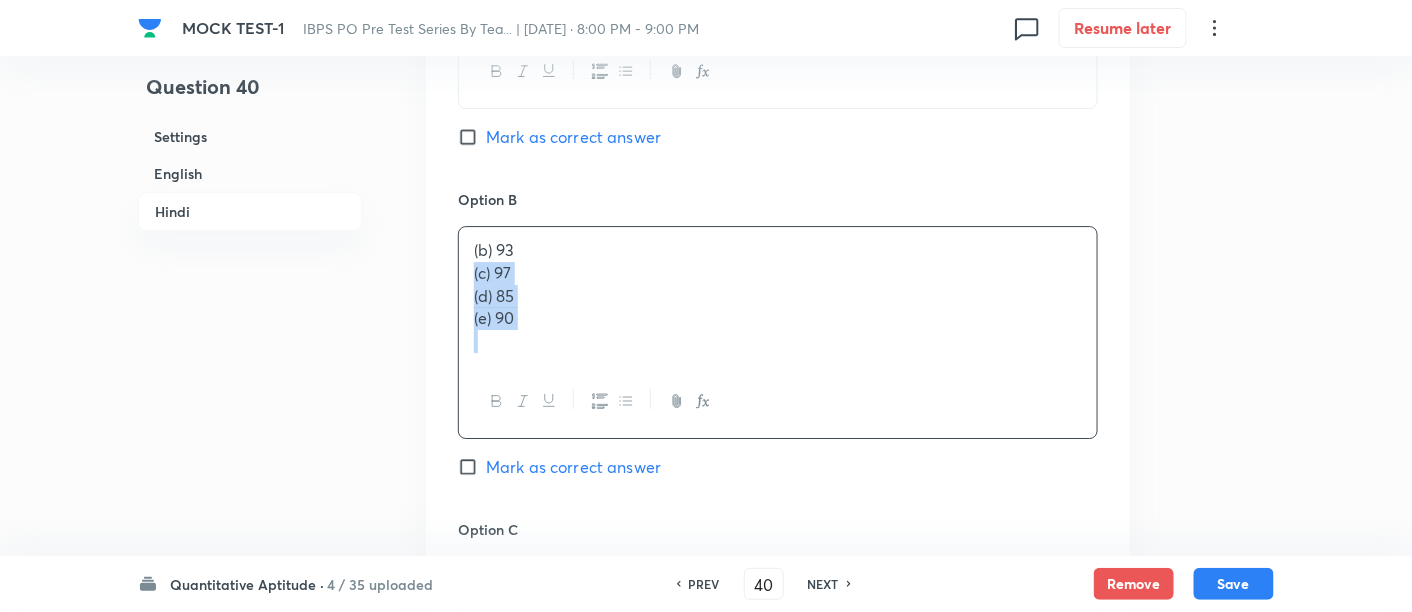 drag, startPoint x: 466, startPoint y: 270, endPoint x: 633, endPoint y: 450, distance: 245.53818 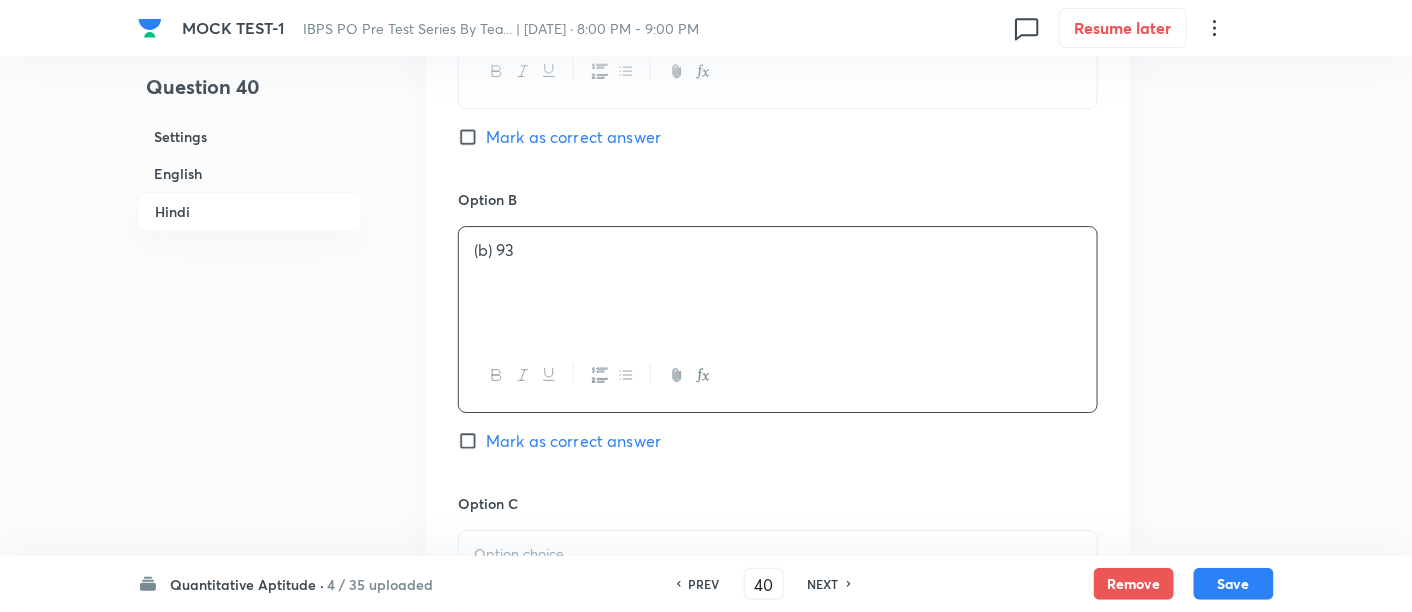 click on "Mark as correct answer" at bounding box center (573, 441) 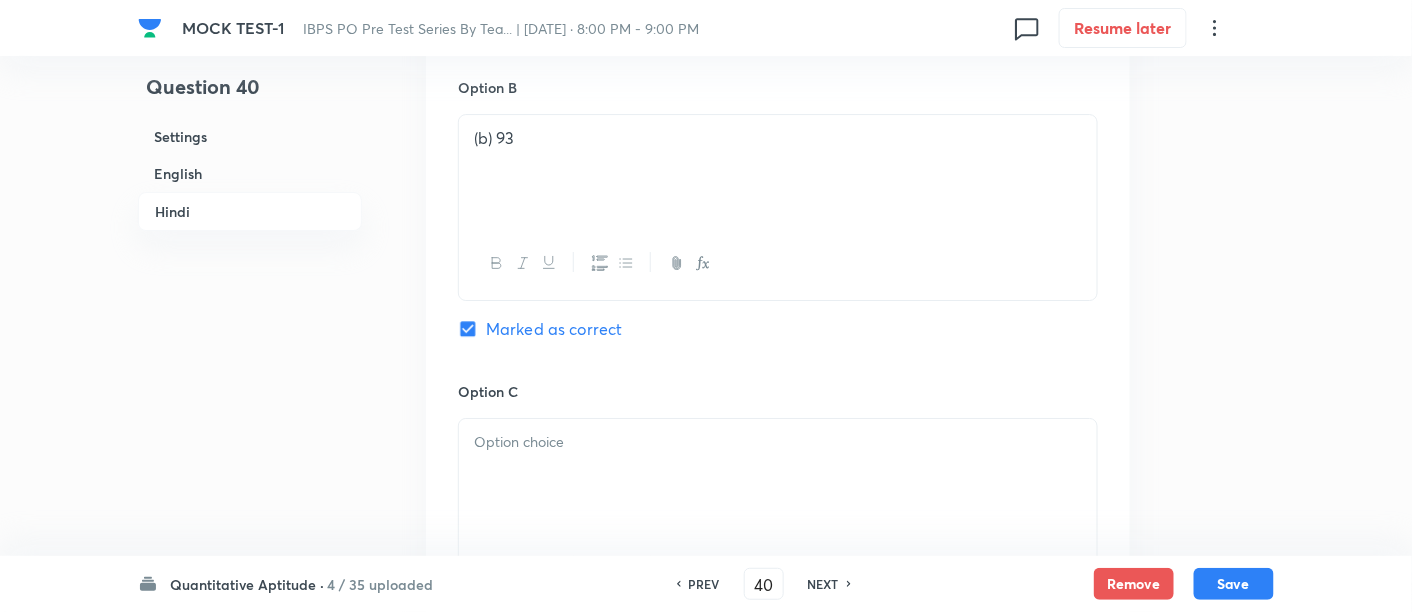 checkbox on "true" 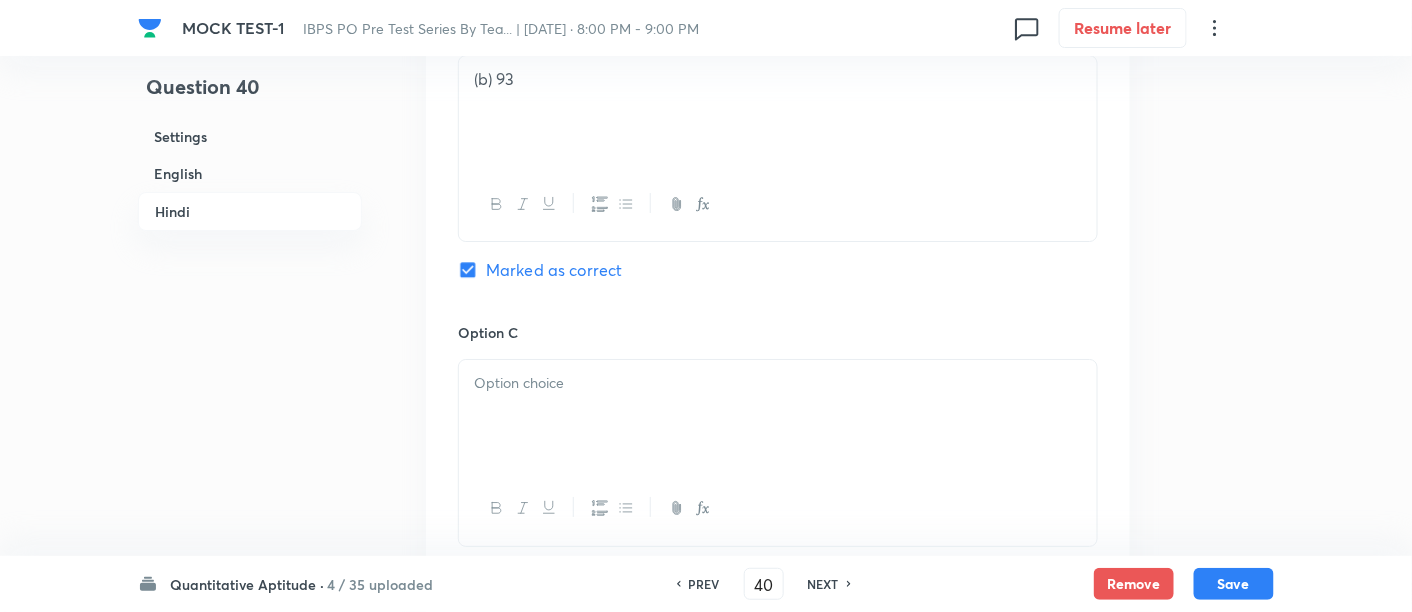 scroll, scrollTop: 4529, scrollLeft: 0, axis: vertical 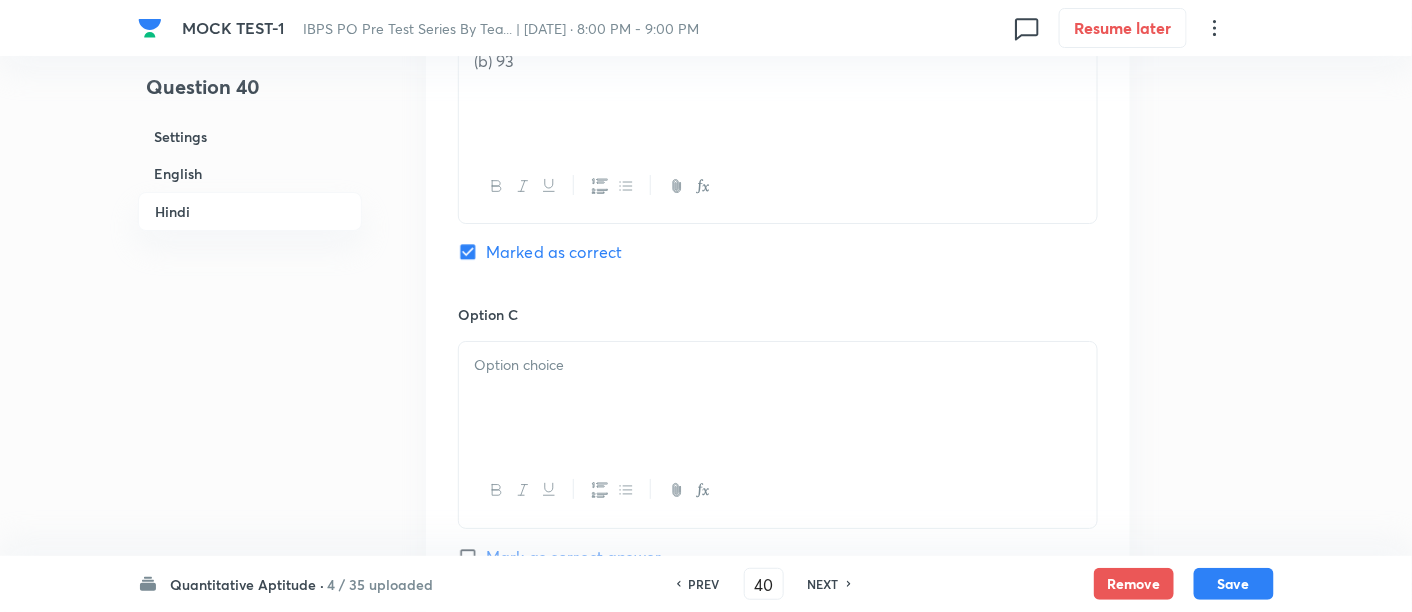 click at bounding box center [778, 398] 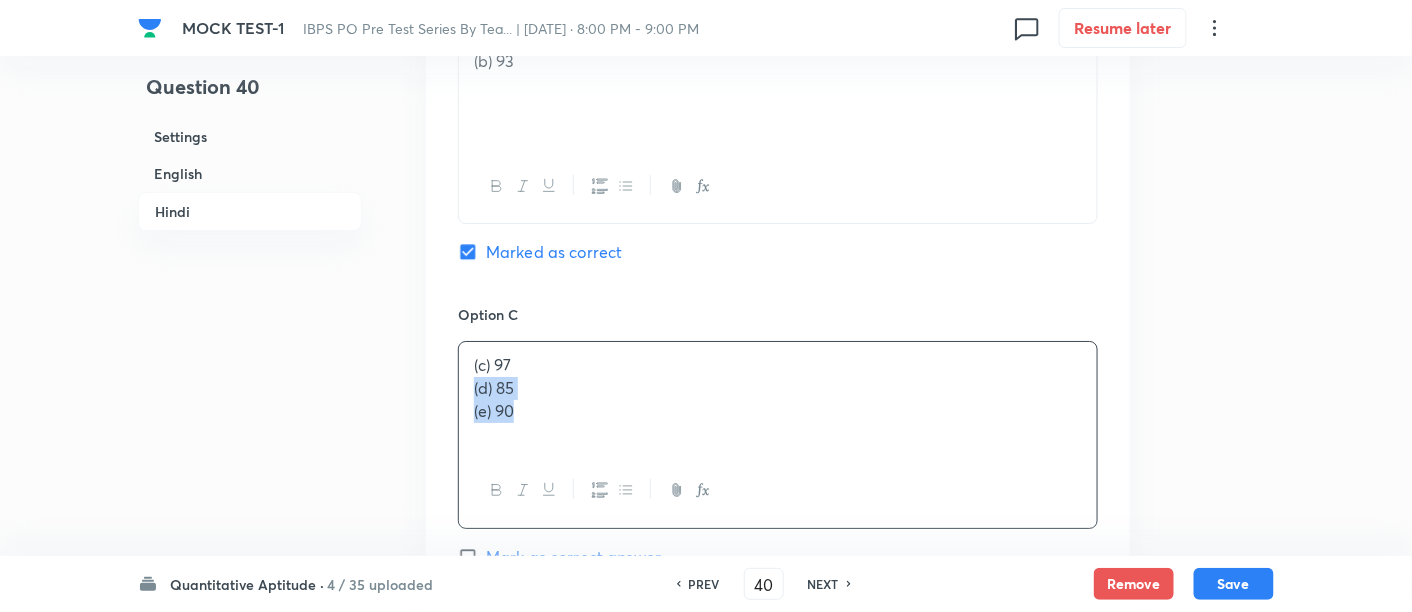 drag, startPoint x: 466, startPoint y: 381, endPoint x: 595, endPoint y: 455, distance: 148.71785 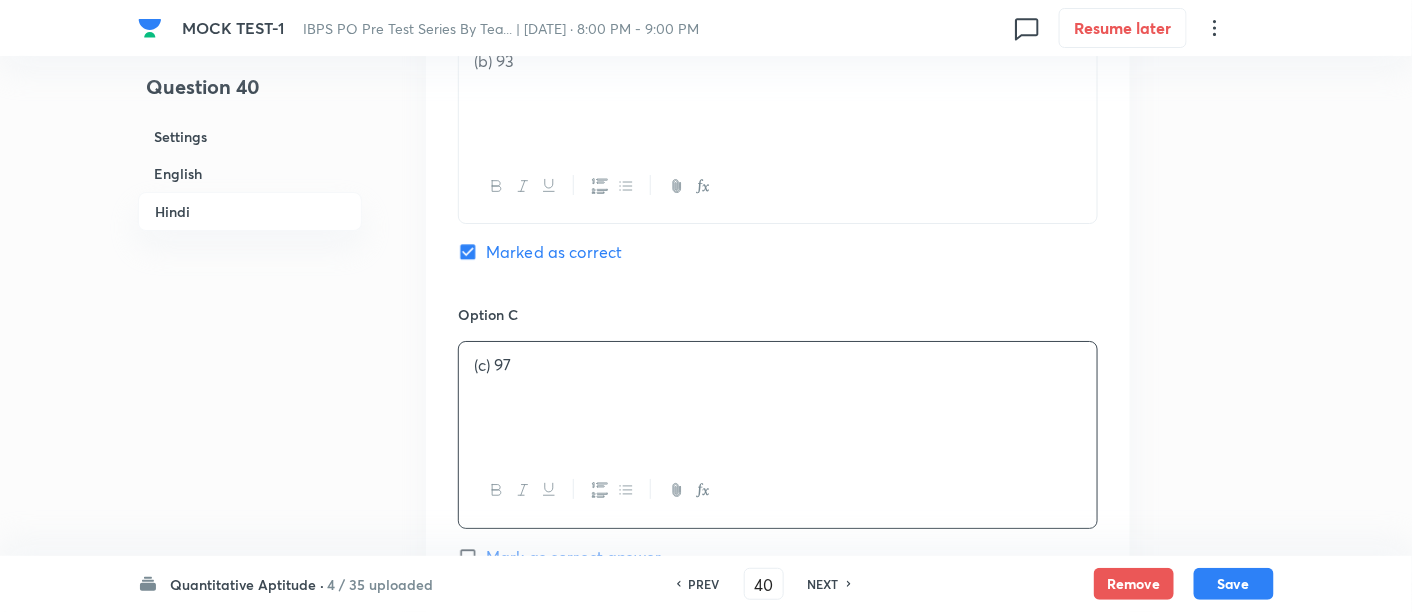 scroll, scrollTop: 4820, scrollLeft: 0, axis: vertical 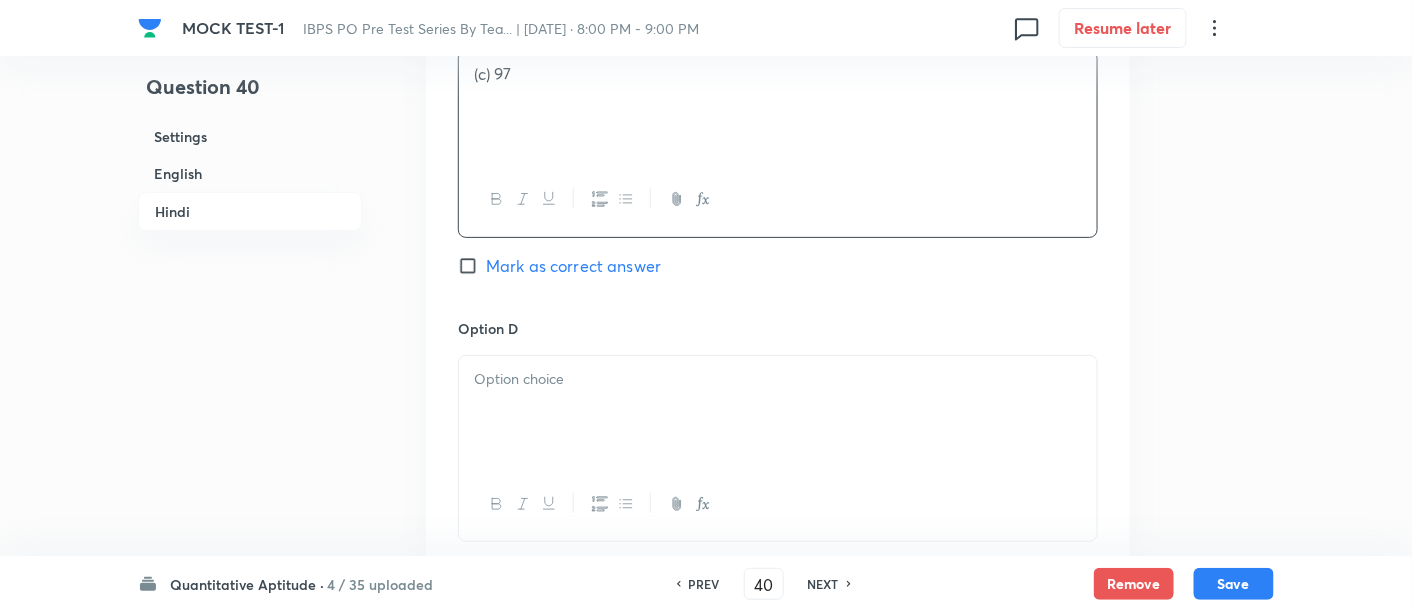 click at bounding box center (778, 412) 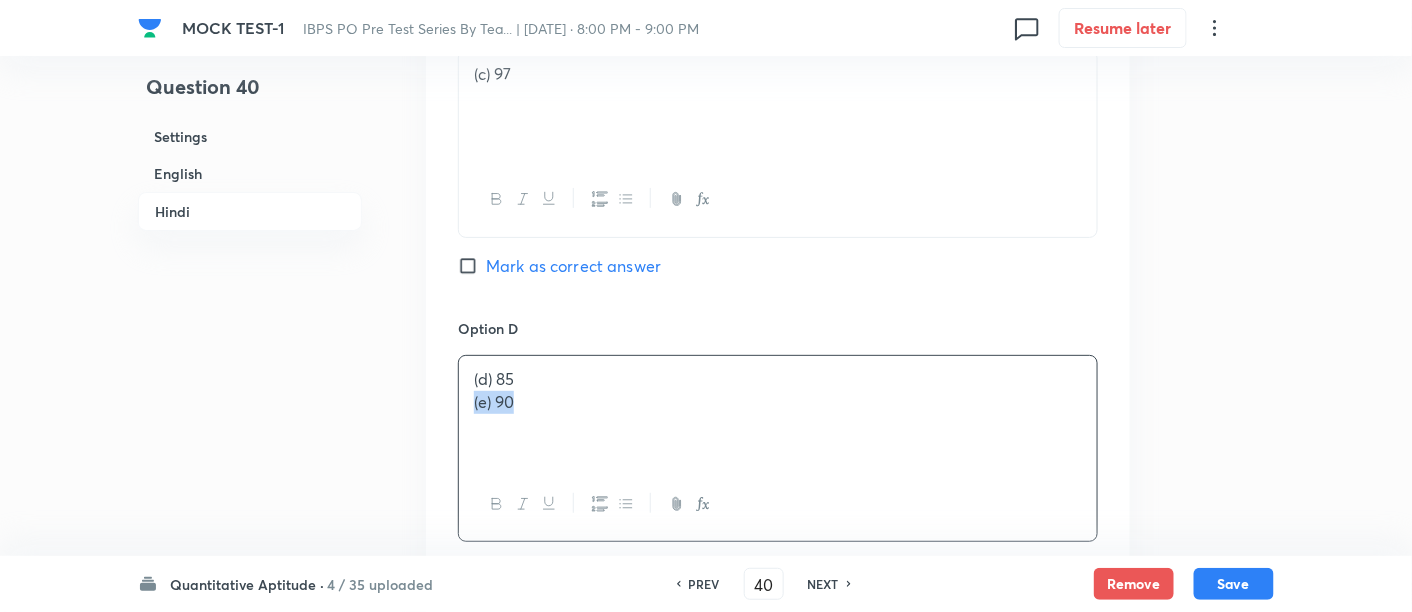 drag, startPoint x: 460, startPoint y: 401, endPoint x: 643, endPoint y: 458, distance: 191.6716 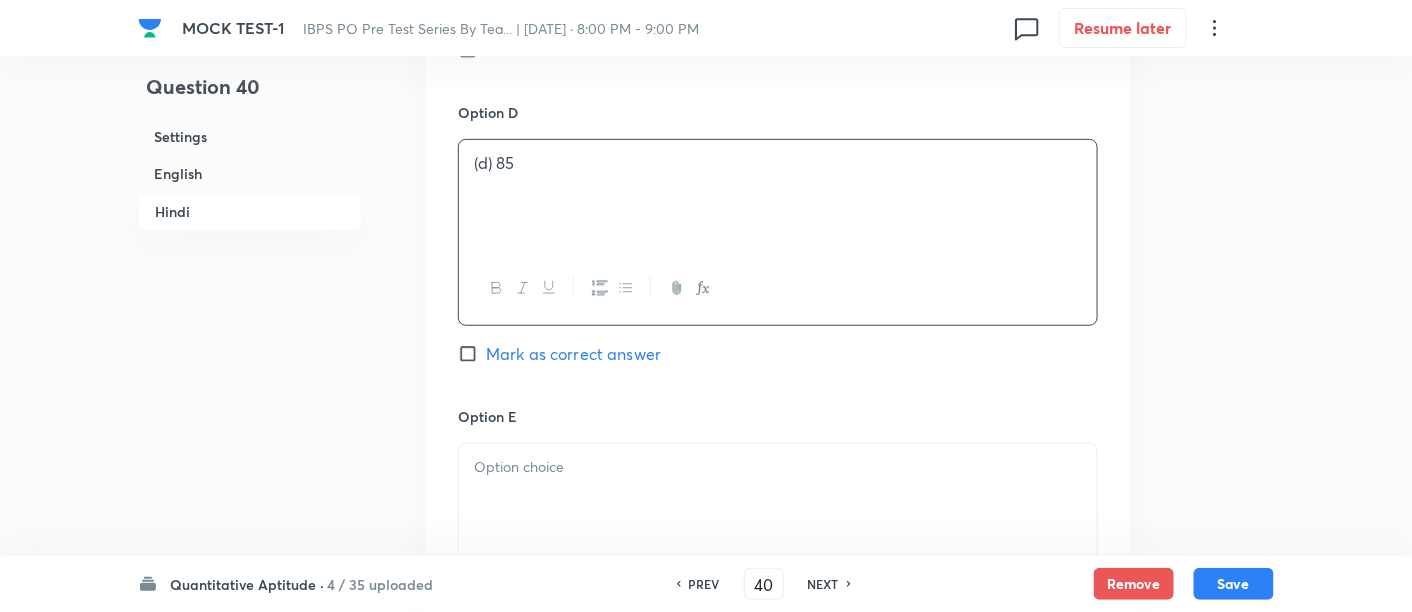 click at bounding box center (778, 467) 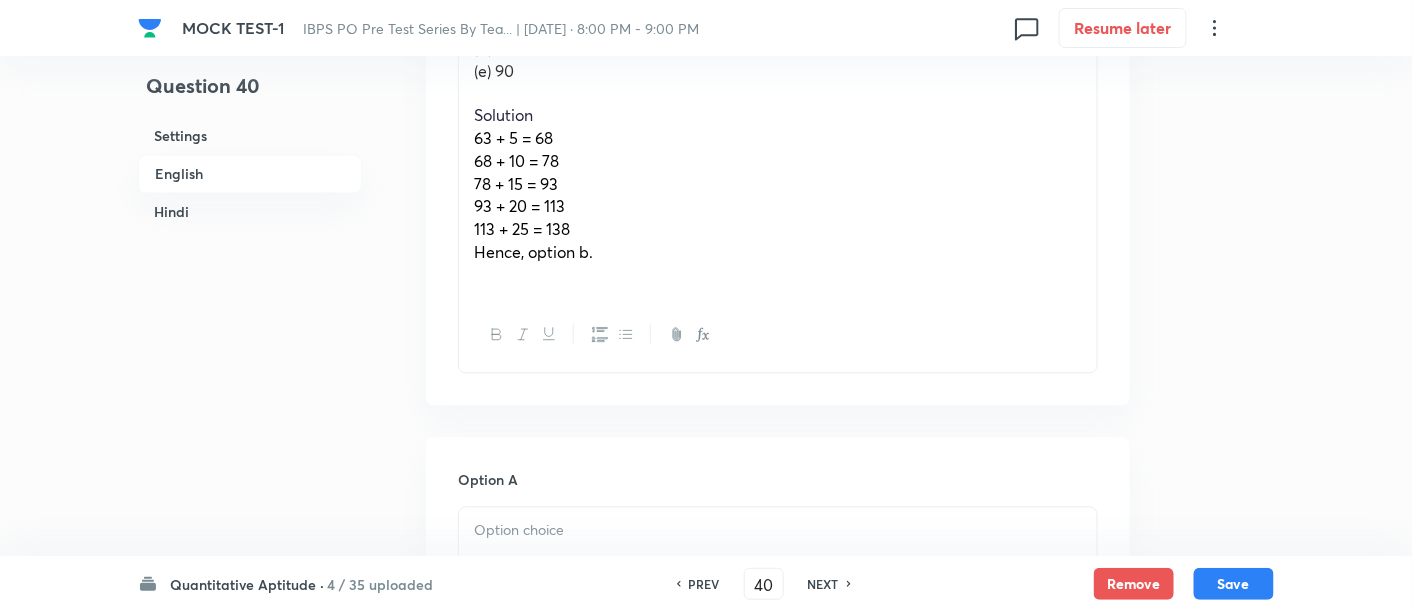 scroll, scrollTop: 1041, scrollLeft: 0, axis: vertical 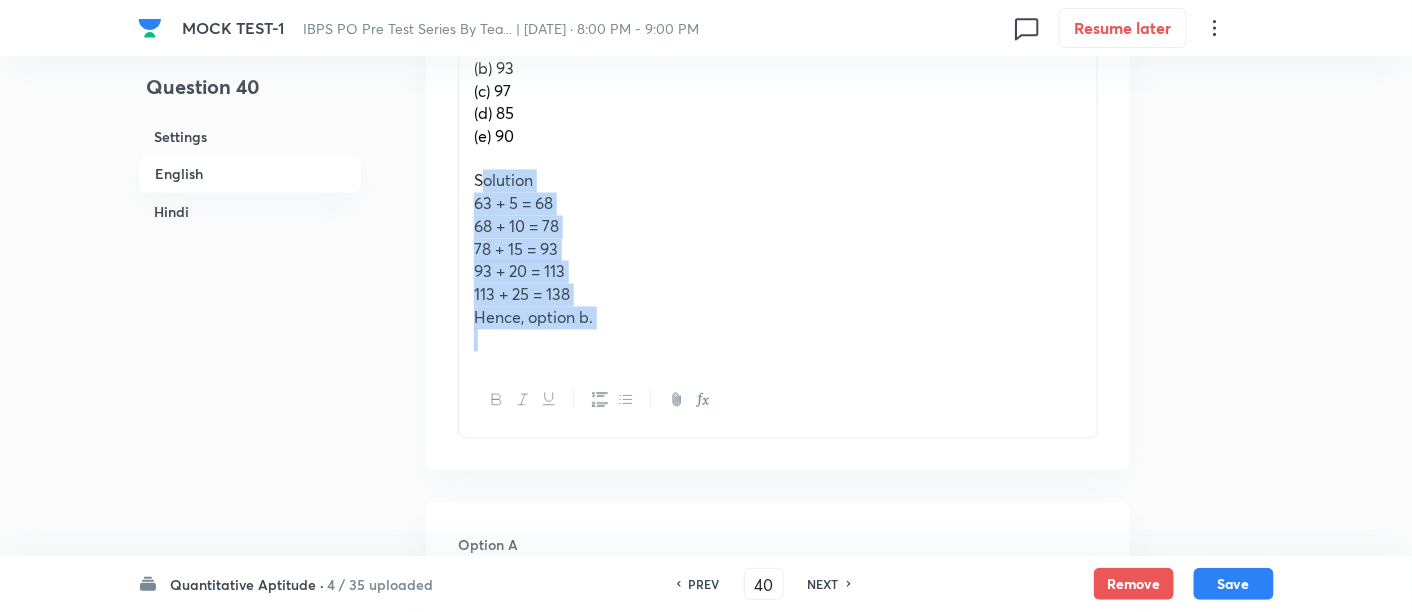 drag, startPoint x: 480, startPoint y: 179, endPoint x: 680, endPoint y: 408, distance: 304.0411 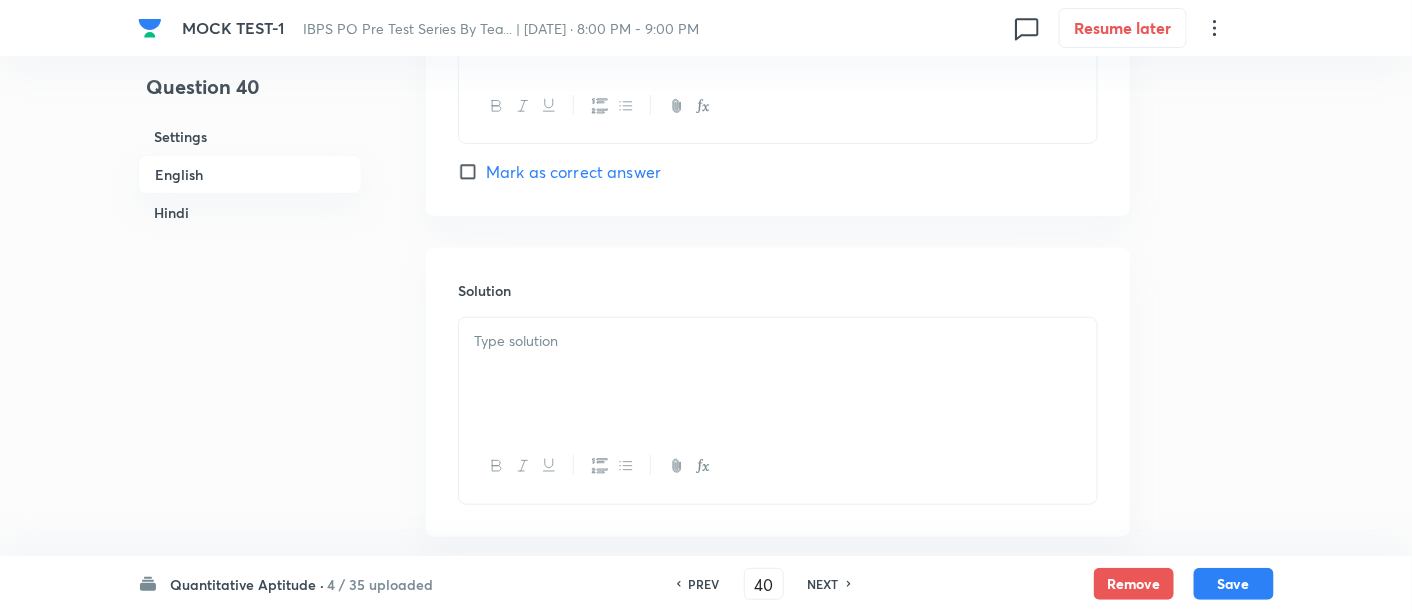 scroll, scrollTop: 2824, scrollLeft: 0, axis: vertical 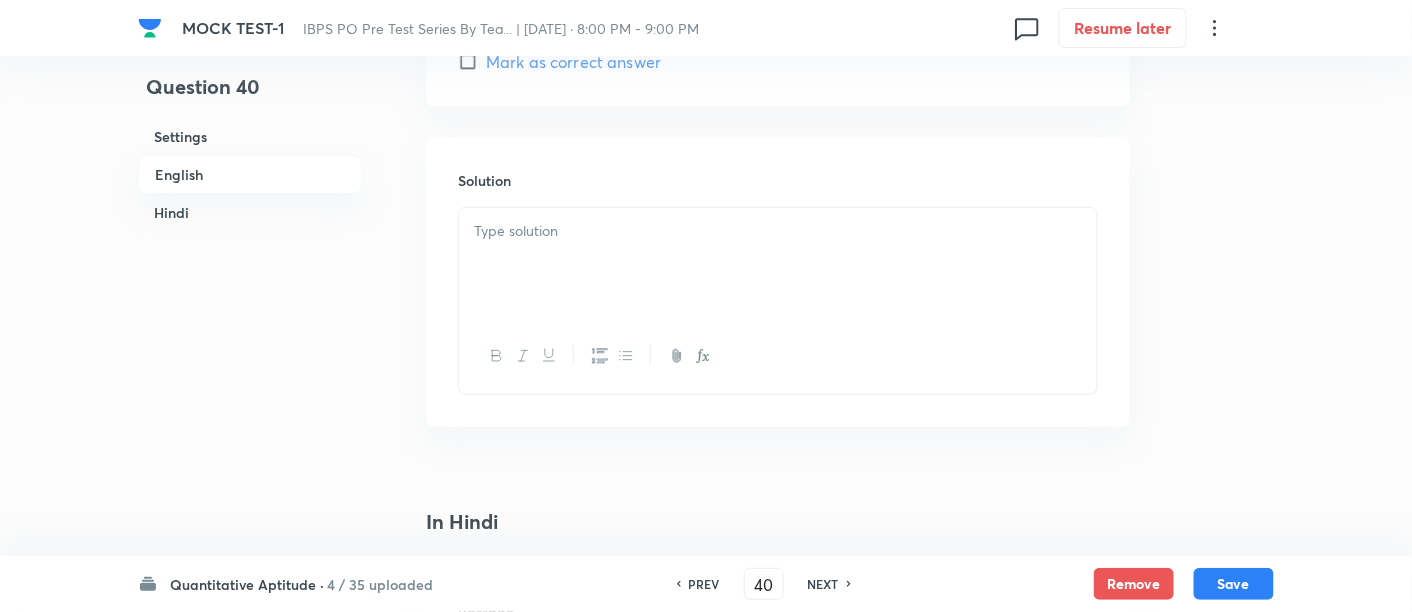 click at bounding box center [778, 264] 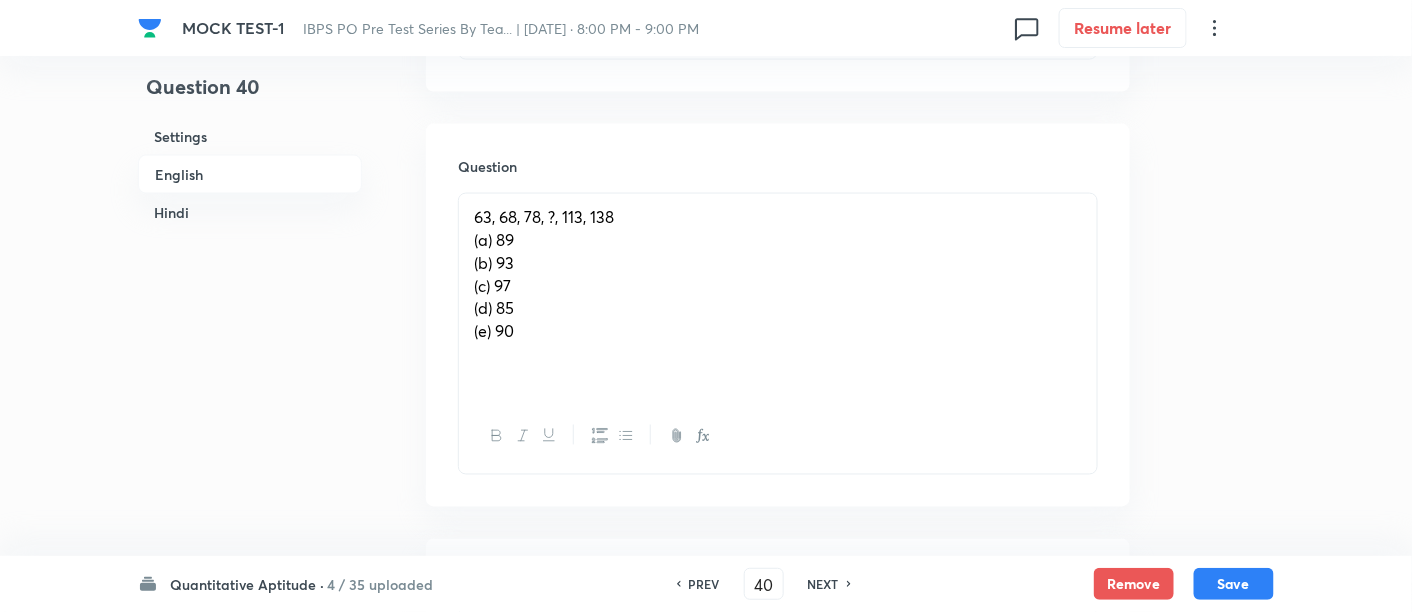 scroll, scrollTop: 797, scrollLeft: 0, axis: vertical 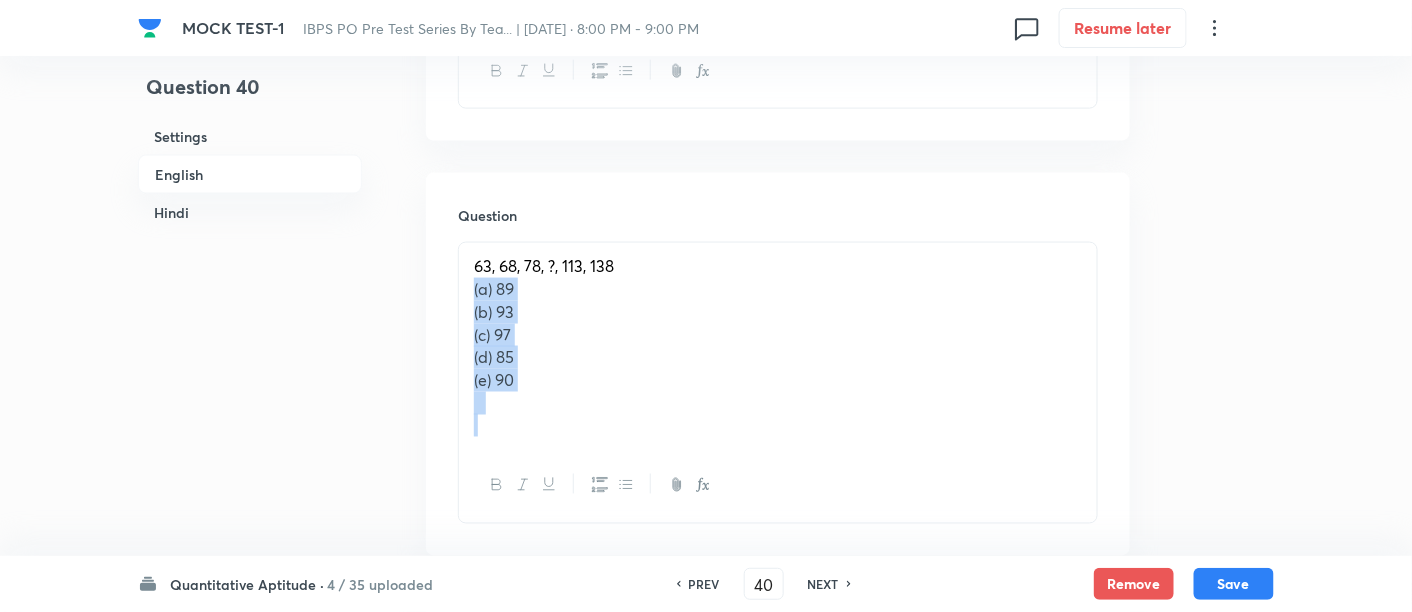 drag, startPoint x: 464, startPoint y: 288, endPoint x: 611, endPoint y: 510, distance: 266.2574 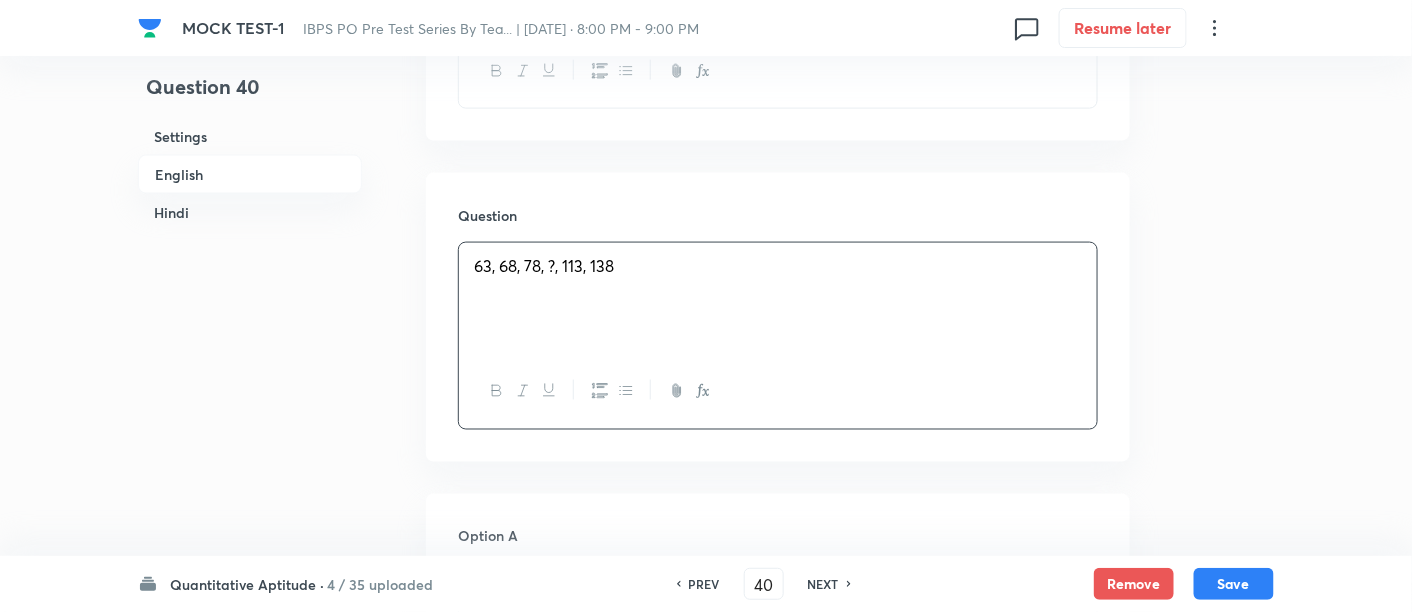 scroll, scrollTop: 1048, scrollLeft: 0, axis: vertical 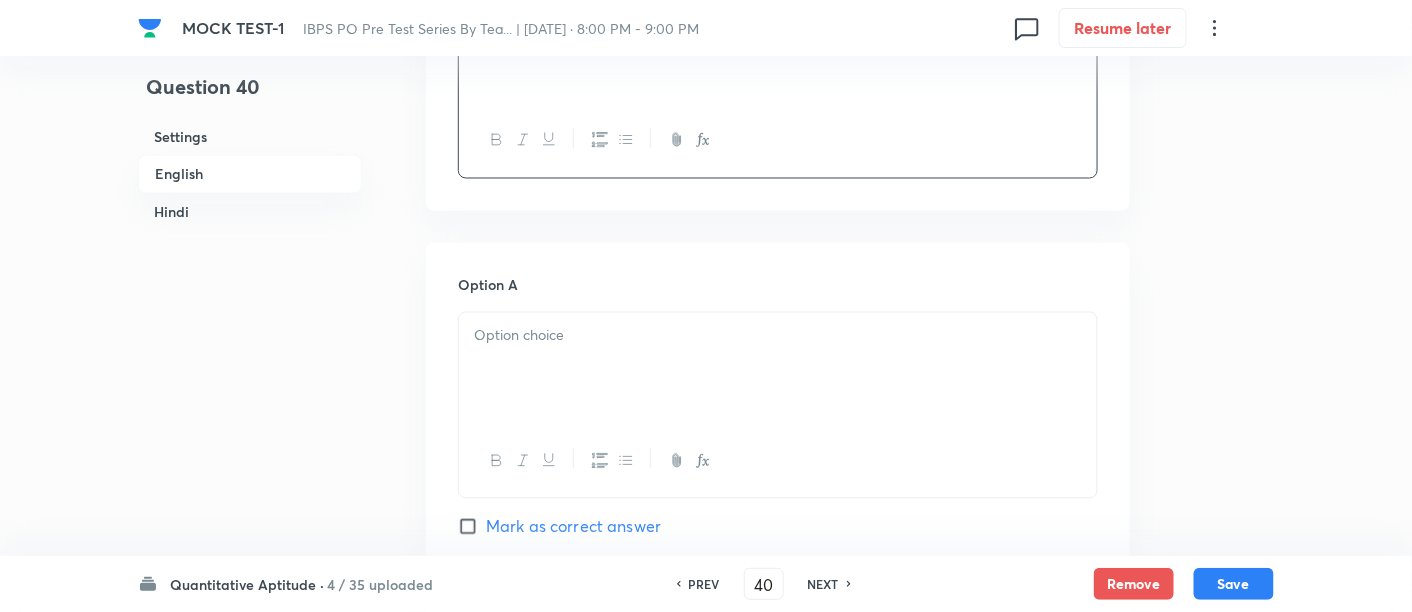 click at bounding box center (778, 369) 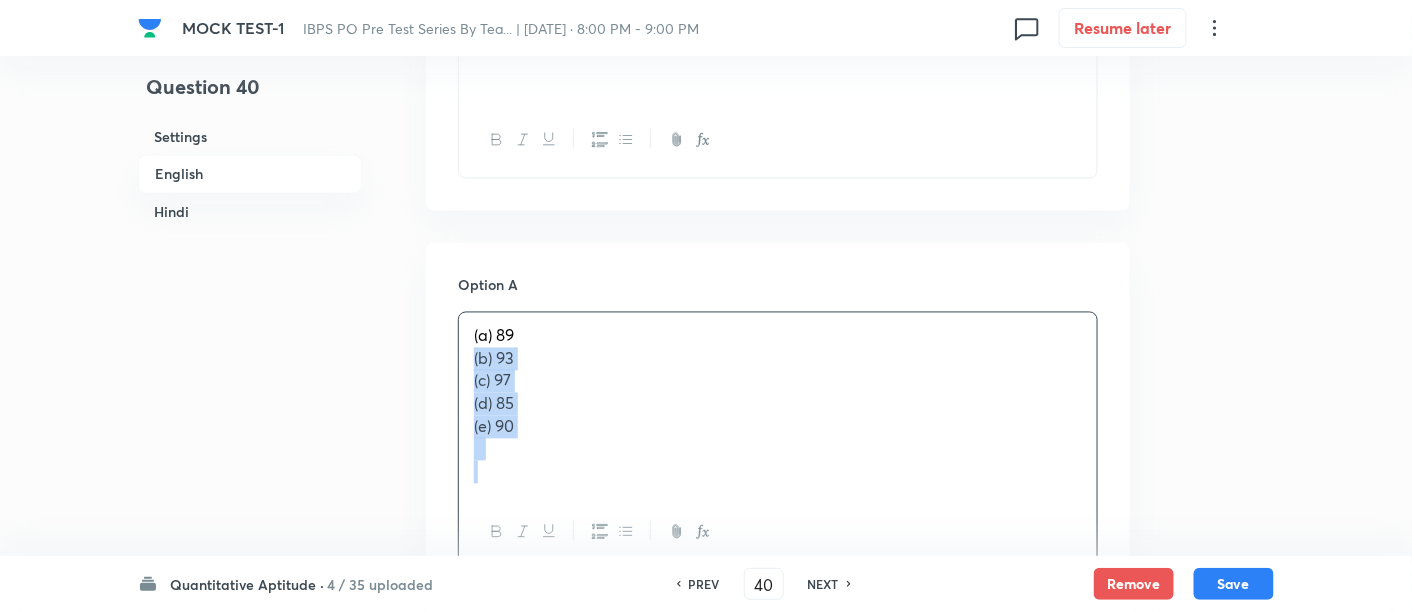 drag, startPoint x: 466, startPoint y: 359, endPoint x: 608, endPoint y: 516, distance: 211.69081 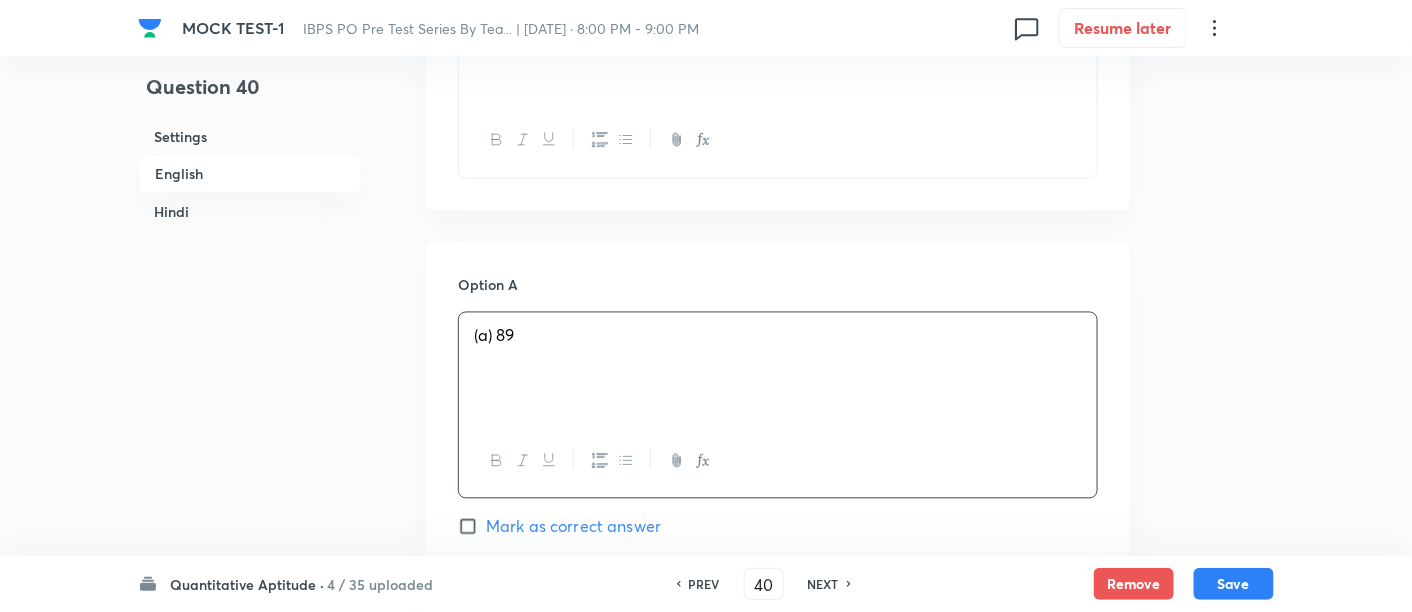 scroll, scrollTop: 1300, scrollLeft: 0, axis: vertical 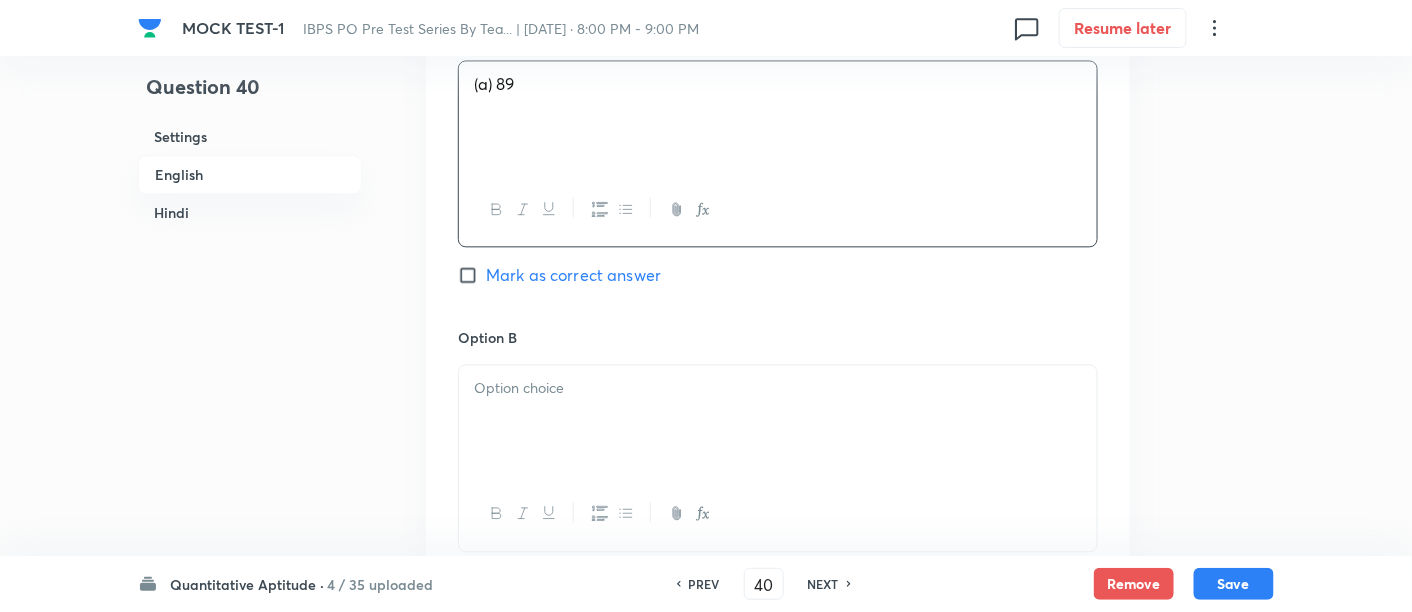 click at bounding box center [778, 421] 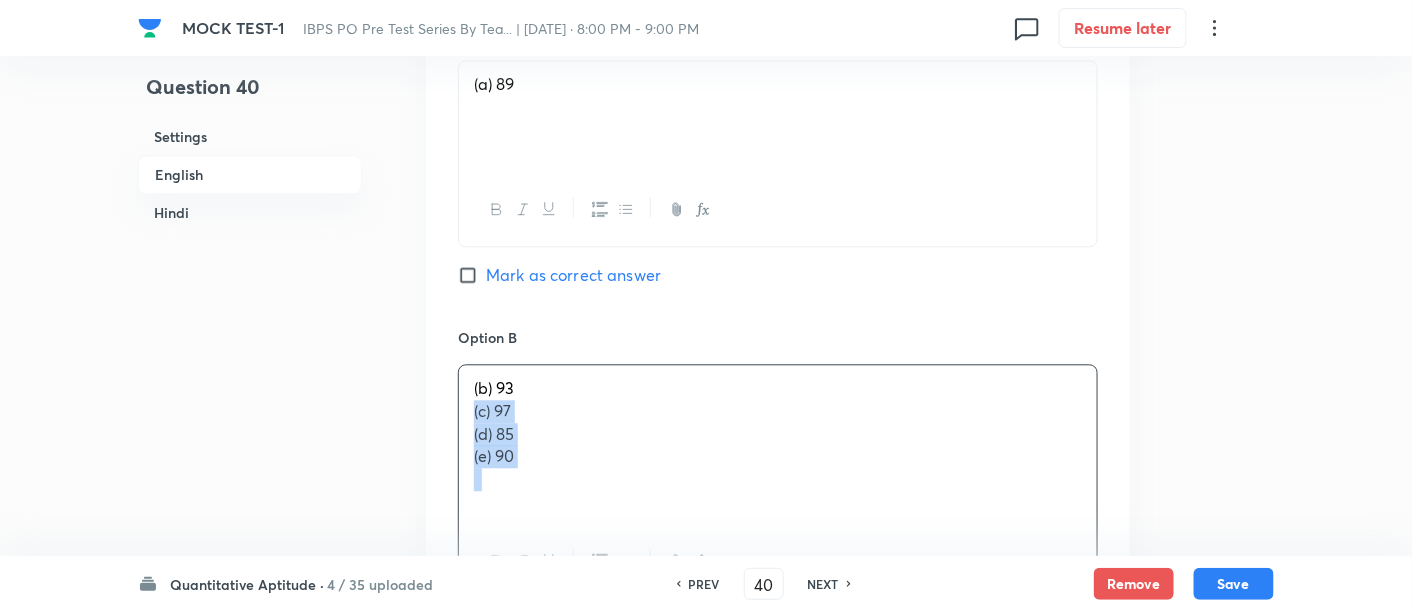 drag, startPoint x: 465, startPoint y: 412, endPoint x: 565, endPoint y: 493, distance: 128.68954 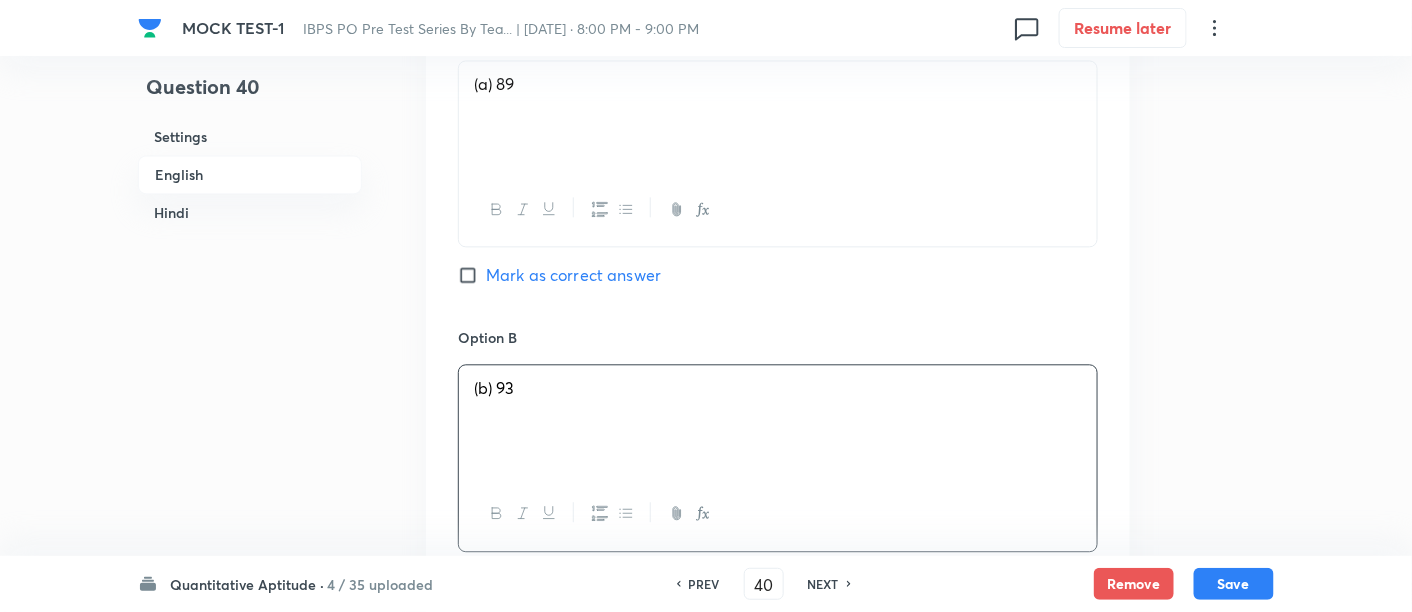 scroll, scrollTop: 1592, scrollLeft: 0, axis: vertical 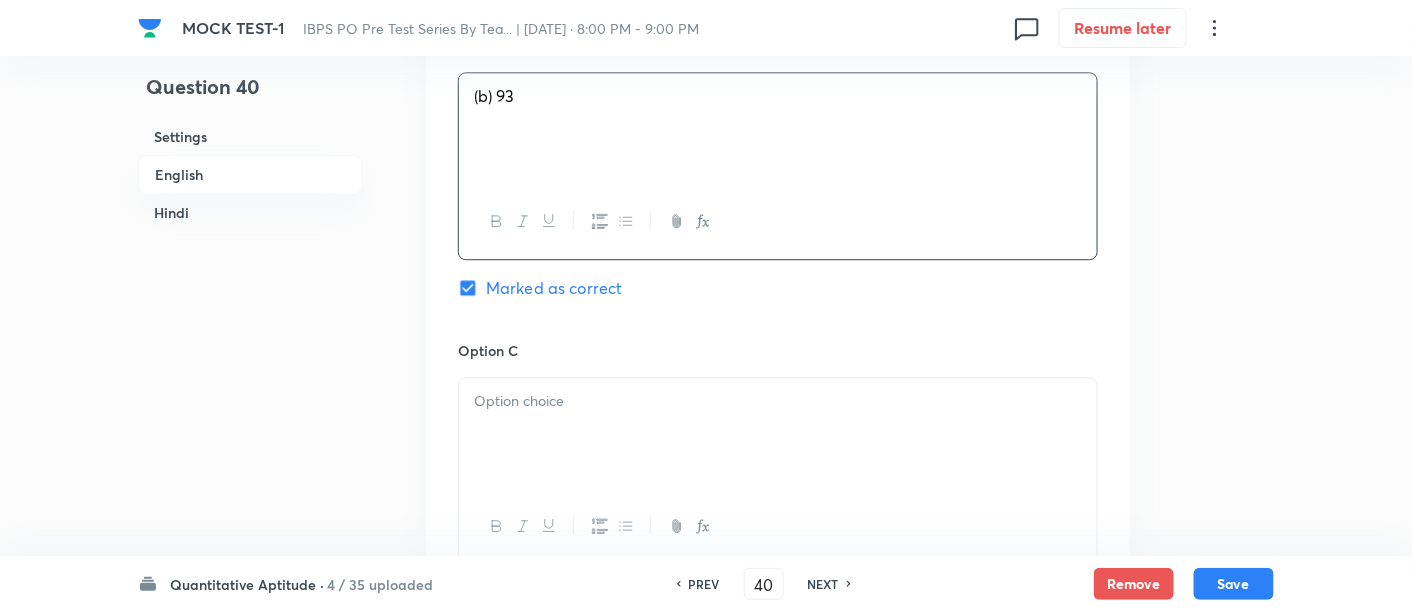 click at bounding box center (778, 526) 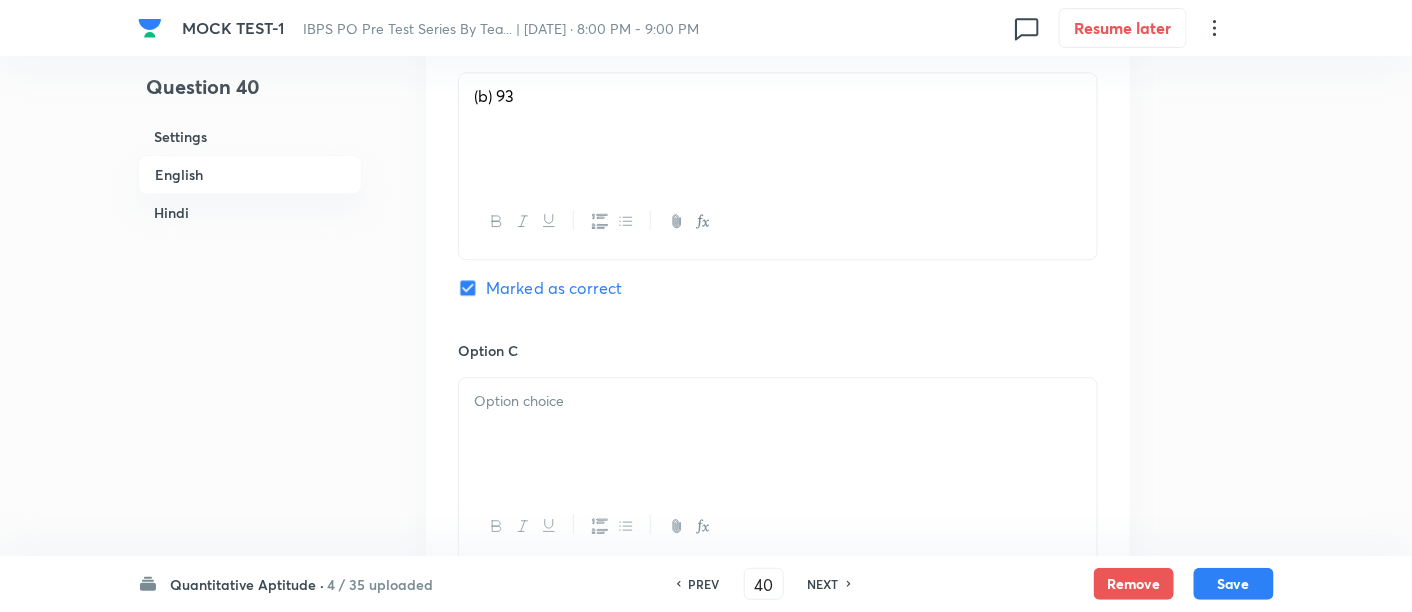 click at bounding box center [778, 434] 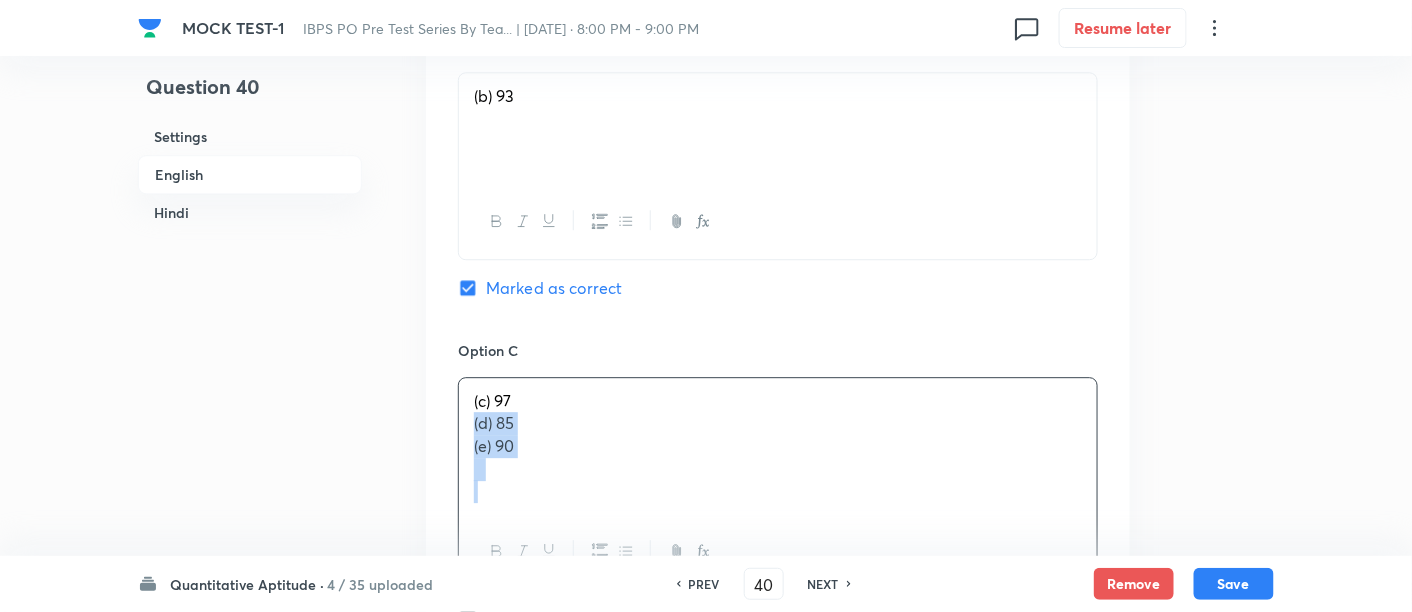 drag, startPoint x: 465, startPoint y: 423, endPoint x: 619, endPoint y: 508, distance: 175.90054 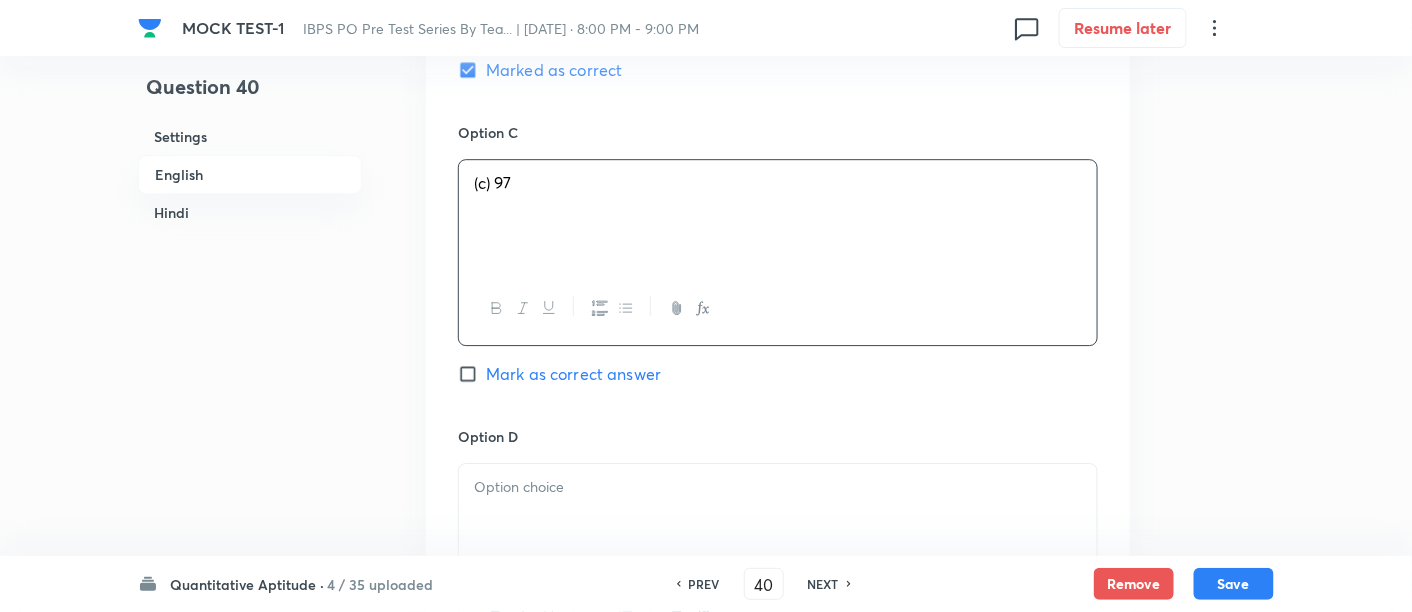 scroll, scrollTop: 1828, scrollLeft: 0, axis: vertical 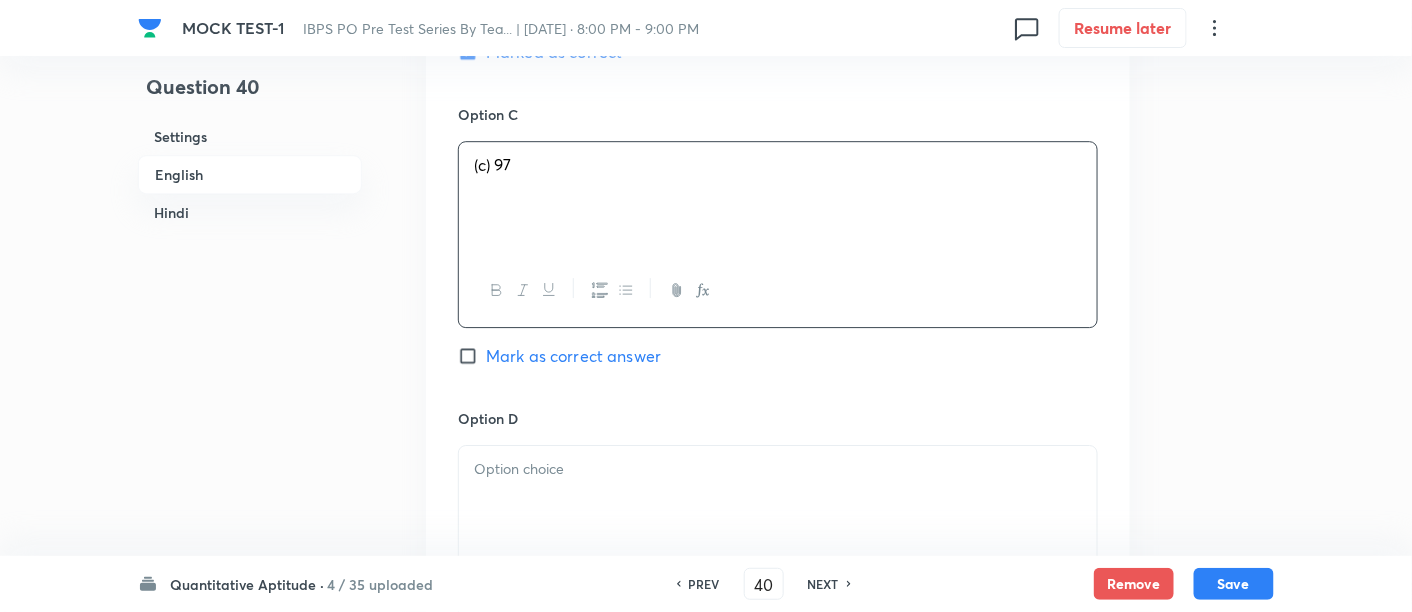 click at bounding box center (778, 502) 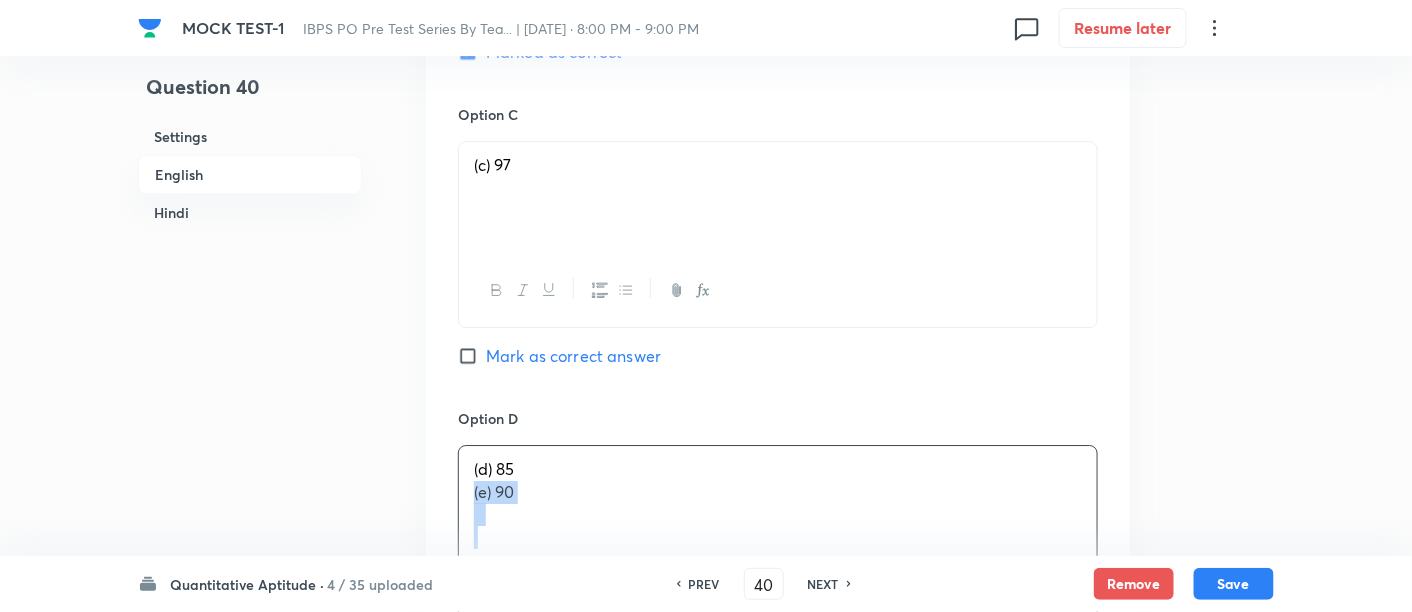 drag, startPoint x: 463, startPoint y: 495, endPoint x: 662, endPoint y: 561, distance: 209.65924 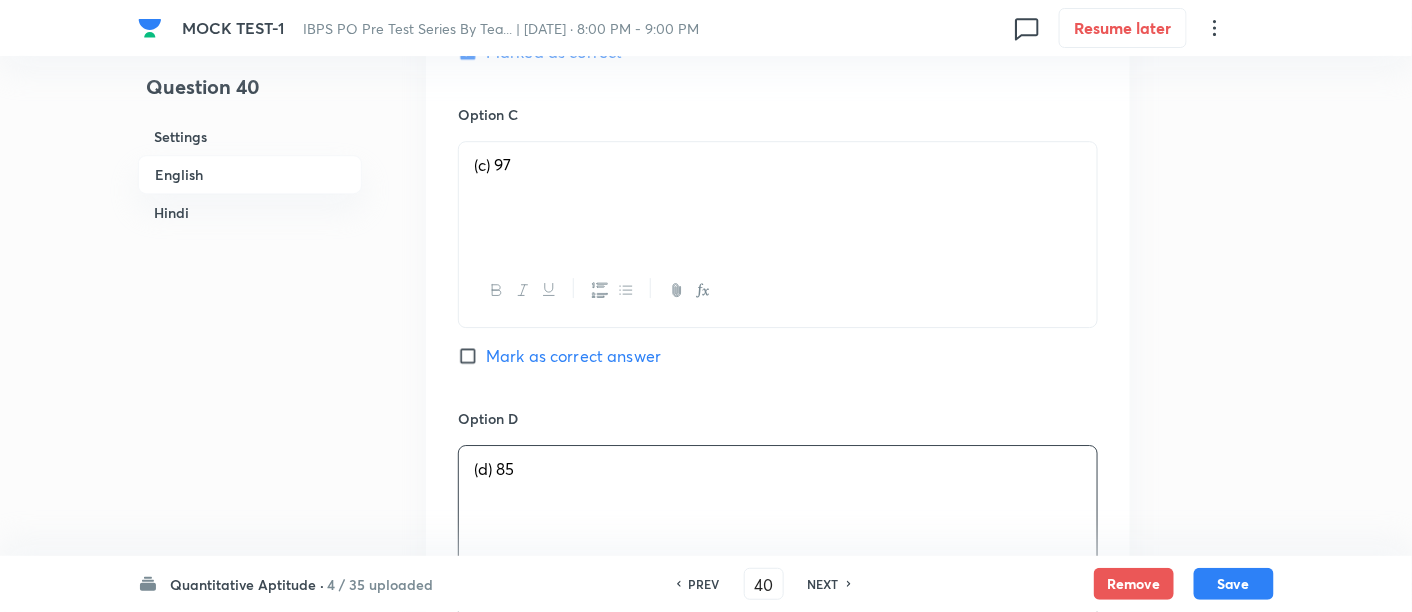 scroll, scrollTop: 2060, scrollLeft: 0, axis: vertical 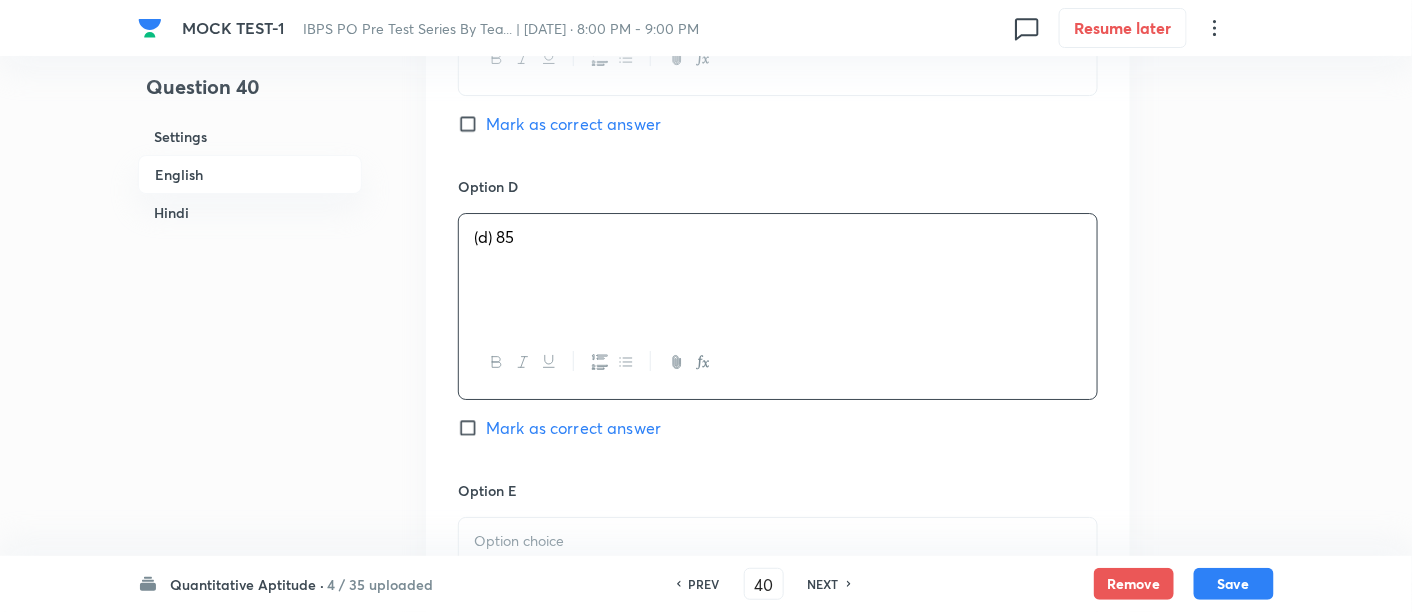 click at bounding box center [778, 541] 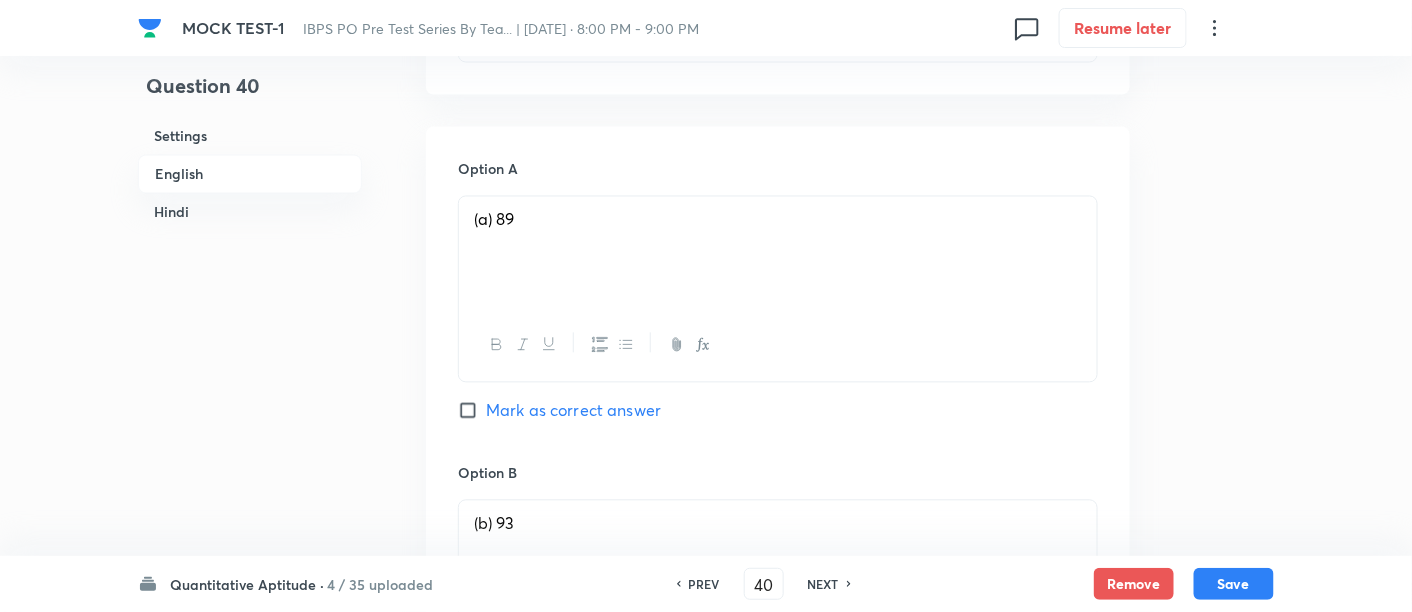 scroll, scrollTop: 1157, scrollLeft: 0, axis: vertical 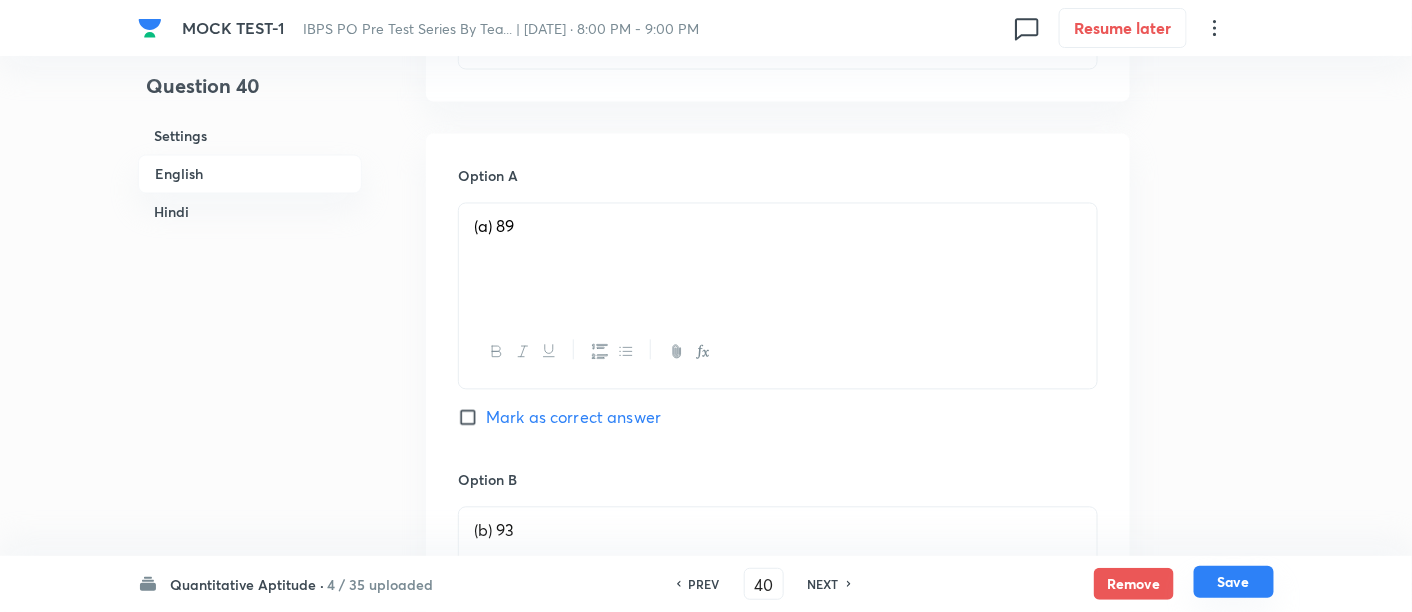 click on "Save" at bounding box center [1234, 582] 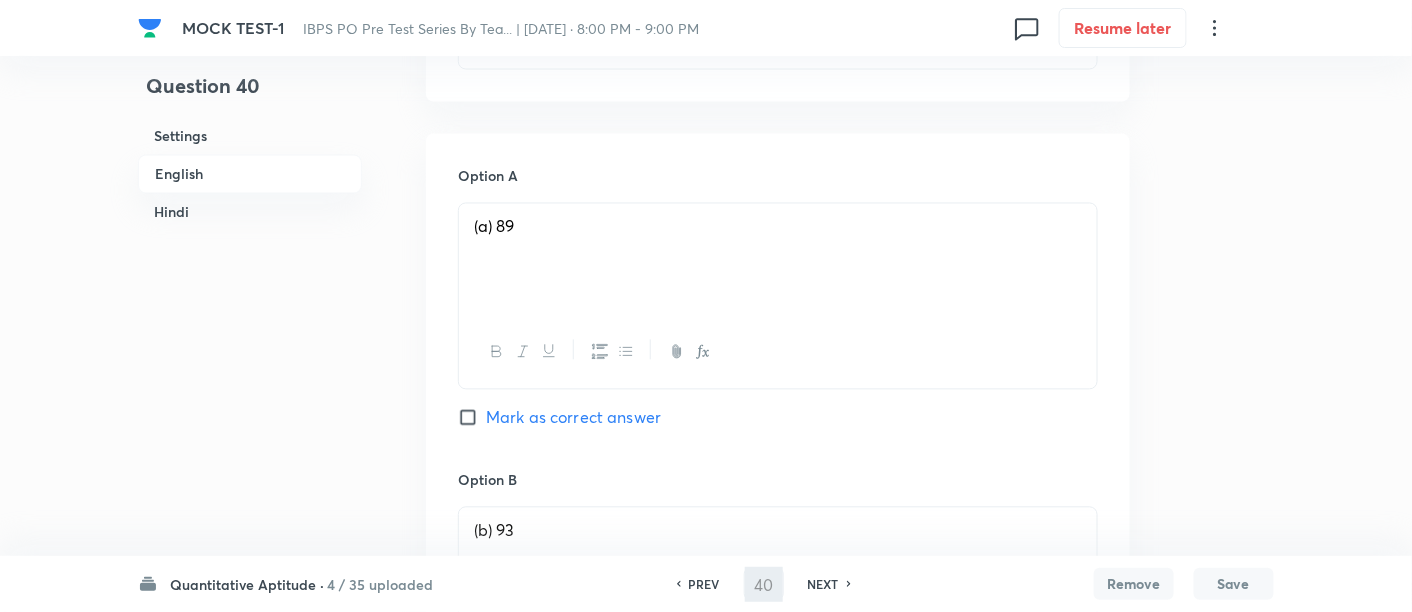 type on "41" 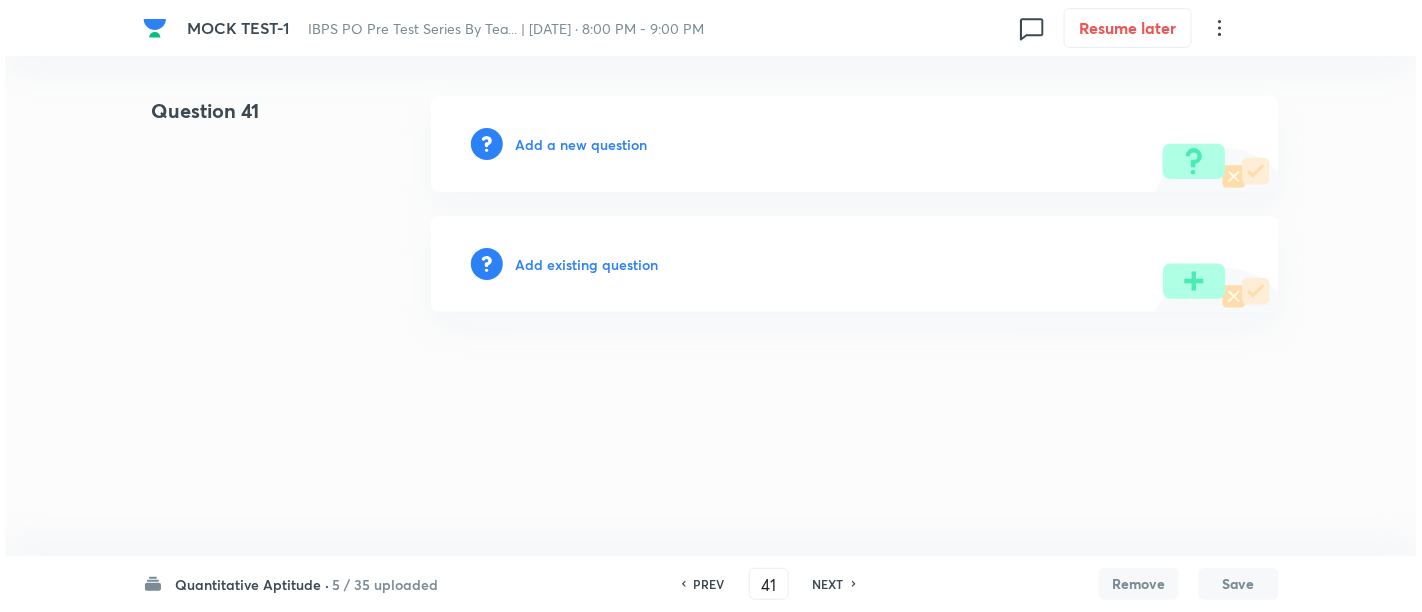 scroll, scrollTop: 0, scrollLeft: 0, axis: both 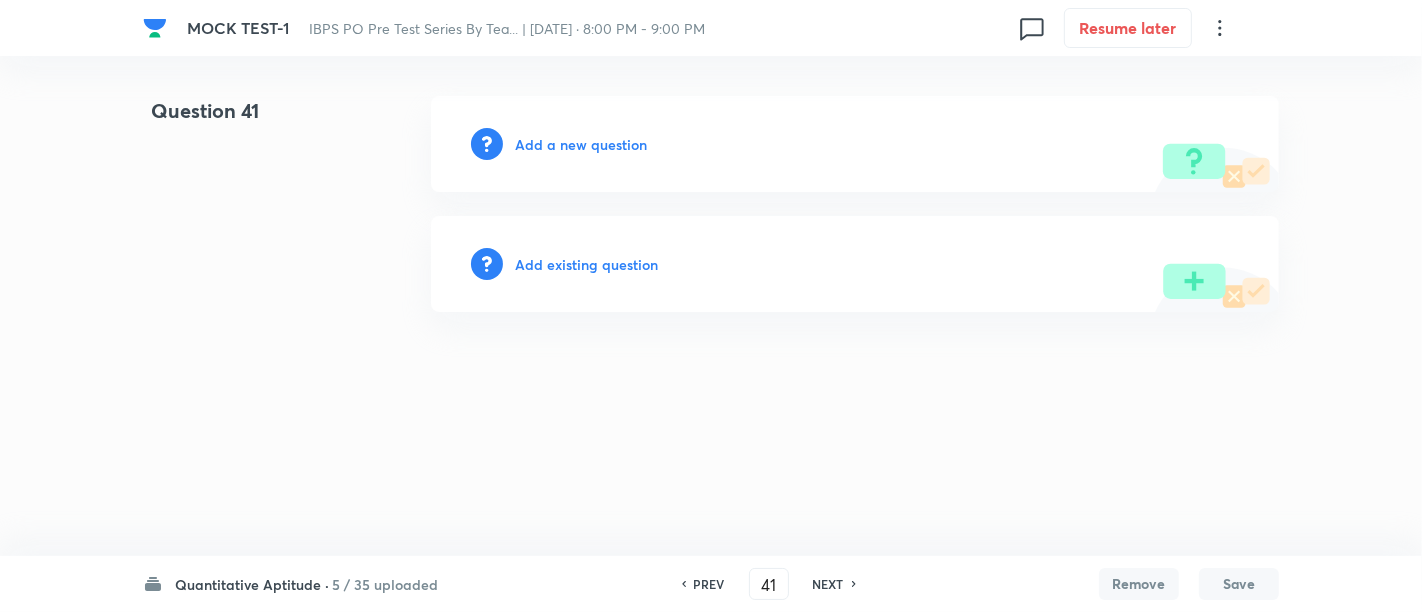 click on "Add a new question" at bounding box center [581, 144] 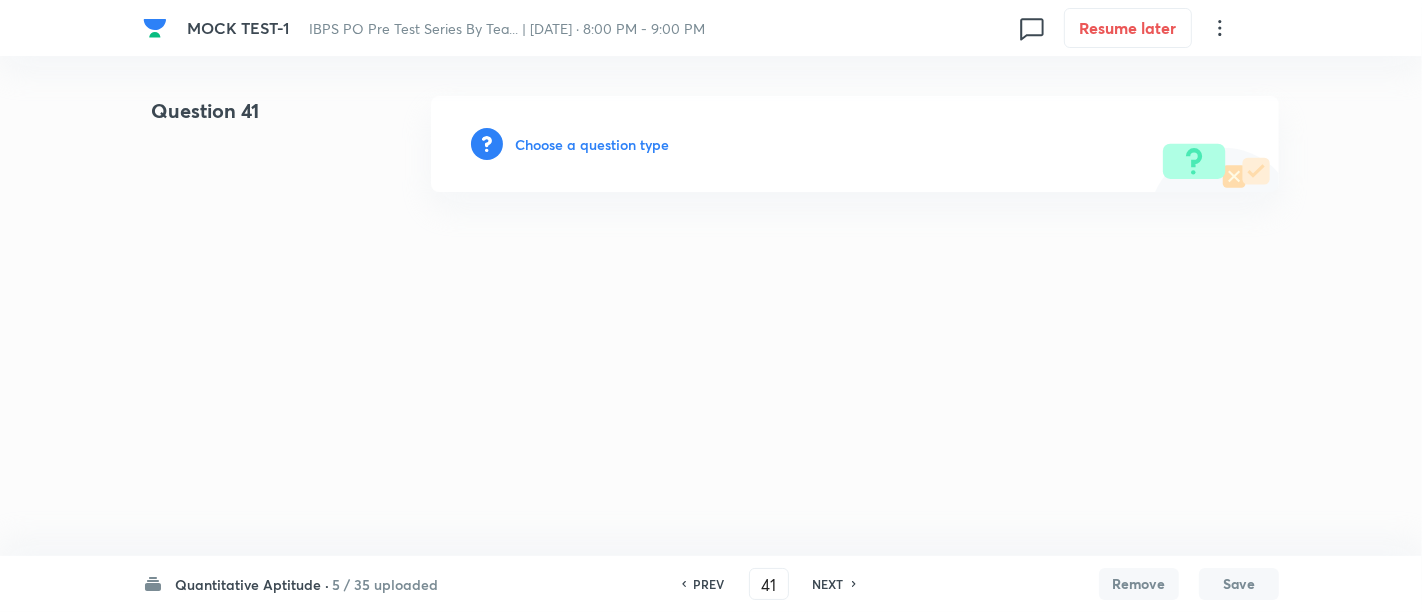 click on "Choose a question type" at bounding box center (592, 144) 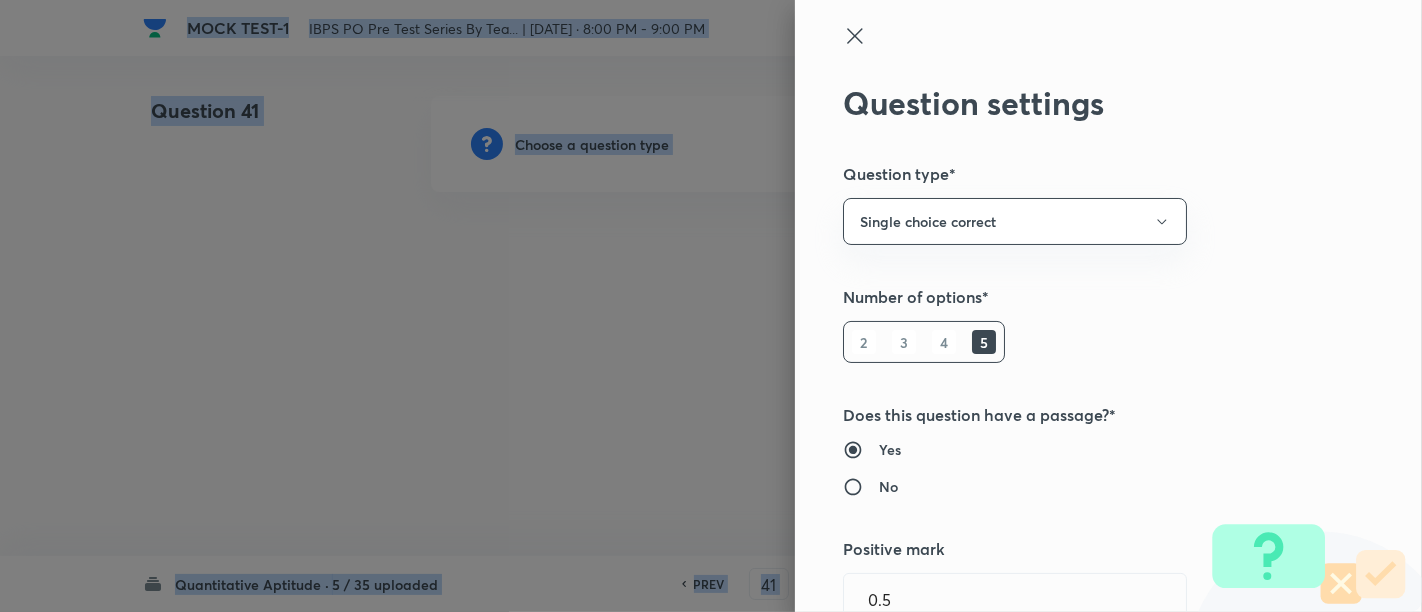 click at bounding box center (711, 306) 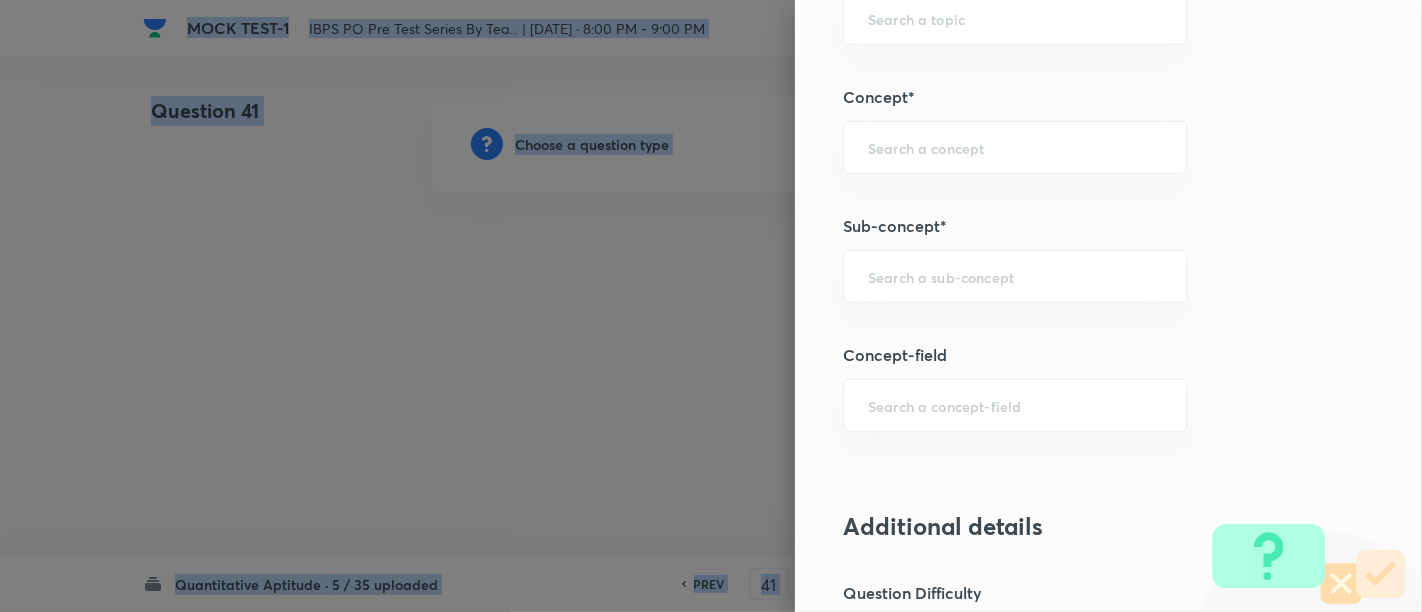 scroll, scrollTop: 1075, scrollLeft: 0, axis: vertical 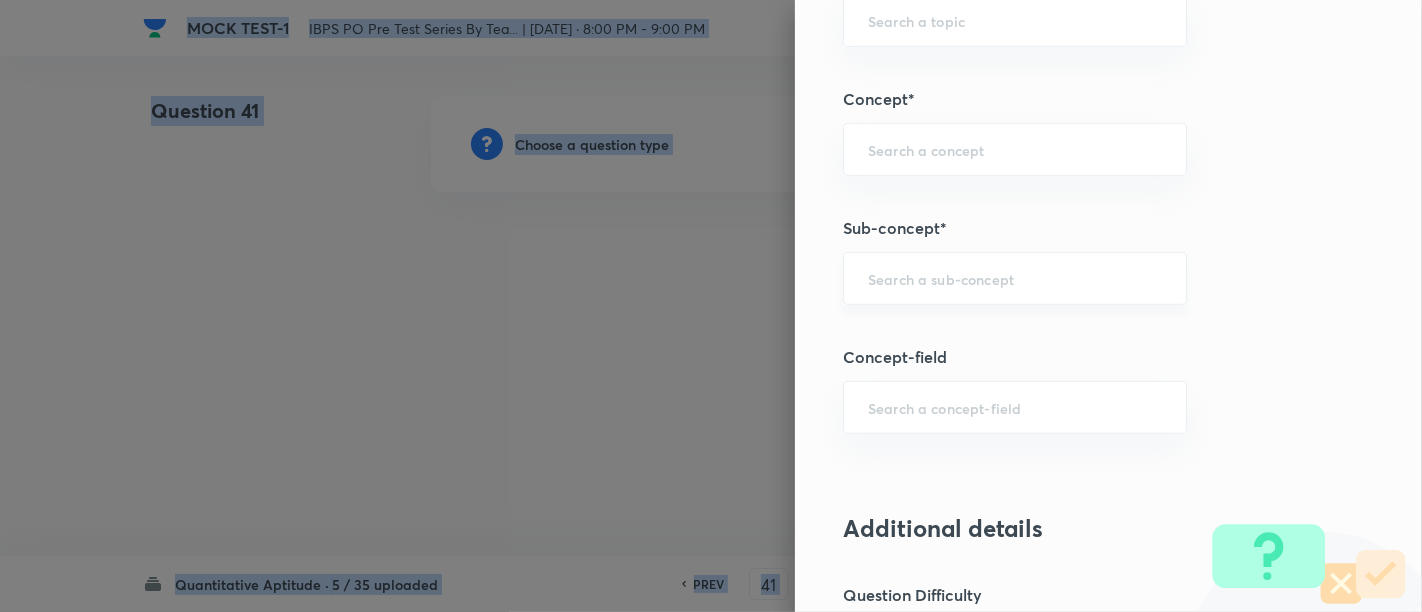 click on "​" at bounding box center [1015, 278] 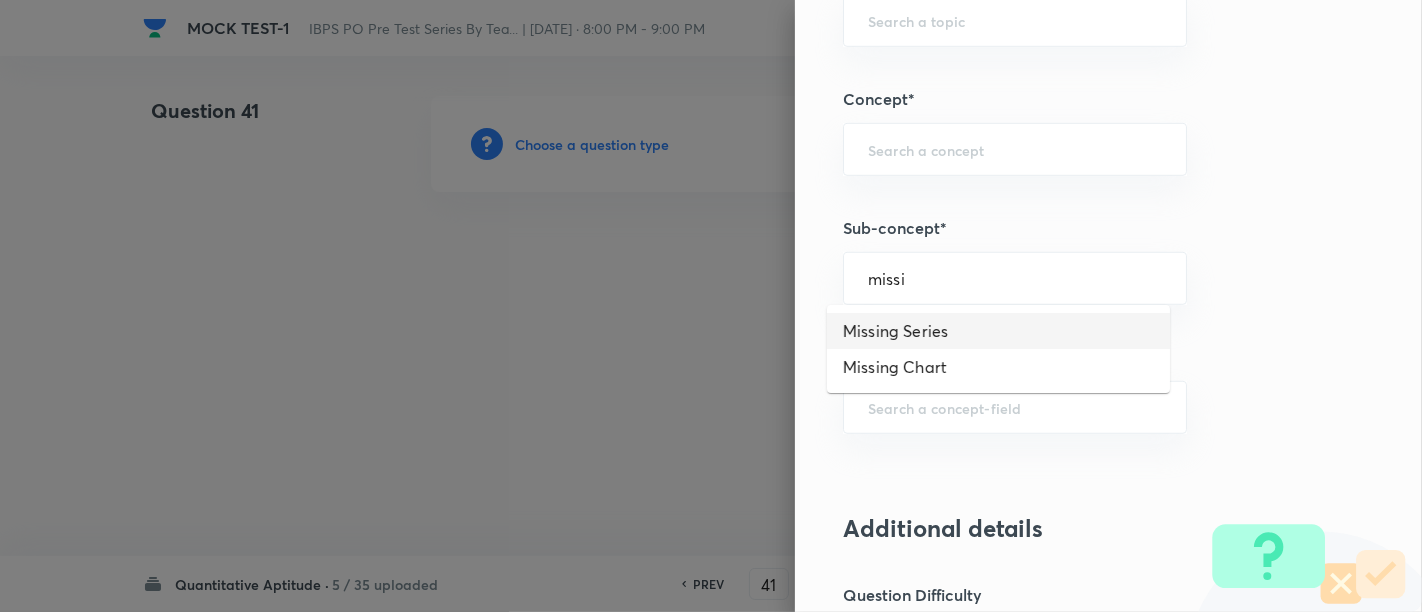 click on "Missing Series" at bounding box center [998, 331] 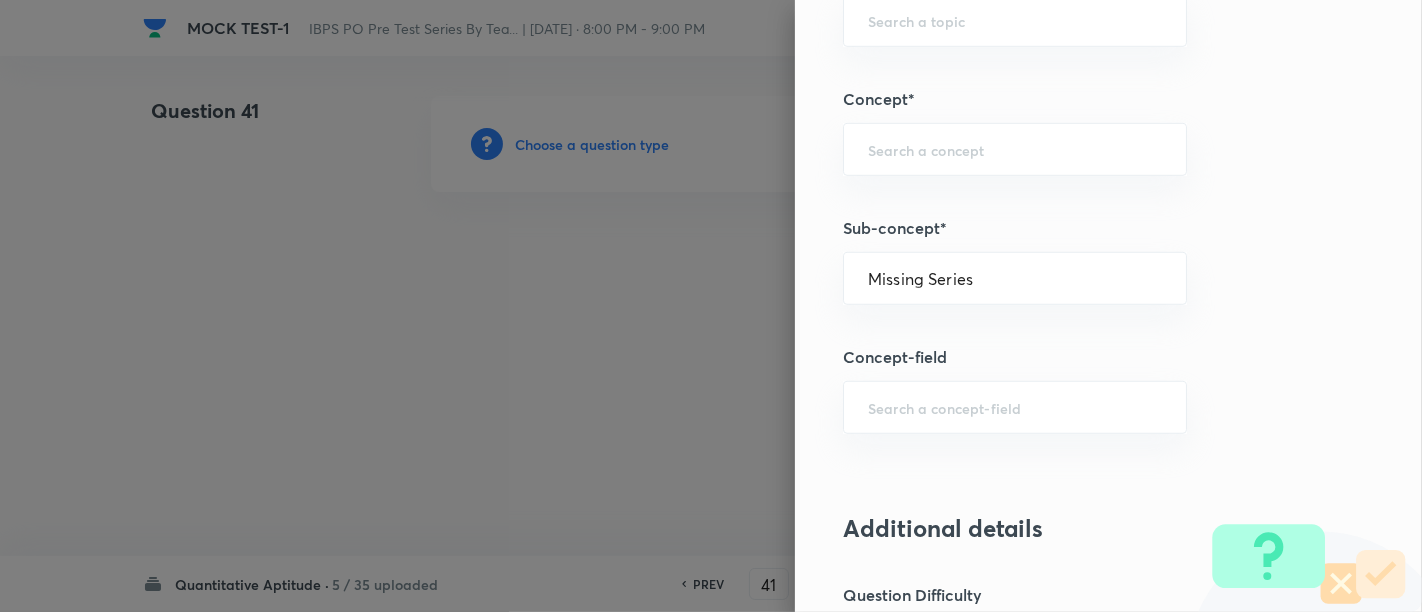 type on "Quantitative Aptitude" 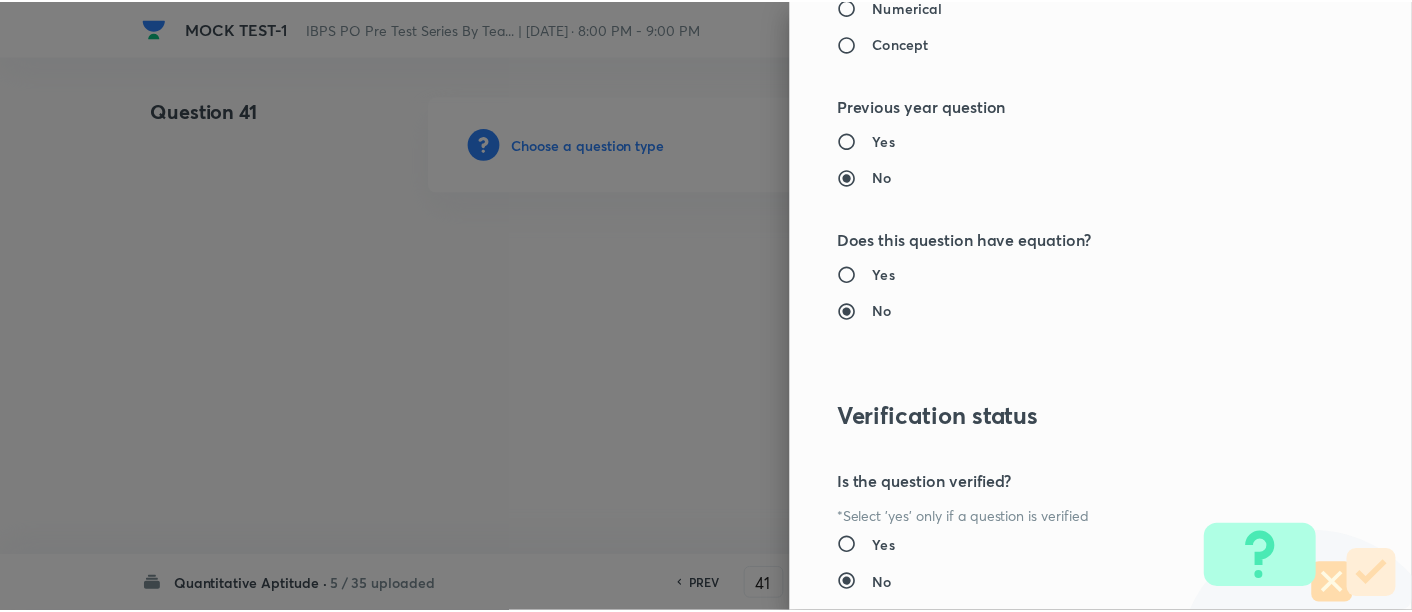 scroll, scrollTop: 2108, scrollLeft: 0, axis: vertical 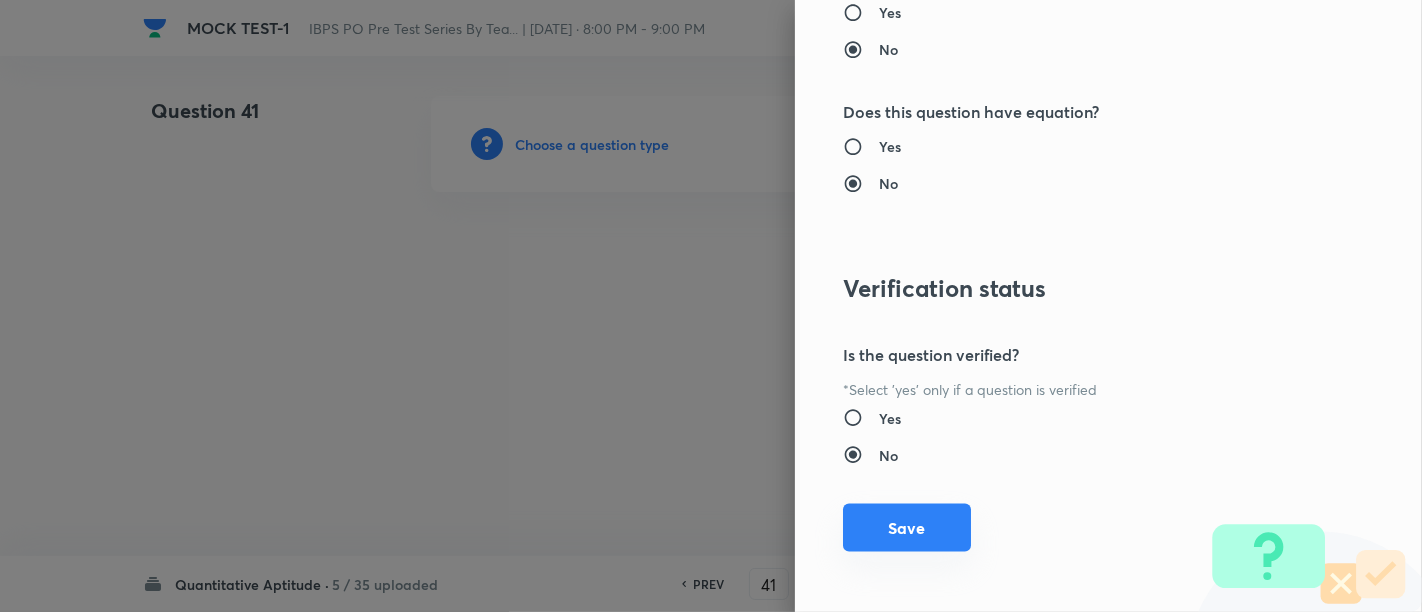 click on "Save" at bounding box center [907, 528] 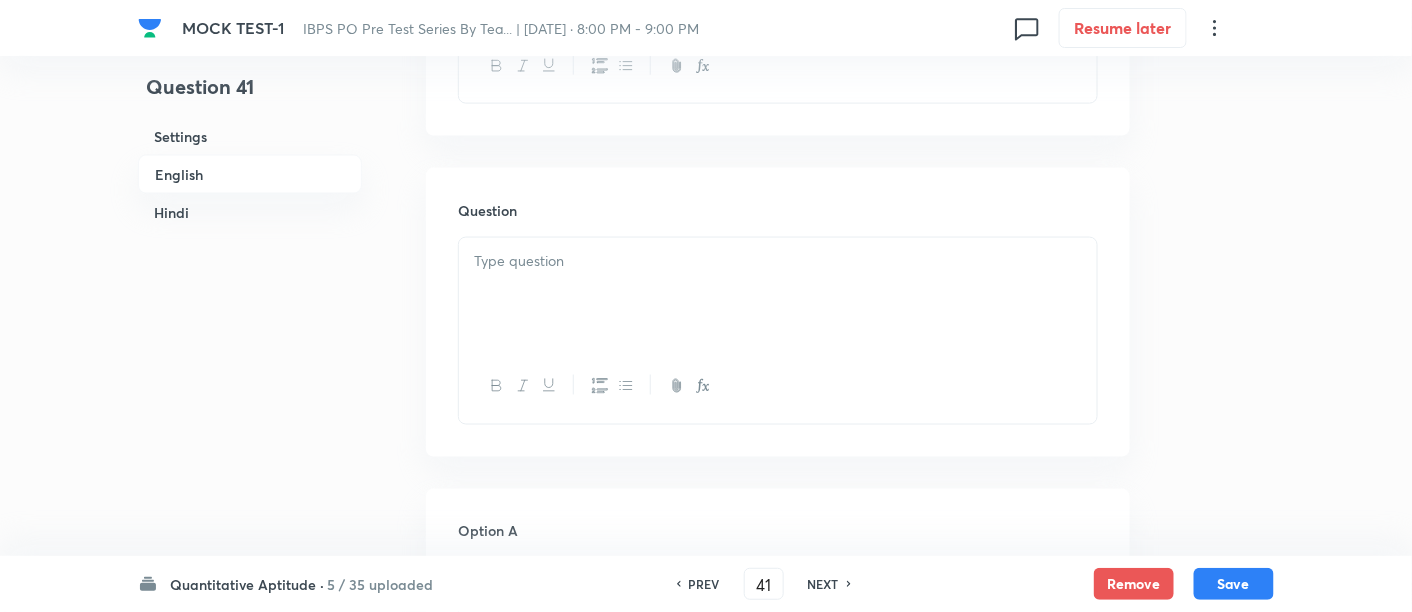 scroll, scrollTop: 819, scrollLeft: 0, axis: vertical 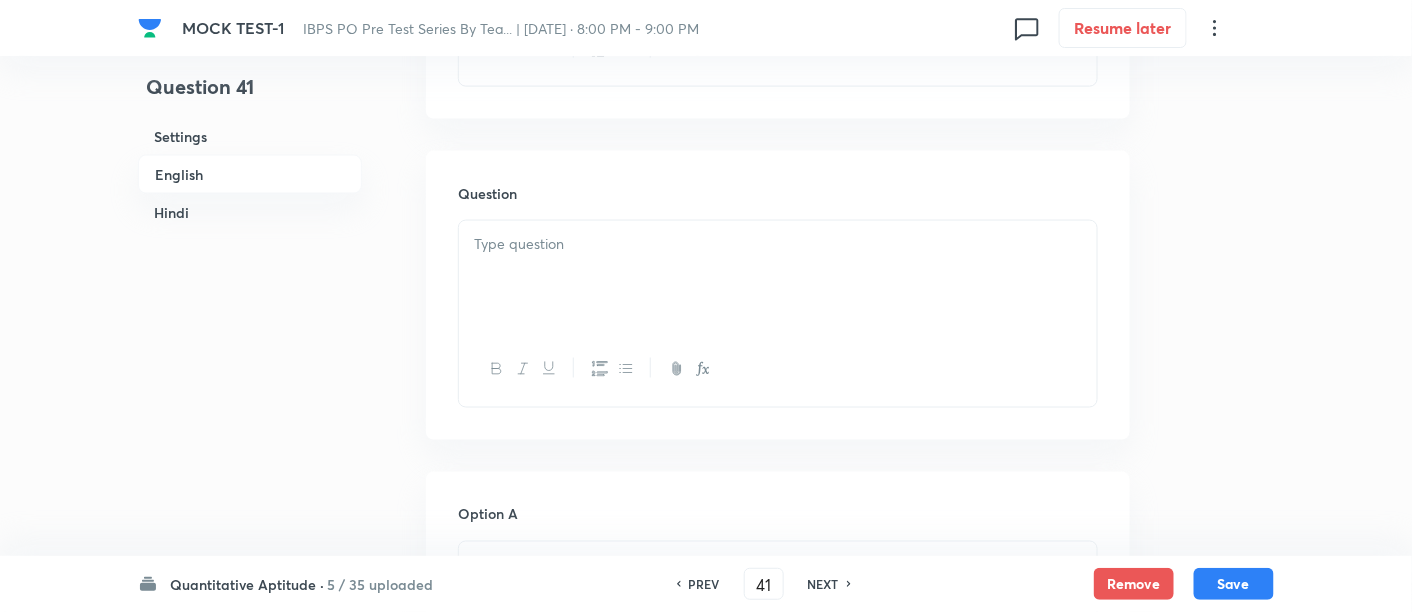 click at bounding box center (778, 244) 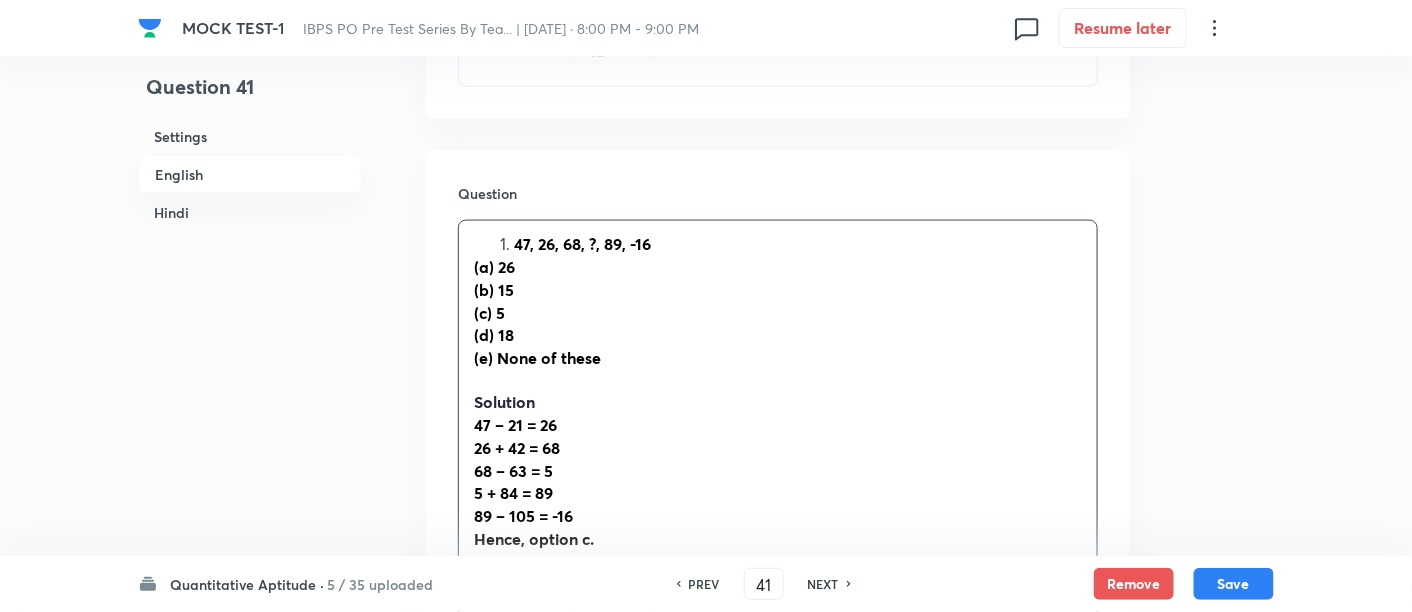 click on "47, 26, 68, ?, 89, -16" at bounding box center (582, 243) 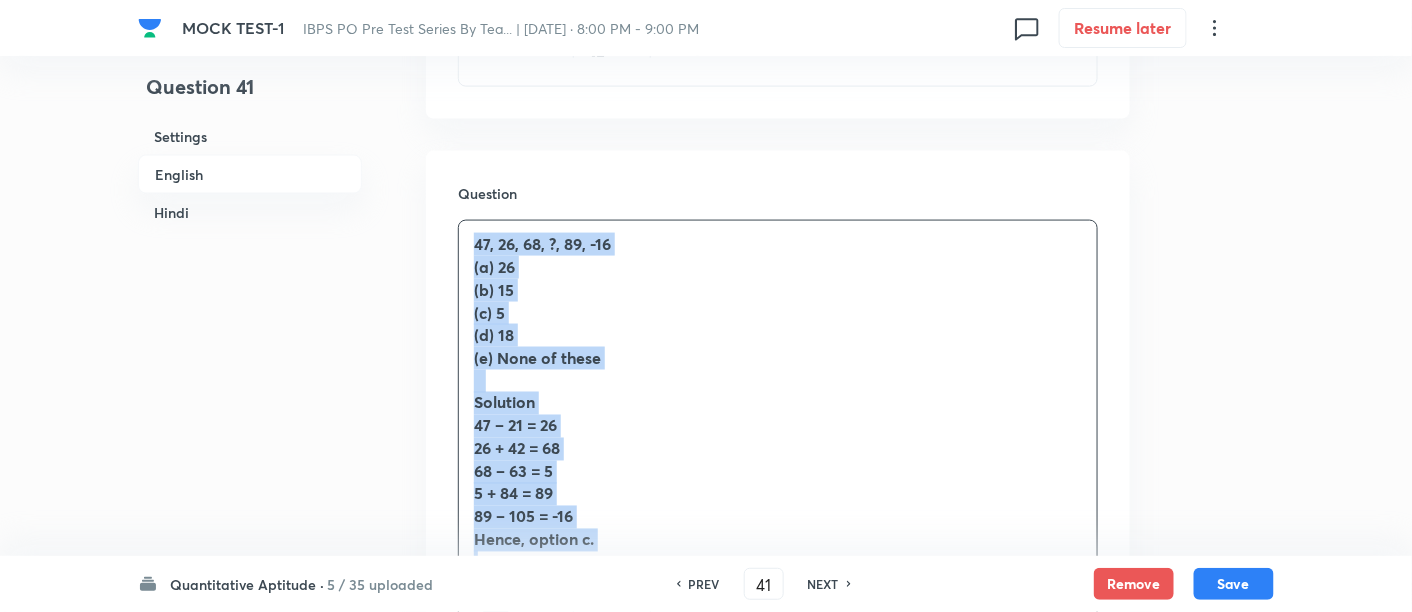 drag, startPoint x: 469, startPoint y: 240, endPoint x: 665, endPoint y: 565, distance: 379.52734 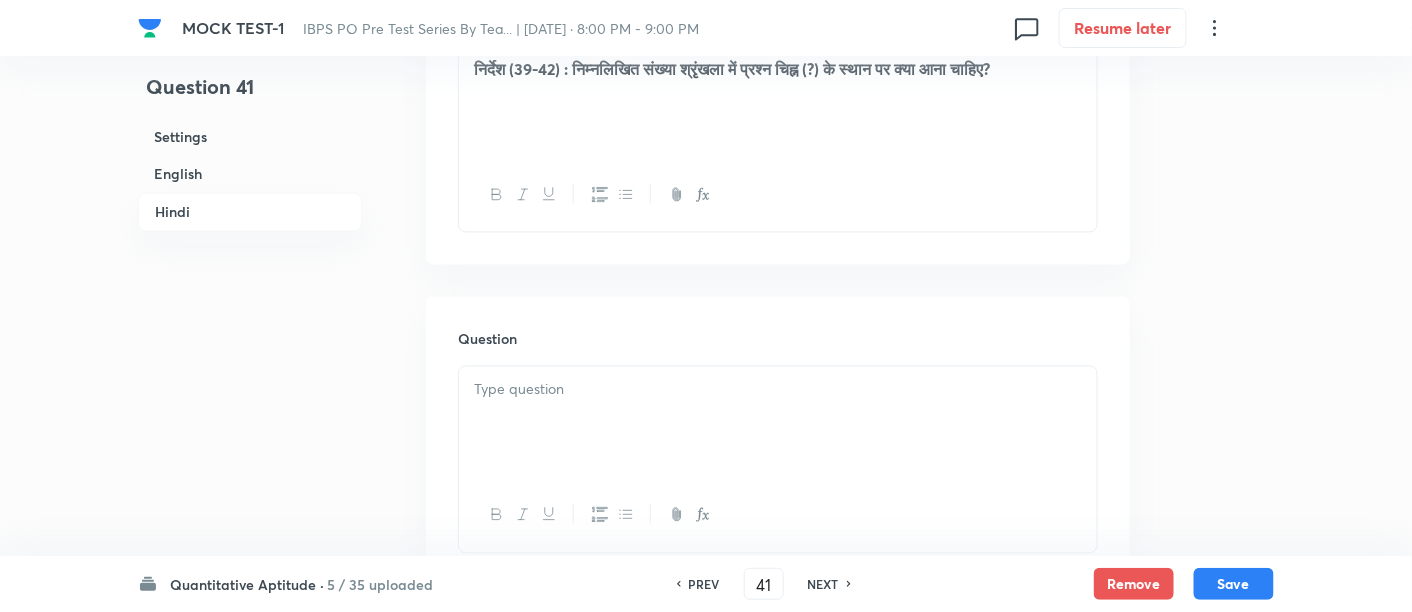 scroll, scrollTop: 3579, scrollLeft: 0, axis: vertical 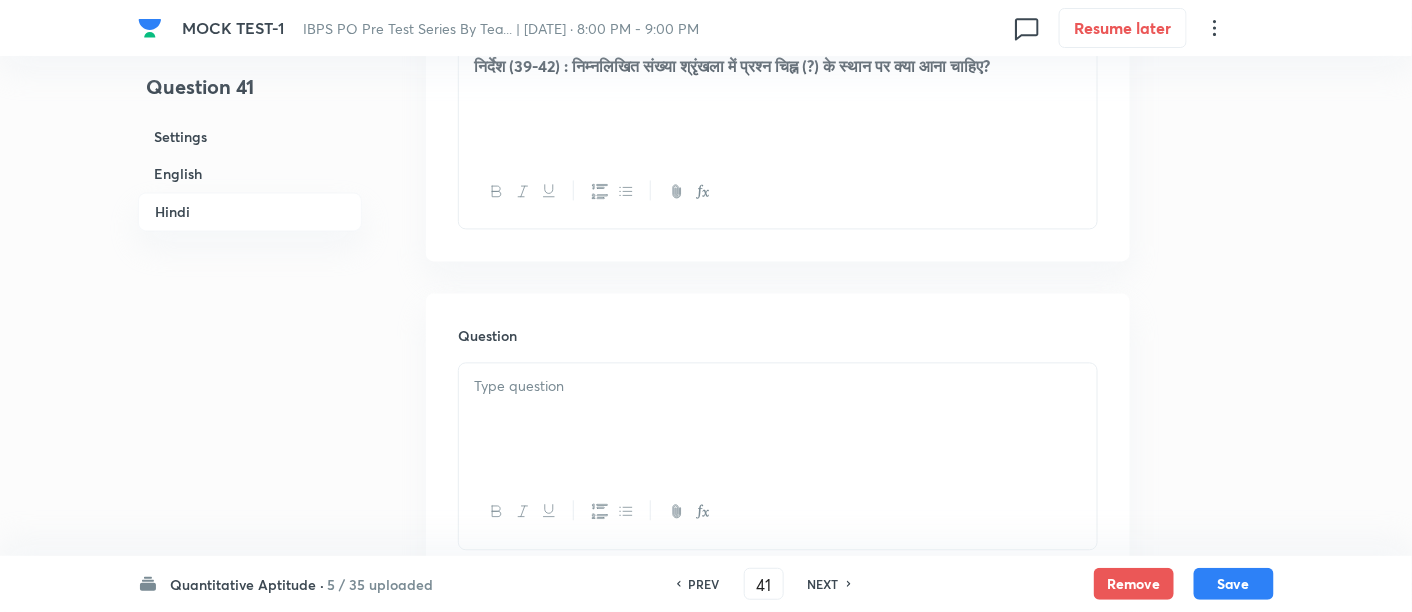 click at bounding box center [778, 386] 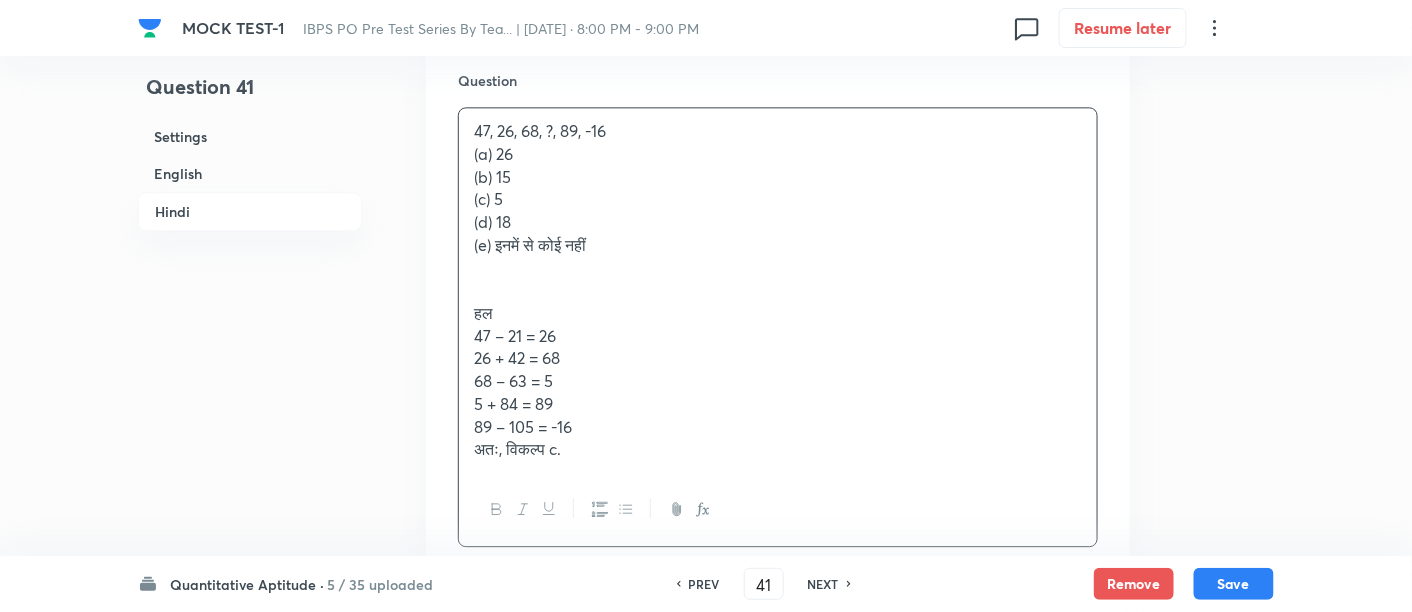 scroll, scrollTop: 3837, scrollLeft: 0, axis: vertical 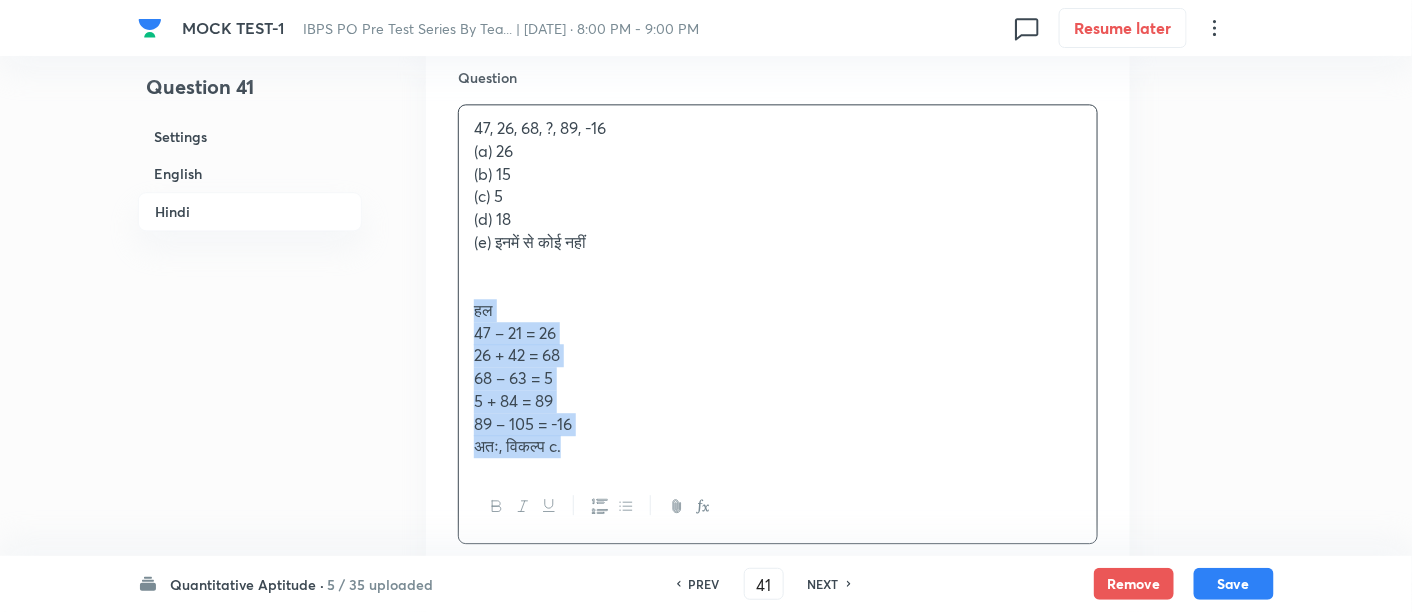 drag, startPoint x: 467, startPoint y: 301, endPoint x: 662, endPoint y: 464, distance: 254.1535 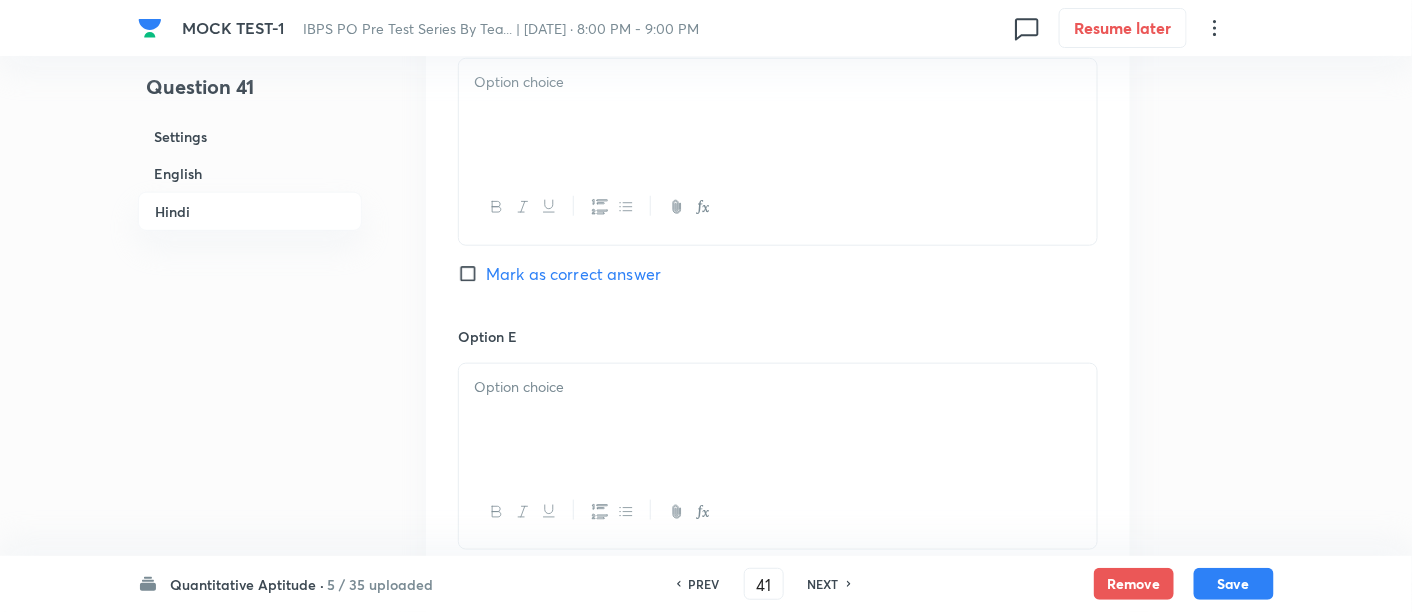 scroll, scrollTop: 5731, scrollLeft: 0, axis: vertical 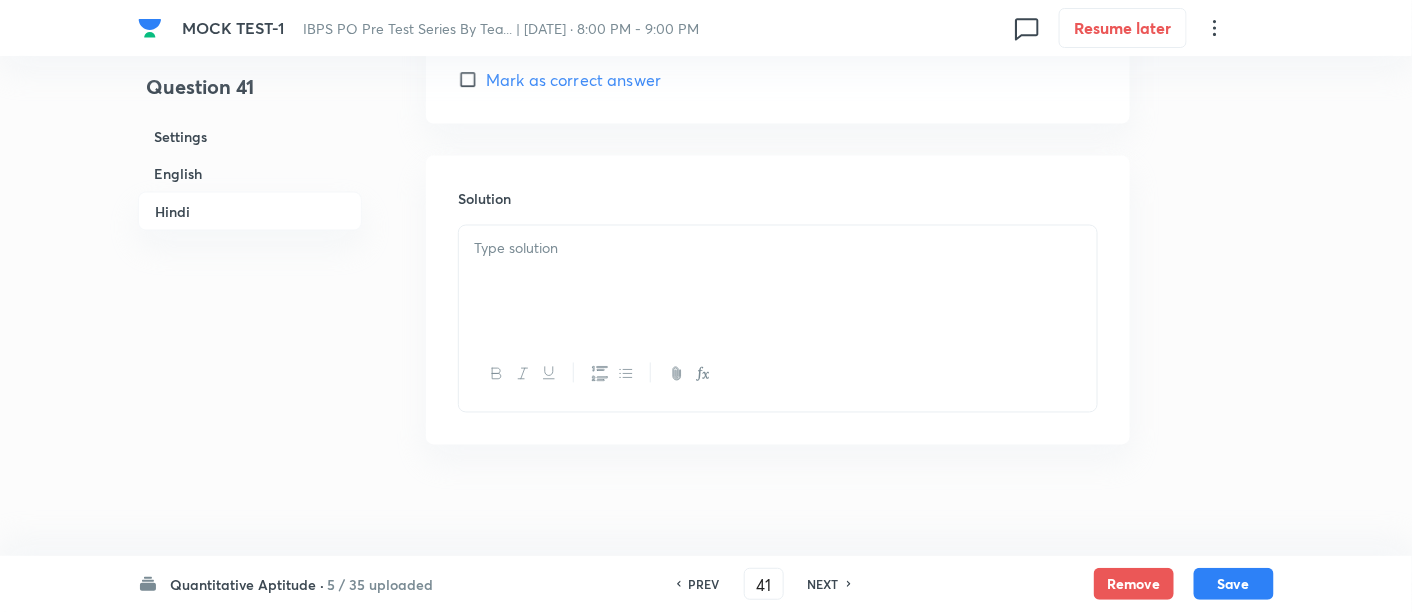 click at bounding box center [778, 282] 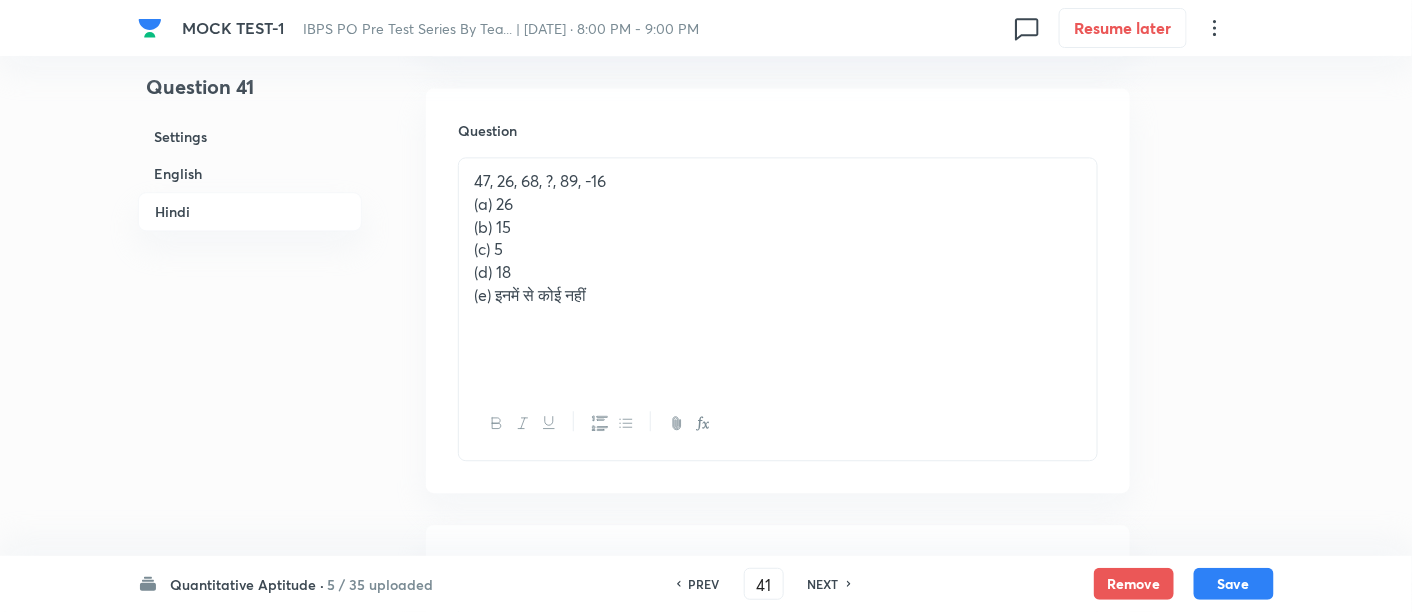 scroll, scrollTop: 3782, scrollLeft: 0, axis: vertical 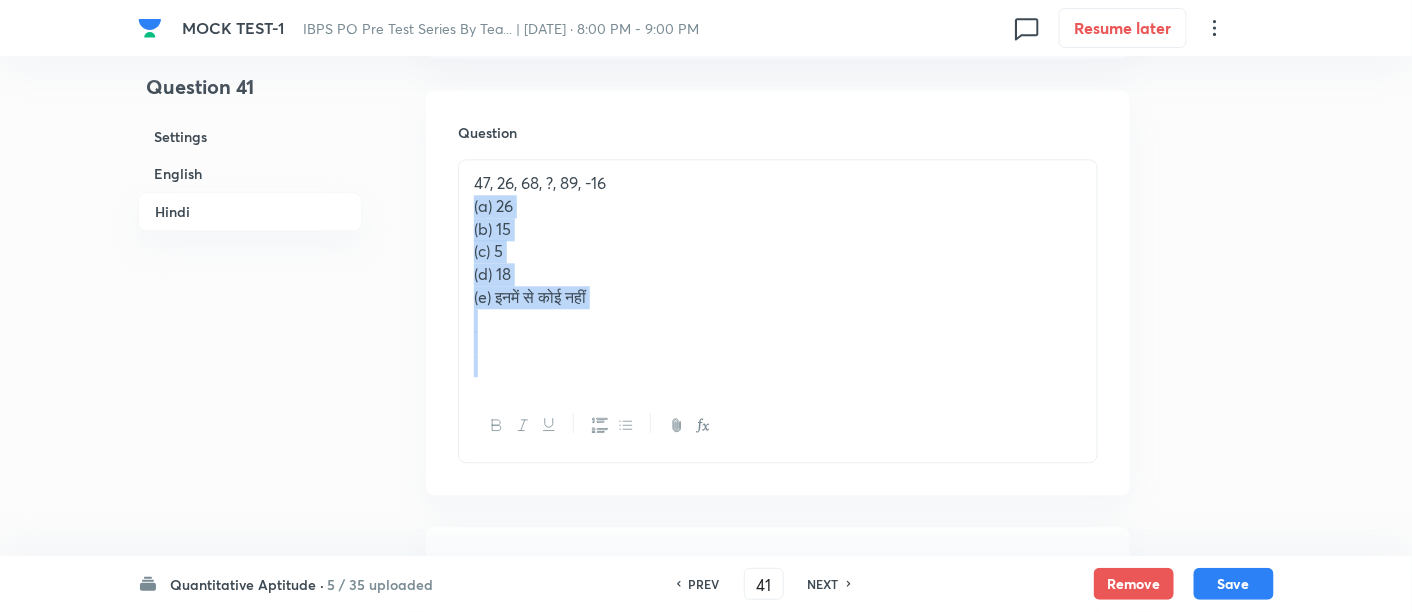 drag, startPoint x: 467, startPoint y: 207, endPoint x: 797, endPoint y: 482, distance: 429.56372 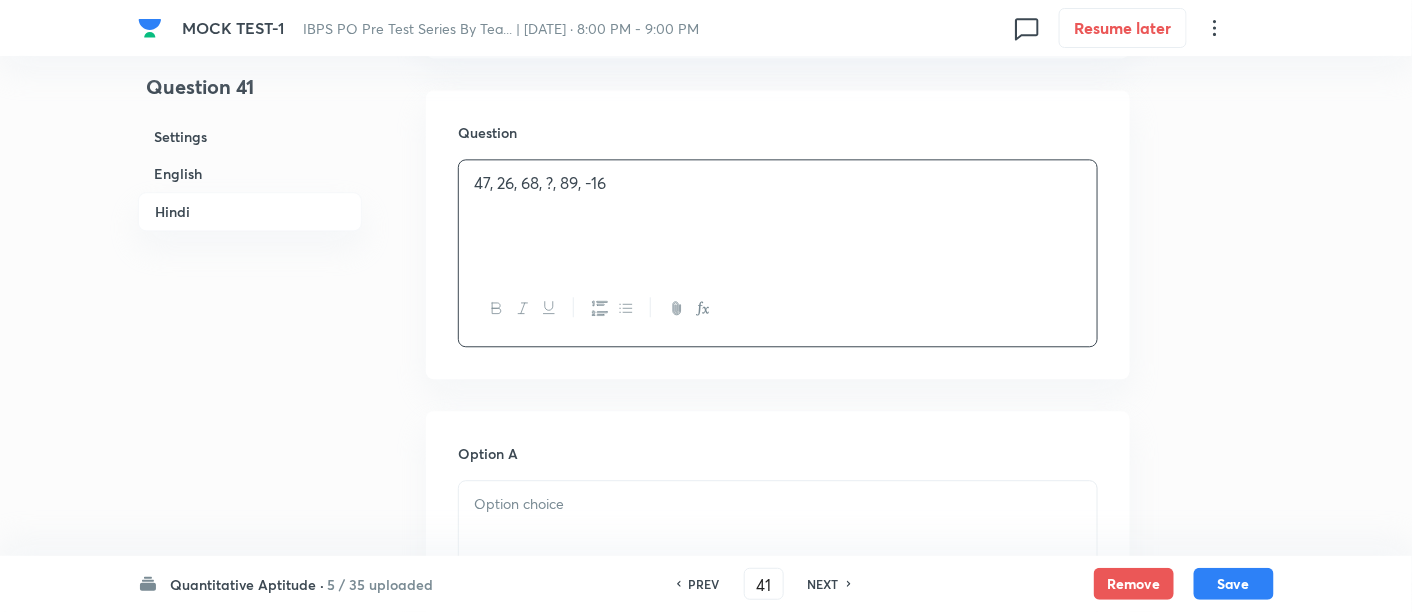 scroll, scrollTop: 4084, scrollLeft: 0, axis: vertical 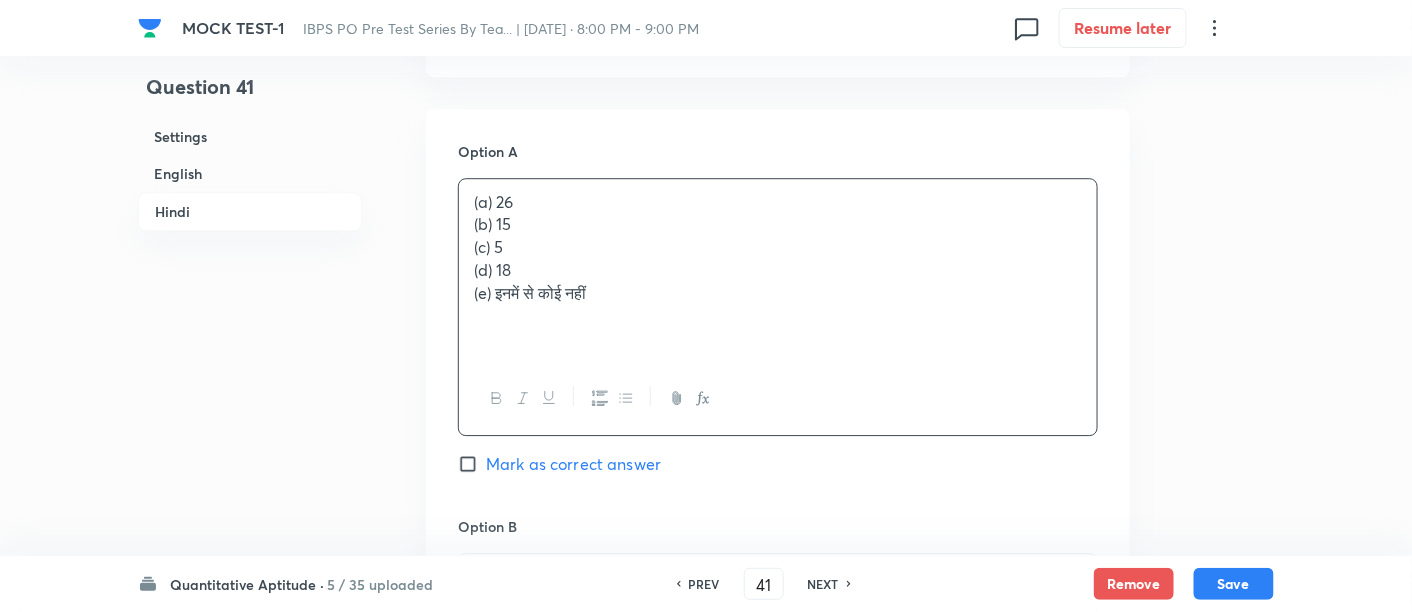 click on "(a) 26 (b) 15 (c) 5 (d) 18 (e) इनमें से कोई नहीं" at bounding box center [778, 270] 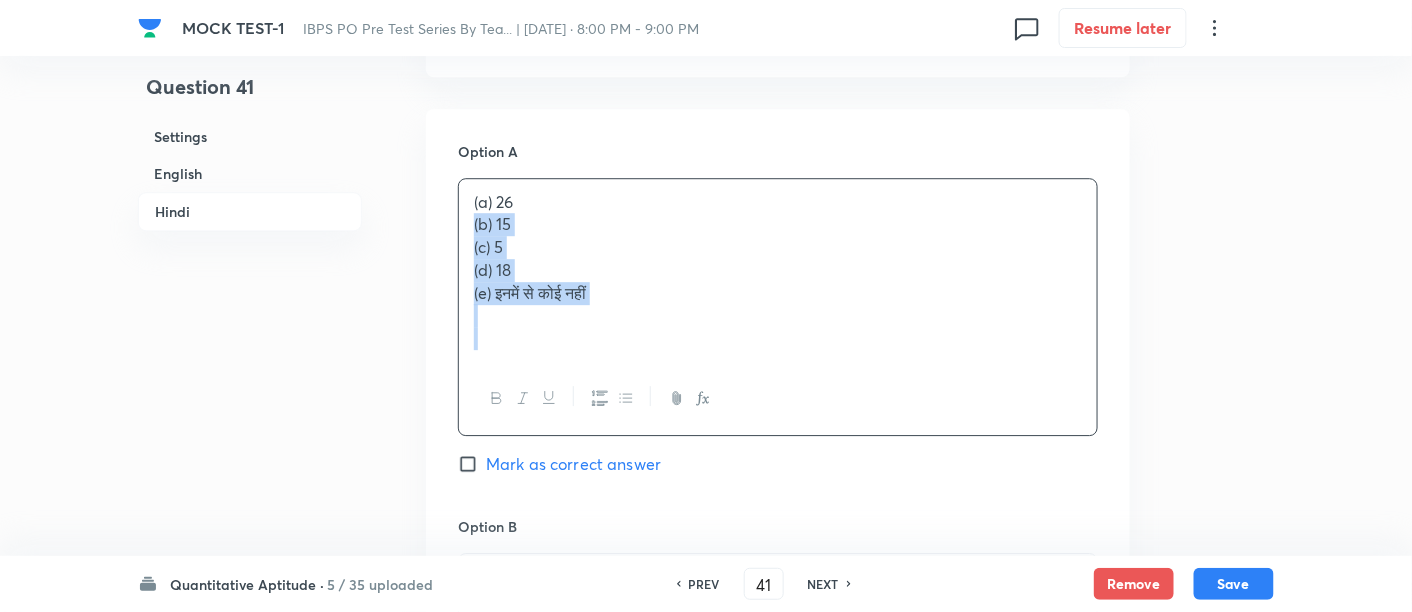 drag, startPoint x: 468, startPoint y: 223, endPoint x: 654, endPoint y: 347, distance: 223.54417 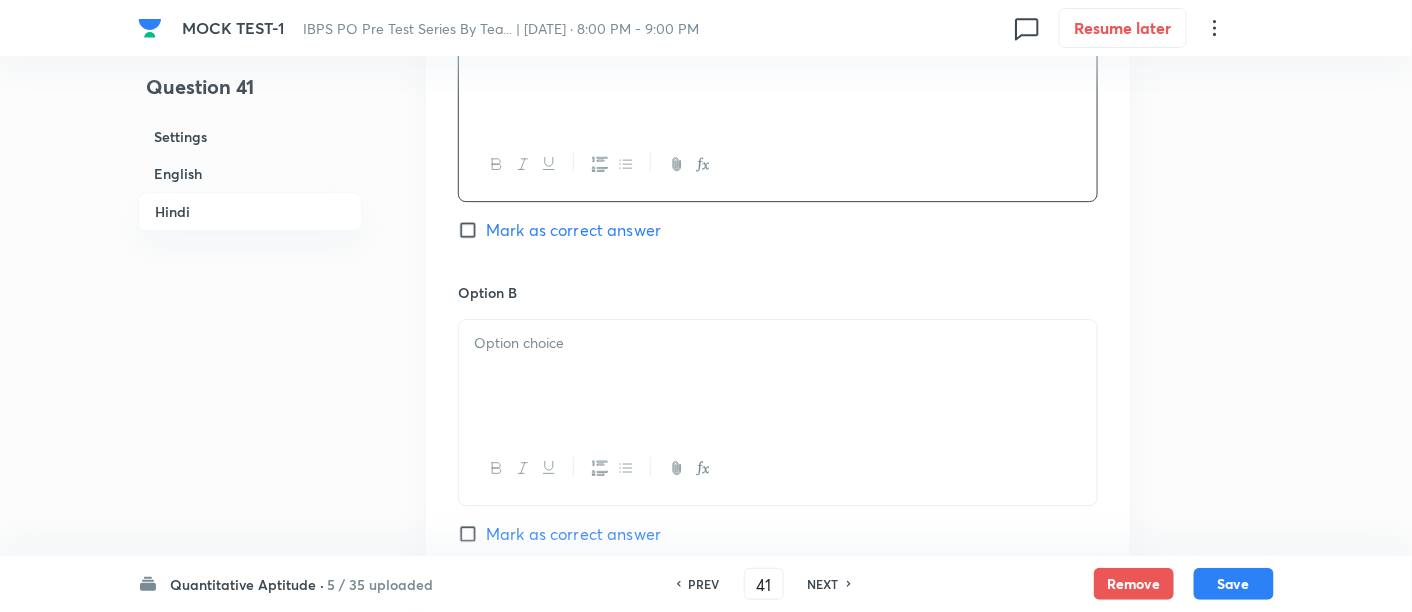 scroll, scrollTop: 4248, scrollLeft: 0, axis: vertical 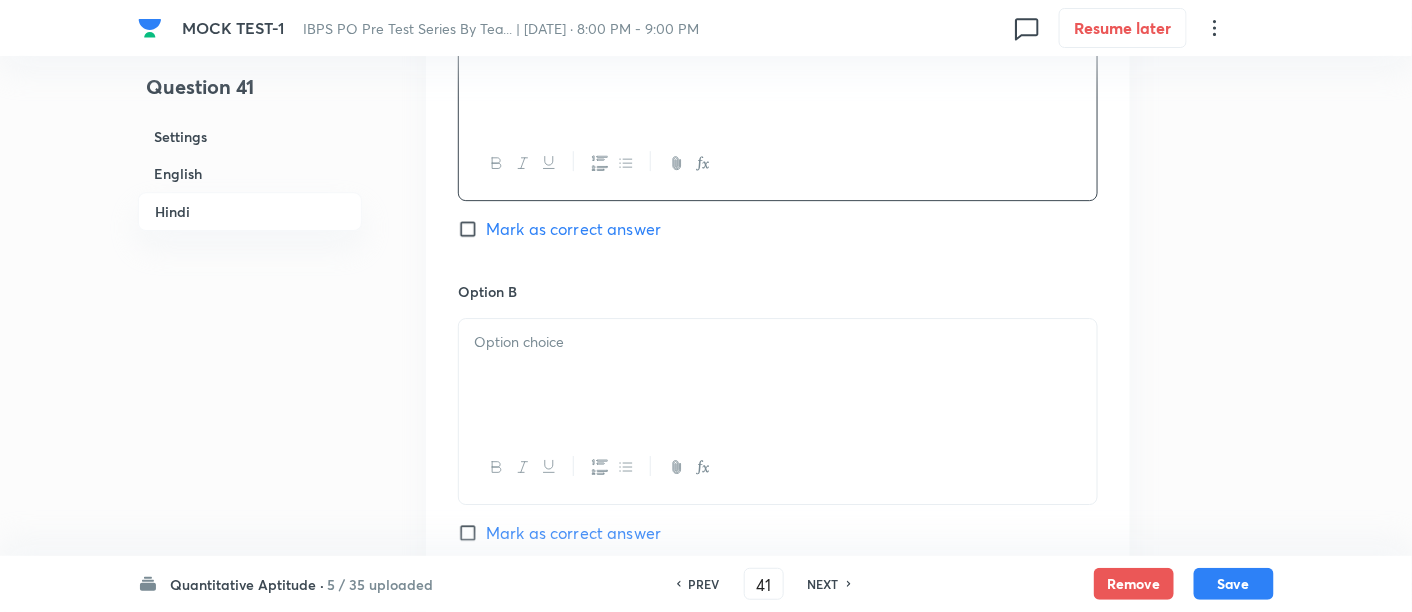 click at bounding box center (778, 342) 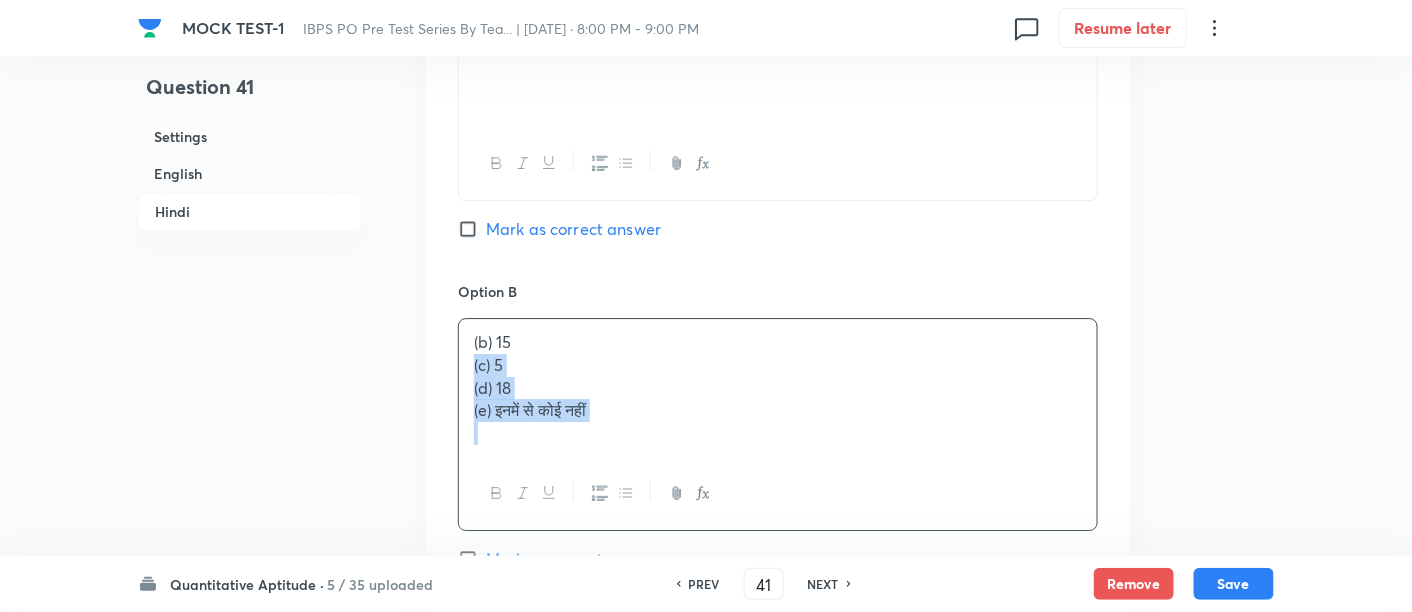 drag, startPoint x: 460, startPoint y: 358, endPoint x: 722, endPoint y: 522, distance: 309.09546 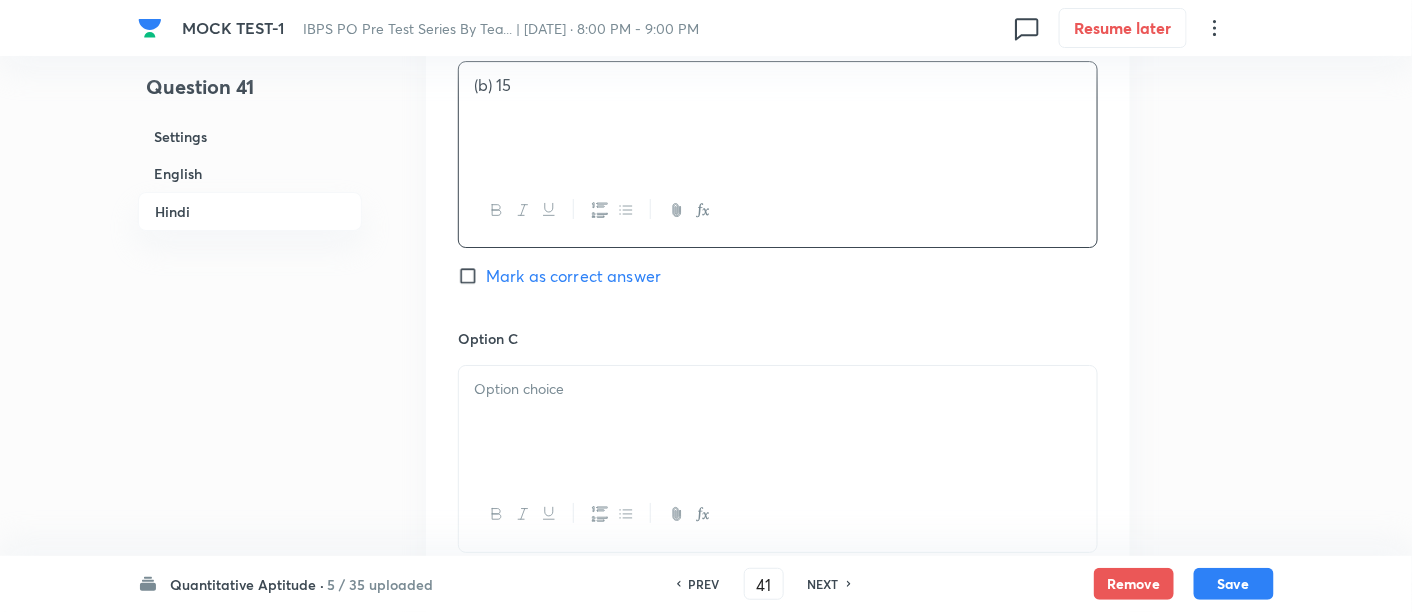 scroll, scrollTop: 4508, scrollLeft: 0, axis: vertical 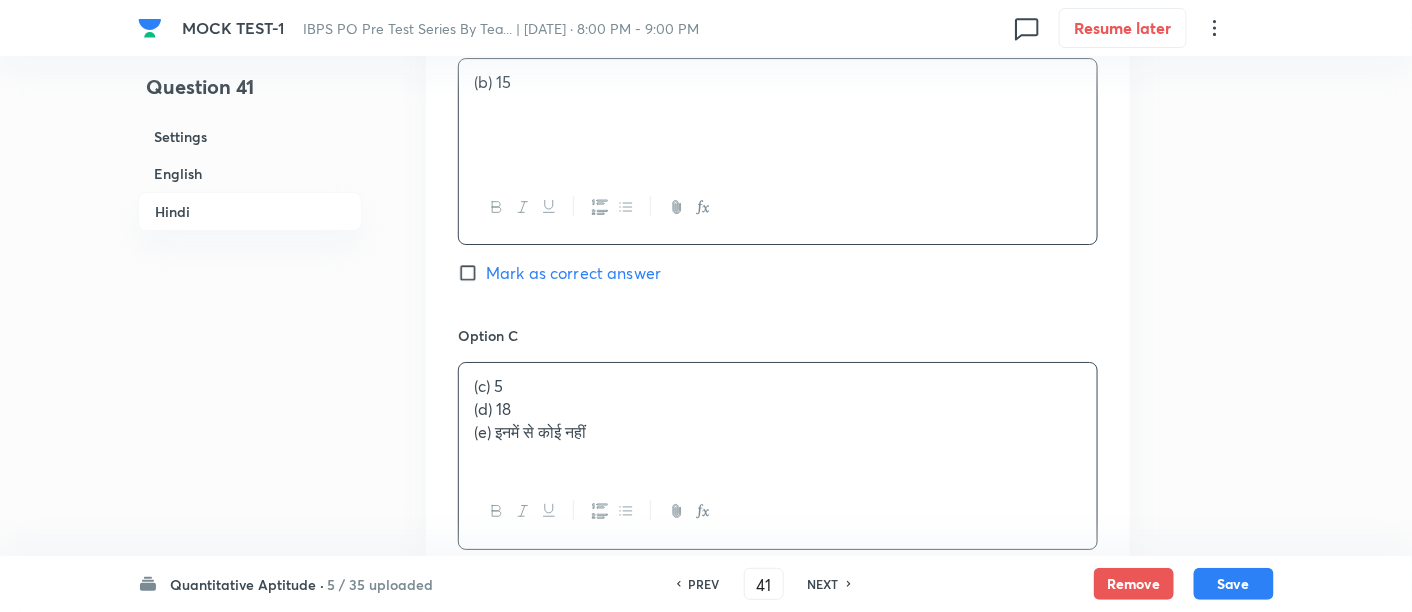 click on "(c) 5 (d) 18 (e) इनमें से कोई नहीं" at bounding box center [778, 419] 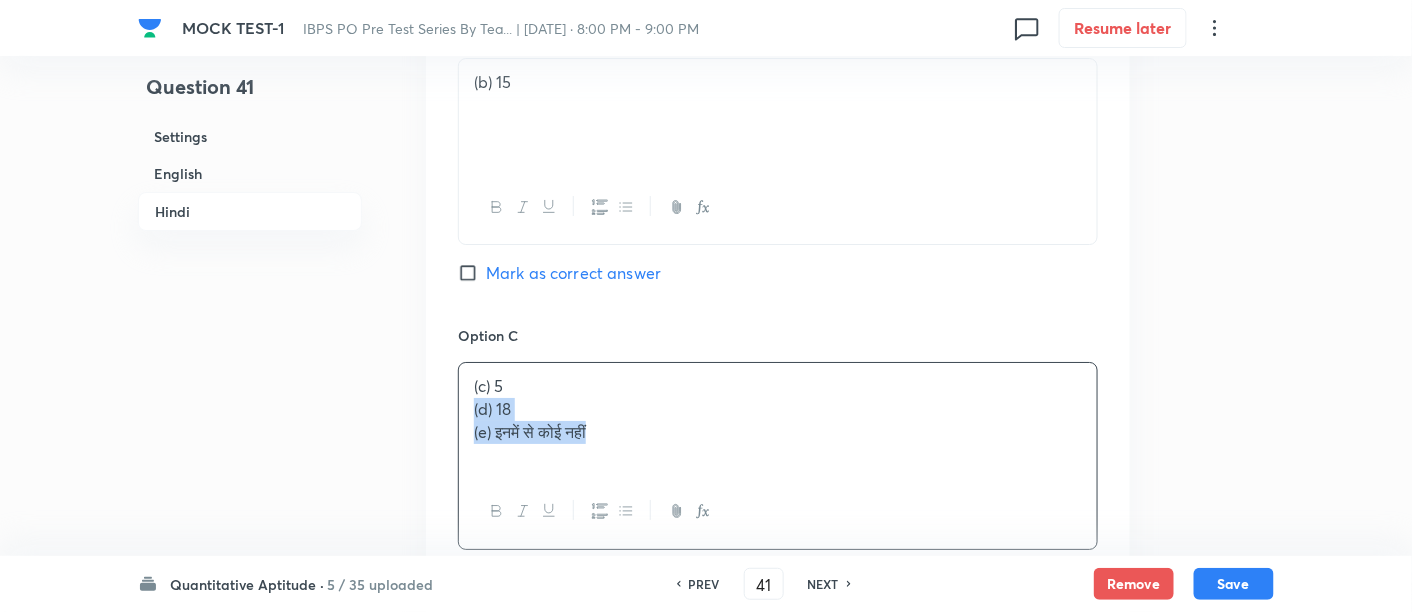 drag, startPoint x: 462, startPoint y: 398, endPoint x: 745, endPoint y: 538, distance: 315.73566 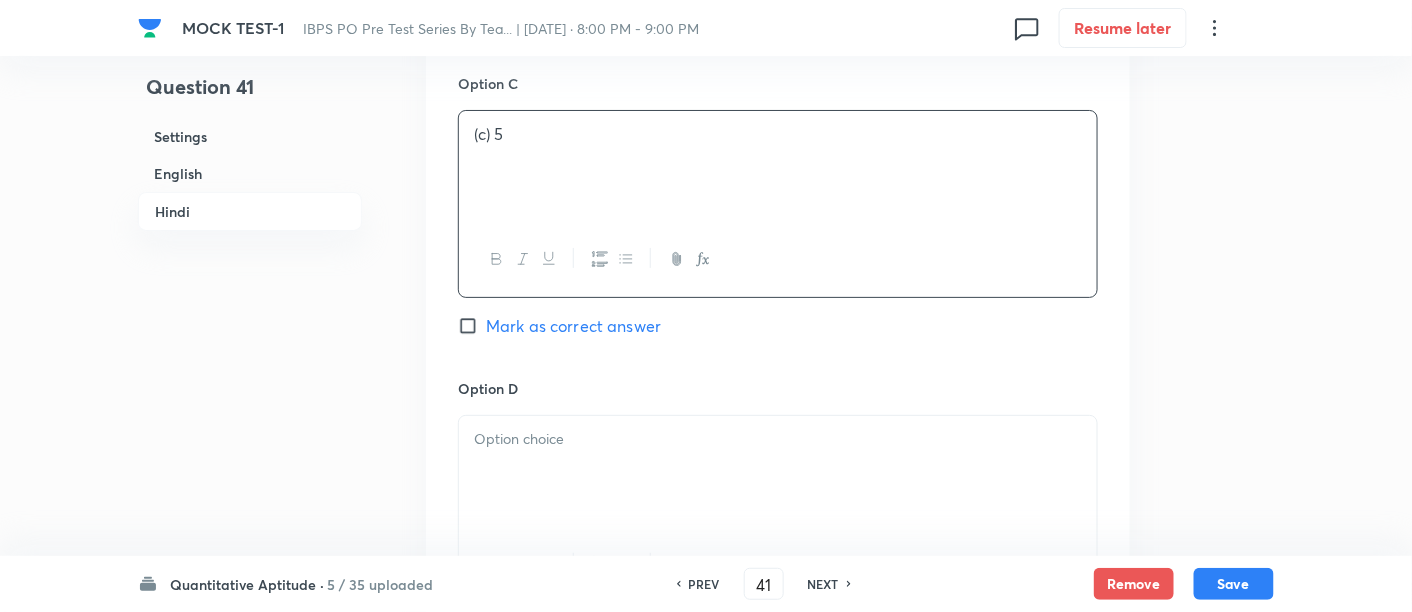 scroll, scrollTop: 4765, scrollLeft: 0, axis: vertical 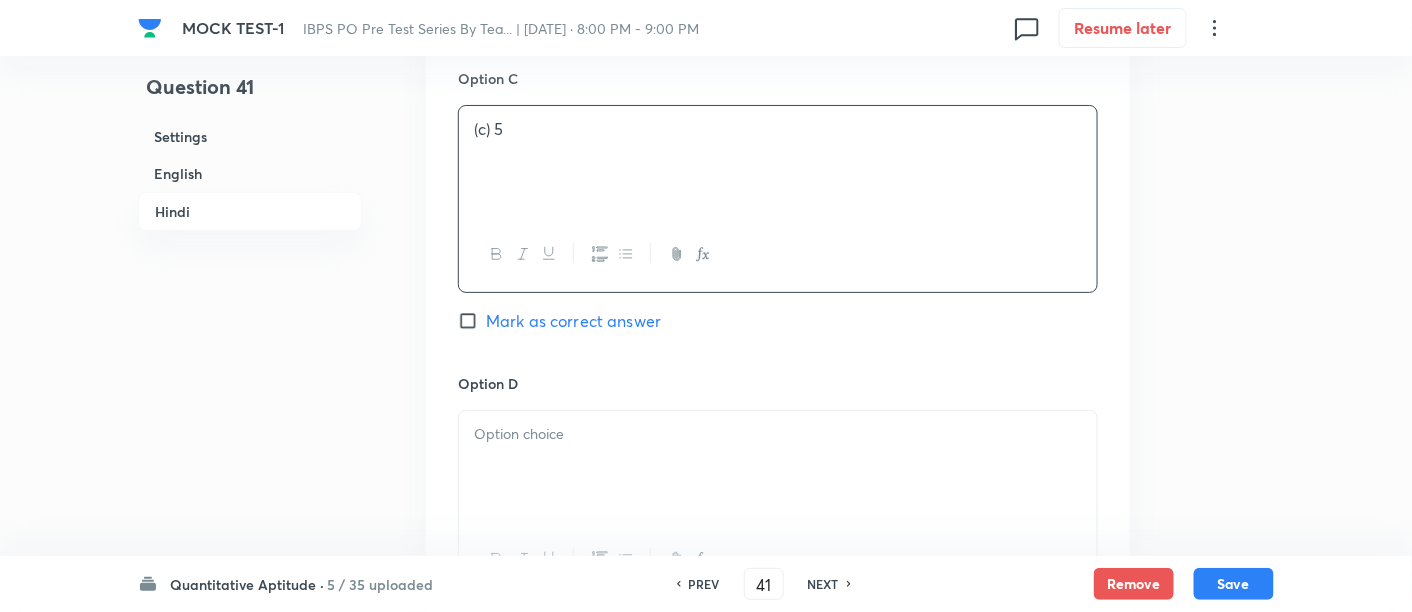 click at bounding box center [778, 434] 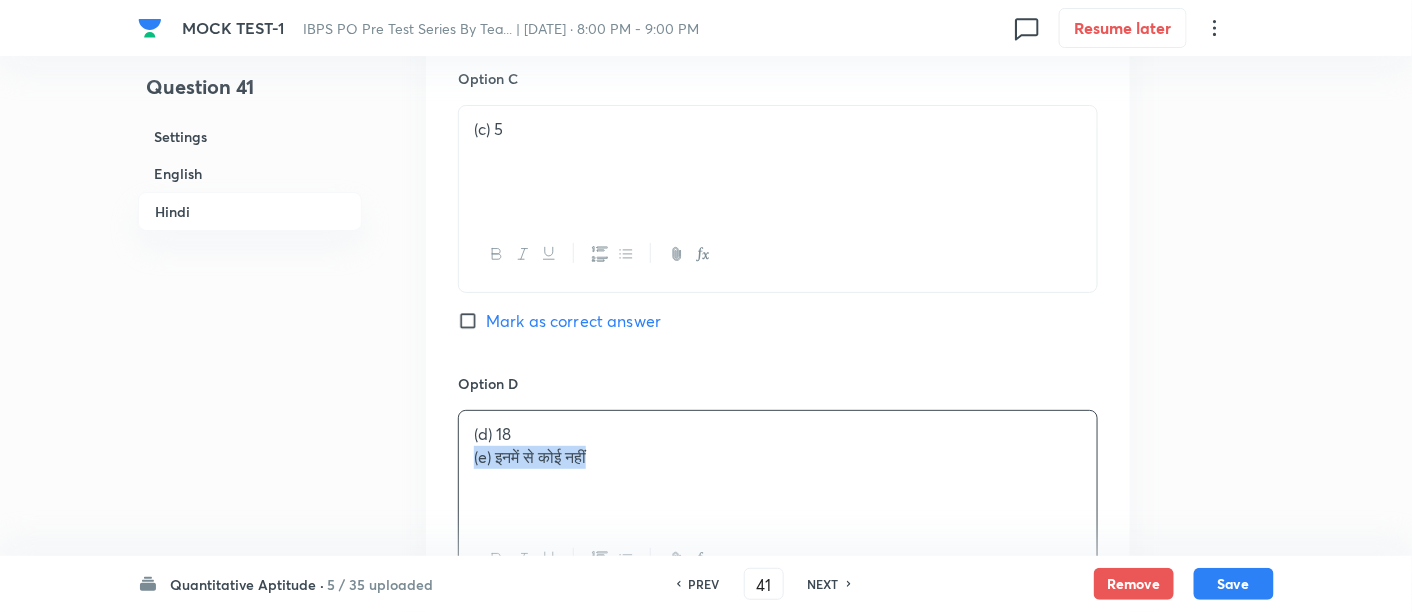 drag, startPoint x: 467, startPoint y: 456, endPoint x: 741, endPoint y: 494, distance: 276.6225 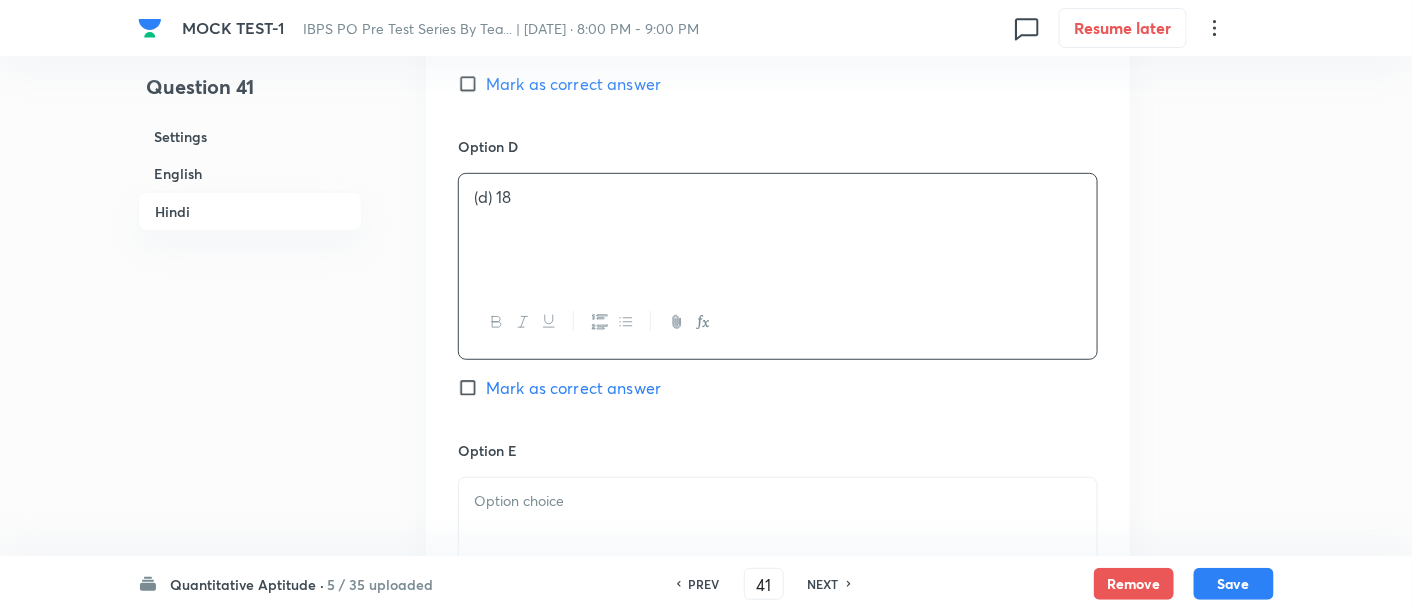 scroll, scrollTop: 5002, scrollLeft: 0, axis: vertical 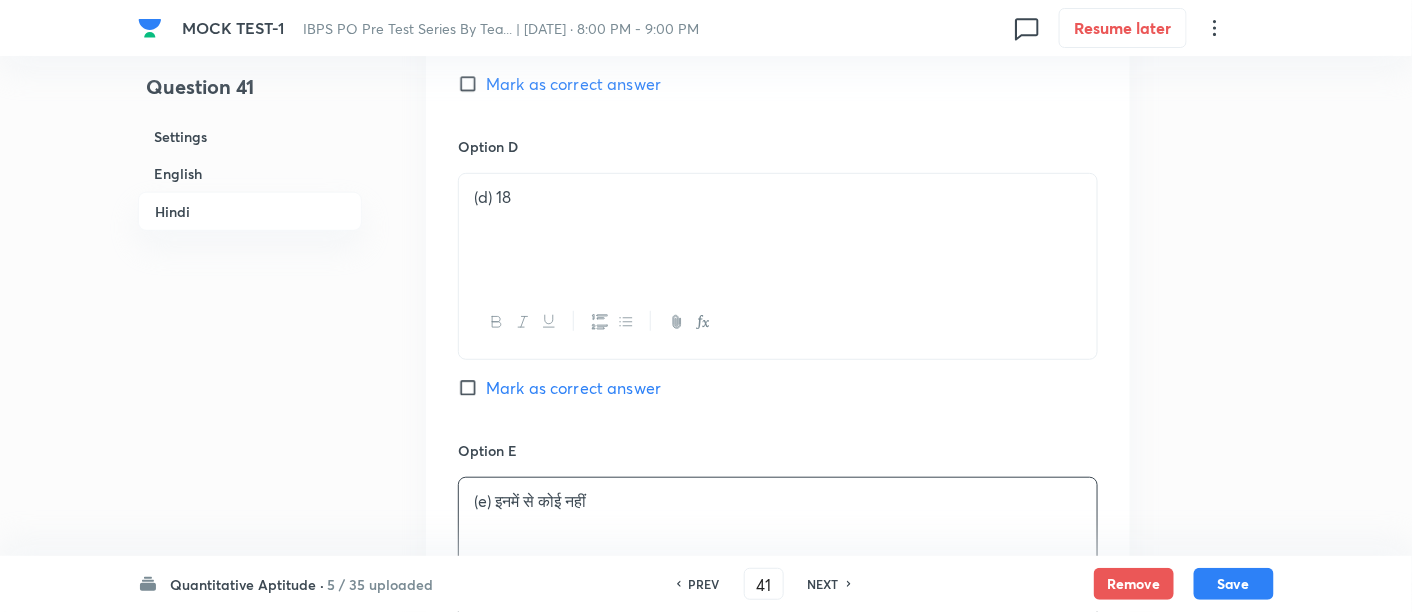 click on "Mark as correct answer" at bounding box center [573, 84] 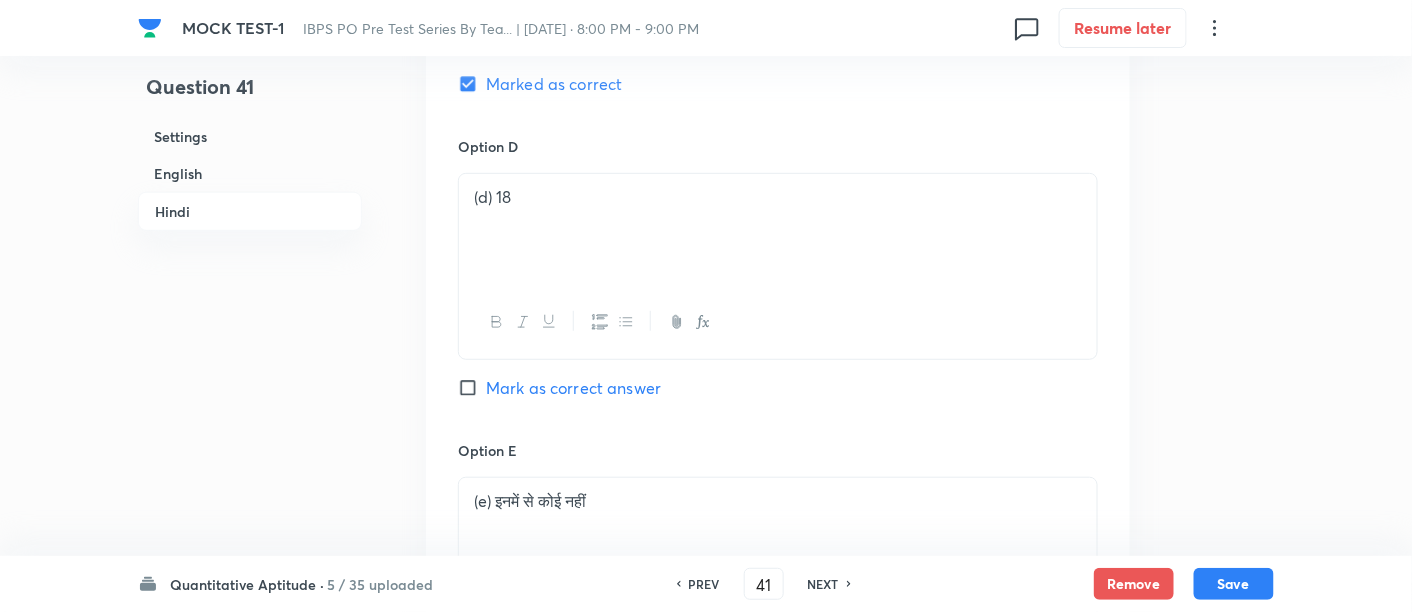 scroll, scrollTop: 5686, scrollLeft: 0, axis: vertical 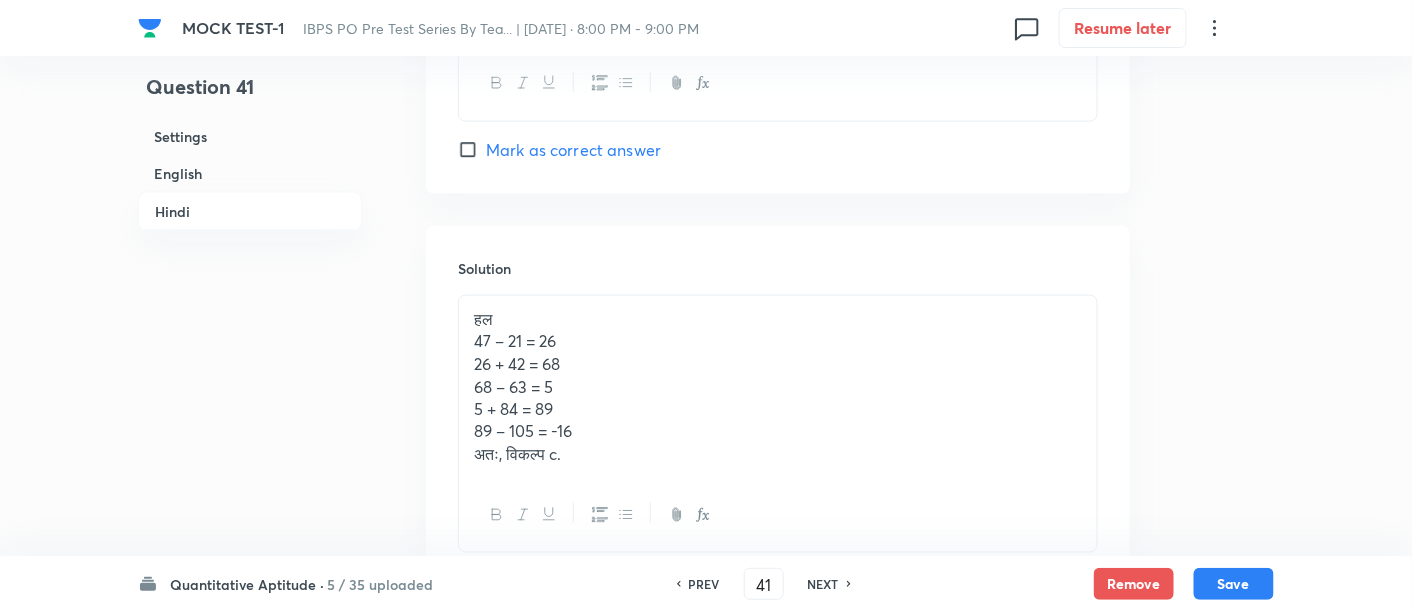checkbox on "true" 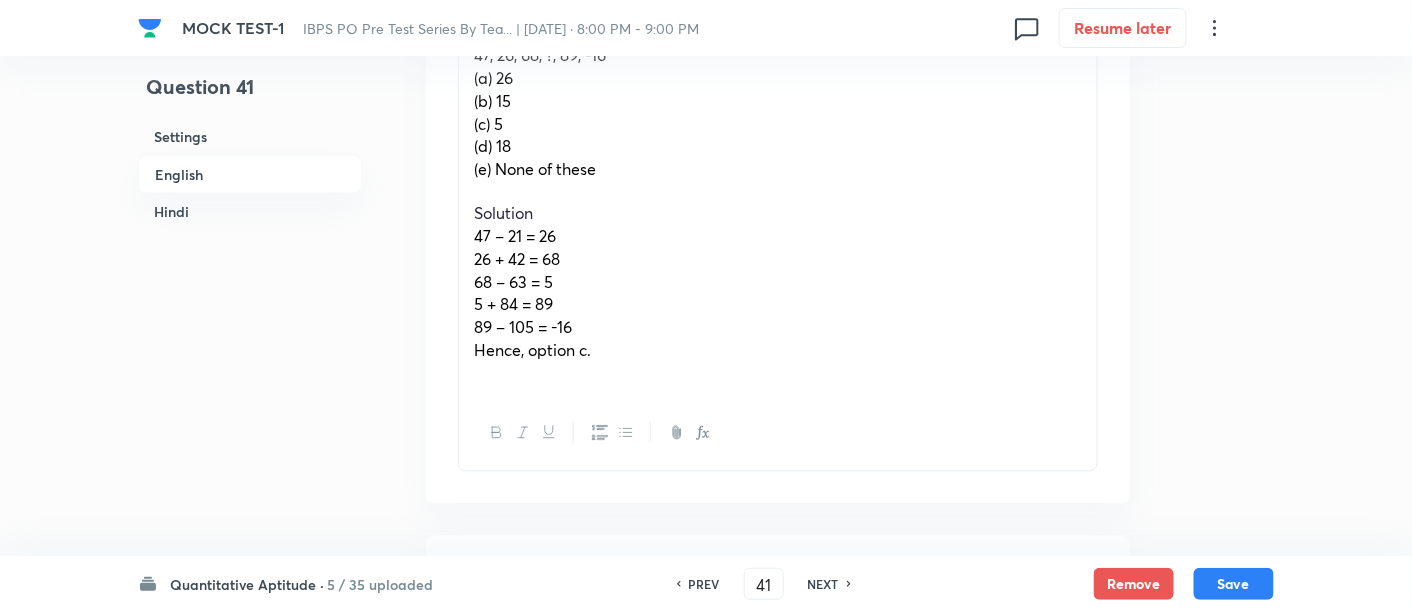 scroll, scrollTop: 1006, scrollLeft: 0, axis: vertical 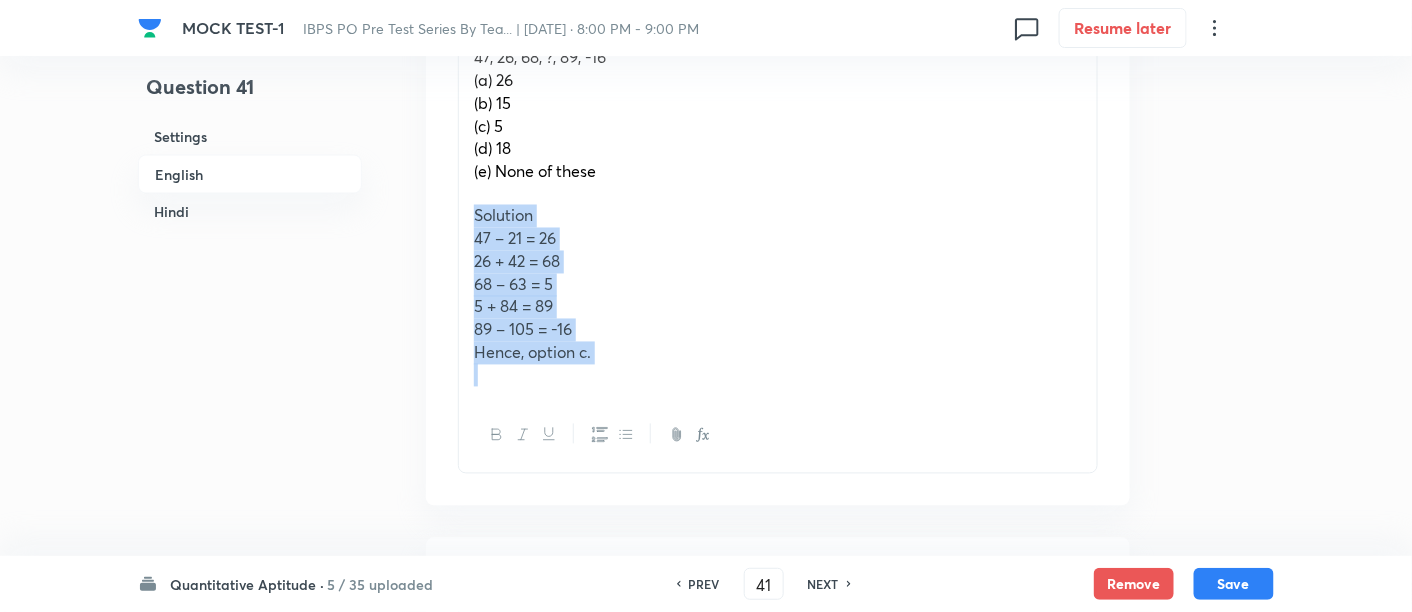 drag, startPoint x: 474, startPoint y: 221, endPoint x: 654, endPoint y: 404, distance: 256.68854 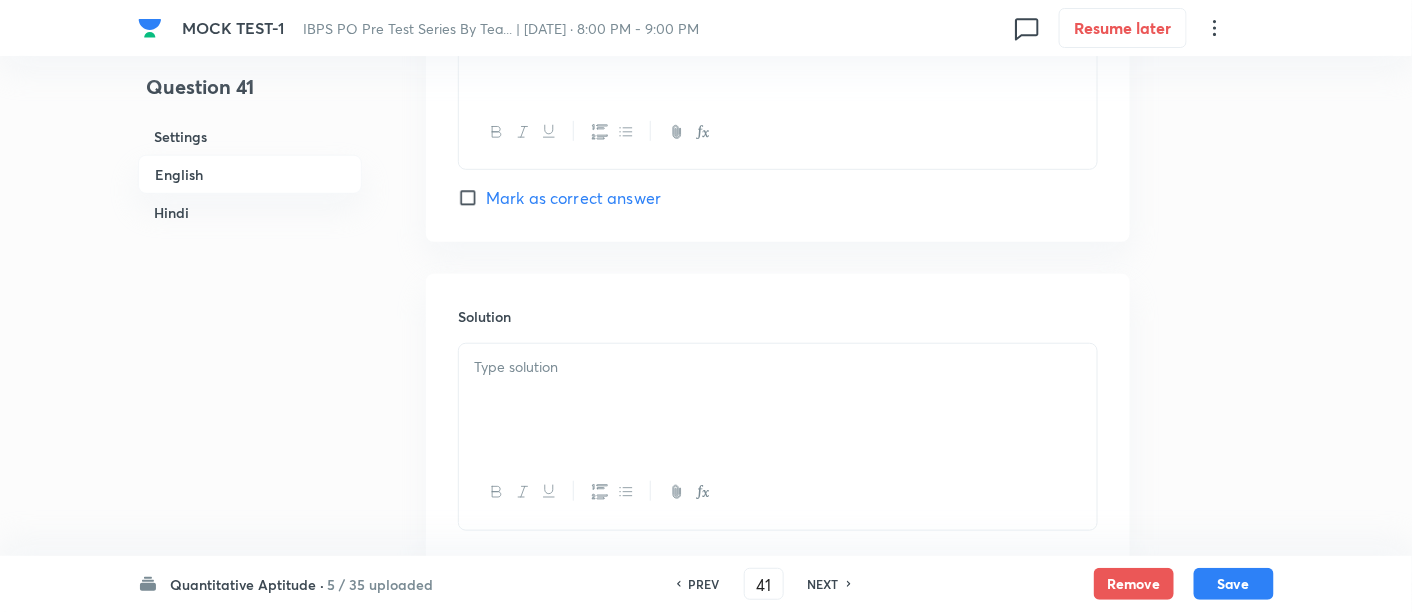 click at bounding box center (778, 400) 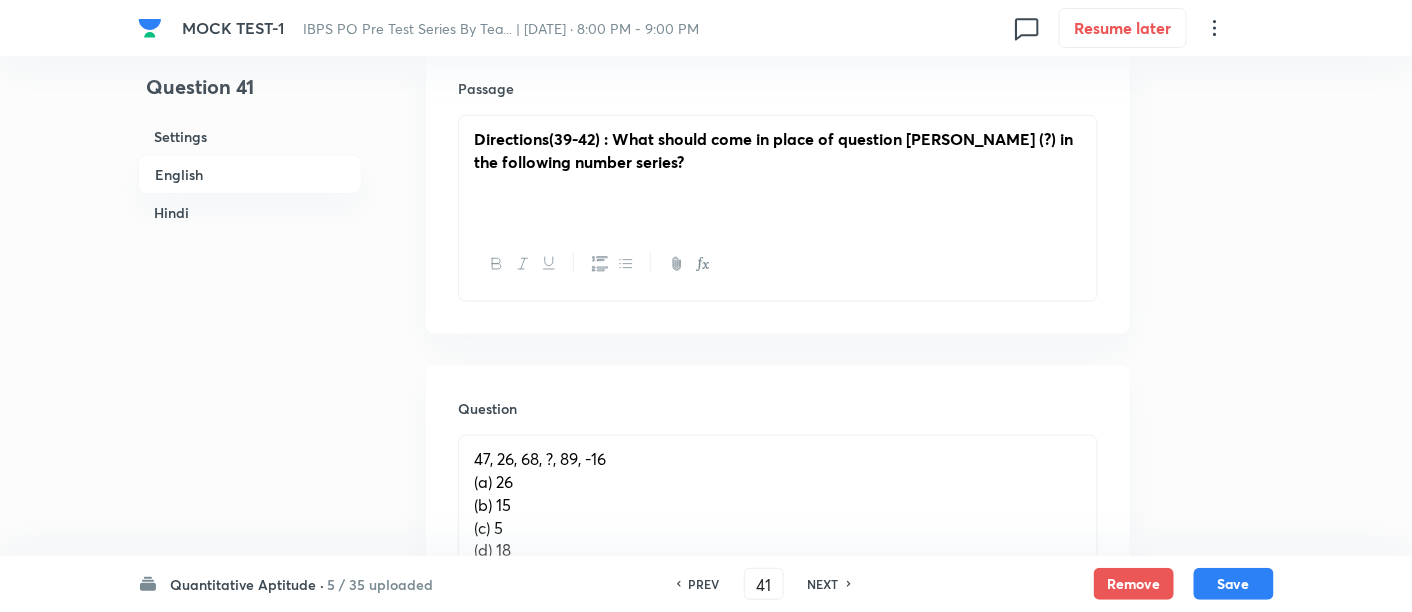 scroll, scrollTop: 626, scrollLeft: 0, axis: vertical 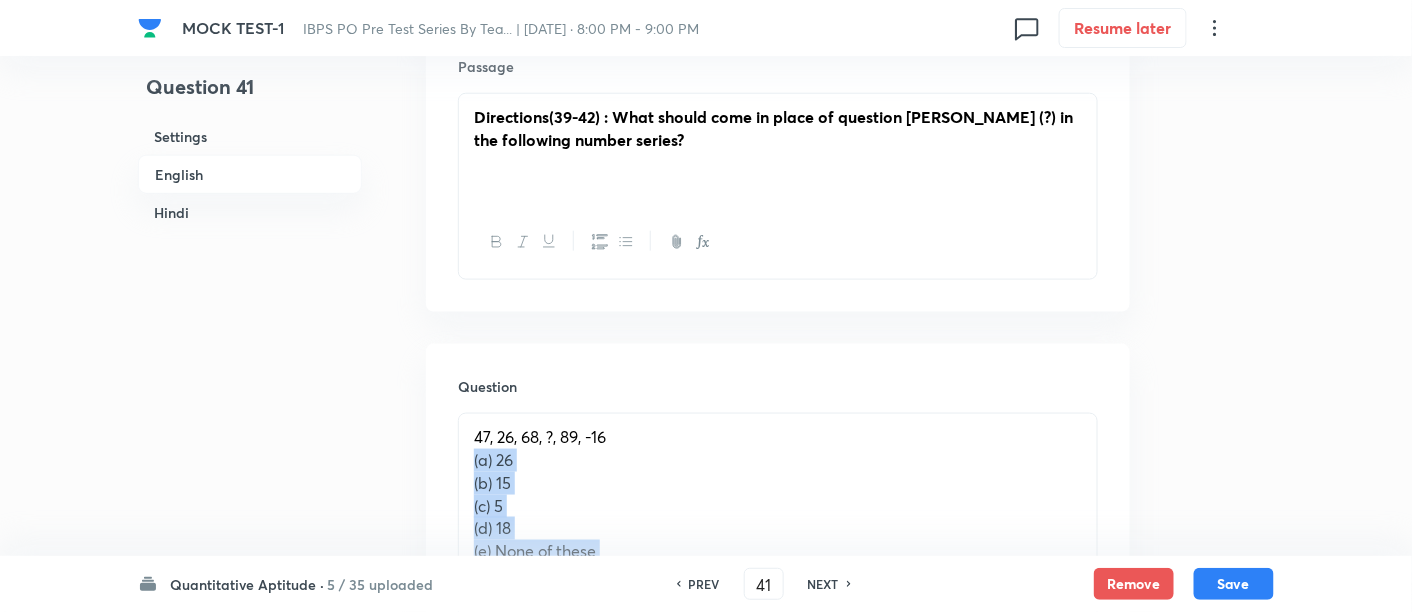 drag, startPoint x: 463, startPoint y: 461, endPoint x: 650, endPoint y: 575, distance: 219.00912 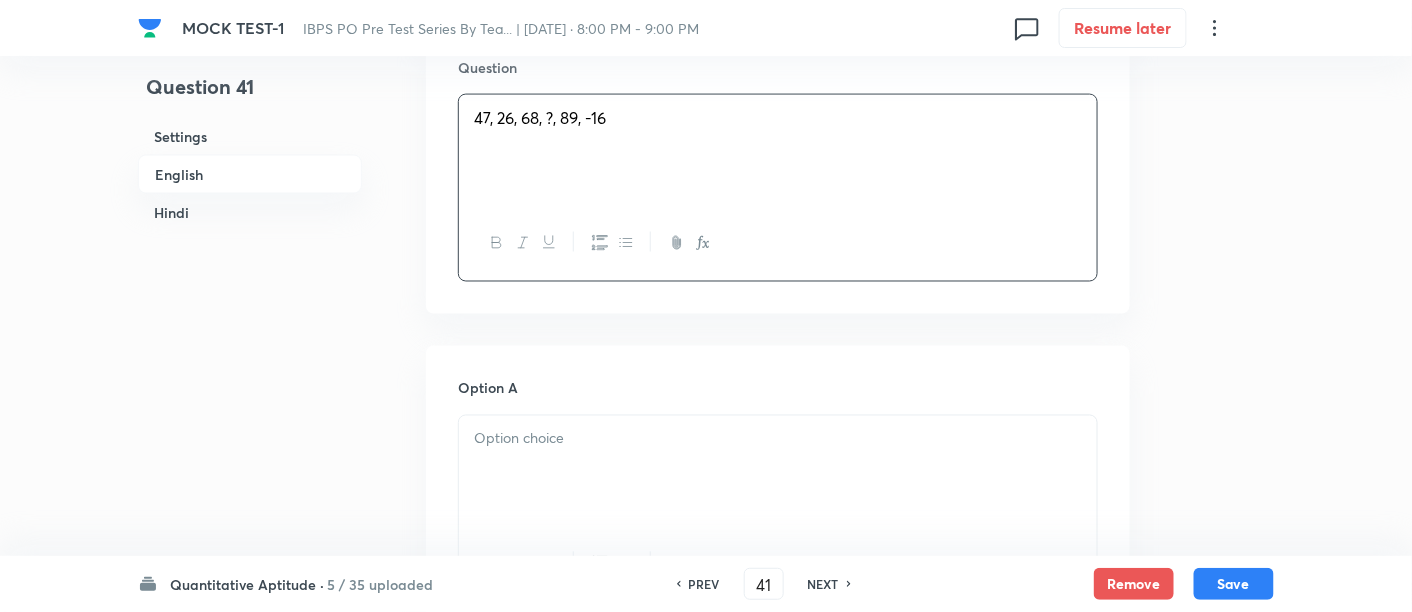 scroll, scrollTop: 946, scrollLeft: 0, axis: vertical 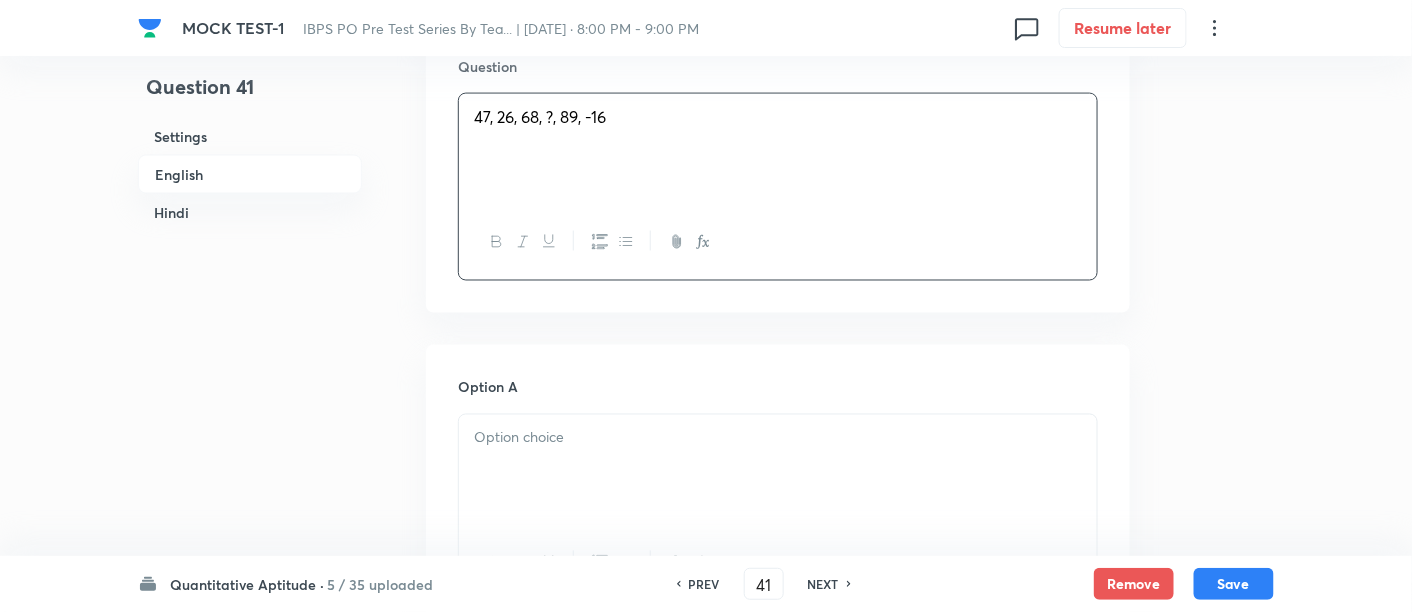 click at bounding box center [778, 438] 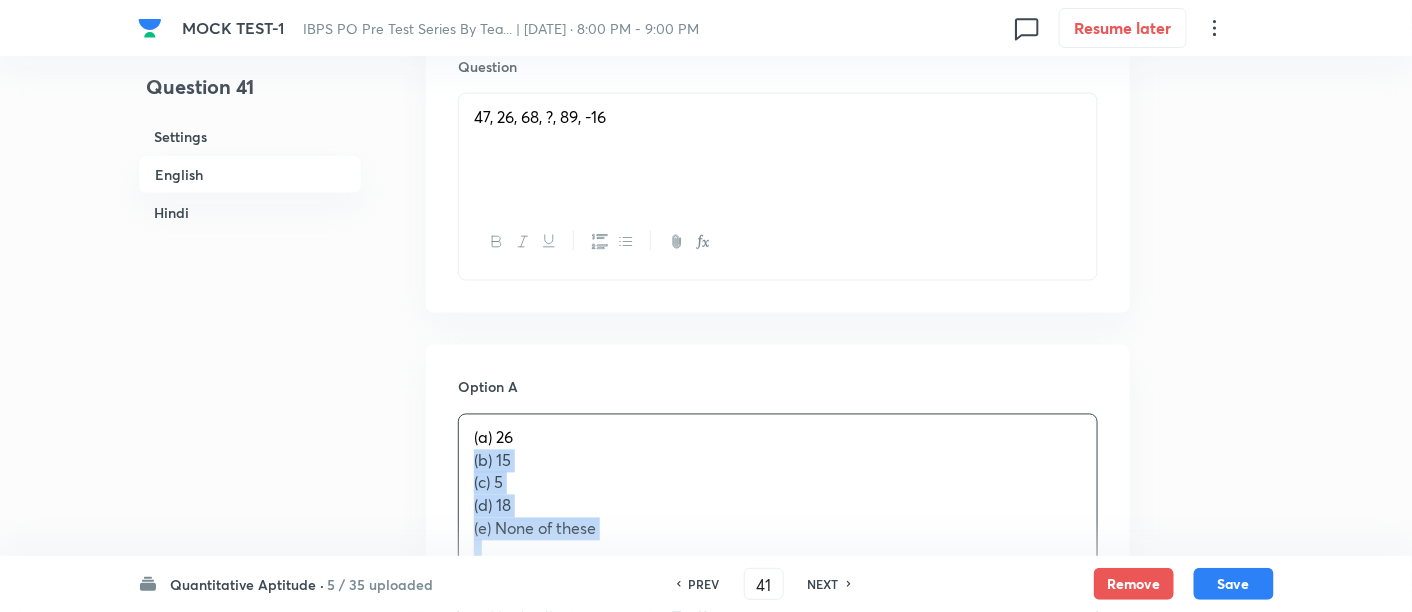 drag, startPoint x: 471, startPoint y: 460, endPoint x: 677, endPoint y: 591, distance: 244.12497 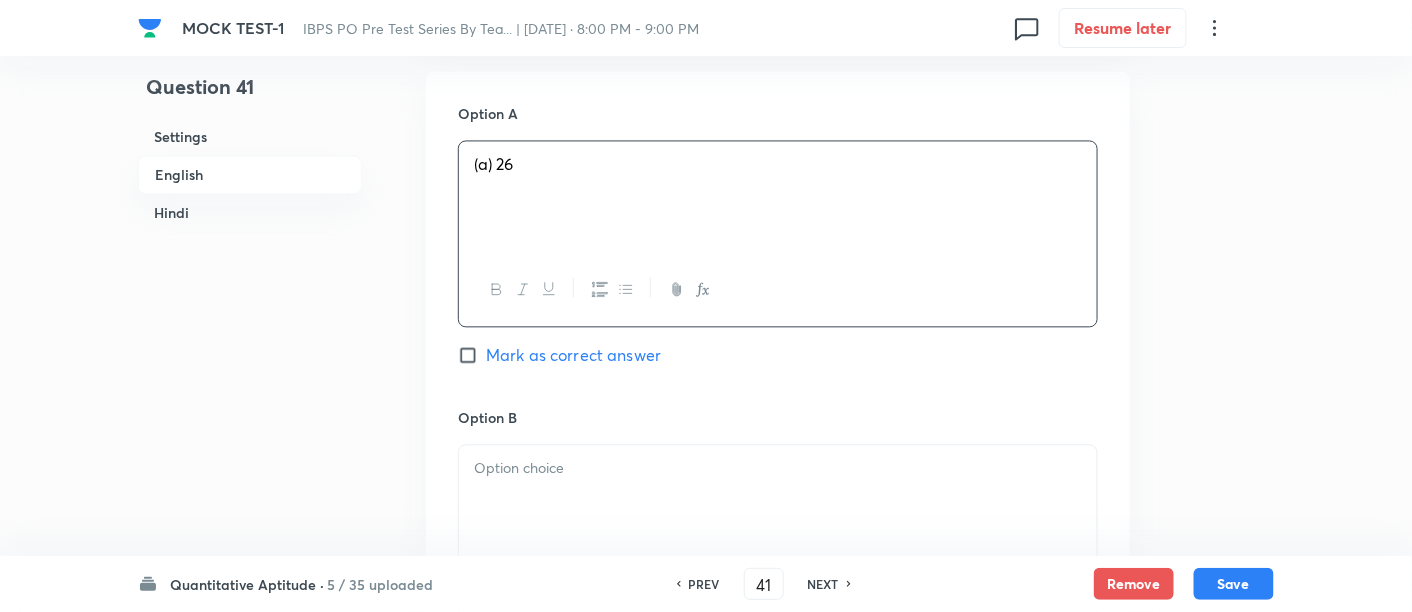 scroll, scrollTop: 1266, scrollLeft: 0, axis: vertical 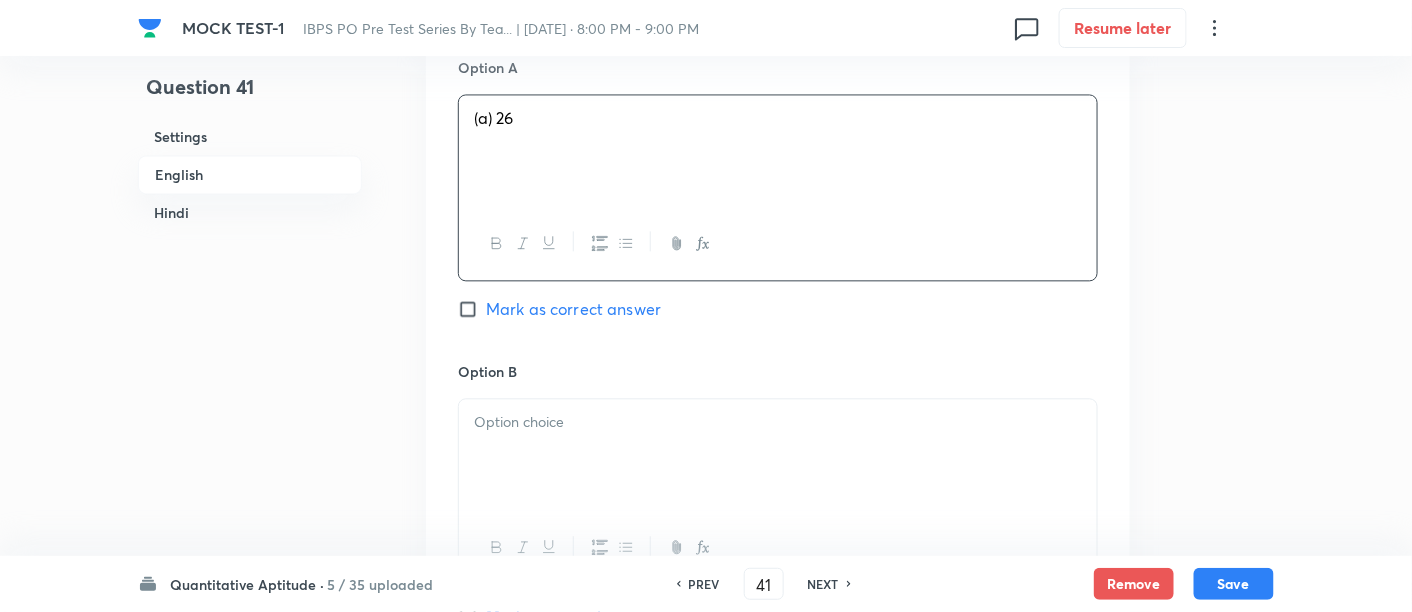 click at bounding box center [778, 455] 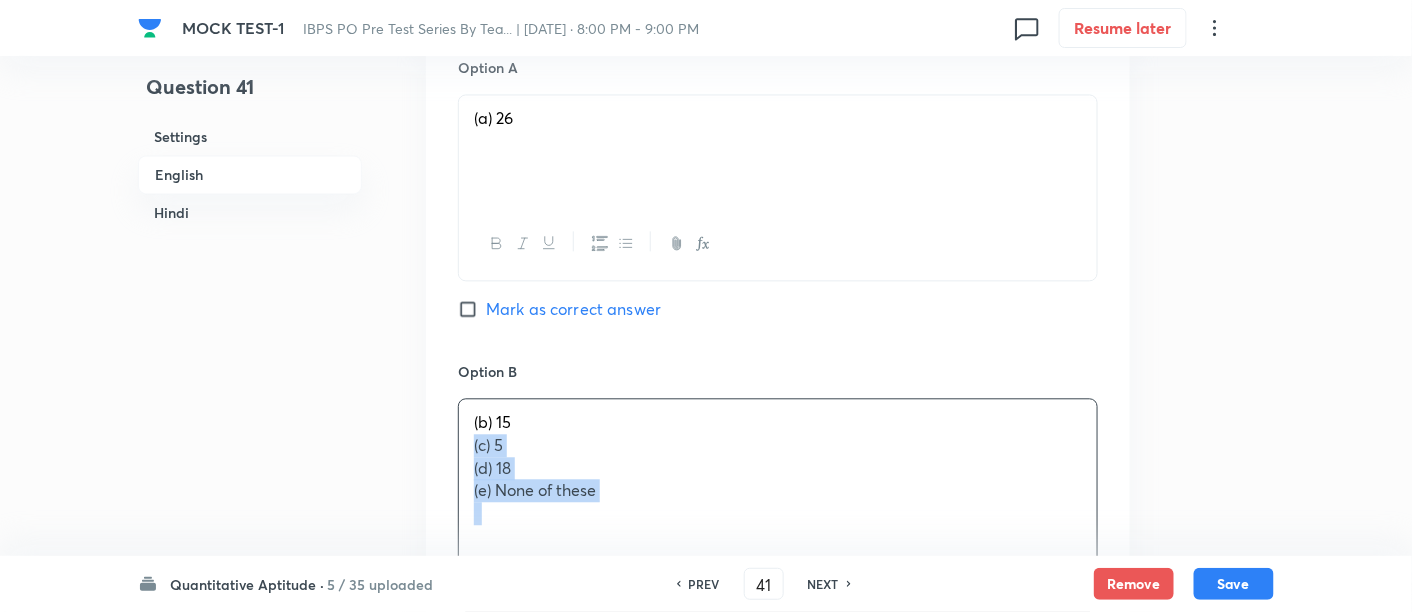 drag, startPoint x: 471, startPoint y: 444, endPoint x: 634, endPoint y: 522, distance: 180.70142 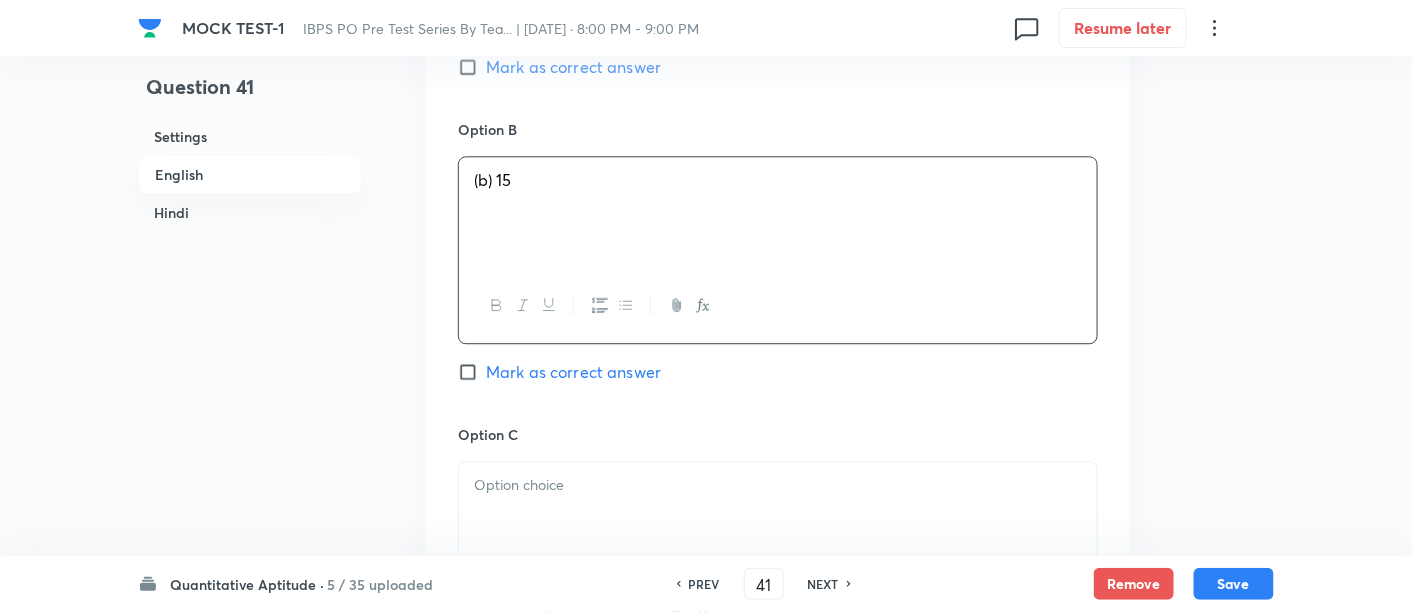 scroll, scrollTop: 1510, scrollLeft: 0, axis: vertical 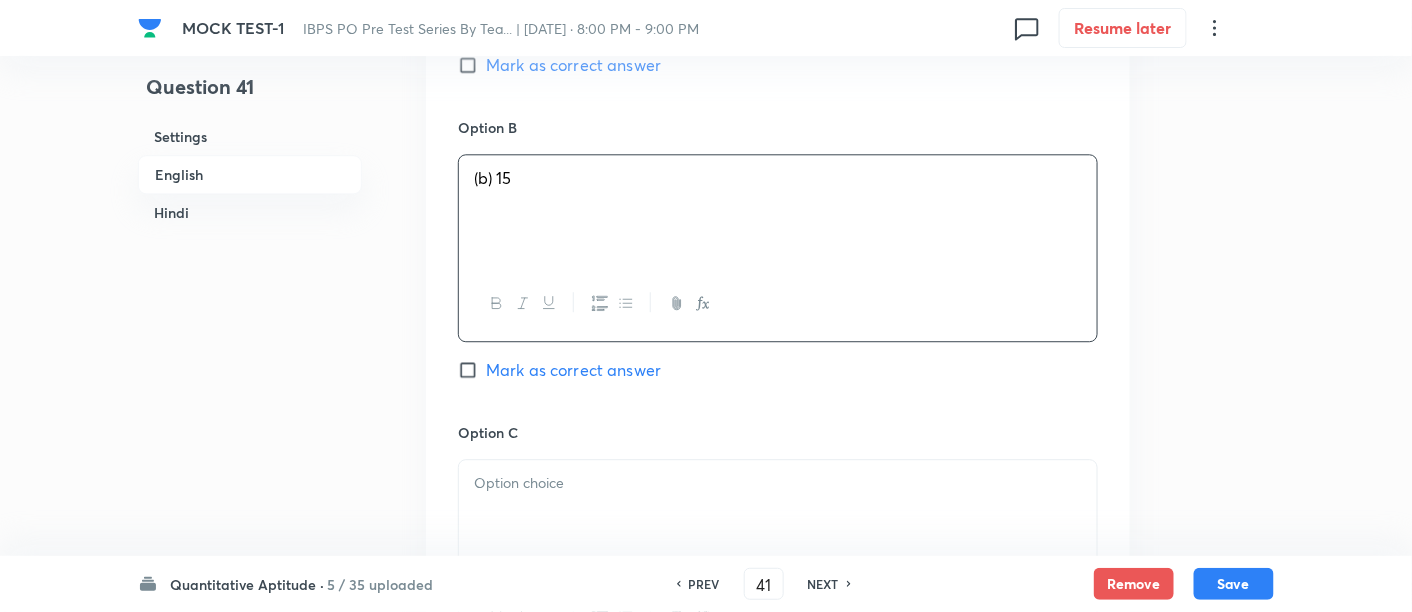 click at bounding box center (778, 516) 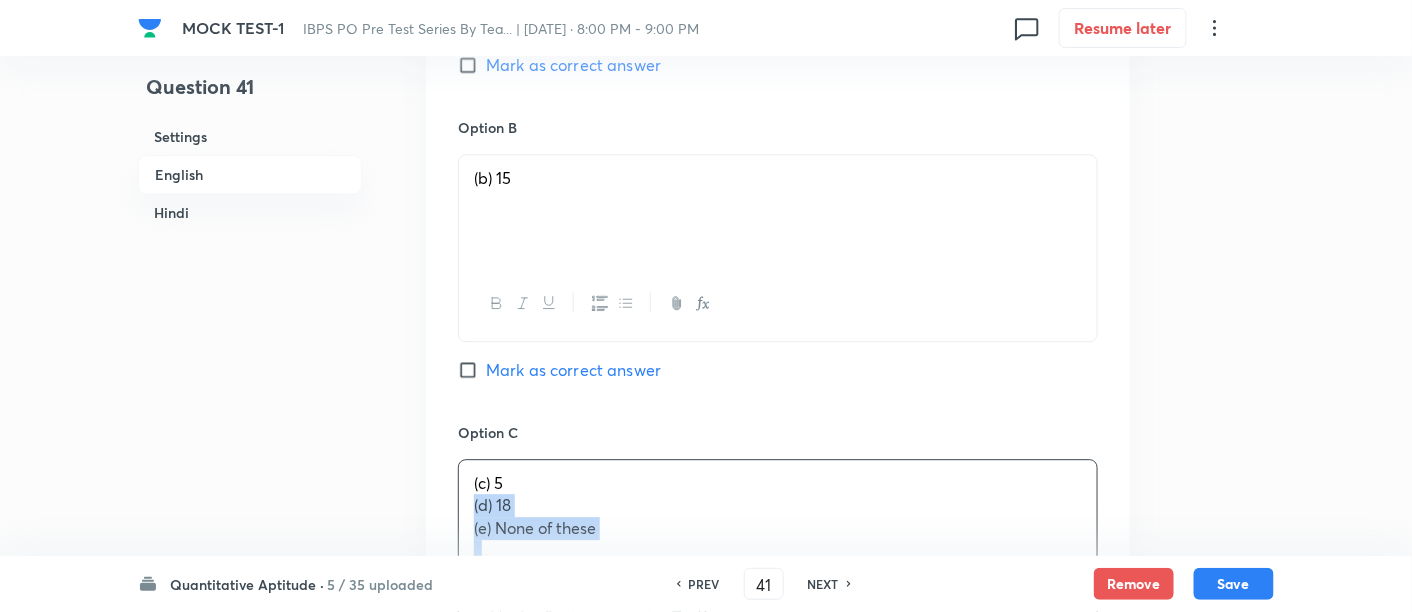 drag, startPoint x: 465, startPoint y: 506, endPoint x: 674, endPoint y: 583, distance: 222.73302 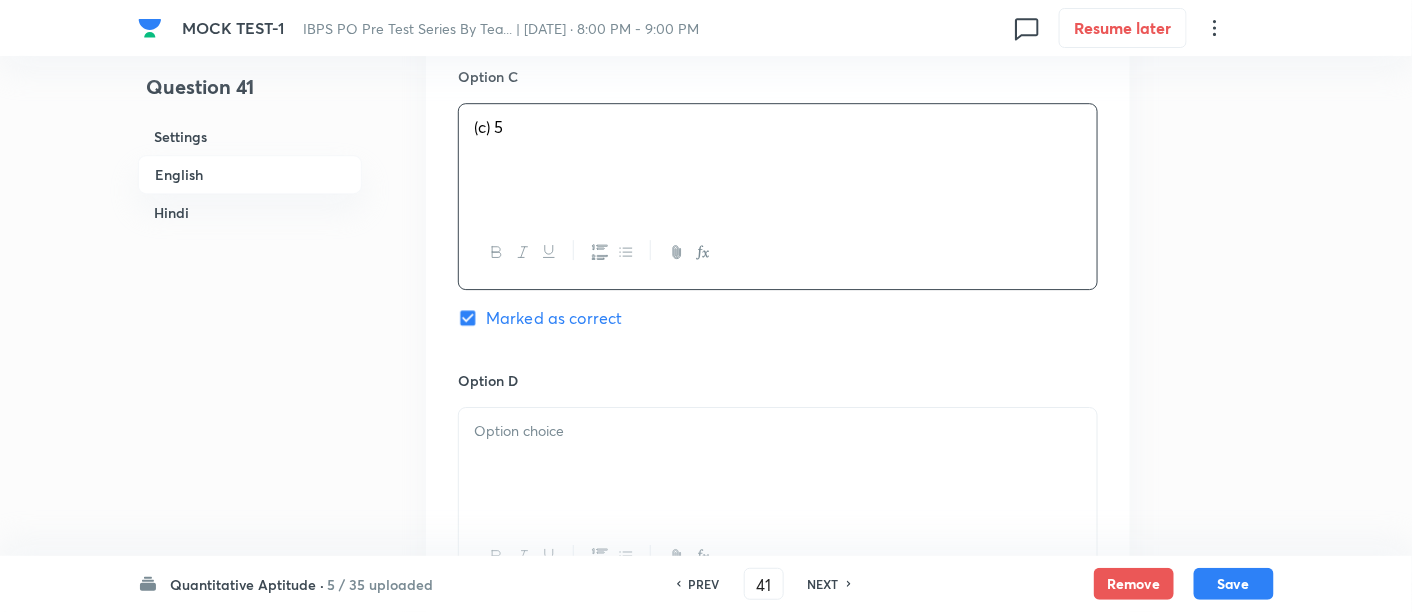 scroll, scrollTop: 1877, scrollLeft: 0, axis: vertical 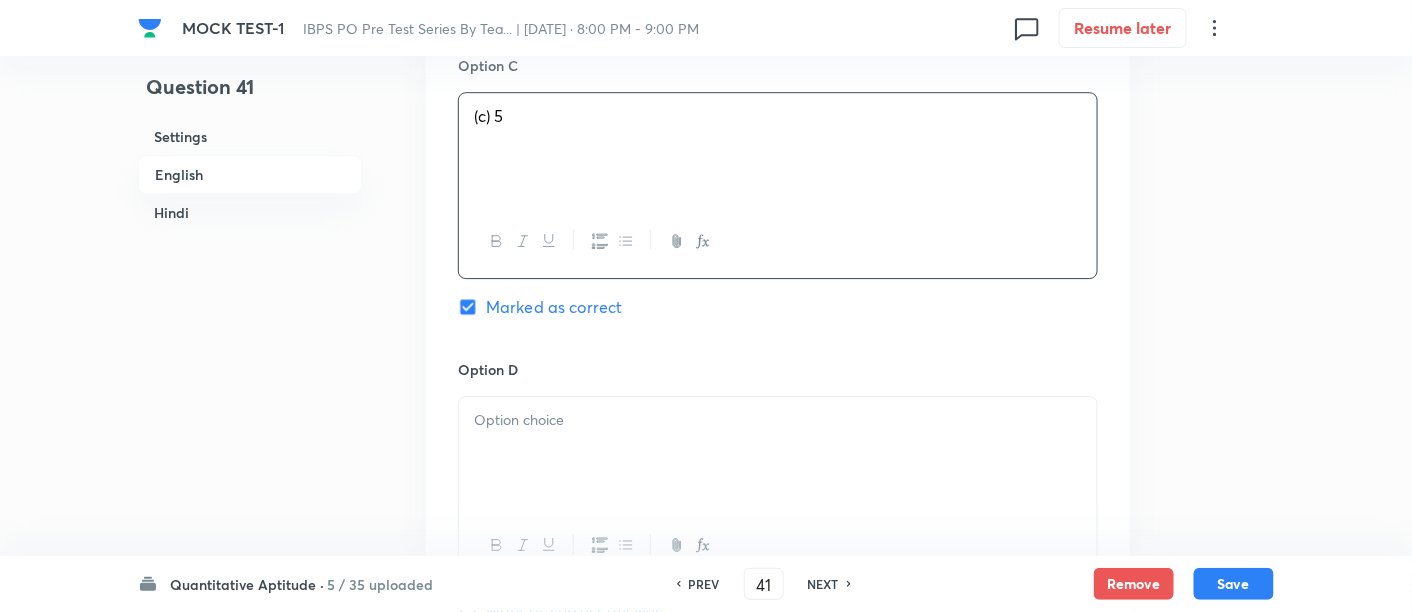 click at bounding box center [778, 453] 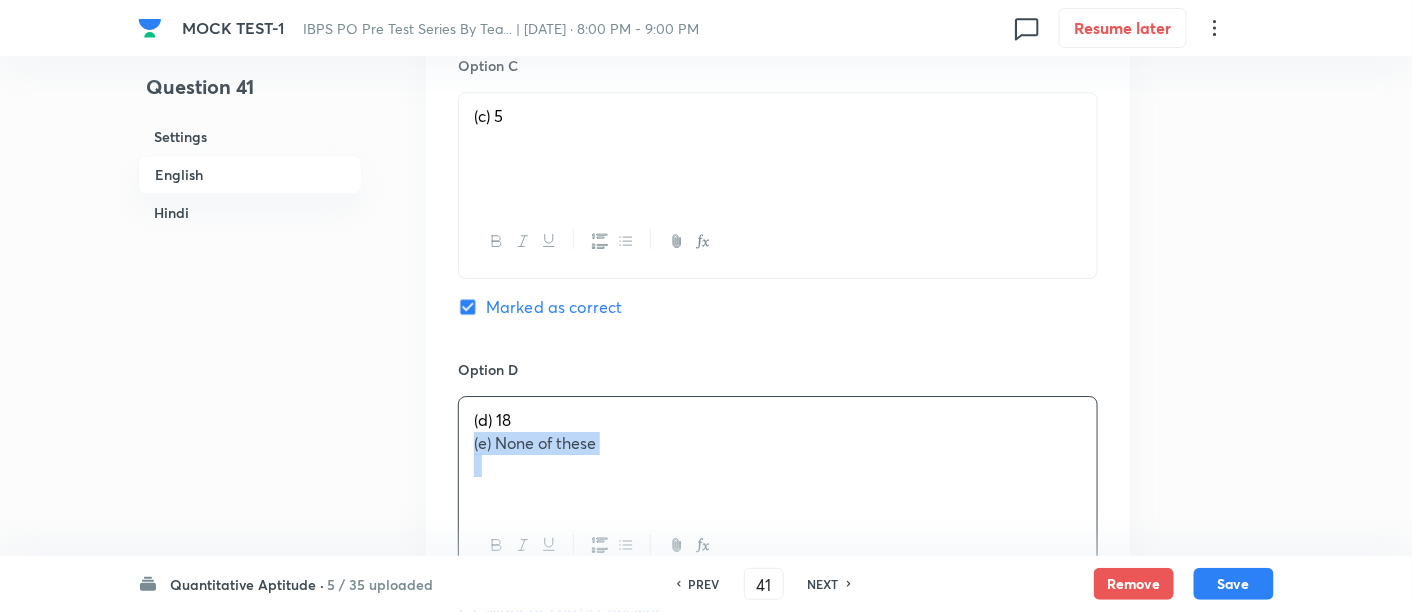 drag, startPoint x: 474, startPoint y: 438, endPoint x: 666, endPoint y: 464, distance: 193.75243 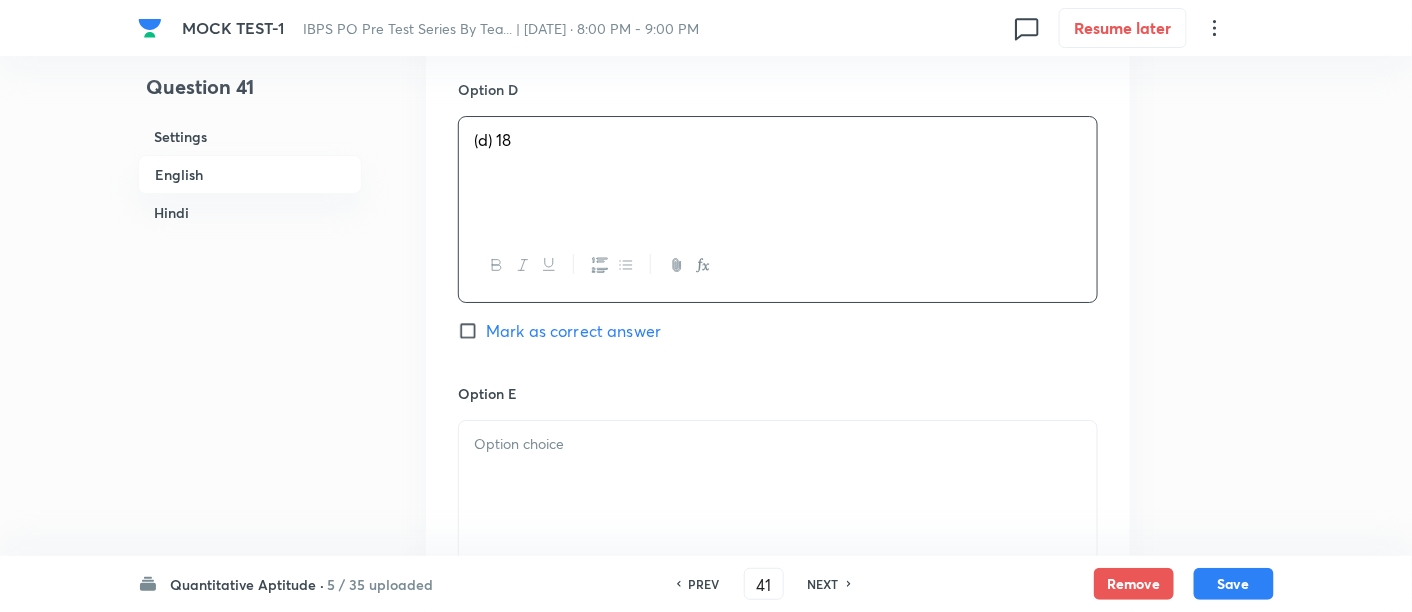 scroll, scrollTop: 2157, scrollLeft: 0, axis: vertical 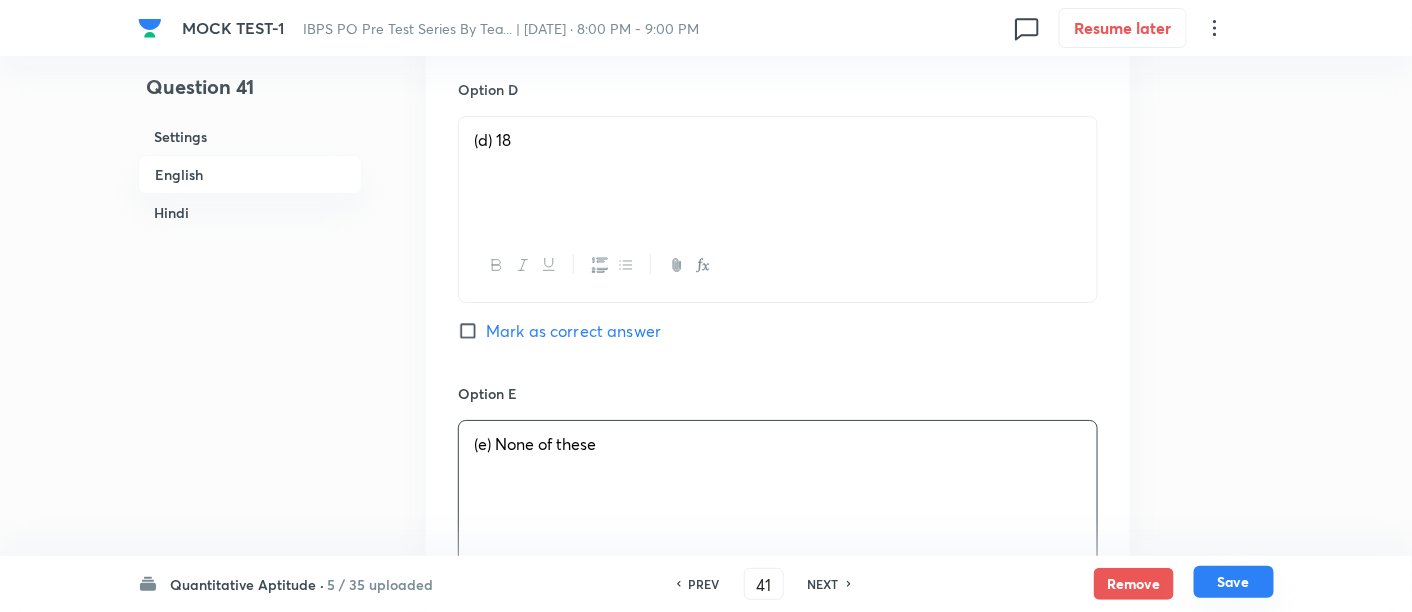click on "Save" at bounding box center (1234, 582) 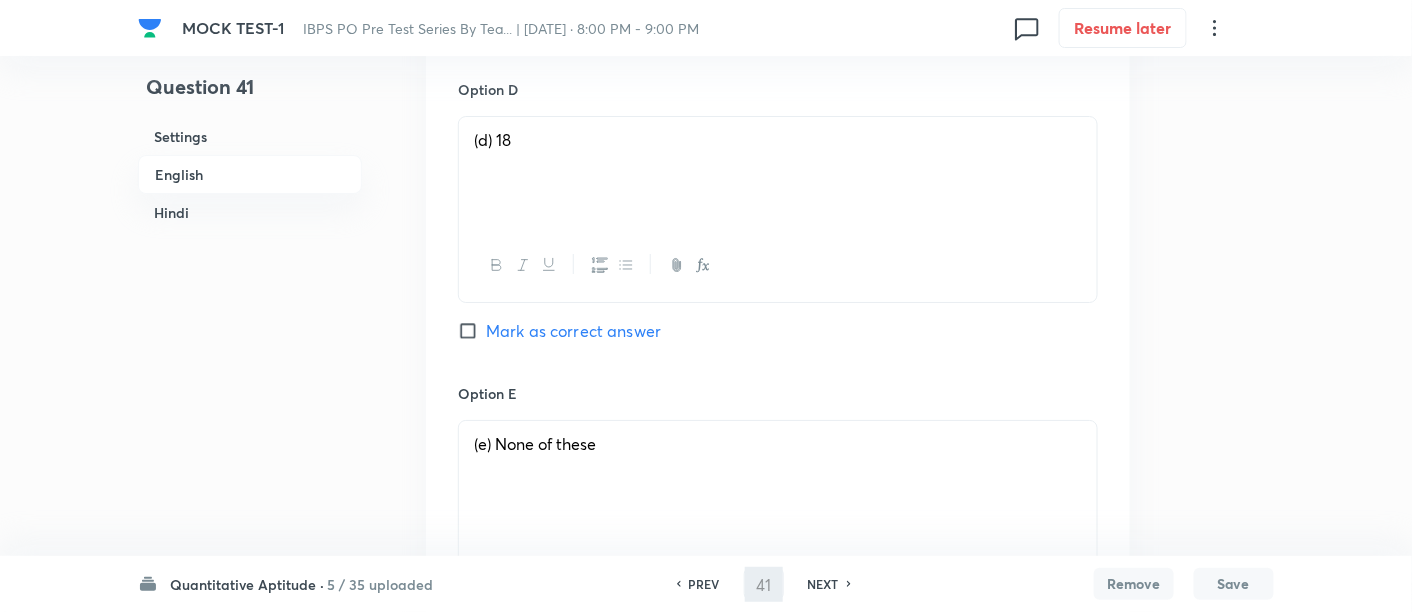 type on "42" 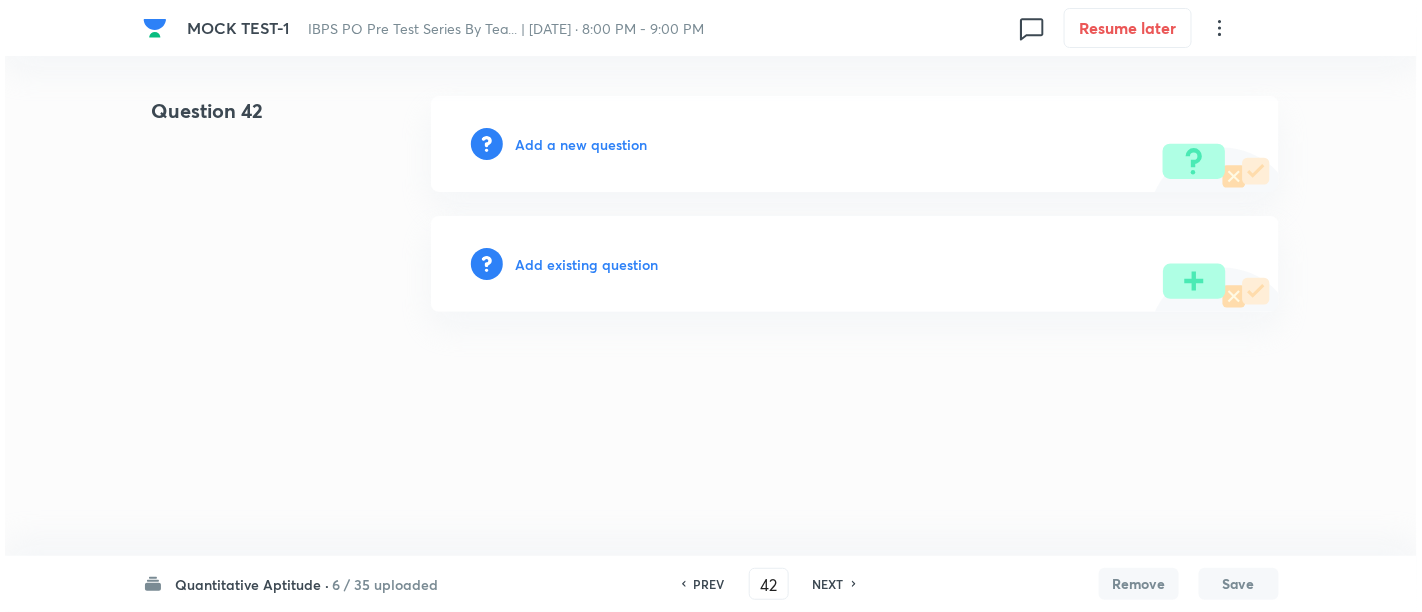 scroll, scrollTop: 0, scrollLeft: 0, axis: both 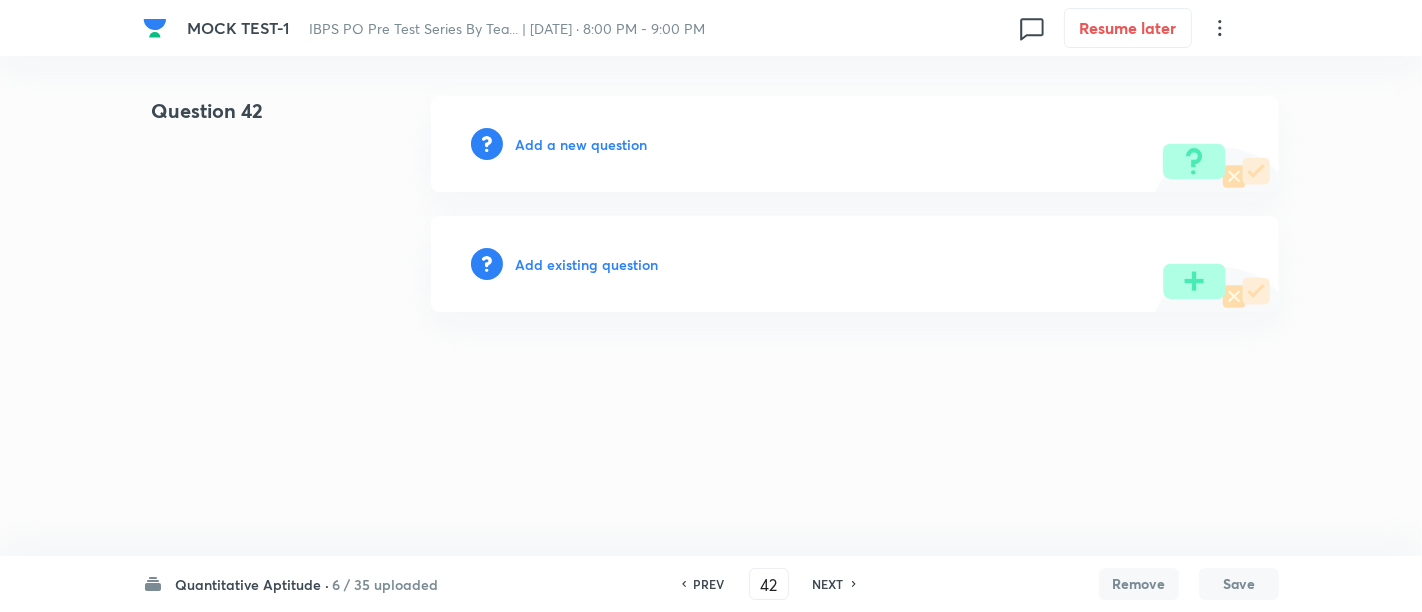 click on "Add a new question" at bounding box center [581, 144] 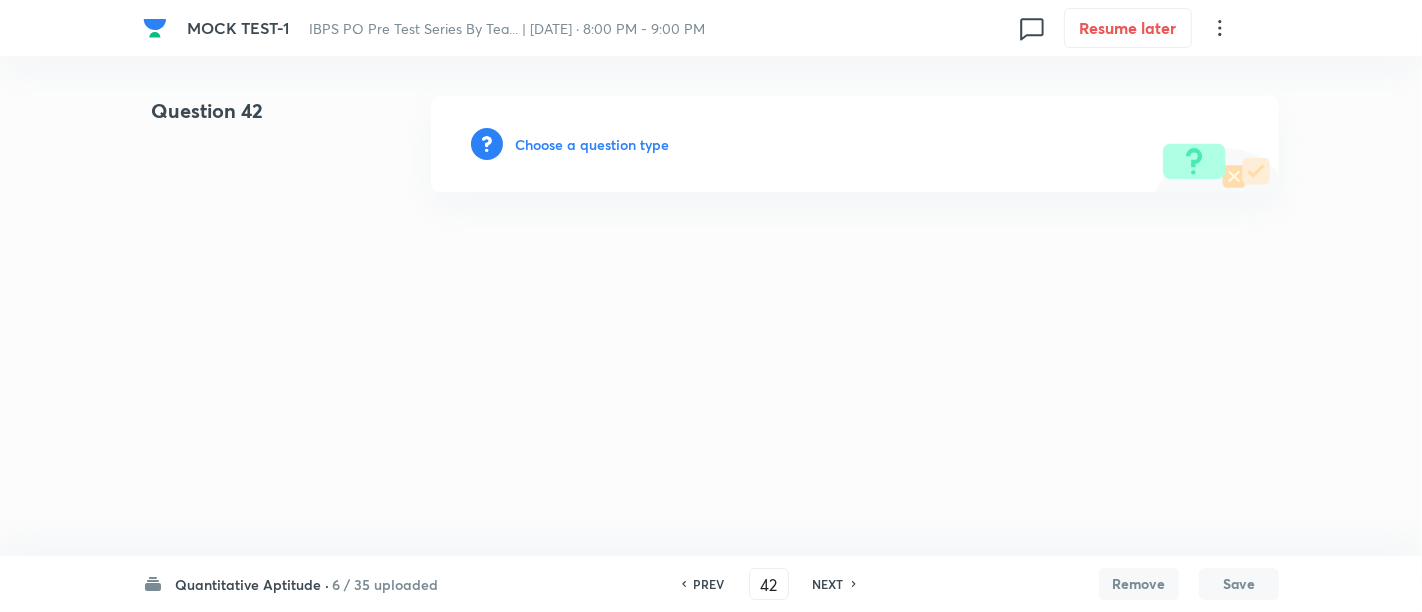 click on "Choose a question type" at bounding box center [592, 144] 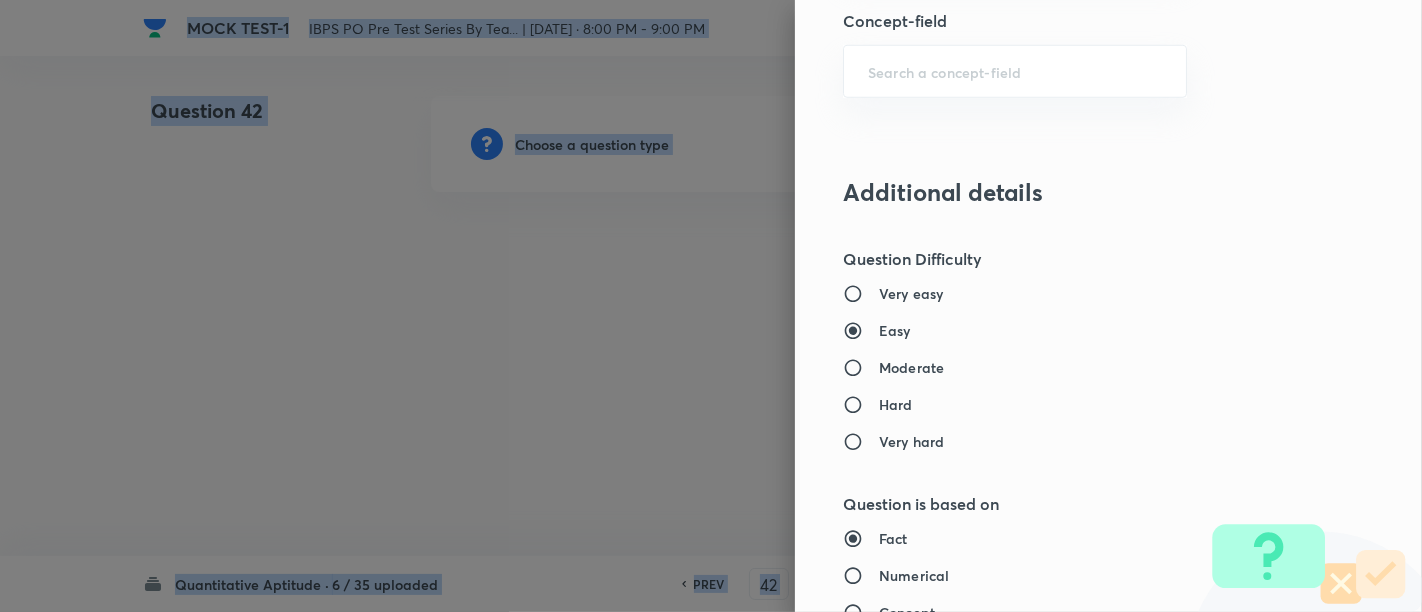 scroll, scrollTop: 1245, scrollLeft: 0, axis: vertical 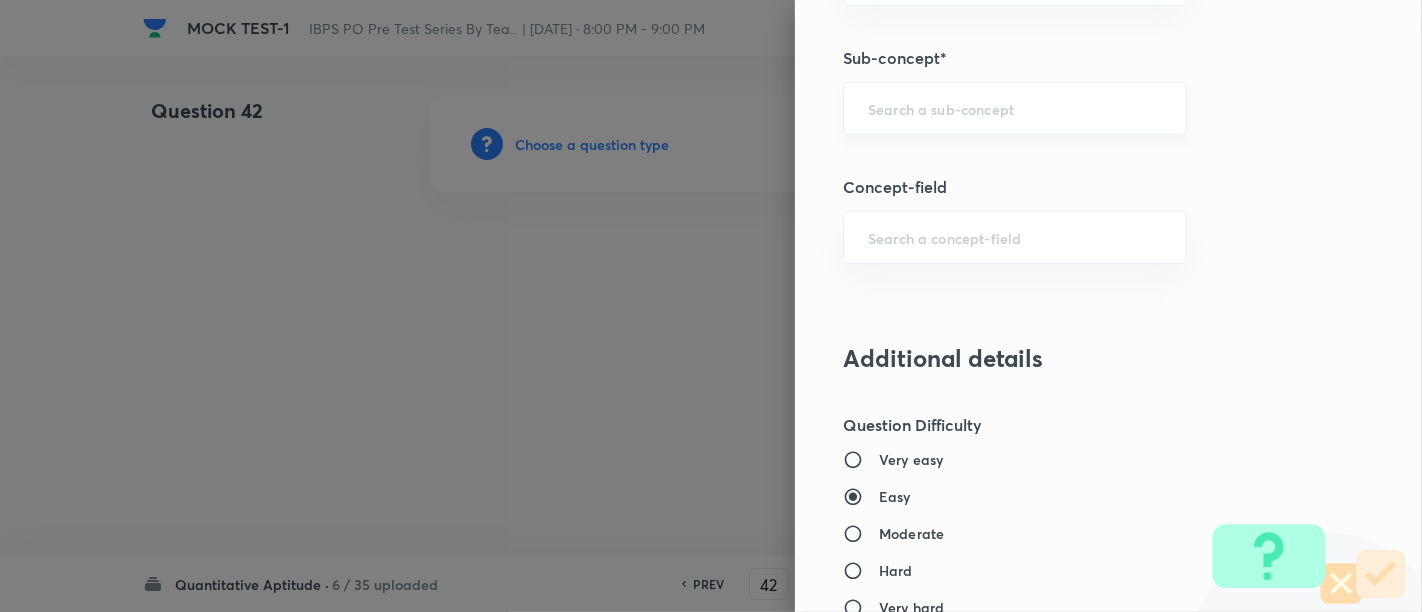 click at bounding box center [1015, 108] 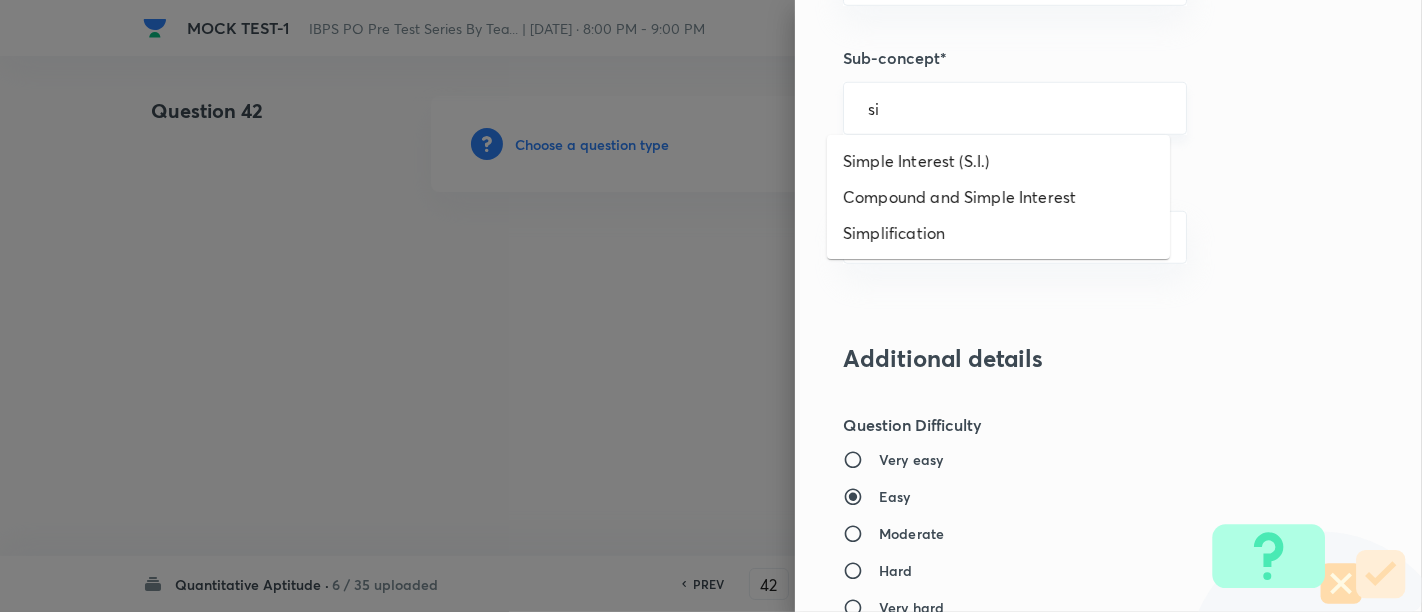 type on "s" 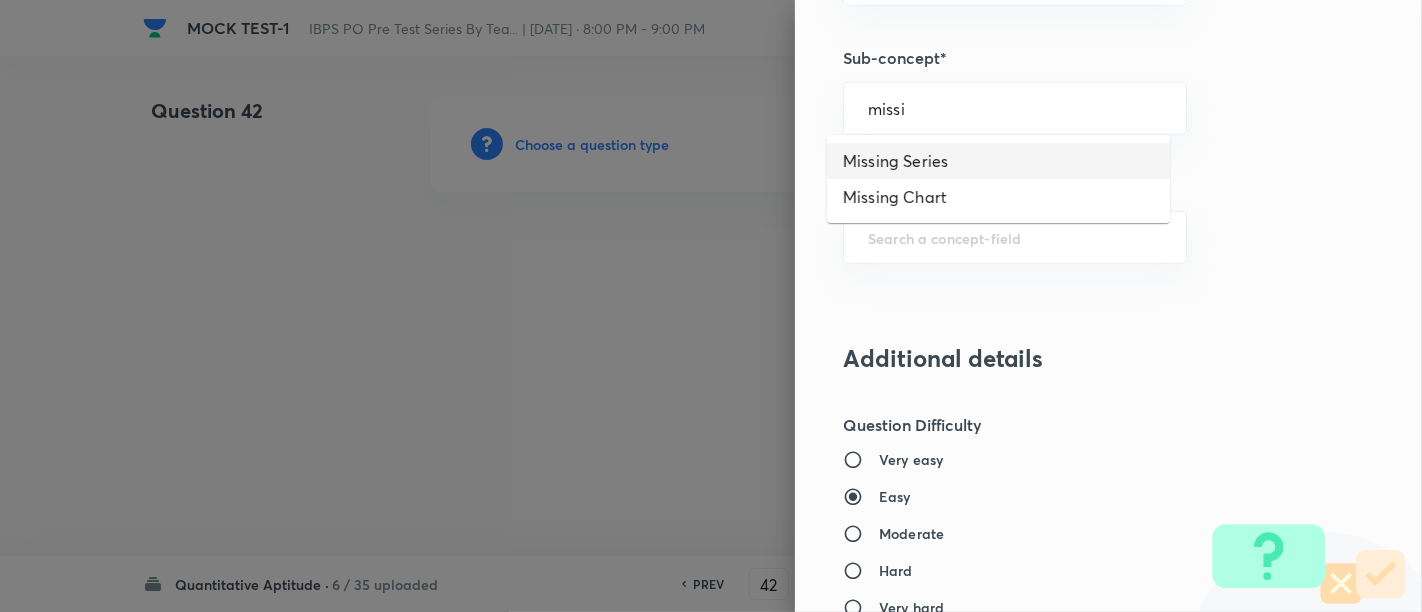 click on "Missing Series" at bounding box center (998, 161) 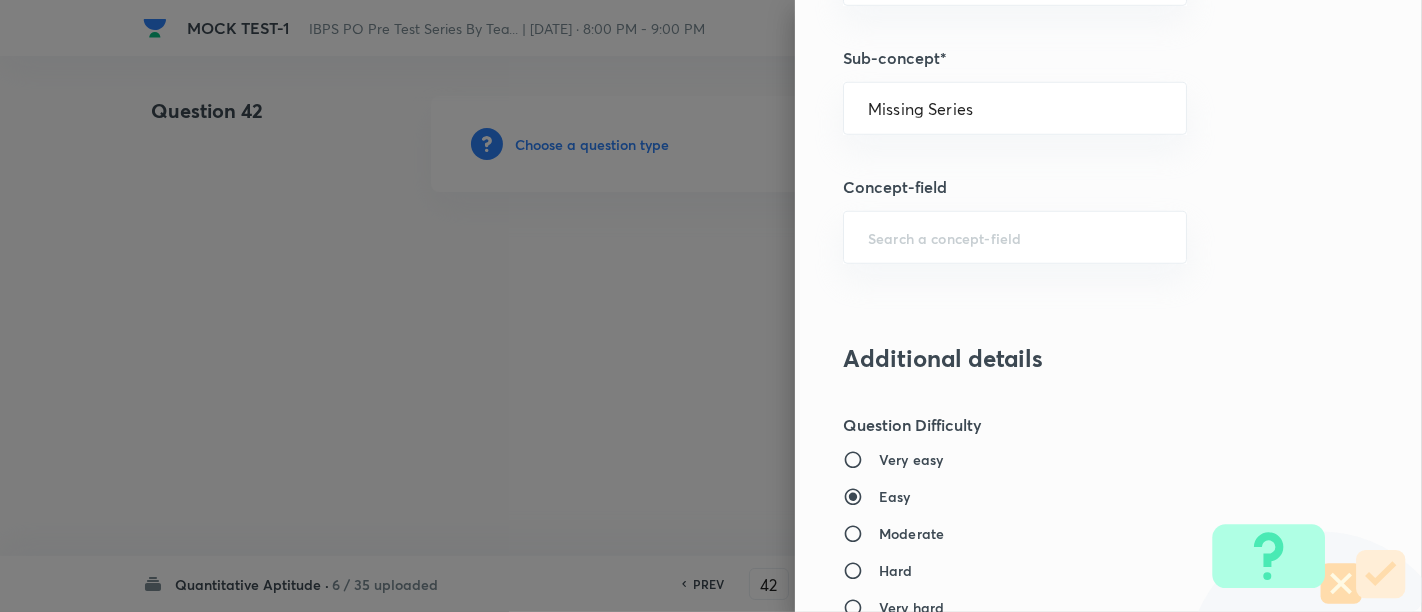 type on "Quantitative Aptitude" 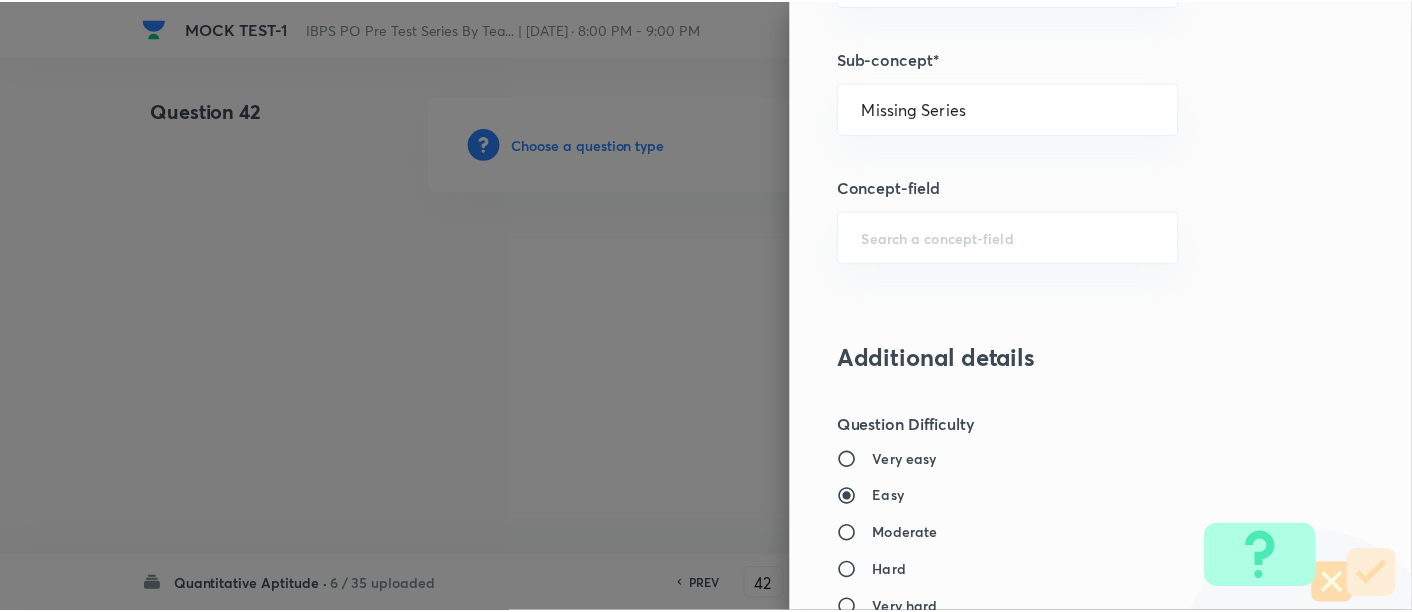 scroll, scrollTop: 2108, scrollLeft: 0, axis: vertical 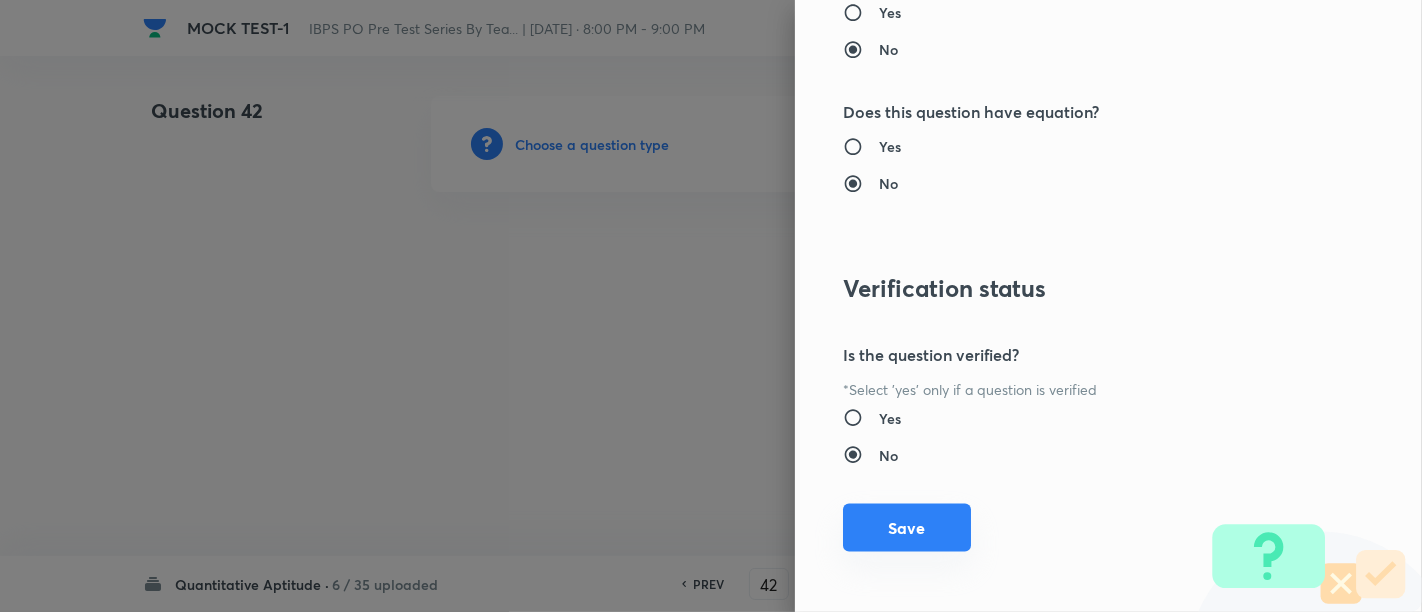 click on "Save" at bounding box center (907, 528) 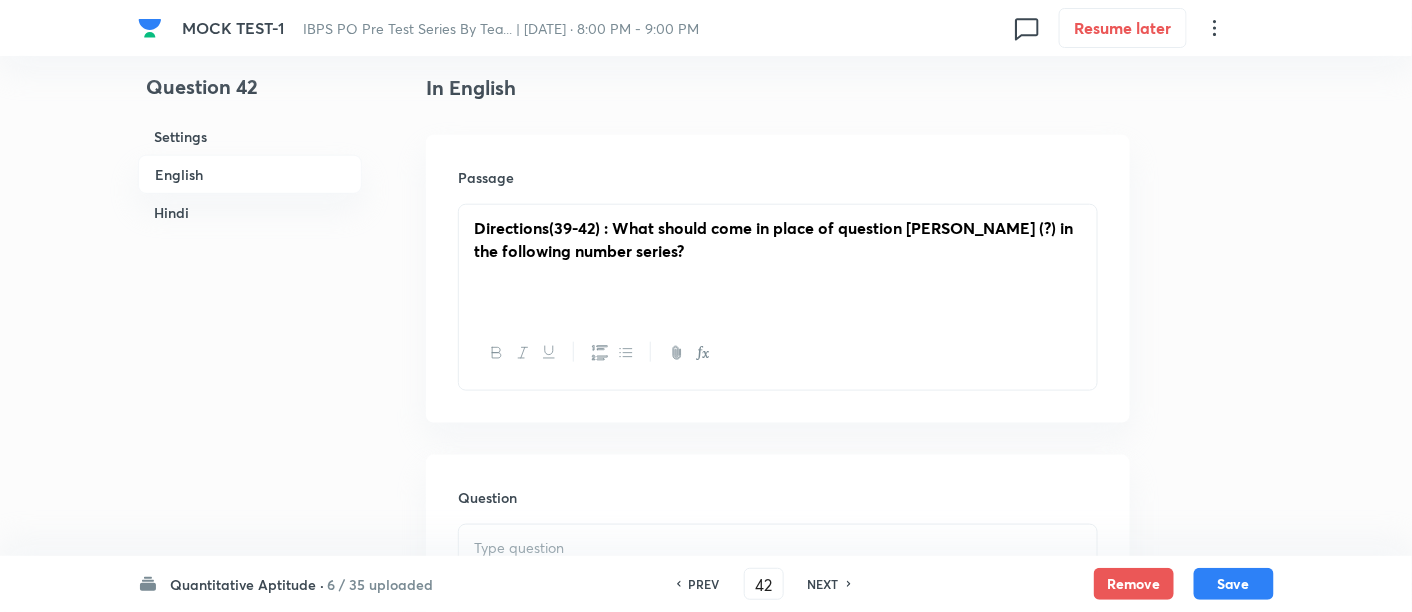 scroll, scrollTop: 691, scrollLeft: 0, axis: vertical 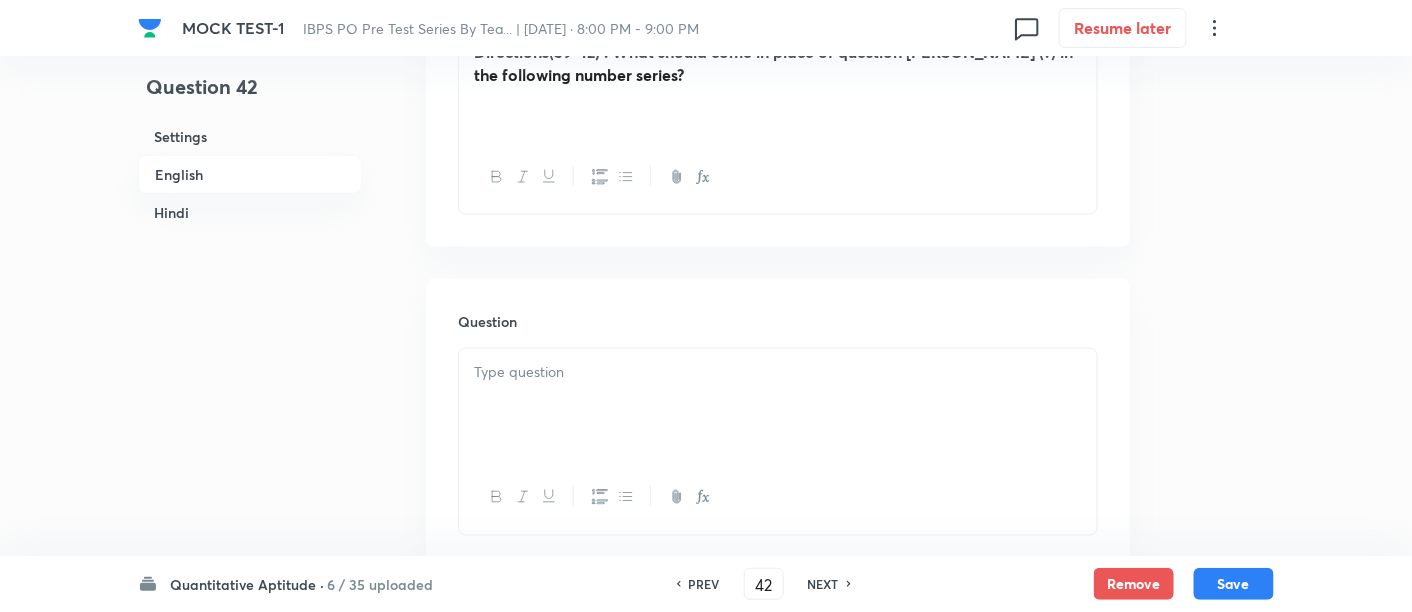 click at bounding box center [778, 405] 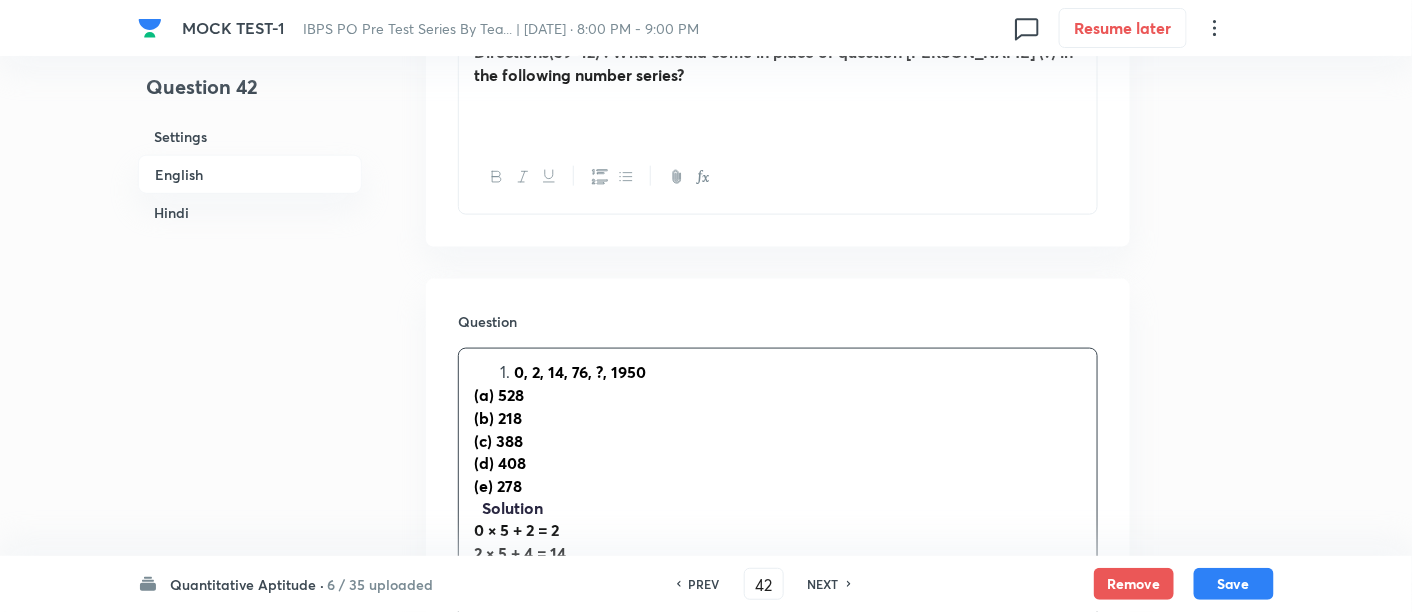 click on "(a) 528" at bounding box center [499, 394] 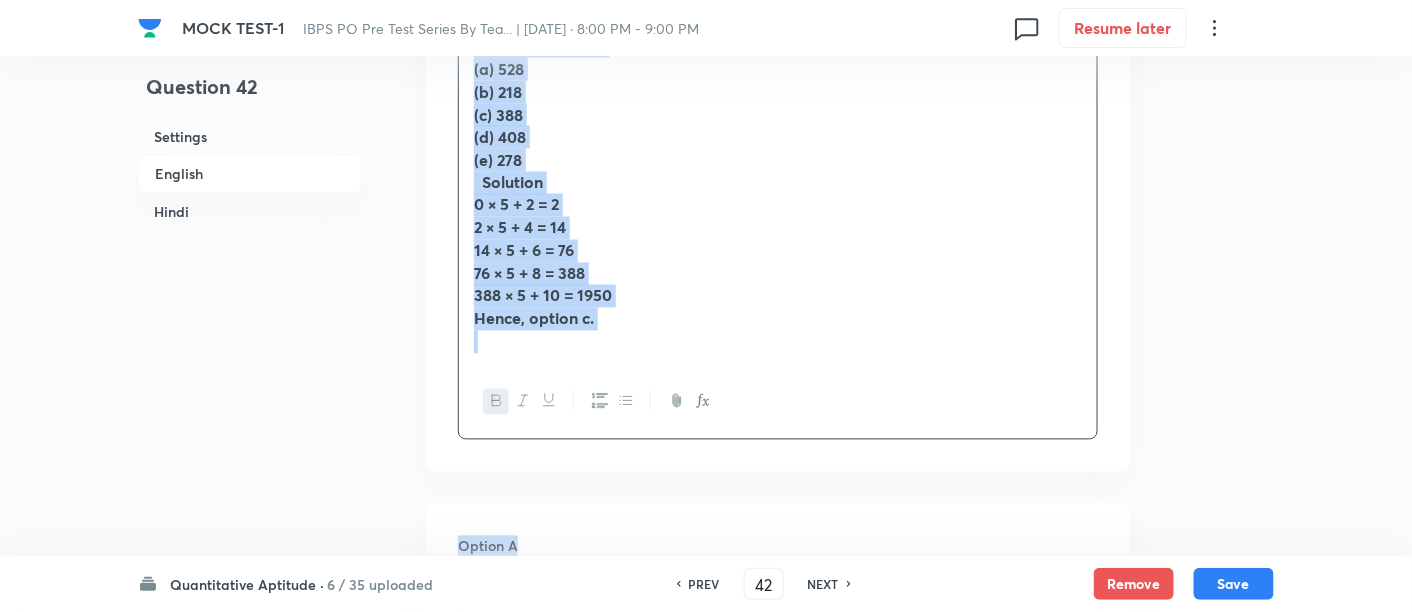 scroll, scrollTop: 1133, scrollLeft: 0, axis: vertical 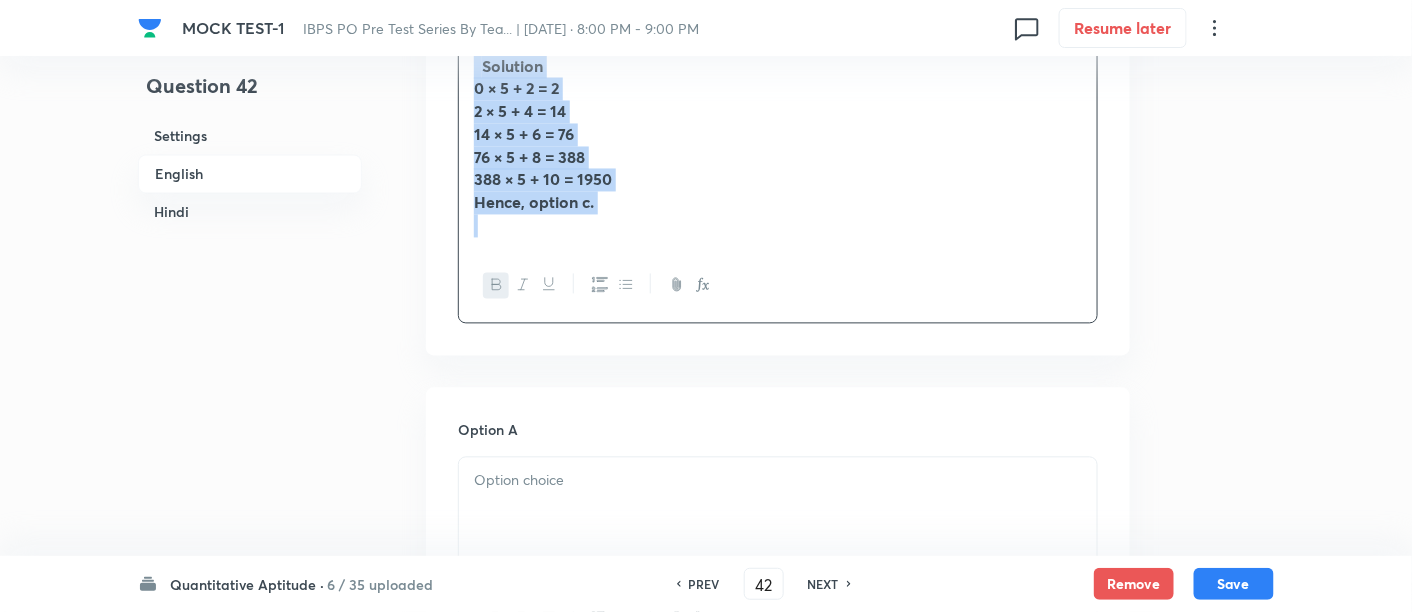 drag, startPoint x: 458, startPoint y: 377, endPoint x: 686, endPoint y: 262, distance: 255.36053 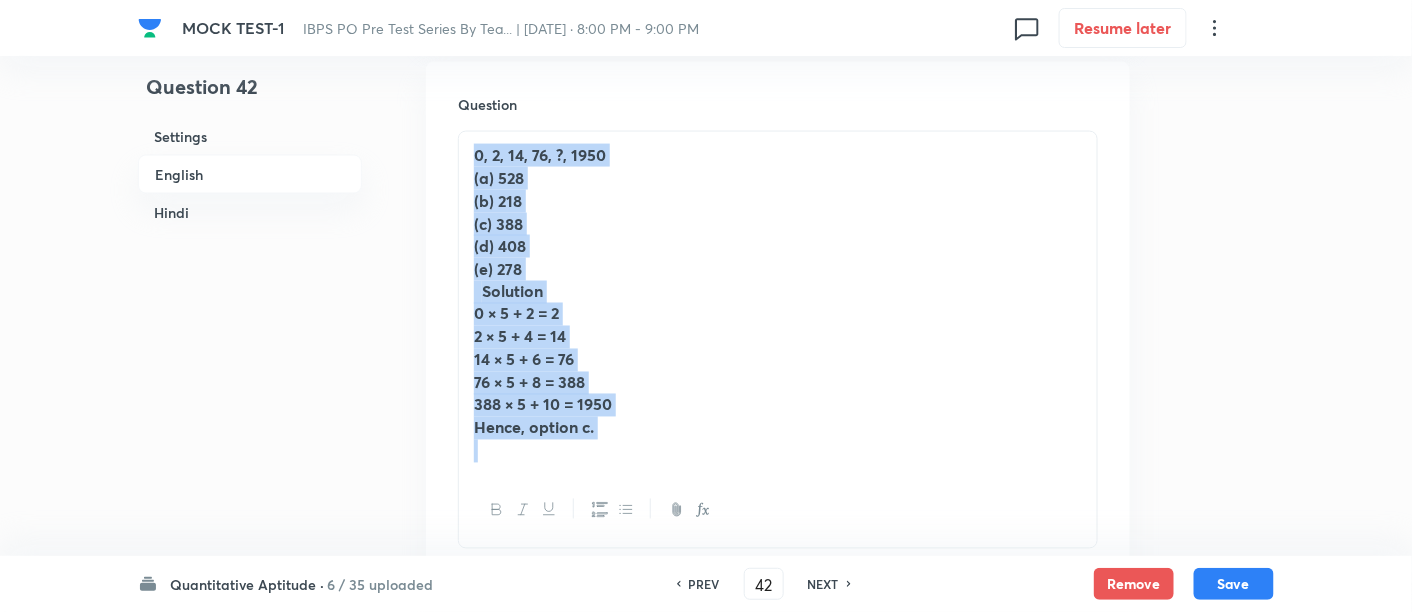 scroll, scrollTop: 911, scrollLeft: 0, axis: vertical 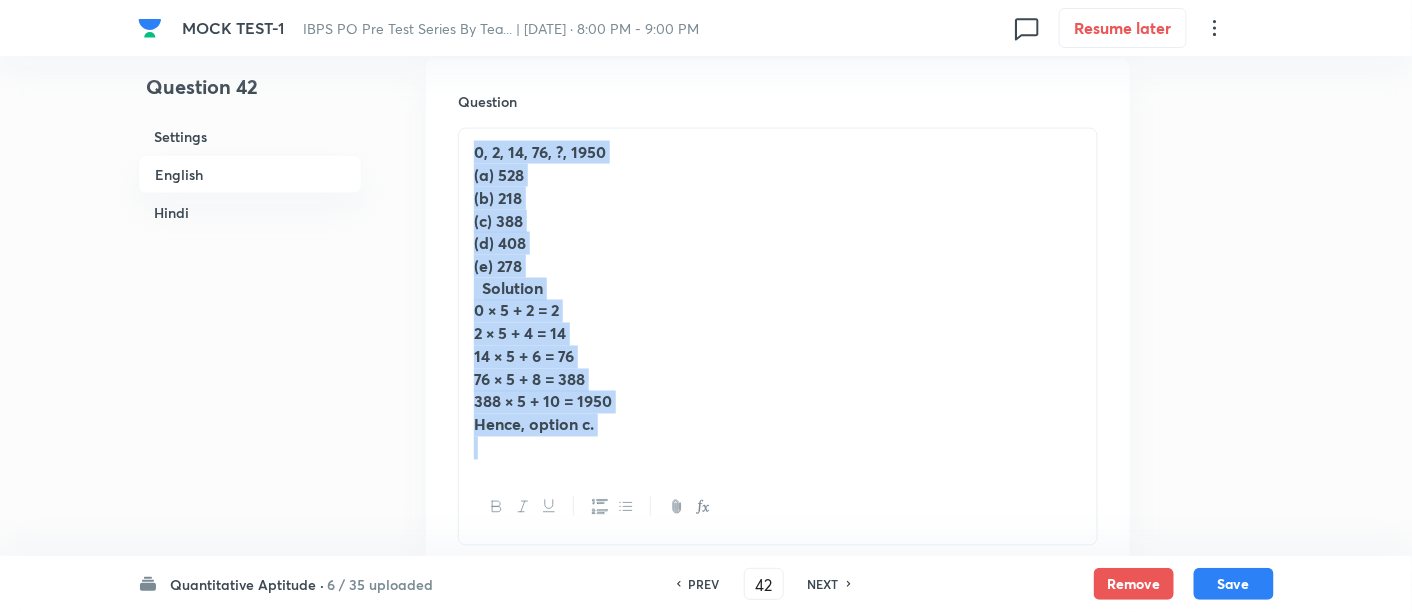 click on "0, 2, 14, 76, ?, 1950" at bounding box center [540, 151] 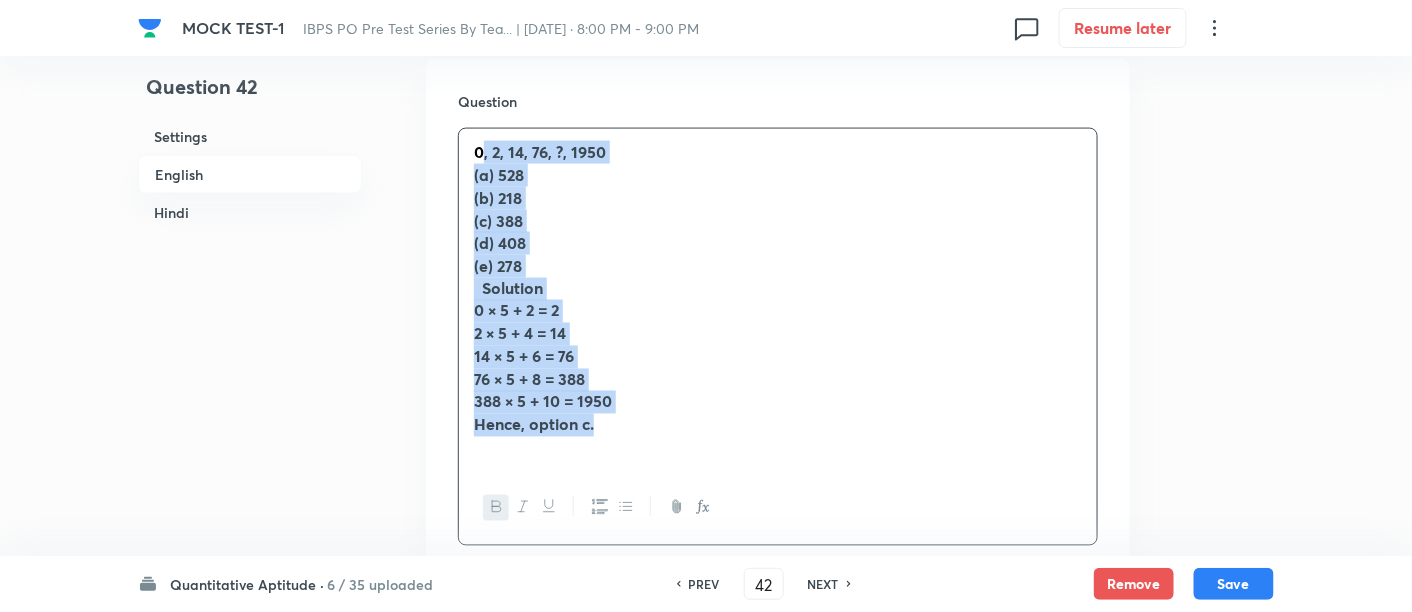 drag, startPoint x: 482, startPoint y: 152, endPoint x: 668, endPoint y: 423, distance: 328.68982 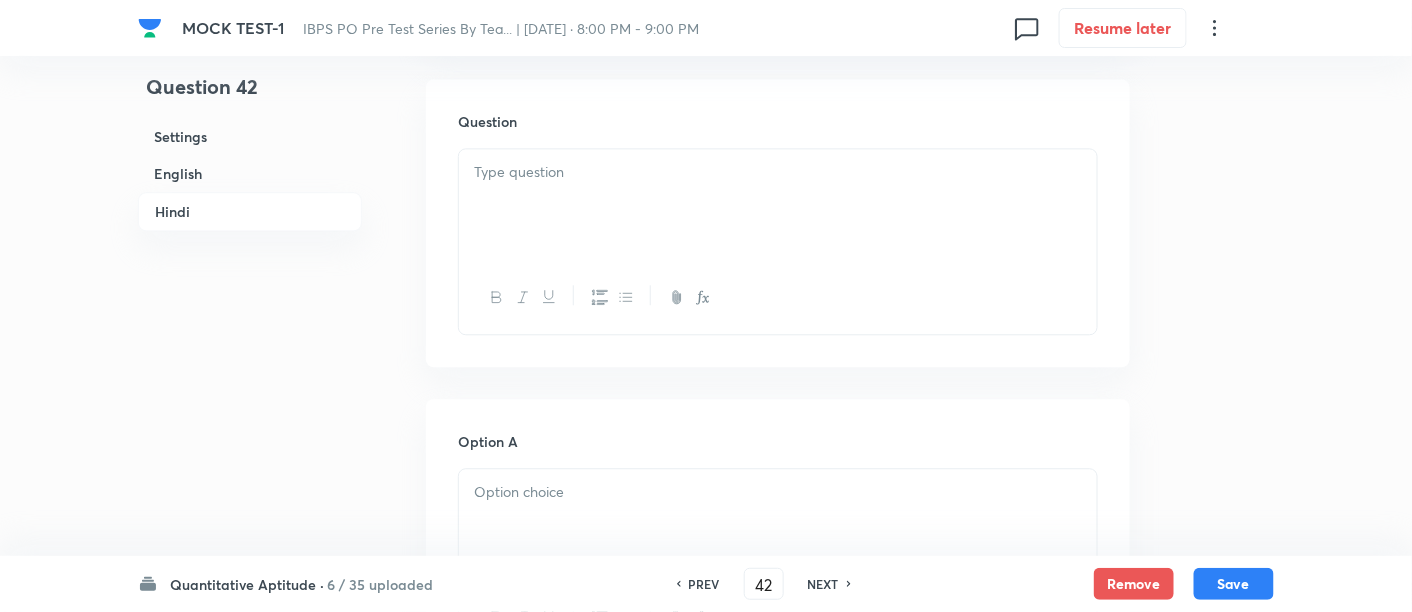 scroll, scrollTop: 3768, scrollLeft: 0, axis: vertical 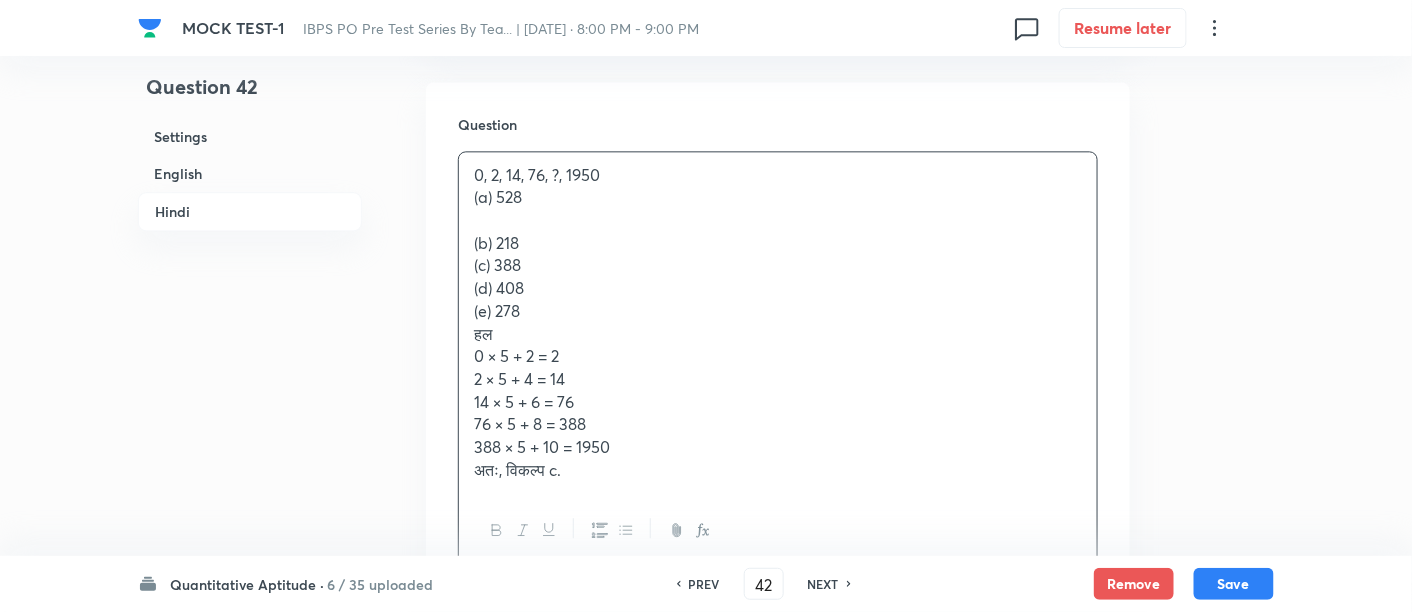 click on "0, 2, 14, 76, ?, 1950" at bounding box center (778, 175) 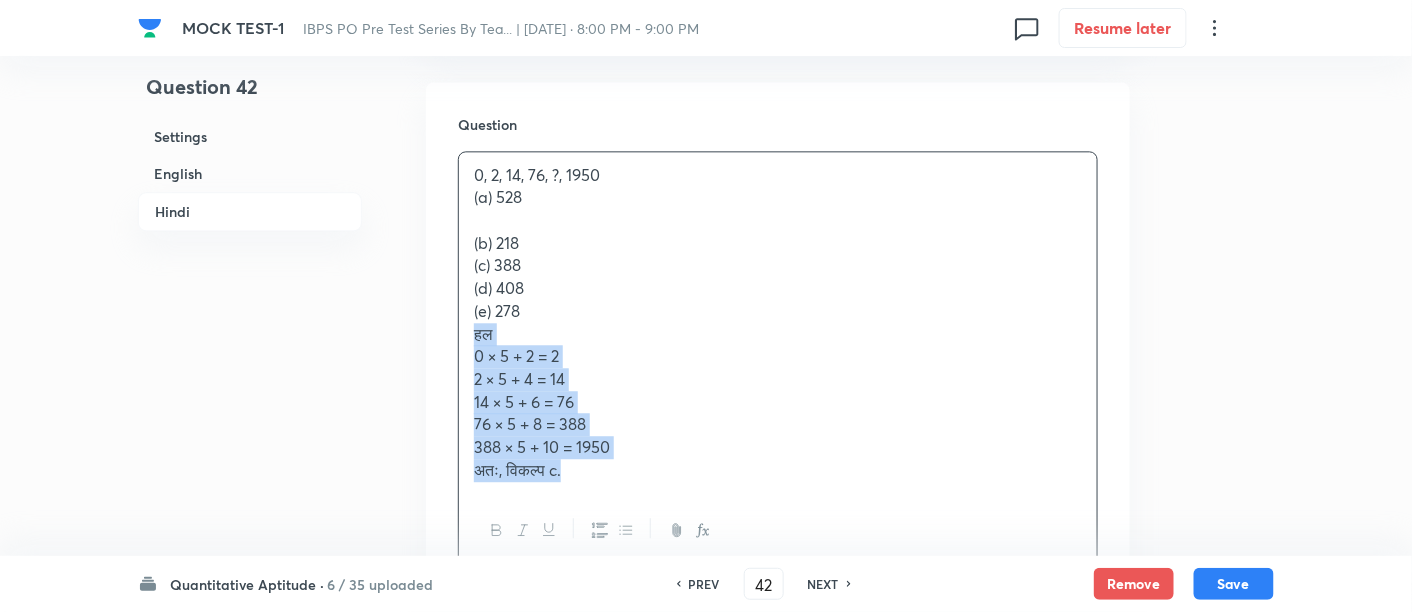 drag, startPoint x: 470, startPoint y: 327, endPoint x: 718, endPoint y: 504, distance: 304.6851 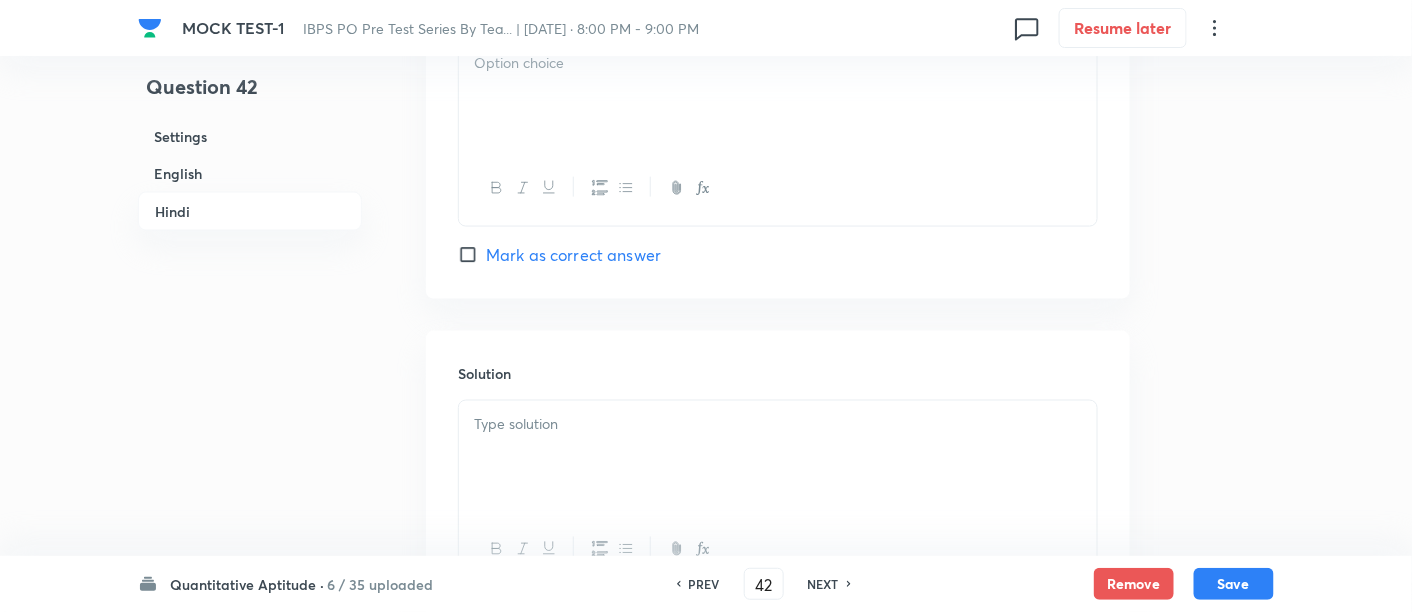 scroll, scrollTop: 5686, scrollLeft: 0, axis: vertical 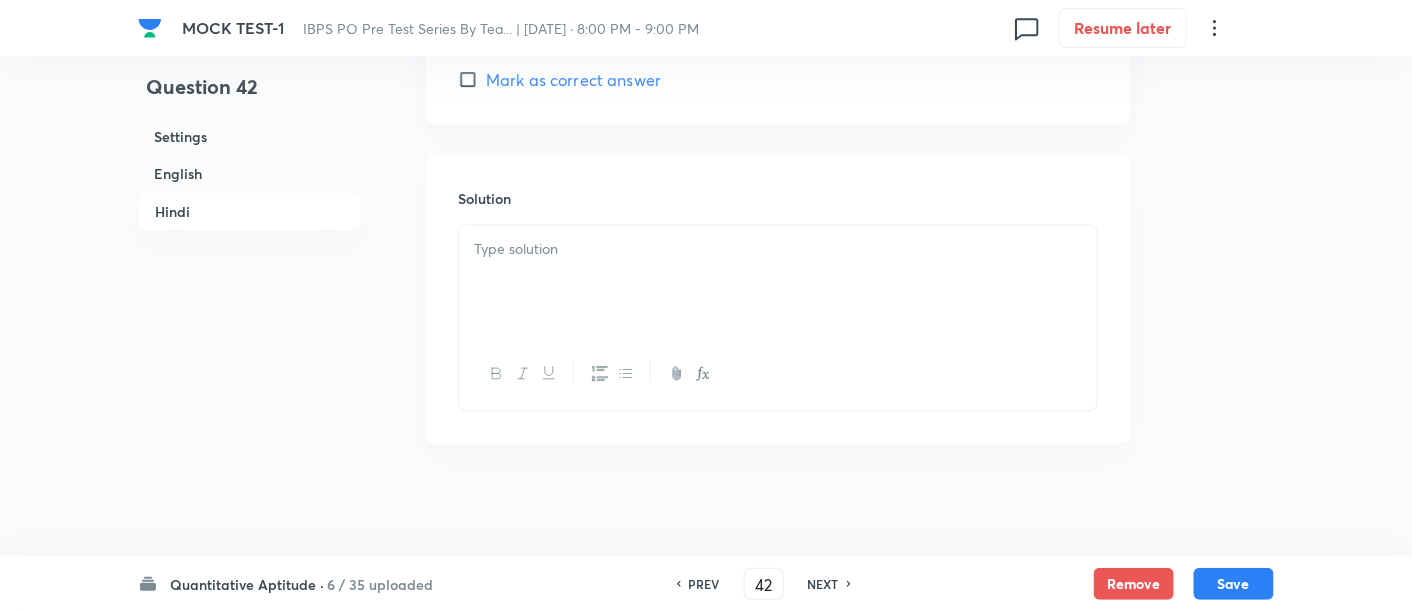 click at bounding box center [778, 282] 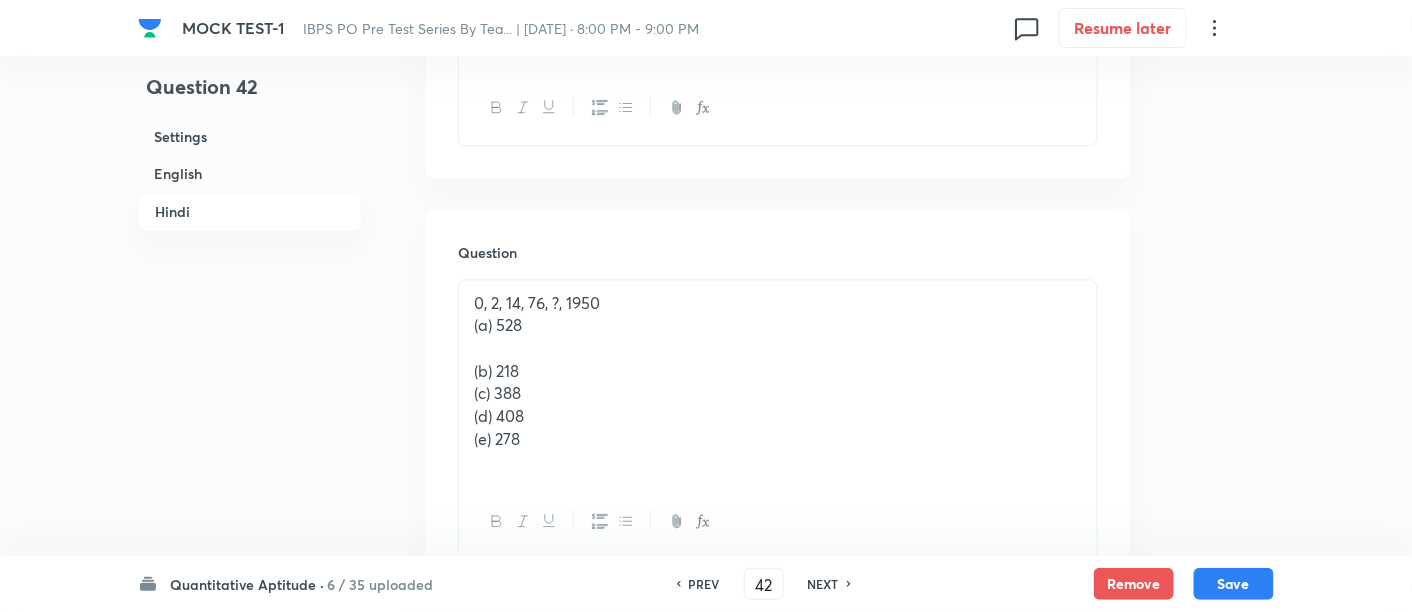 scroll, scrollTop: 3742, scrollLeft: 0, axis: vertical 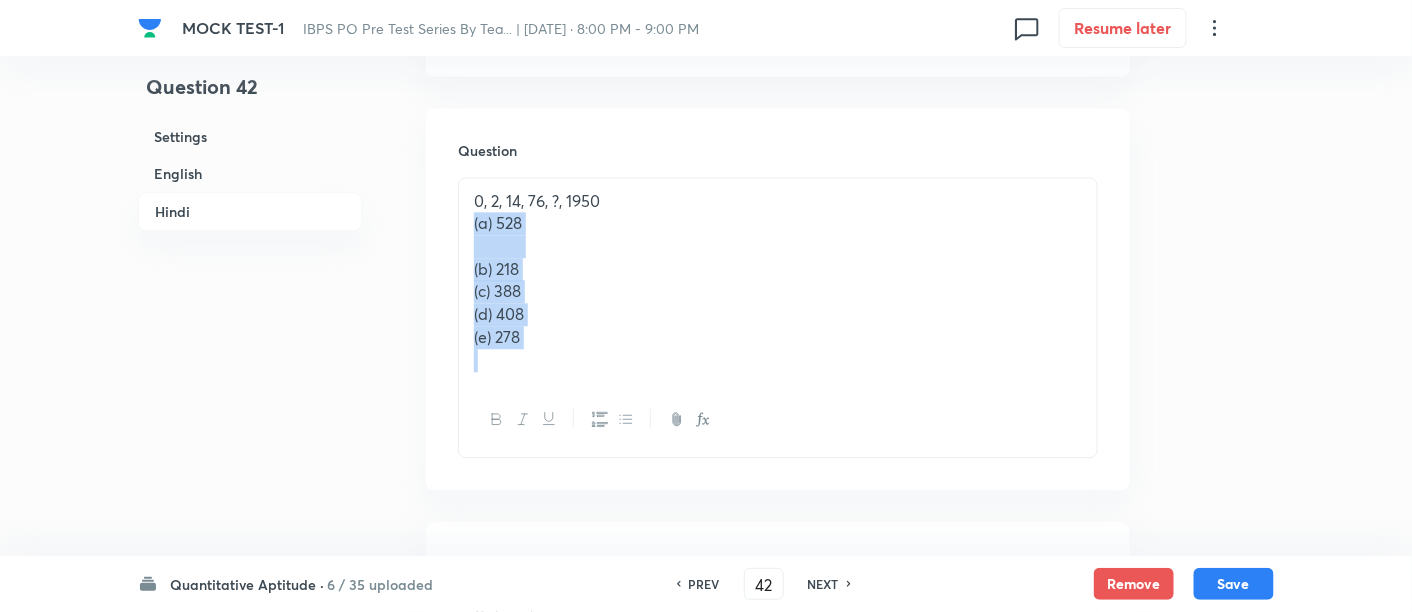 drag, startPoint x: 468, startPoint y: 224, endPoint x: 560, endPoint y: 399, distance: 197.70938 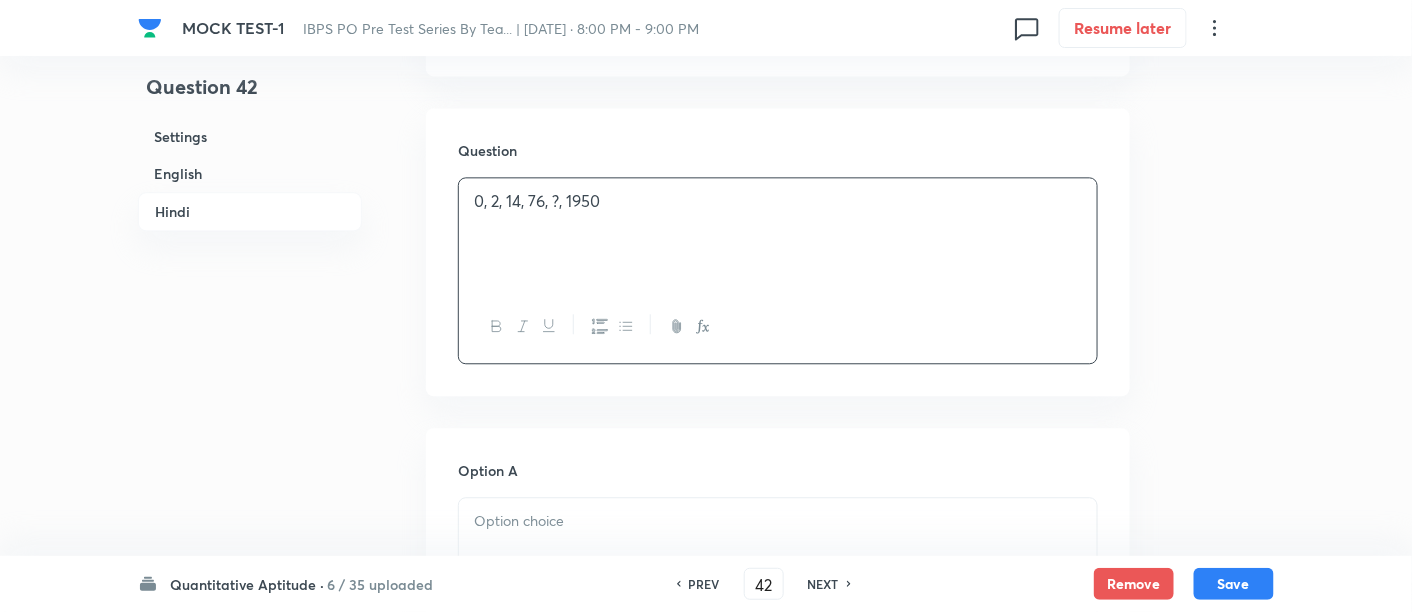 scroll, scrollTop: 3946, scrollLeft: 0, axis: vertical 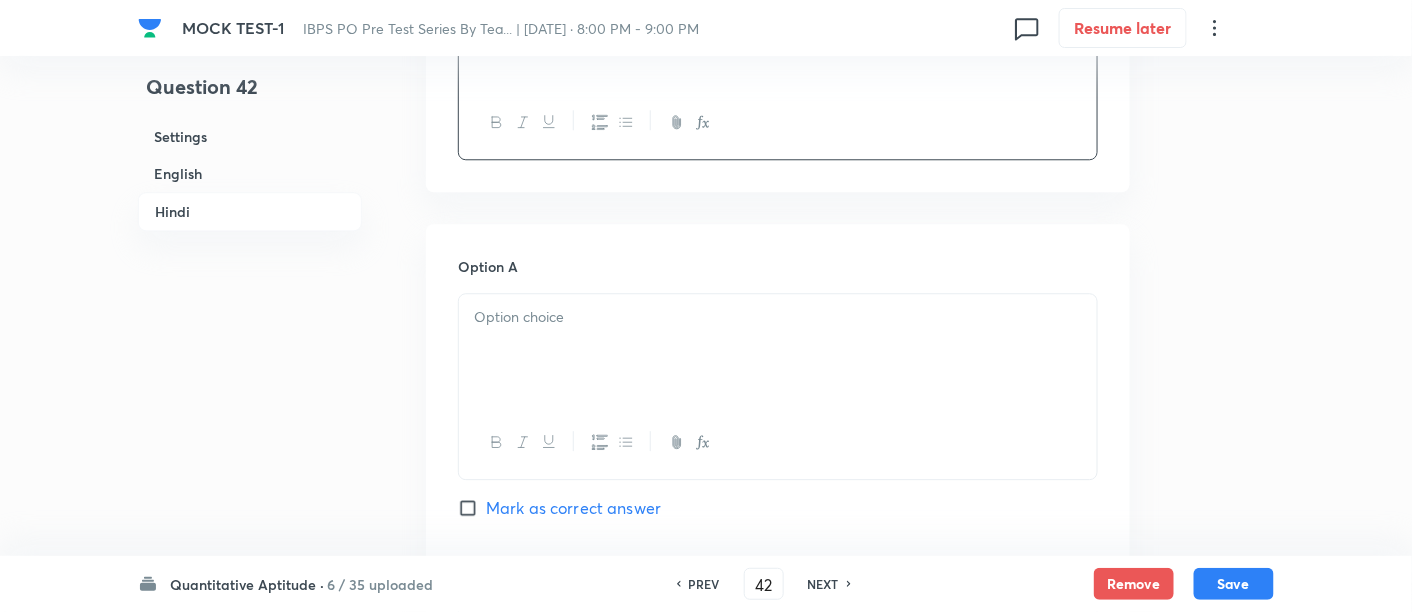 click at bounding box center [778, 350] 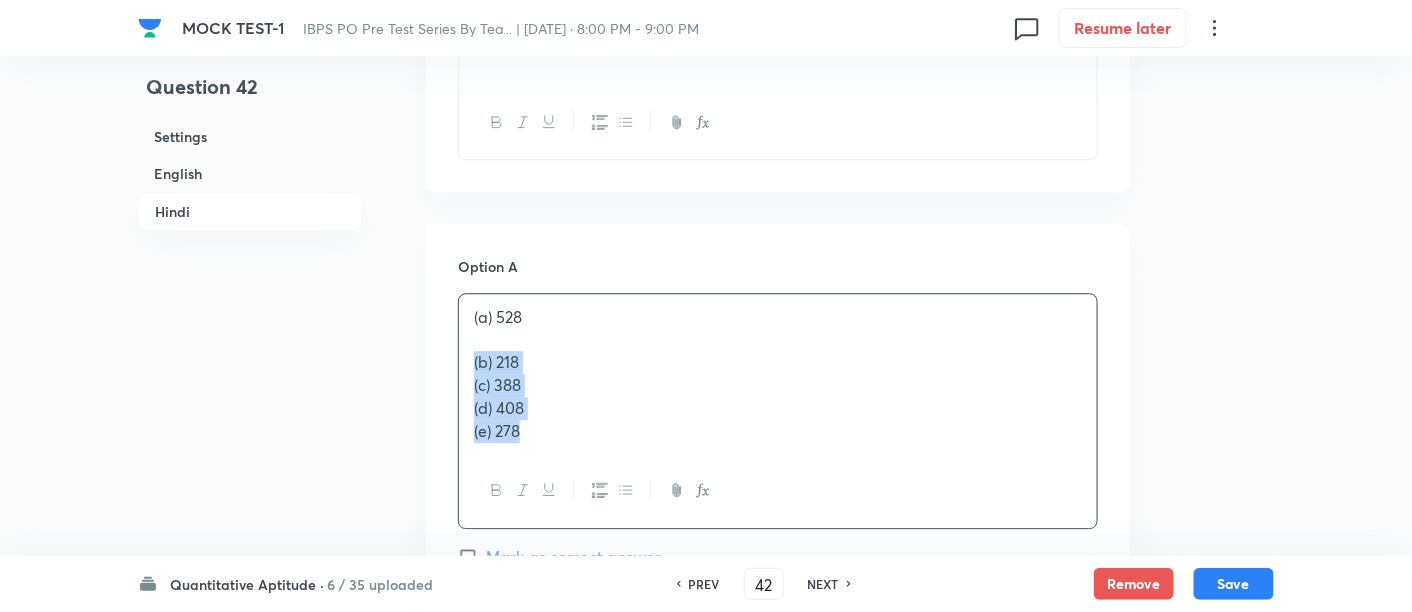 drag, startPoint x: 470, startPoint y: 355, endPoint x: 666, endPoint y: 573, distance: 293.15524 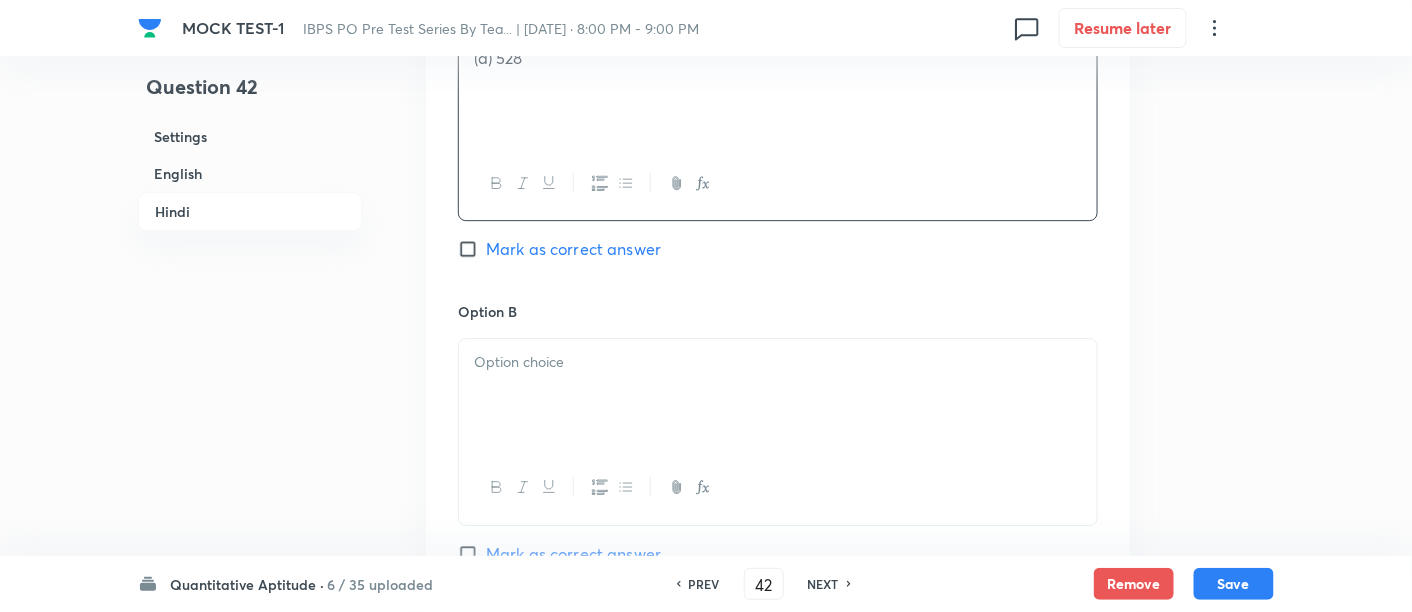 scroll, scrollTop: 4206, scrollLeft: 0, axis: vertical 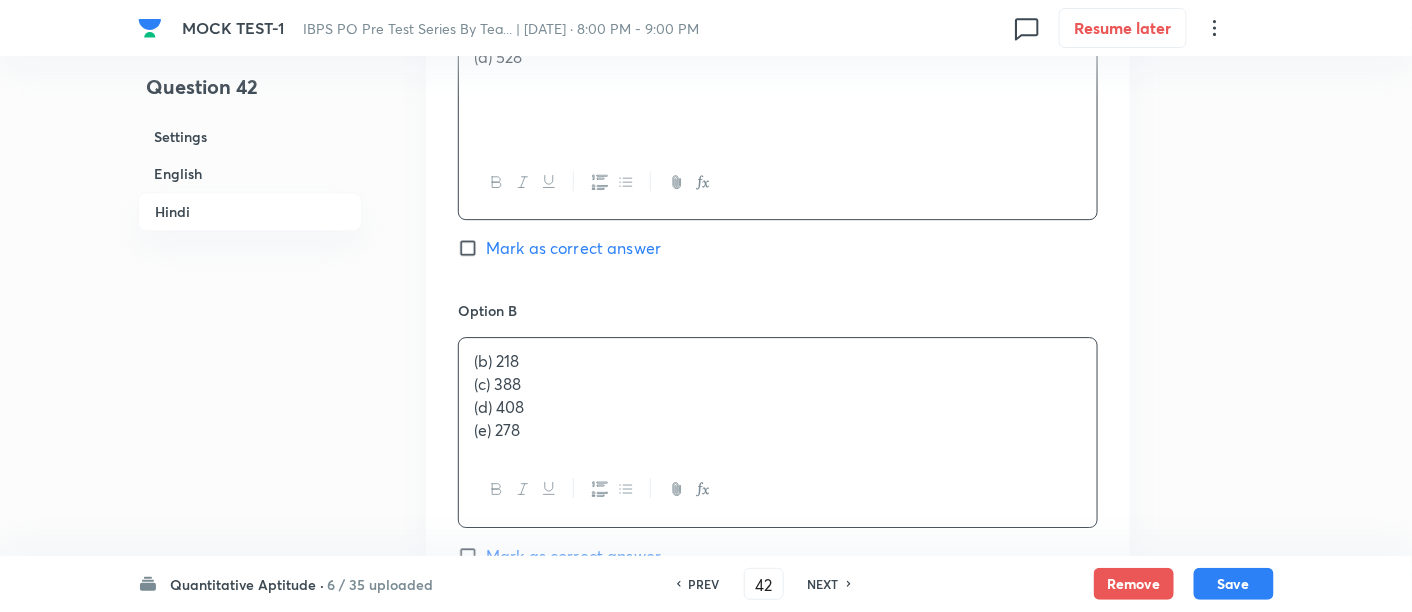 click on "(b) 218               (c) 388                     (d) 408              (e) 278" at bounding box center [778, 395] 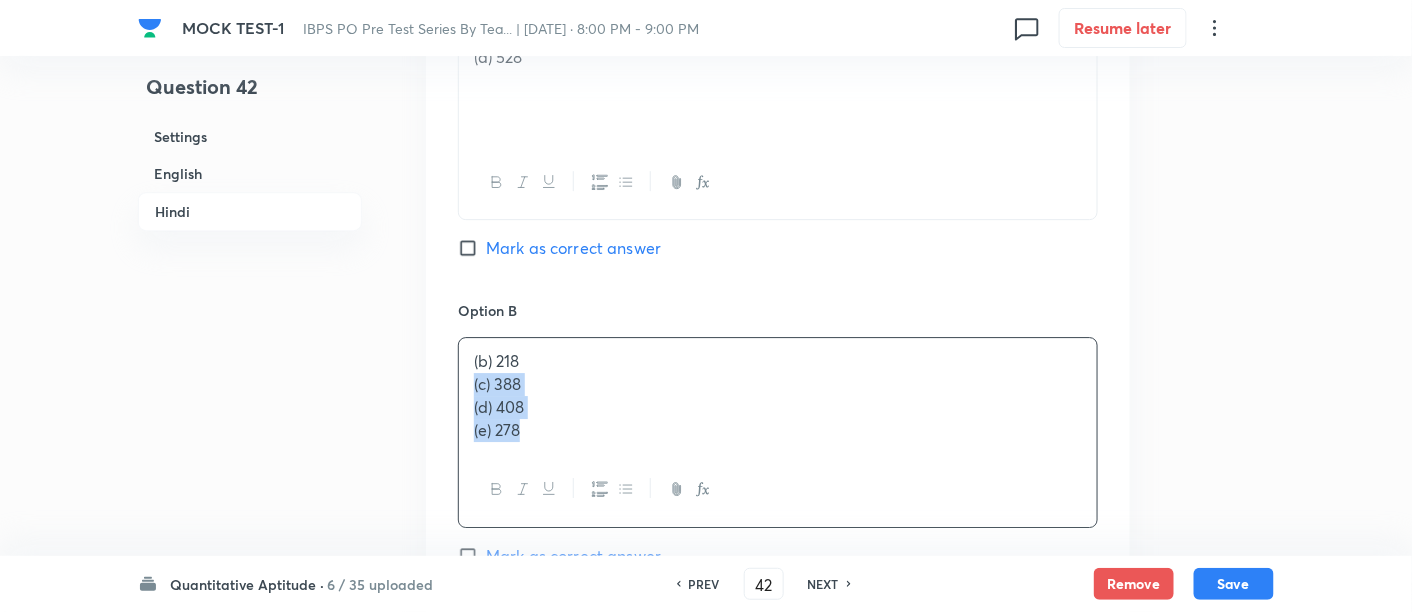 drag, startPoint x: 471, startPoint y: 375, endPoint x: 630, endPoint y: 521, distance: 215.86339 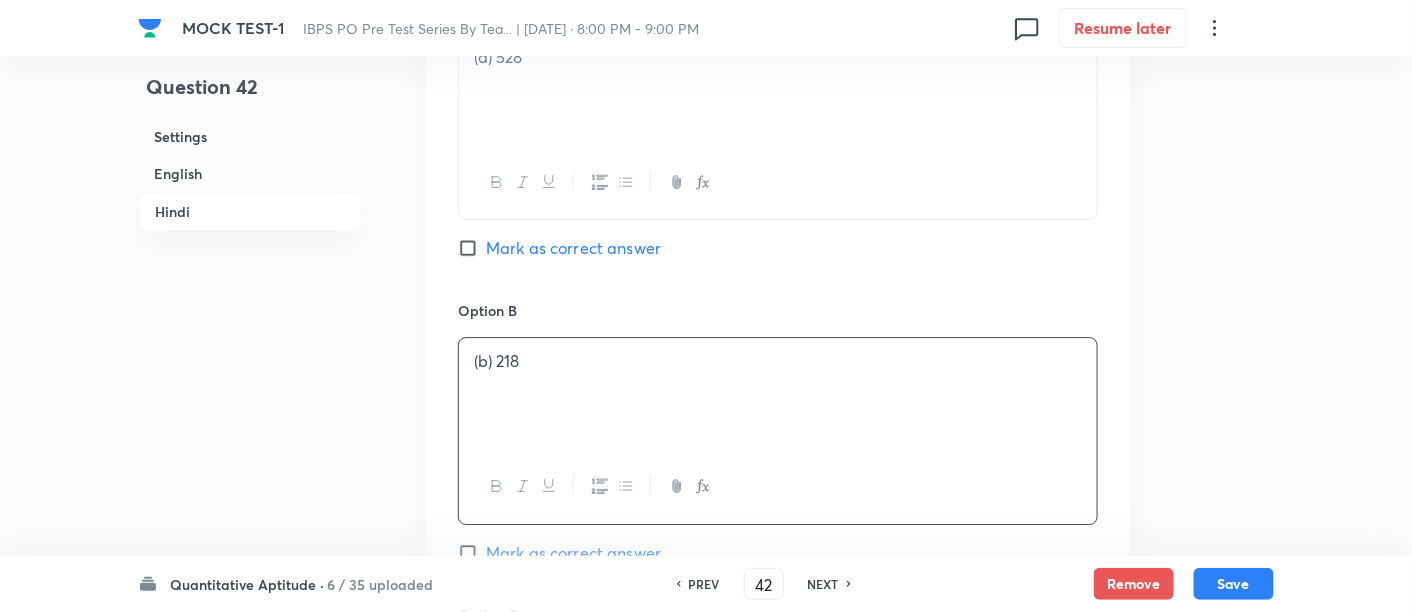scroll, scrollTop: 4537, scrollLeft: 0, axis: vertical 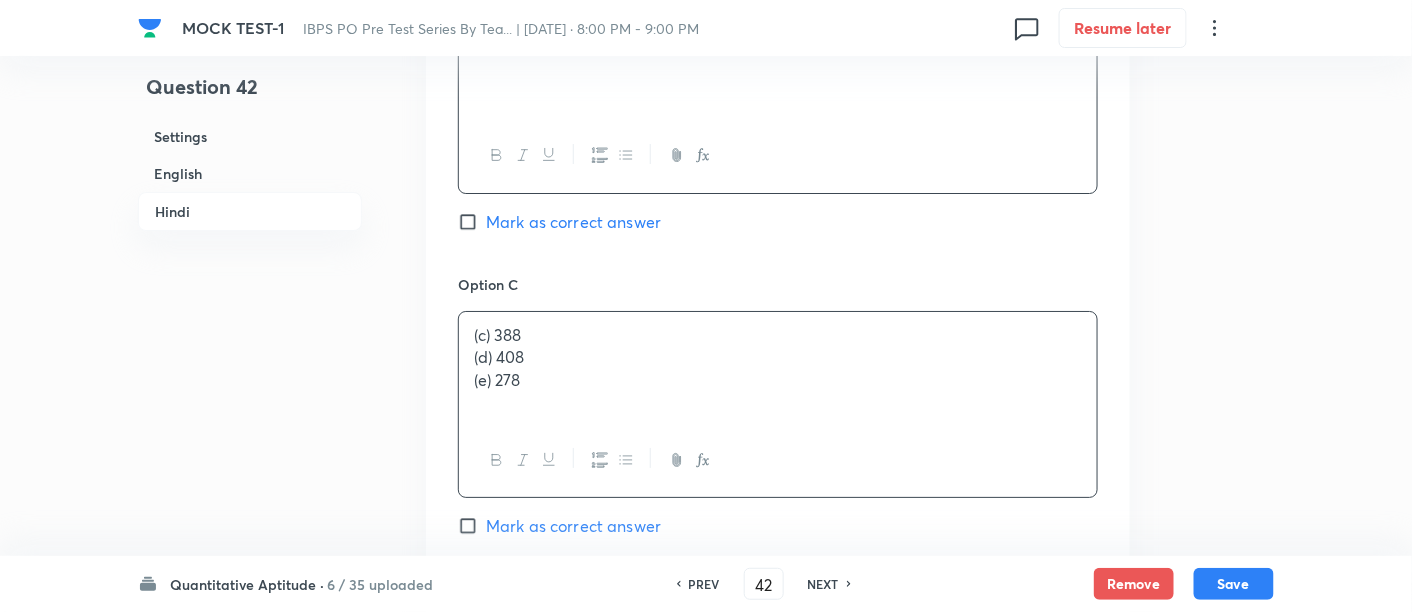 click on "(c) 388                     (d) 408              (e) 278" at bounding box center [778, 368] 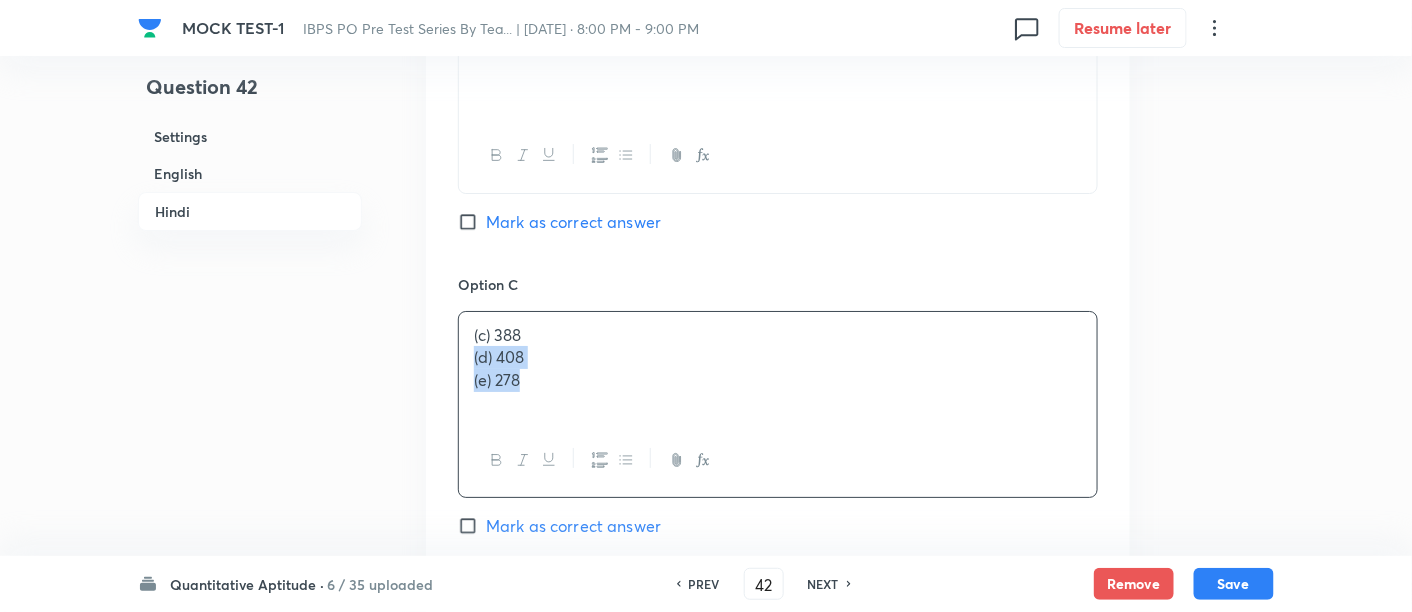 drag, startPoint x: 465, startPoint y: 342, endPoint x: 645, endPoint y: 484, distance: 229.2684 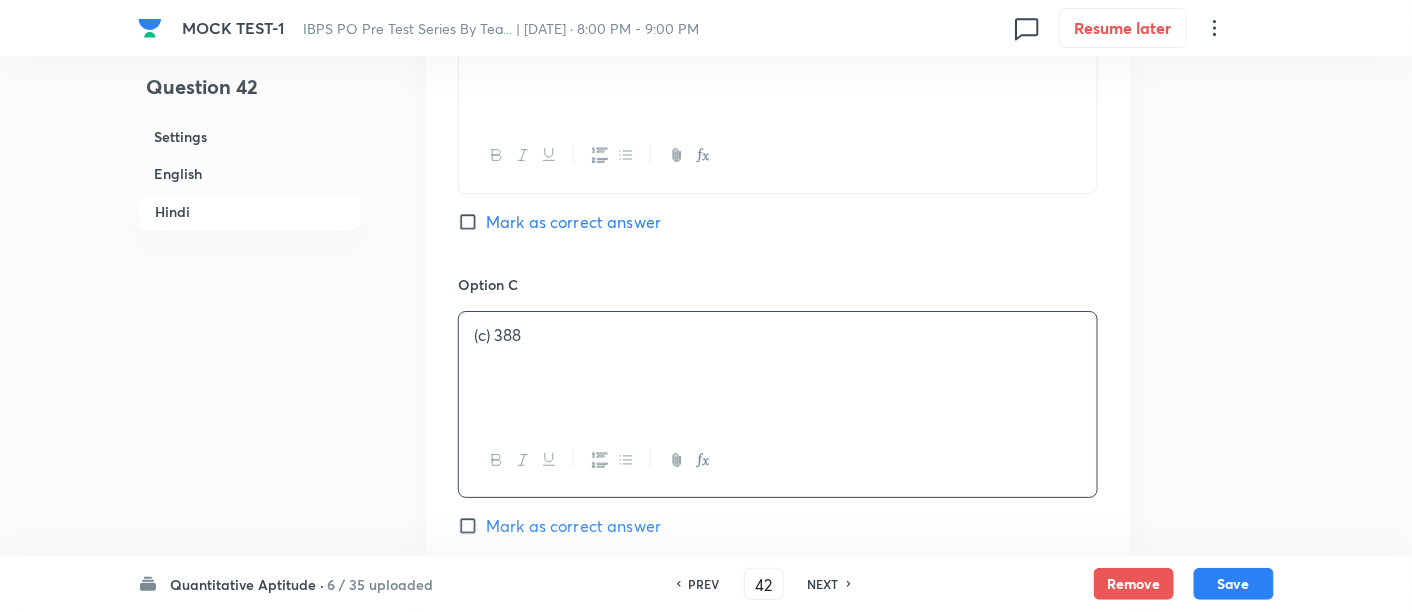 click on "Mark as correct answer" at bounding box center (573, 526) 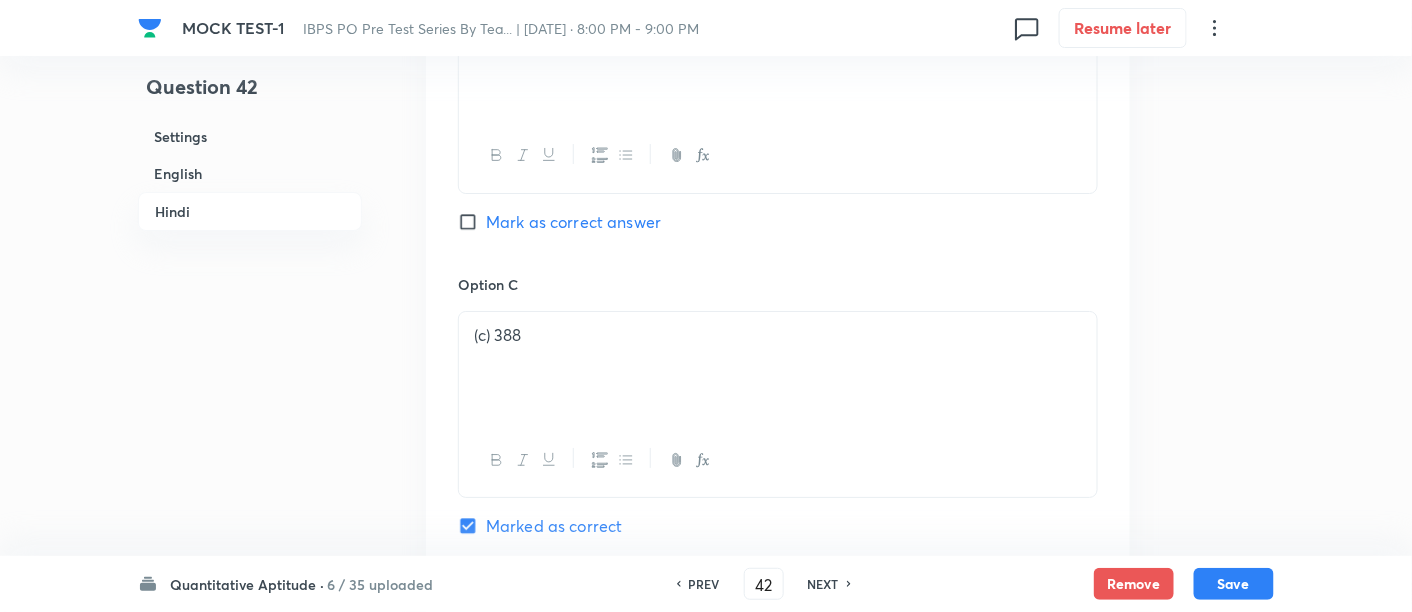 checkbox on "true" 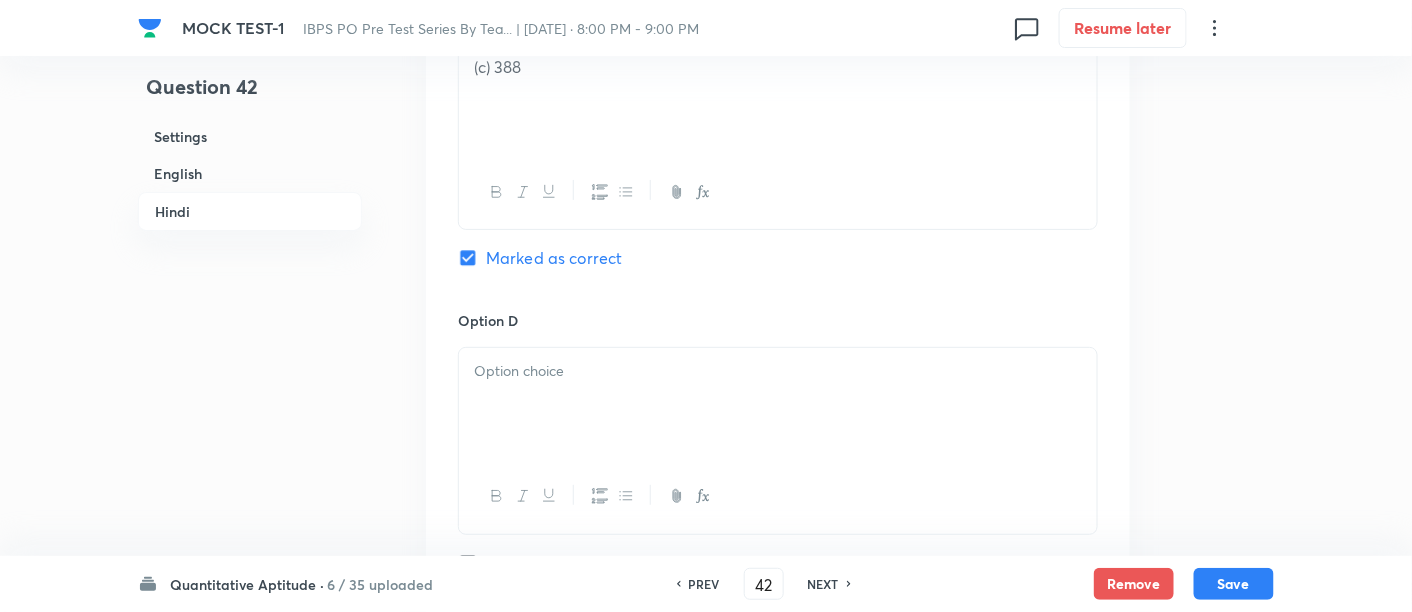 scroll, scrollTop: 4806, scrollLeft: 0, axis: vertical 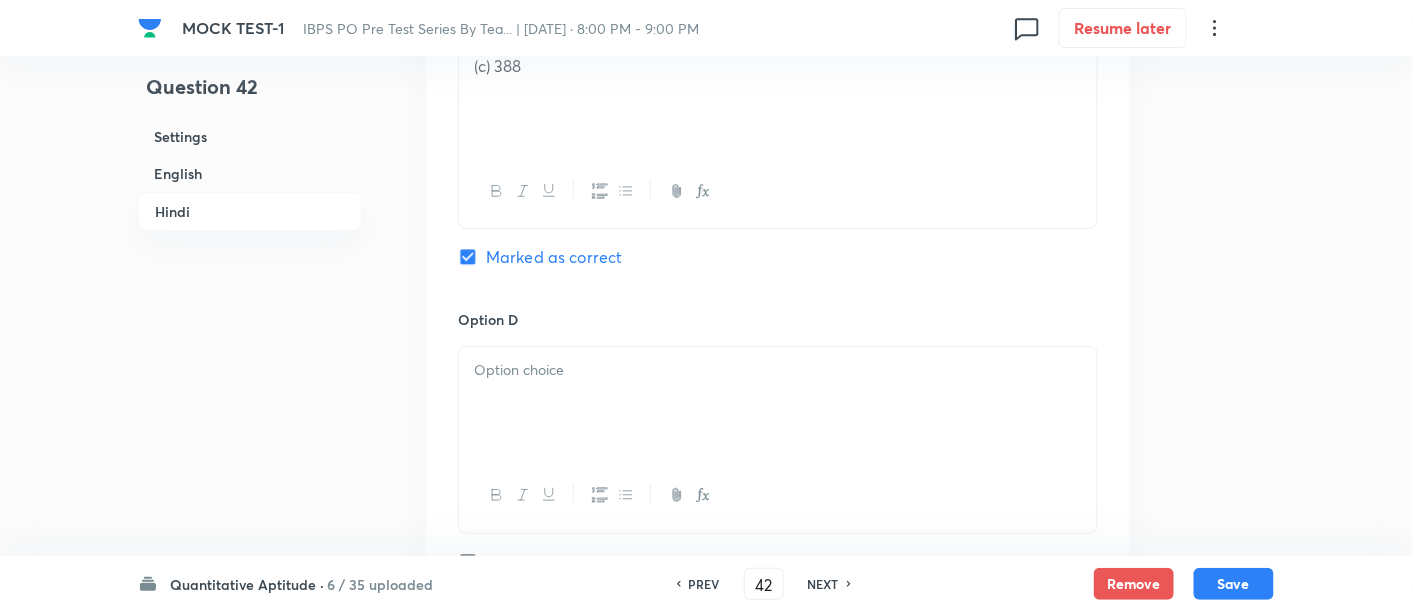 click at bounding box center [778, 403] 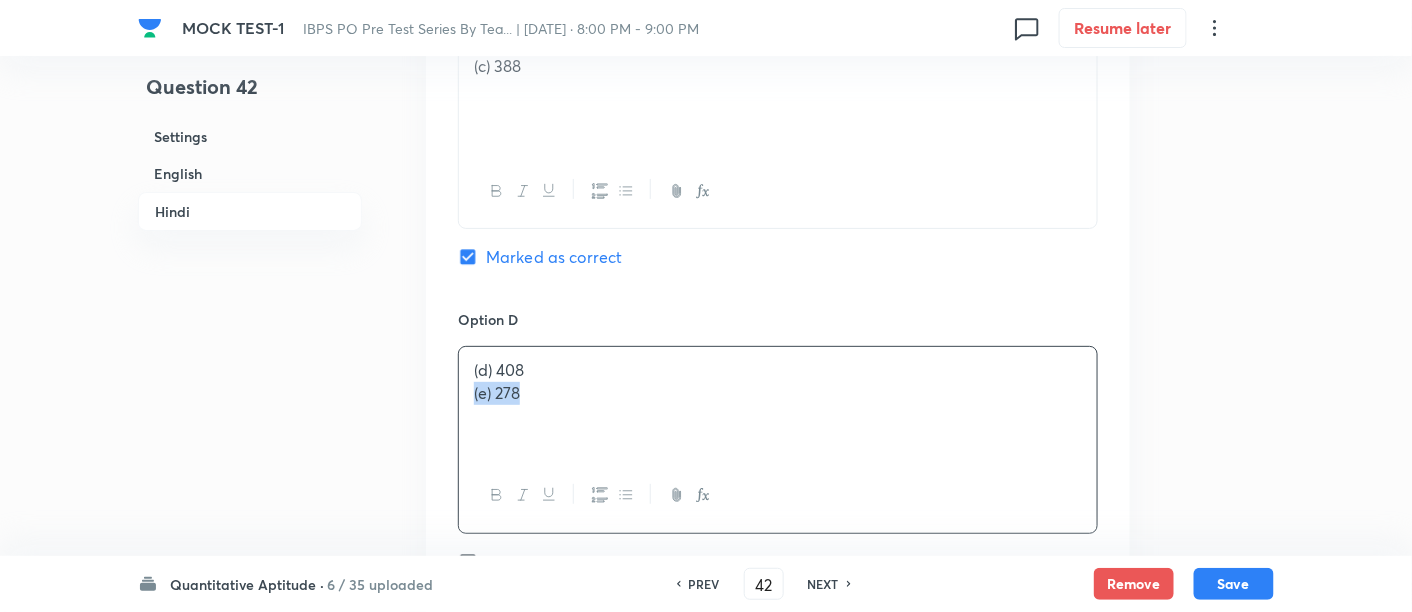 drag, startPoint x: 472, startPoint y: 394, endPoint x: 677, endPoint y: 518, distance: 239.58505 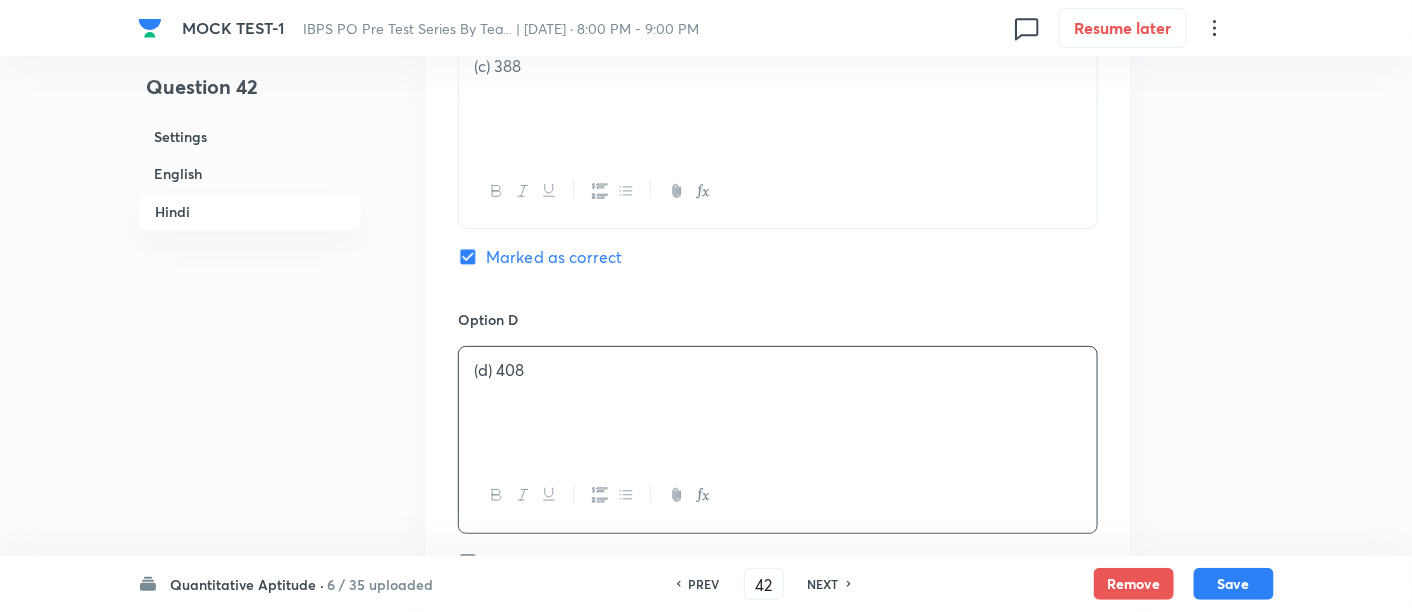 scroll, scrollTop: 5086, scrollLeft: 0, axis: vertical 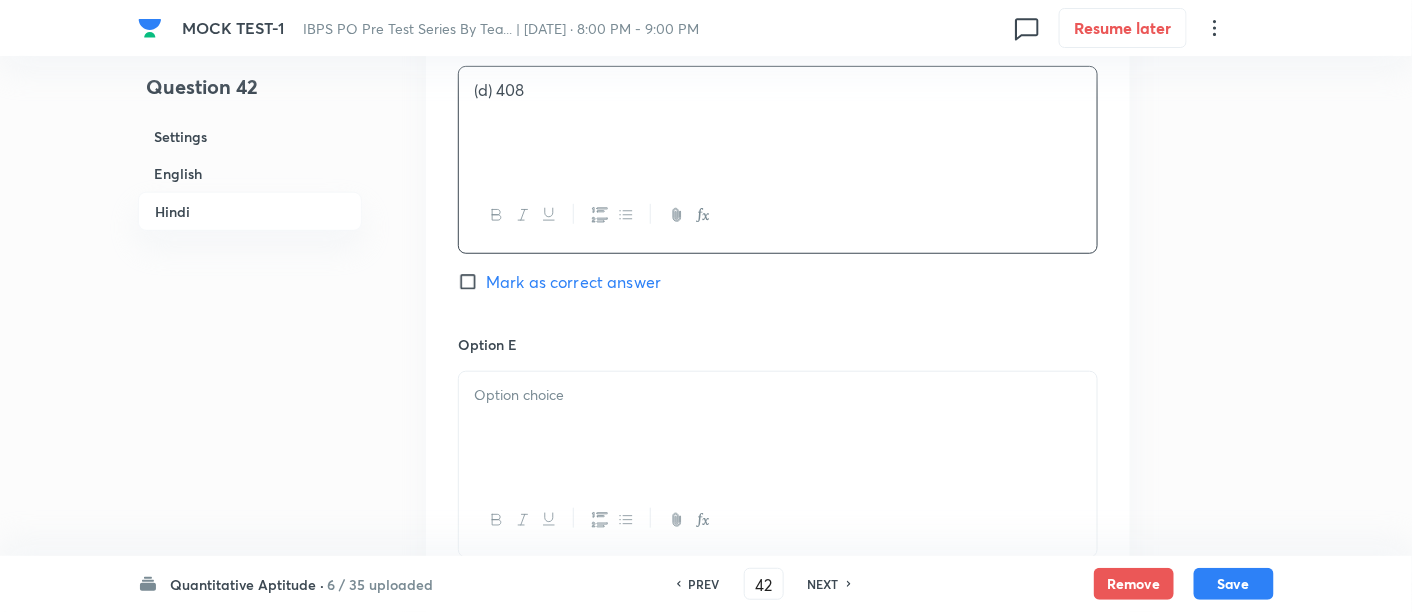 click at bounding box center [778, 395] 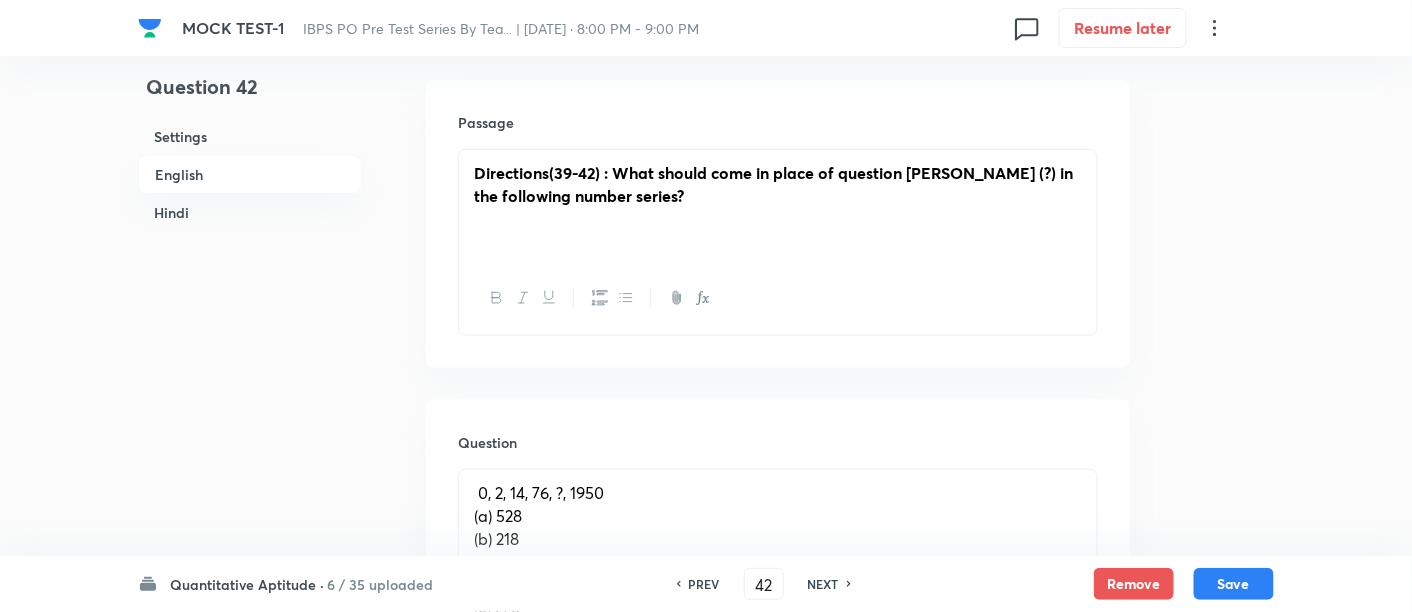 scroll, scrollTop: 857, scrollLeft: 0, axis: vertical 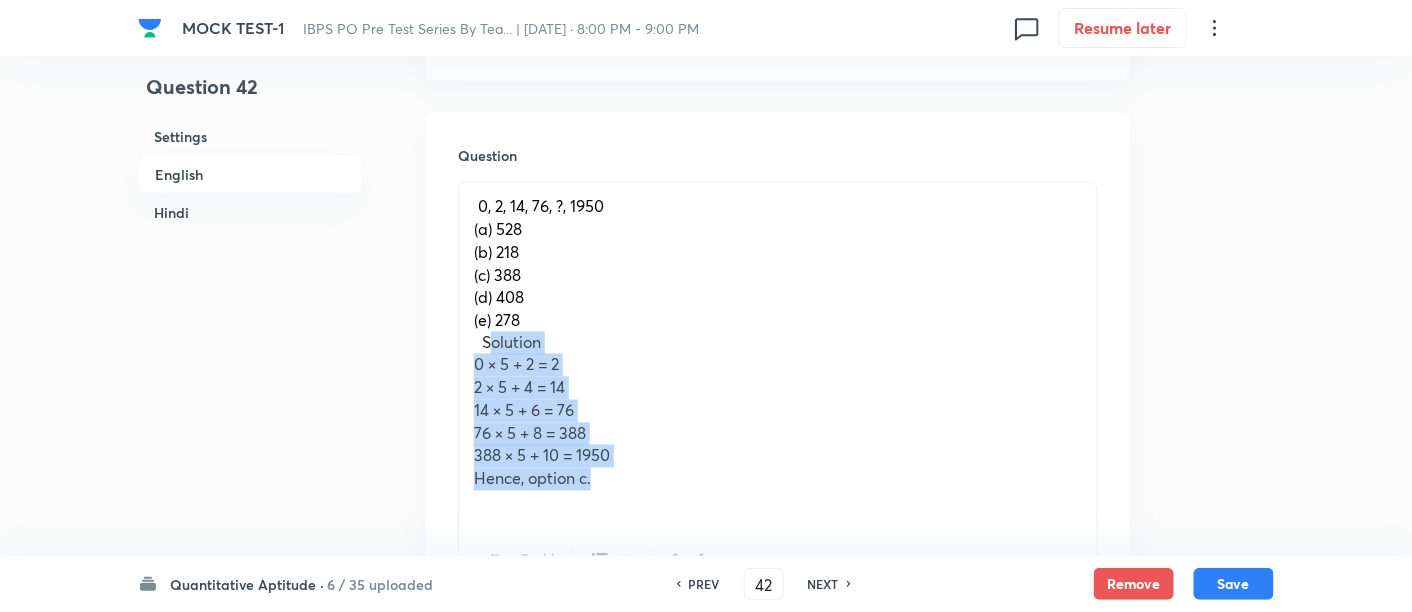 drag, startPoint x: 485, startPoint y: 344, endPoint x: 665, endPoint y: 484, distance: 228.03508 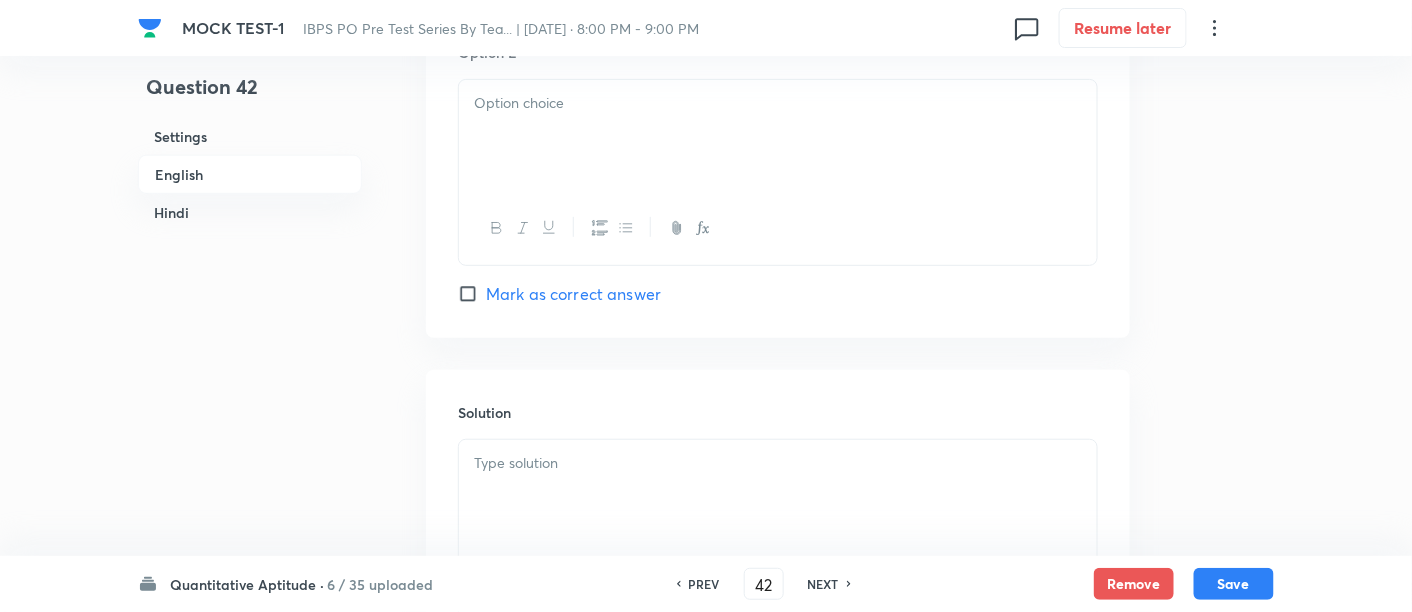 click at bounding box center [778, 496] 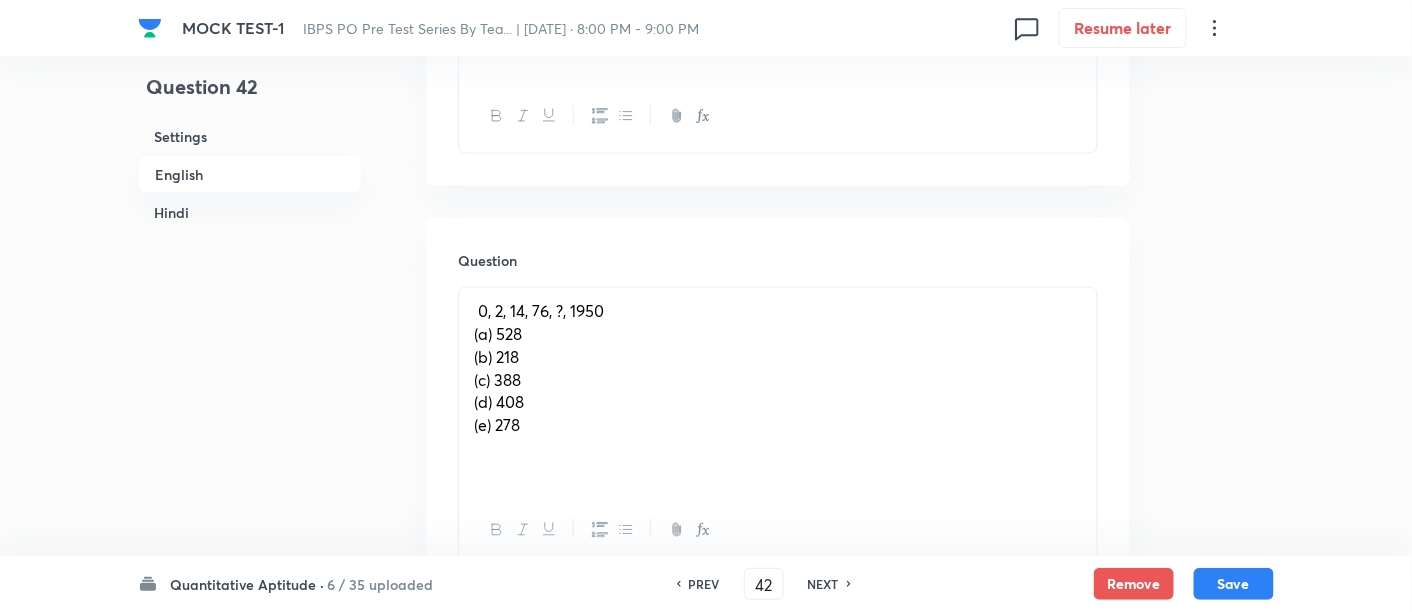 scroll, scrollTop: 777, scrollLeft: 0, axis: vertical 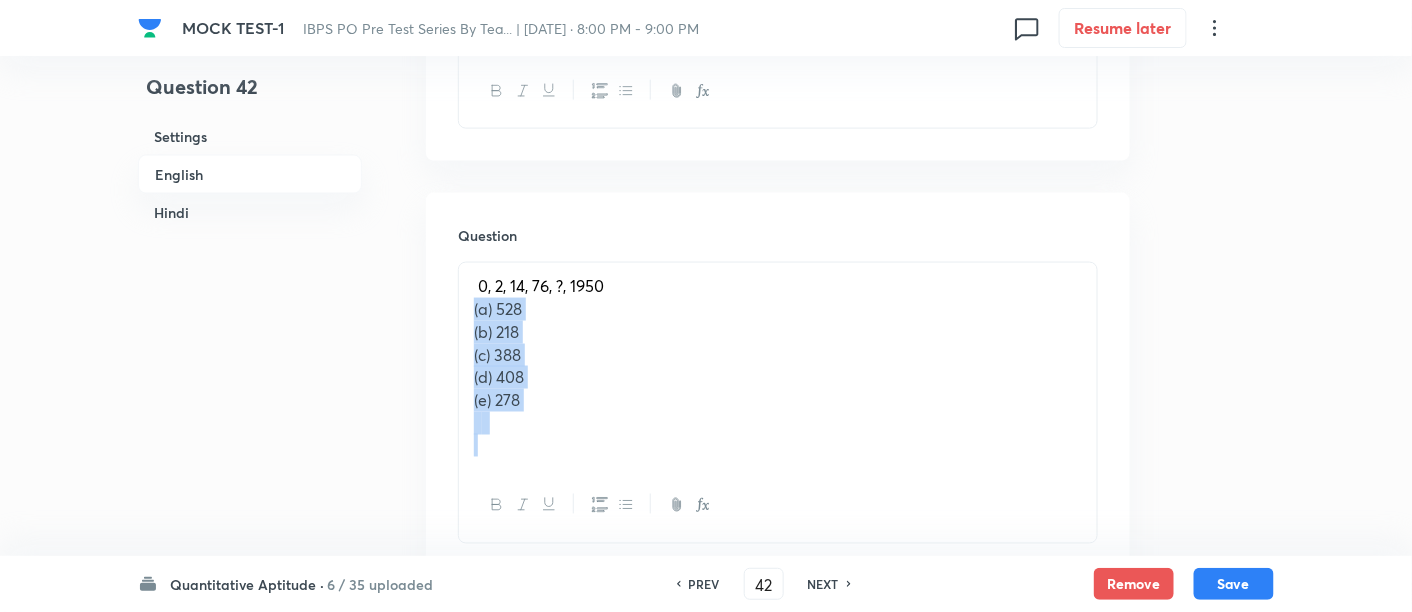 drag, startPoint x: 467, startPoint y: 304, endPoint x: 609, endPoint y: 441, distance: 197.31447 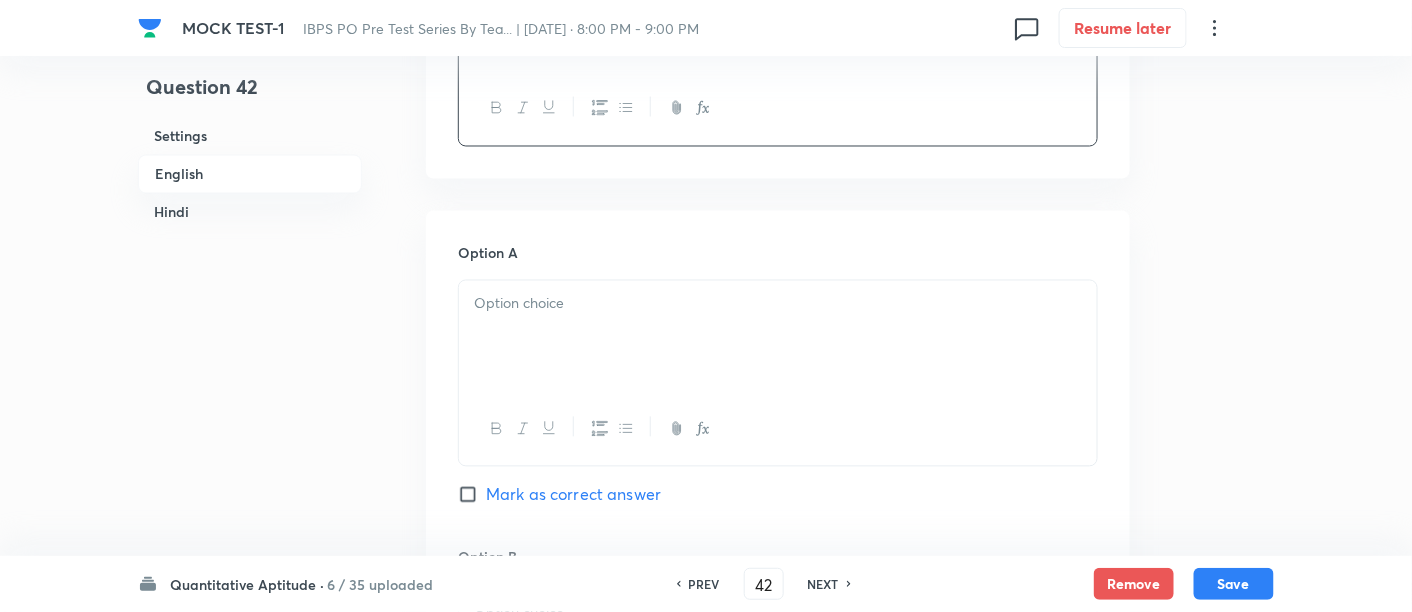 scroll, scrollTop: 1081, scrollLeft: 0, axis: vertical 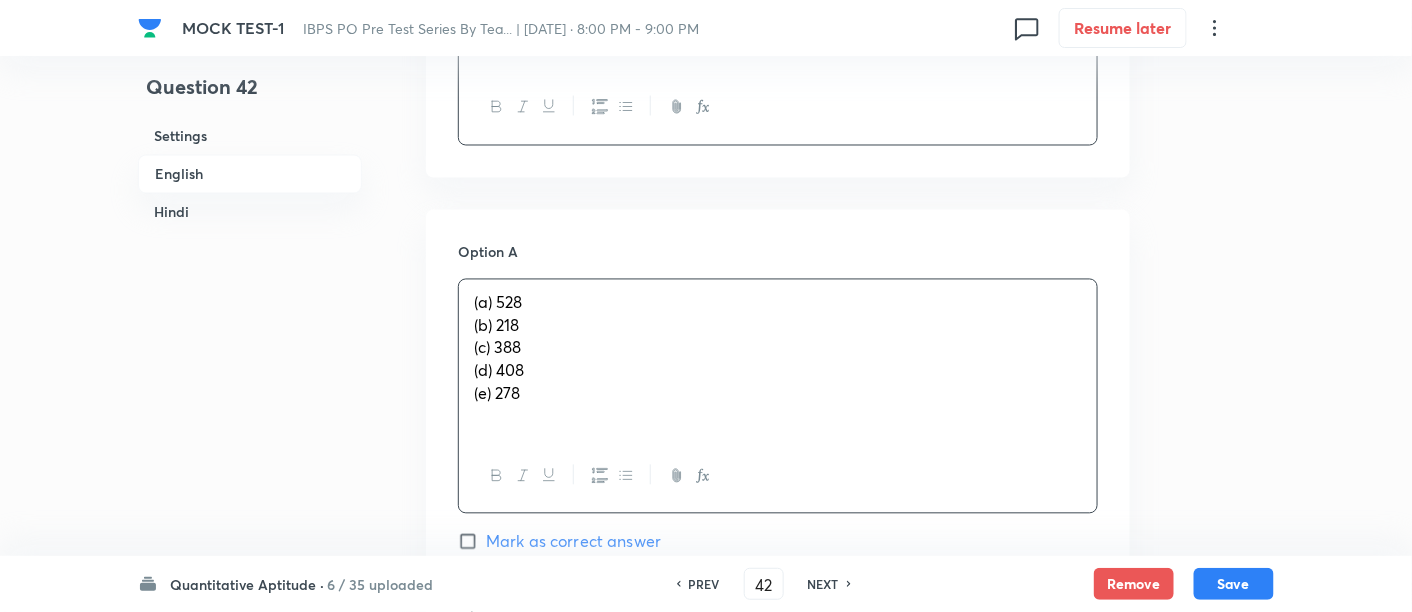 click on "(a) 528               (b) 218               (c) 388                       (d) 408              (e) 278" at bounding box center (778, 360) 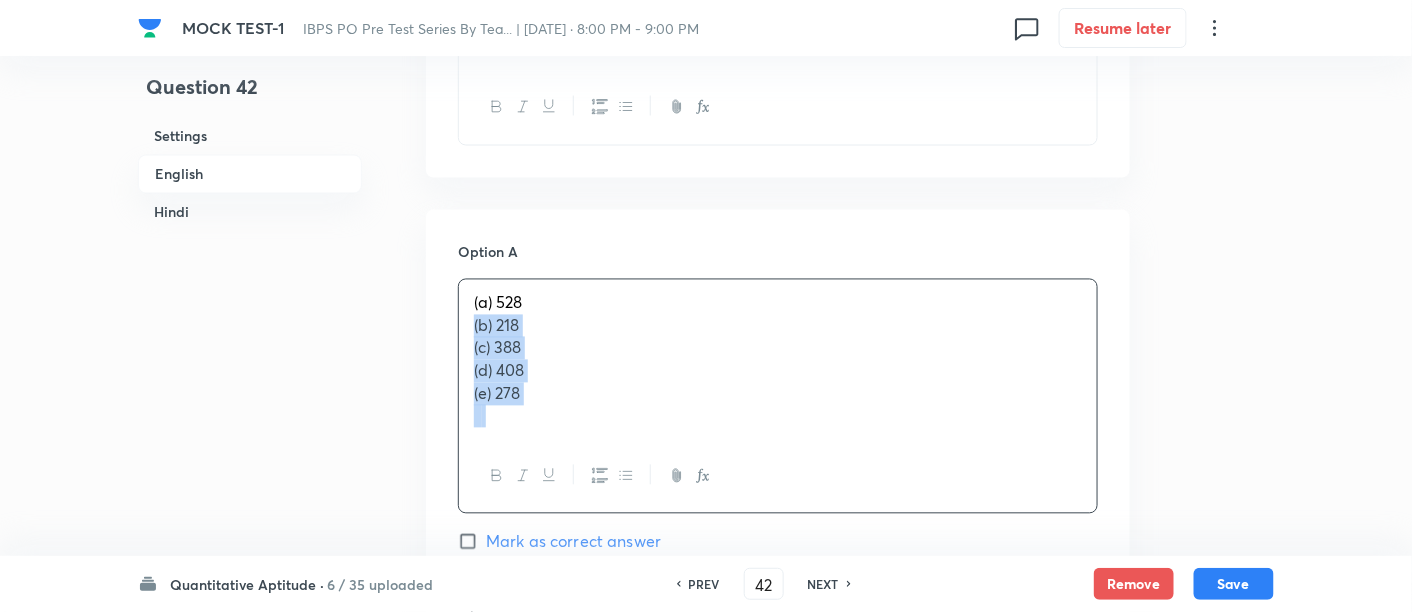 drag, startPoint x: 471, startPoint y: 321, endPoint x: 605, endPoint y: 452, distance: 187.39531 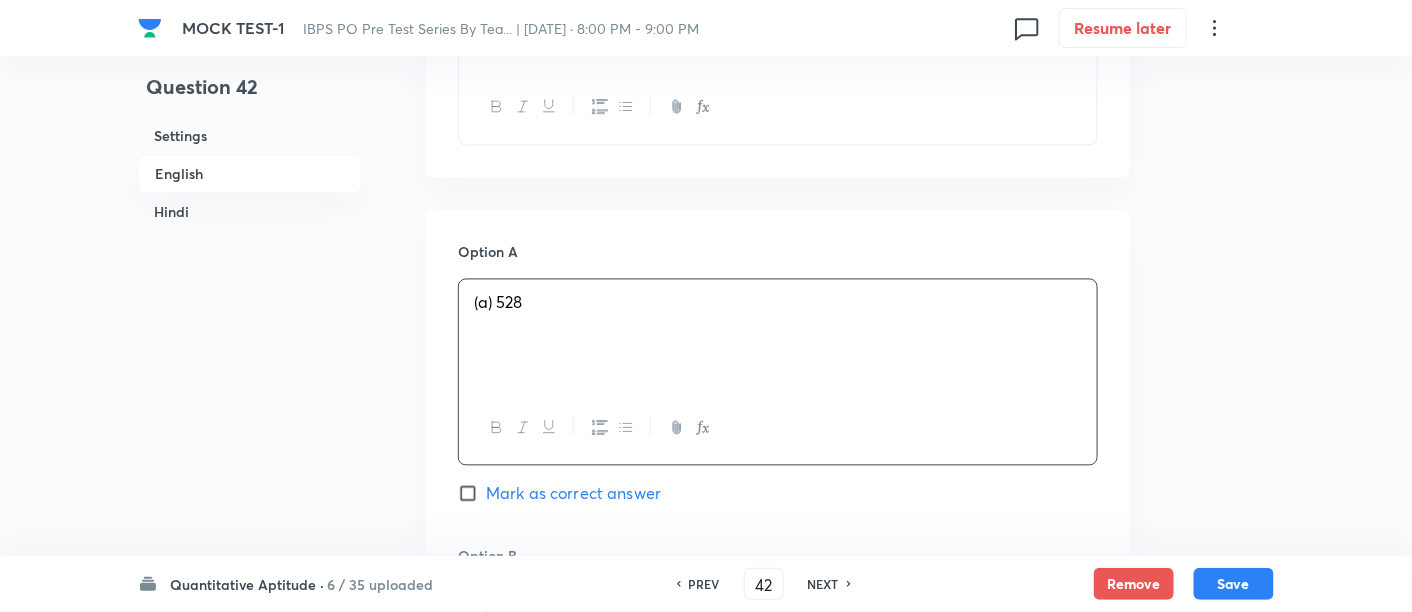 scroll, scrollTop: 1375, scrollLeft: 0, axis: vertical 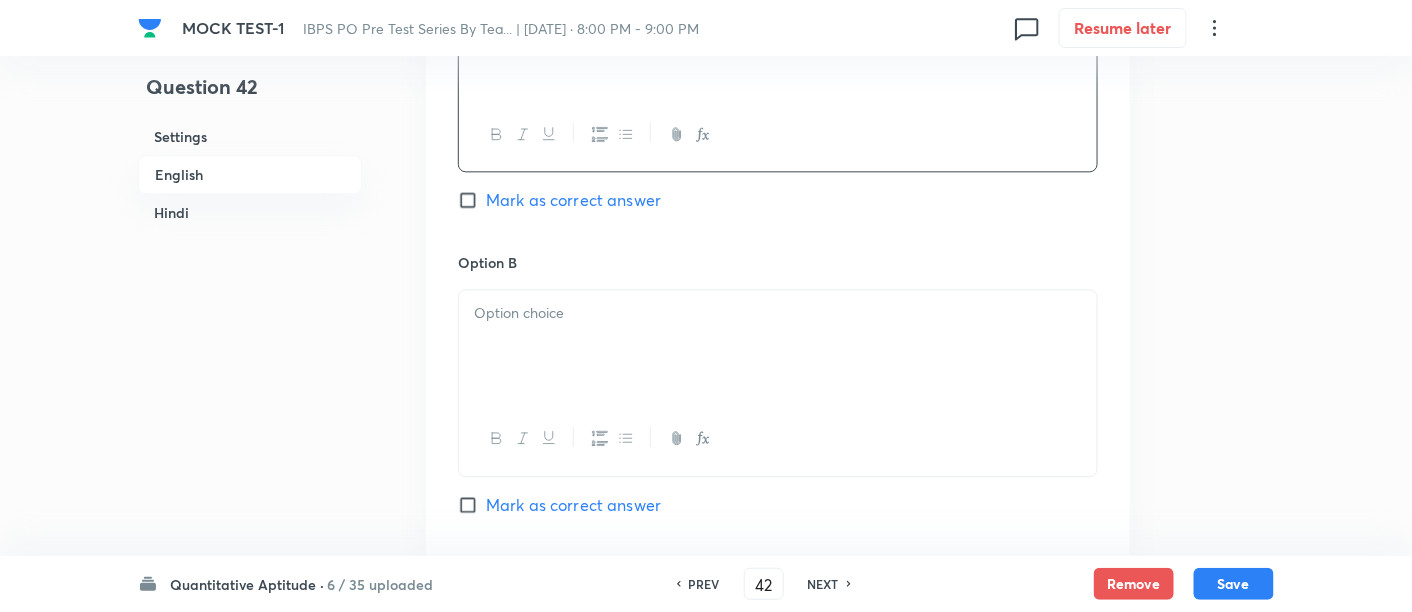 click at bounding box center (778, 346) 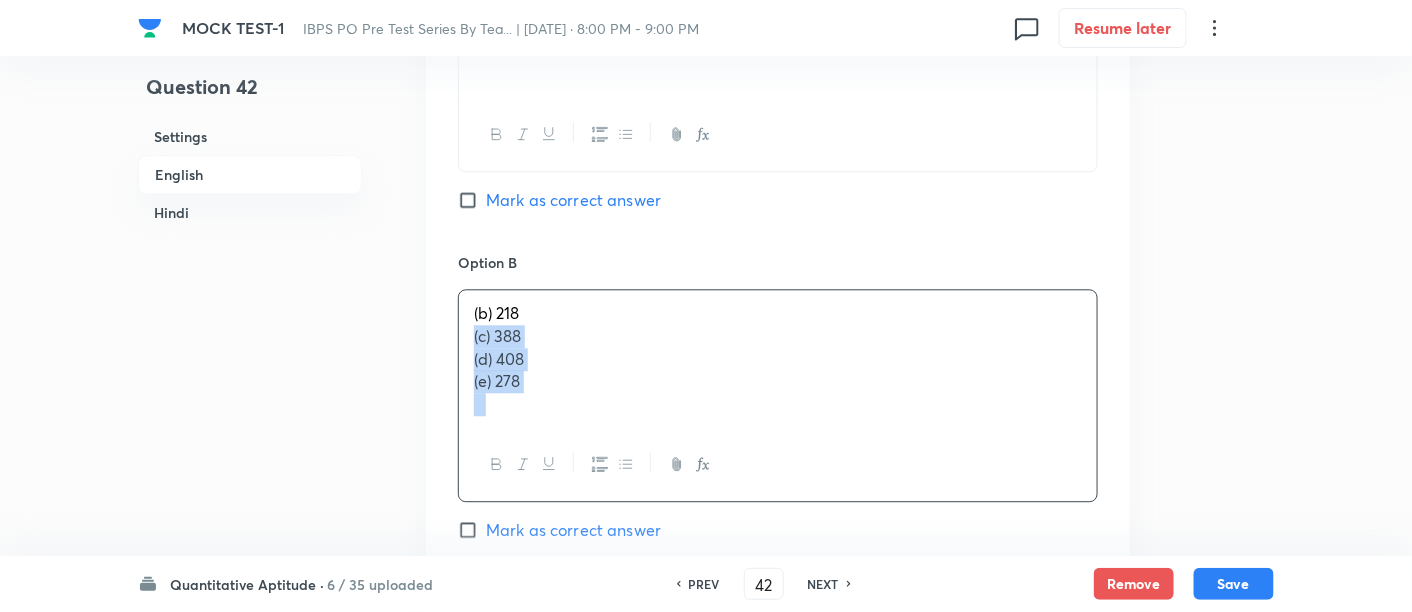 drag, startPoint x: 465, startPoint y: 337, endPoint x: 593, endPoint y: 442, distance: 165.55664 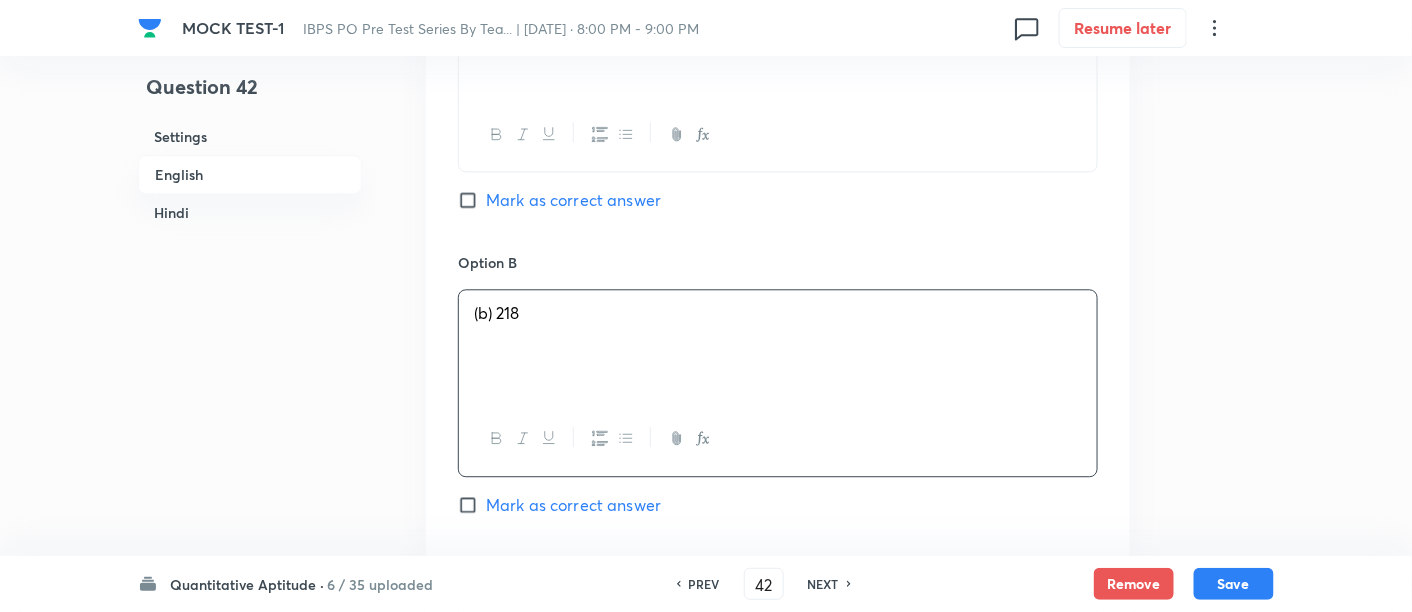 scroll, scrollTop: 1617, scrollLeft: 0, axis: vertical 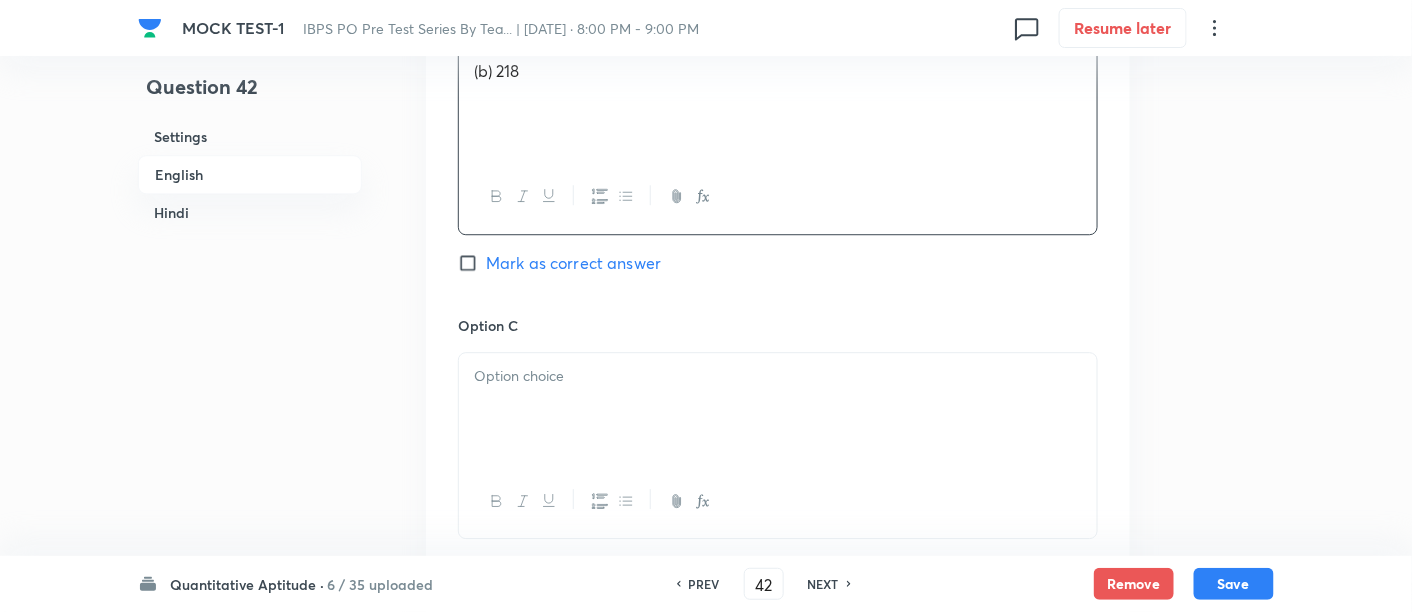 click at bounding box center (778, 409) 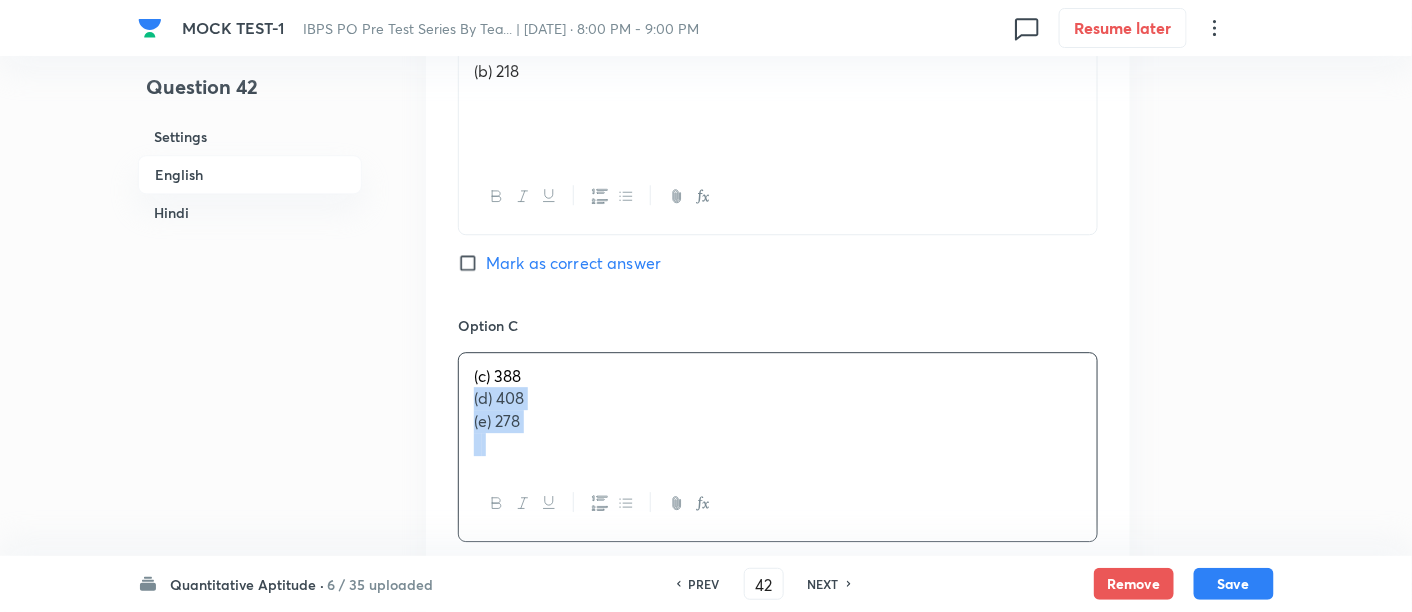 drag, startPoint x: 467, startPoint y: 390, endPoint x: 627, endPoint y: 500, distance: 194.16487 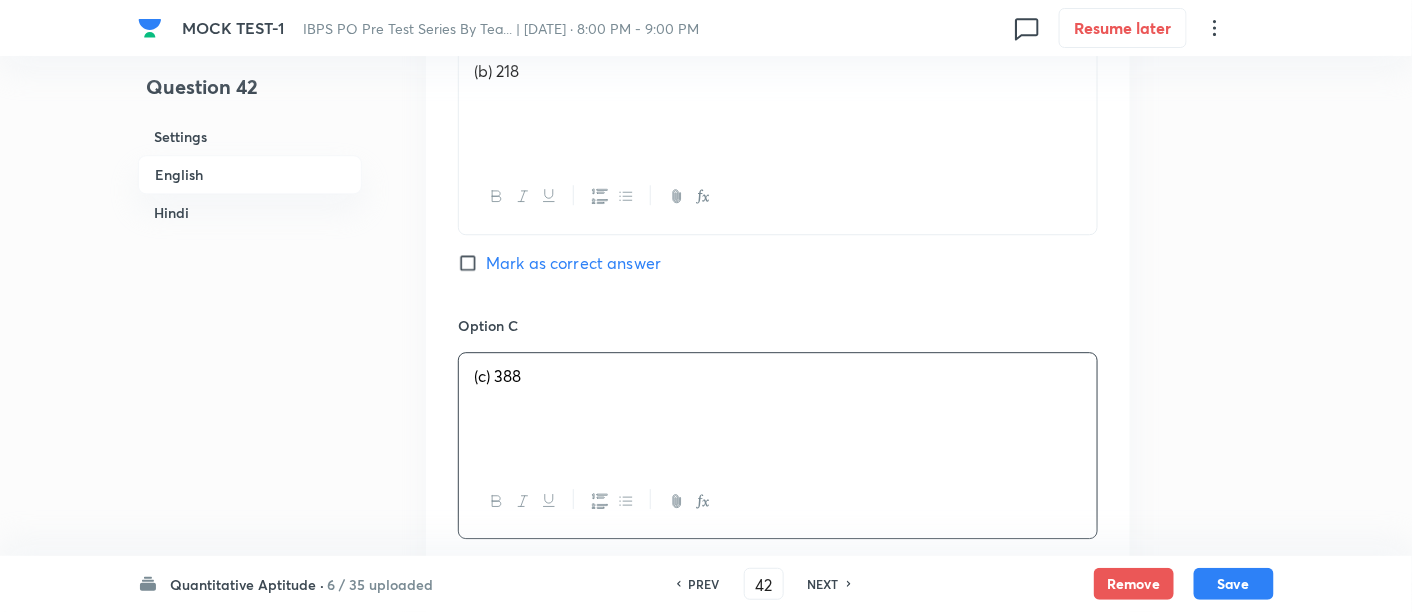scroll, scrollTop: 1920, scrollLeft: 0, axis: vertical 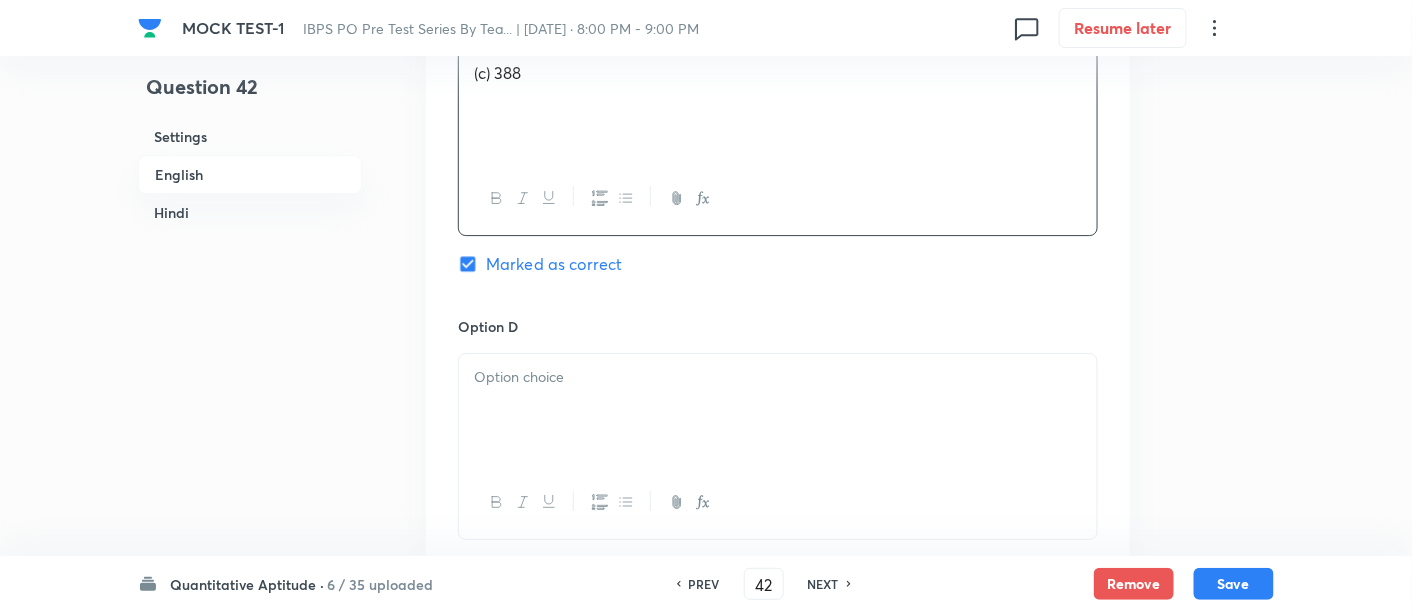 click at bounding box center [778, 410] 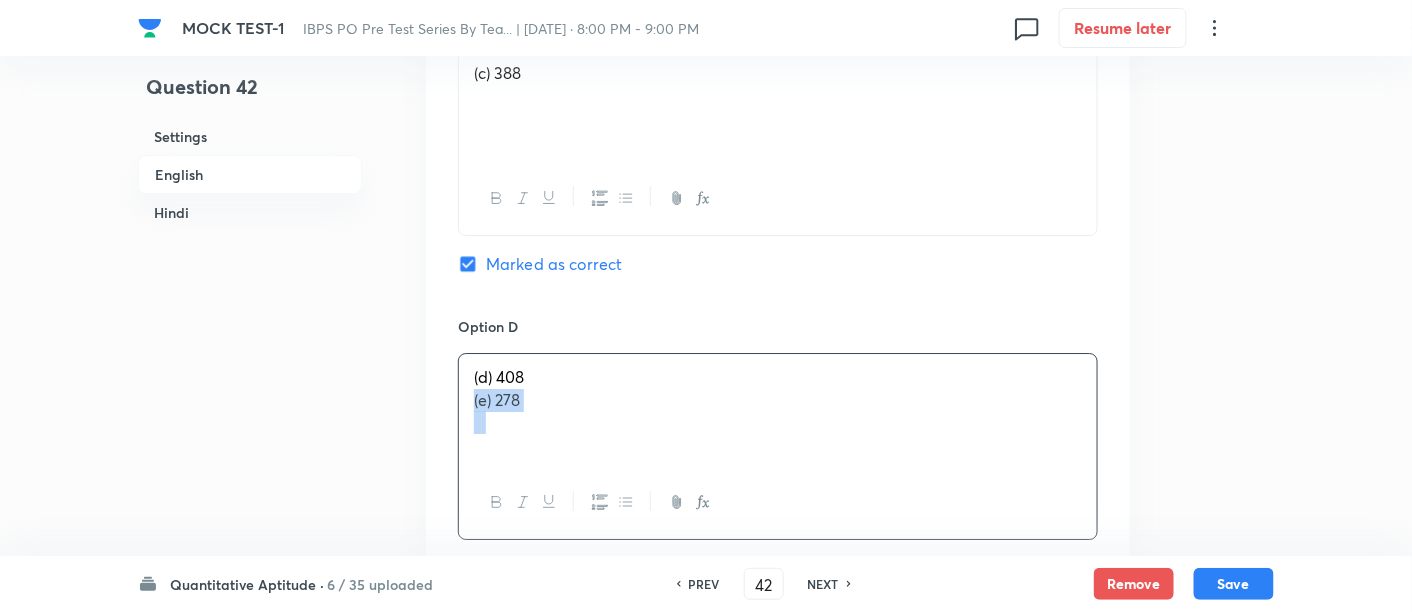 drag, startPoint x: 470, startPoint y: 395, endPoint x: 582, endPoint y: 445, distance: 122.653984 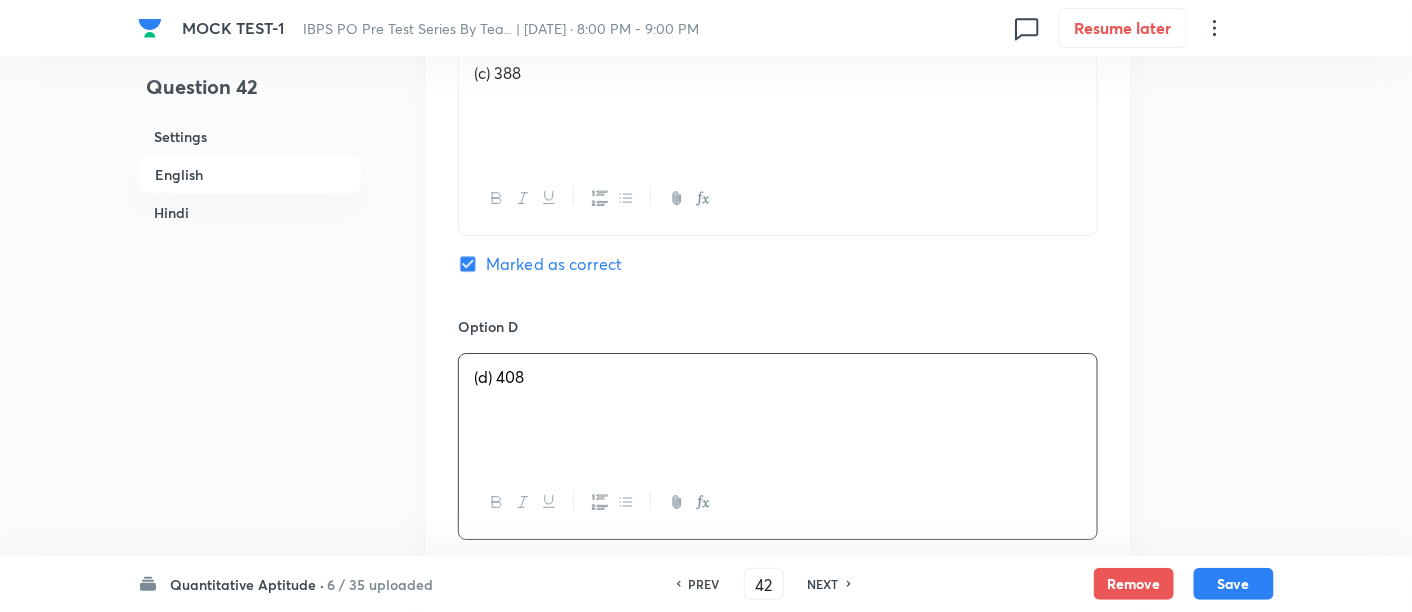 scroll, scrollTop: 2161, scrollLeft: 0, axis: vertical 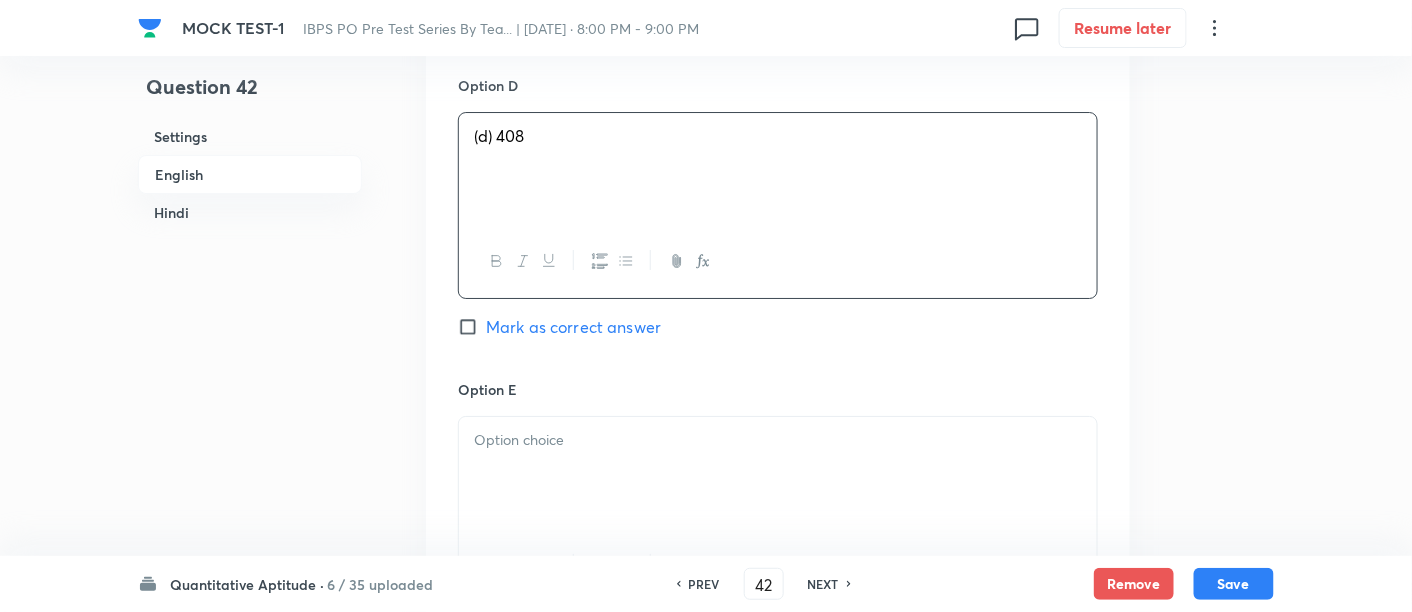 click at bounding box center (778, 440) 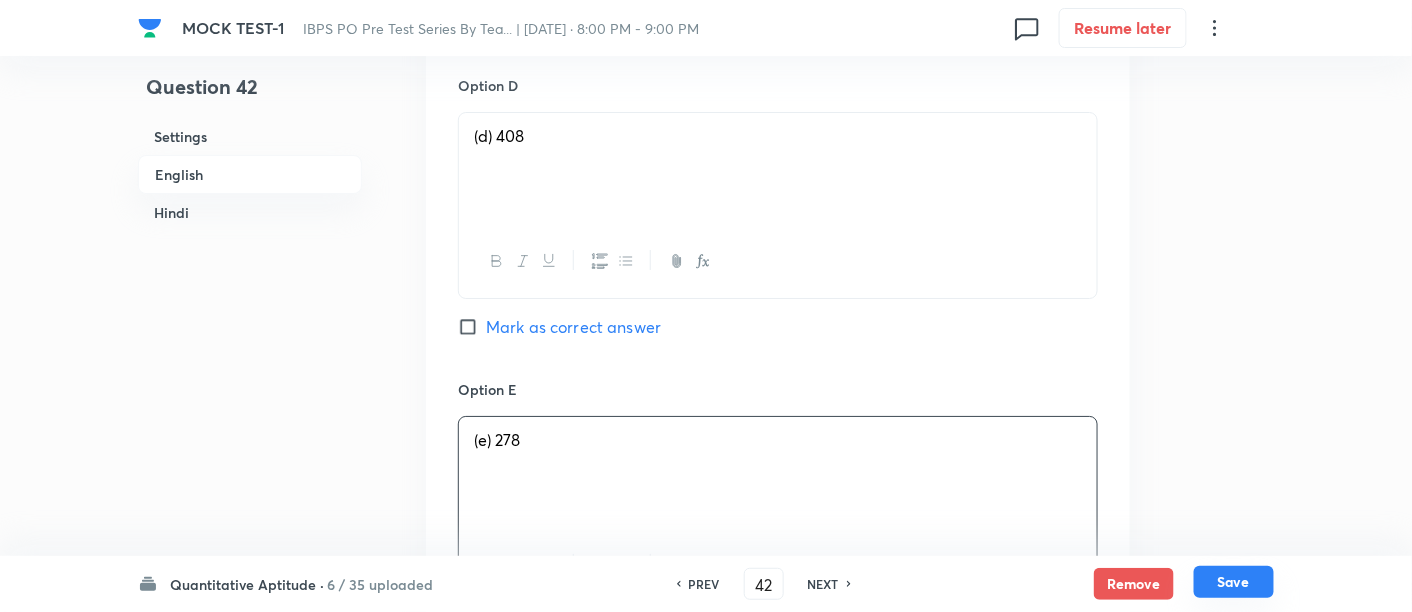 click on "Save" at bounding box center (1234, 582) 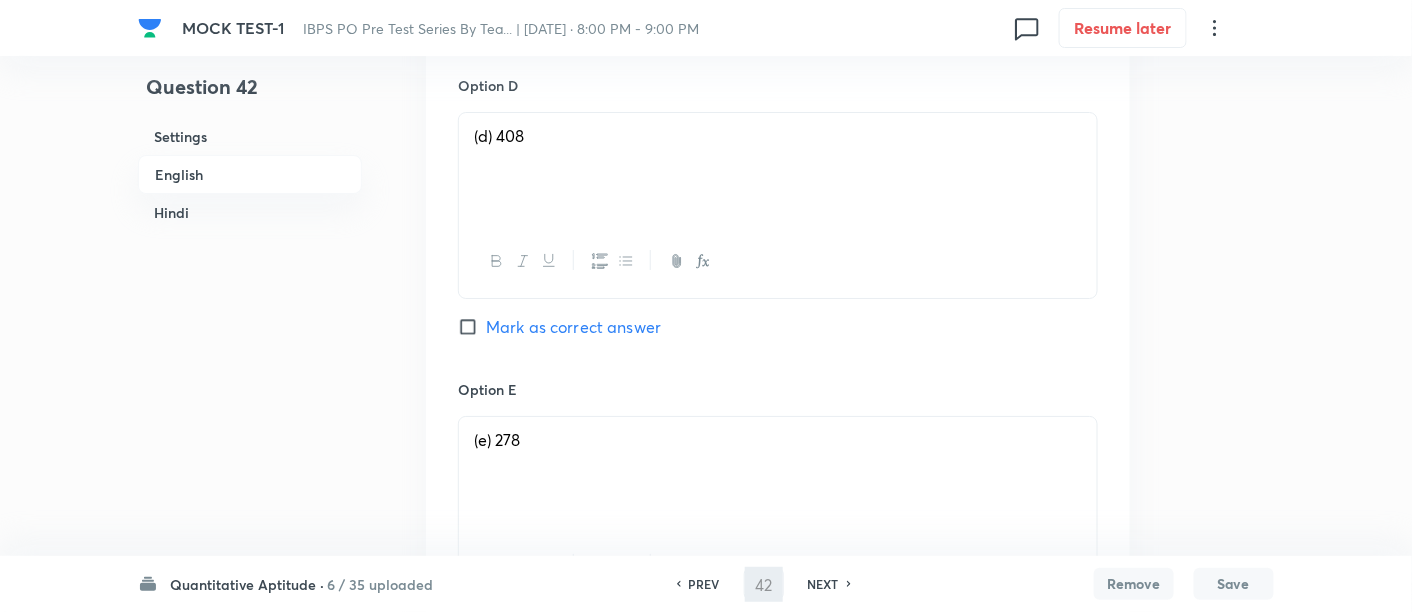 type on "43" 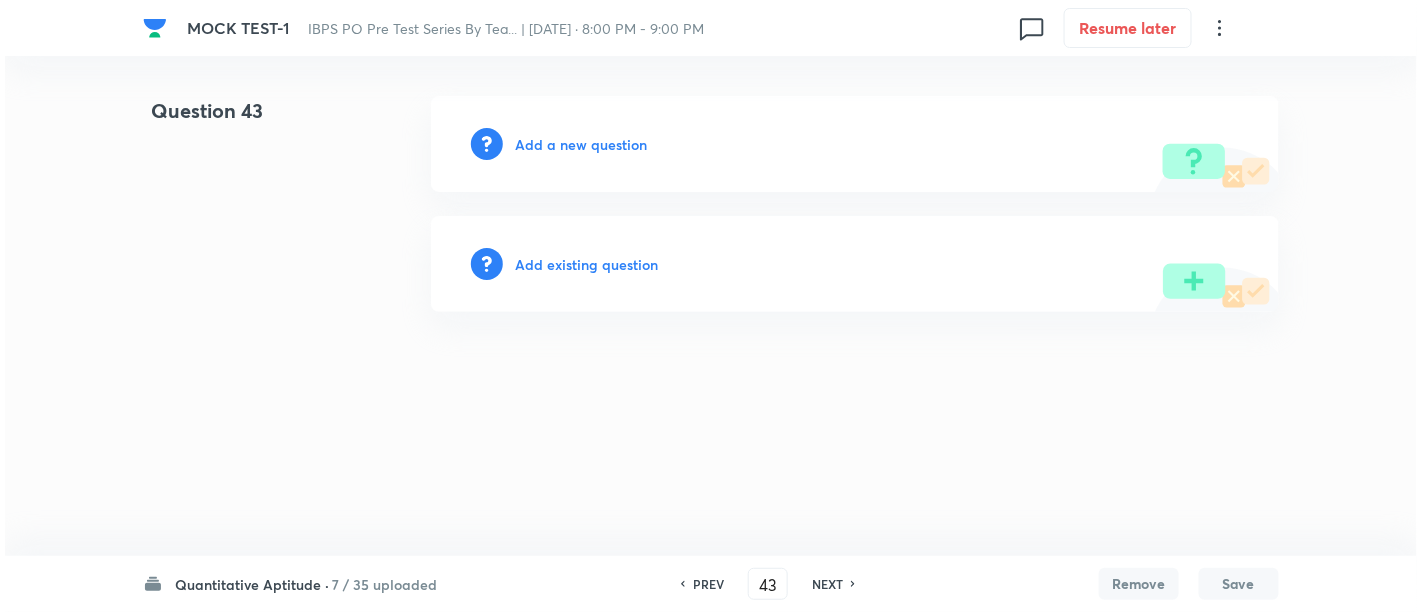 scroll, scrollTop: 0, scrollLeft: 0, axis: both 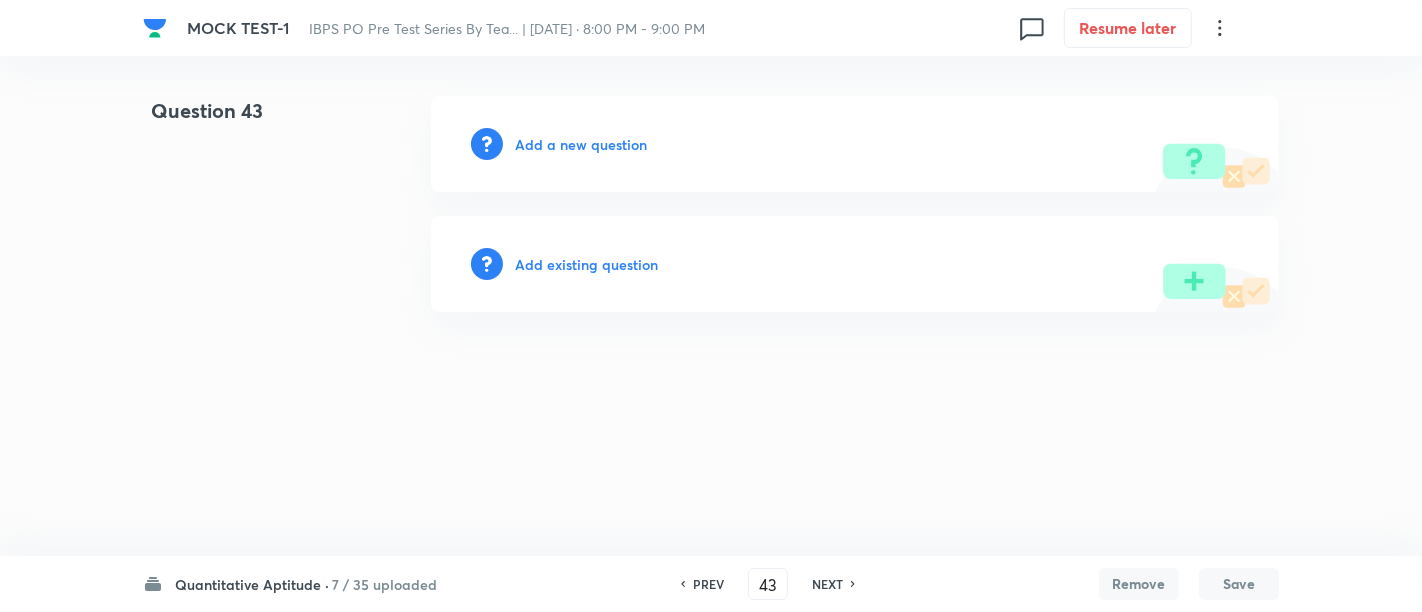 click on "Add a new question" at bounding box center [581, 144] 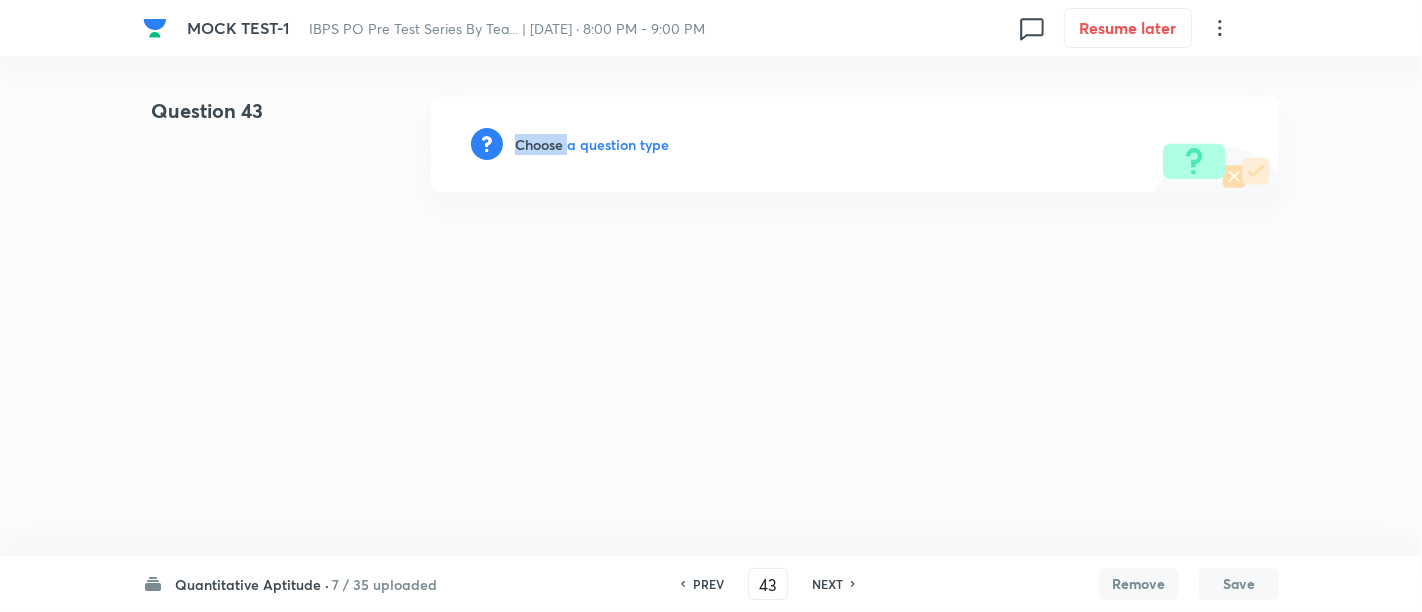 click on "Choose a question type" at bounding box center (592, 144) 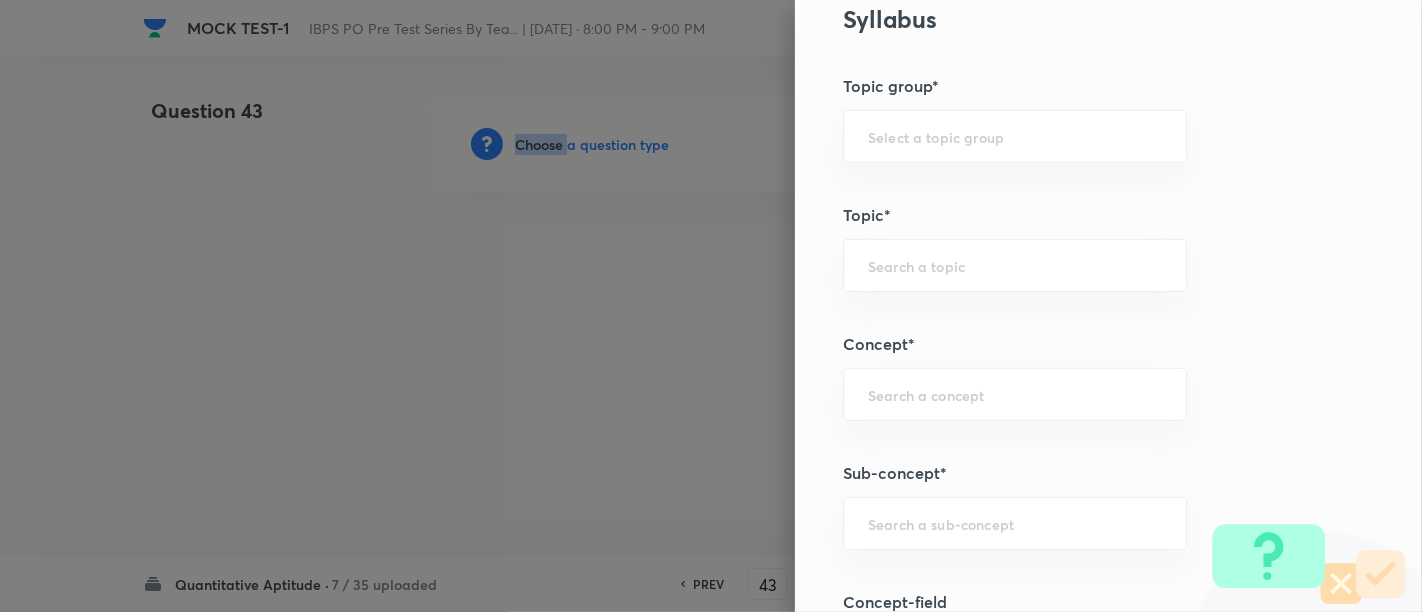 scroll, scrollTop: 1135, scrollLeft: 0, axis: vertical 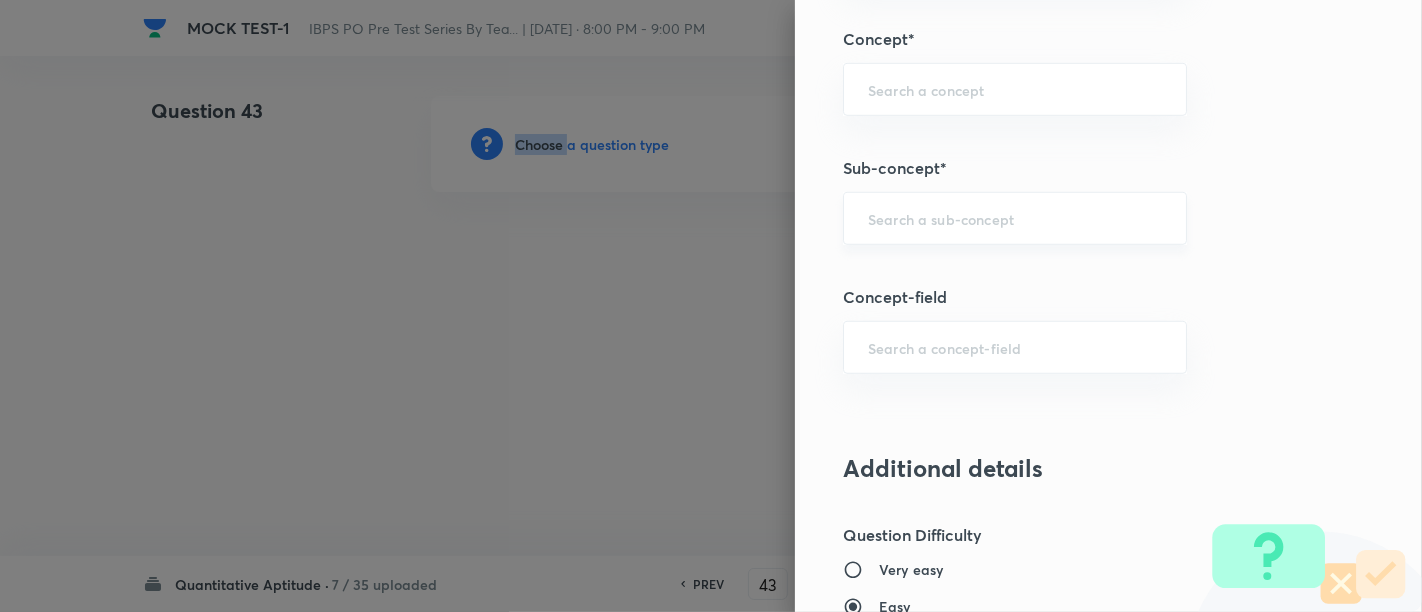 click on "​" at bounding box center (1015, 218) 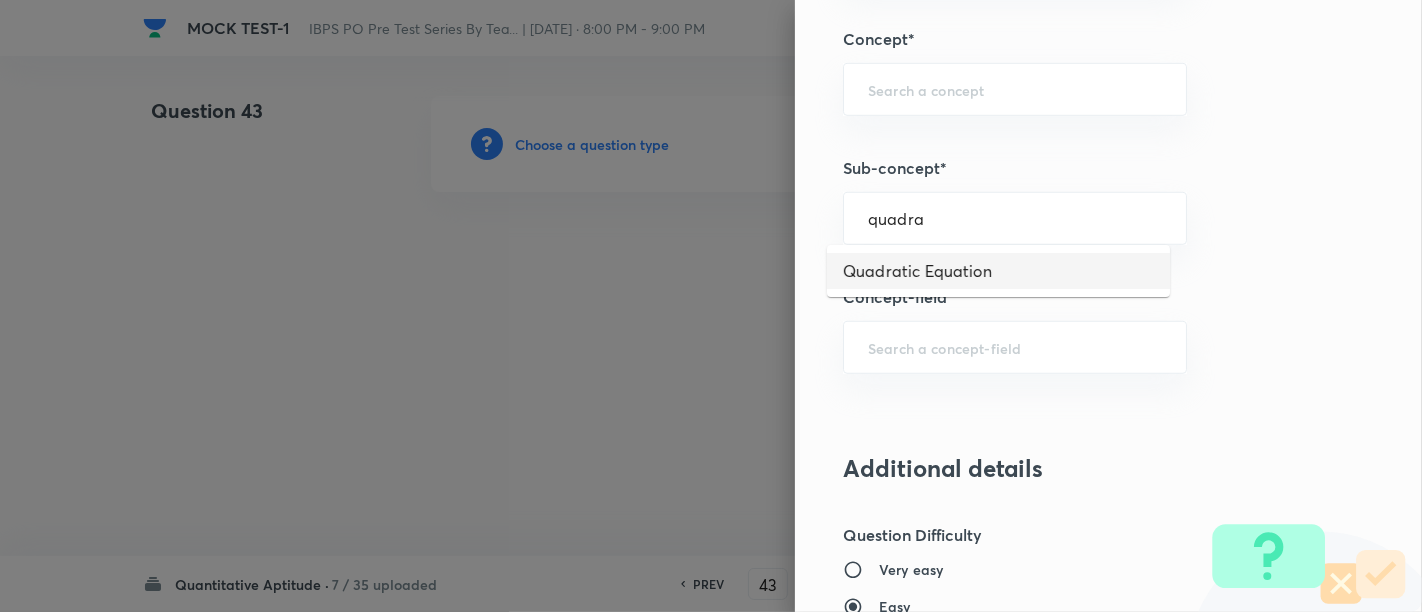 click on "Quadratic Equation" at bounding box center [998, 271] 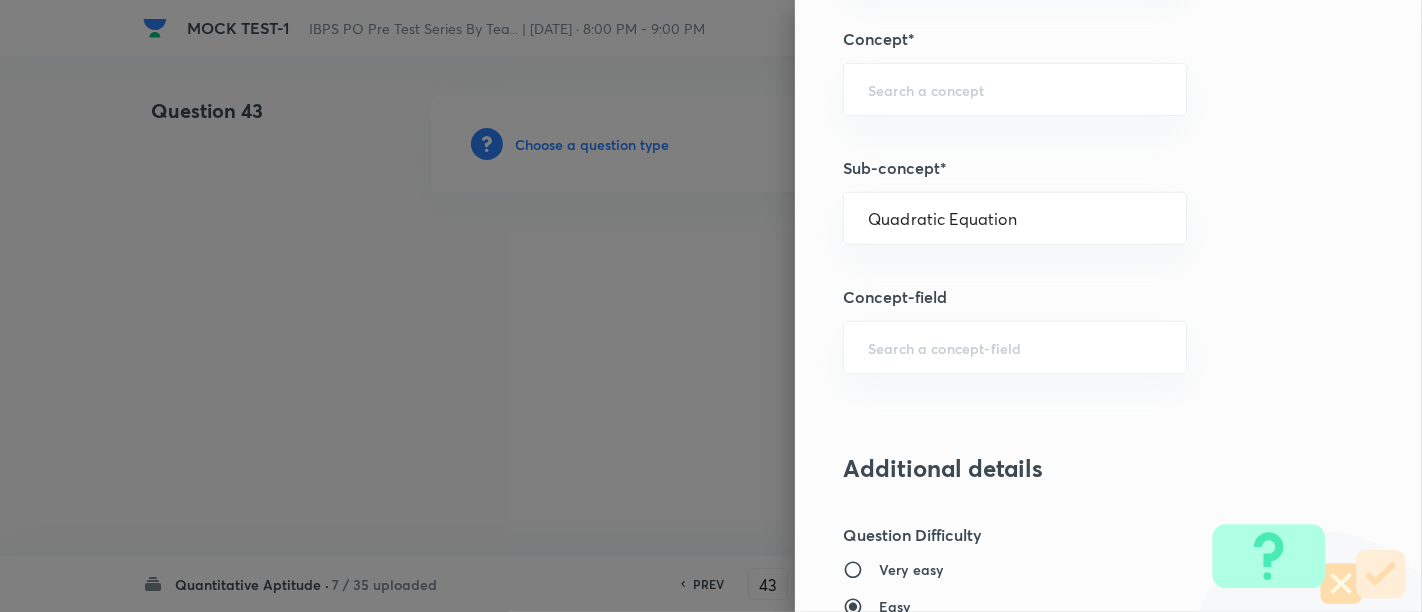 type on "Quantitative Aptitude" 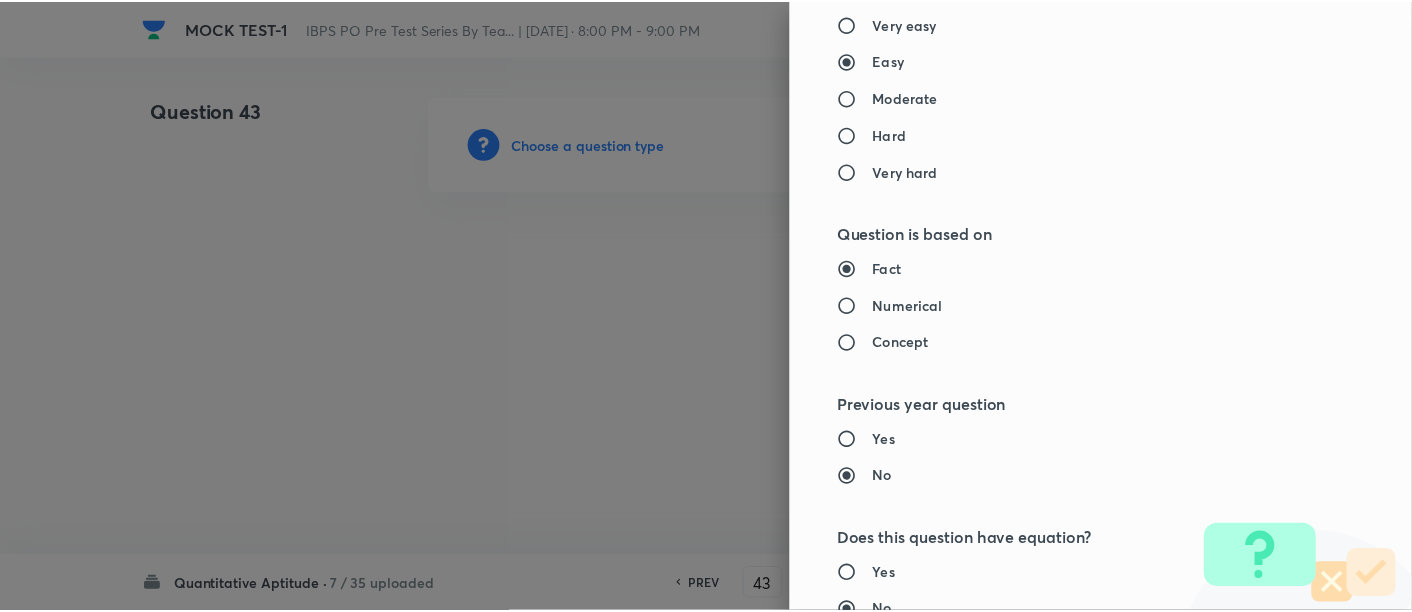 scroll, scrollTop: 2108, scrollLeft: 0, axis: vertical 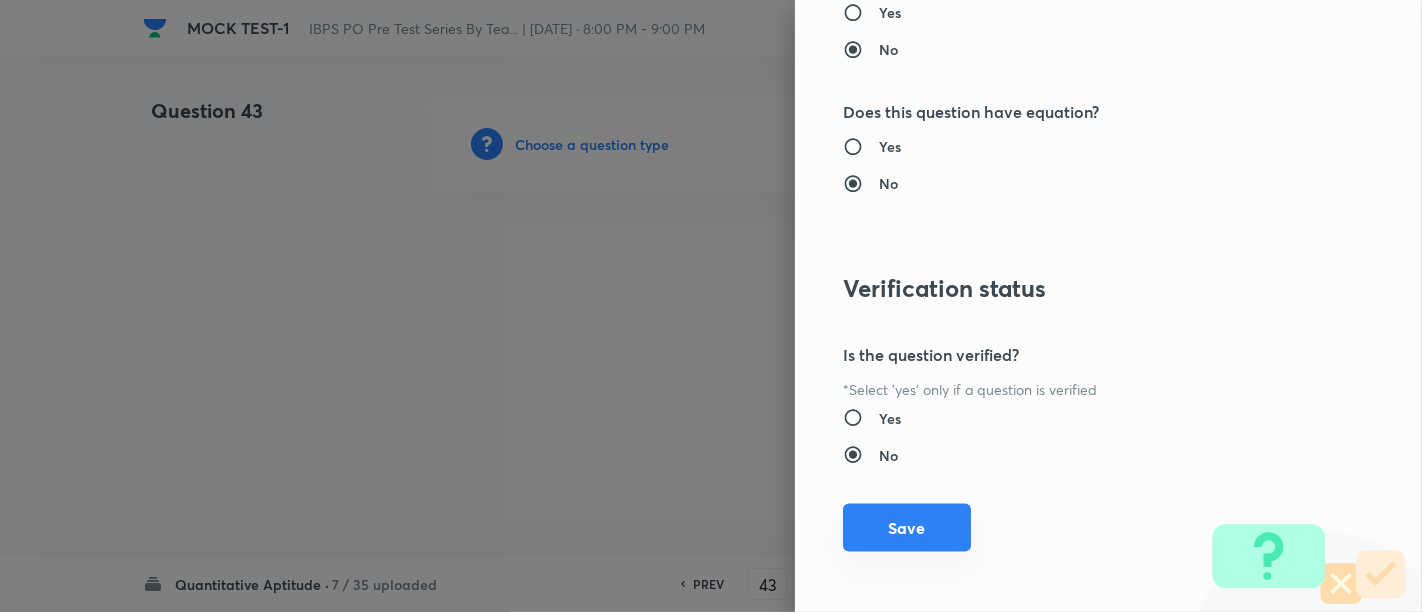 click on "Save" at bounding box center (907, 528) 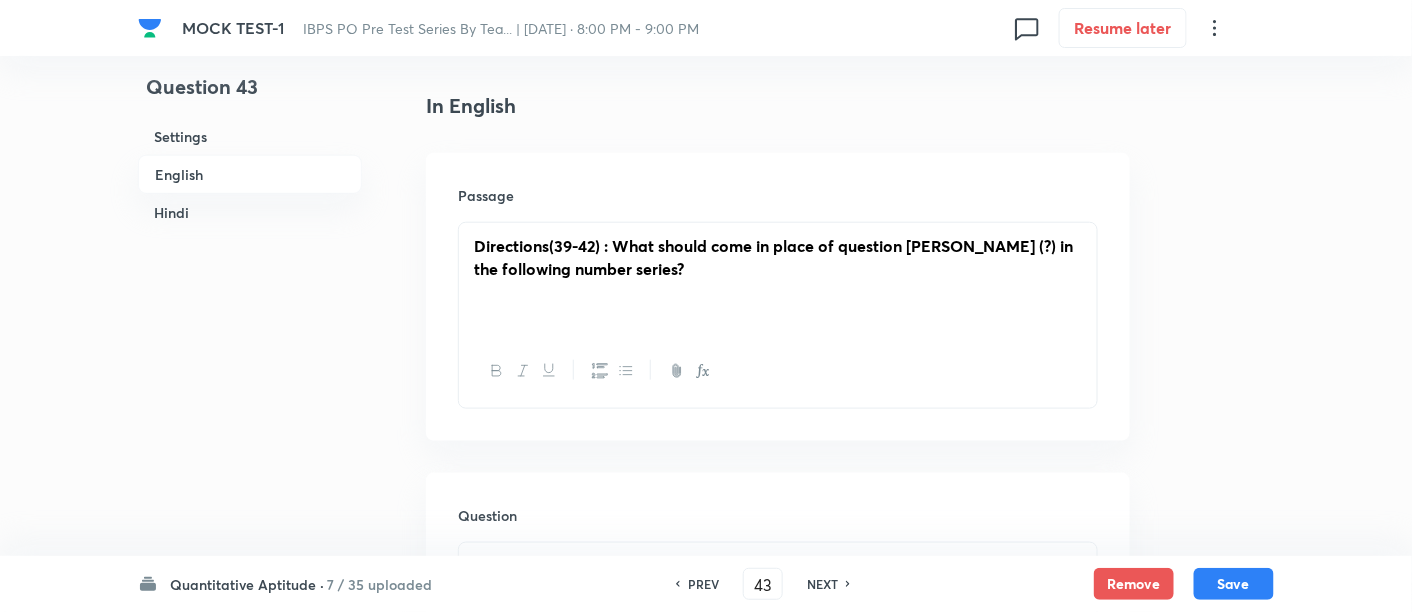 scroll, scrollTop: 497, scrollLeft: 0, axis: vertical 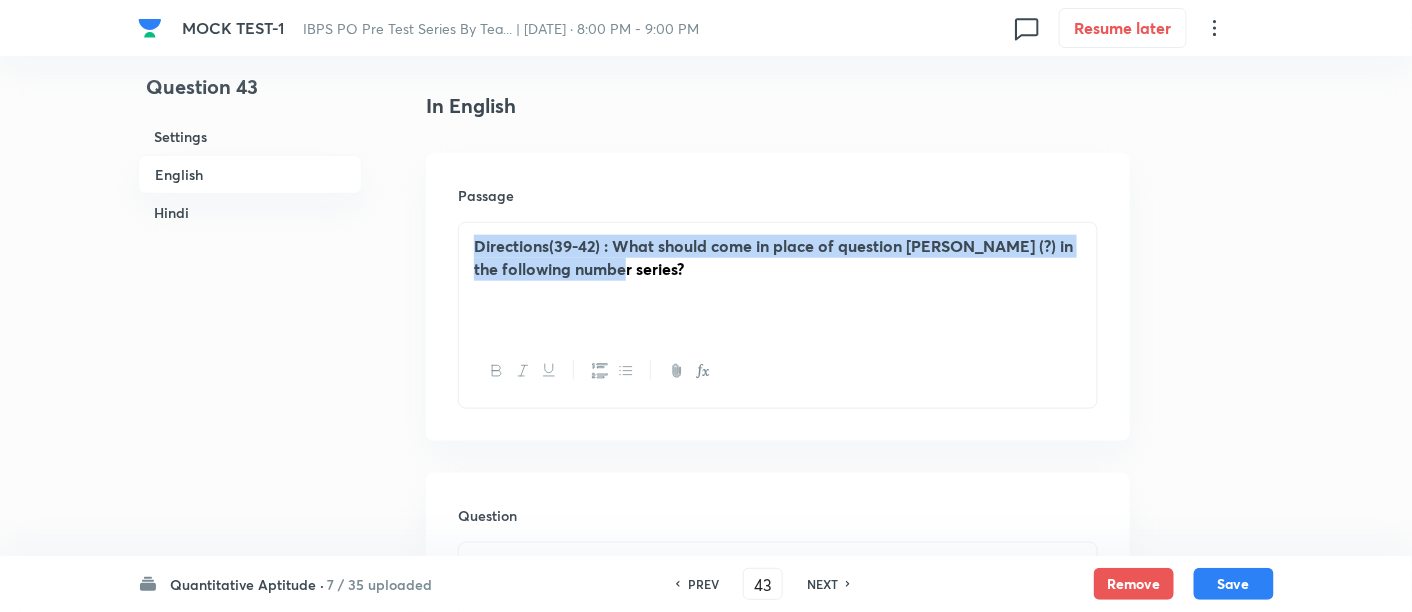 drag, startPoint x: 676, startPoint y: 272, endPoint x: 272, endPoint y: 151, distance: 421.73096 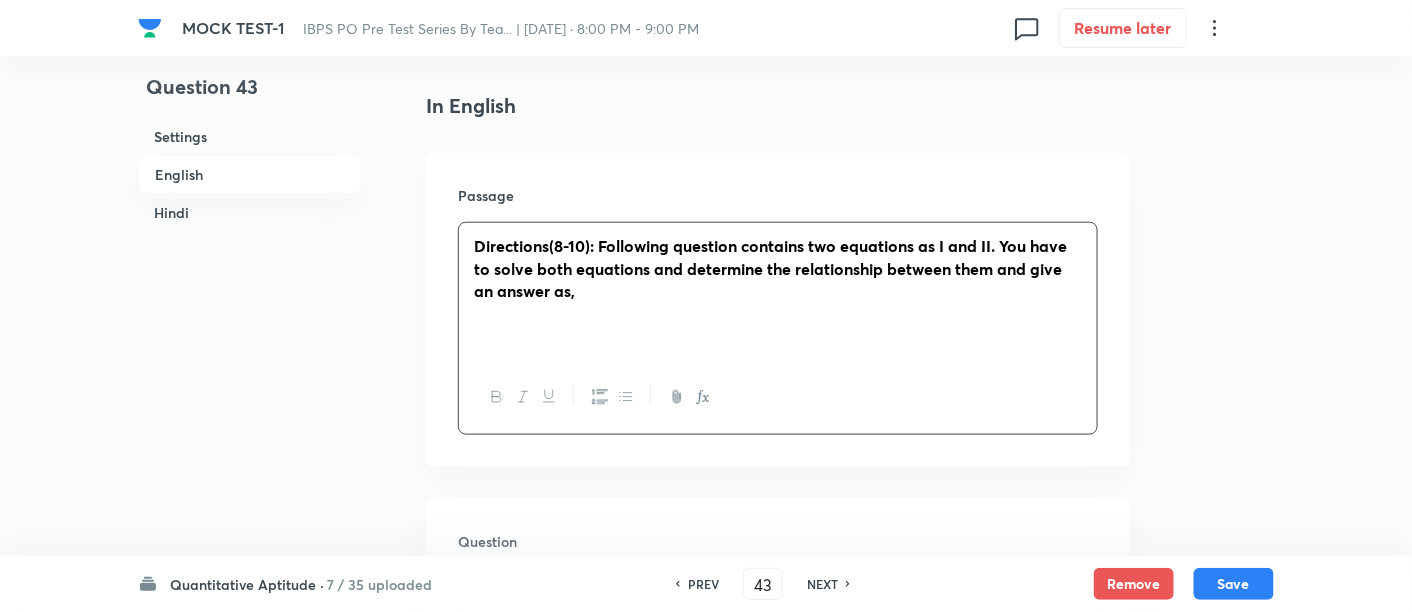 click on "Directions(8-10): Following question contains two equations as I and II. You have to solve both equations and determine the relationship between them and give an answer as," at bounding box center (770, 268) 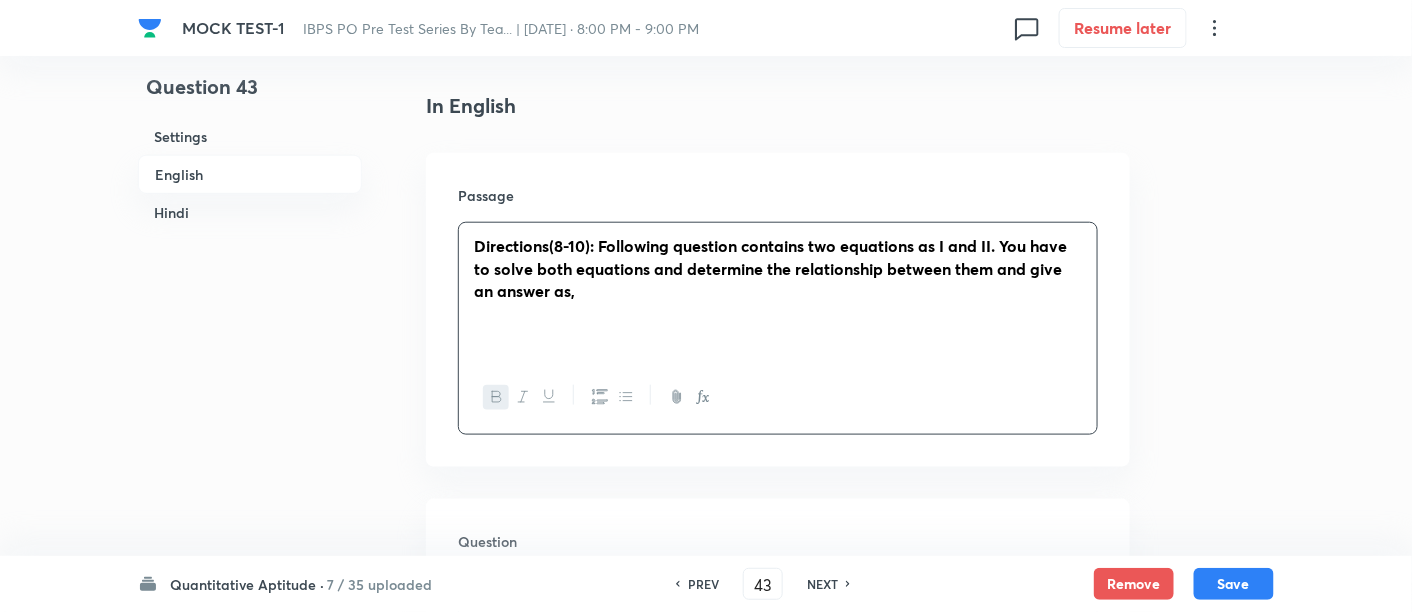 type 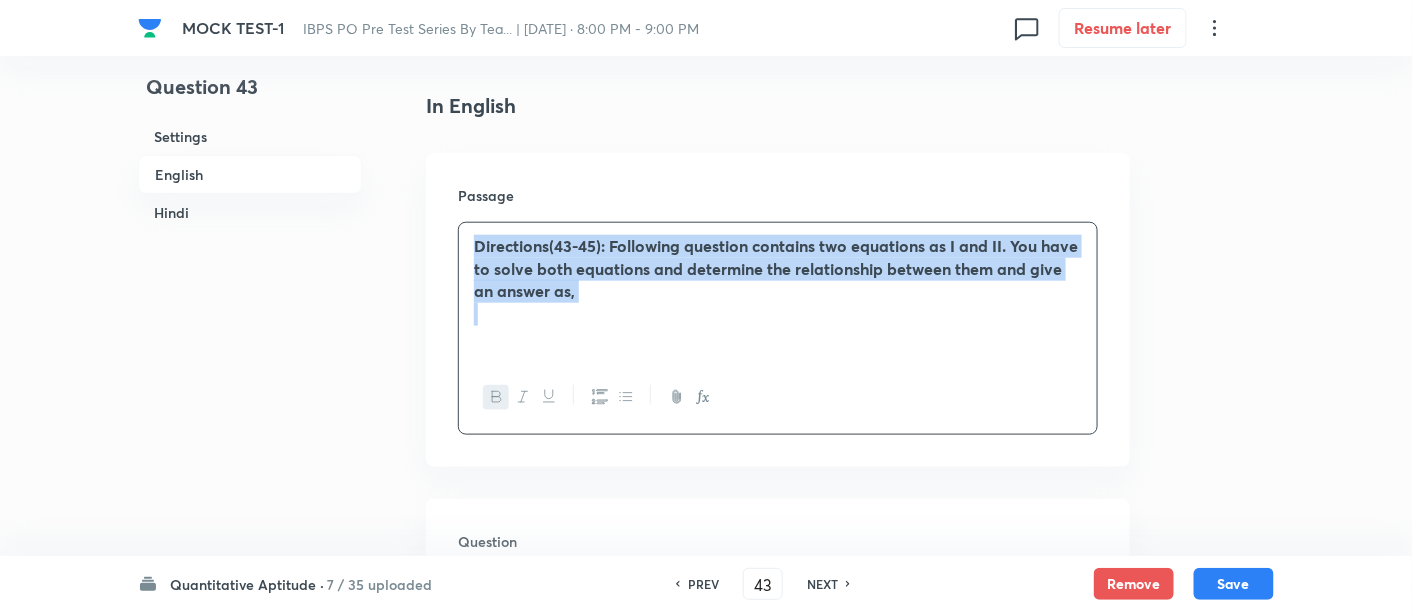 drag, startPoint x: 654, startPoint y: 315, endPoint x: 417, endPoint y: 142, distance: 293.42462 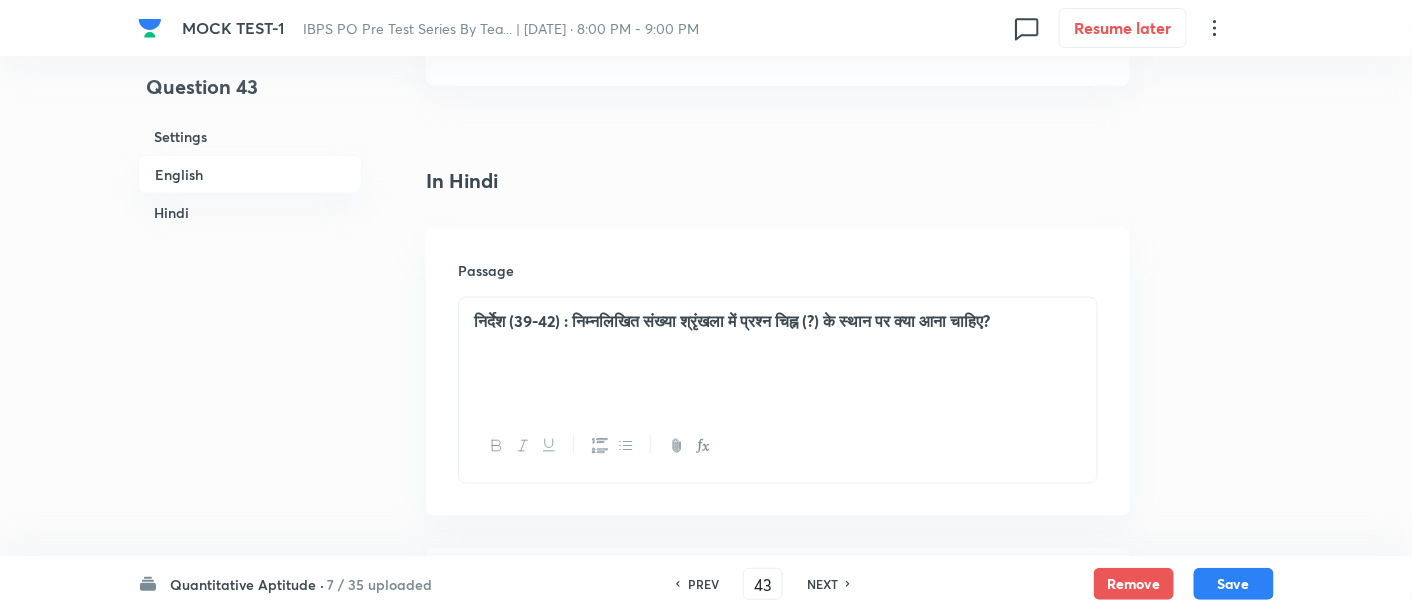 scroll, scrollTop: 3097, scrollLeft: 0, axis: vertical 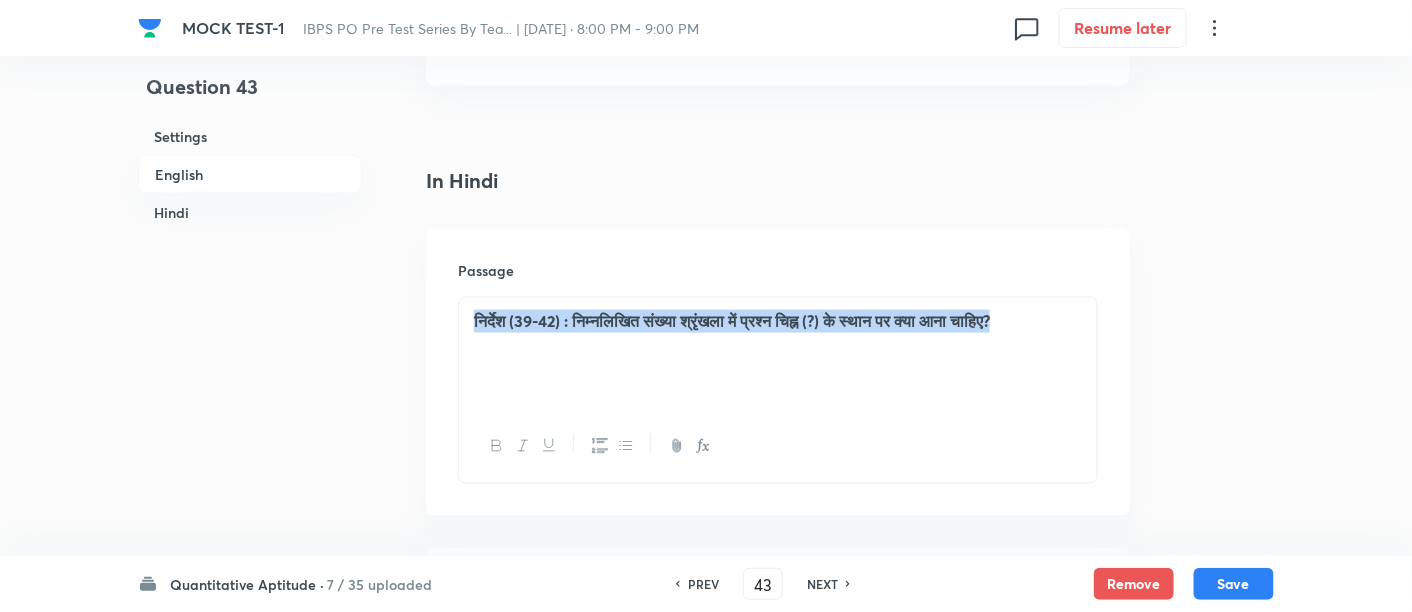 drag, startPoint x: 471, startPoint y: 317, endPoint x: 1198, endPoint y: 291, distance: 727.4648 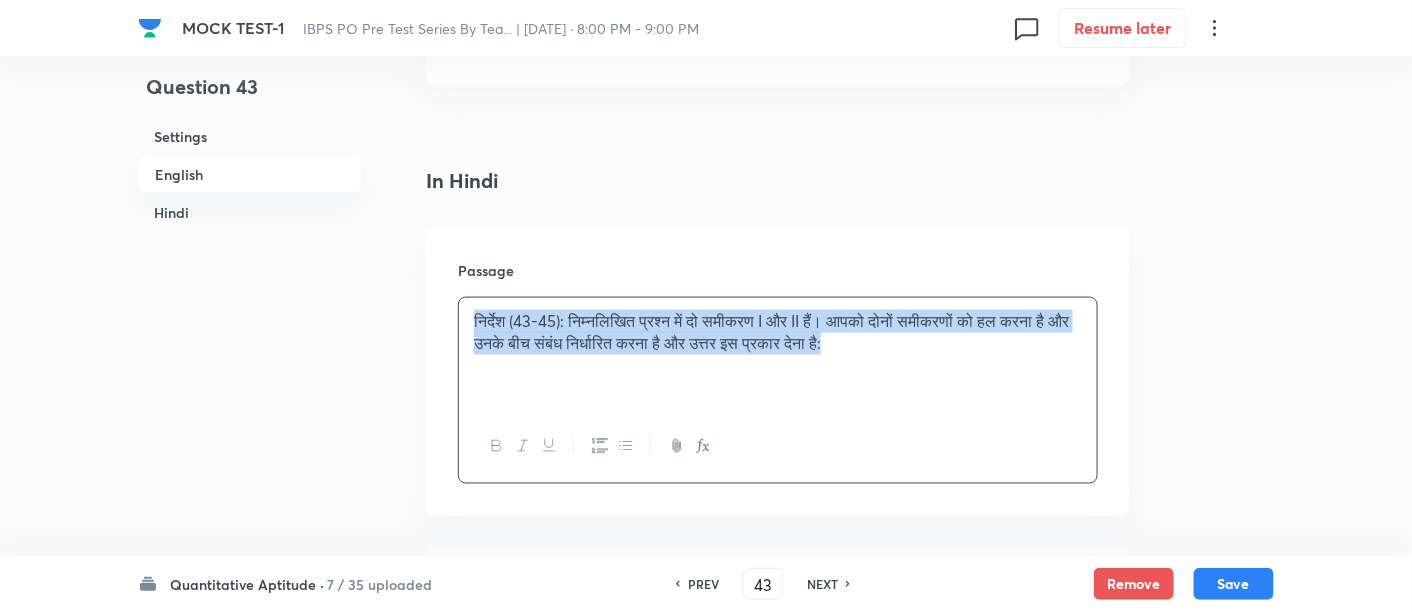 drag, startPoint x: 949, startPoint y: 358, endPoint x: 411, endPoint y: 236, distance: 551.6593 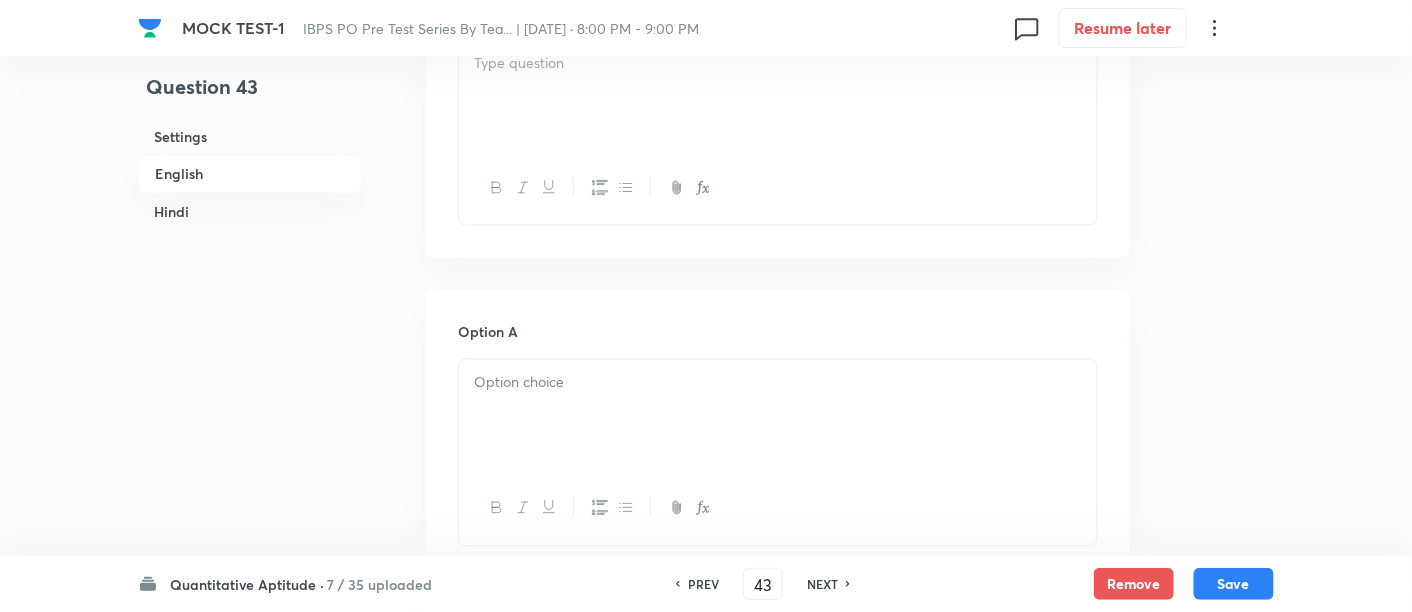 scroll, scrollTop: 828, scrollLeft: 0, axis: vertical 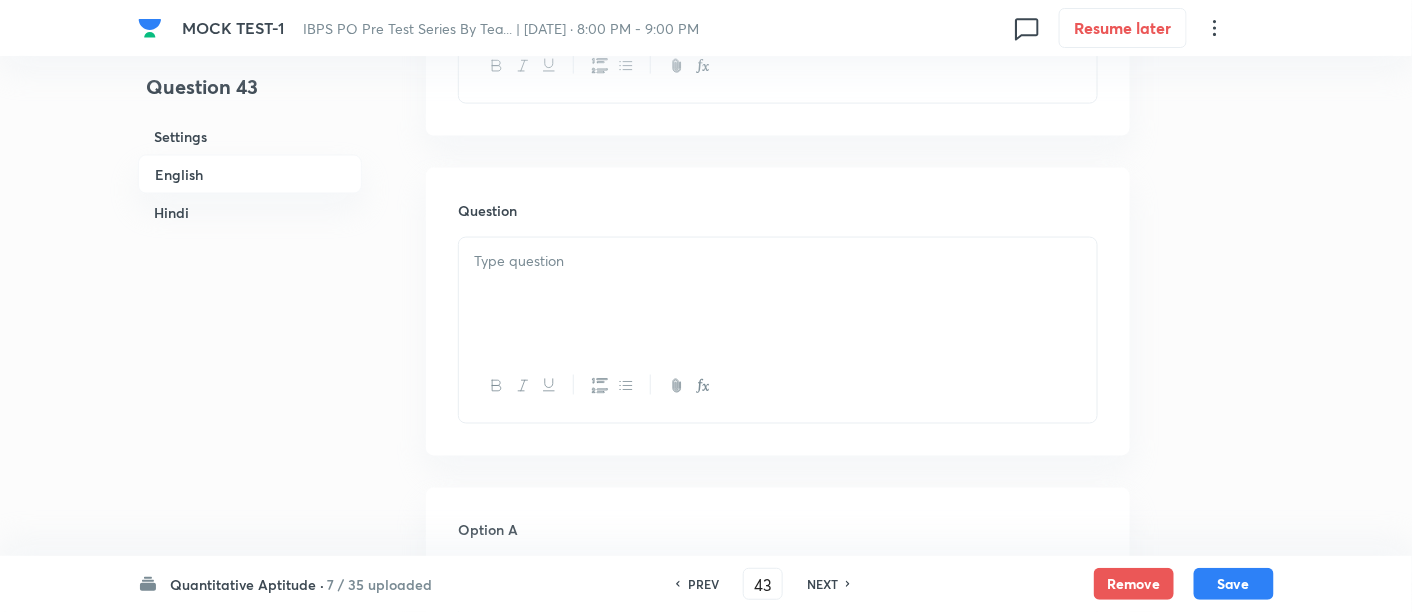 click at bounding box center [778, 294] 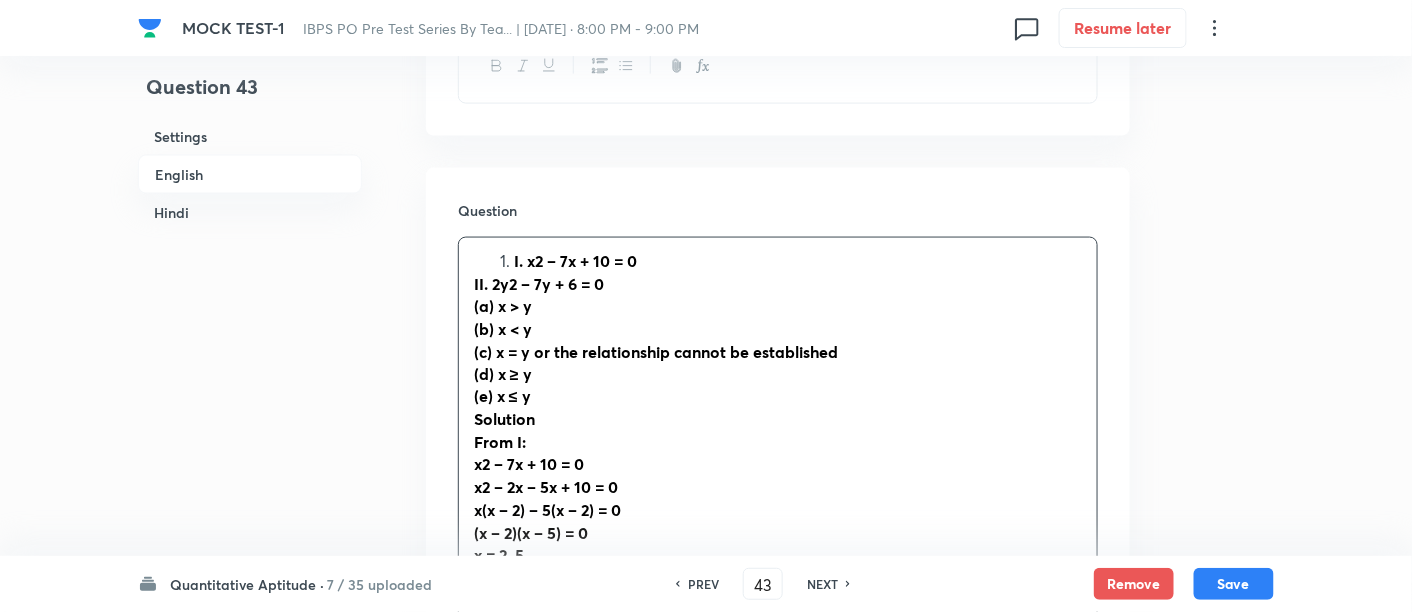 click on "I. x2 – 7x + 10 = 0" at bounding box center (798, 261) 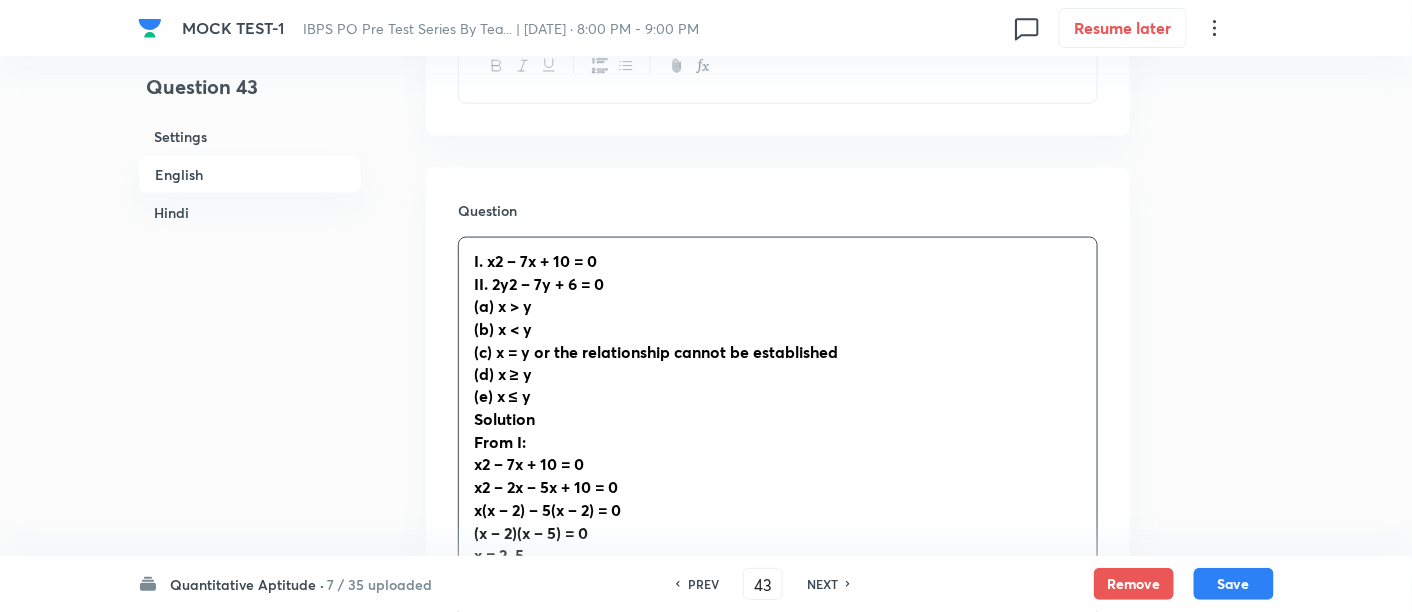 type 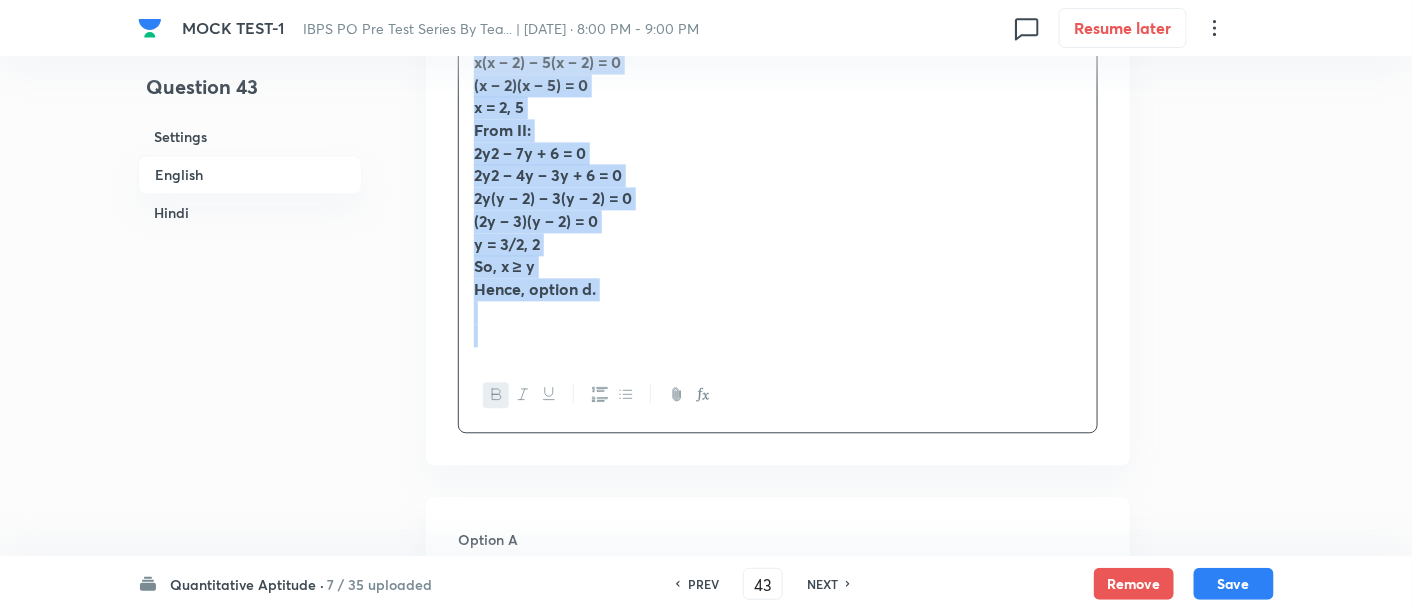 scroll, scrollTop: 1377, scrollLeft: 0, axis: vertical 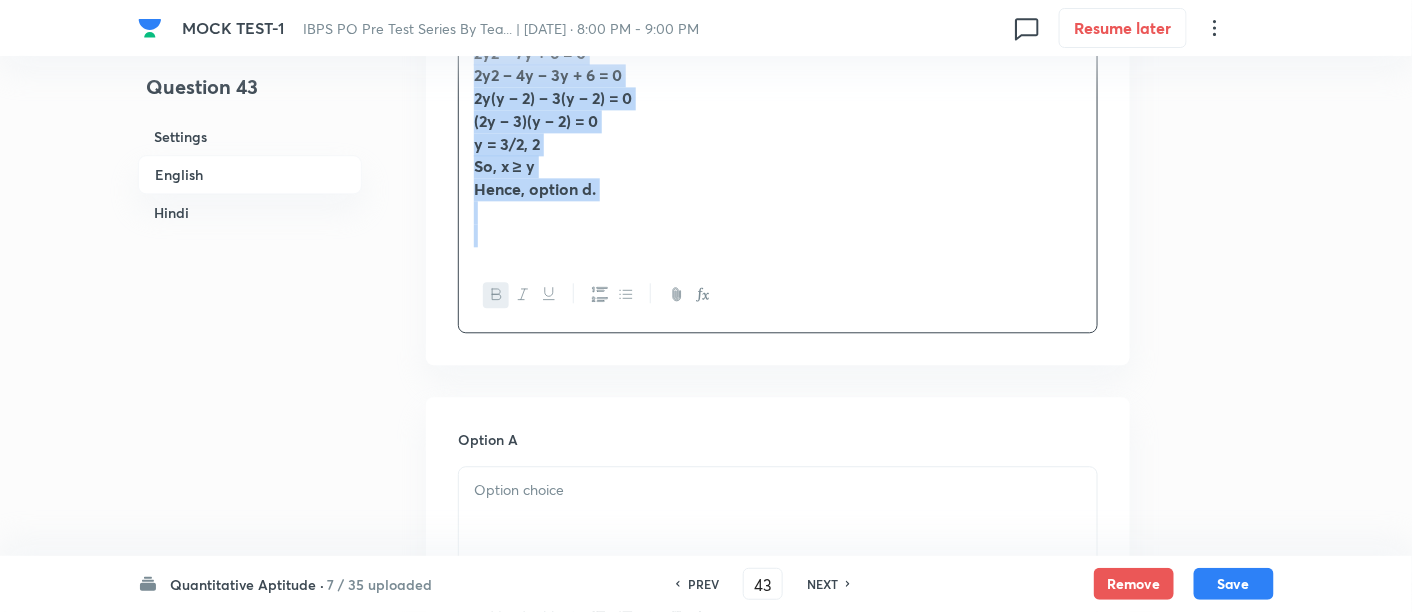 drag, startPoint x: 461, startPoint y: 255, endPoint x: 714, endPoint y: 441, distance: 314.01434 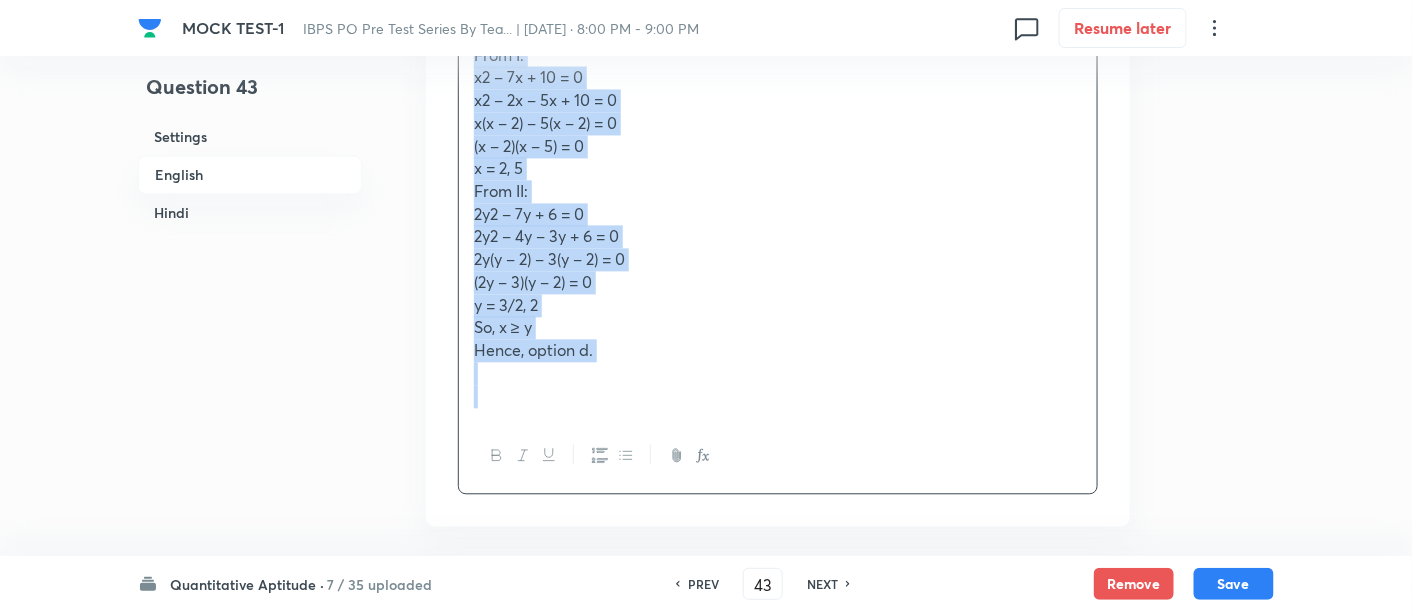 scroll, scrollTop: 1172, scrollLeft: 0, axis: vertical 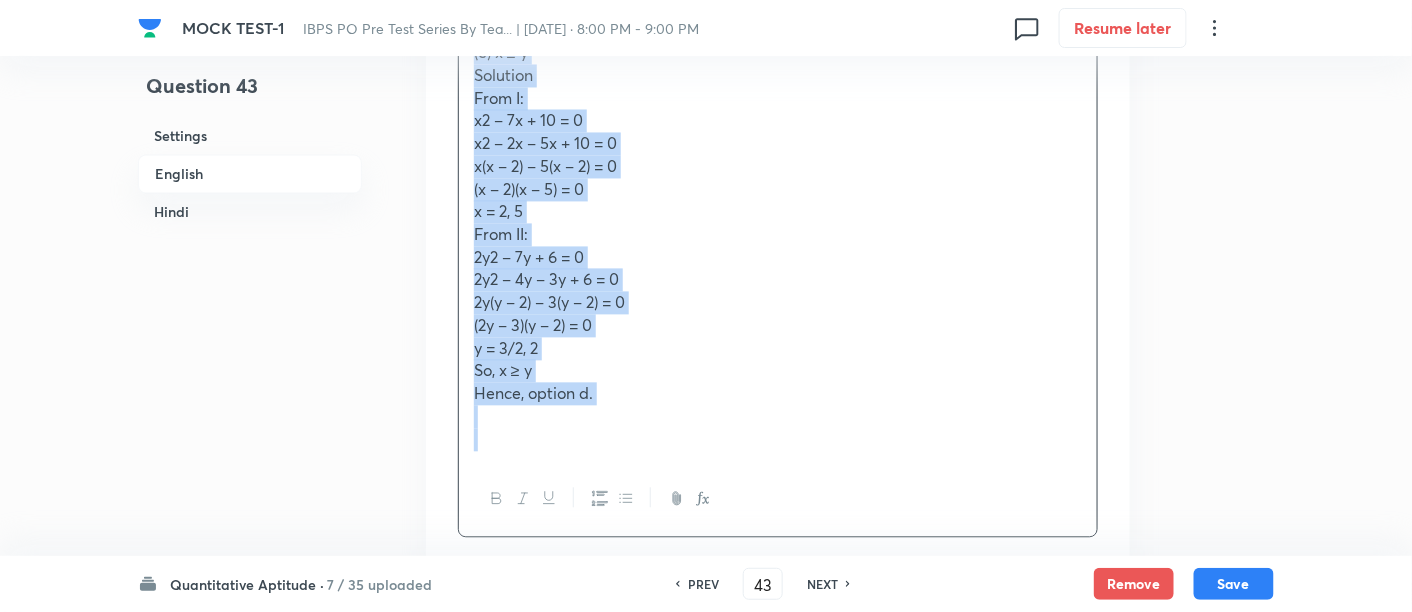 click on "2y2 – 4y – 3y + 6 = 0" at bounding box center [546, 279] 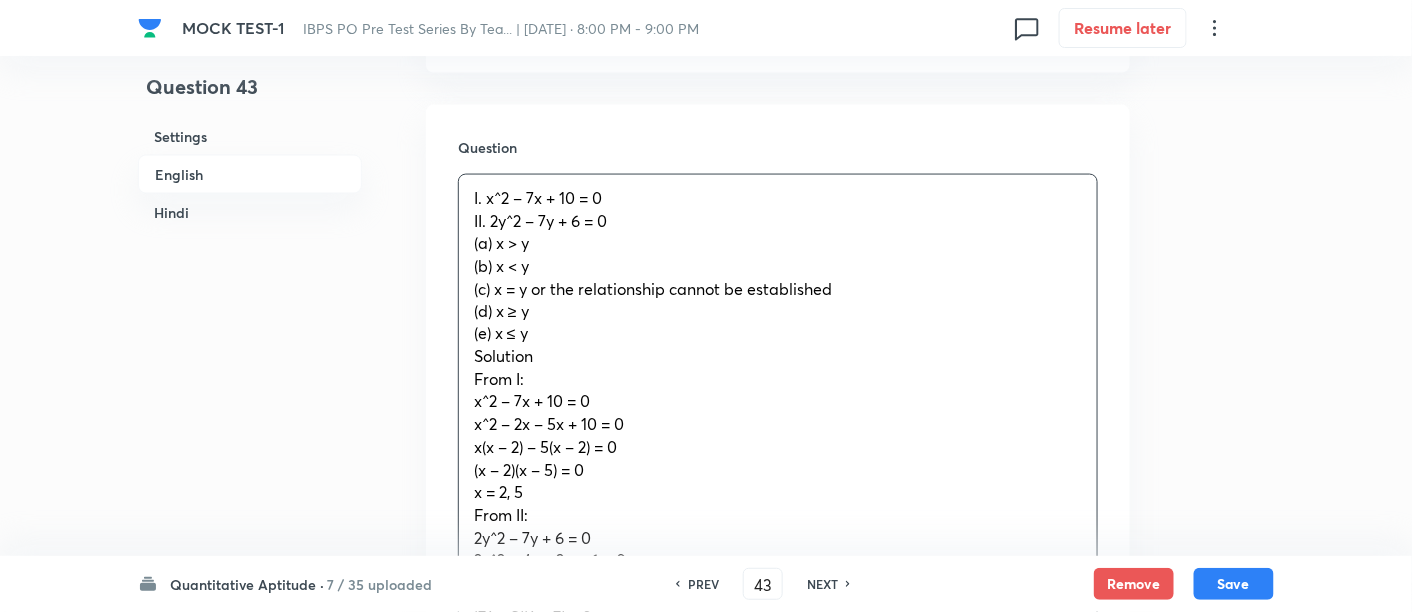 scroll, scrollTop: 890, scrollLeft: 0, axis: vertical 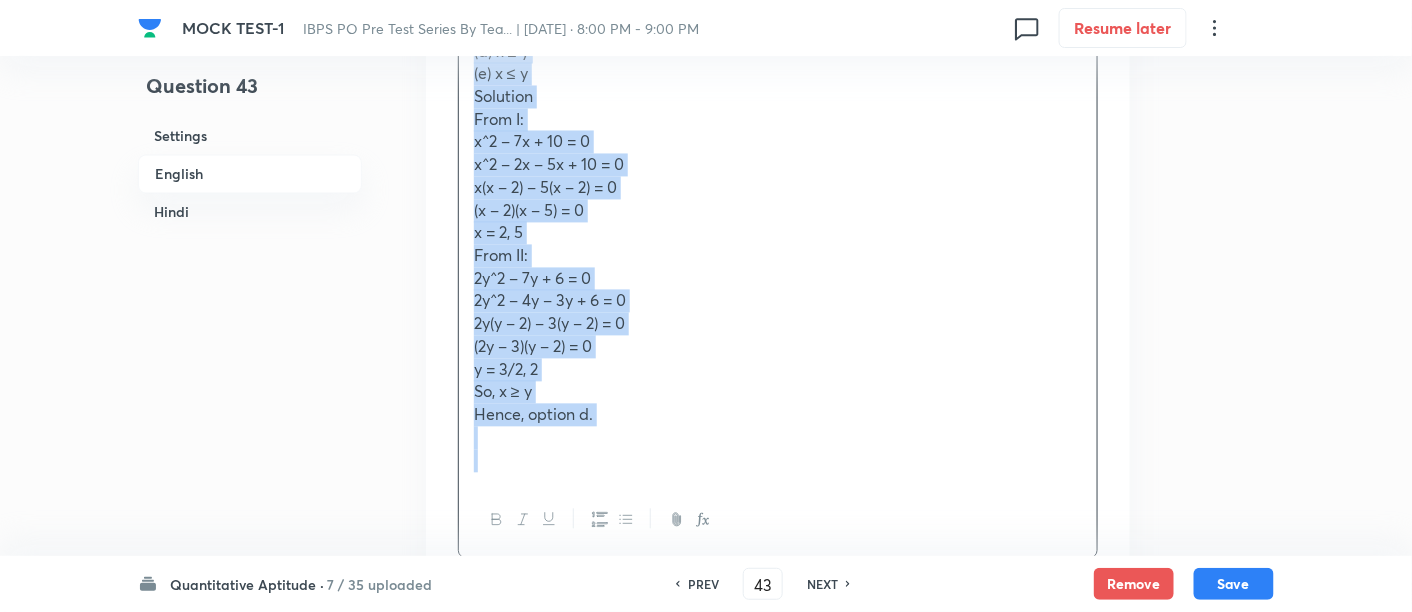 drag, startPoint x: 463, startPoint y: 193, endPoint x: 774, endPoint y: 501, distance: 437.70422 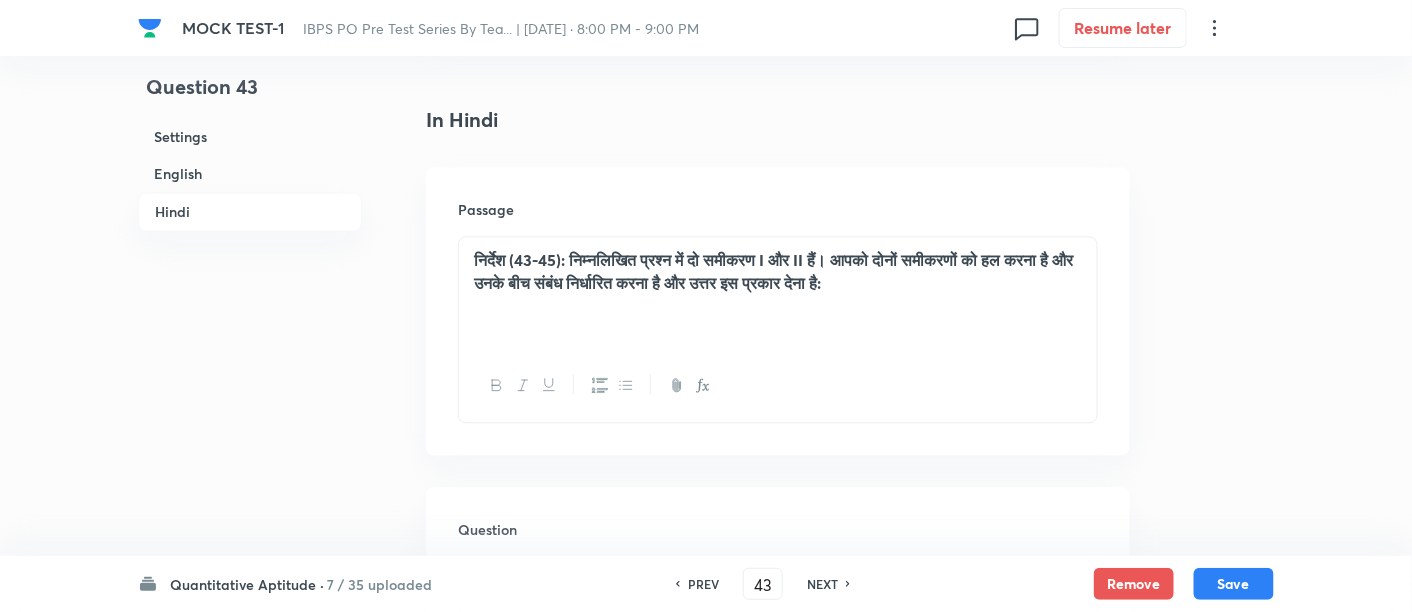 scroll, scrollTop: 3919, scrollLeft: 0, axis: vertical 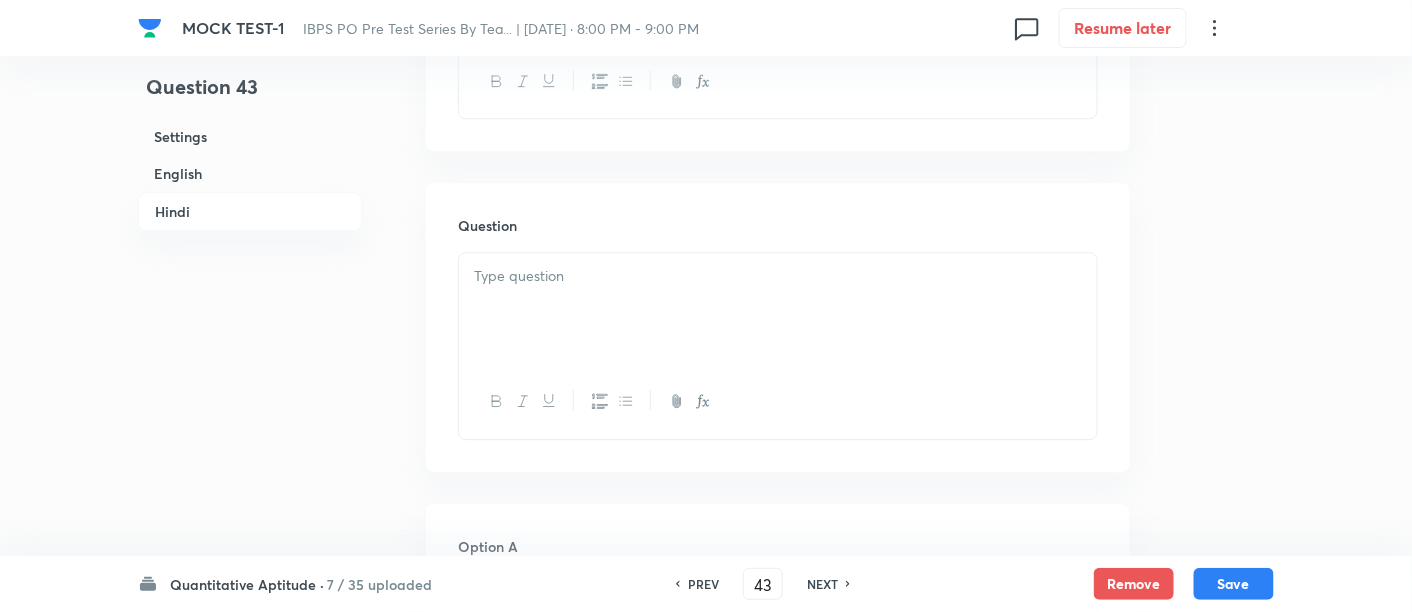 click at bounding box center [778, 309] 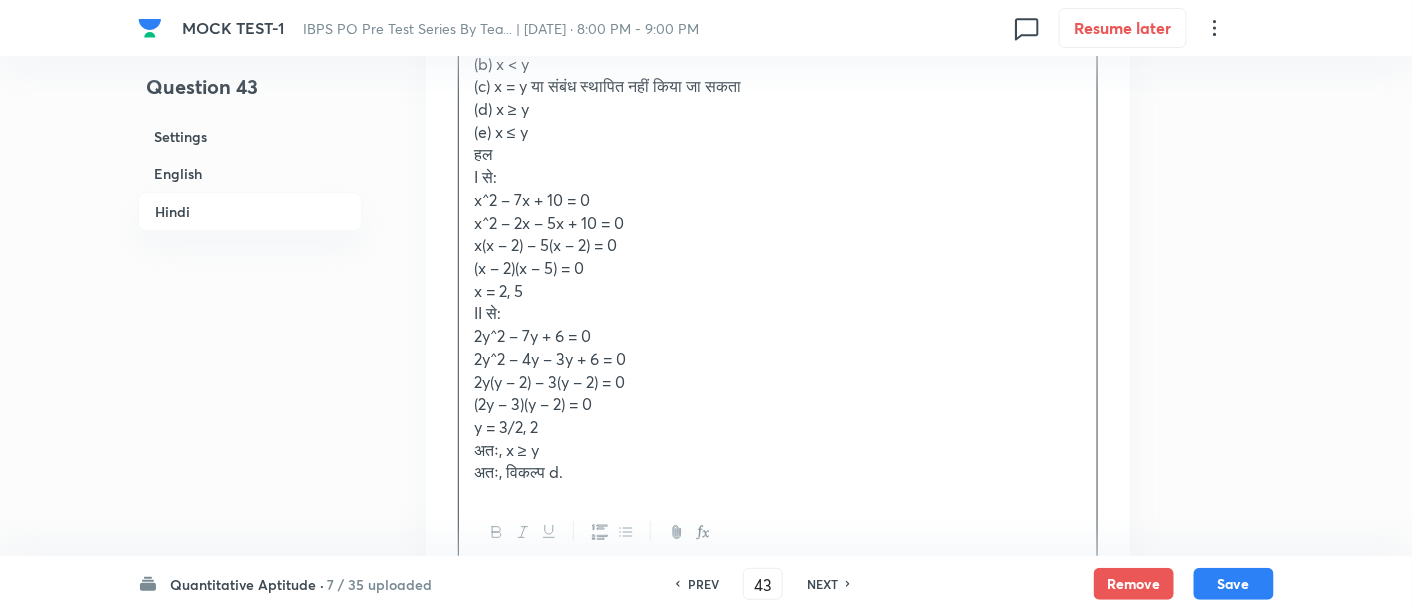 scroll, scrollTop: 4201, scrollLeft: 0, axis: vertical 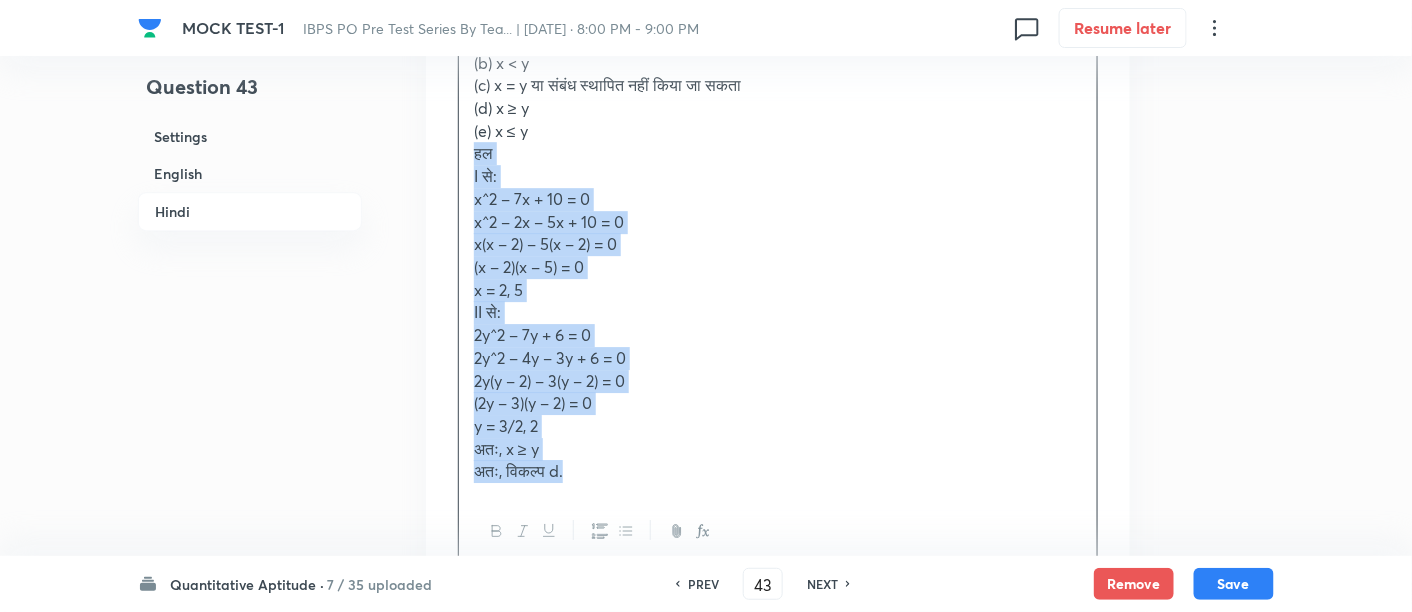 drag, startPoint x: 465, startPoint y: 150, endPoint x: 670, endPoint y: 472, distance: 381.71848 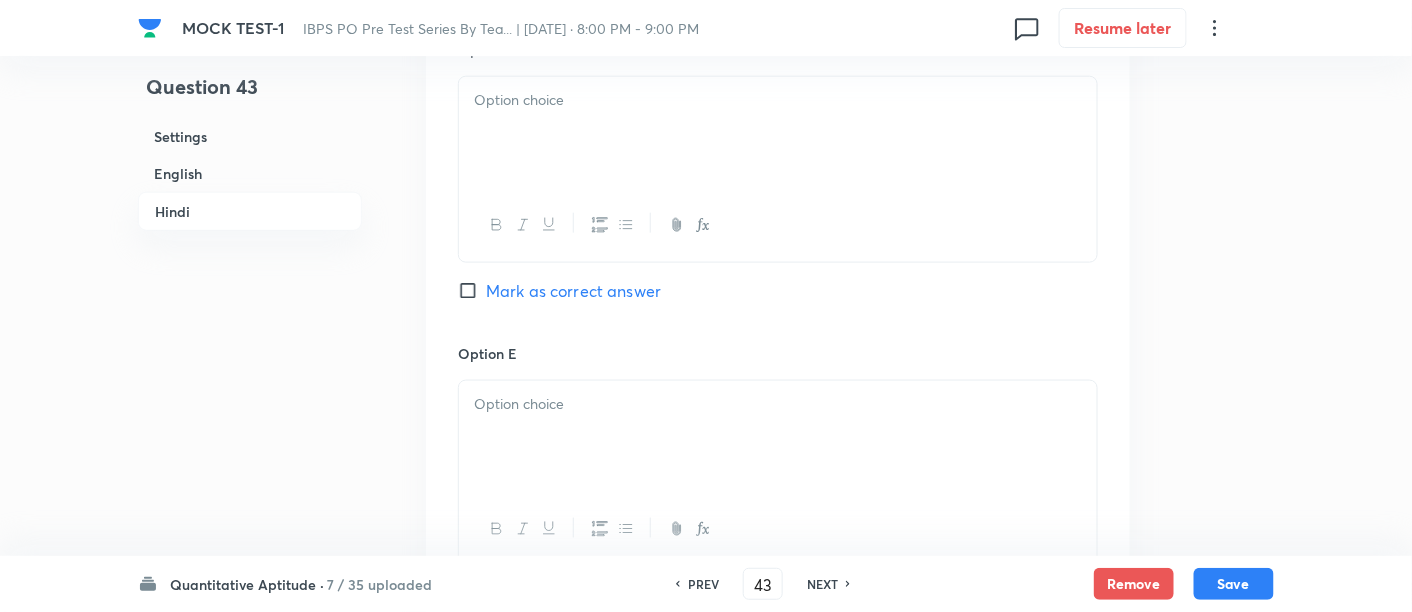scroll, scrollTop: 5939, scrollLeft: 0, axis: vertical 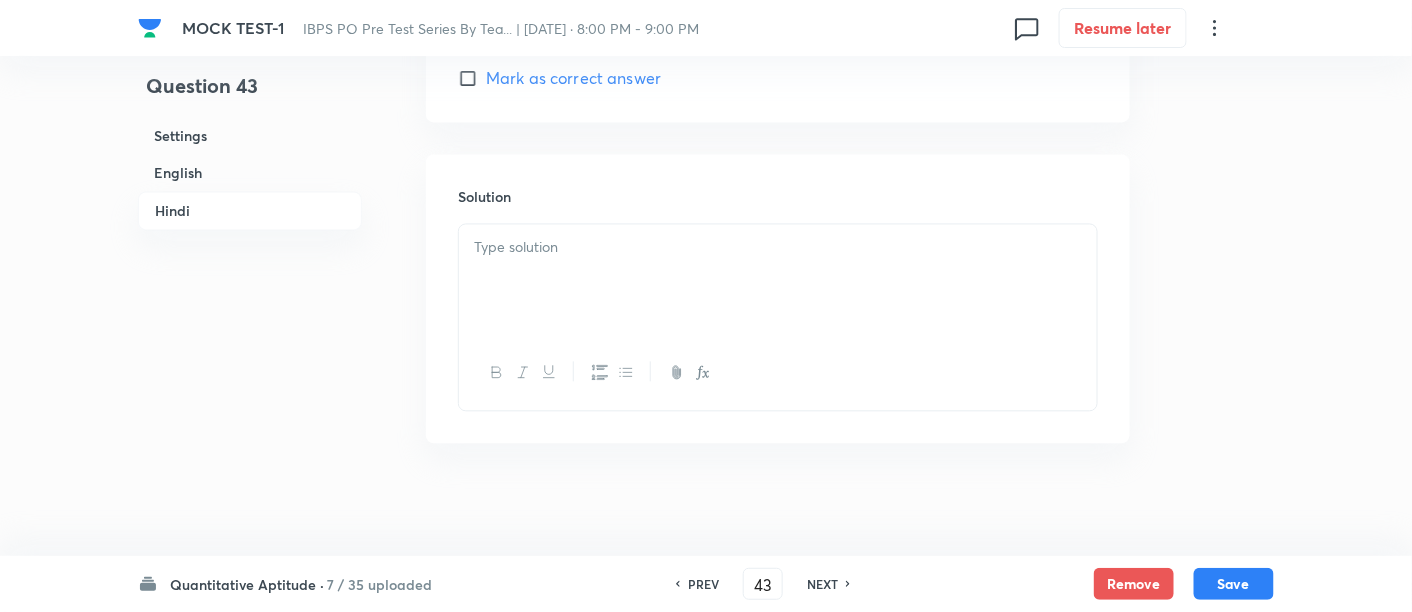 click at bounding box center [778, 281] 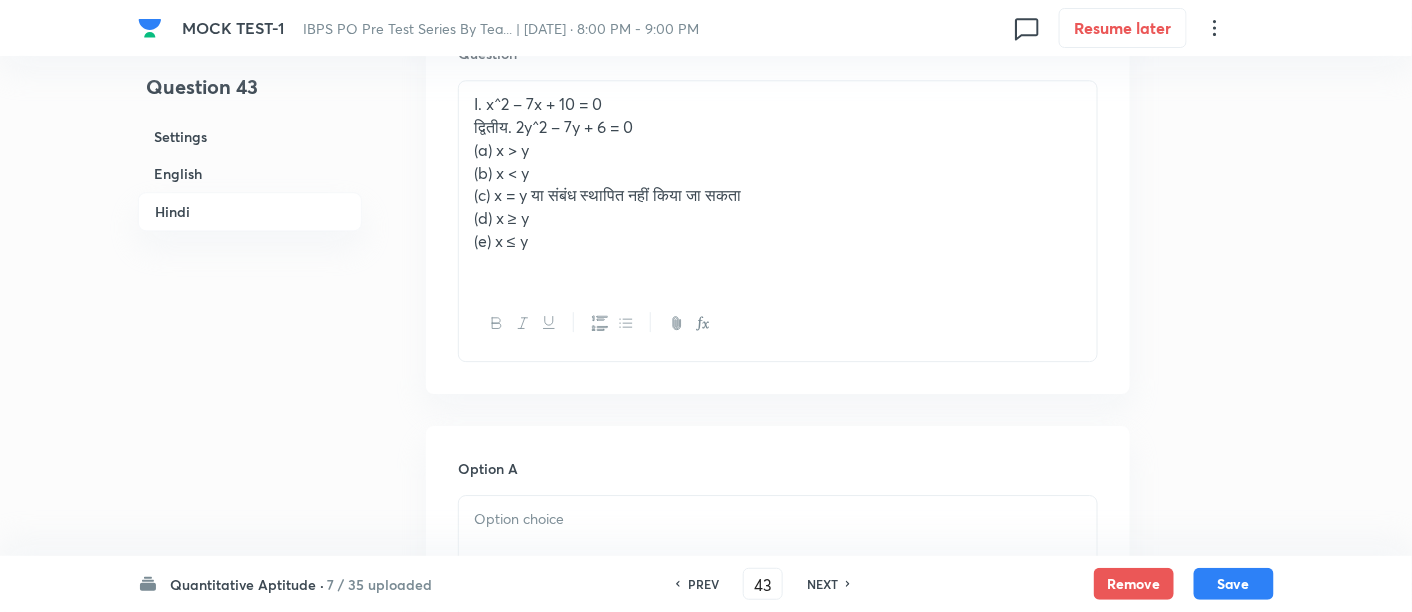 scroll, scrollTop: 4088, scrollLeft: 0, axis: vertical 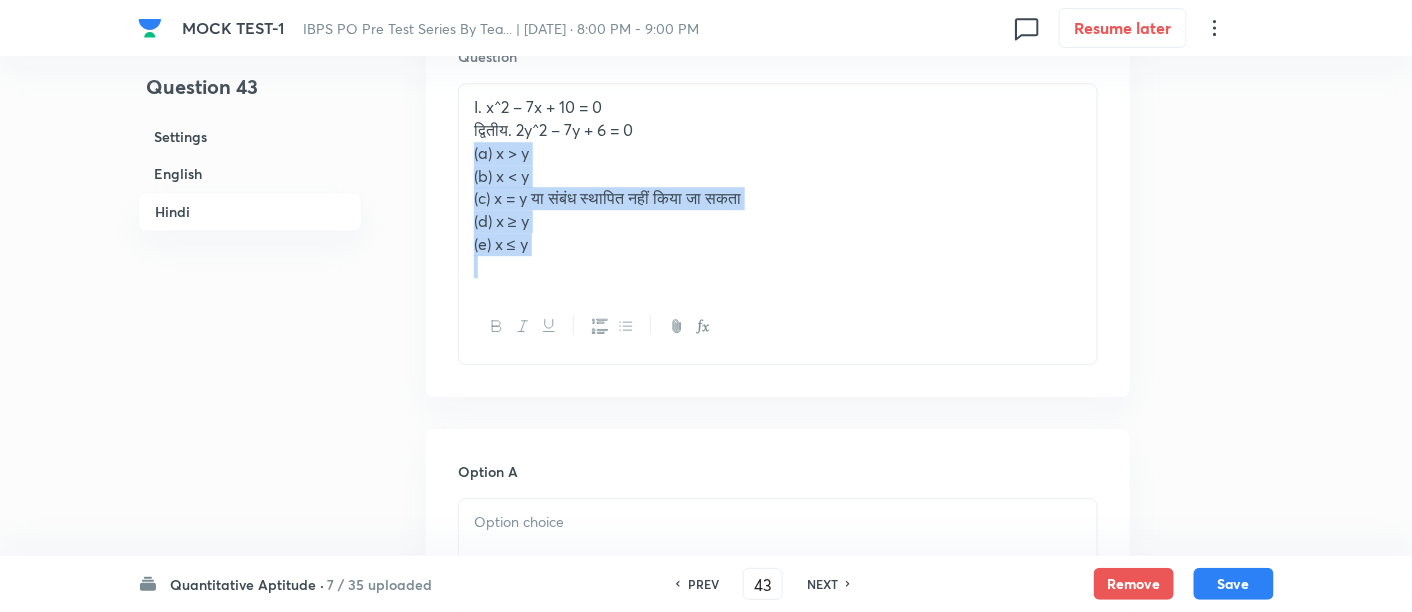 drag, startPoint x: 465, startPoint y: 153, endPoint x: 608, endPoint y: 292, distance: 199.42416 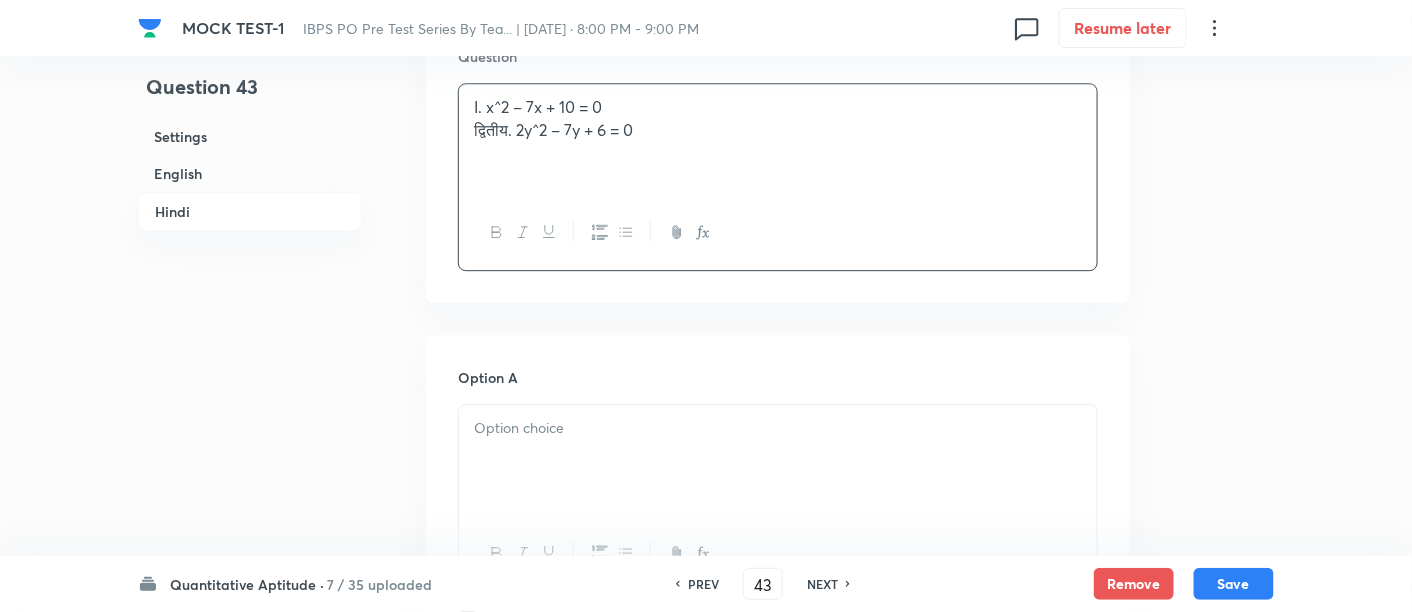scroll, scrollTop: 4231, scrollLeft: 0, axis: vertical 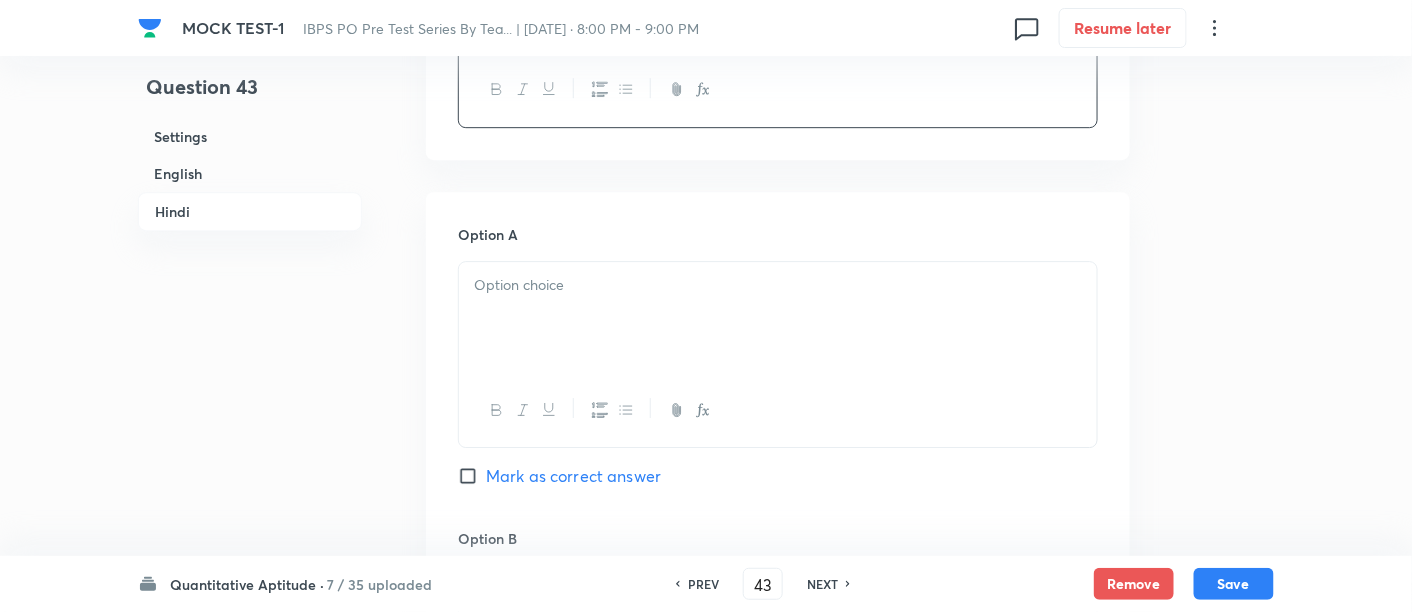 click at bounding box center [778, 318] 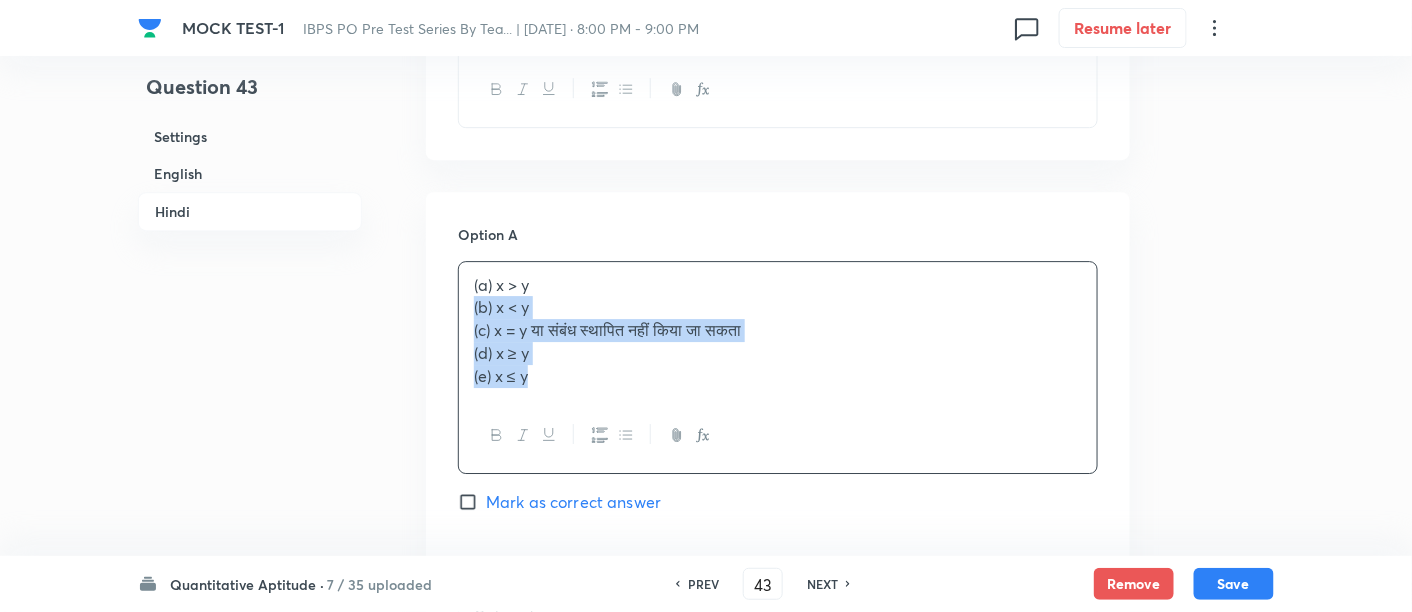 drag, startPoint x: 463, startPoint y: 310, endPoint x: 607, endPoint y: 458, distance: 206.49455 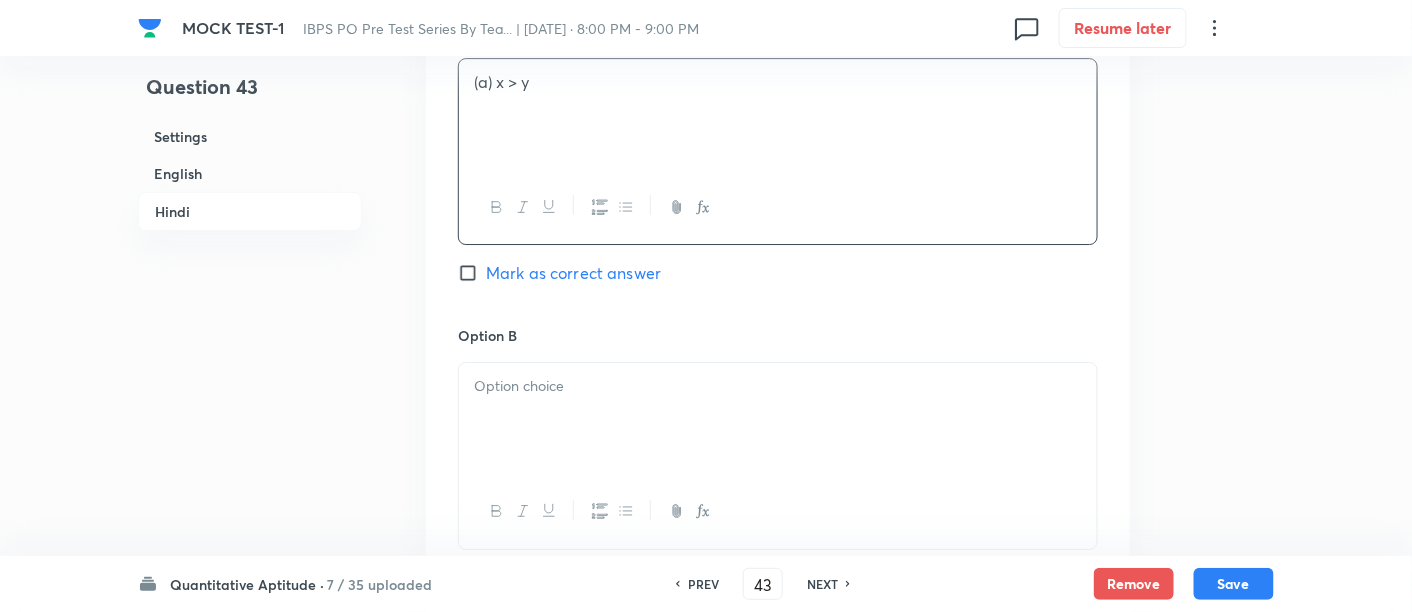 scroll, scrollTop: 4435, scrollLeft: 0, axis: vertical 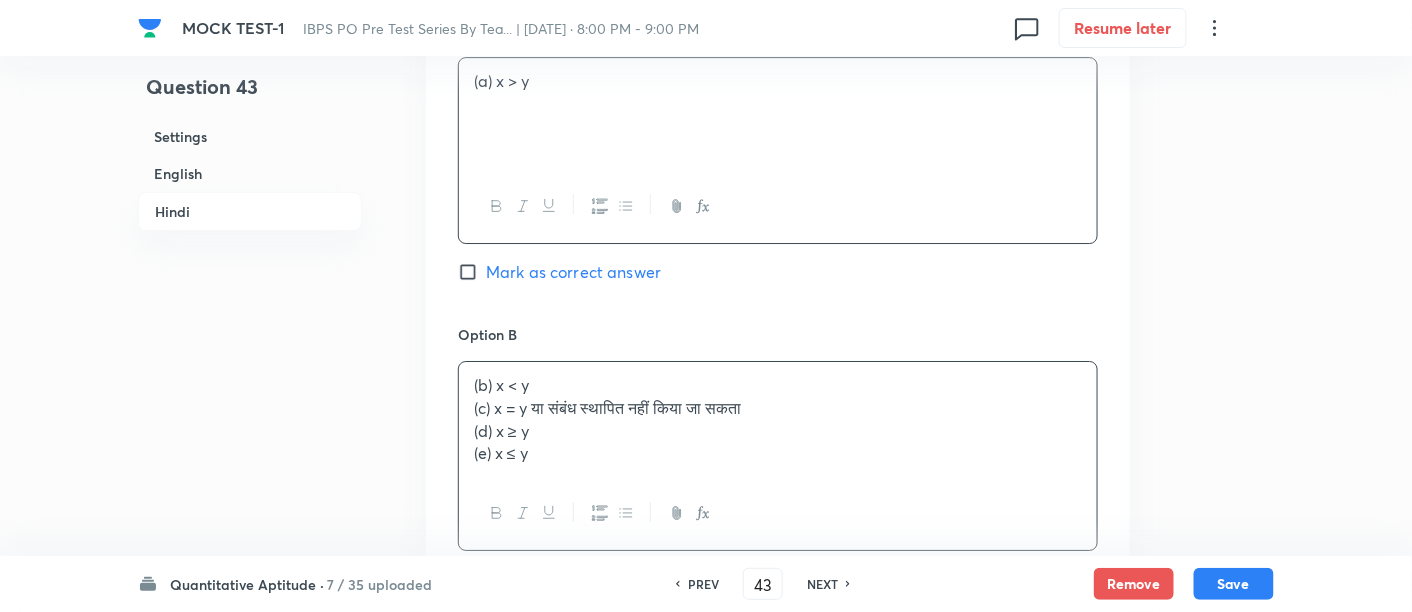 click on "(b) x < y (c) x = y या संबंध स्थापित नहीं किया जा सकता (d) x ≥ y (e) x ≤ y" at bounding box center (778, 419) 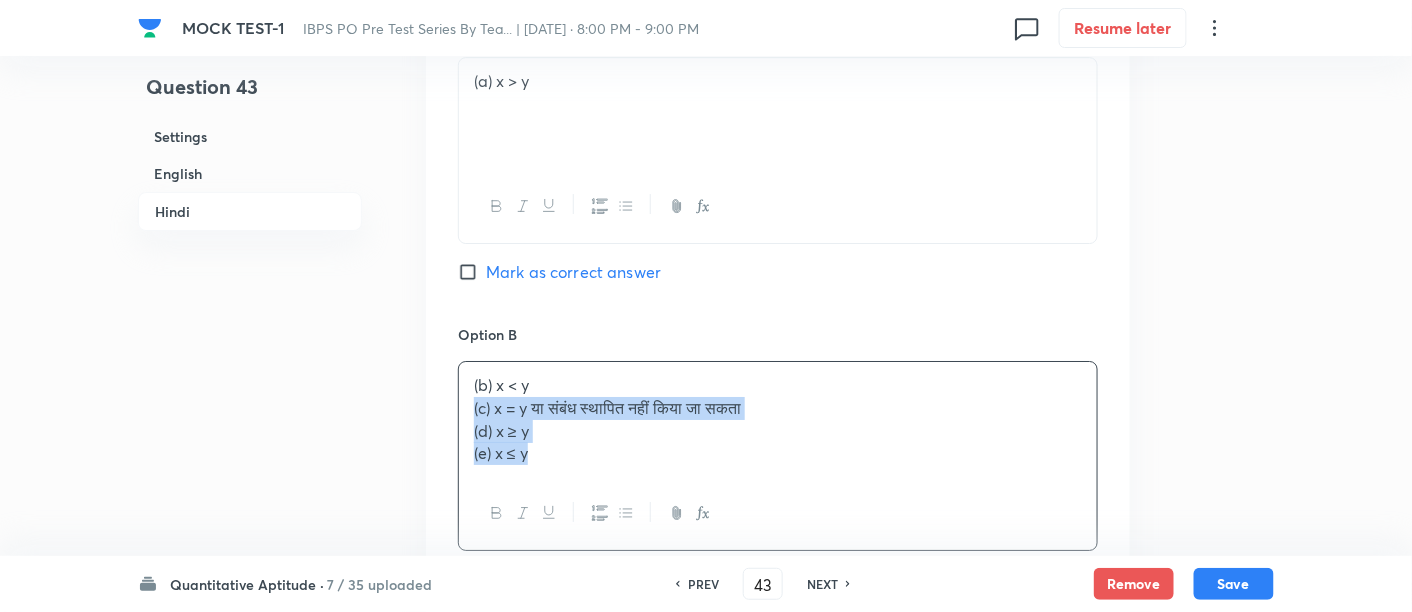 drag, startPoint x: 460, startPoint y: 401, endPoint x: 645, endPoint y: 522, distance: 221.05655 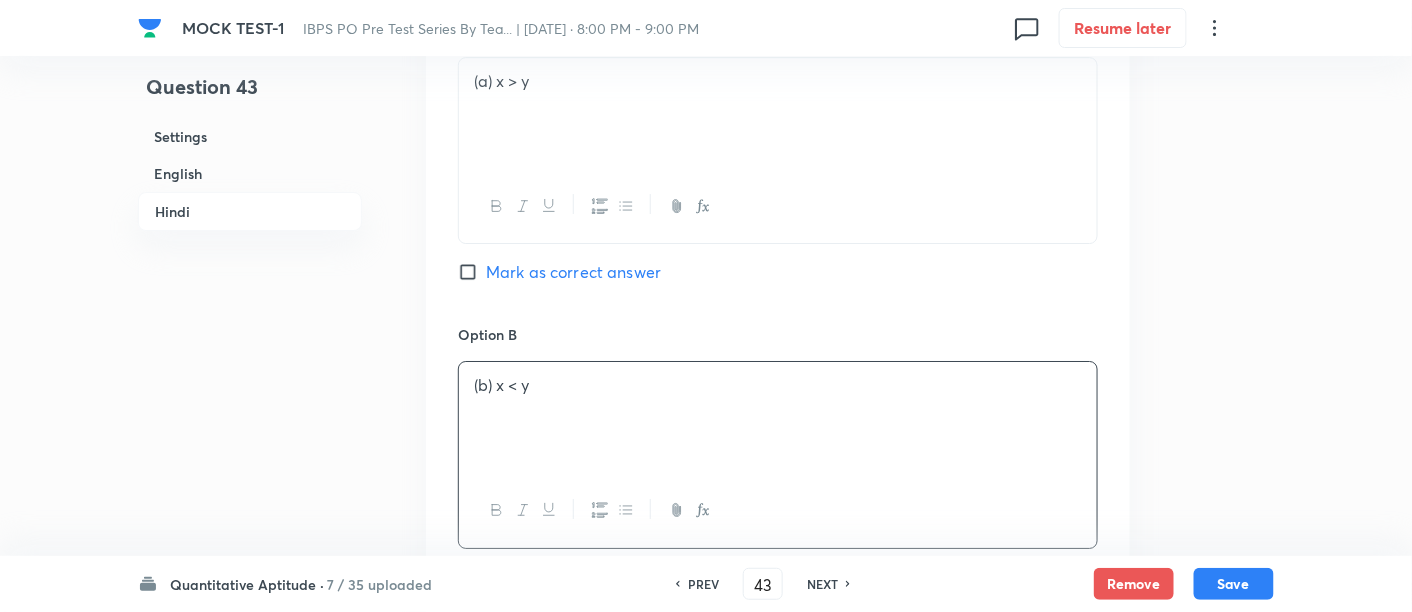 scroll, scrollTop: 4684, scrollLeft: 0, axis: vertical 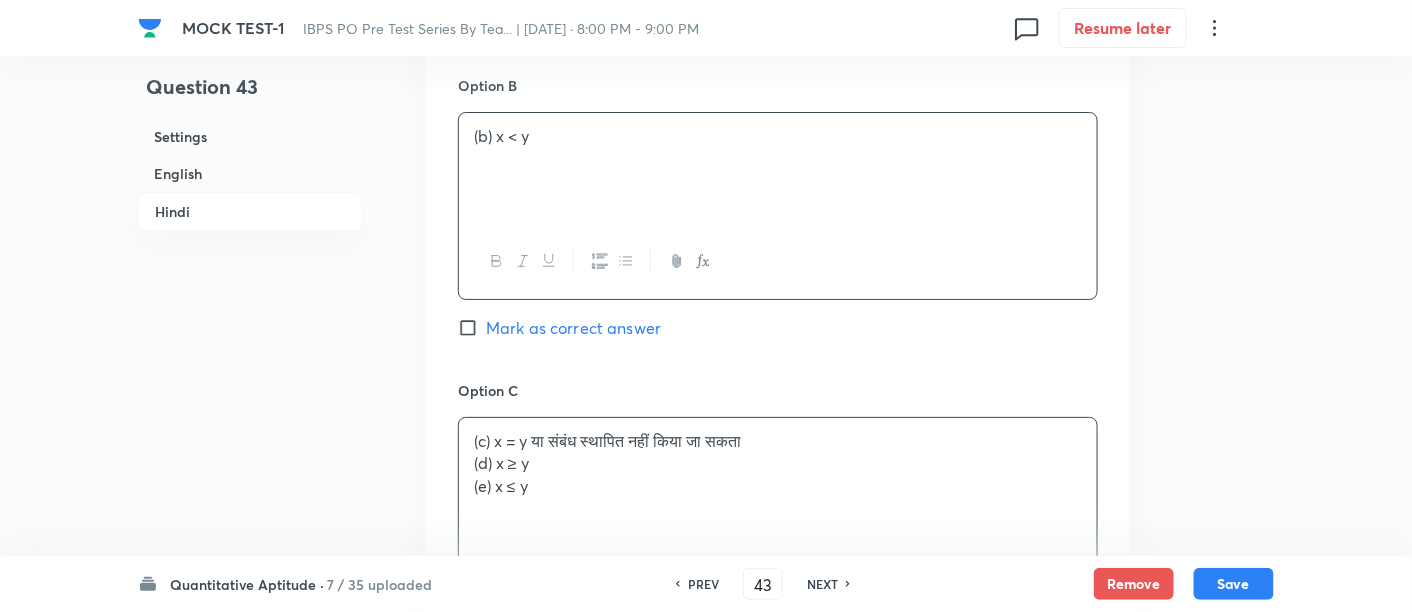 click on "(c) x = y या संबंध स्थापित नहीं किया जा सकता" at bounding box center (778, 441) 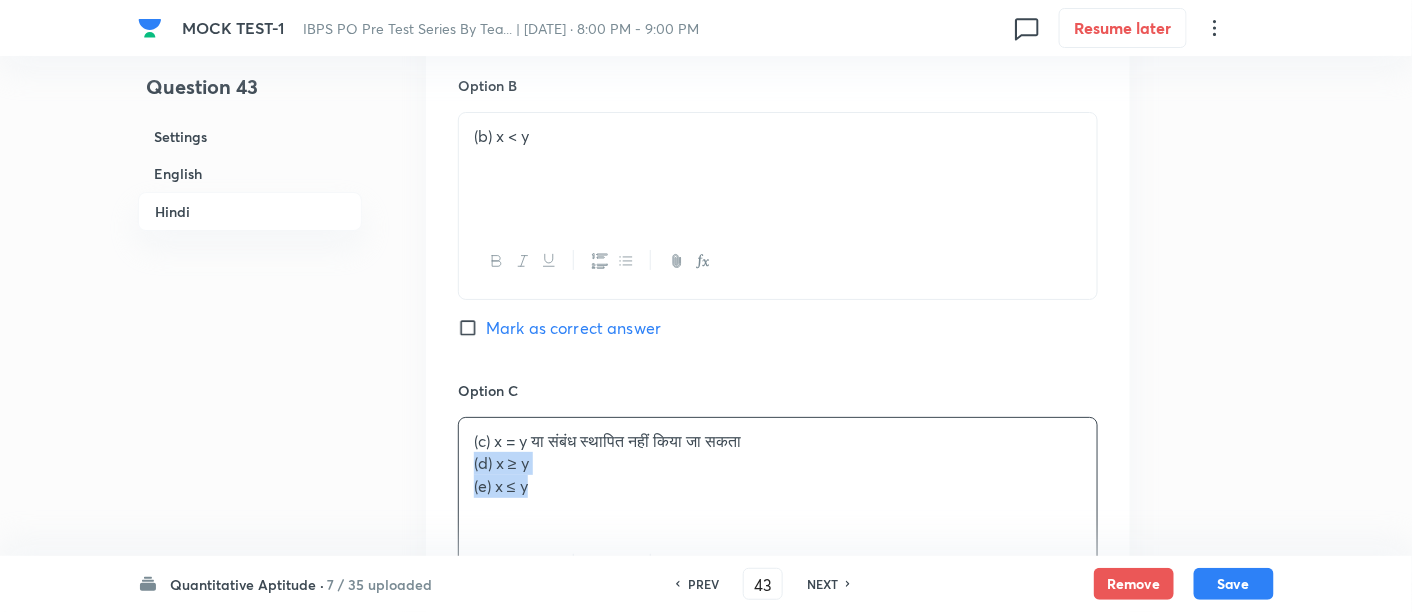 drag, startPoint x: 467, startPoint y: 455, endPoint x: 634, endPoint y: 565, distance: 199.9725 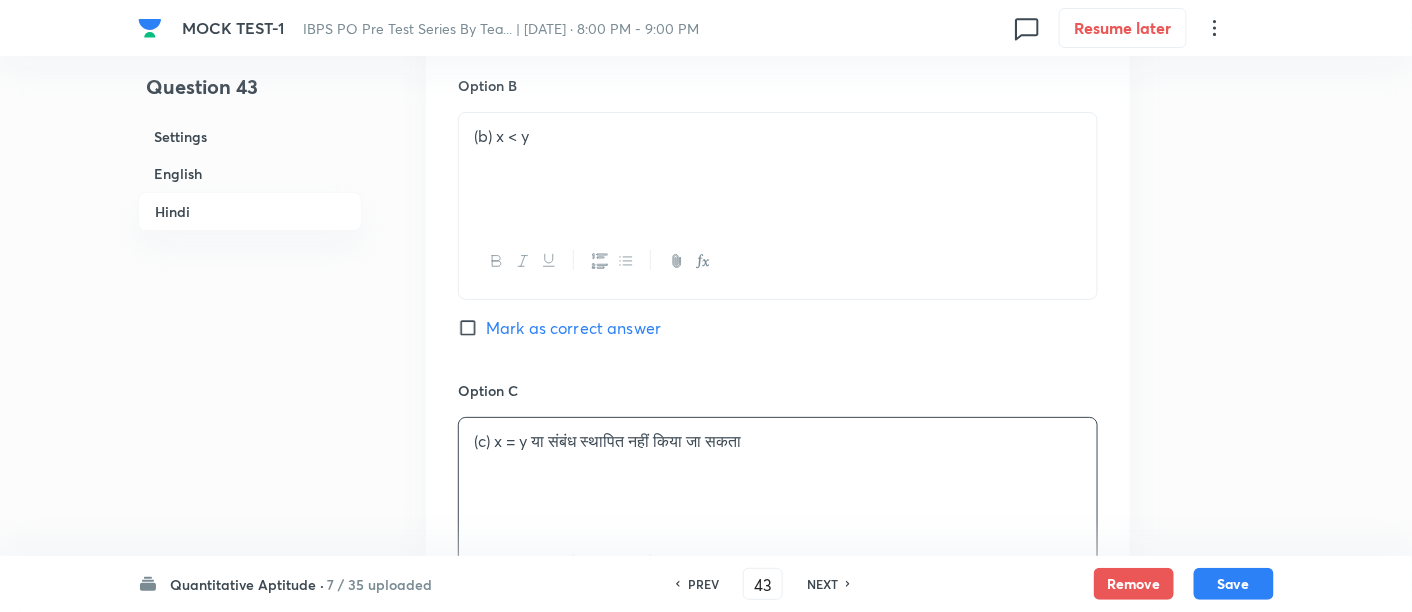 scroll, scrollTop: 4935, scrollLeft: 0, axis: vertical 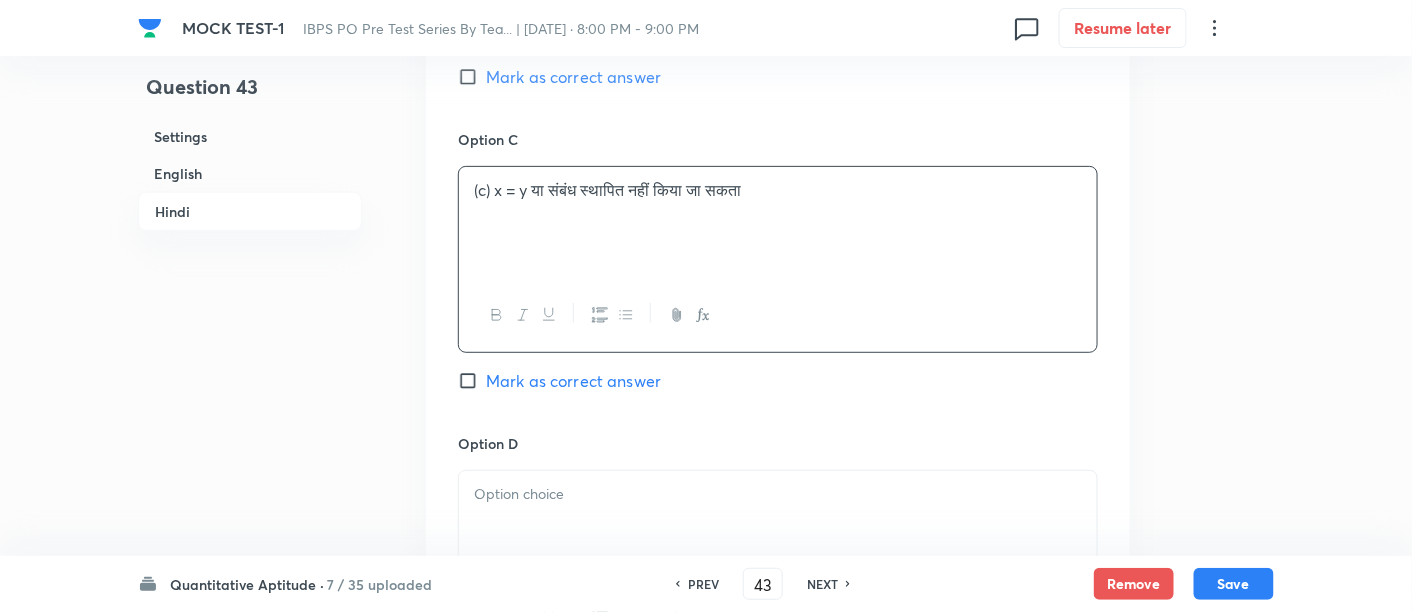 click at bounding box center (778, 494) 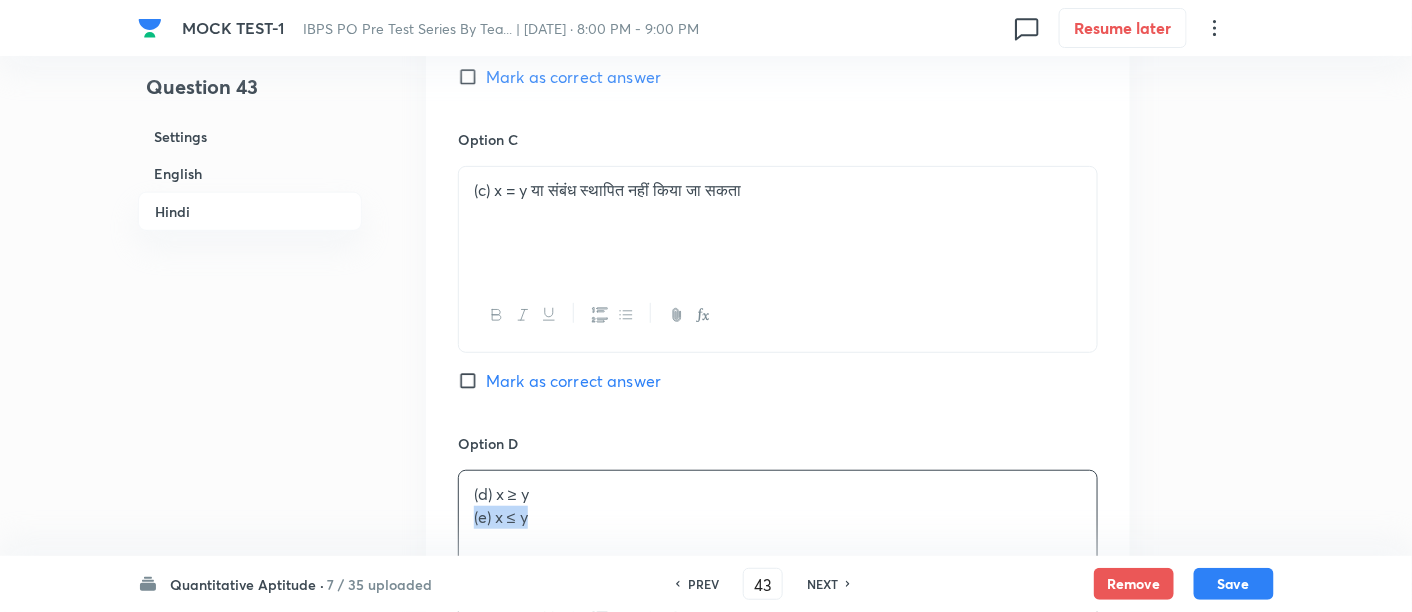 drag, startPoint x: 468, startPoint y: 513, endPoint x: 642, endPoint y: 534, distance: 175.26266 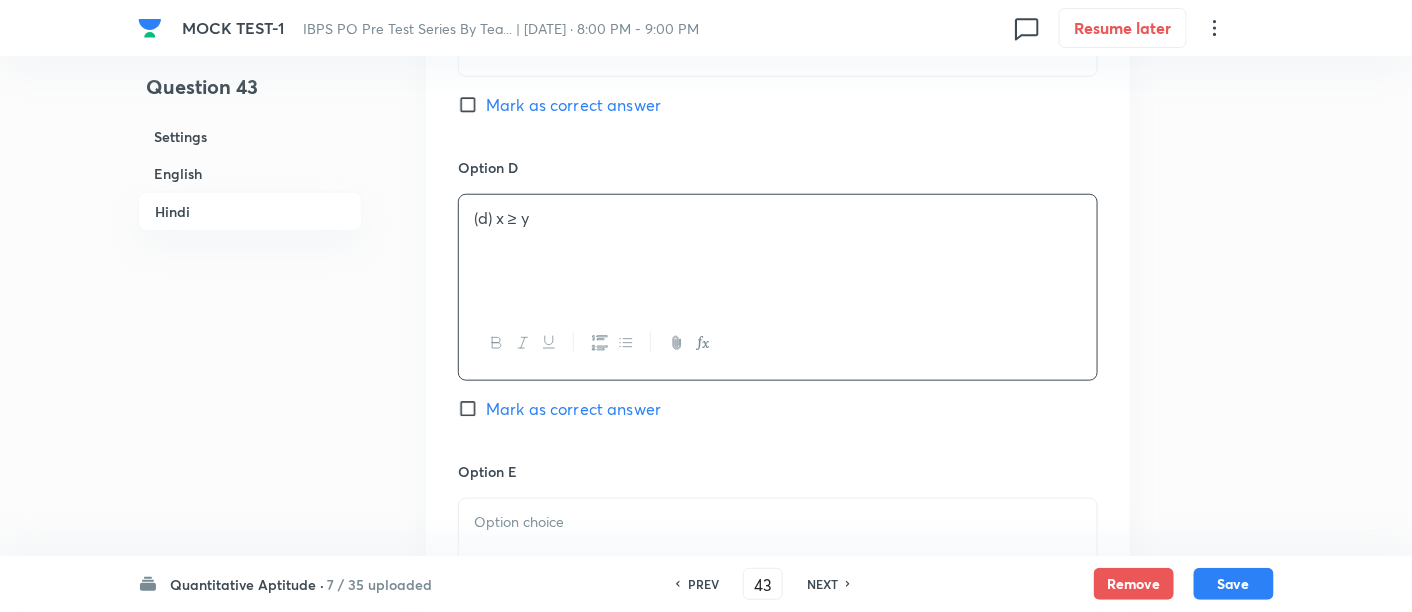 scroll, scrollTop: 5242, scrollLeft: 0, axis: vertical 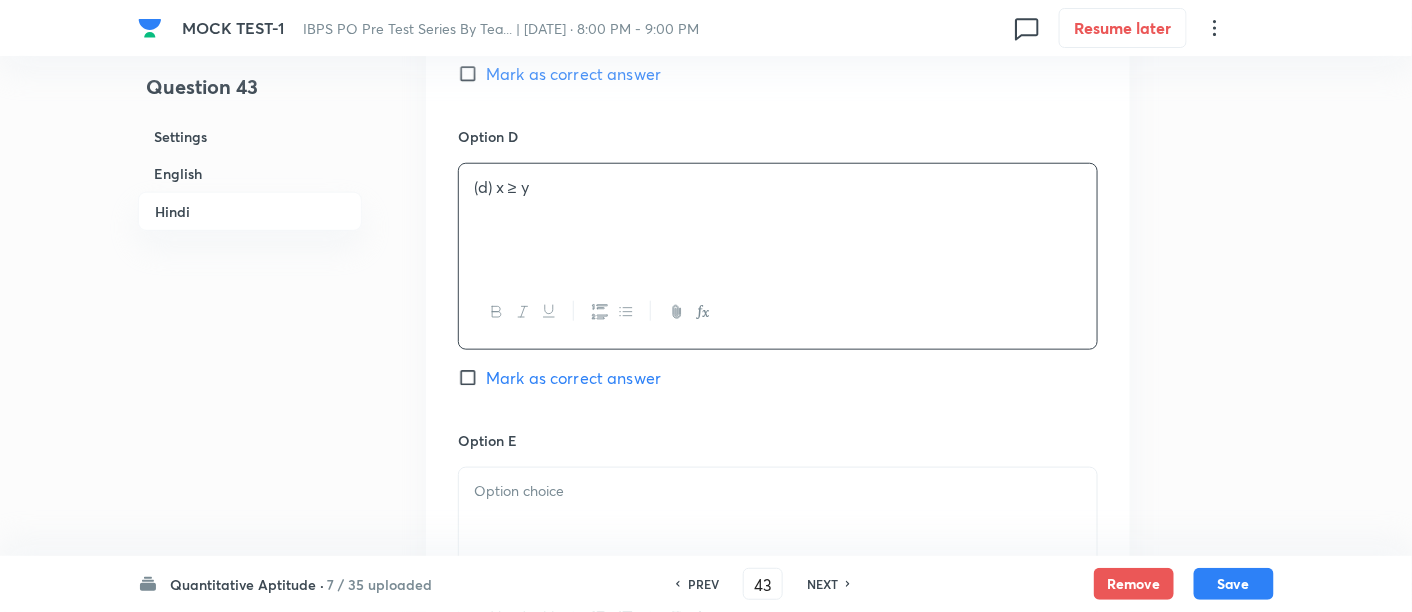 click at bounding box center (778, 524) 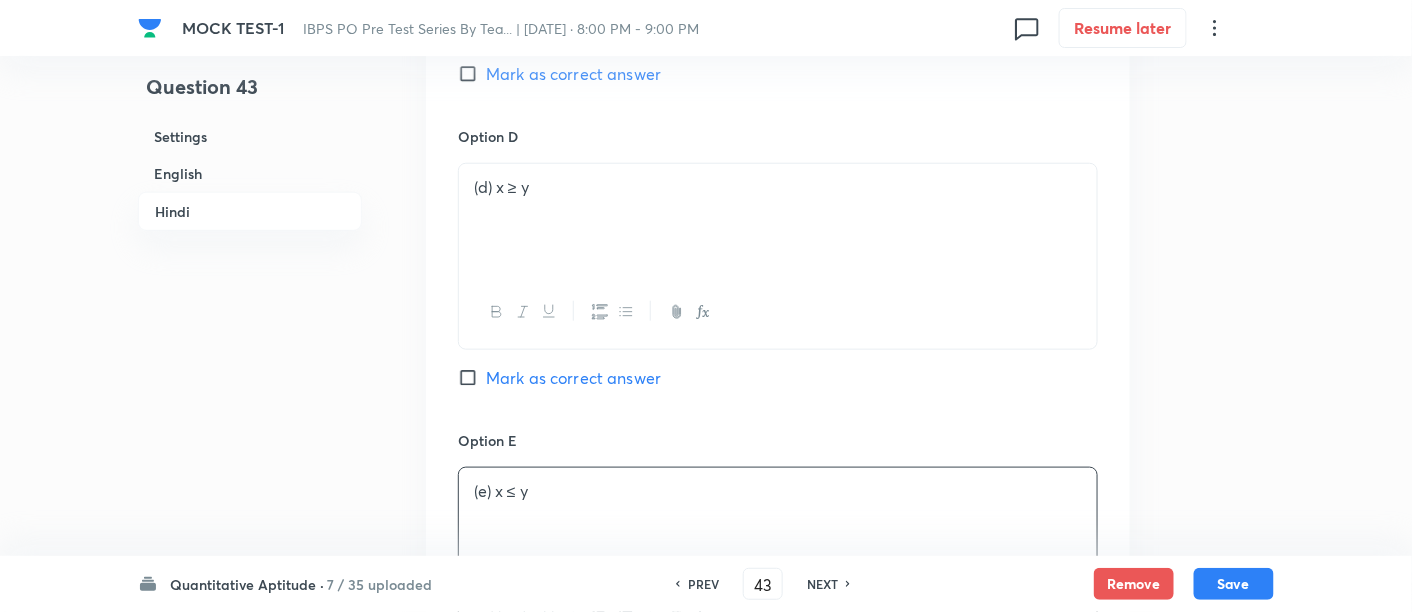 click on "Mark as correct answer" at bounding box center [573, 378] 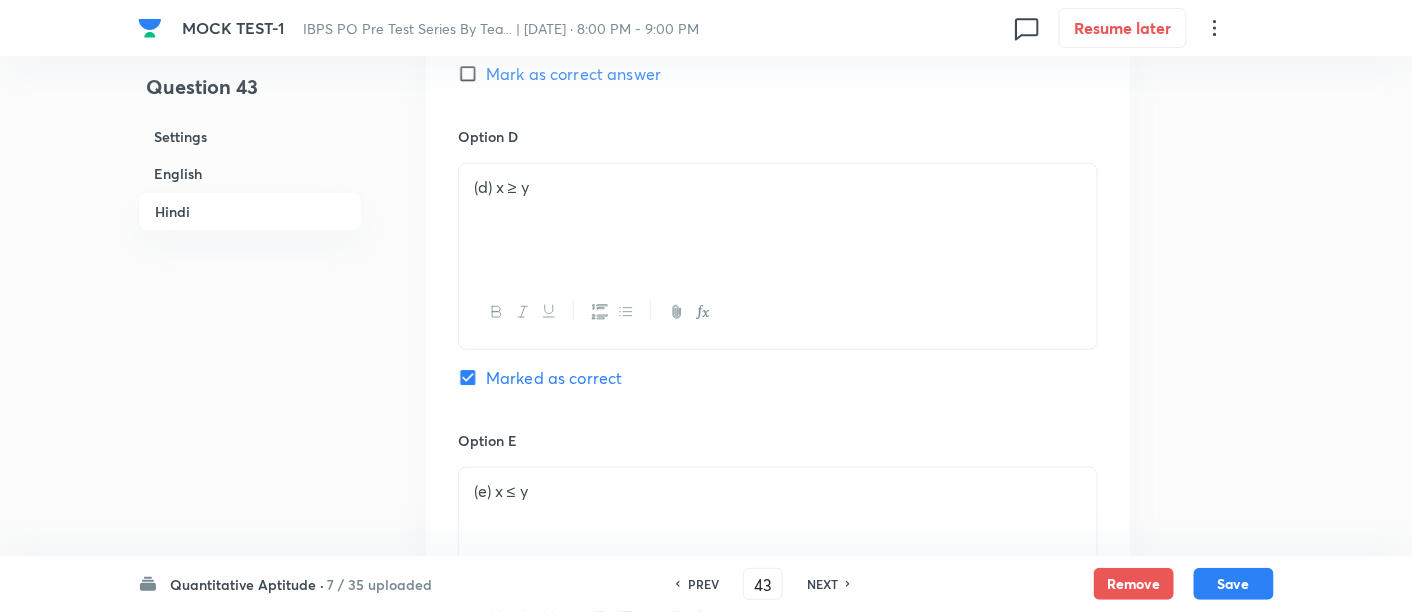 checkbox on "true" 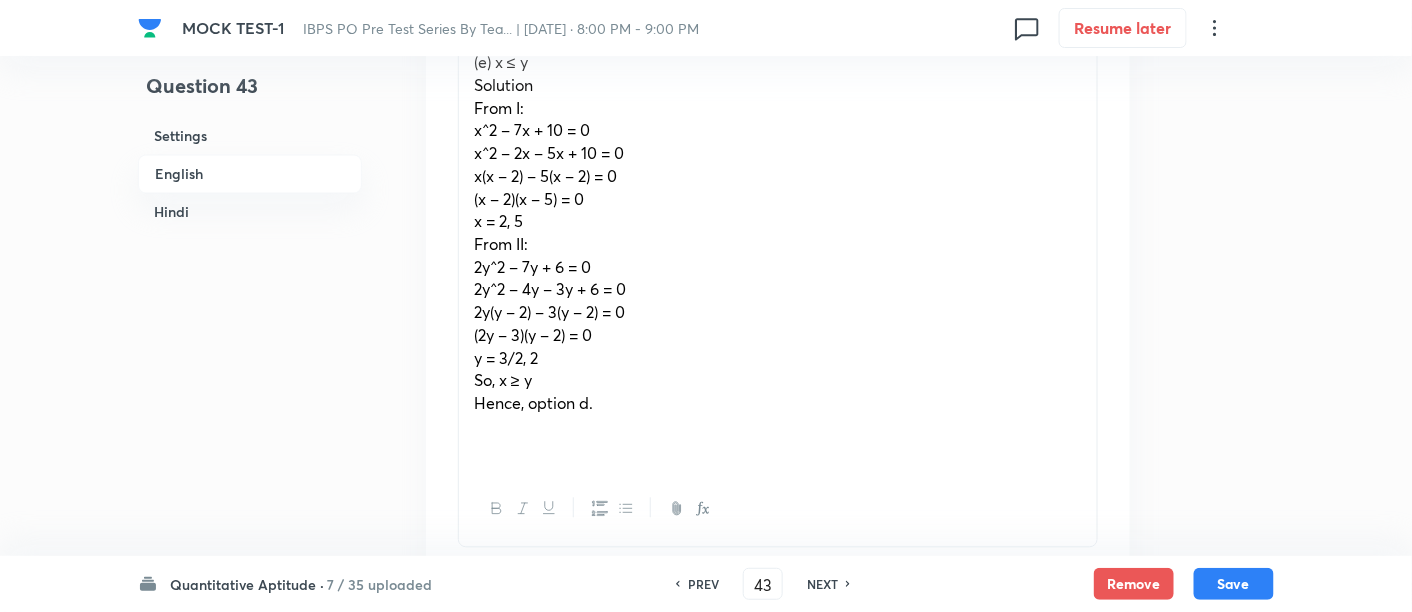 scroll, scrollTop: 1160, scrollLeft: 0, axis: vertical 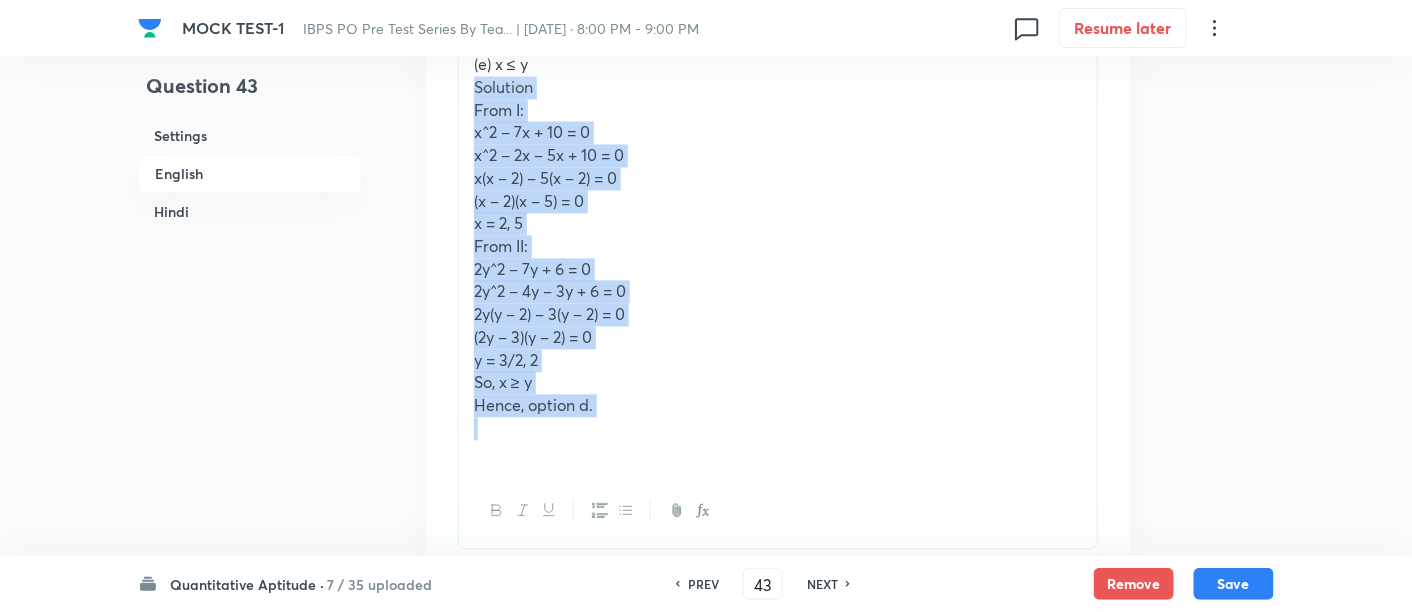 drag, startPoint x: 462, startPoint y: 92, endPoint x: 625, endPoint y: 421, distance: 367.16483 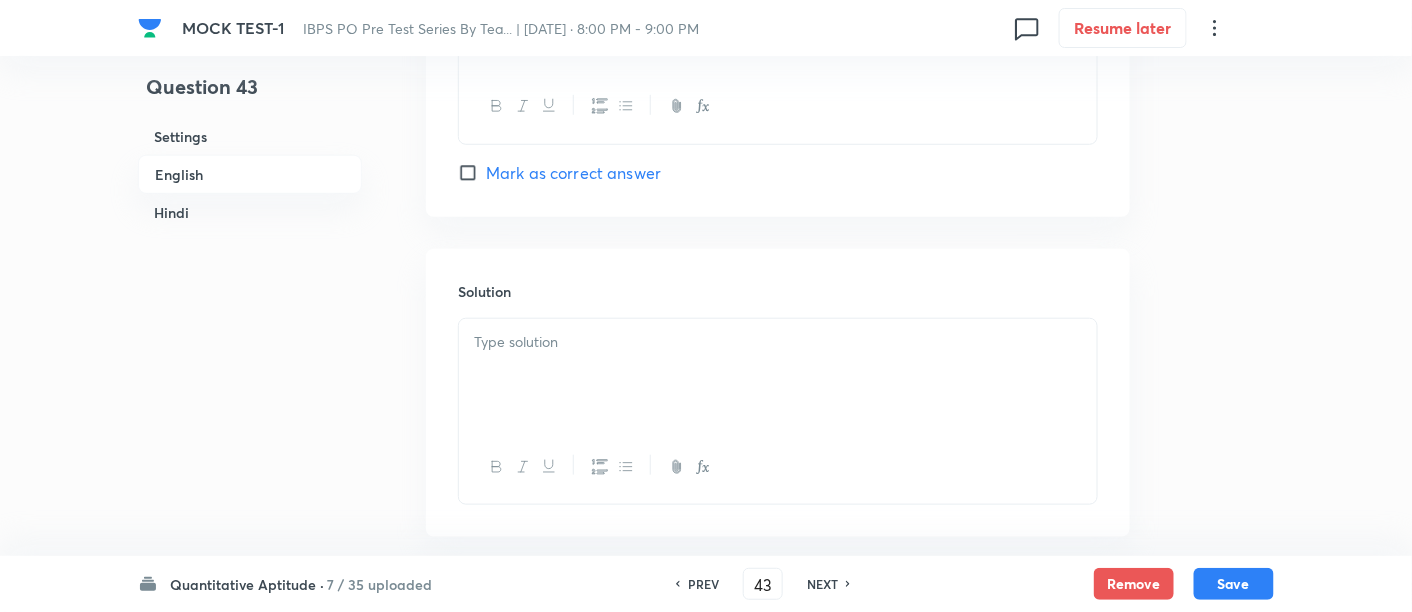scroll, scrollTop: 2769, scrollLeft: 0, axis: vertical 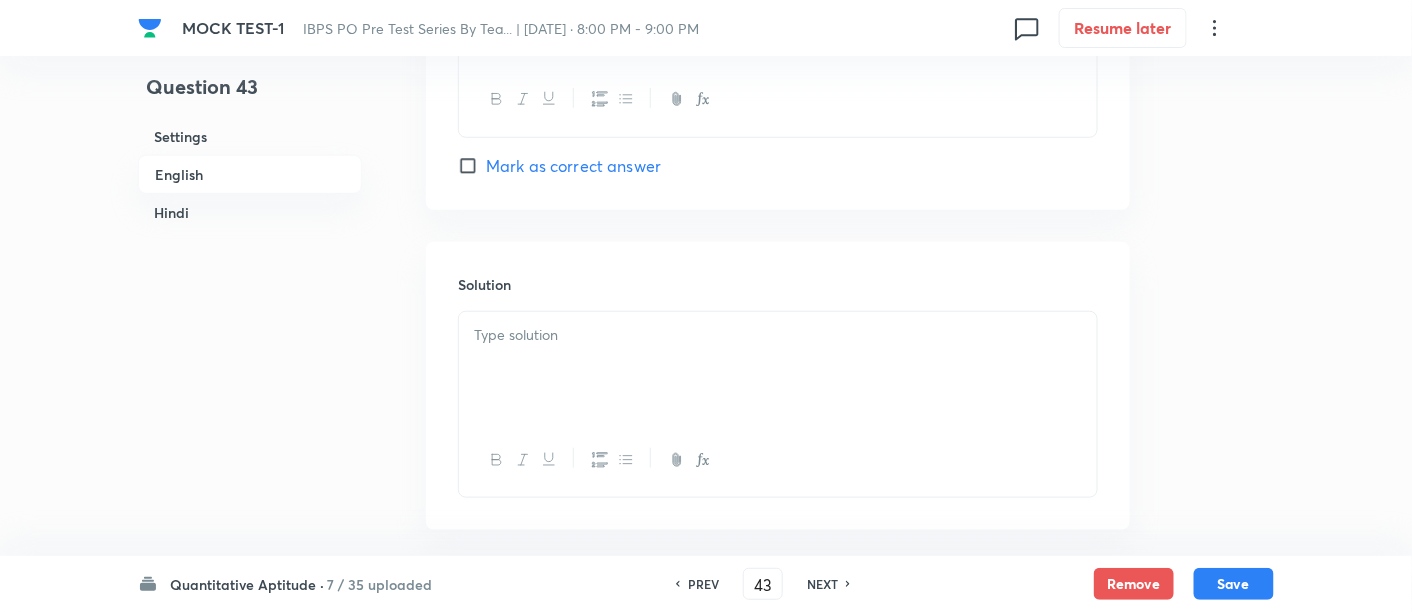 click at bounding box center (778, 460) 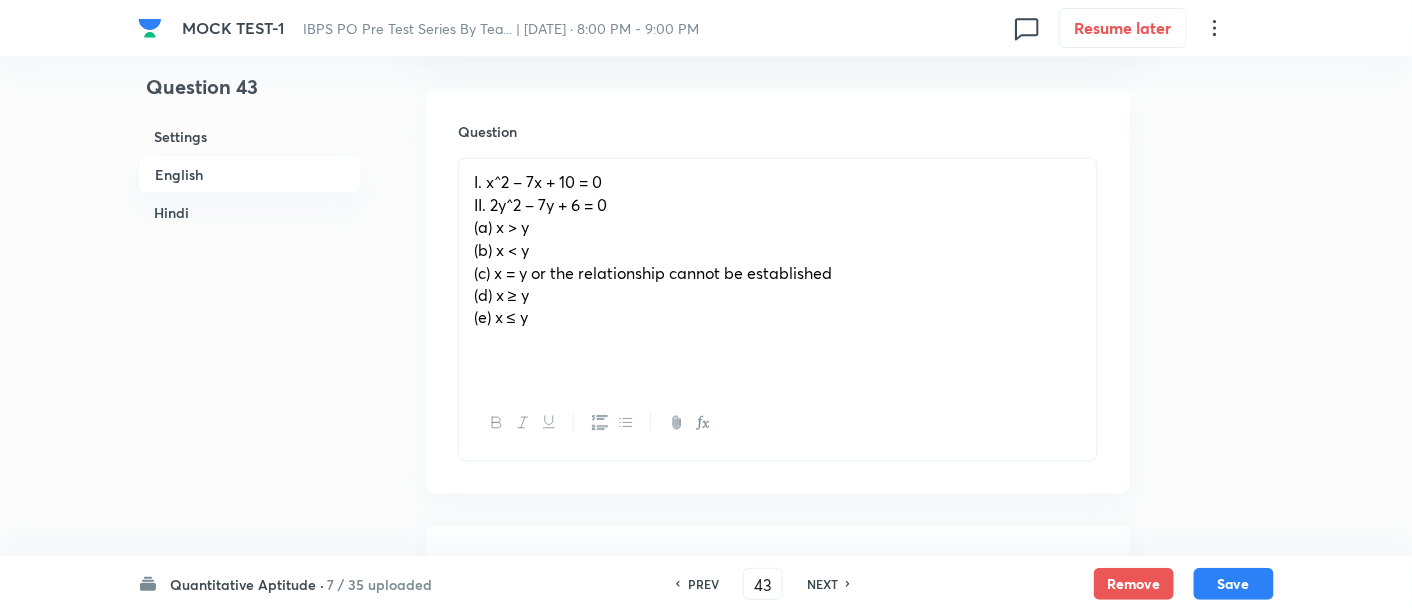 scroll, scrollTop: 831, scrollLeft: 0, axis: vertical 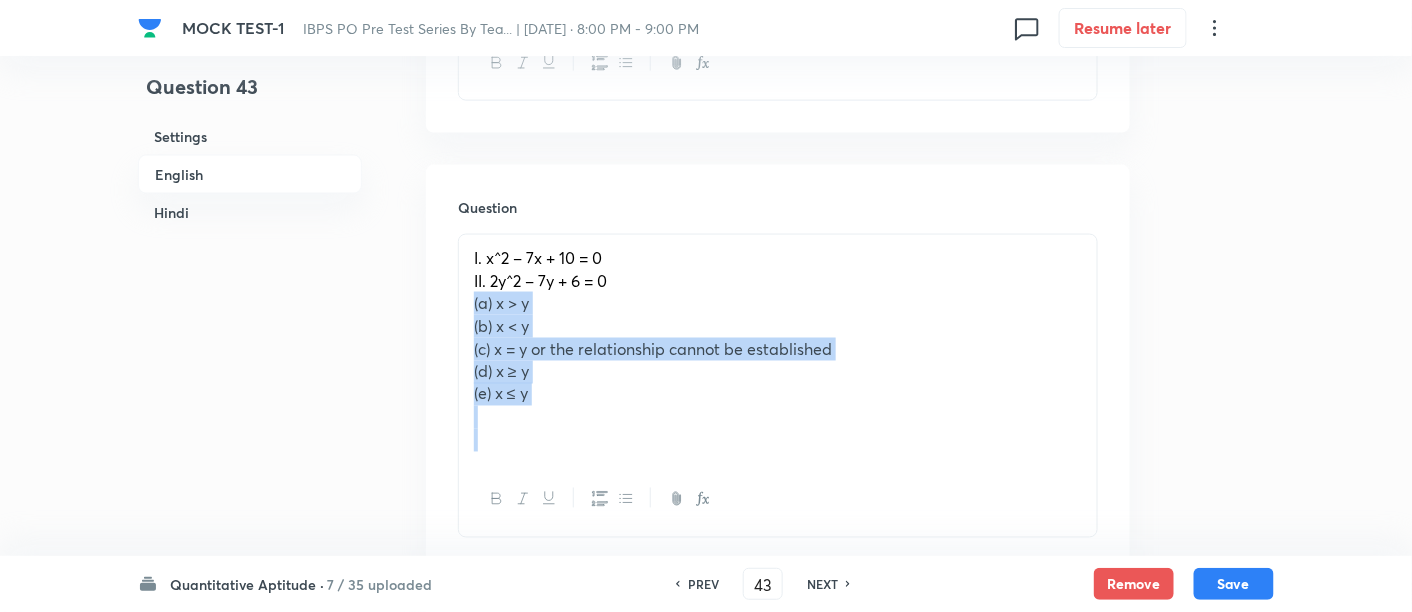 drag, startPoint x: 462, startPoint y: 302, endPoint x: 600, endPoint y: 458, distance: 208.27866 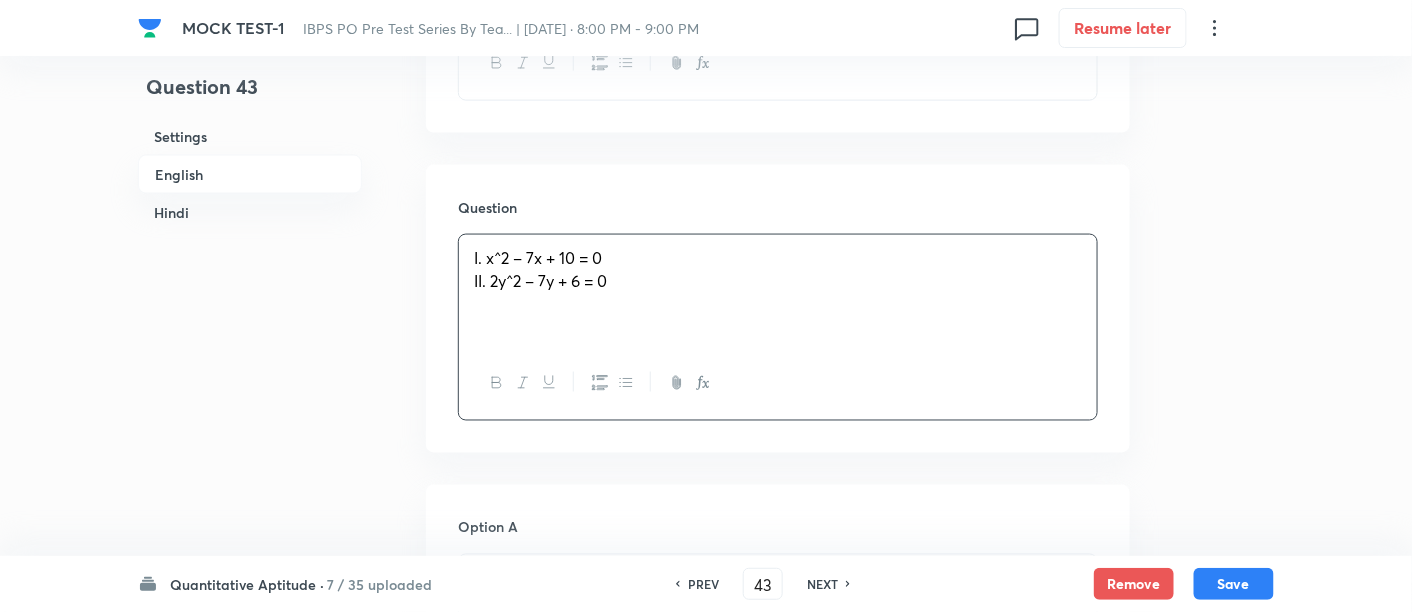 scroll, scrollTop: 1171, scrollLeft: 0, axis: vertical 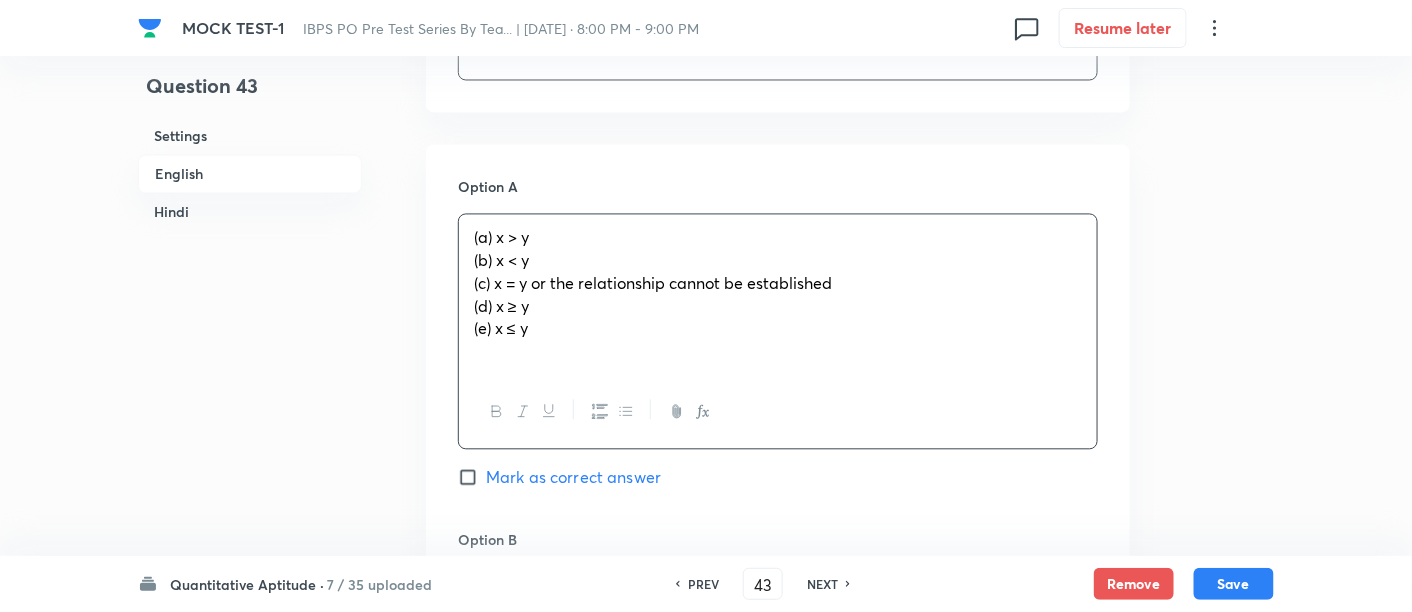click on "(a) x > y              (b) x < y              (c) x = y or the relationship cannot be established (d) x ≥ y              (e) x ≤ y" at bounding box center [778, 295] 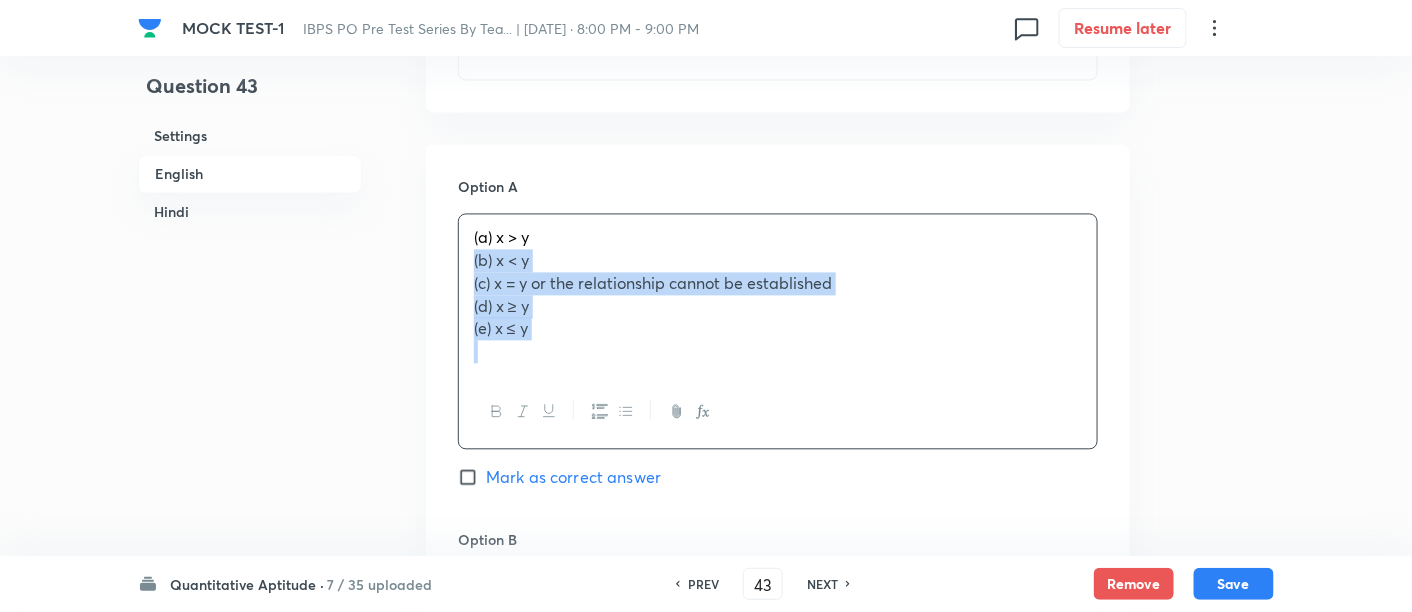 drag, startPoint x: 468, startPoint y: 258, endPoint x: 629, endPoint y: 455, distance: 254.42091 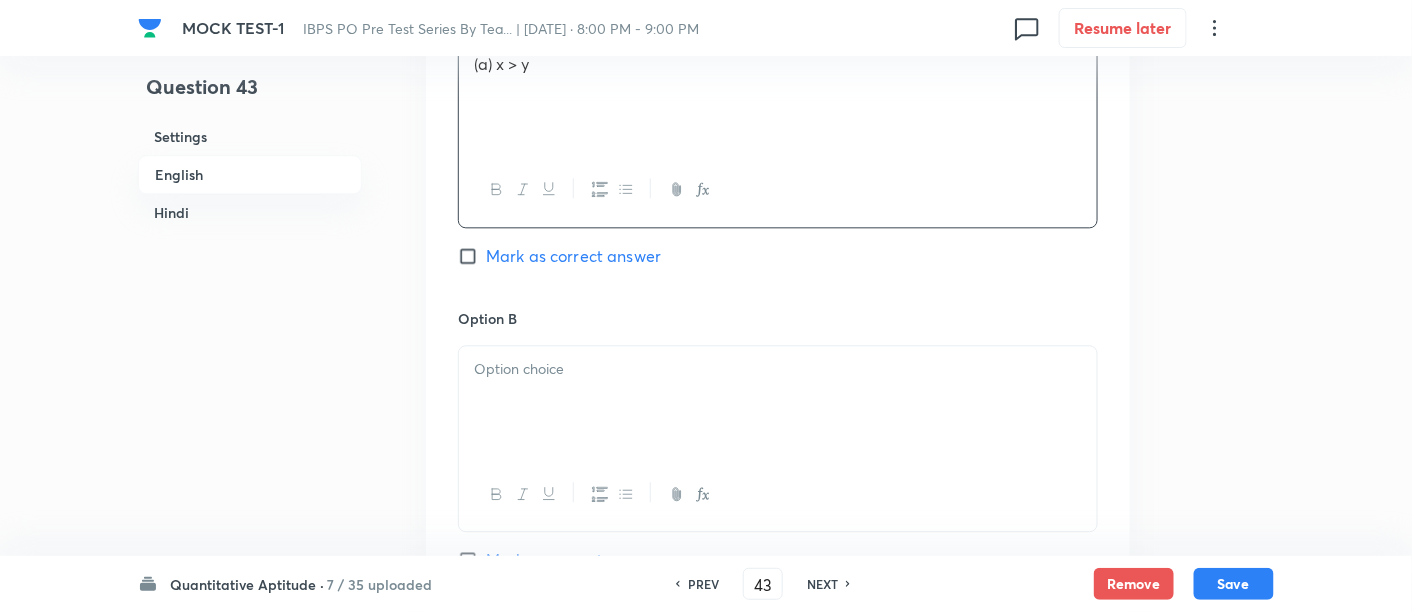 scroll, scrollTop: 1346, scrollLeft: 0, axis: vertical 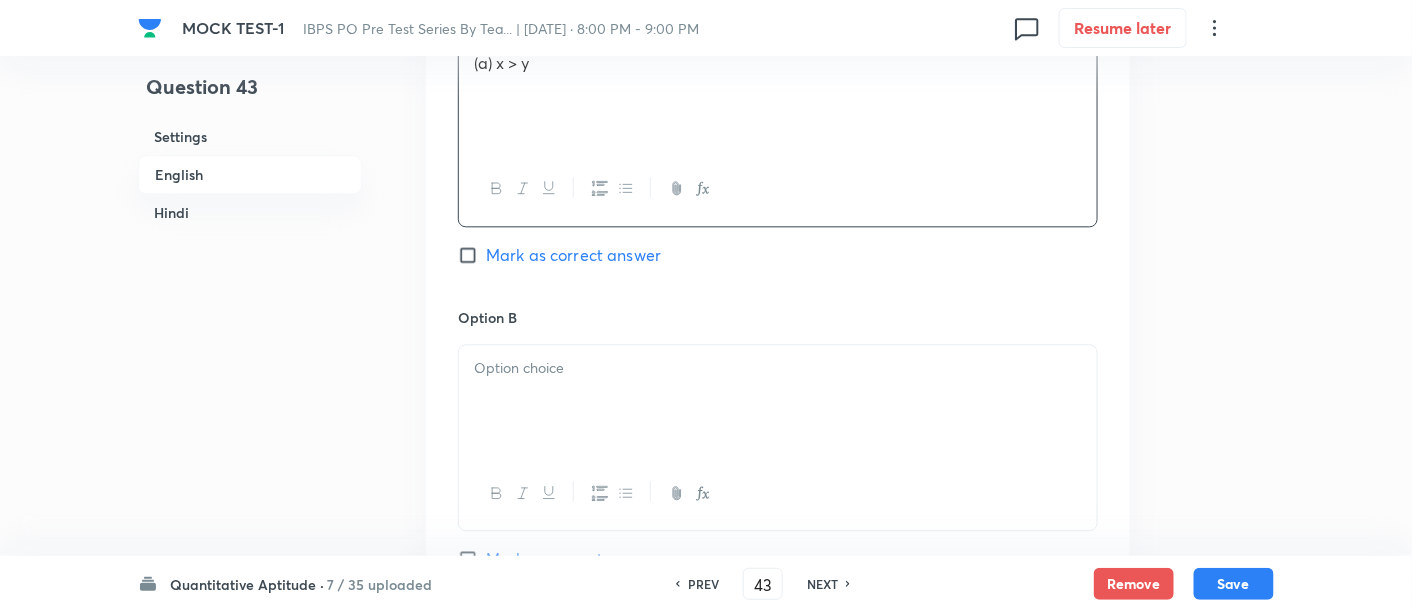 click at bounding box center (778, 368) 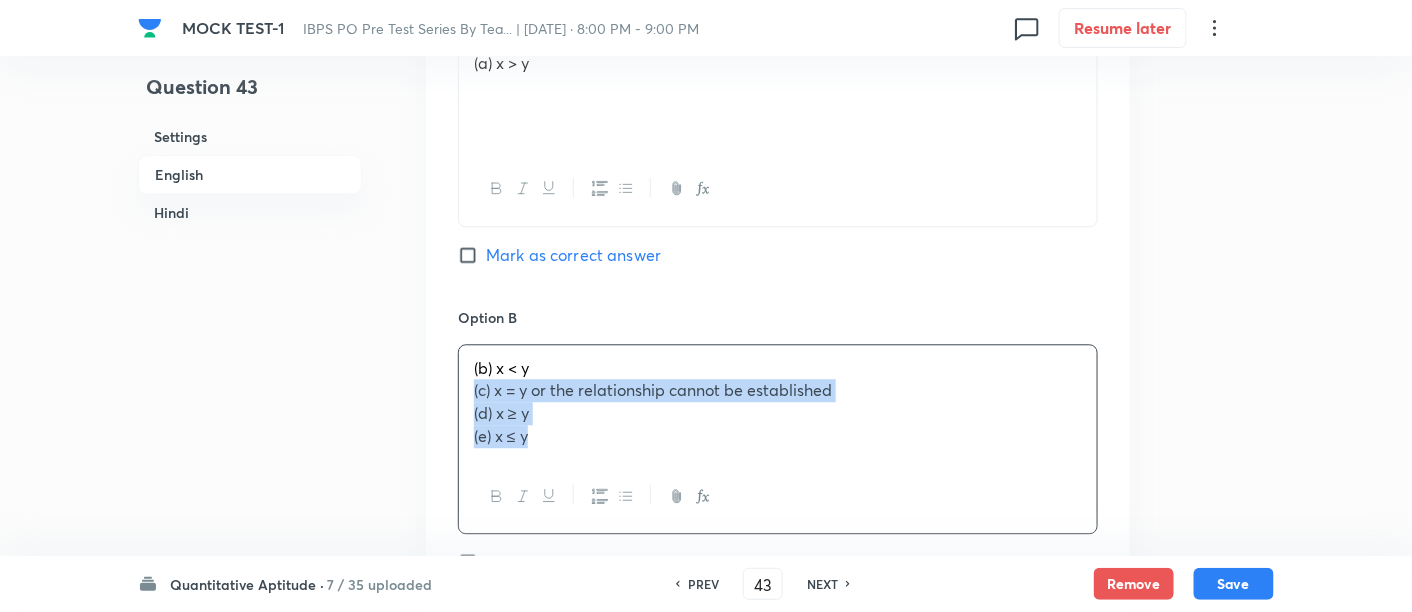 drag, startPoint x: 463, startPoint y: 385, endPoint x: 612, endPoint y: 527, distance: 205.82759 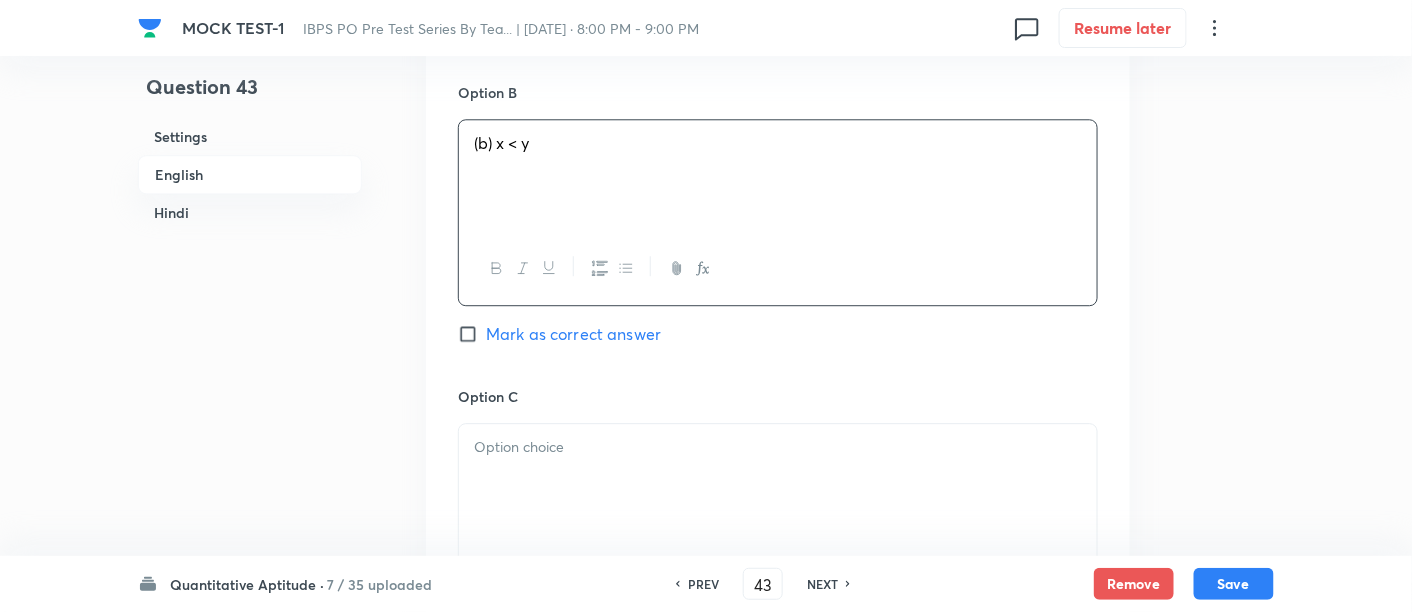 scroll, scrollTop: 1573, scrollLeft: 0, axis: vertical 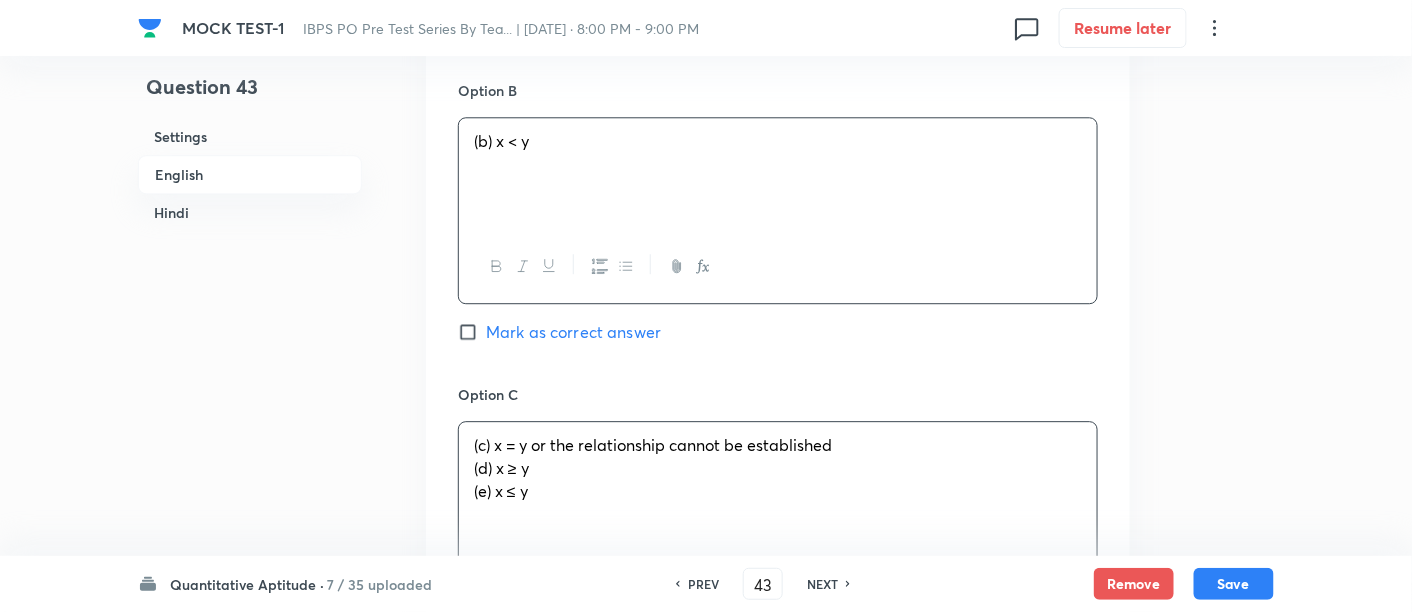 click on "(c) x = y or the relationship cannot be established (d) x ≥ y              (e) x ≤ y" at bounding box center [778, 478] 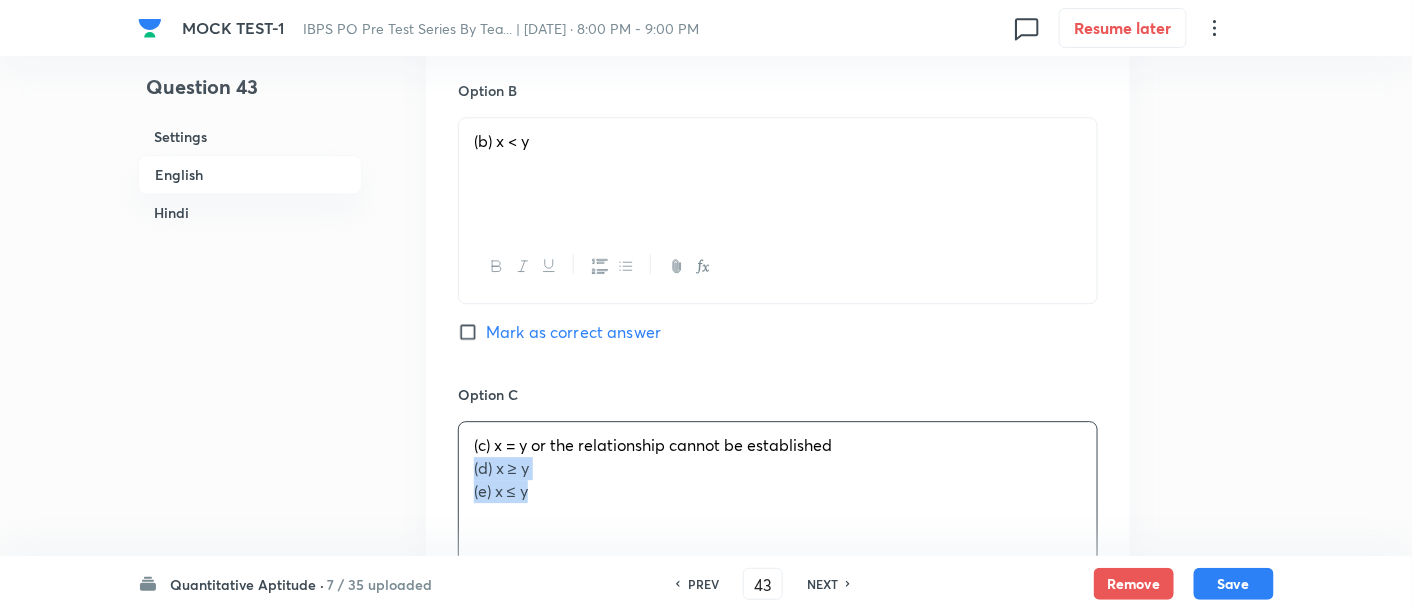 drag, startPoint x: 462, startPoint y: 464, endPoint x: 625, endPoint y: 552, distance: 185.23769 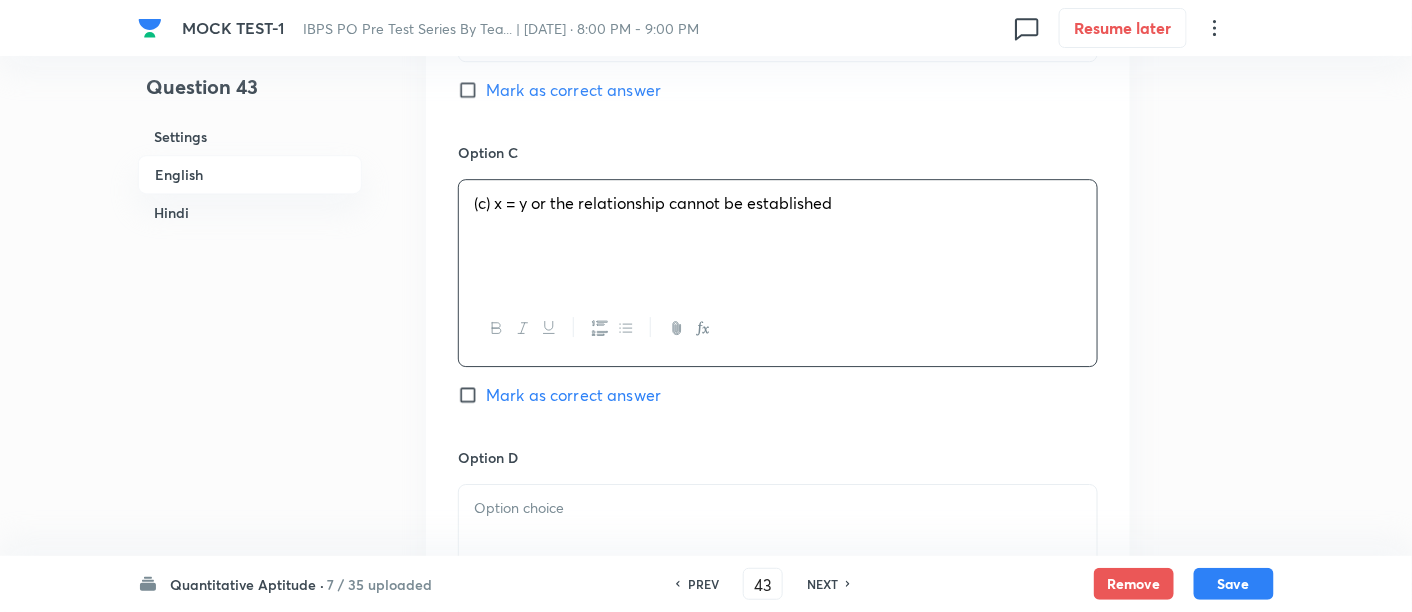 scroll, scrollTop: 1885, scrollLeft: 0, axis: vertical 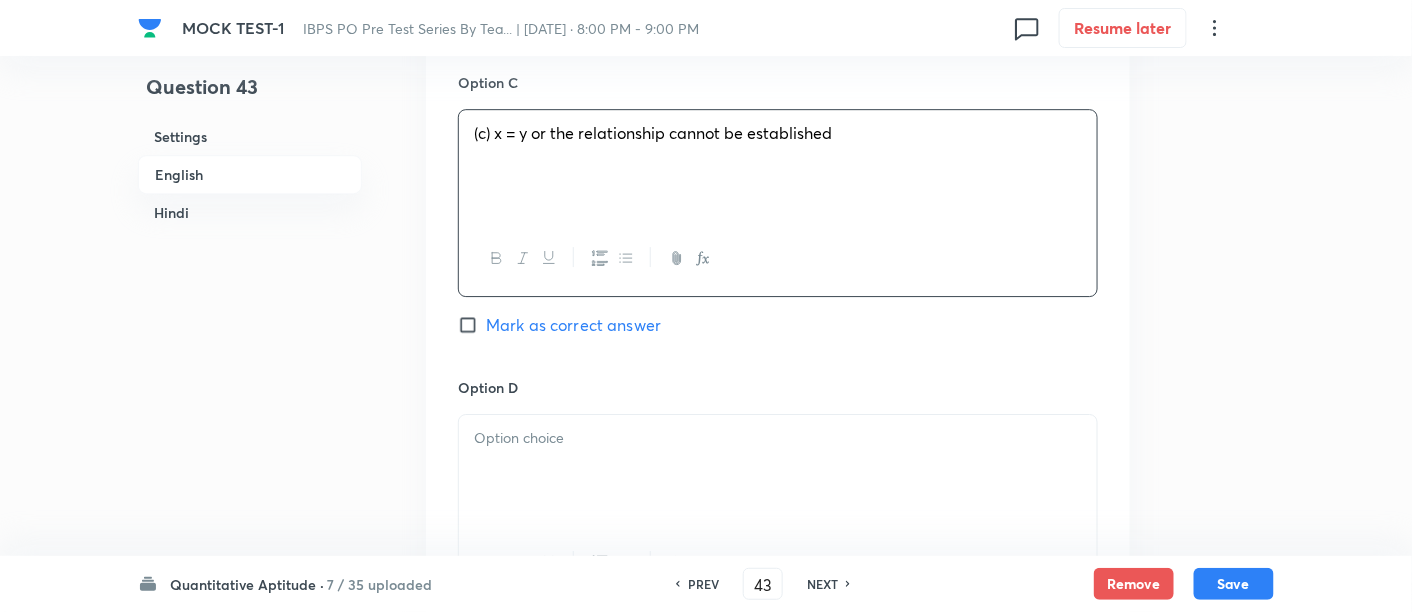 click at bounding box center [778, 471] 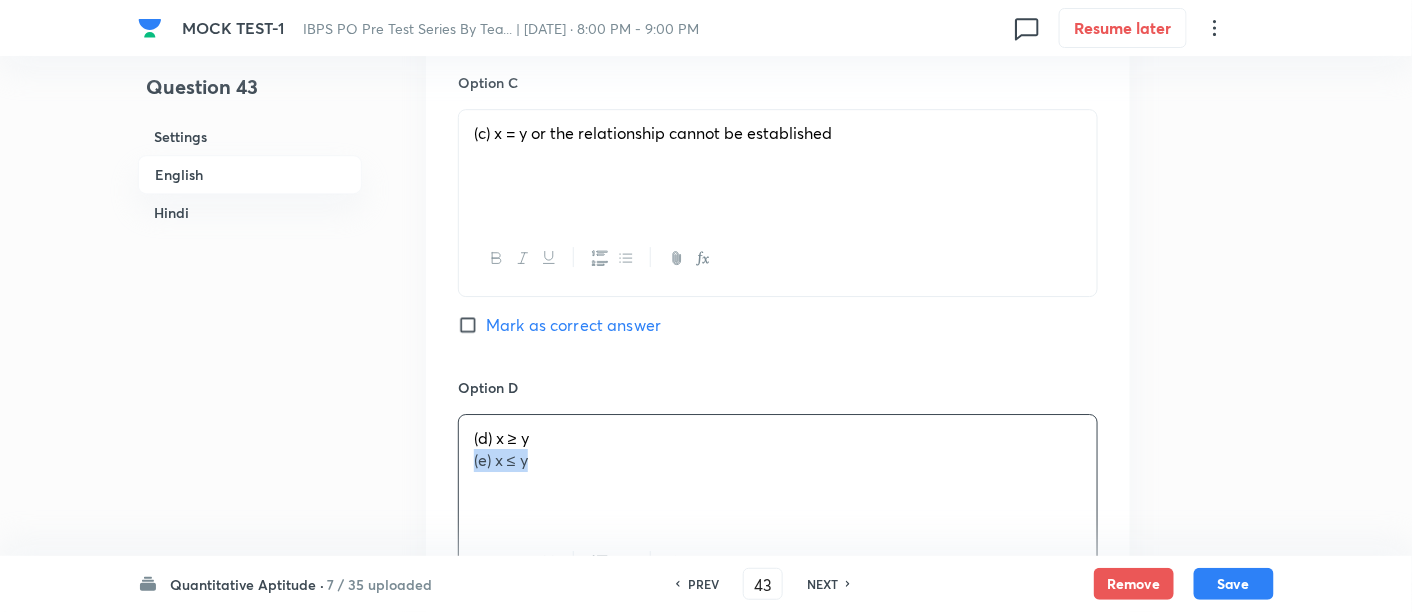 drag, startPoint x: 467, startPoint y: 460, endPoint x: 616, endPoint y: 494, distance: 152.82997 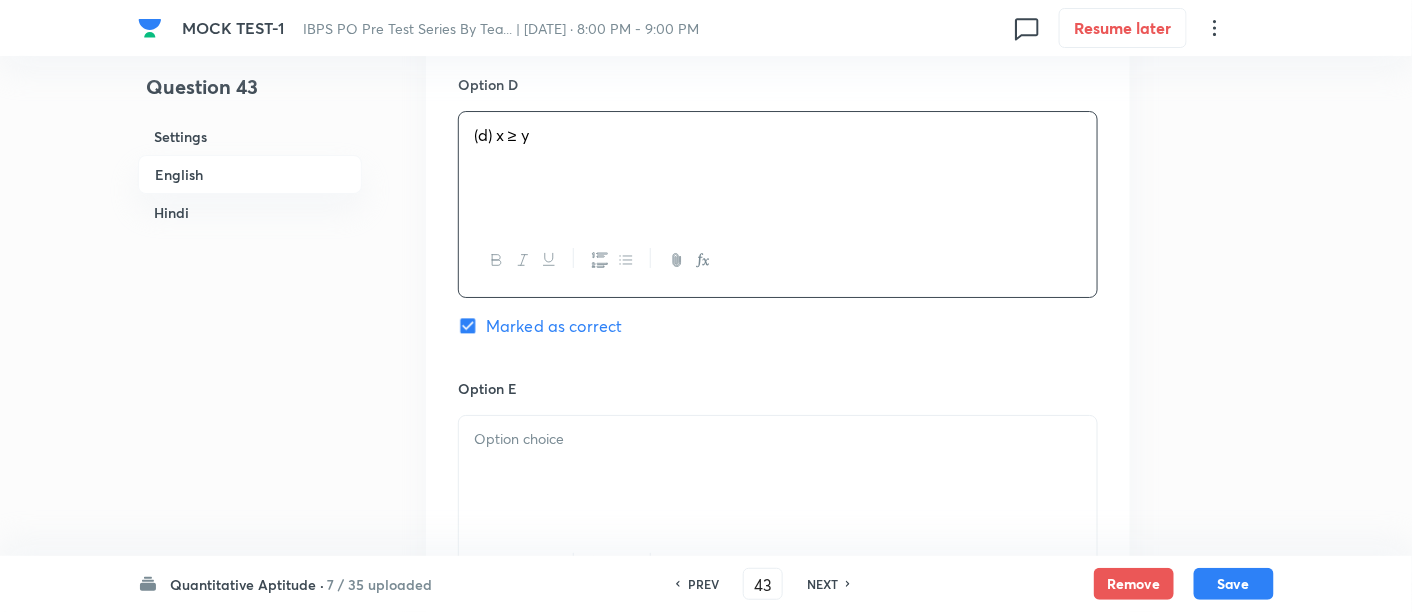 scroll, scrollTop: 2200, scrollLeft: 0, axis: vertical 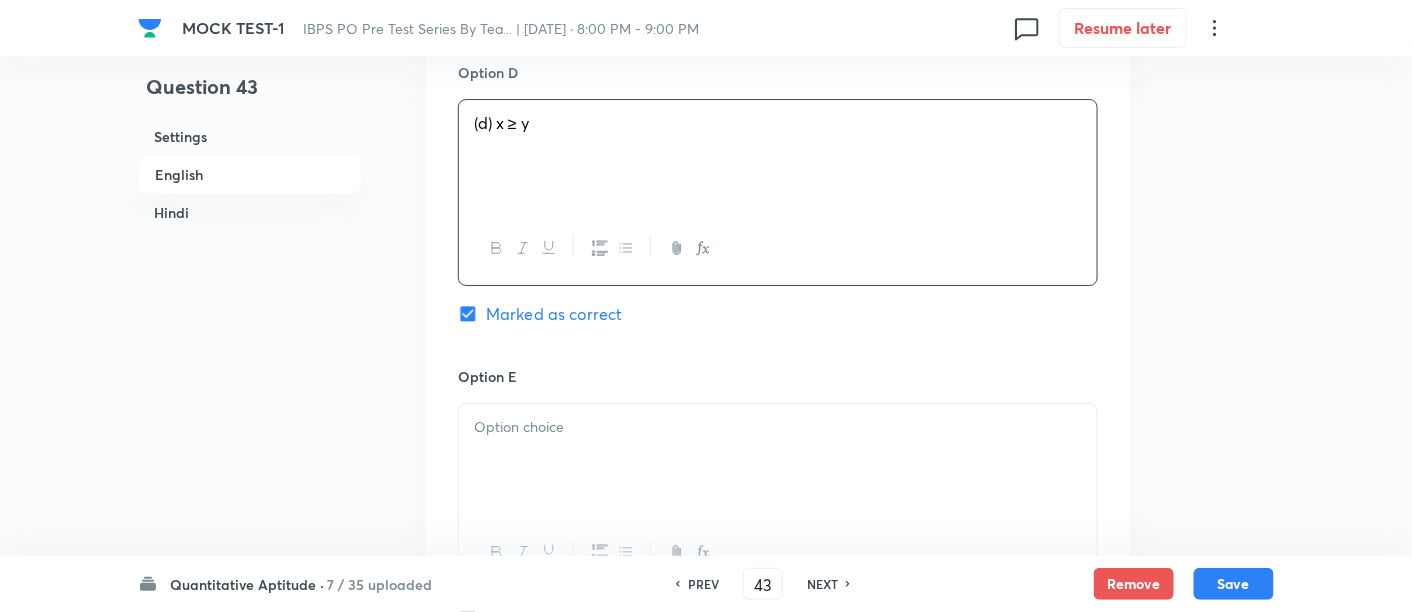click at bounding box center (778, 460) 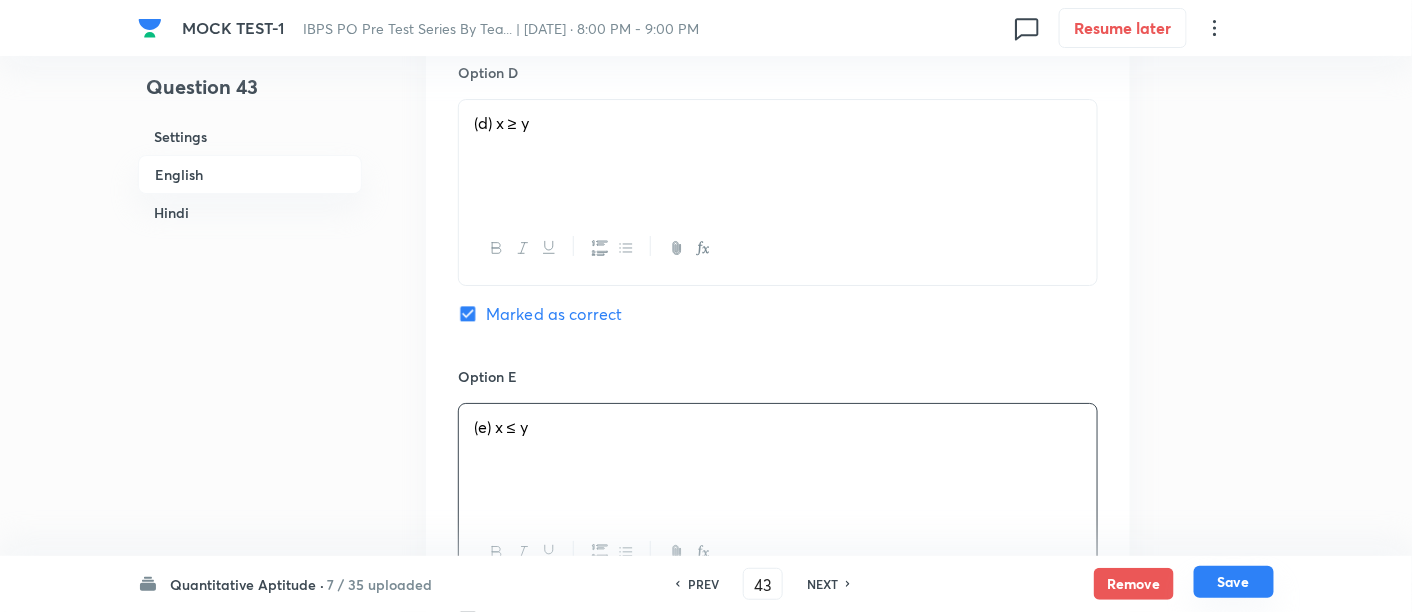 click on "Save" at bounding box center [1234, 582] 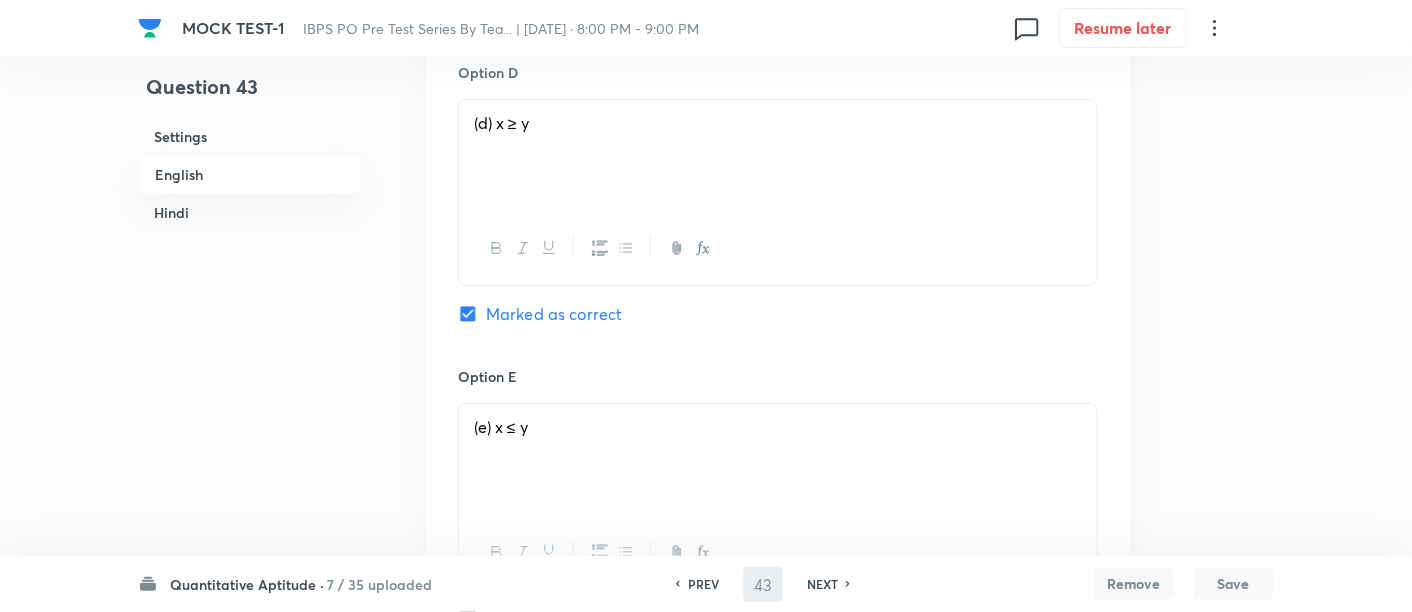 type on "44" 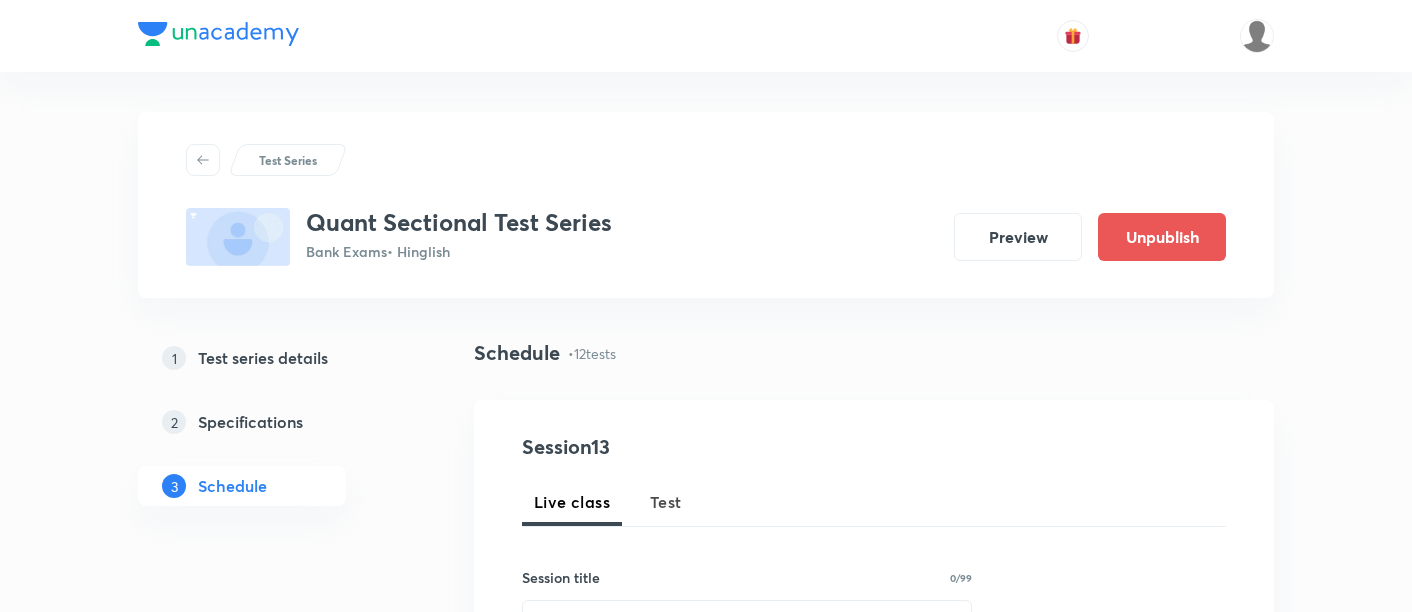 scroll, scrollTop: 0, scrollLeft: 0, axis: both 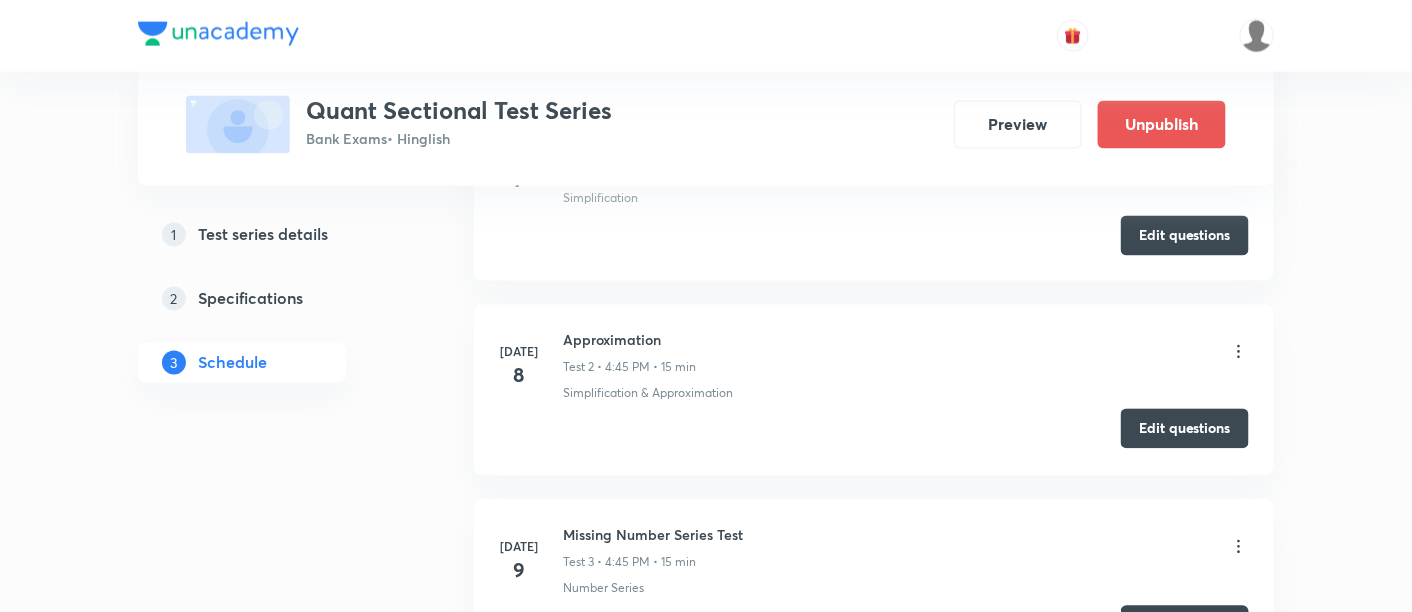 click on "Edit questions" at bounding box center [1185, 429] 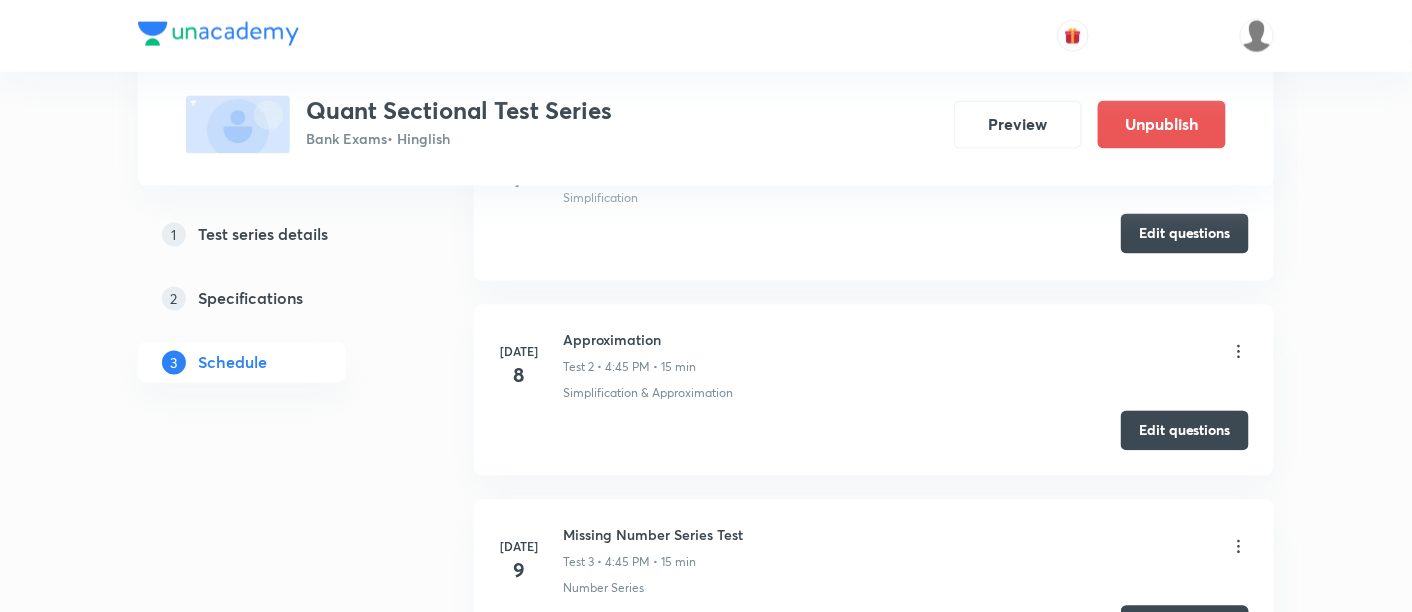 click on "Edit questions" at bounding box center [1185, 234] 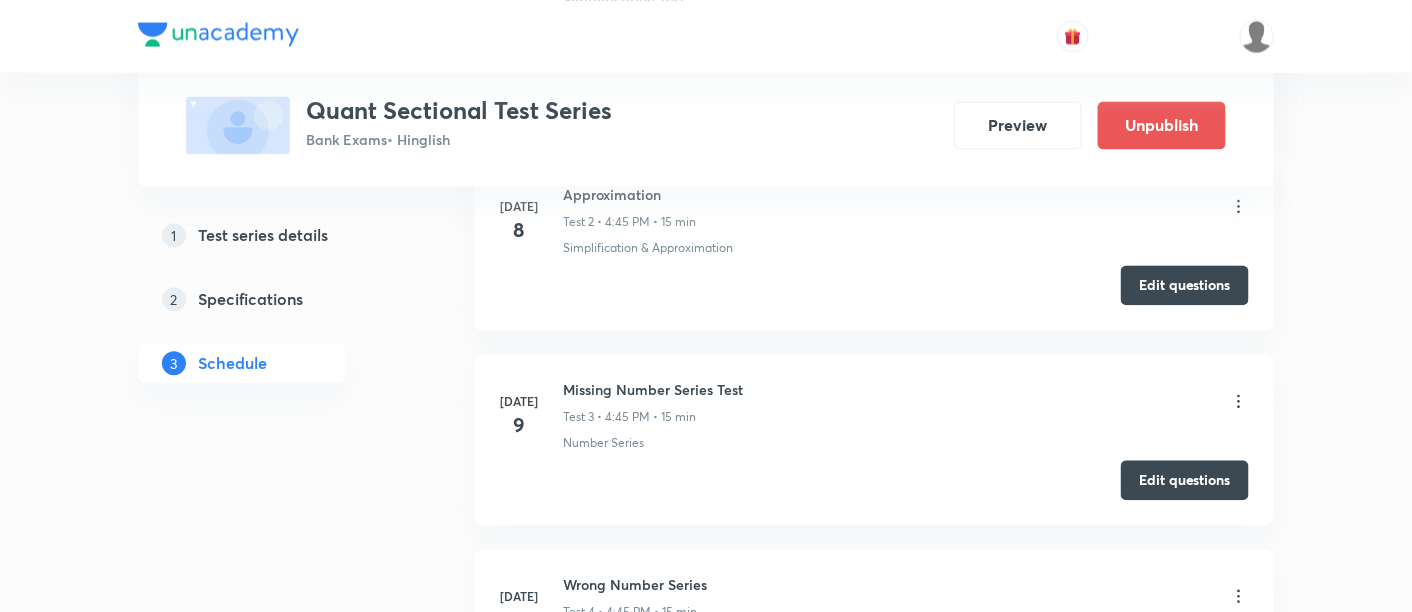 scroll, scrollTop: 1242, scrollLeft: 0, axis: vertical 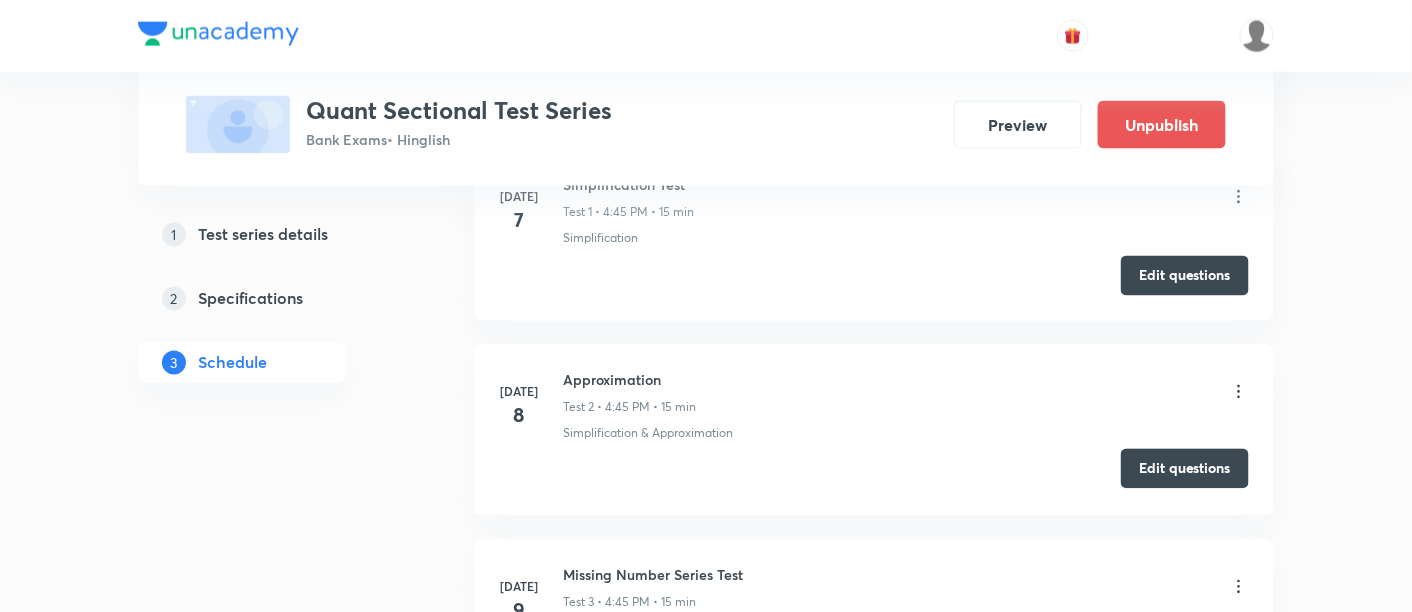 click on "Edit questions" at bounding box center [1185, 469] 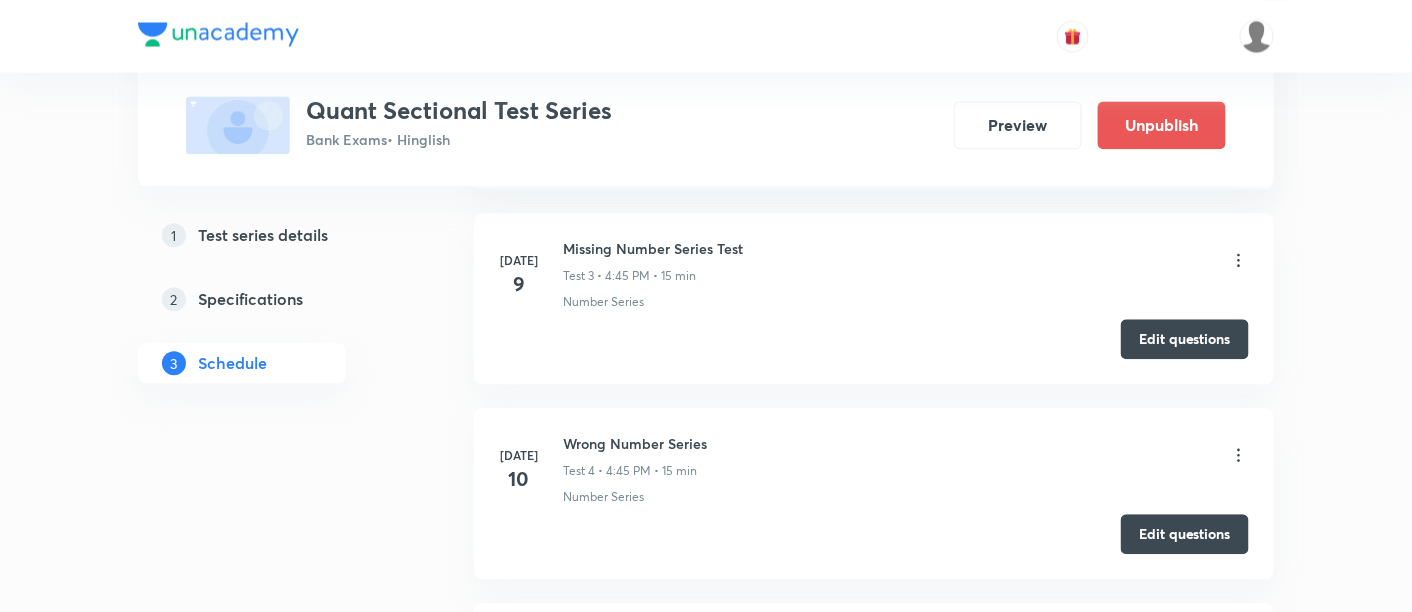 scroll, scrollTop: 1420, scrollLeft: 0, axis: vertical 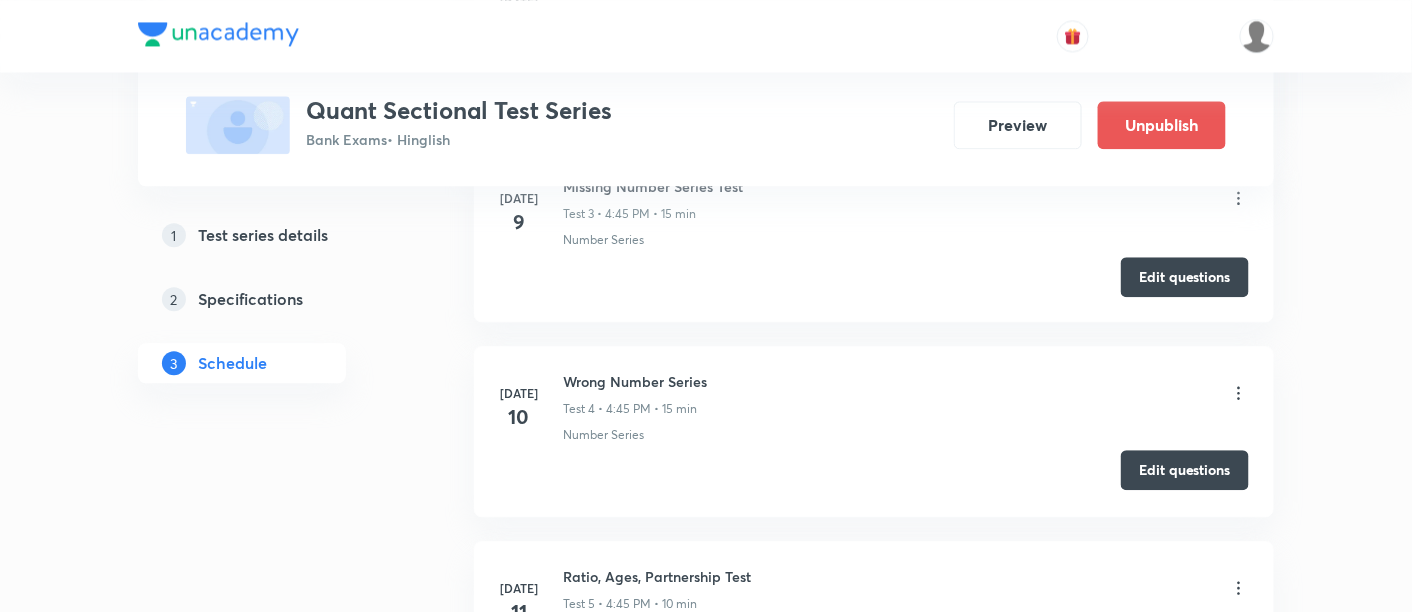 click on "Edit questions" at bounding box center [1185, 470] 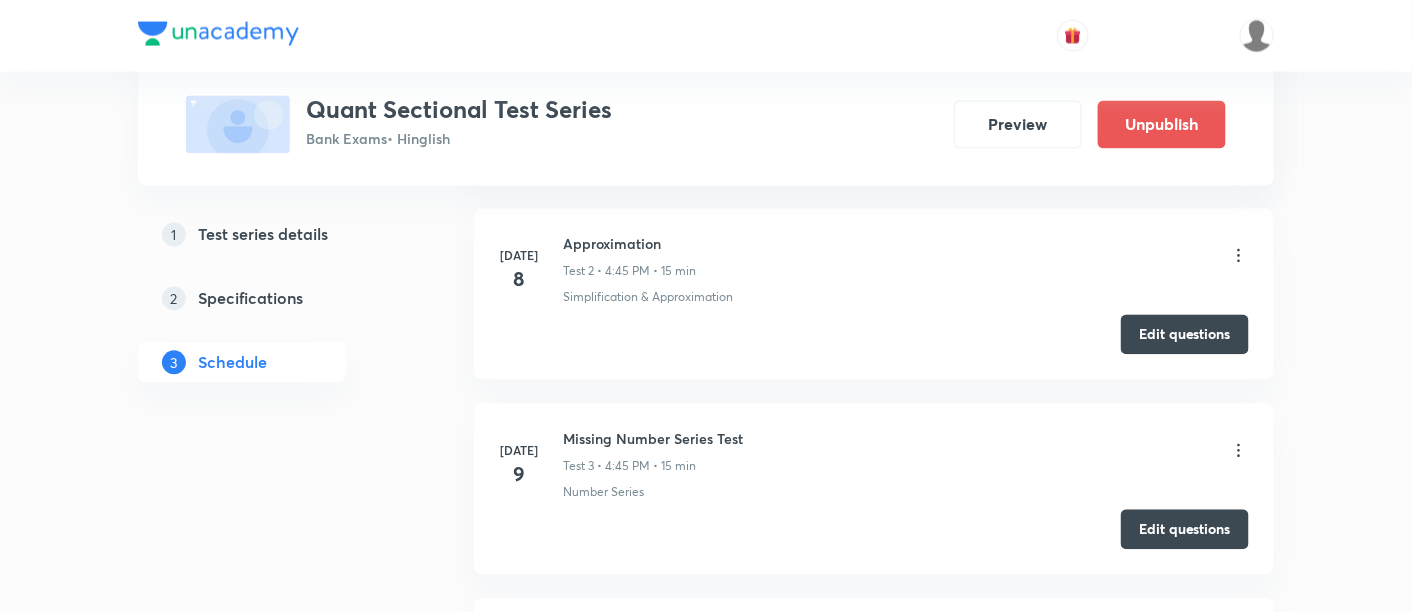 scroll, scrollTop: 1146, scrollLeft: 0, axis: vertical 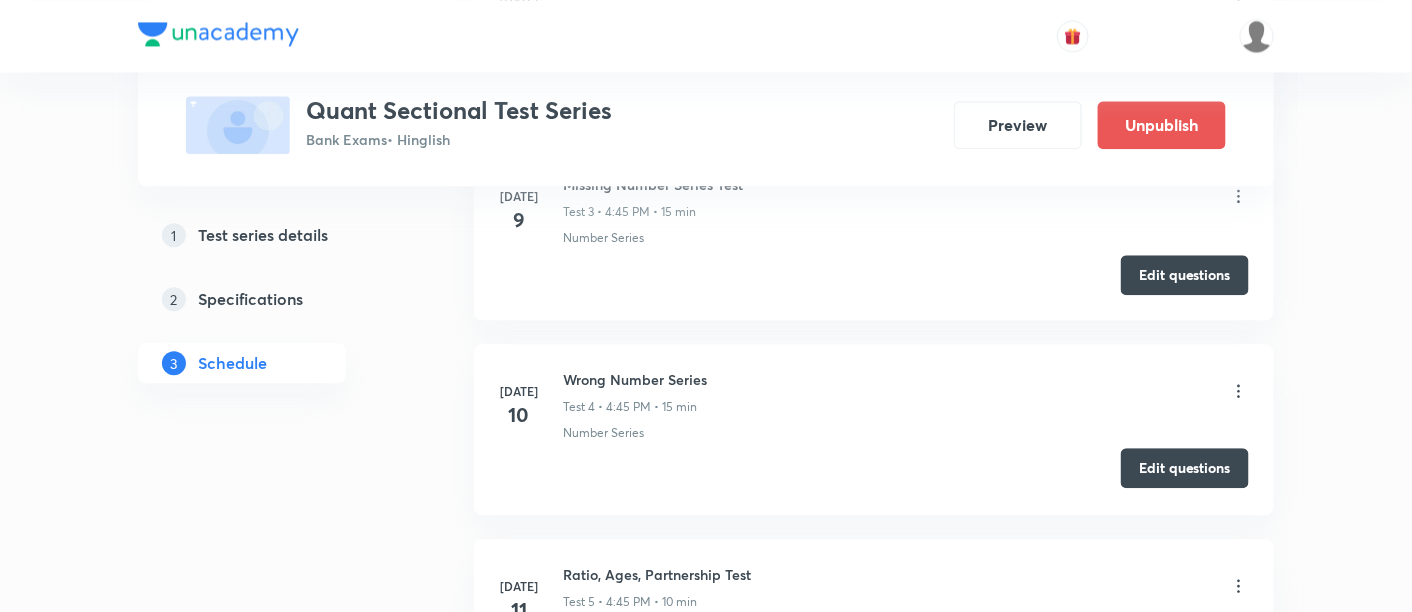 click on "Edit questions" at bounding box center [1185, 468] 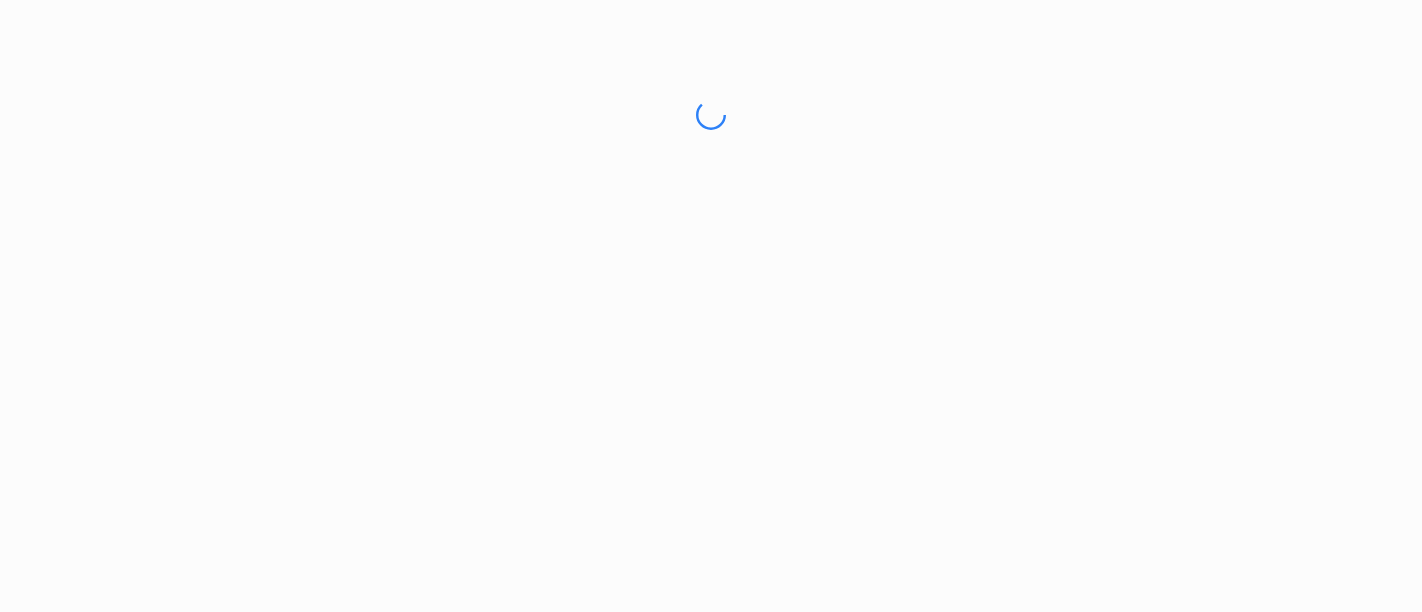 scroll, scrollTop: 0, scrollLeft: 0, axis: both 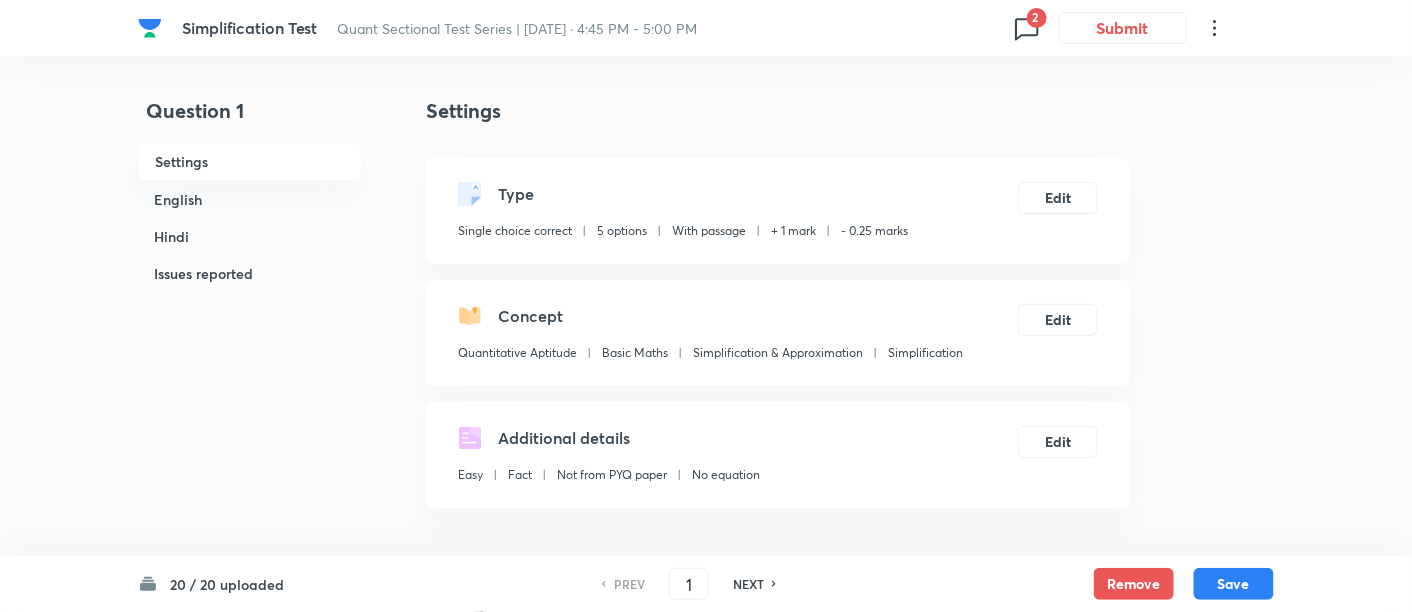 click on "Simplification Test Quant Sectional Test Series | Jul 7, 2025 · 4:45 PM - 5:00 PM 2 Submit" at bounding box center [706, 28] 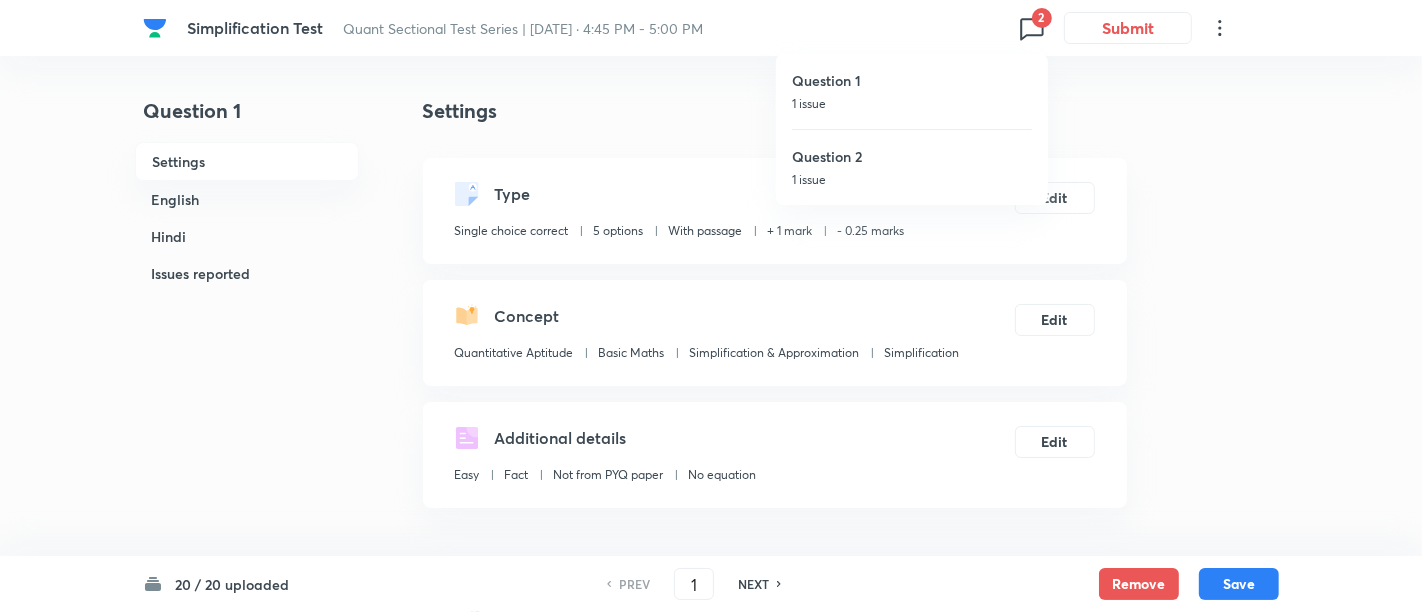click on "Question 1" at bounding box center [912, 80] 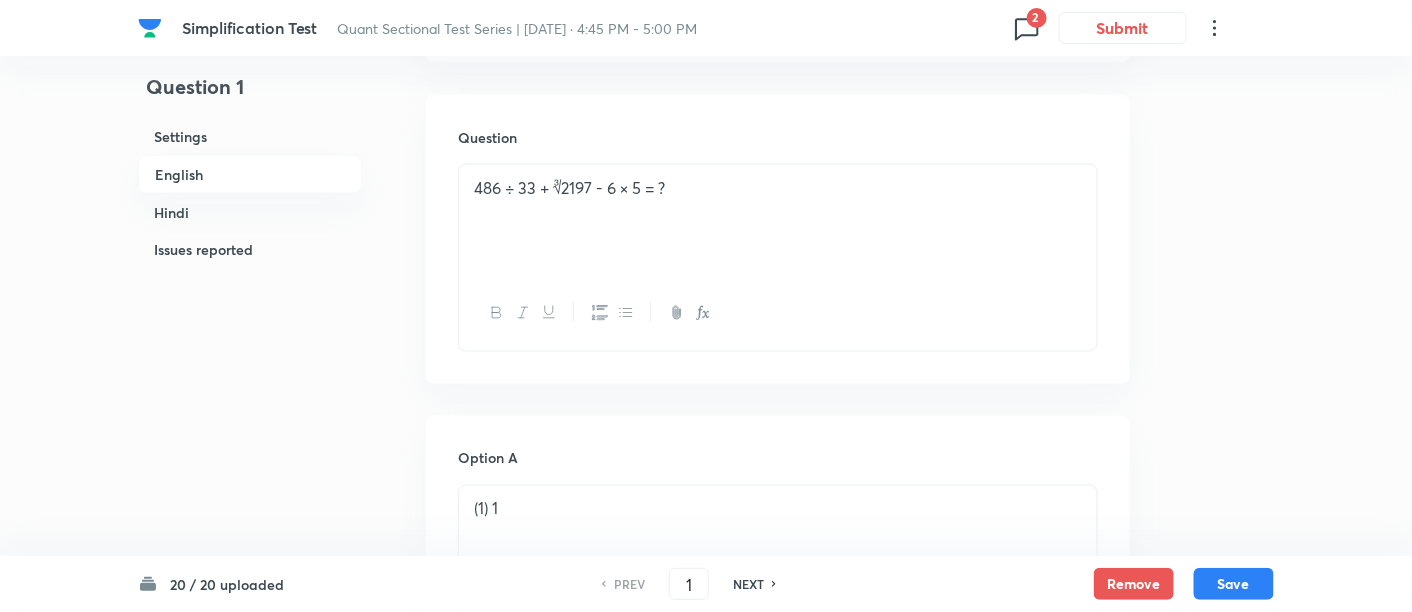 scroll, scrollTop: 888, scrollLeft: 0, axis: vertical 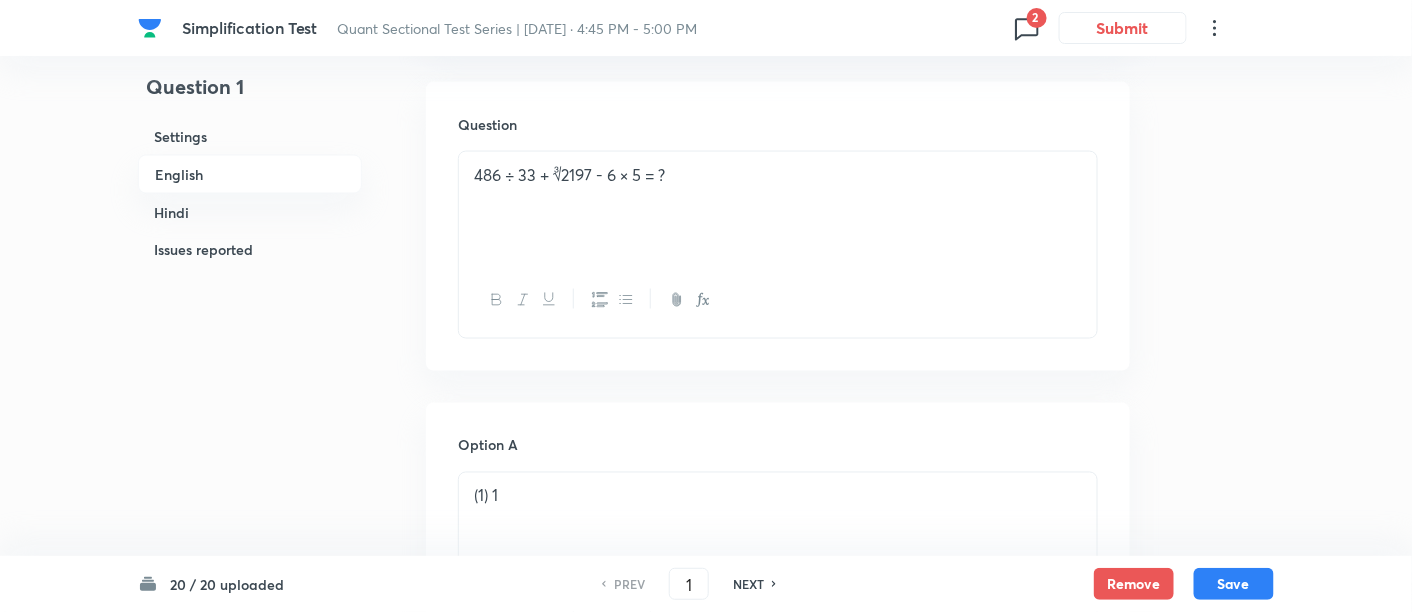 click 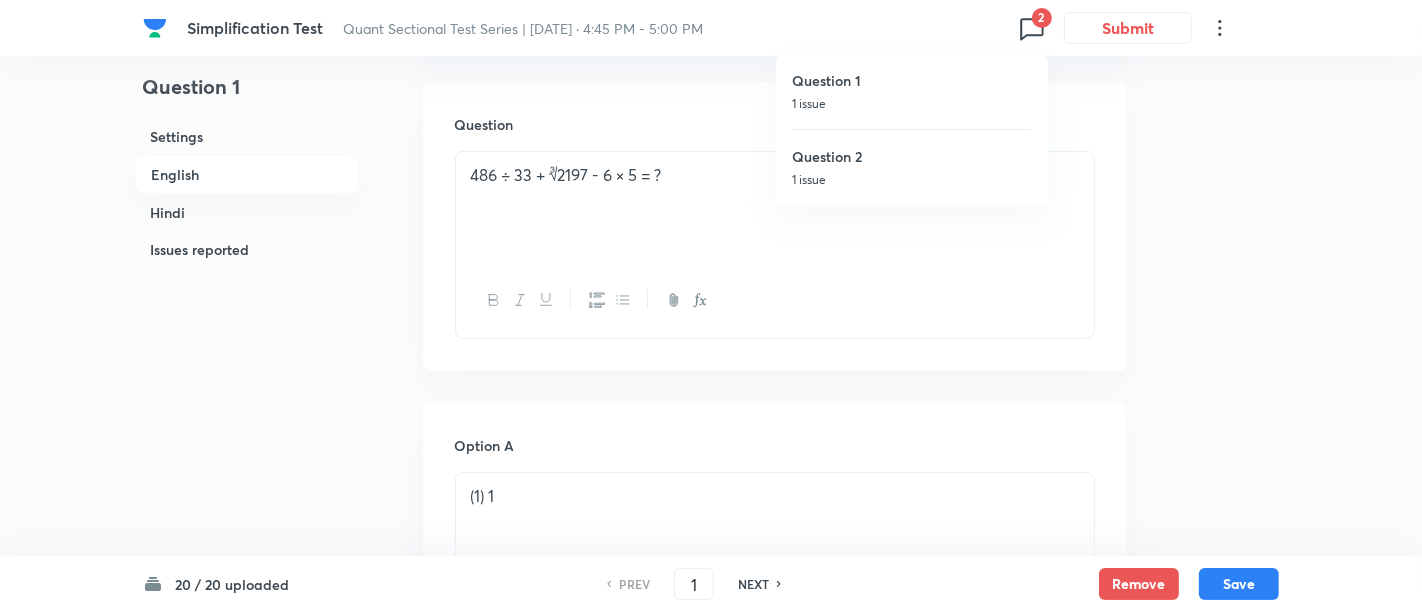 click on "Question 2" at bounding box center (912, 156) 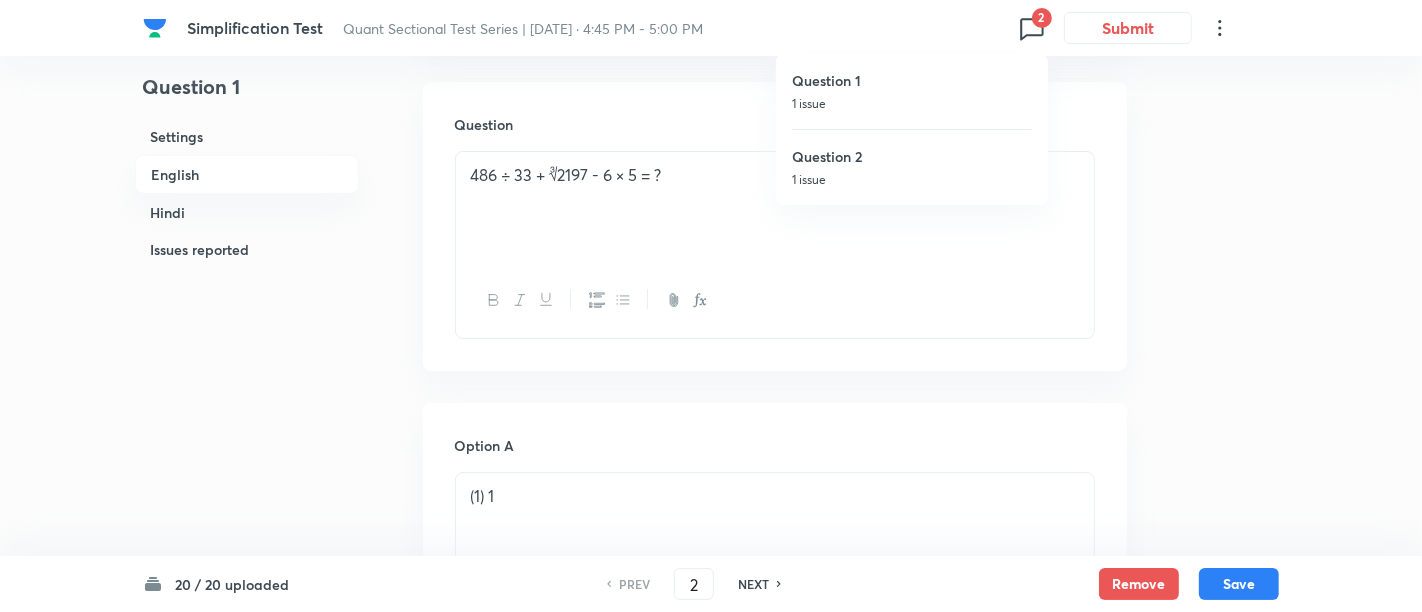 checkbox on "false" 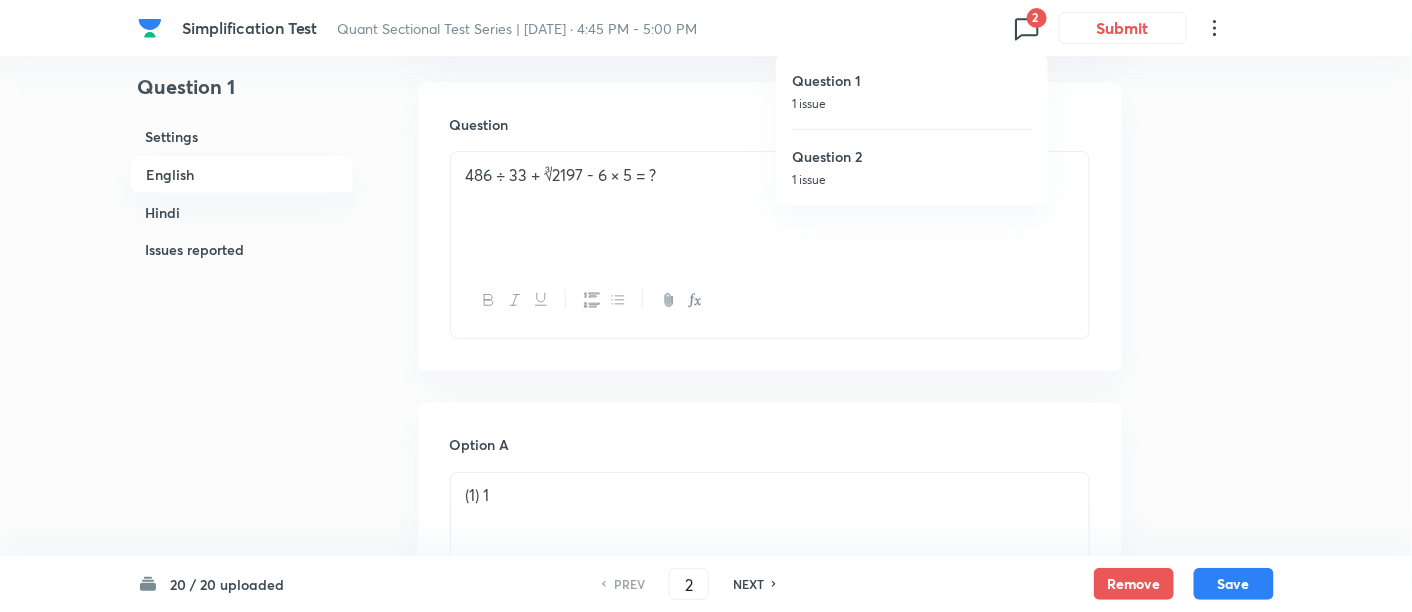 checkbox on "true" 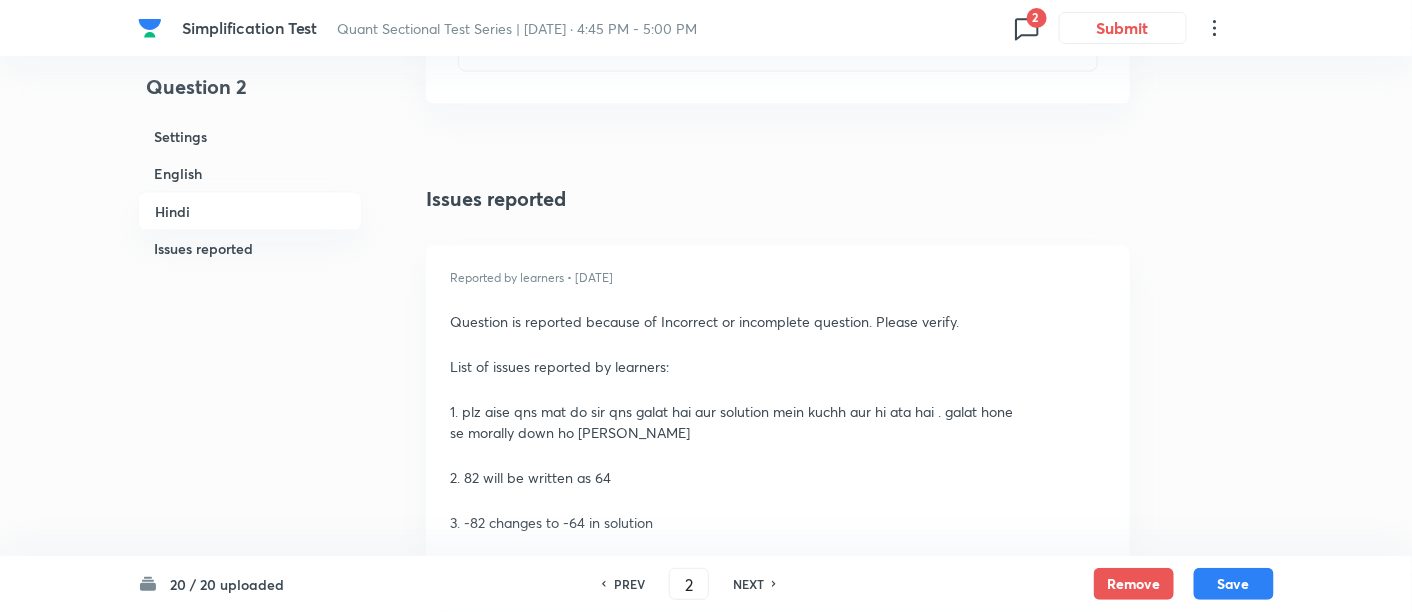scroll, scrollTop: 5894, scrollLeft: 0, axis: vertical 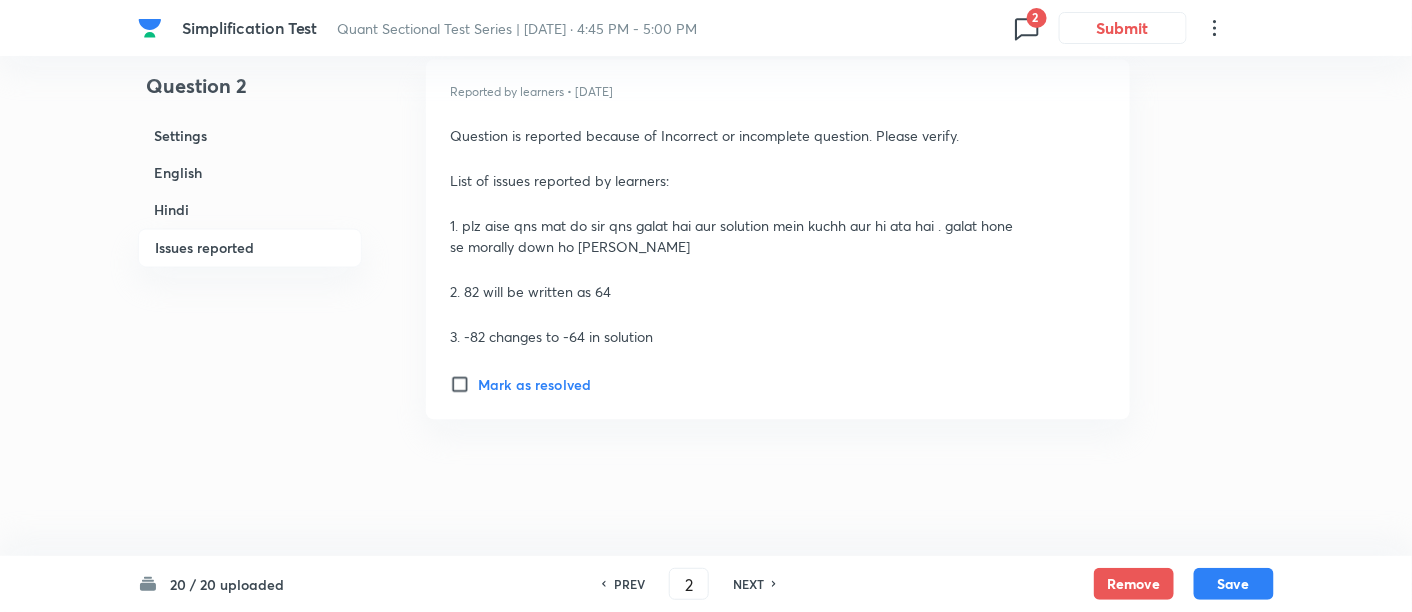 click on "Mark as resolved" at bounding box center (534, 385) 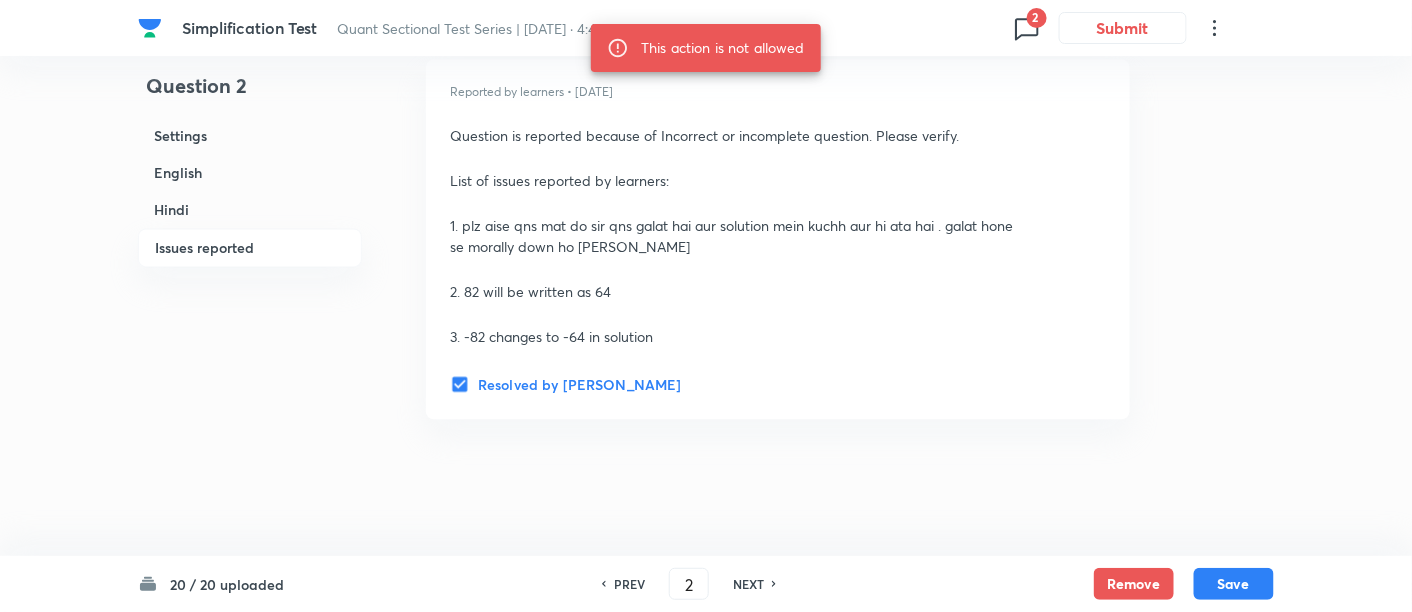 click on "Resolved by Drishti Chauhan" at bounding box center [580, 385] 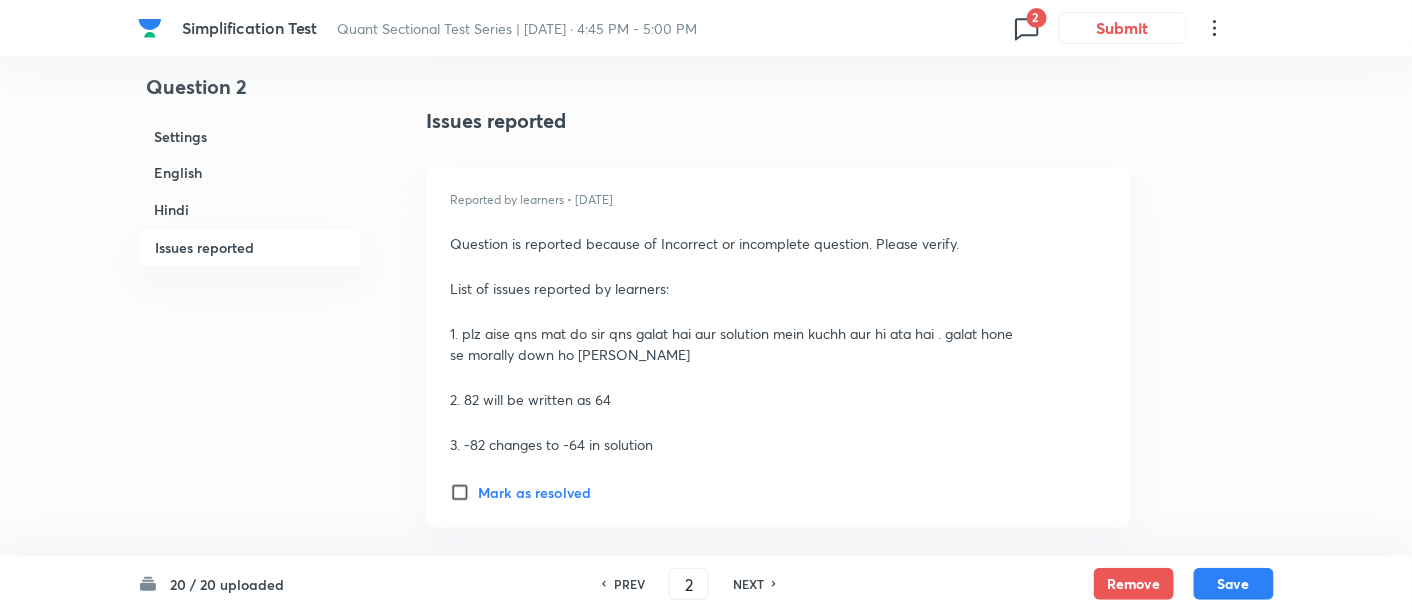 scroll, scrollTop: 5805, scrollLeft: 0, axis: vertical 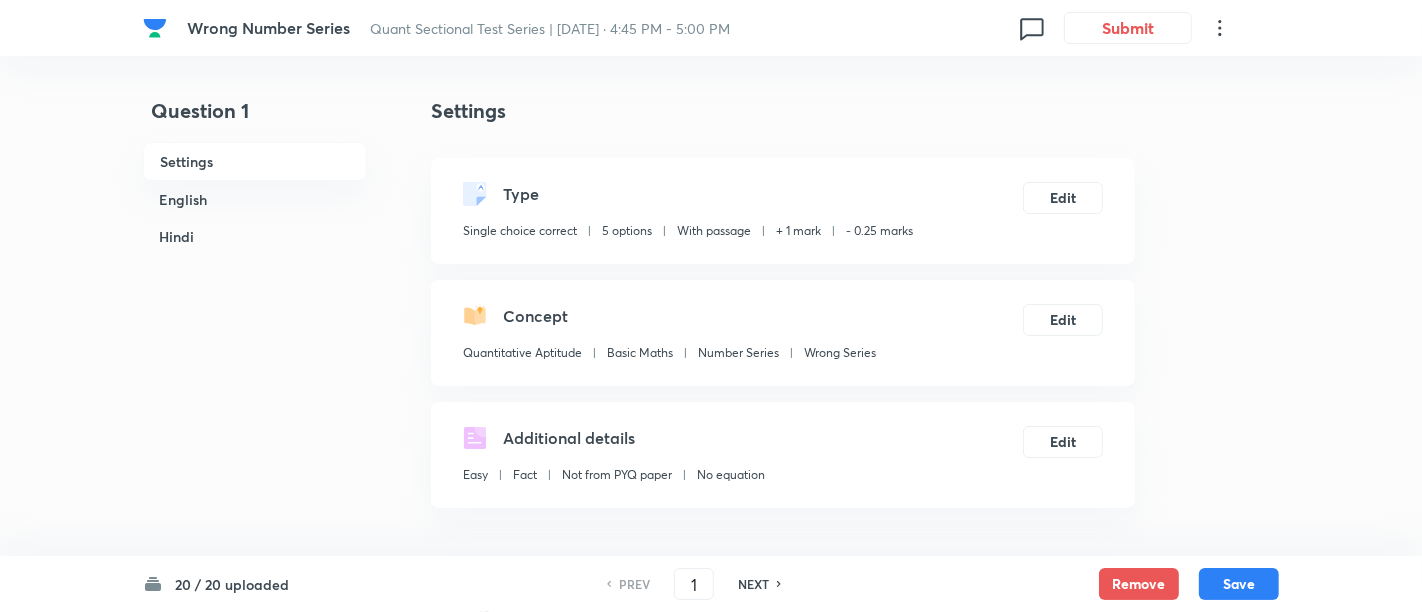 checkbox on "true" 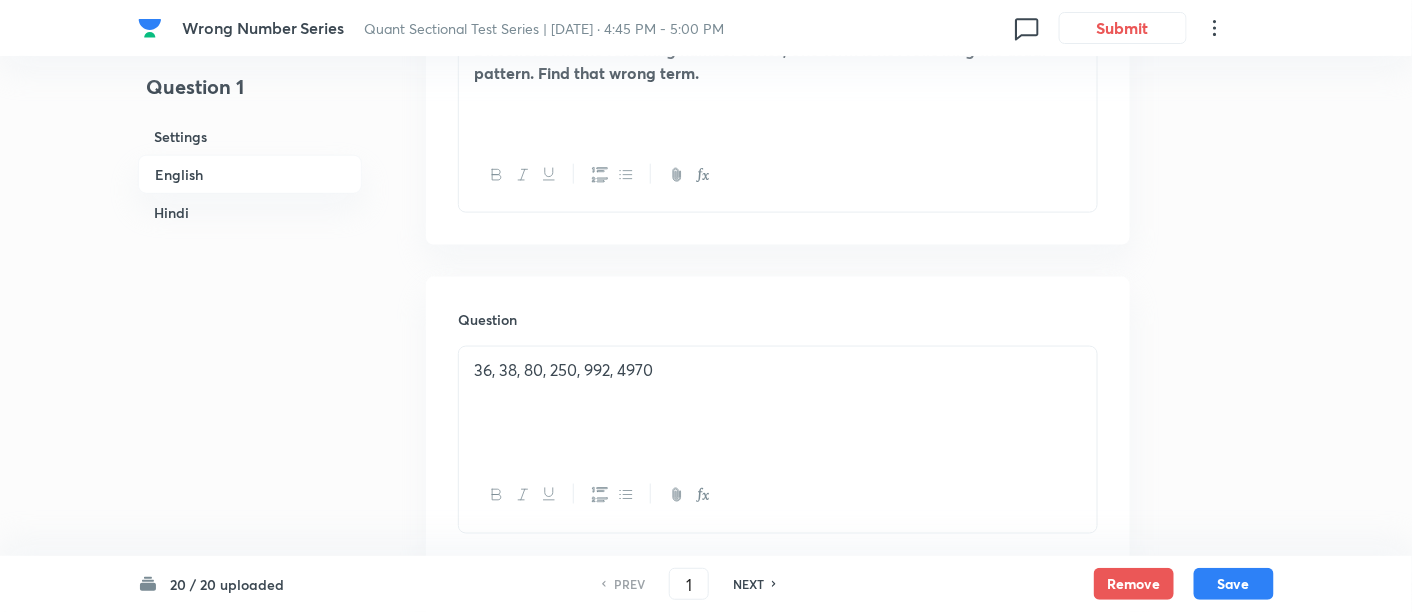 scroll, scrollTop: 692, scrollLeft: 0, axis: vertical 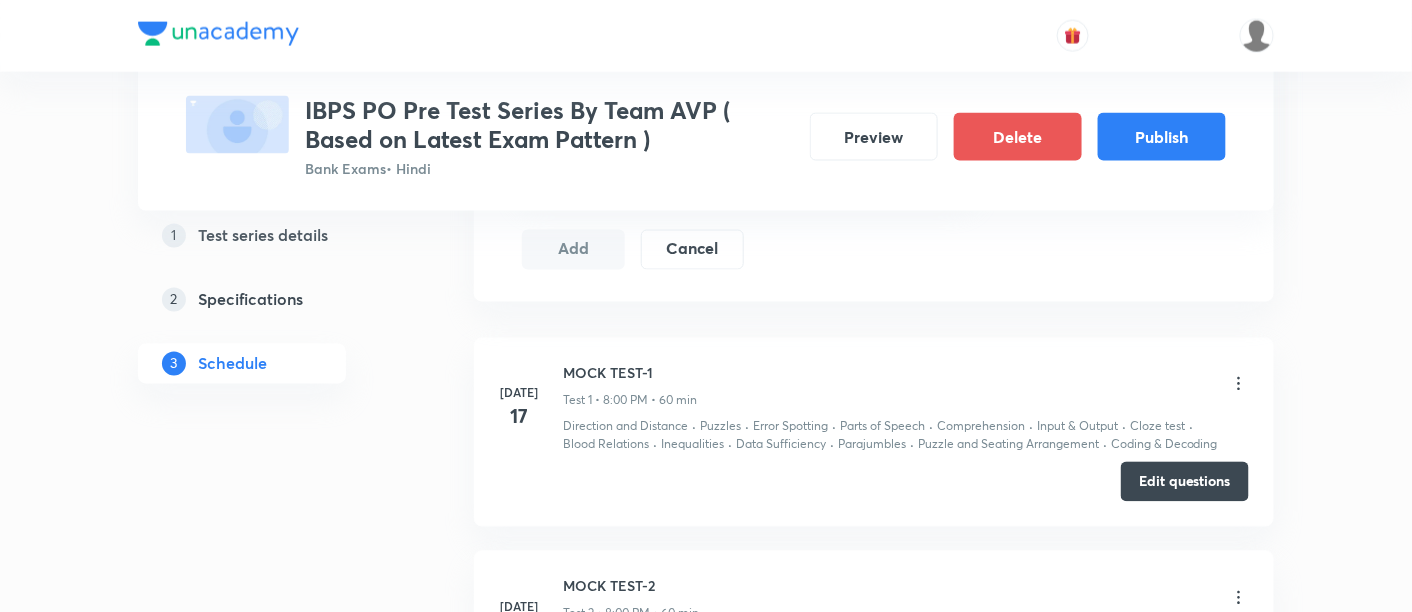 type 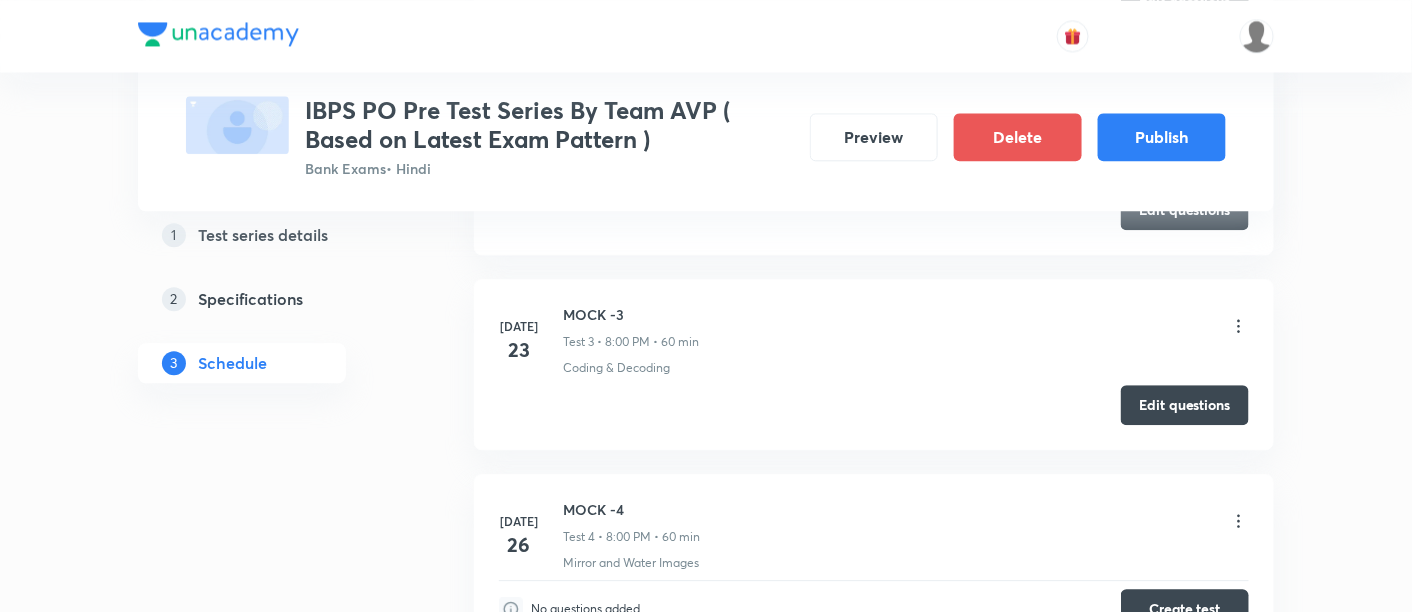 scroll, scrollTop: 1531, scrollLeft: 0, axis: vertical 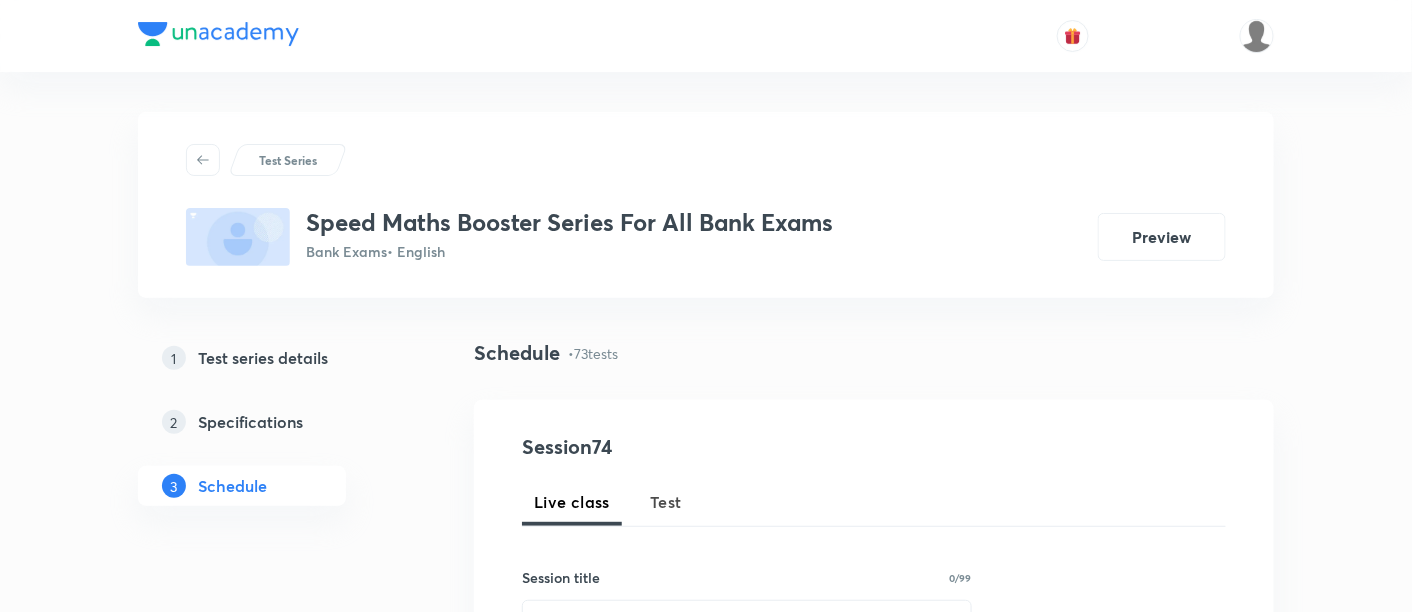 click at bounding box center [218, 34] 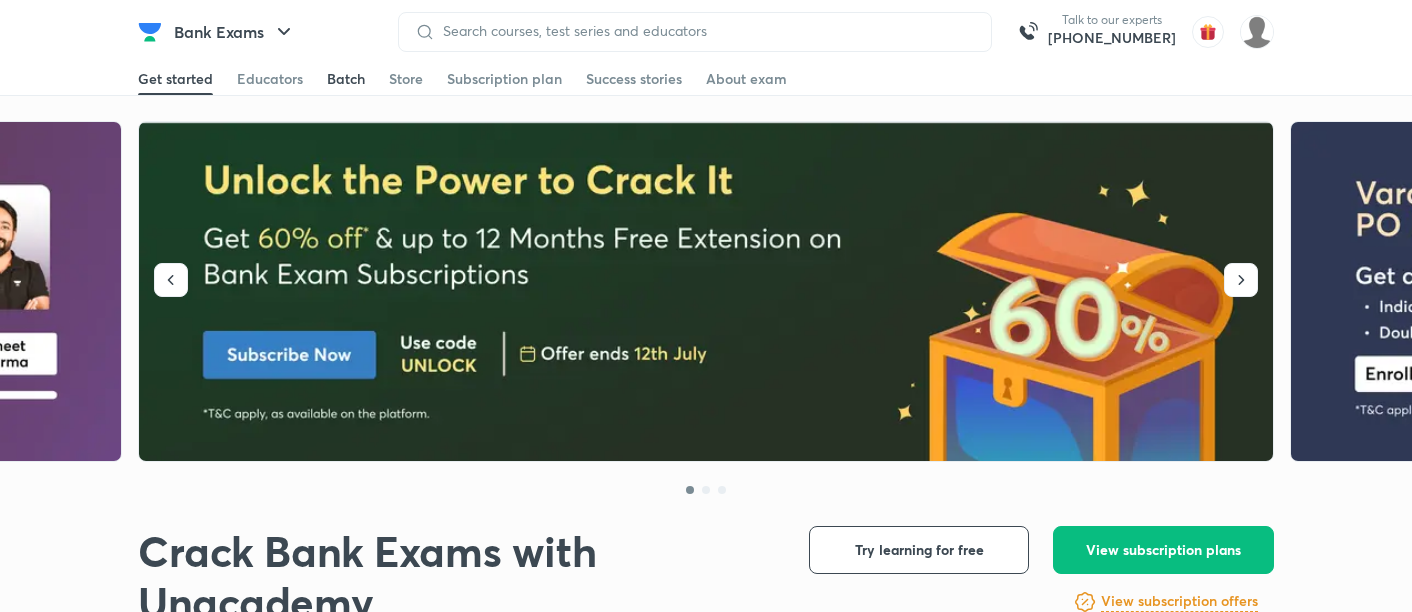 scroll, scrollTop: 26, scrollLeft: 0, axis: vertical 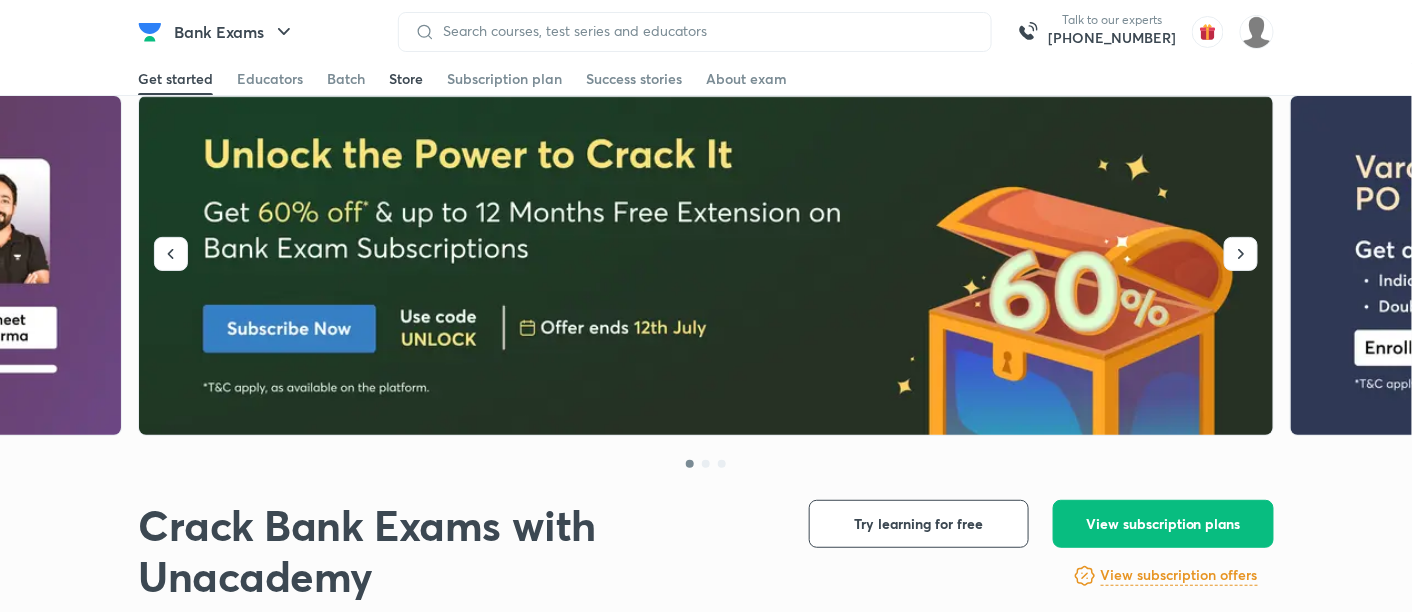click on "Store" at bounding box center (406, 79) 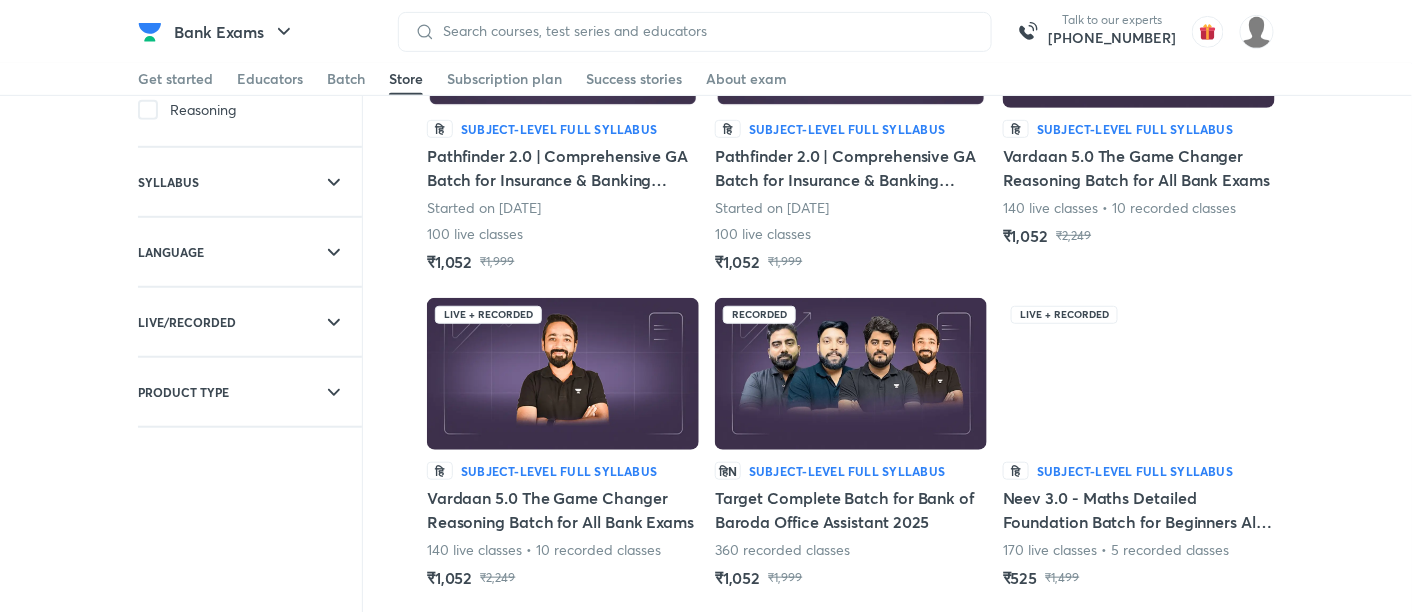 scroll, scrollTop: 277, scrollLeft: 0, axis: vertical 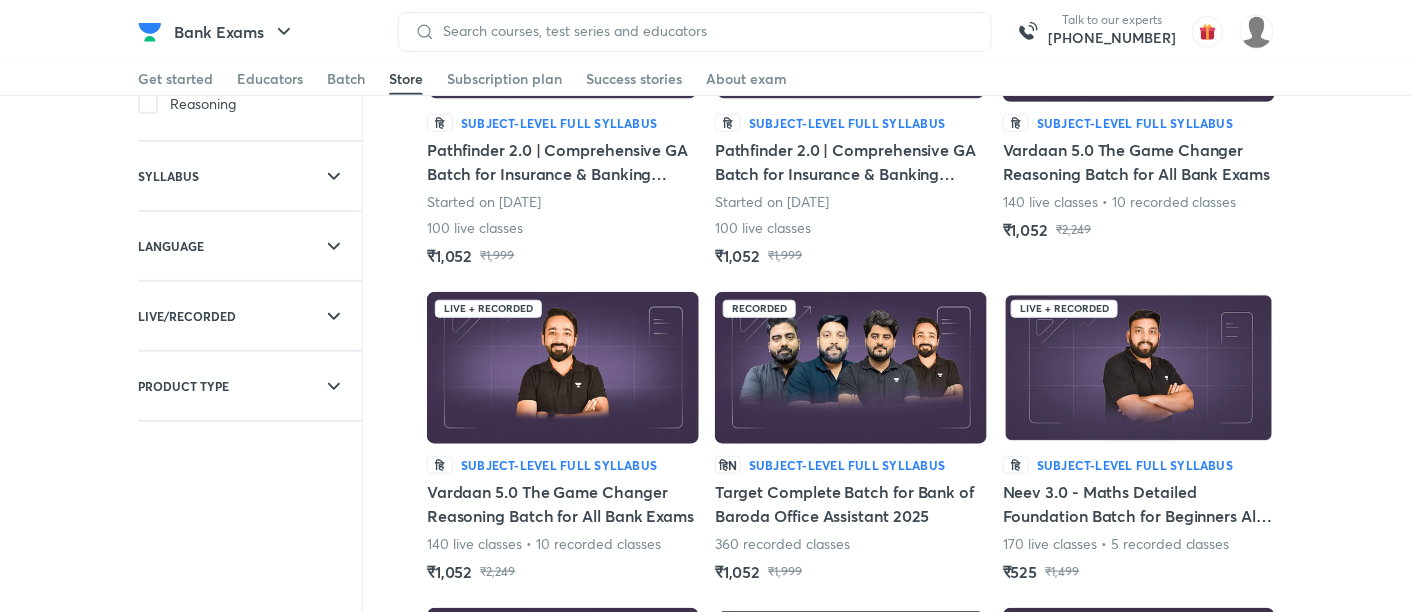 click at bounding box center (306, 386) 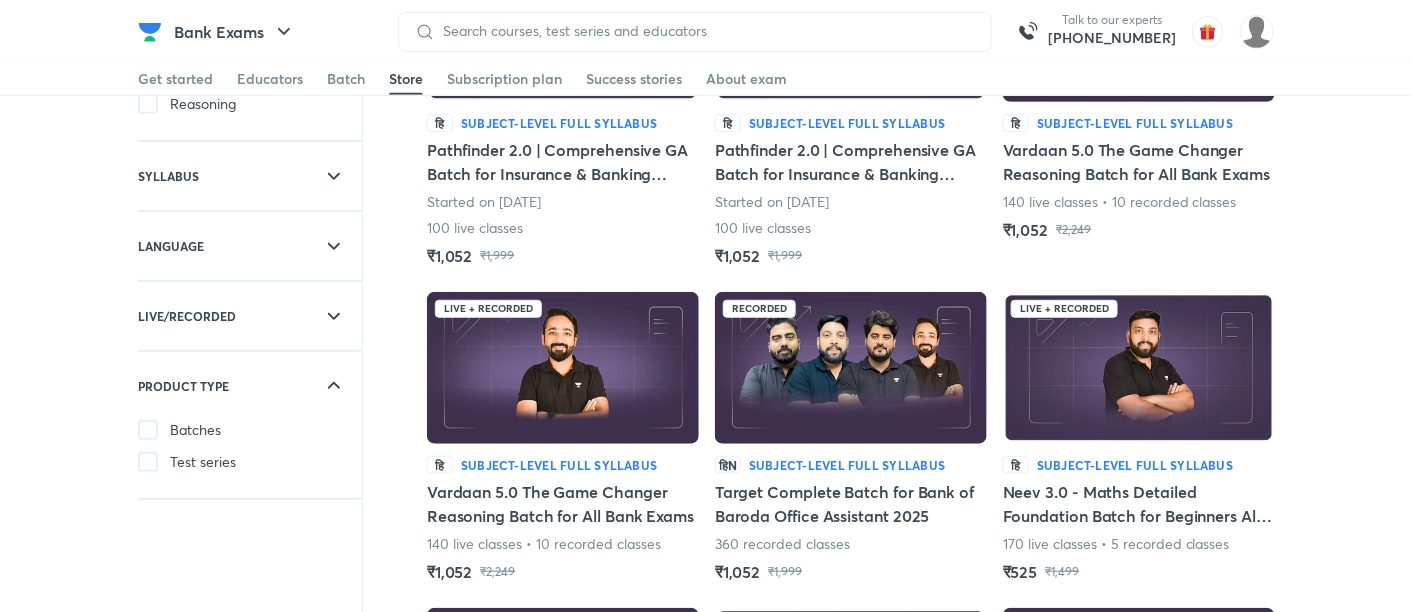 click on "Test series" at bounding box center [203, 462] 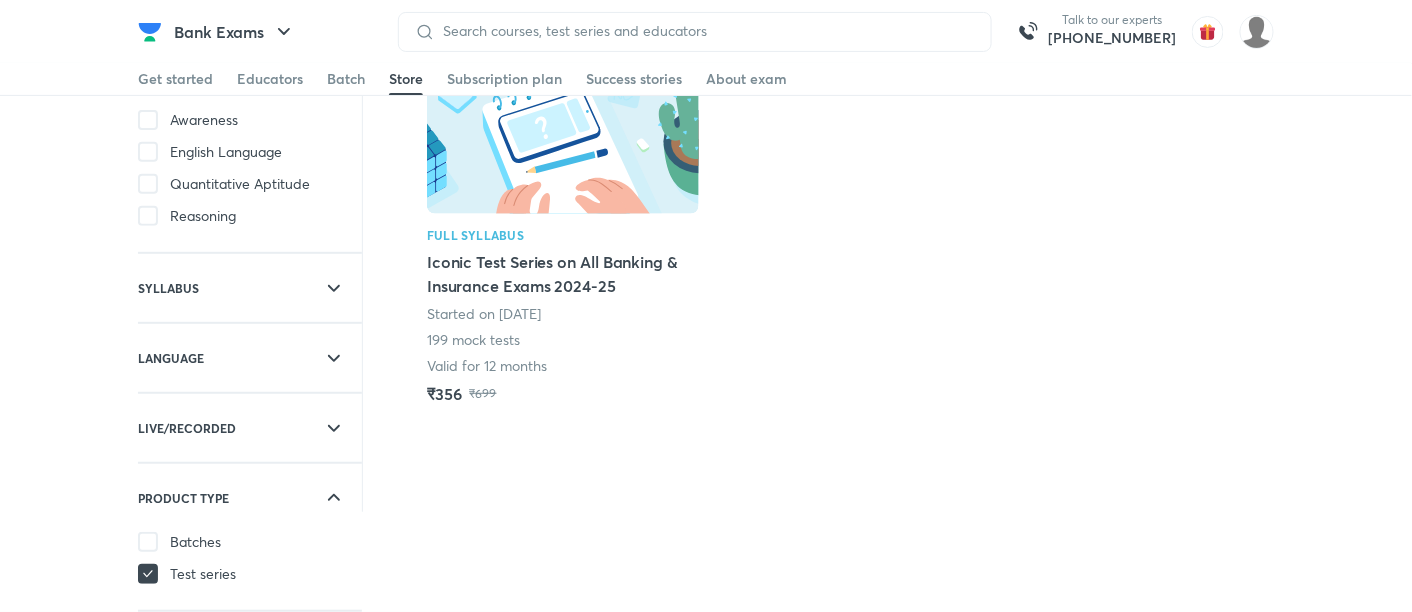scroll, scrollTop: 161, scrollLeft: 0, axis: vertical 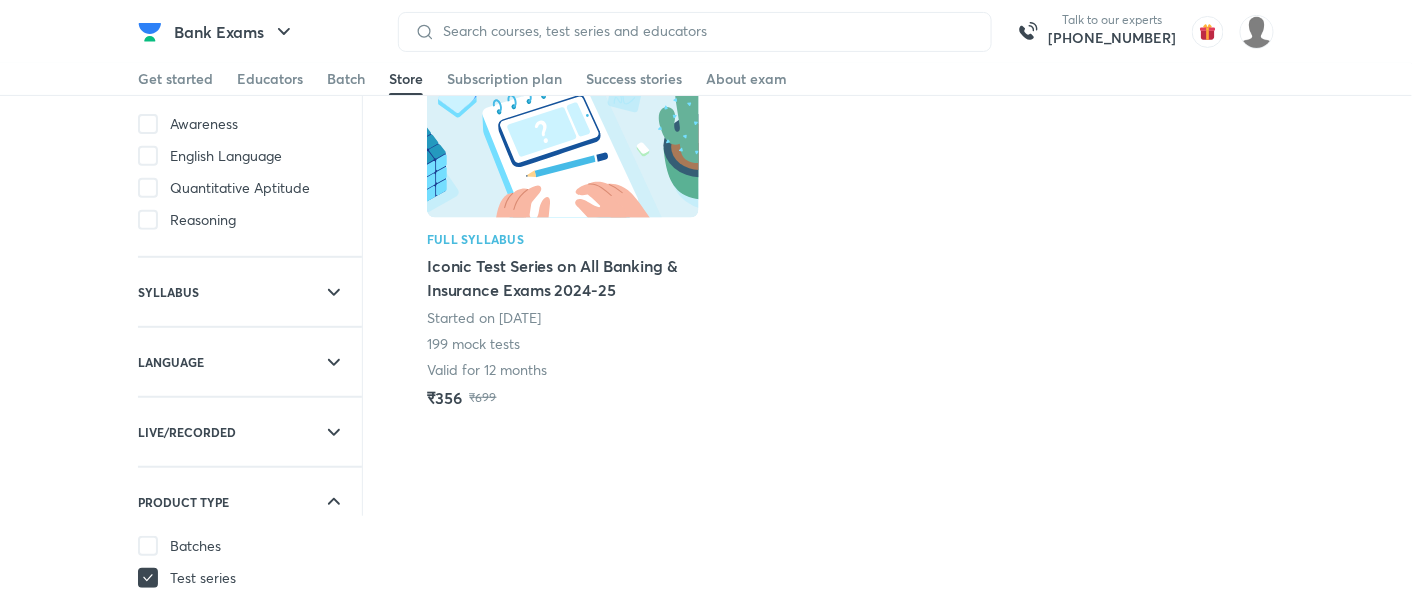 click at bounding box center [563, 142] 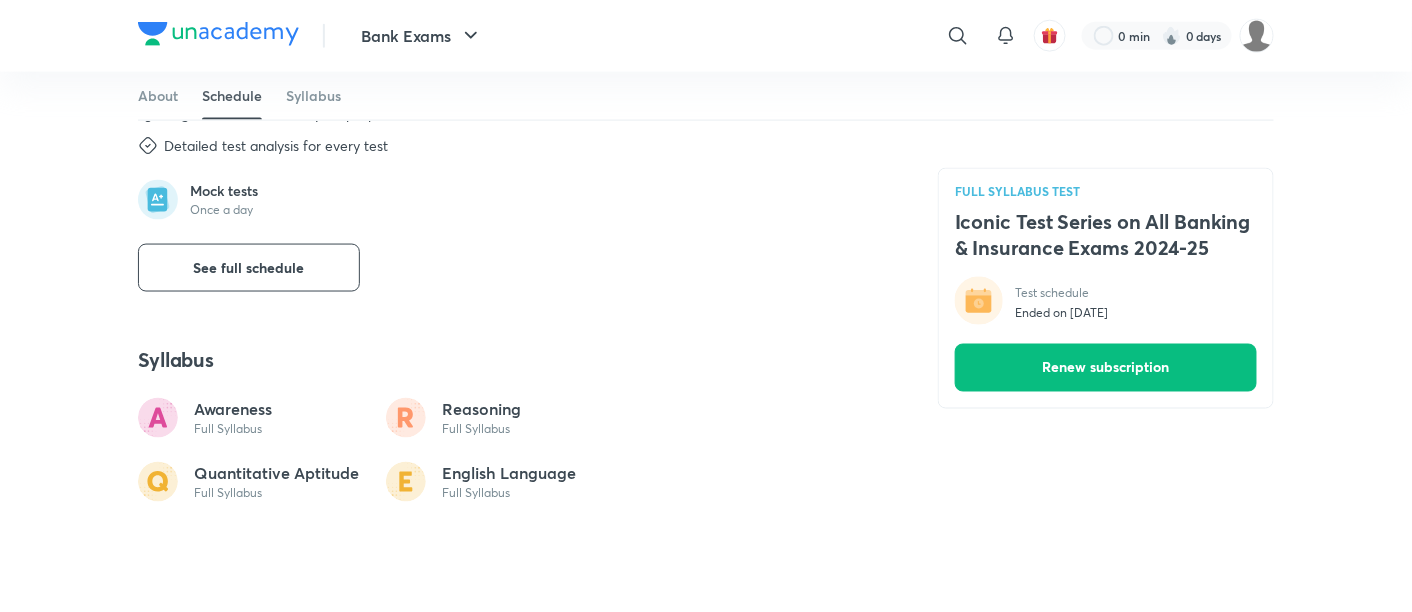 scroll, scrollTop: 828, scrollLeft: 0, axis: vertical 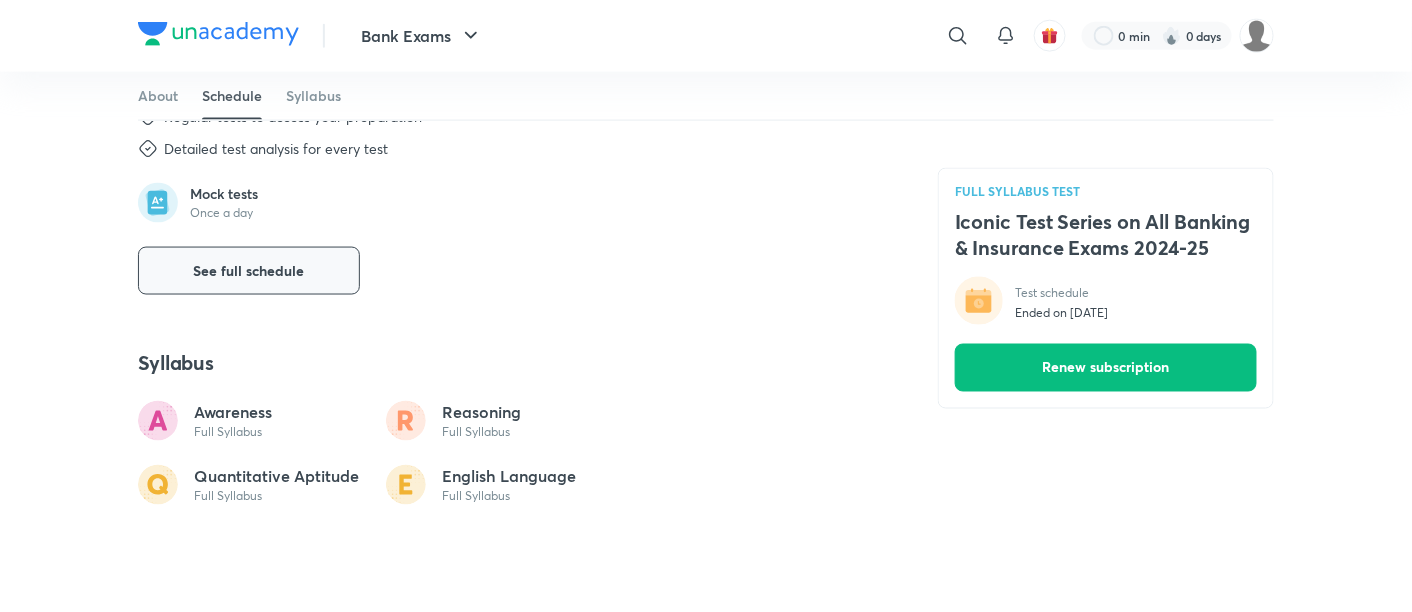 click on "See full schedule" at bounding box center (249, 271) 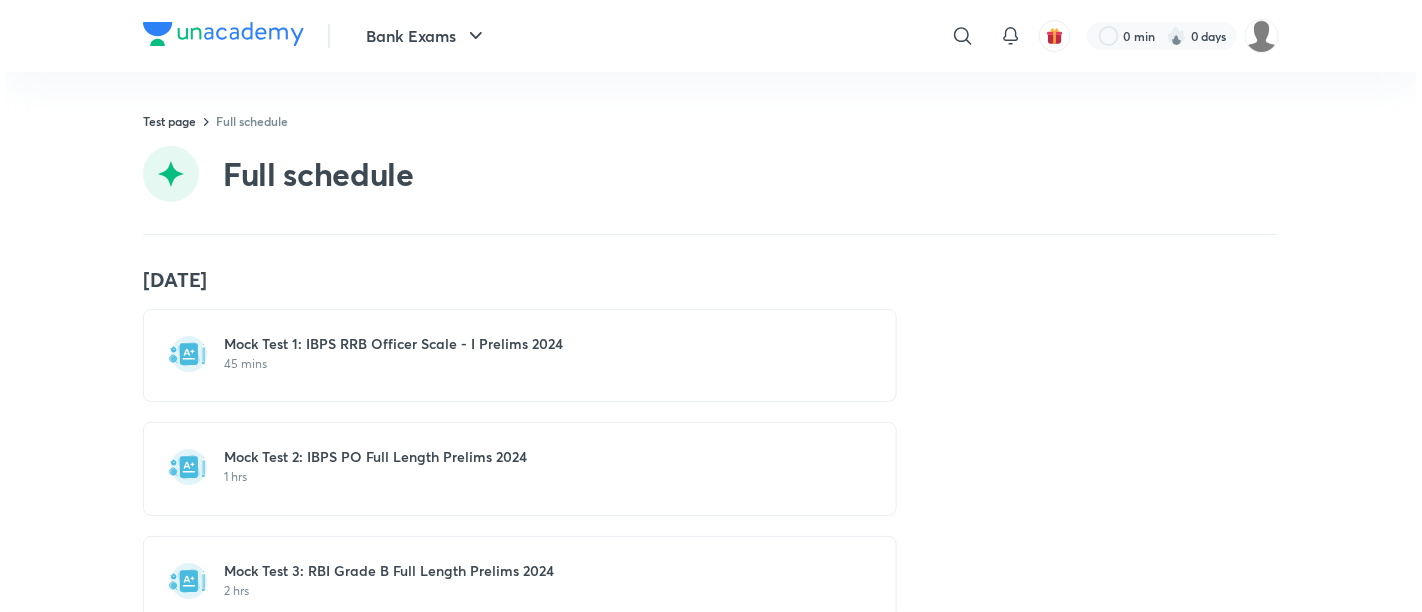 scroll, scrollTop: 0, scrollLeft: 0, axis: both 